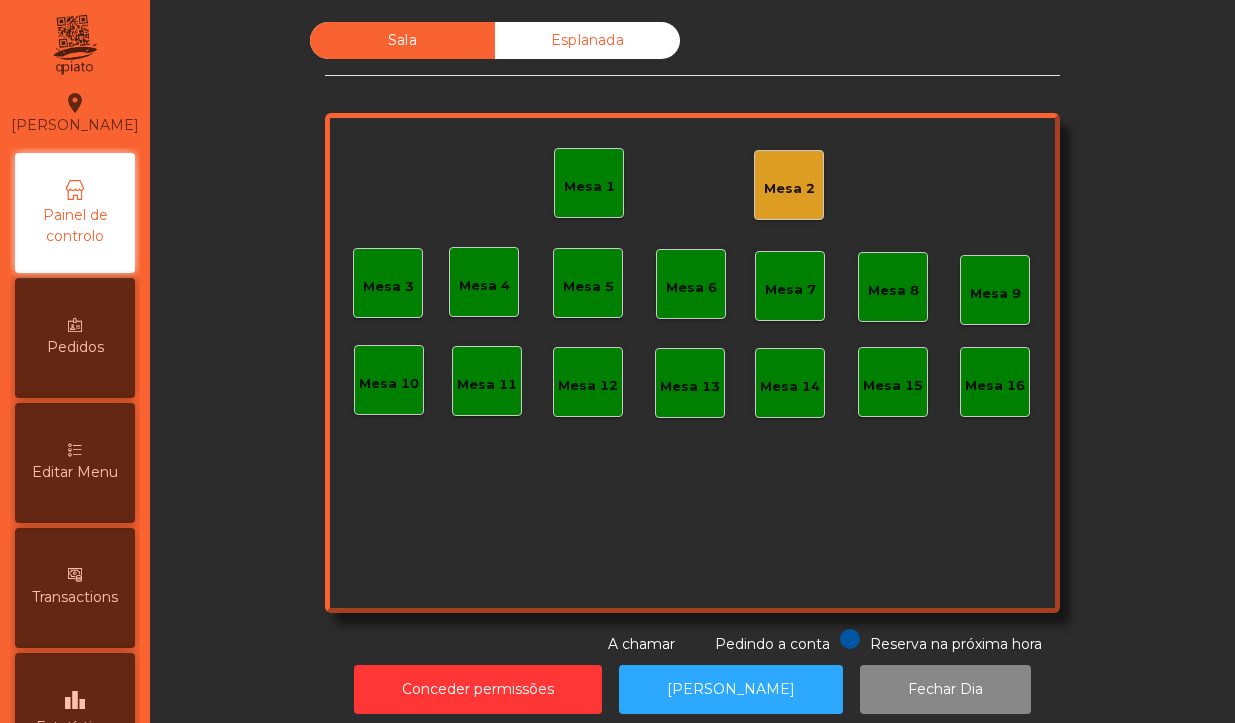 scroll, scrollTop: 0, scrollLeft: 0, axis: both 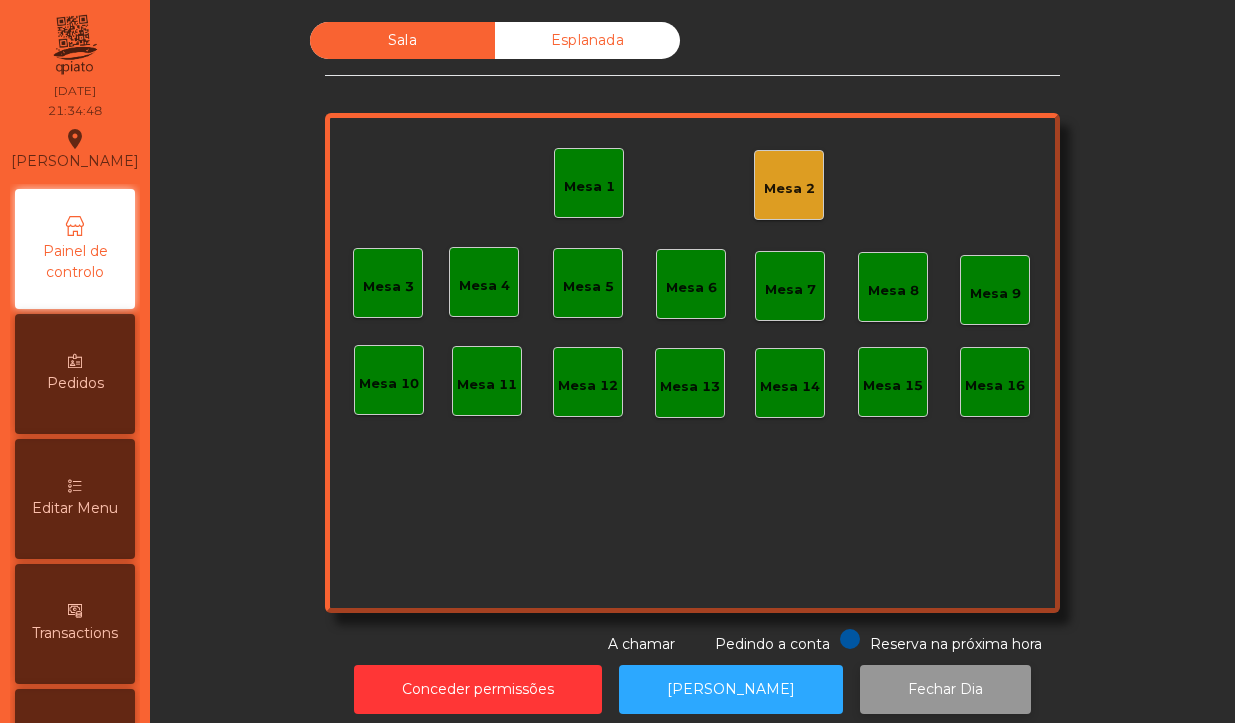 click on "Fechar Dia" 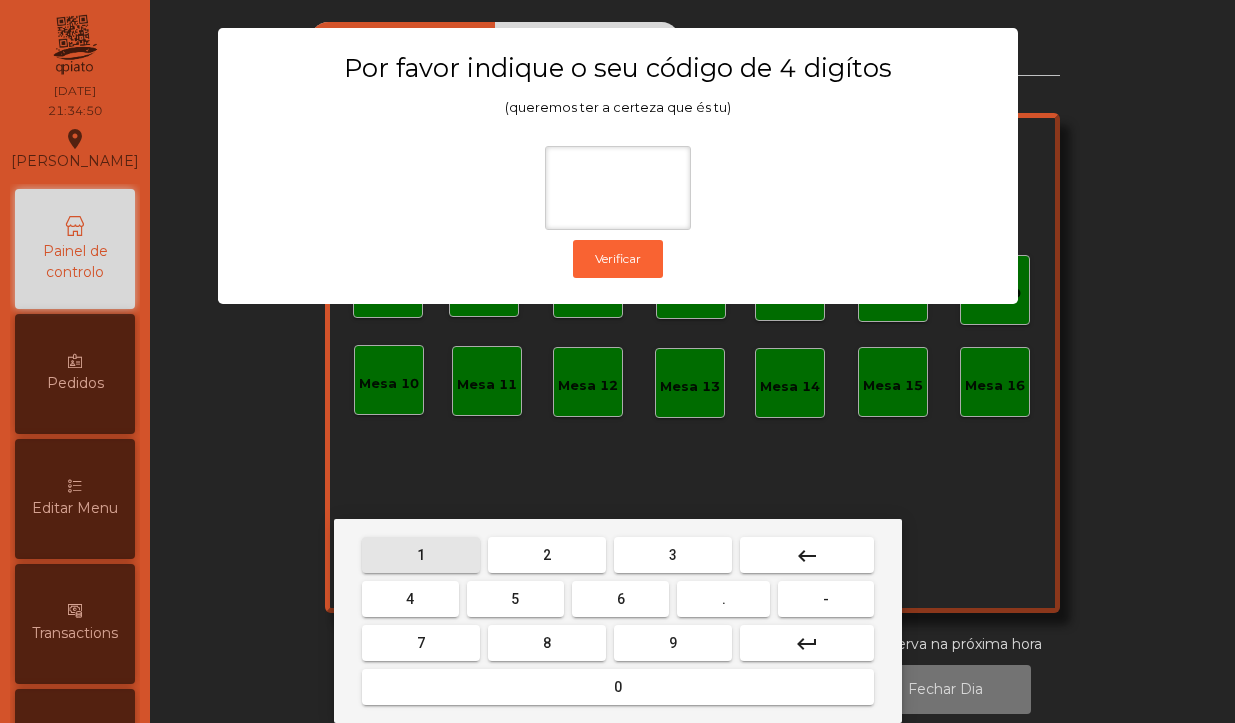 click on "1" at bounding box center [421, 555] 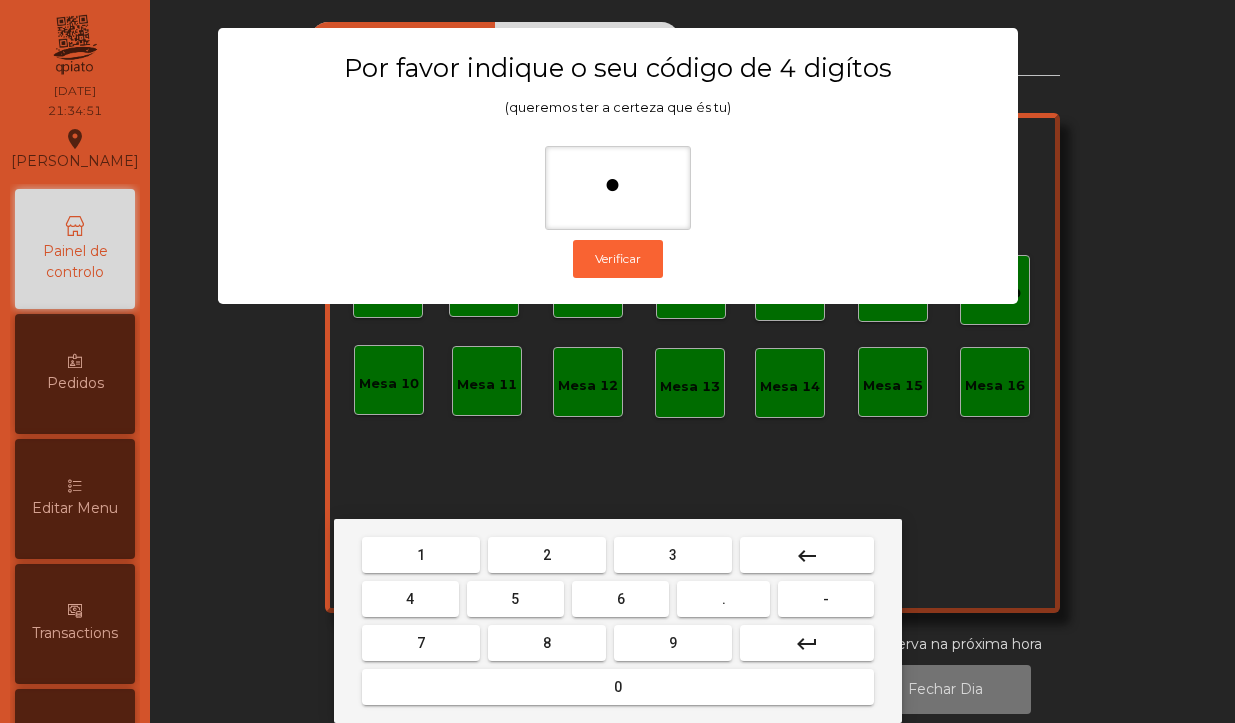 click on "0" at bounding box center (618, 687) 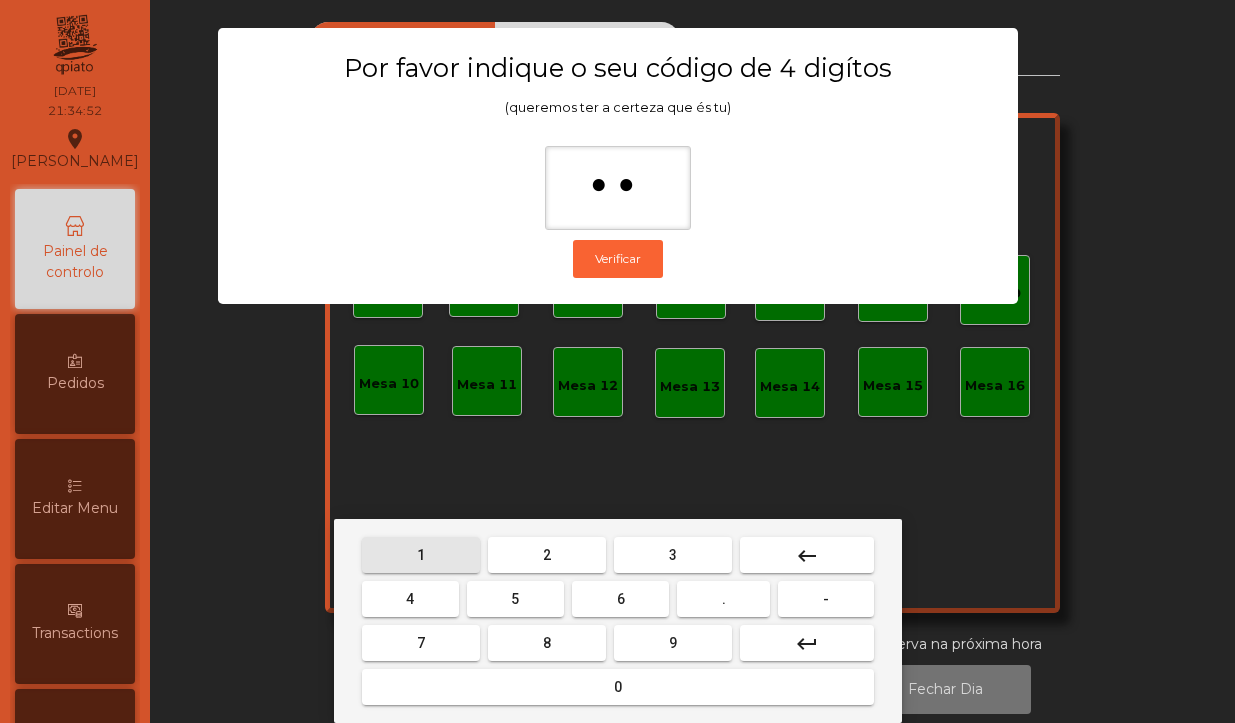 click on "1" at bounding box center (421, 555) 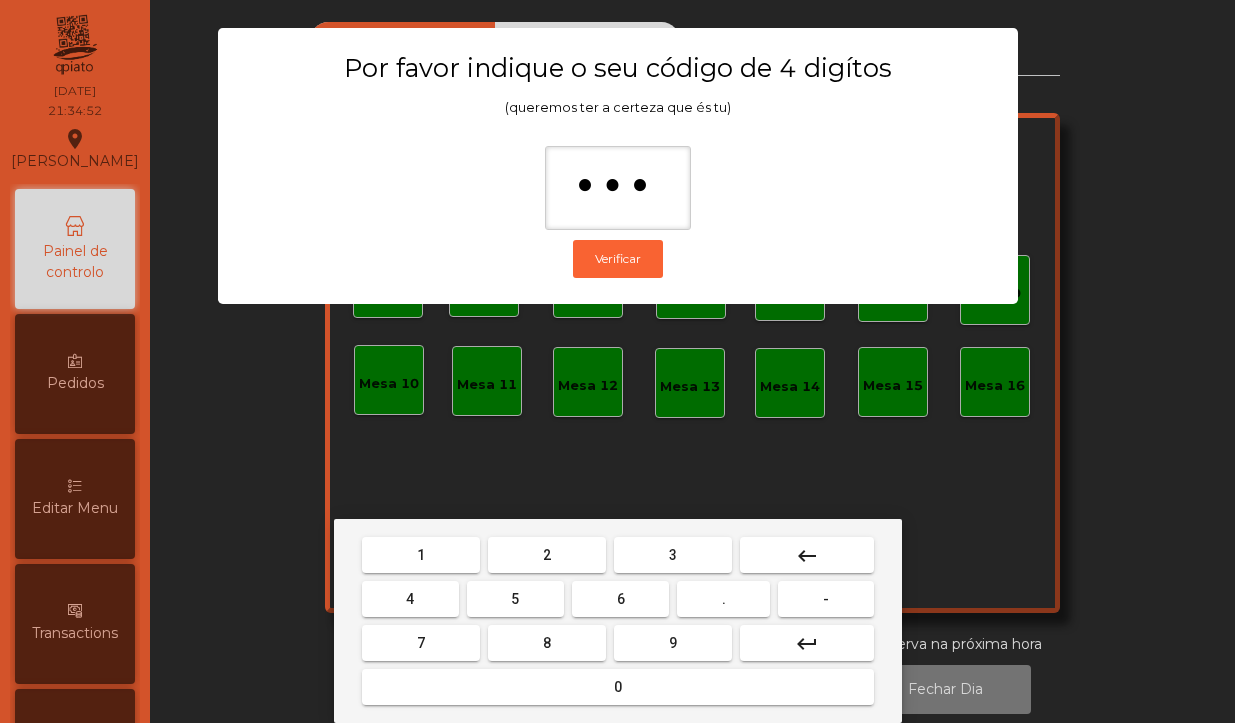click on "2" at bounding box center [547, 555] 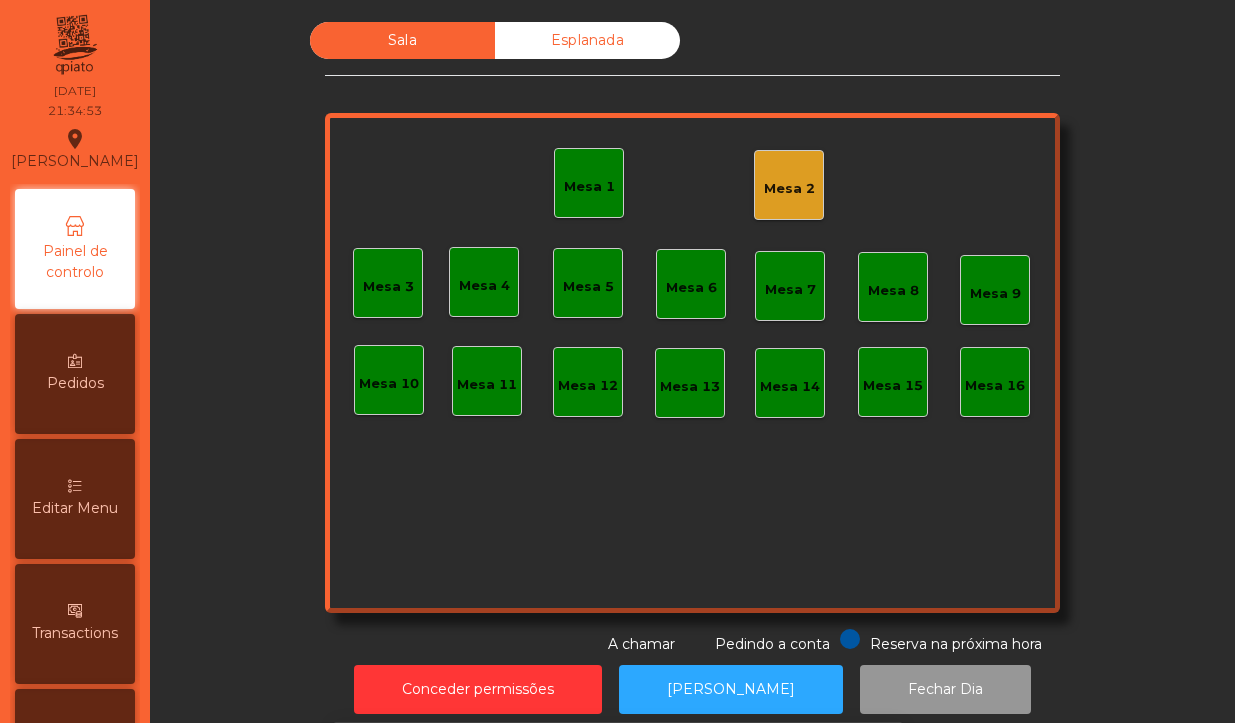 scroll, scrollTop: 8, scrollLeft: 0, axis: vertical 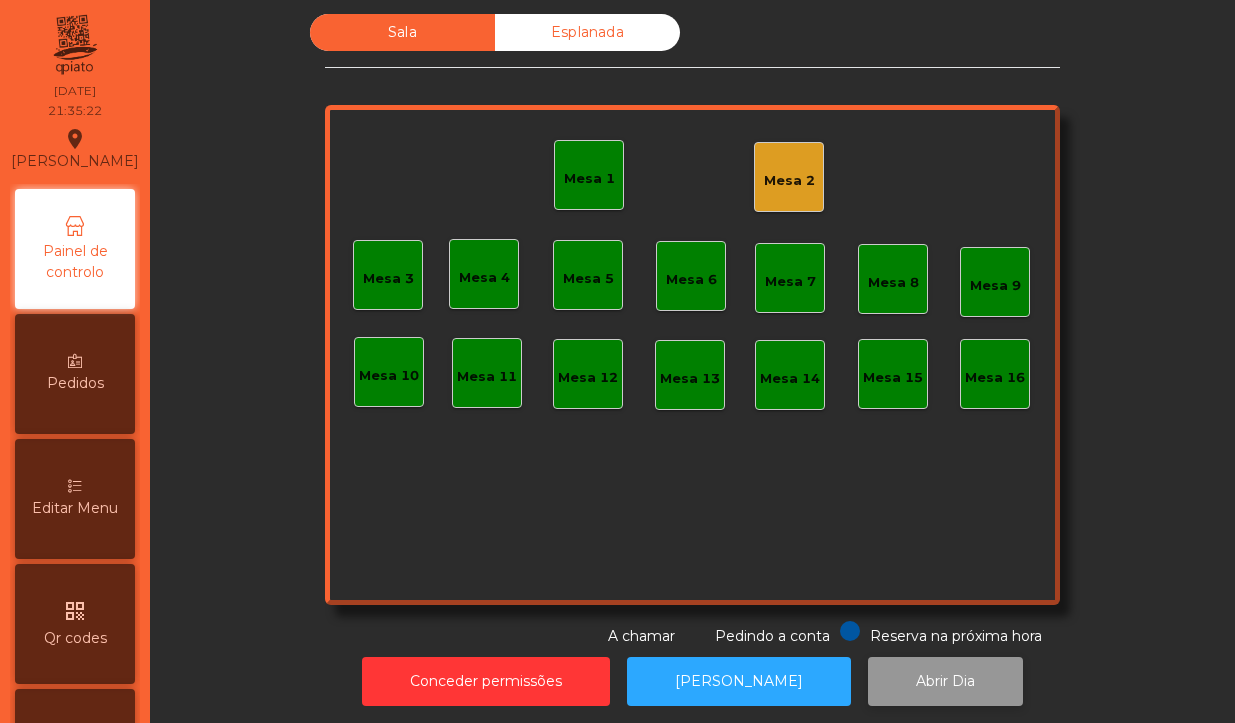 click on "Abrir Dia" 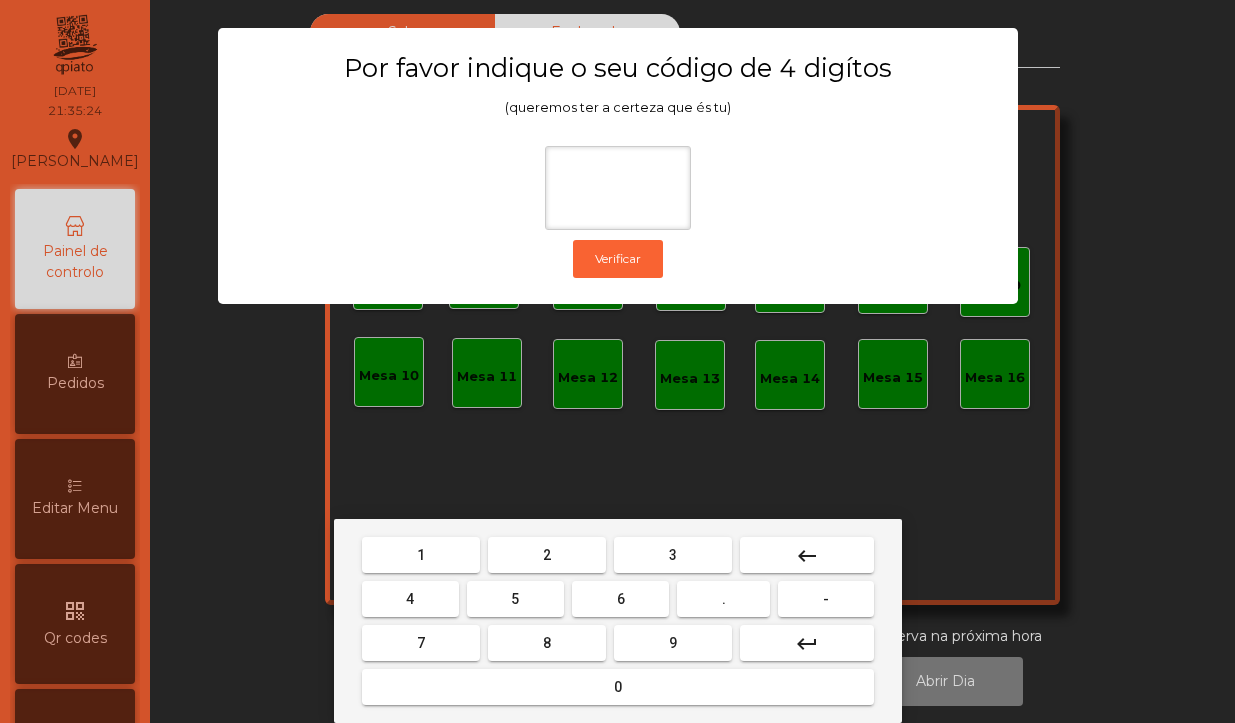 click on "1" at bounding box center [421, 555] 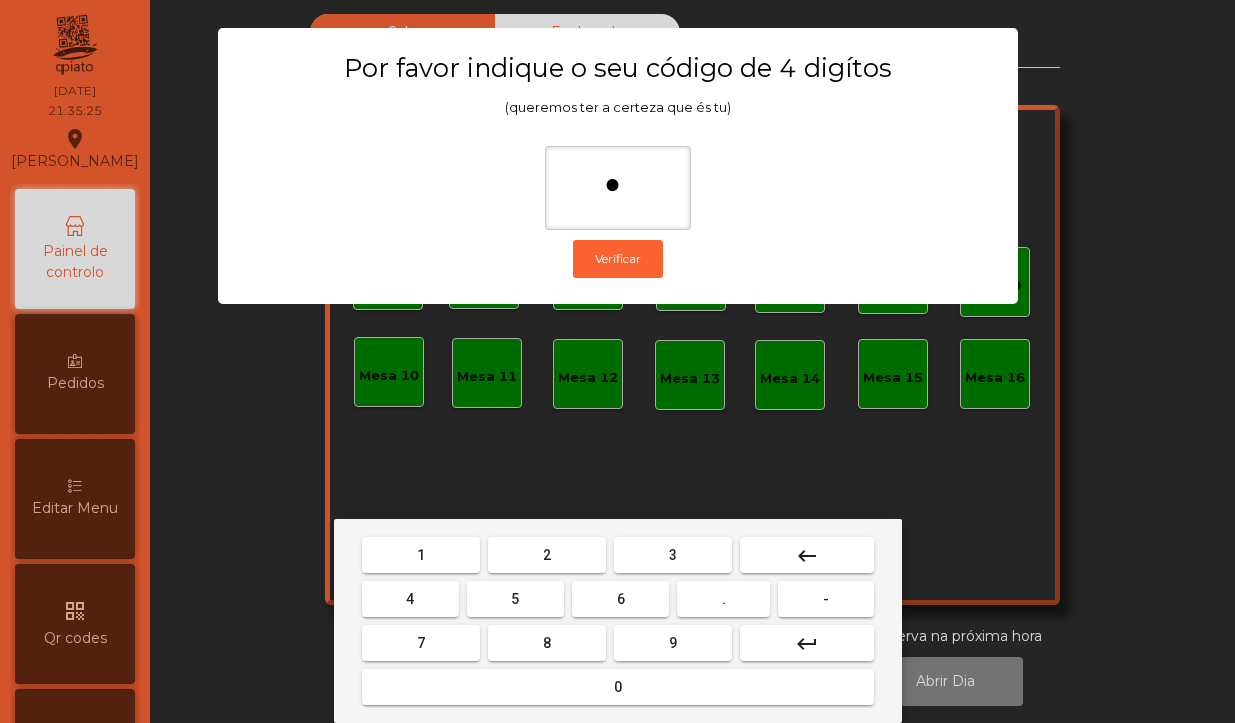 click on "0" at bounding box center (618, 687) 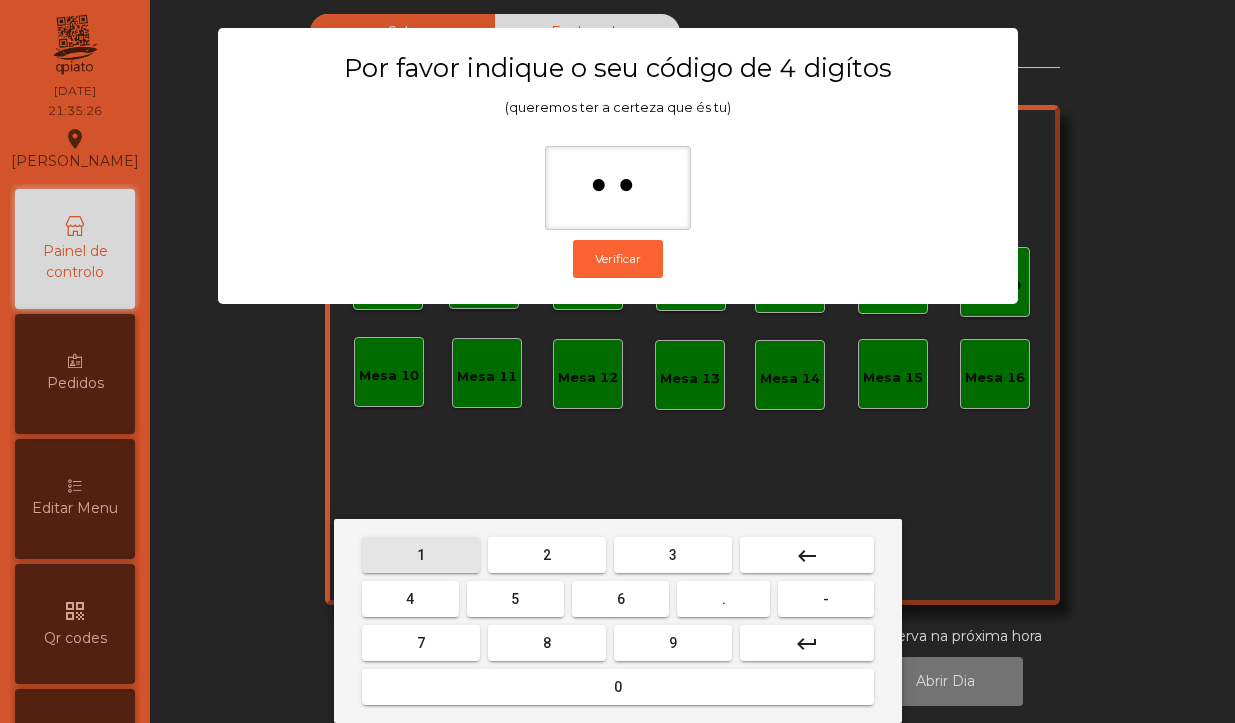 click on "1" at bounding box center [421, 555] 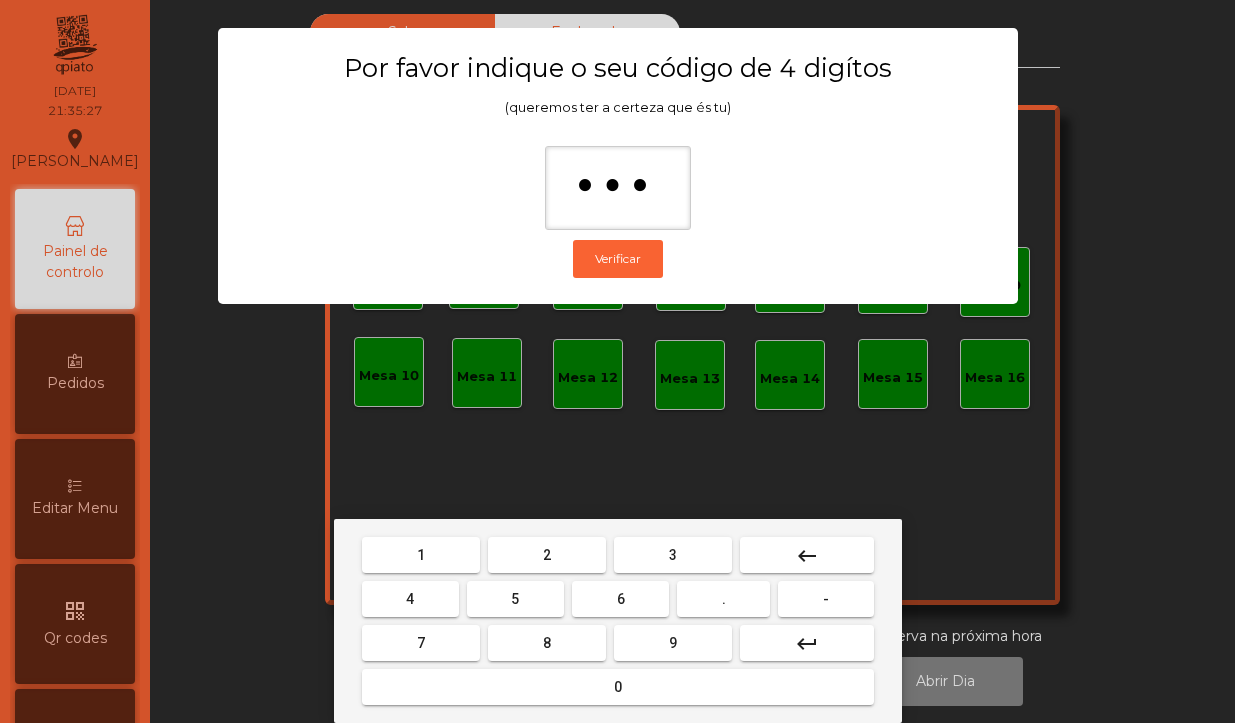 click on "2" at bounding box center (547, 555) 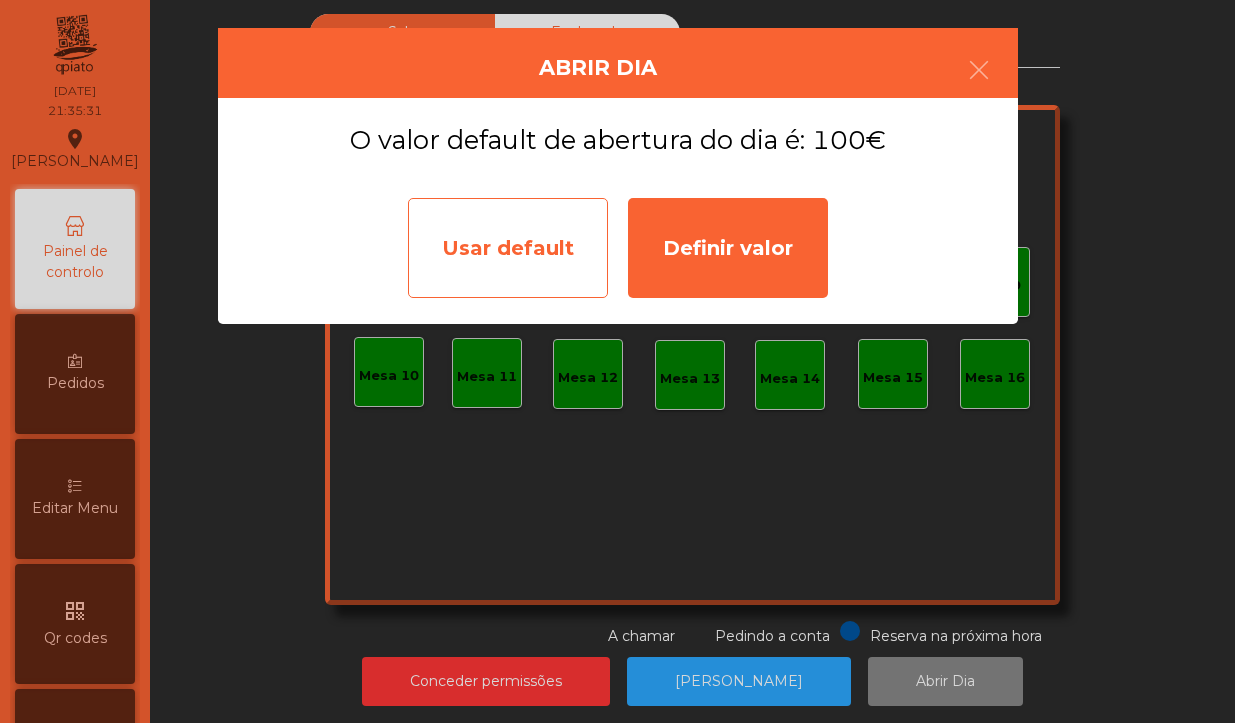 click on "Usar default" 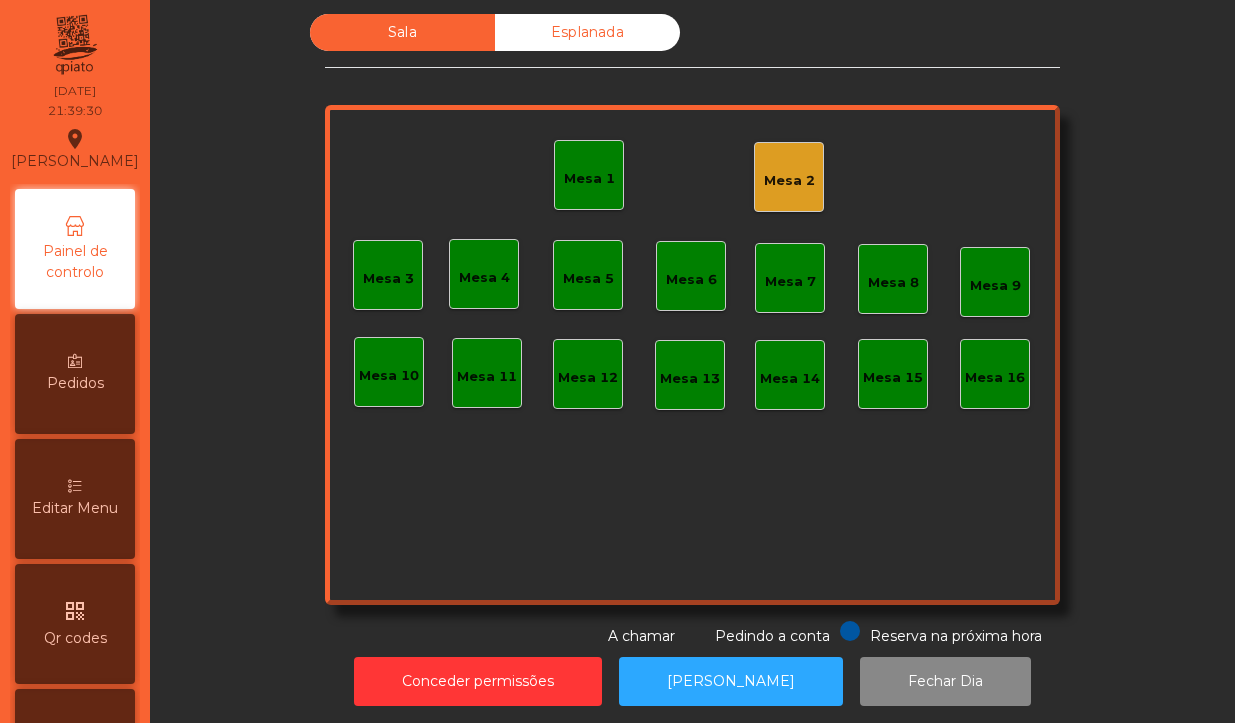 click on "Mesa 1" 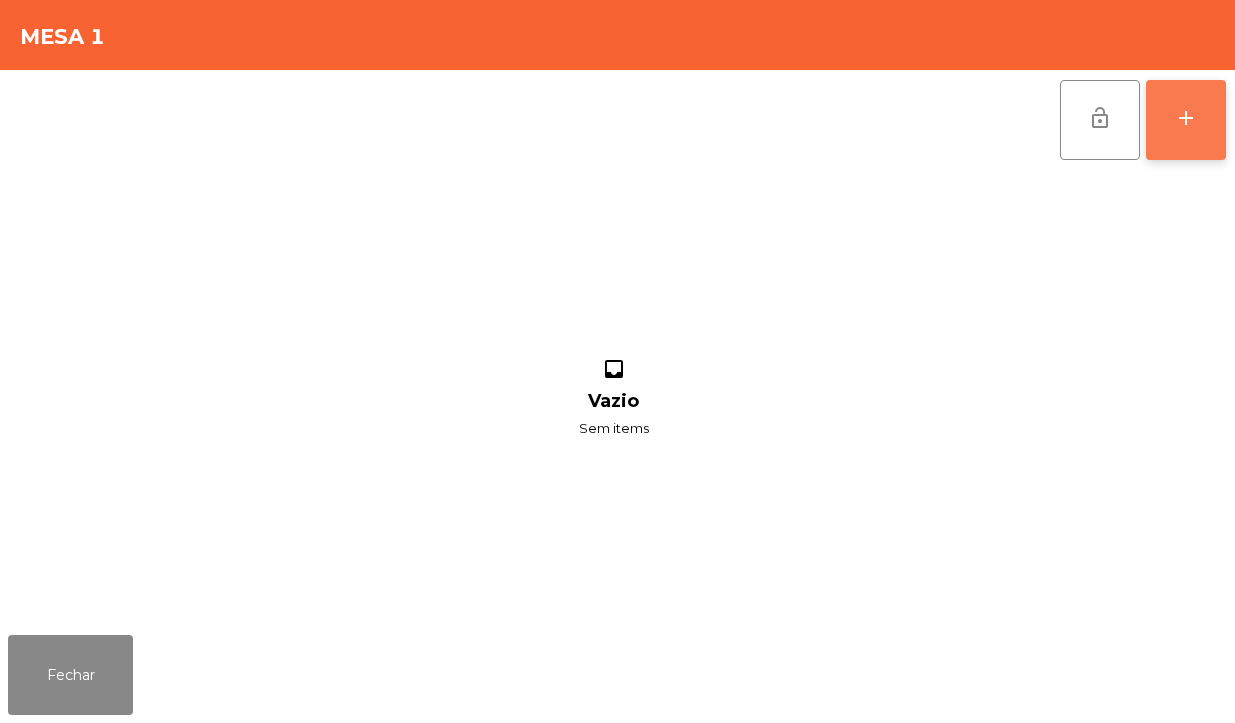 click on "add" 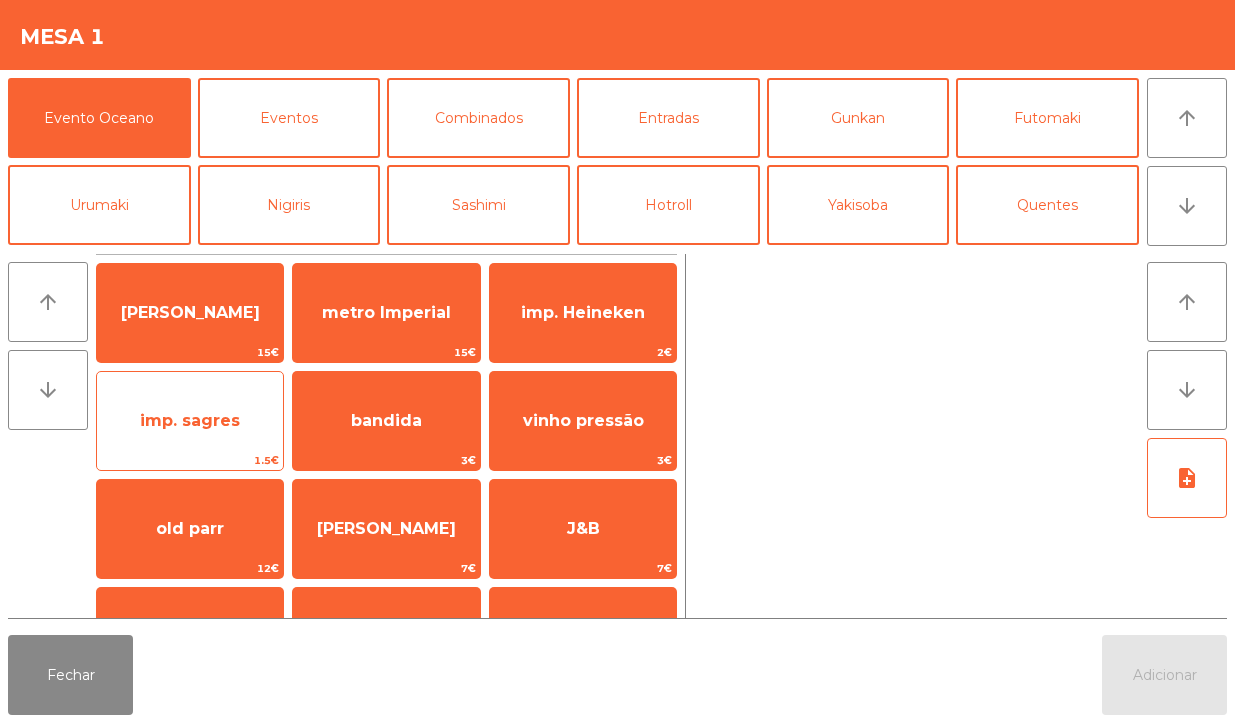click on "1.5€" 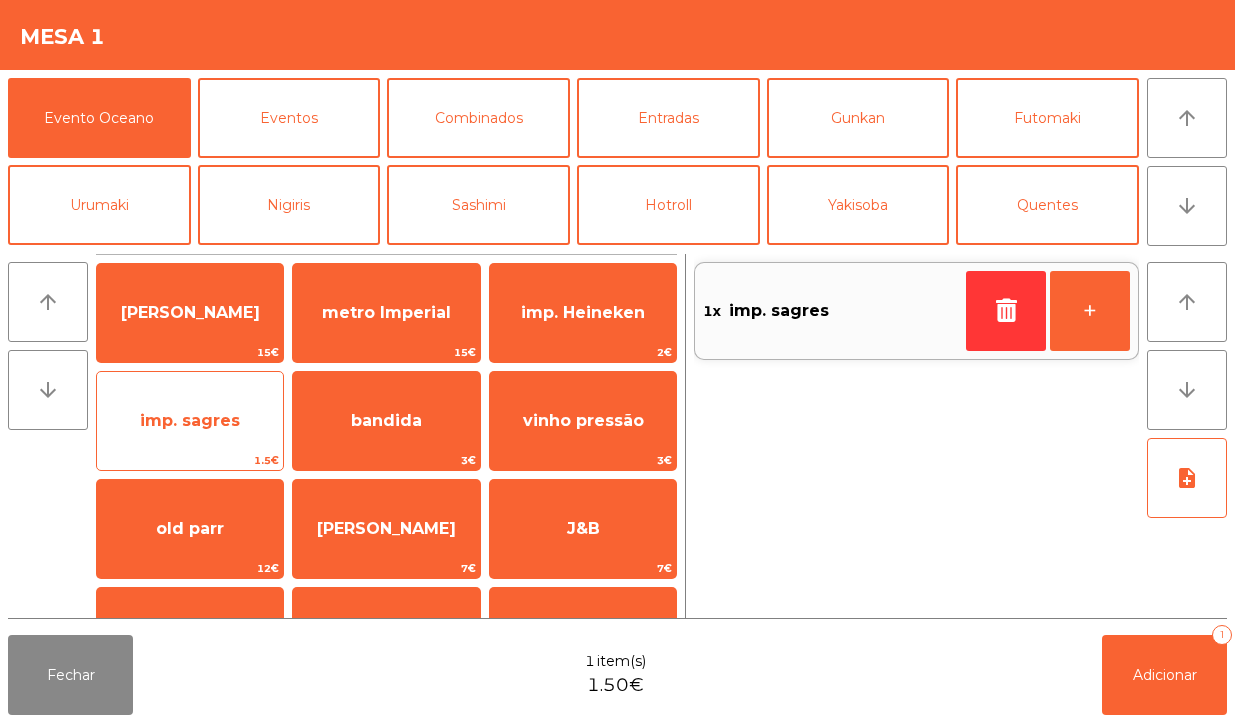click on "imp. sagres" 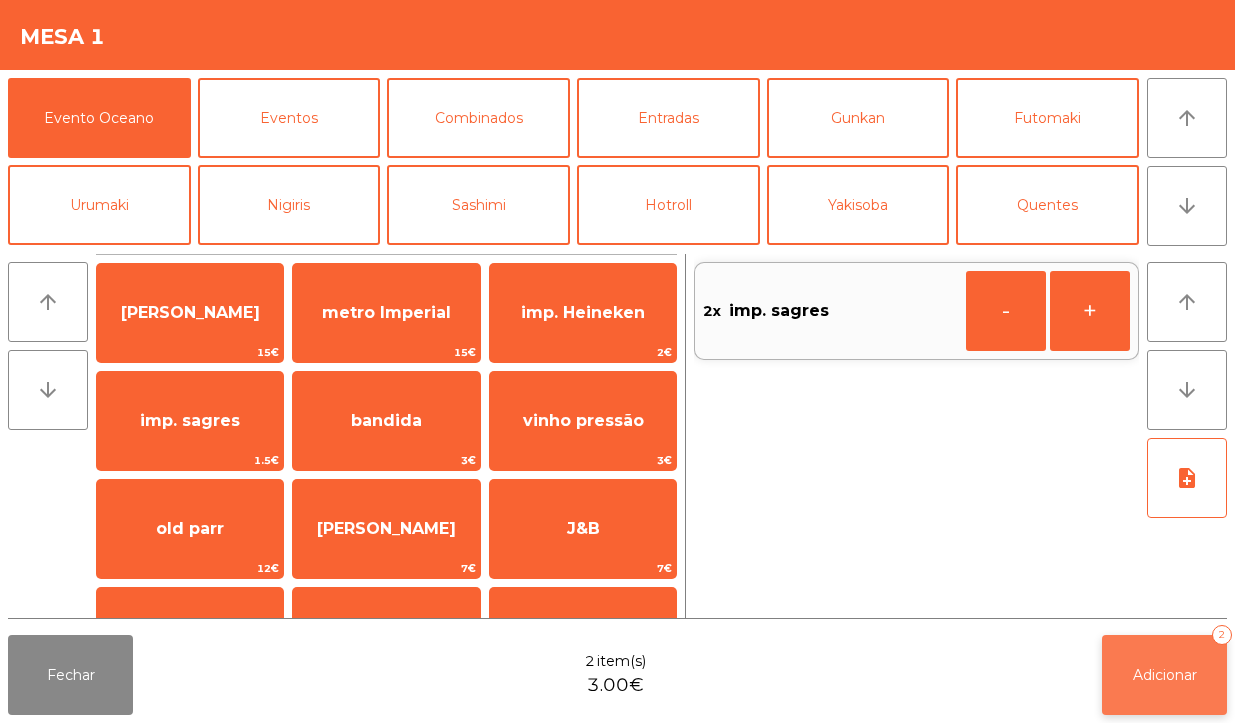 click on "Adicionar   2" 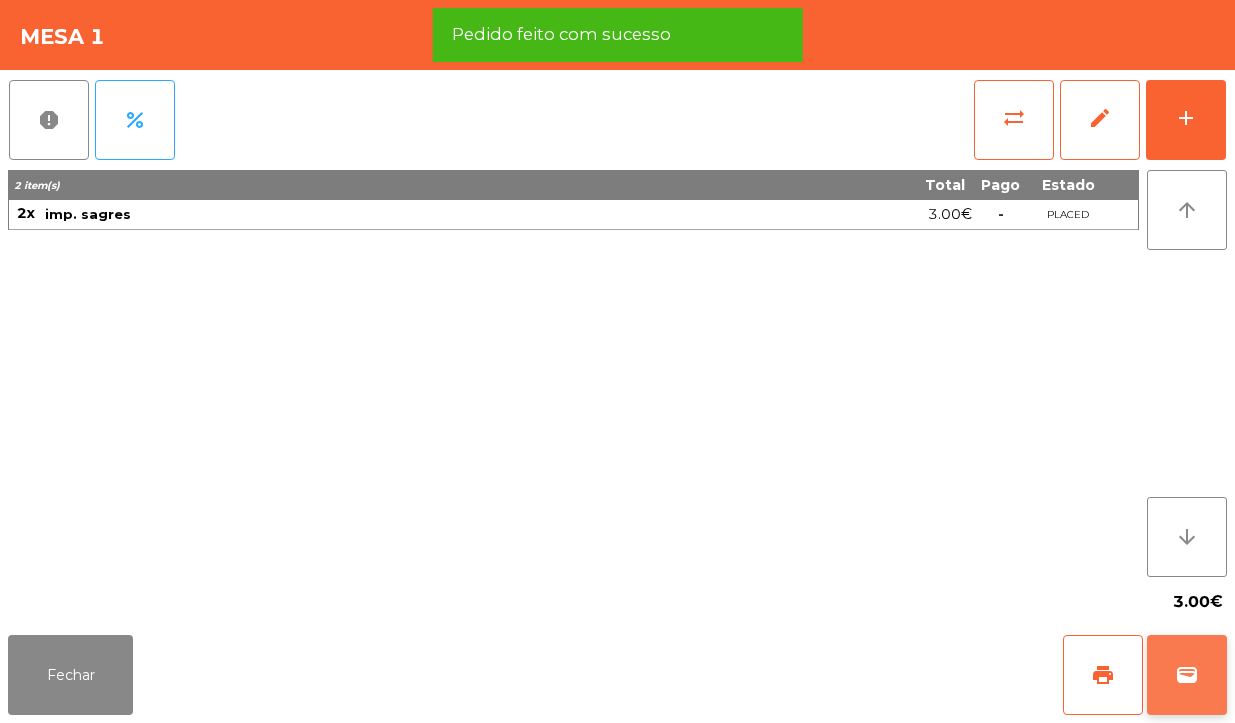 click on "wallet" 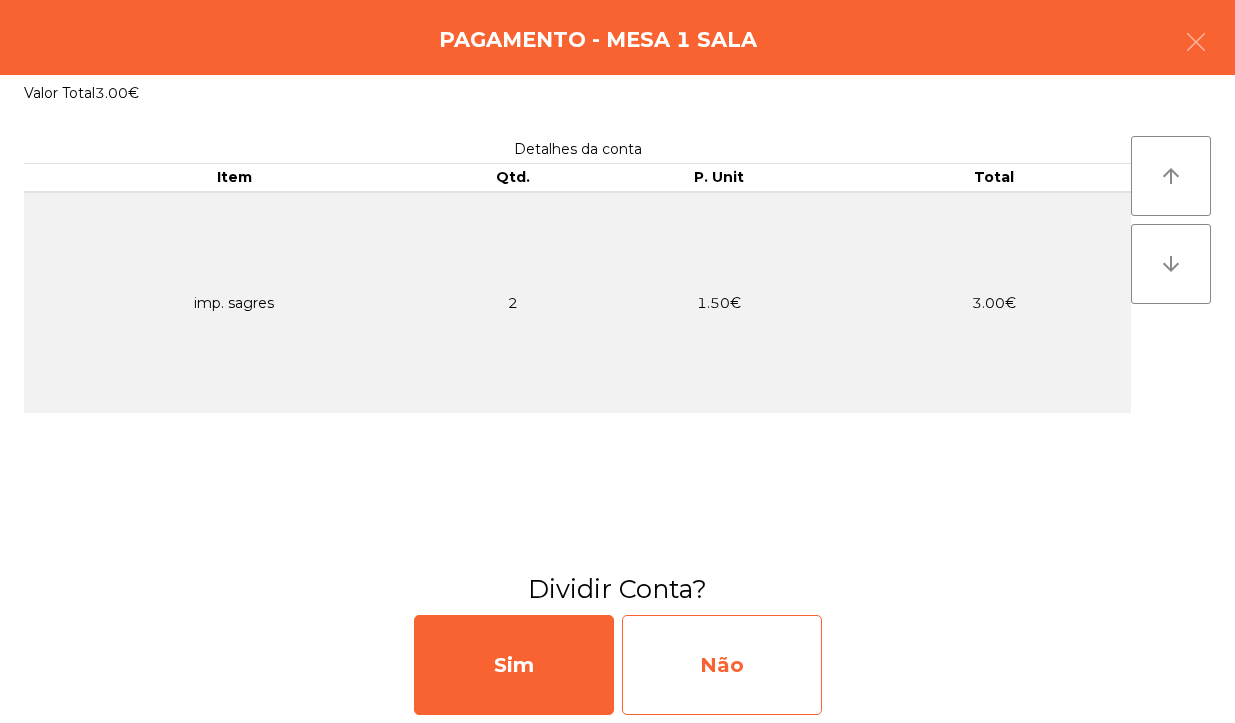 click on "Não" 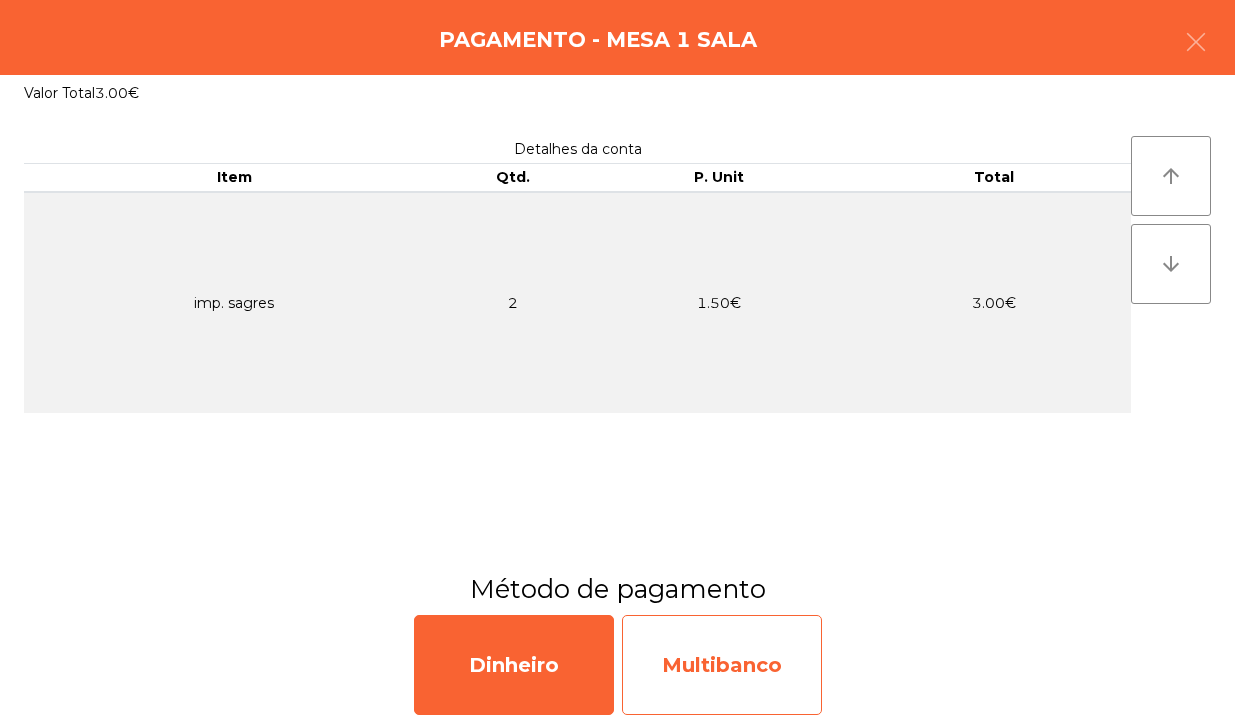 click on "Multibanco" 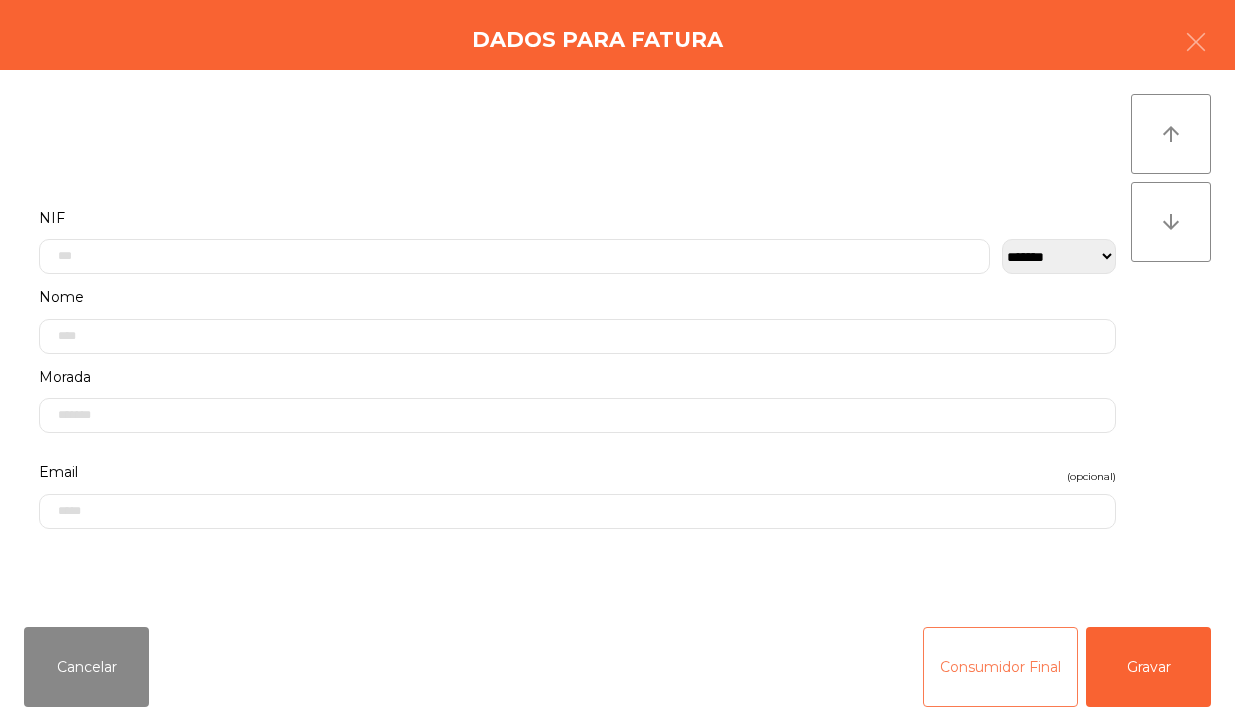 click on "Consumidor Final" 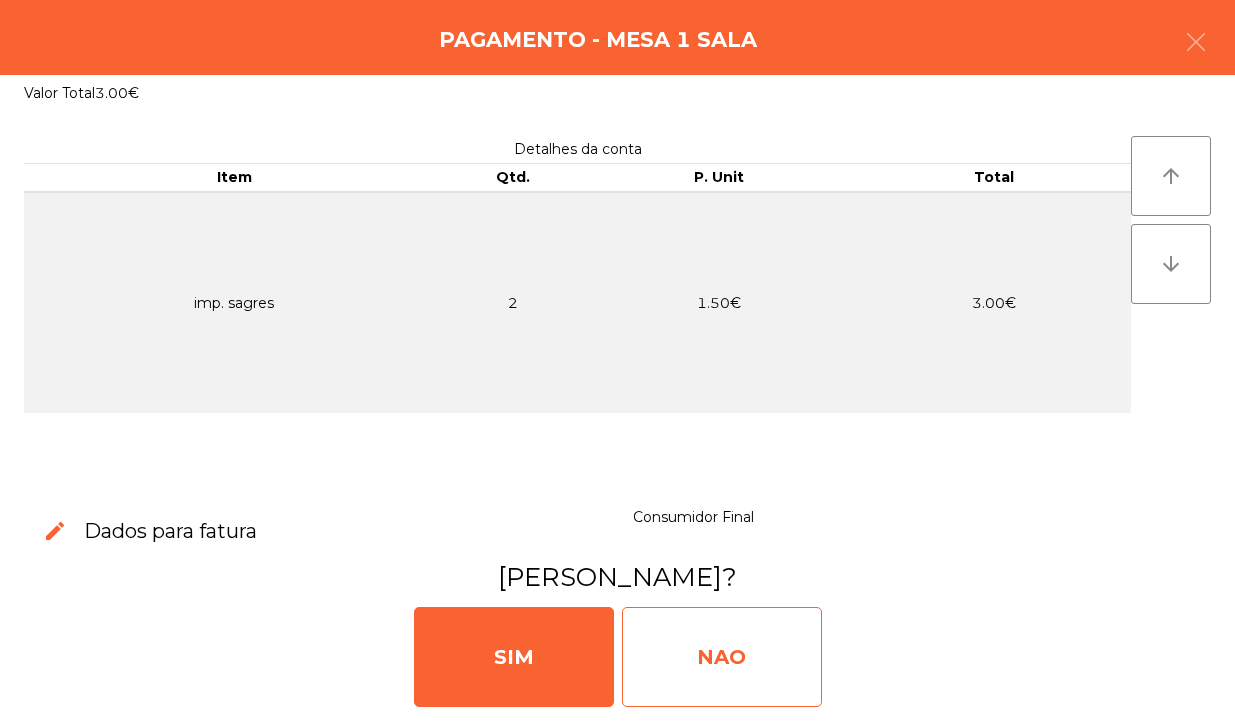 click on "NAO" 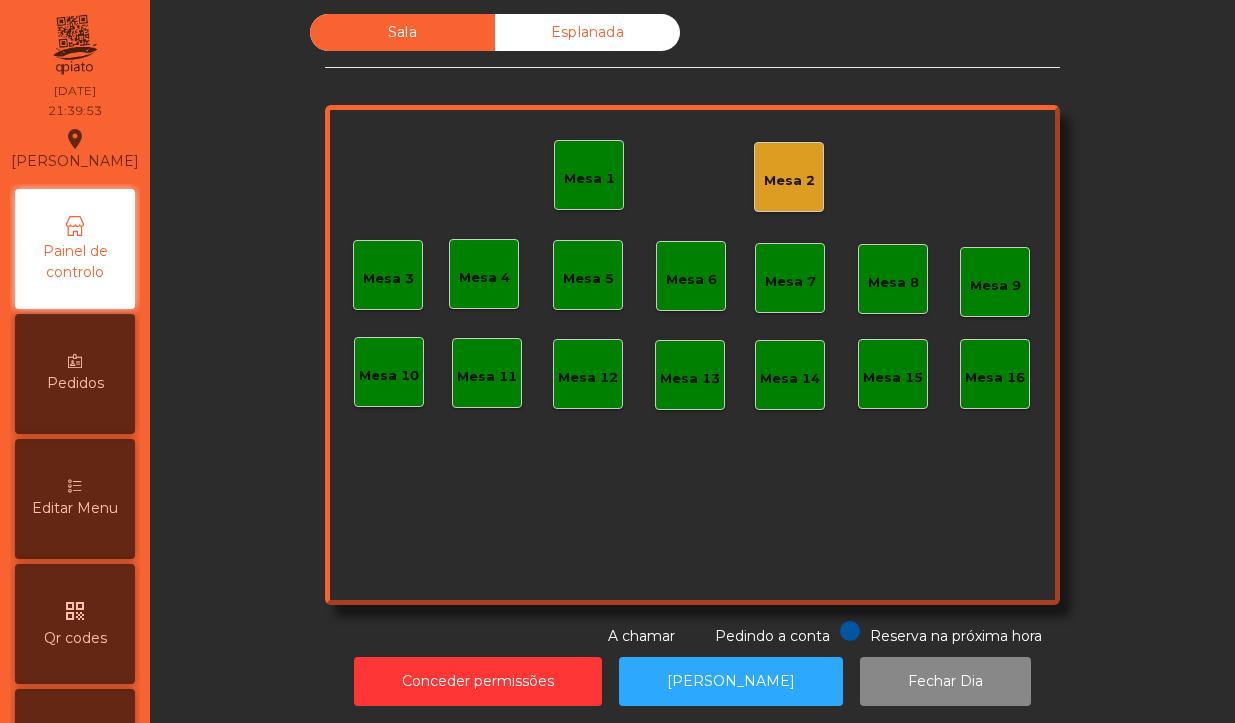 click on "Mesa 1" 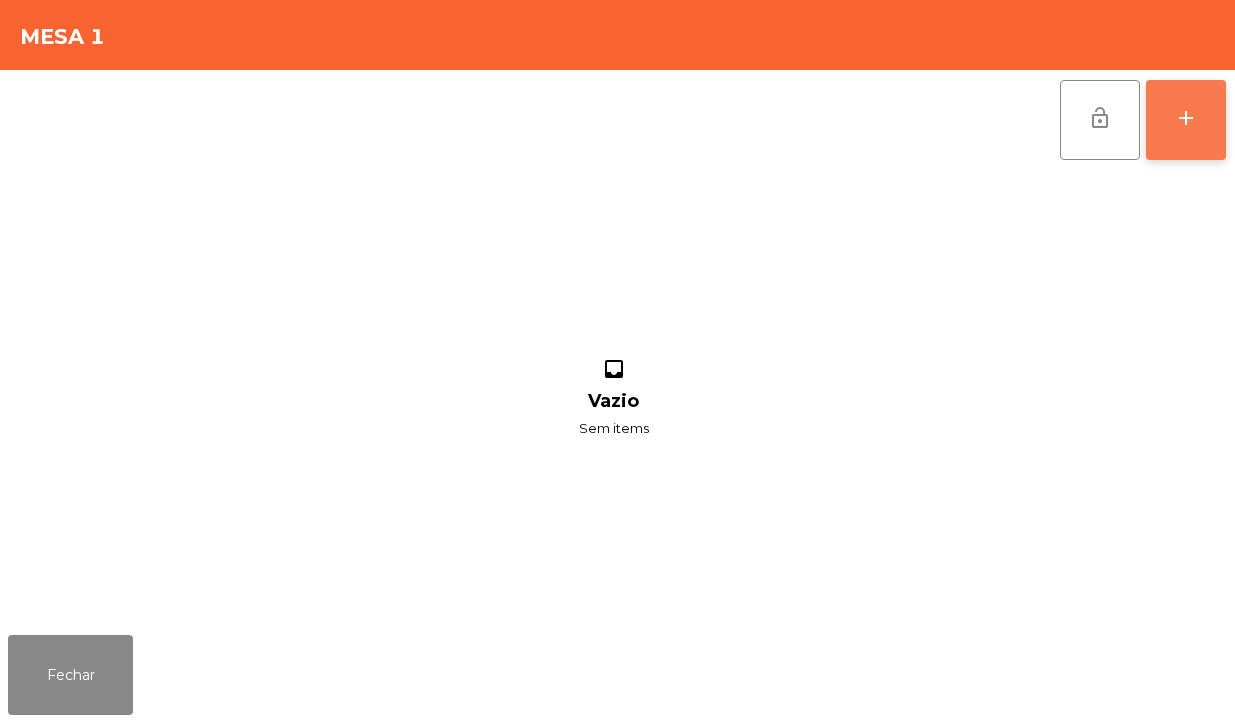 click on "add" 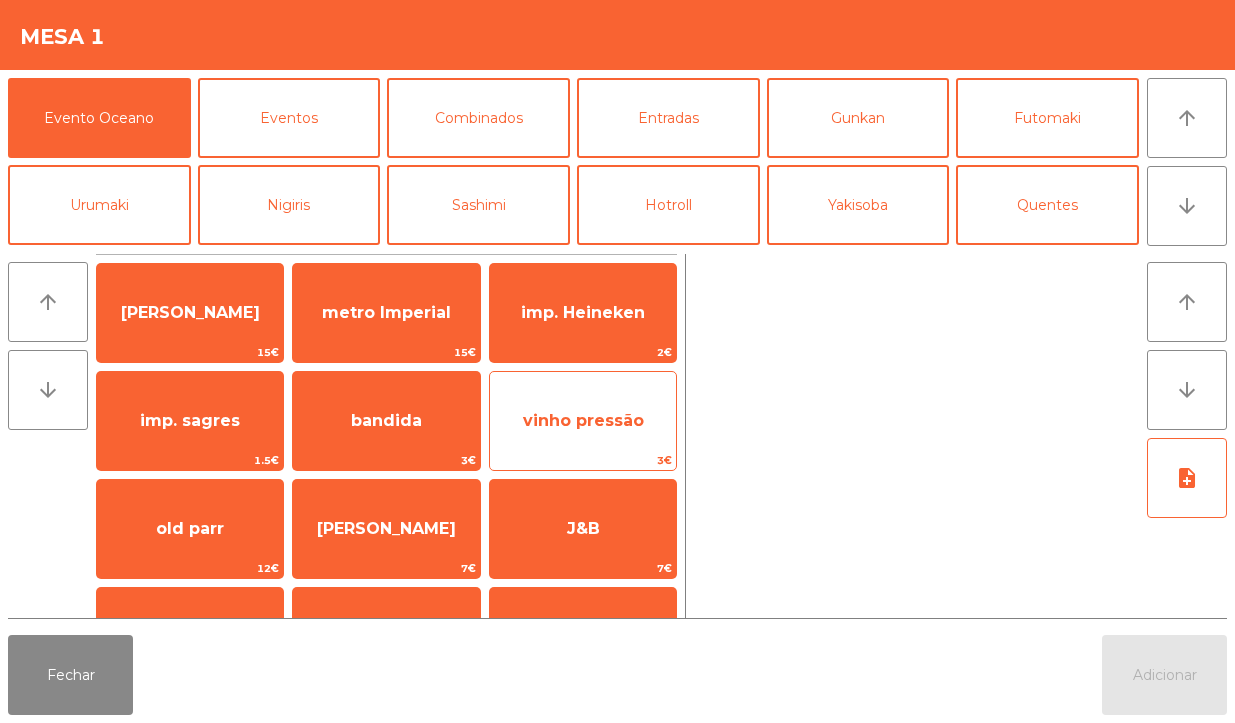 click on "vinho pressão" 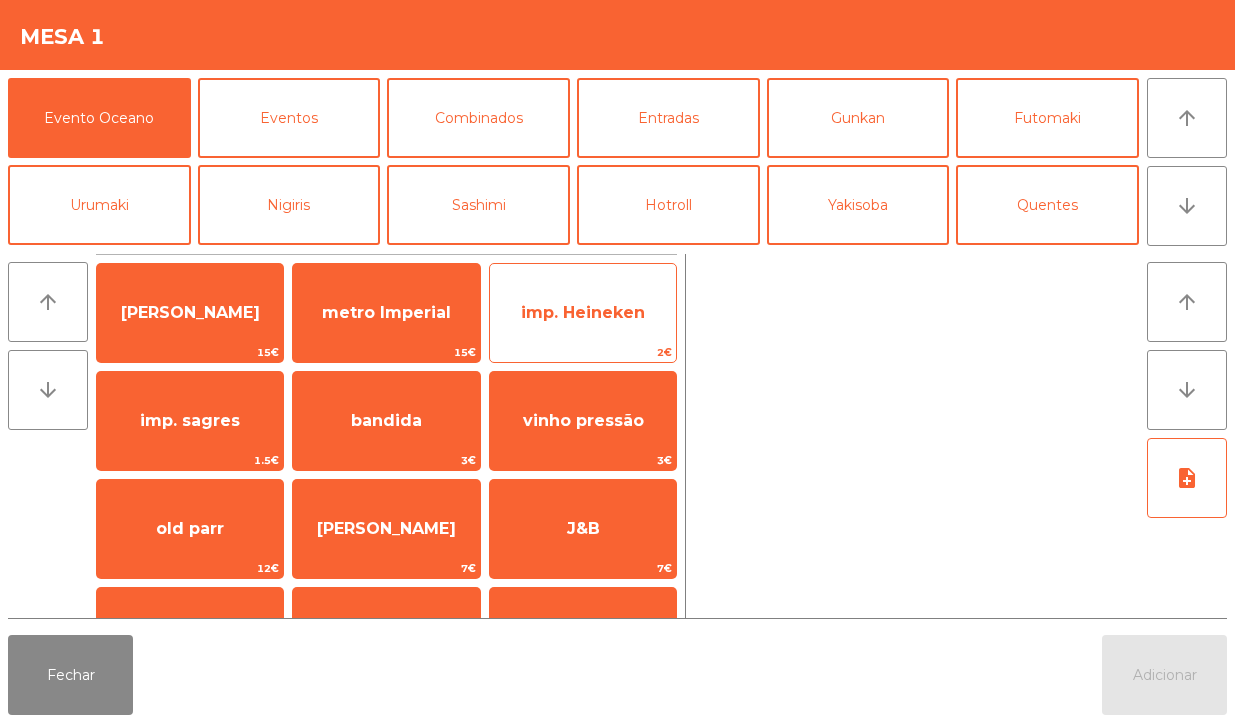 click on "imp. Heineken" 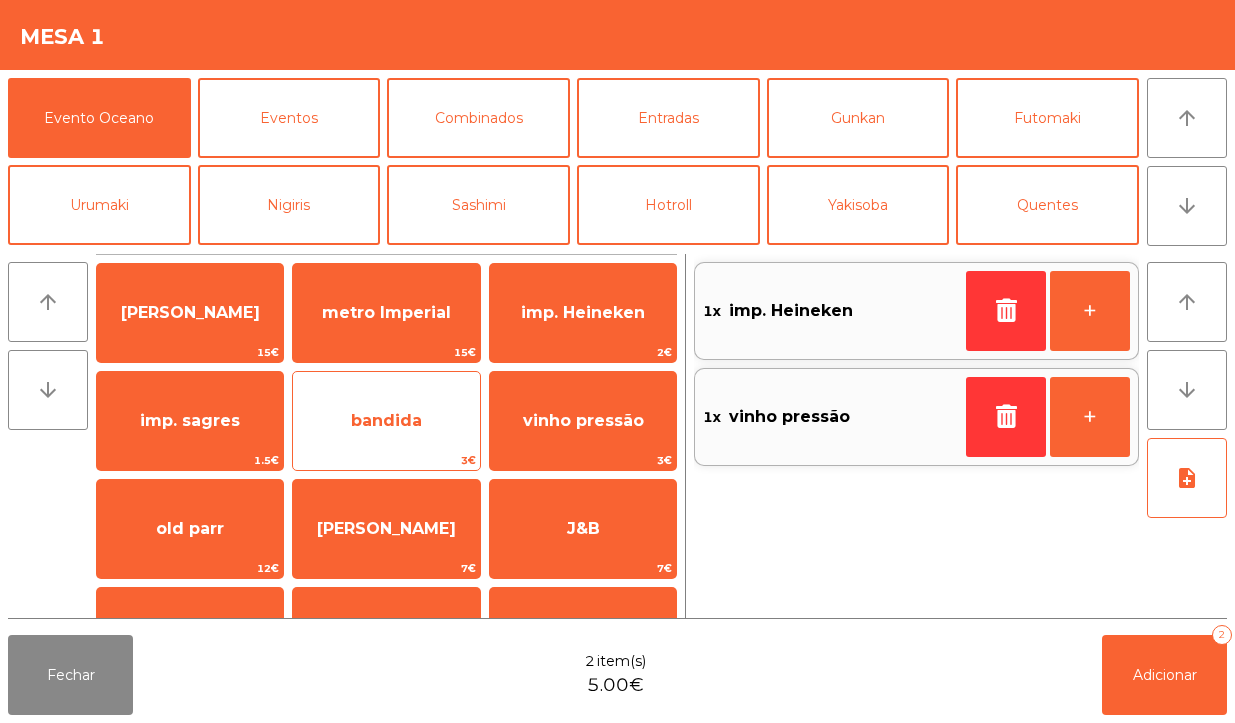 click on "3€" 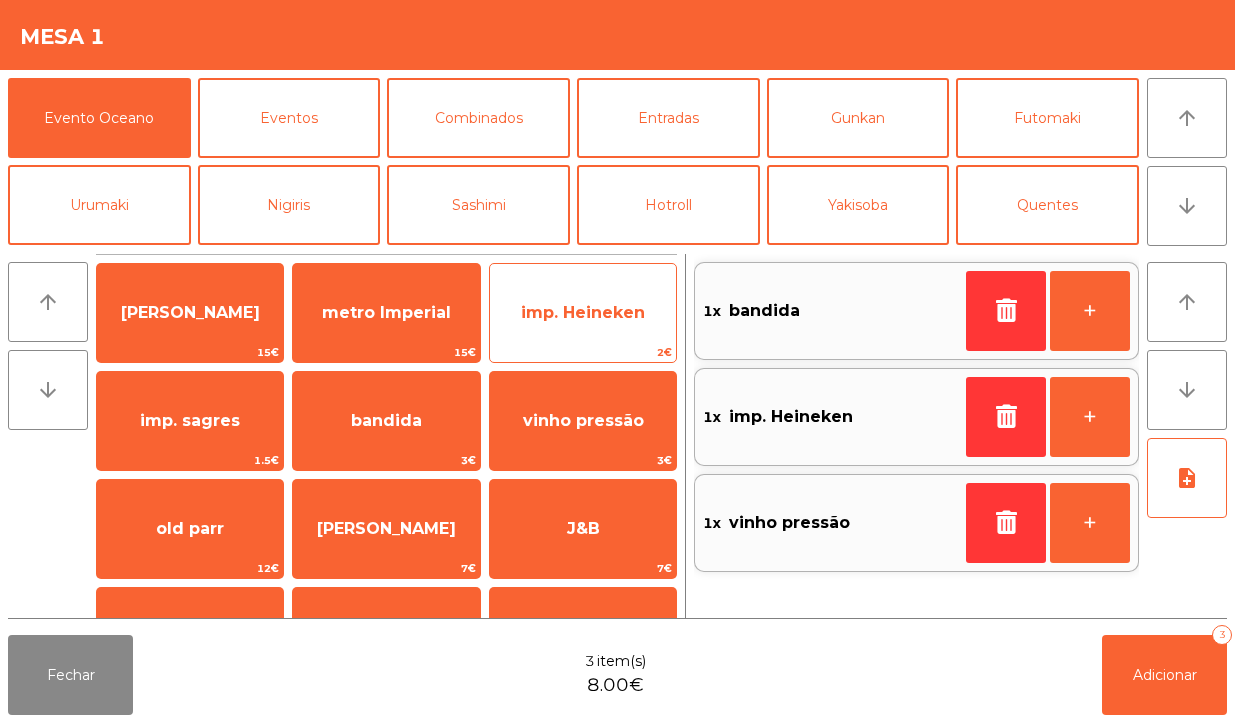 click on "imp. Heineken" 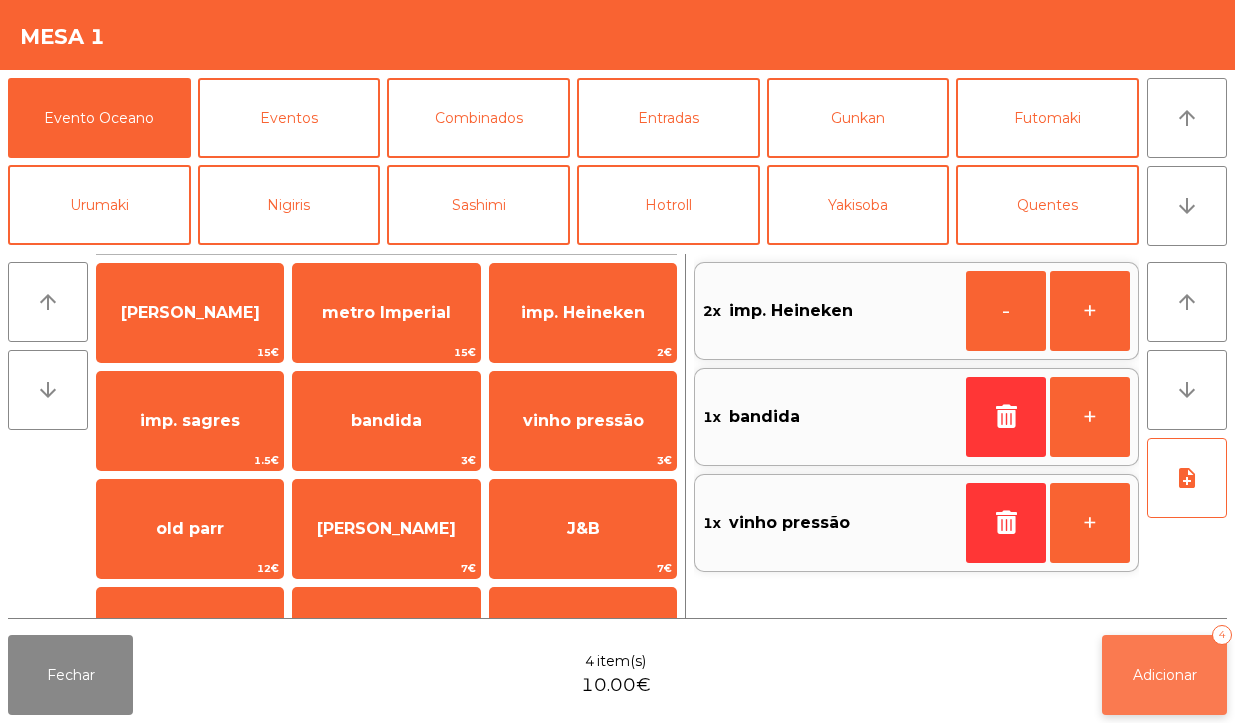 click on "Adicionar   4" 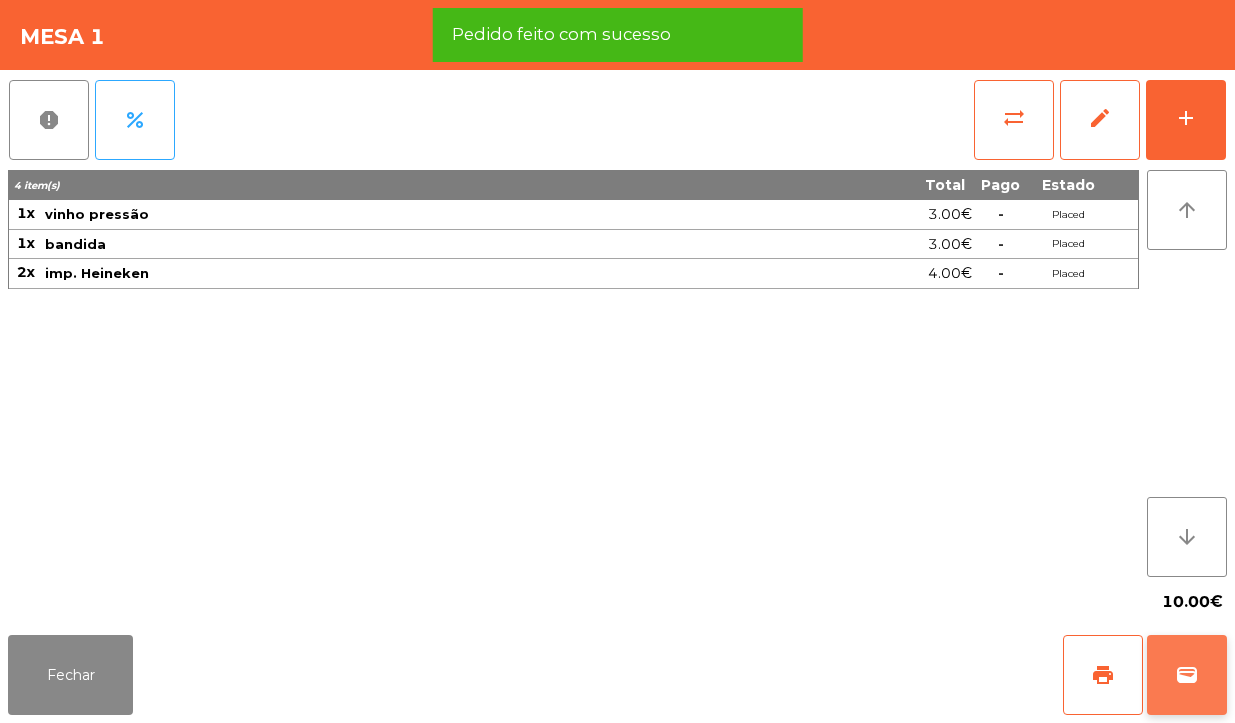 click on "wallet" 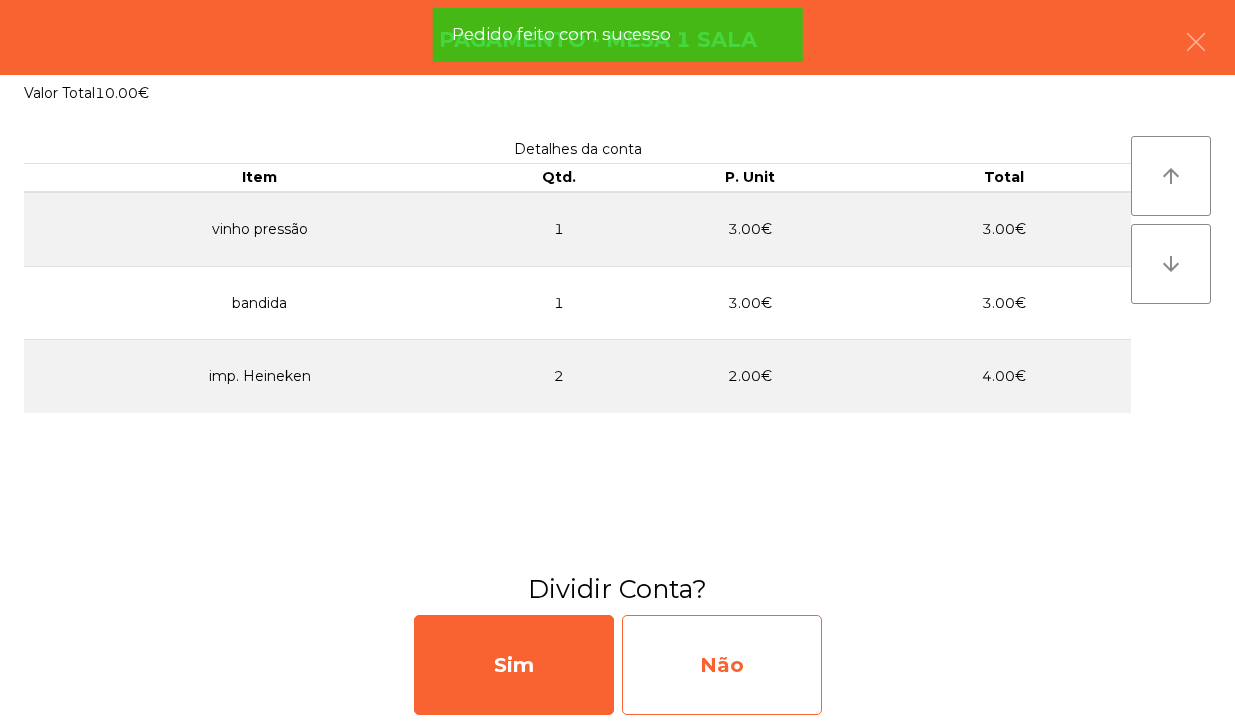 click on "Não" 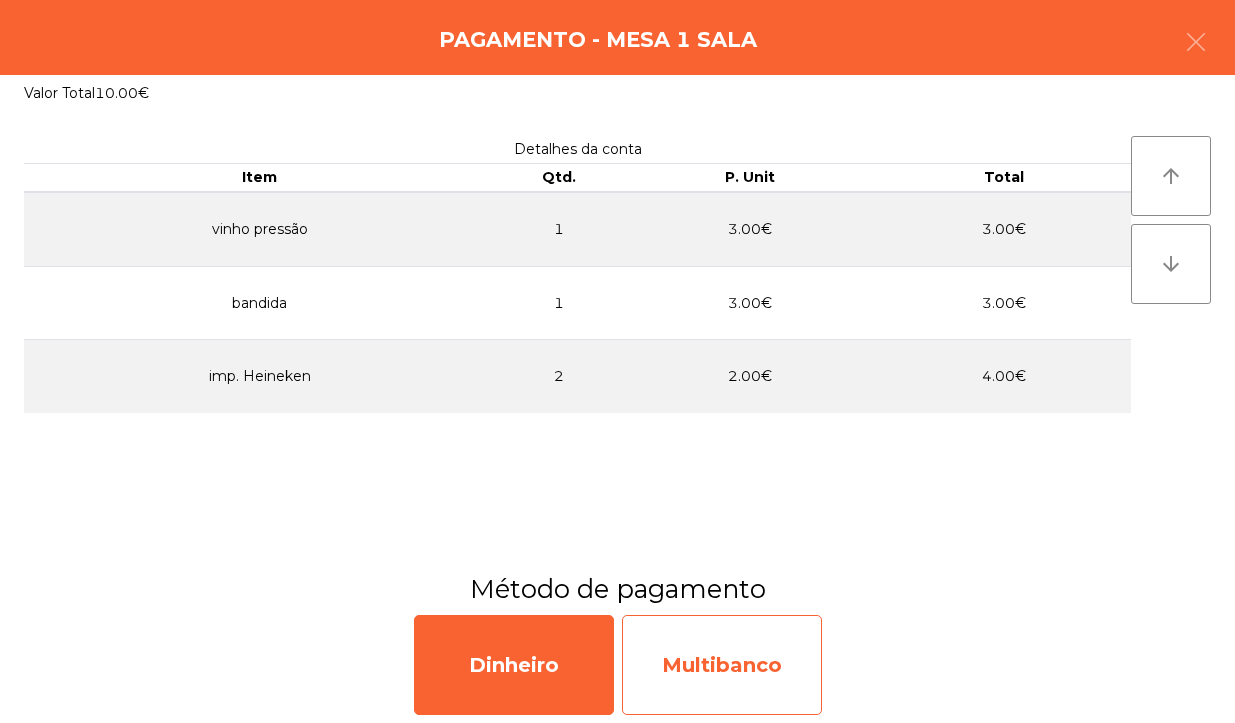 click on "Multibanco" 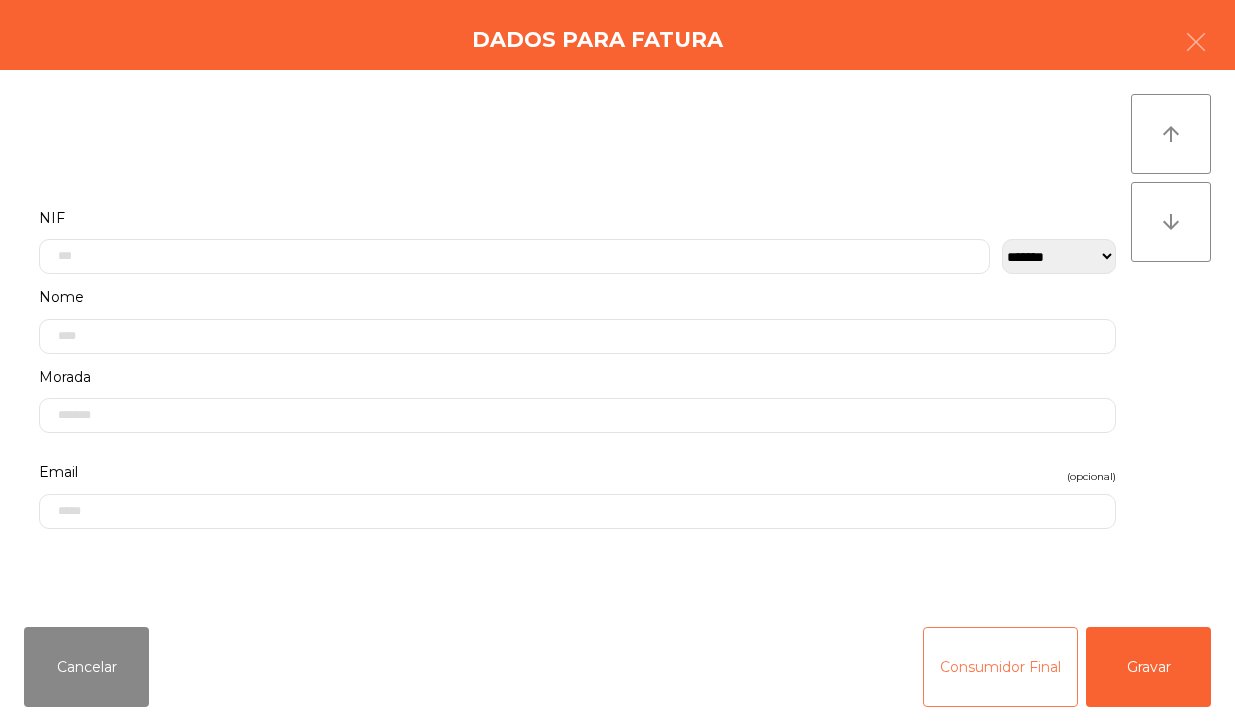 click on "Consumidor Final" 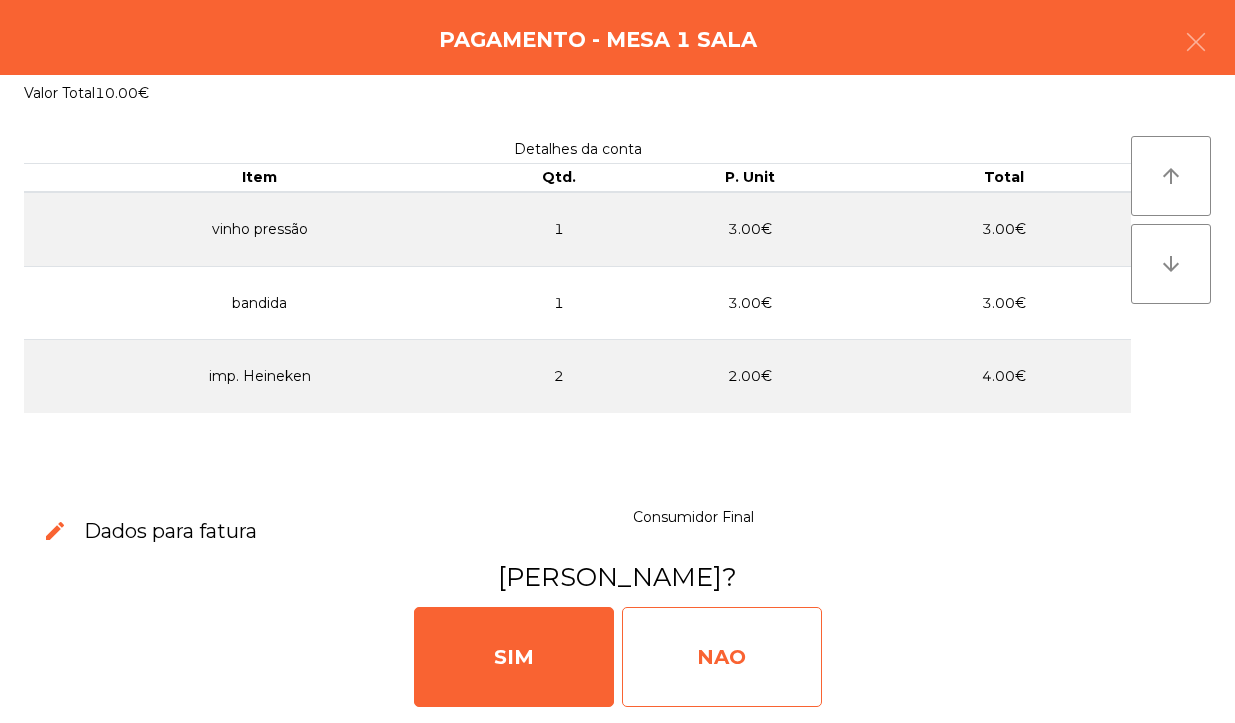 click on "NAO" 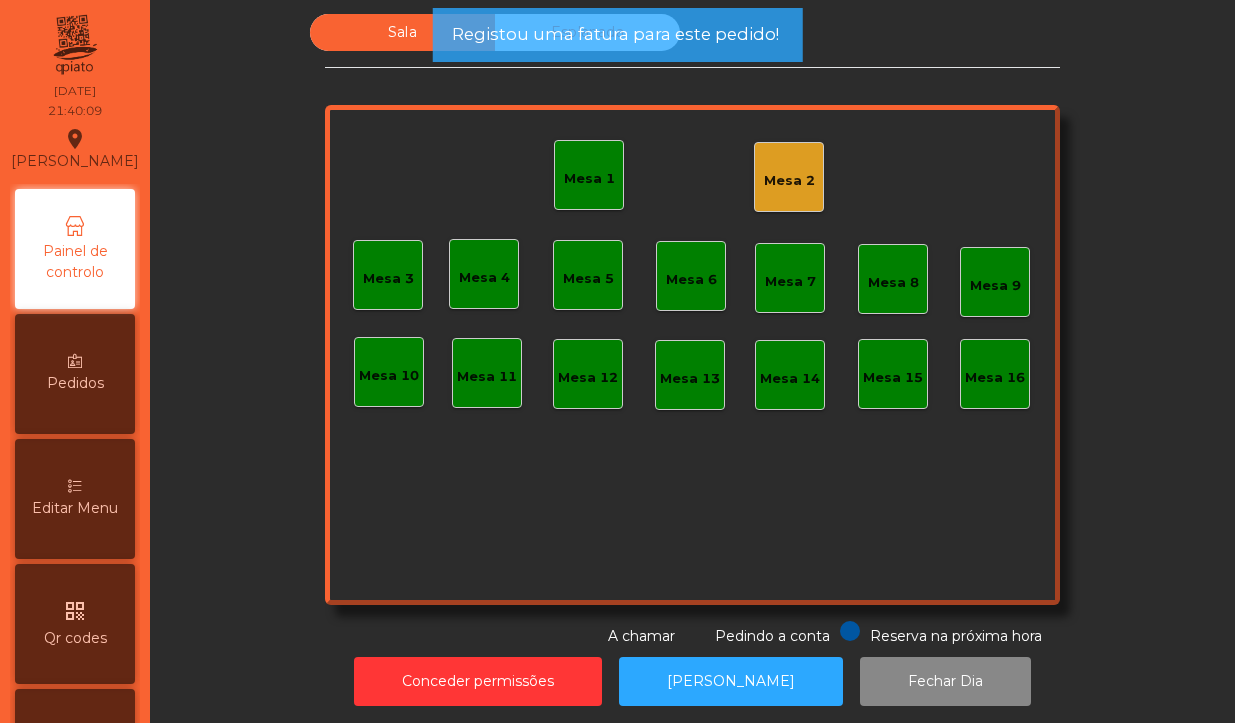 click on "Mesa 1" 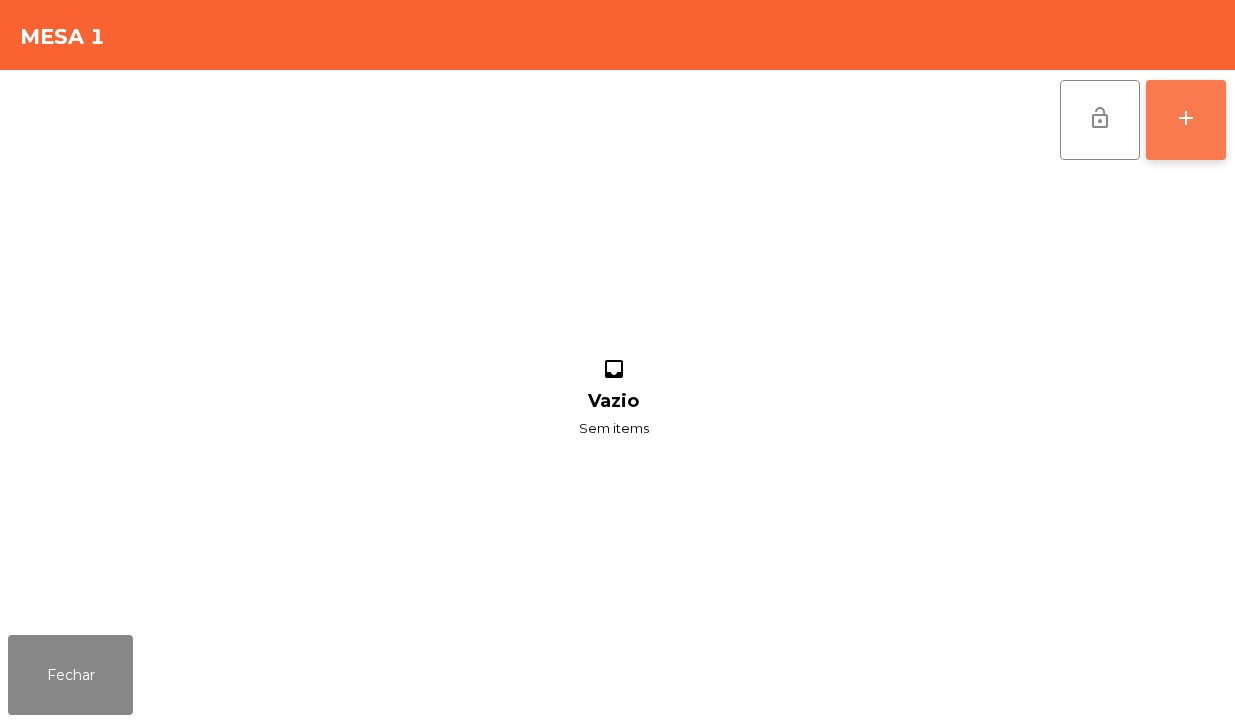 click on "add" 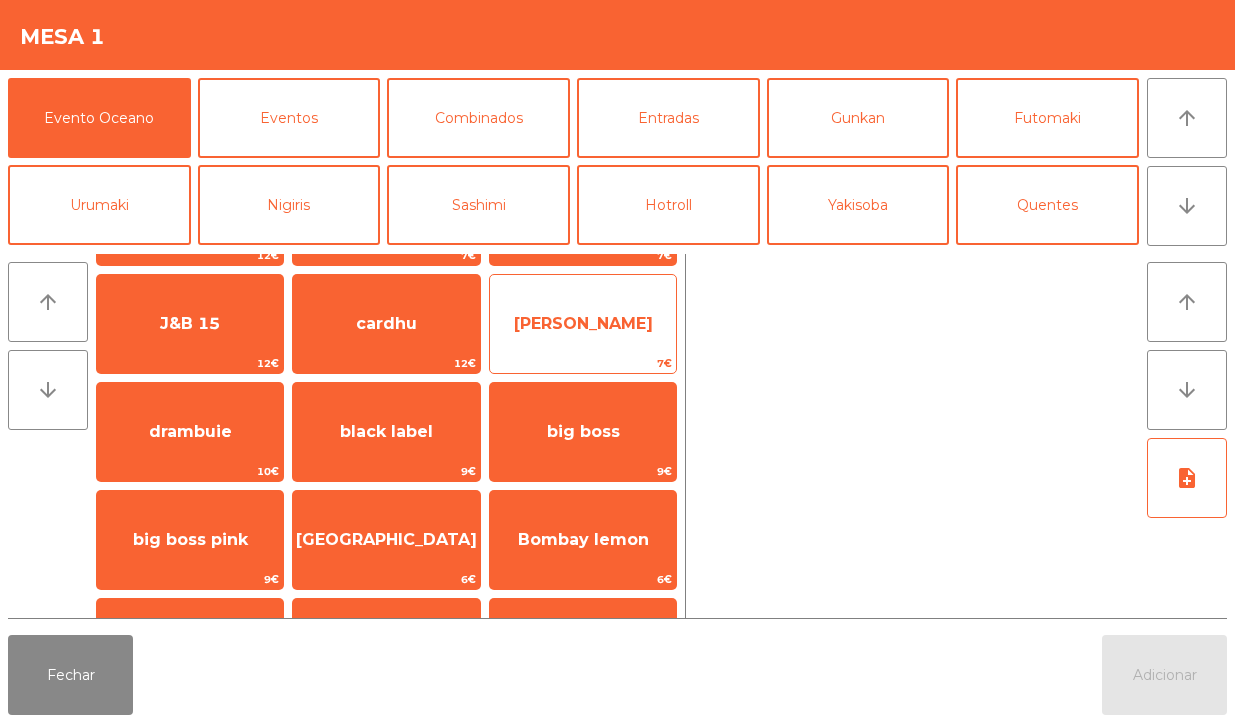 click on "[PERSON_NAME]" 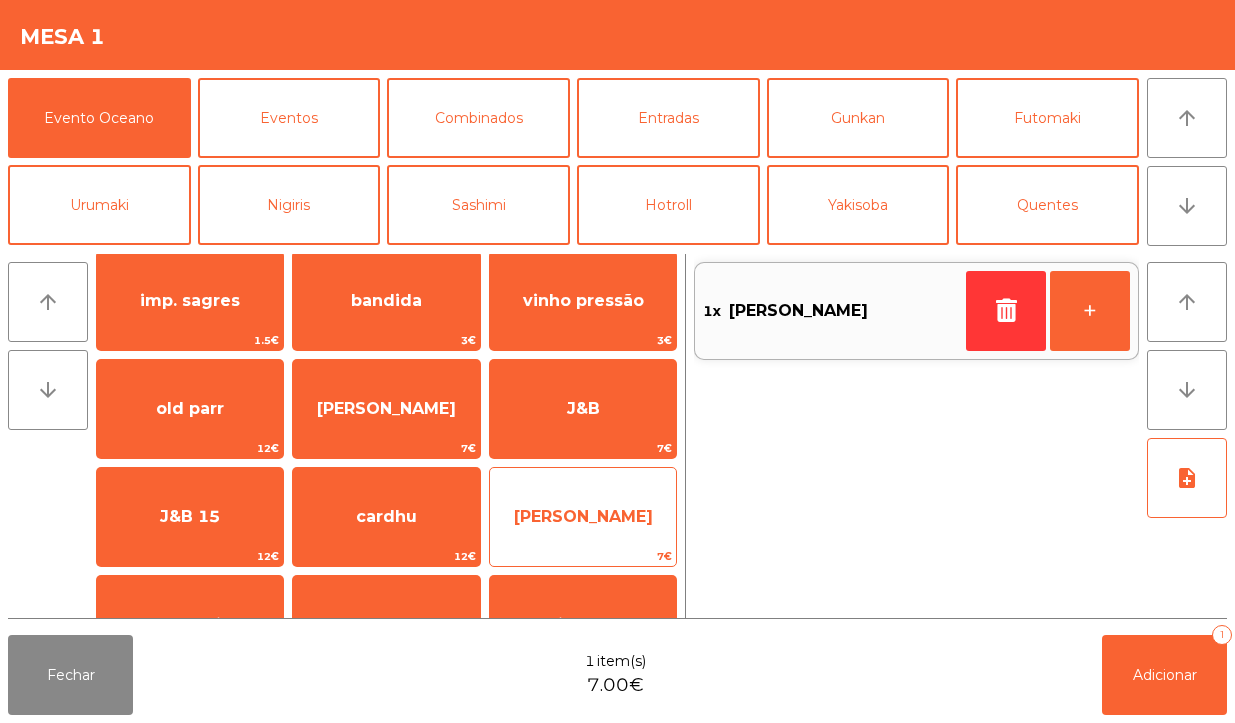 scroll, scrollTop: 0, scrollLeft: 0, axis: both 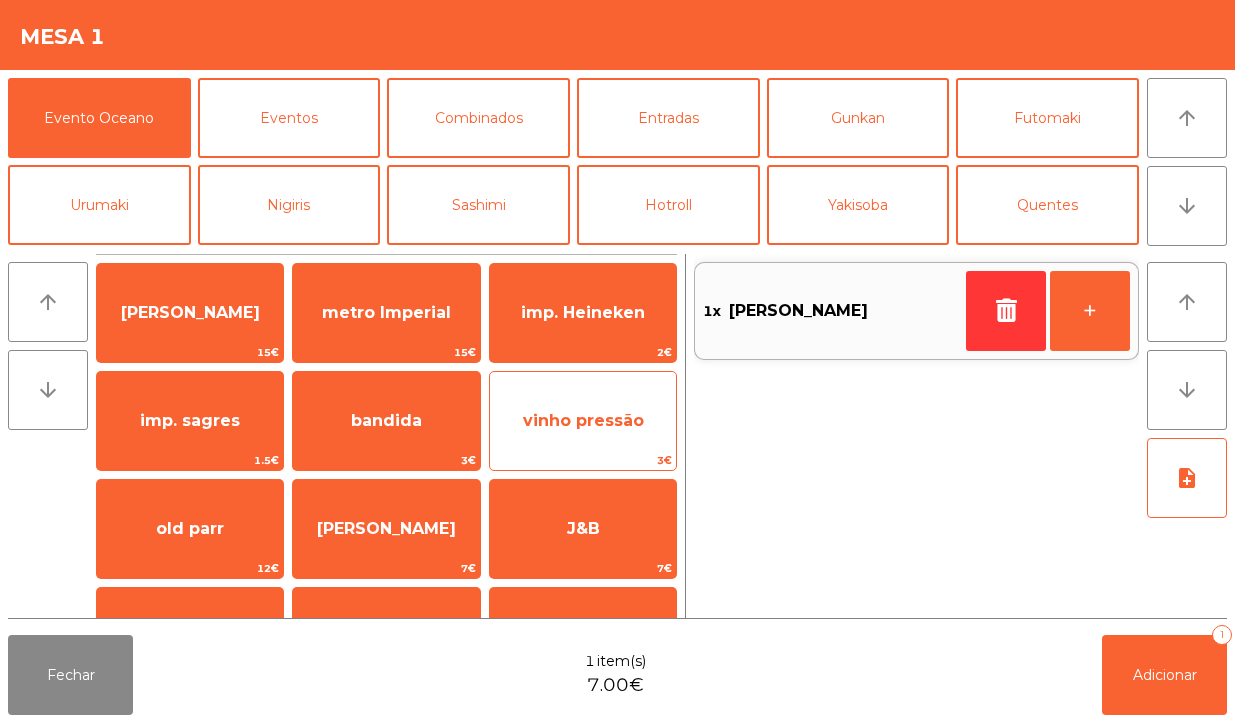 click on "3€" 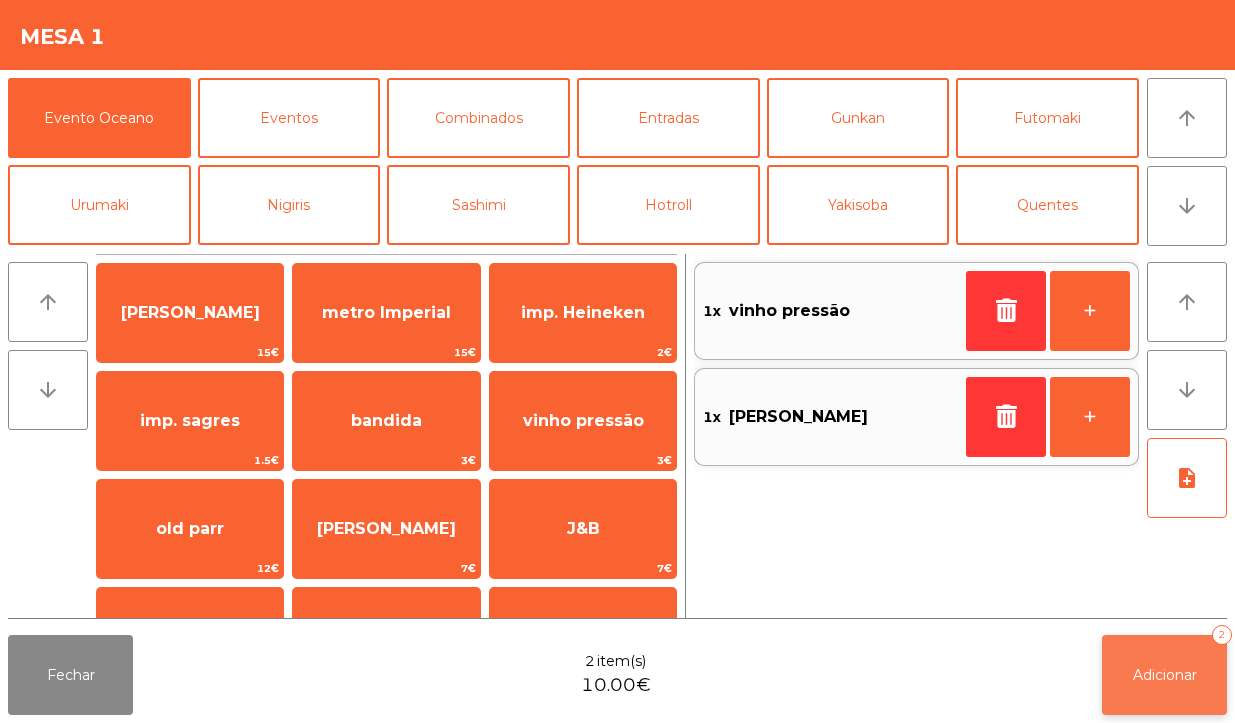 click on "Adicionar   2" 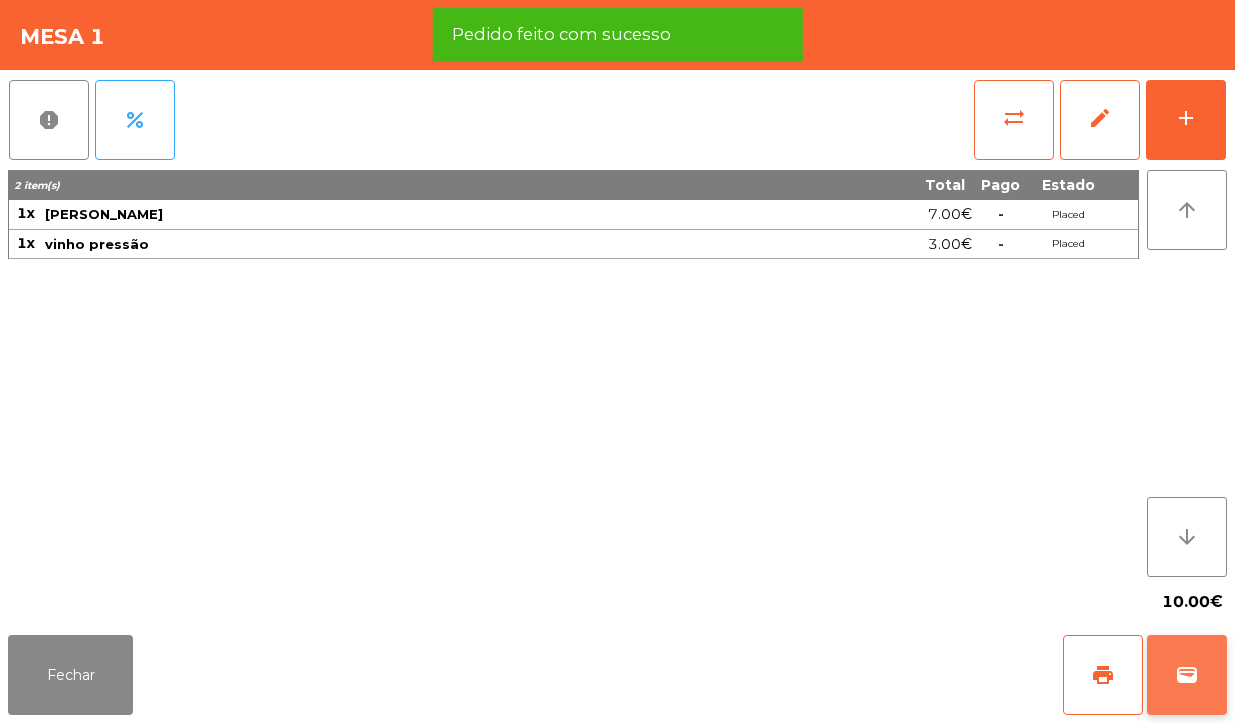 click on "wallet" 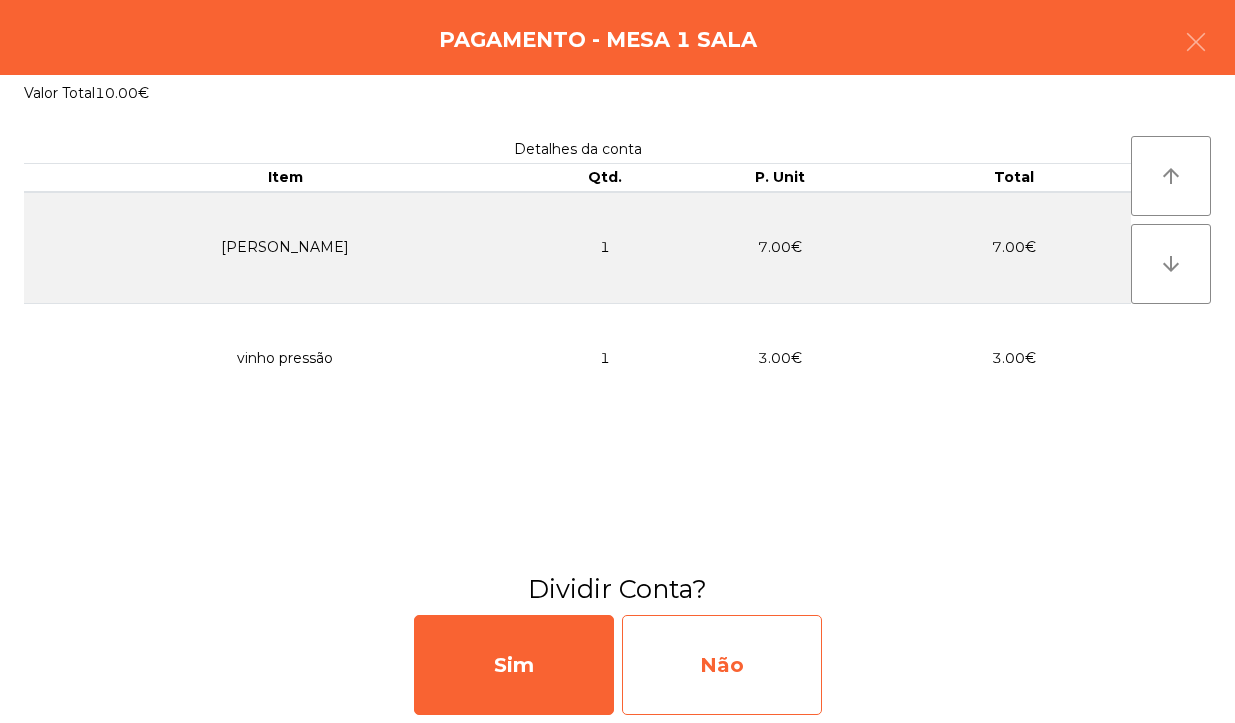 click on "Não" 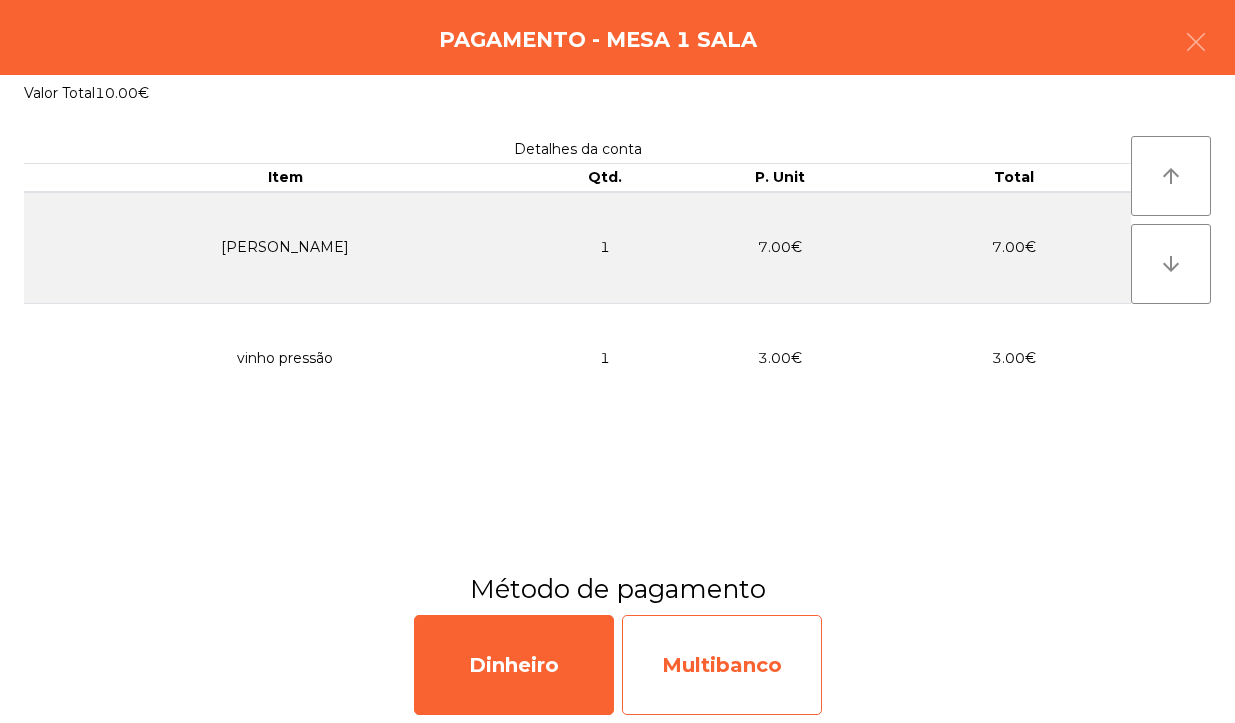 click on "Multibanco" 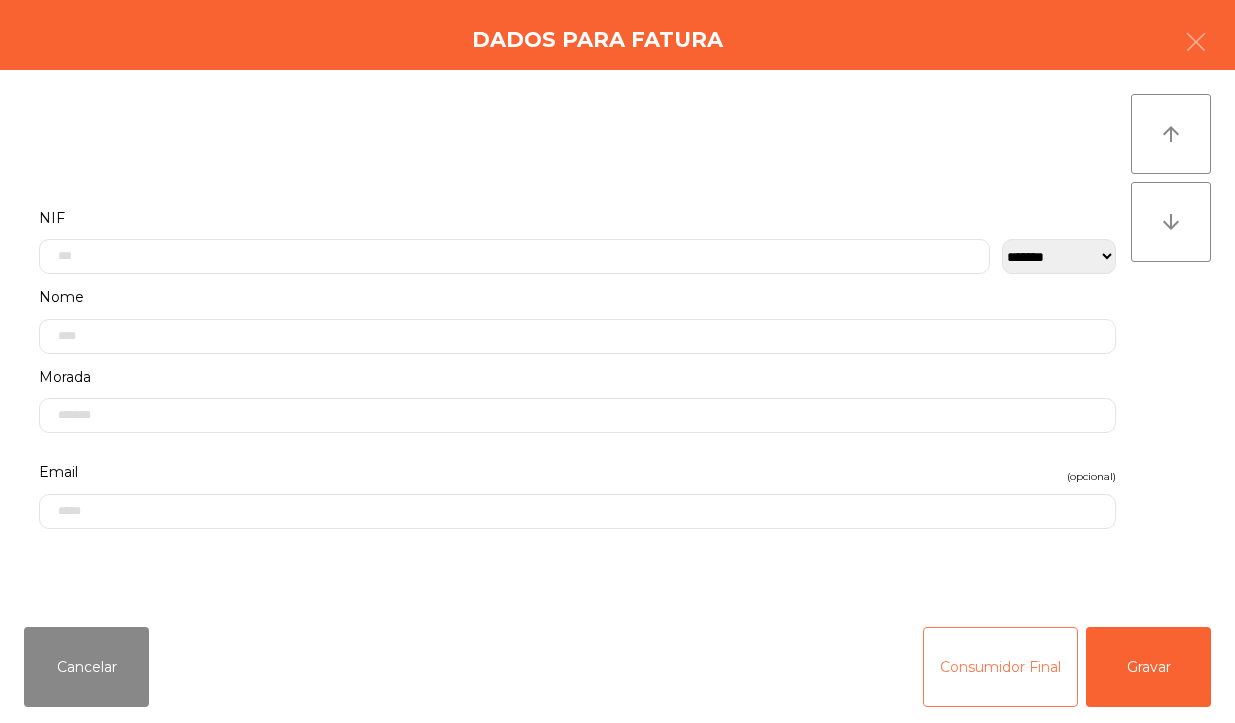 click on "Consumidor Final" 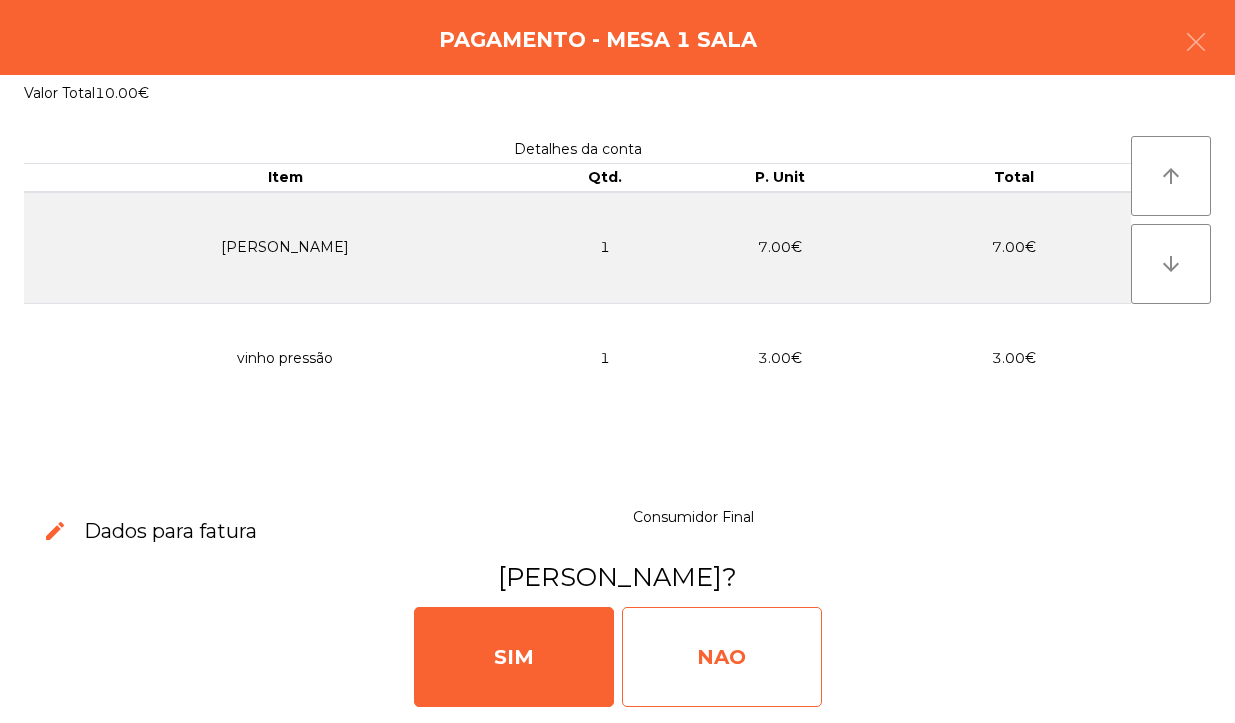 click on "NAO" 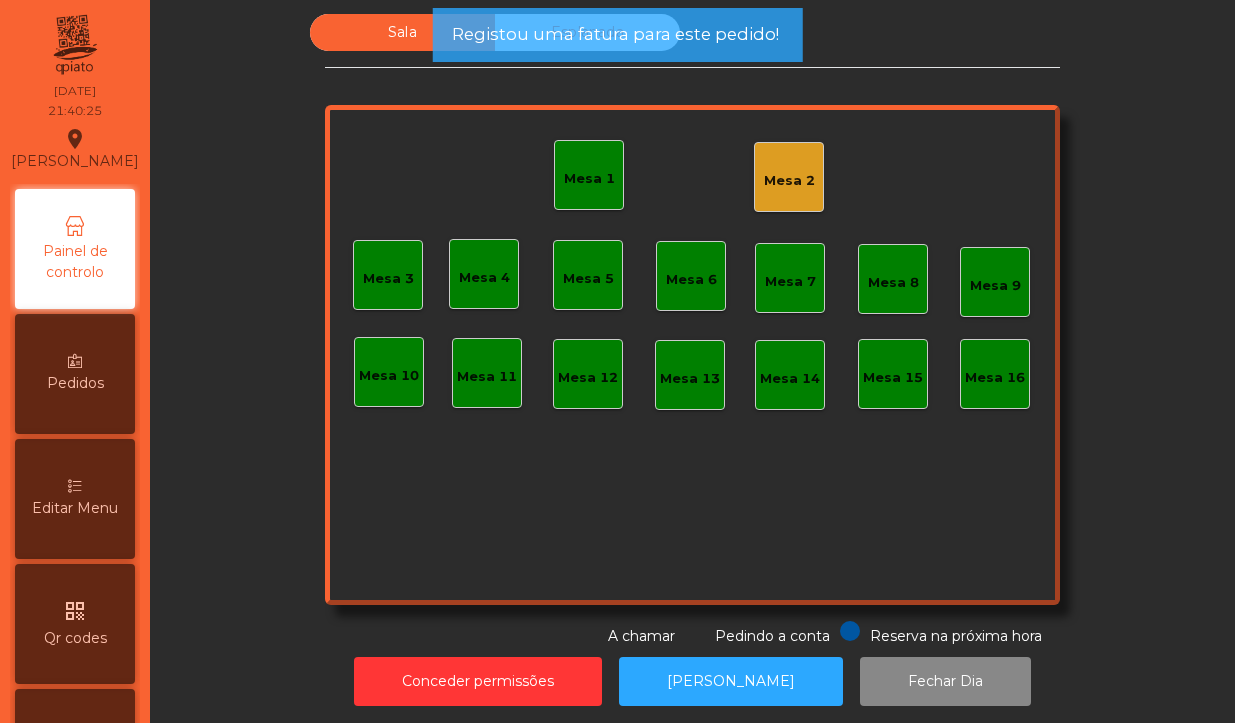 click on "Mesa 1" 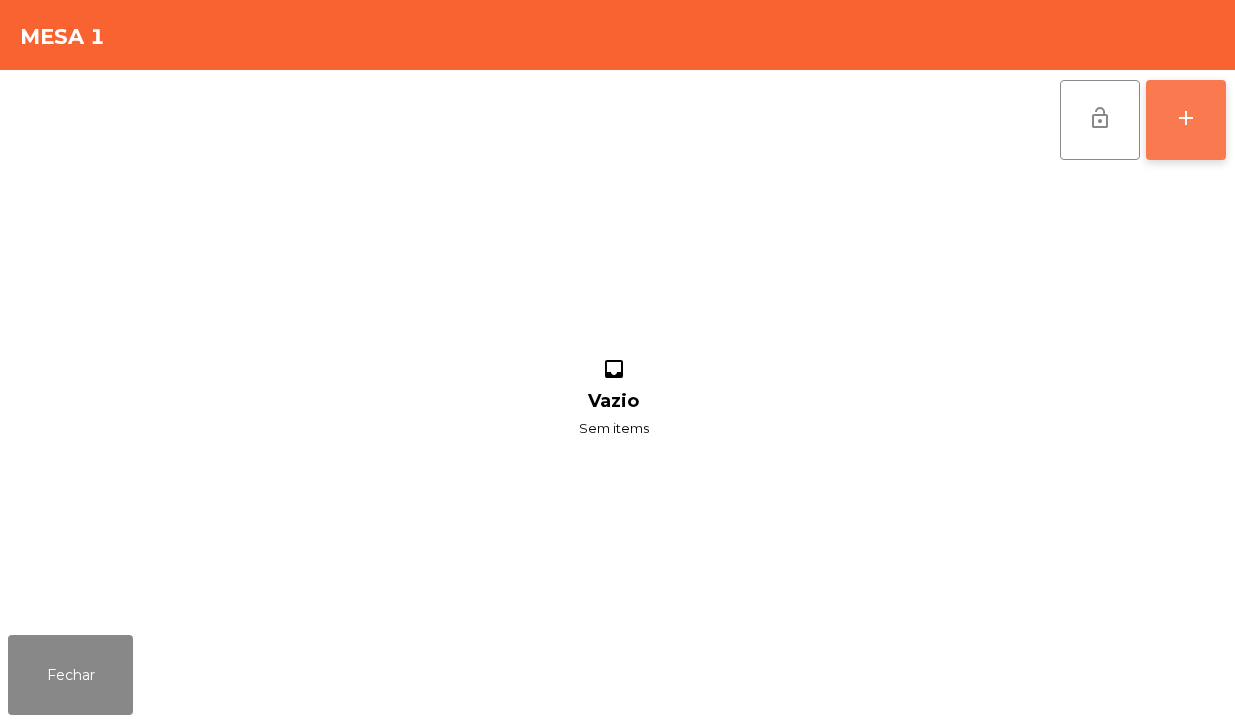 click on "add" 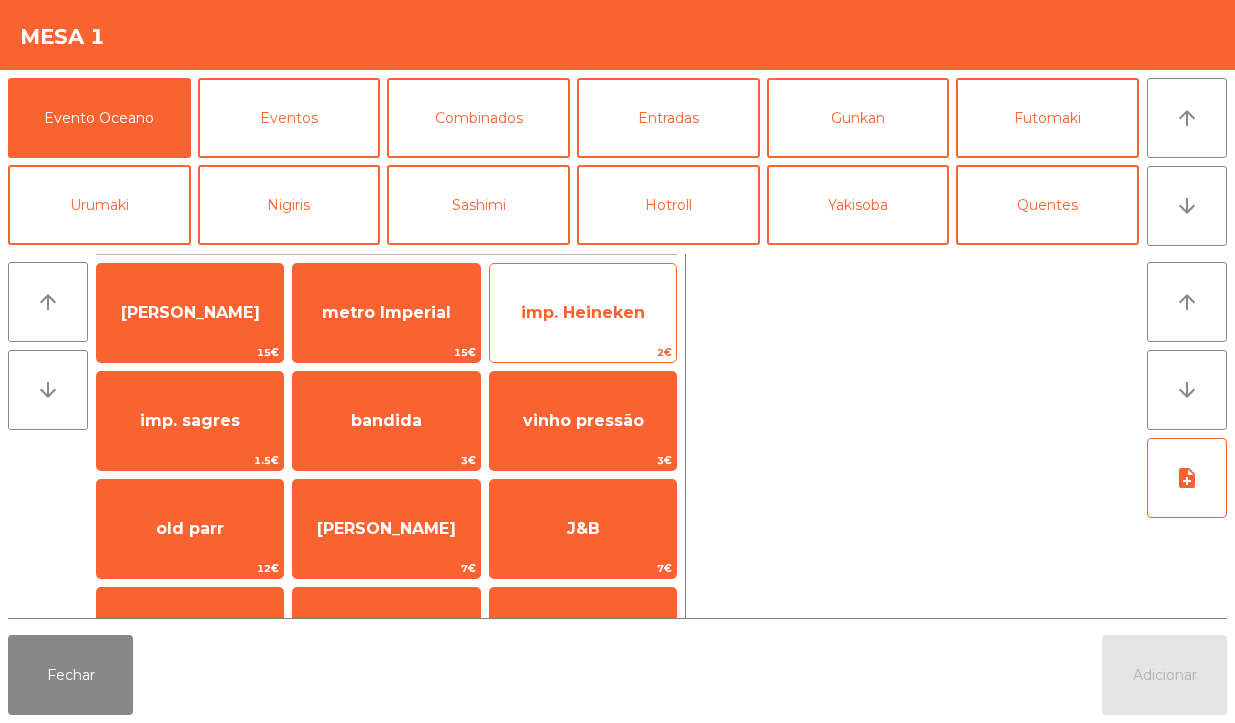 click on "imp. Heineken" 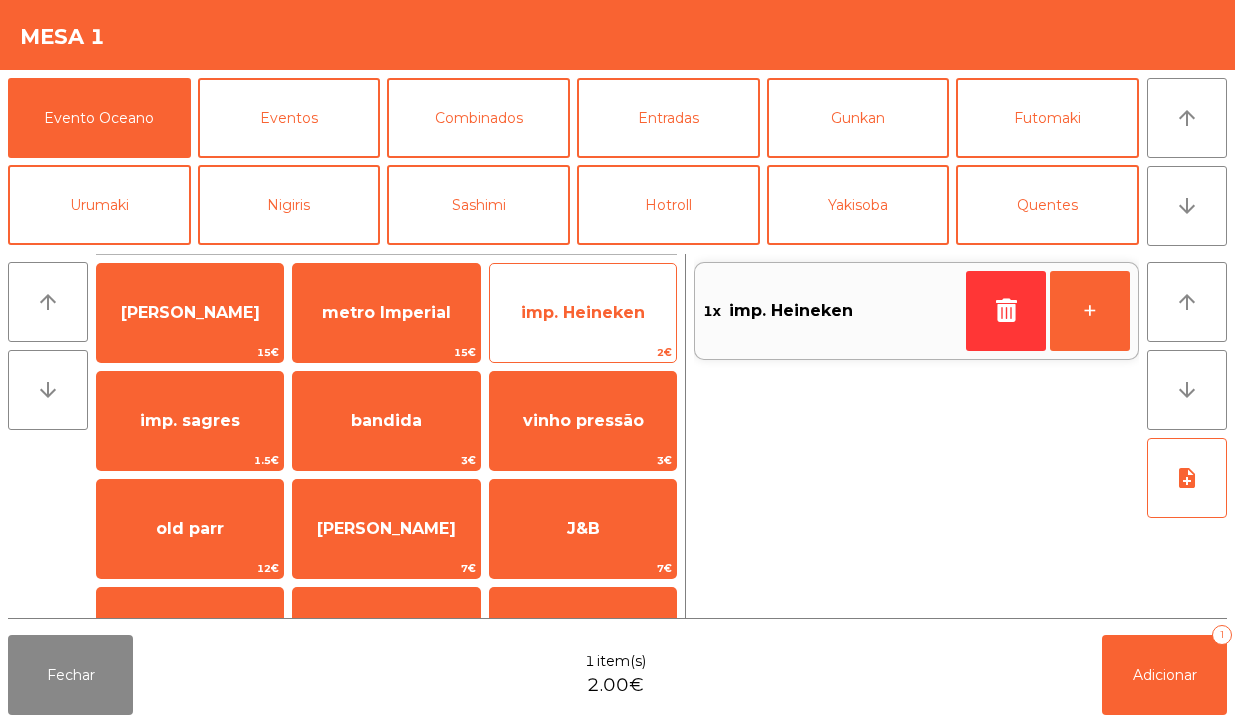 click on "imp. Heineken" 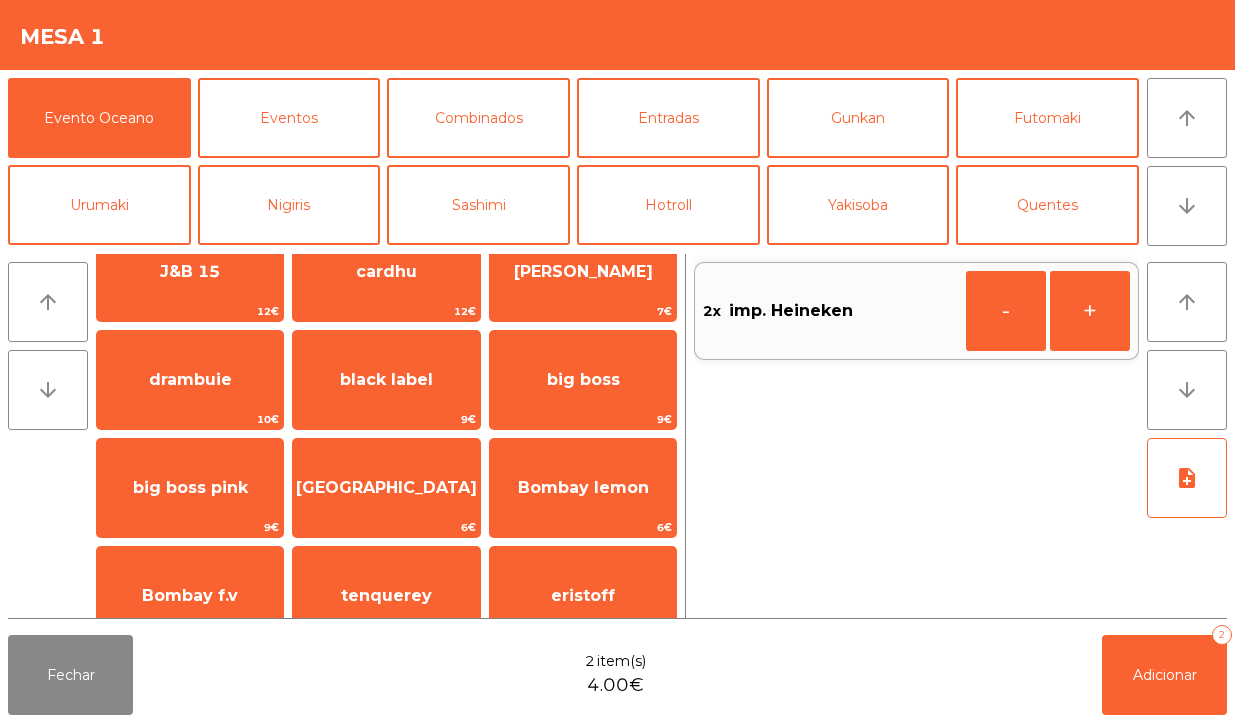 scroll, scrollTop: 375, scrollLeft: 0, axis: vertical 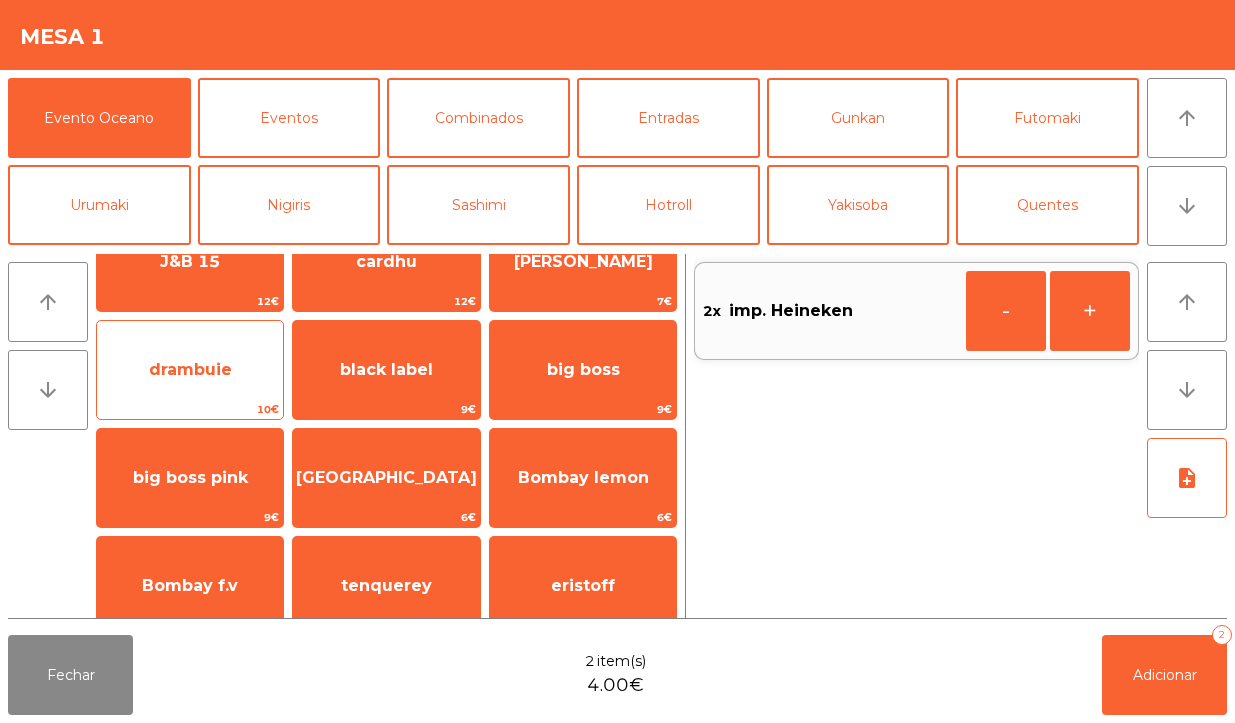 click on "drambuie" 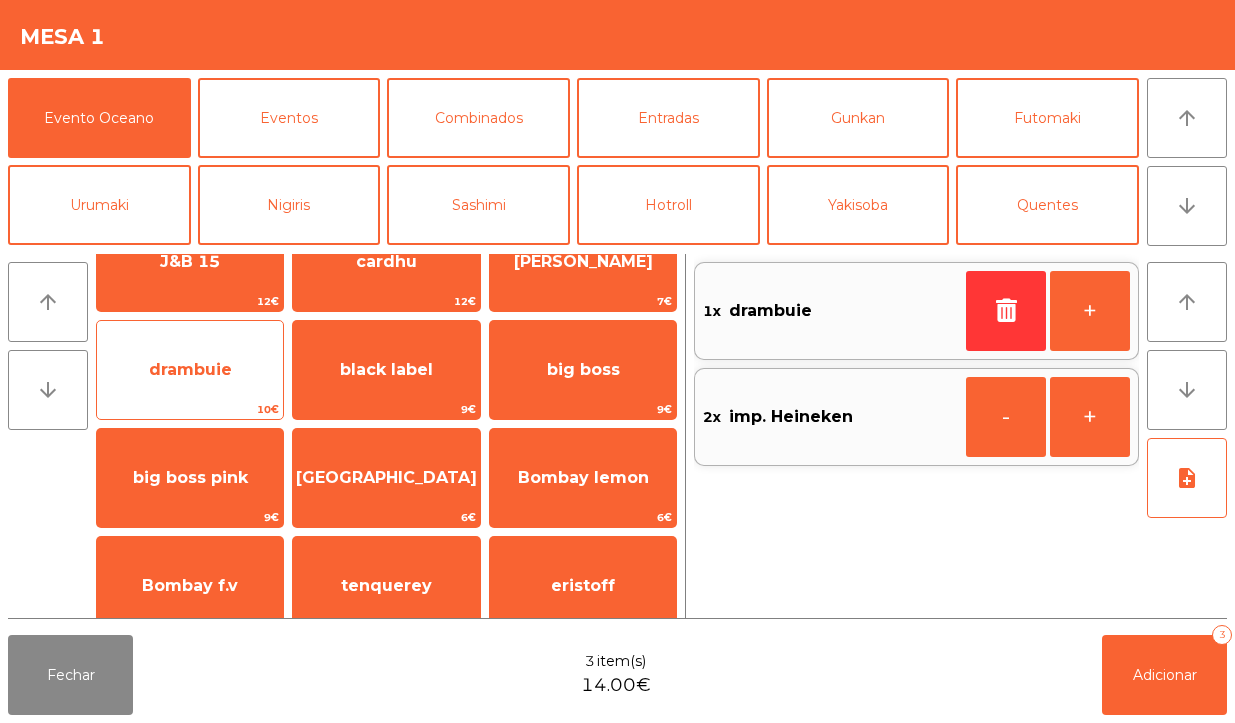 click on "drambuie" 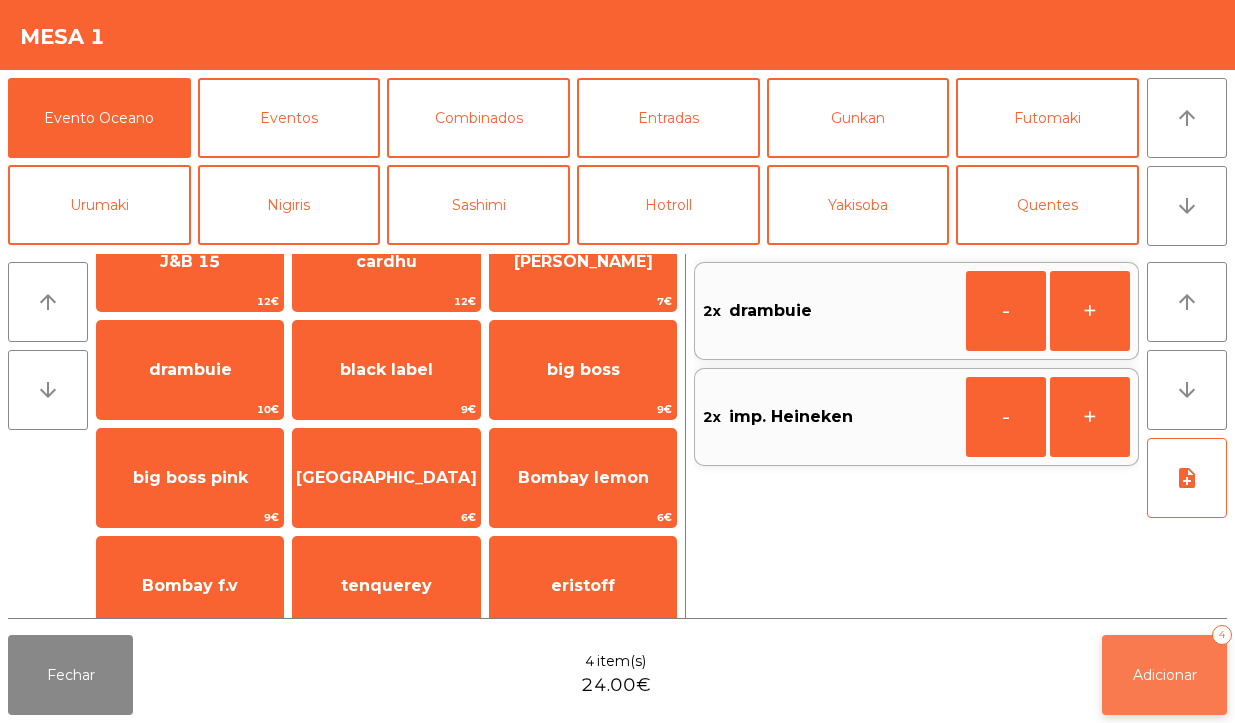 click on "Adicionar" 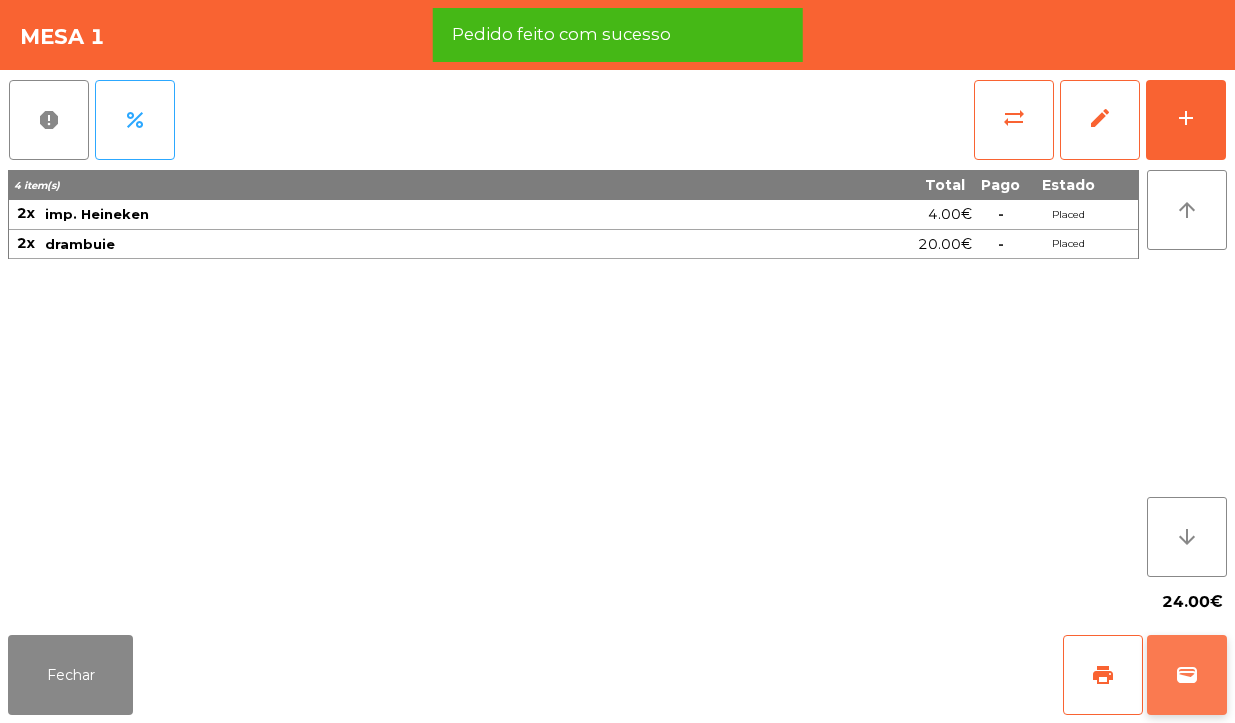 click on "wallet" 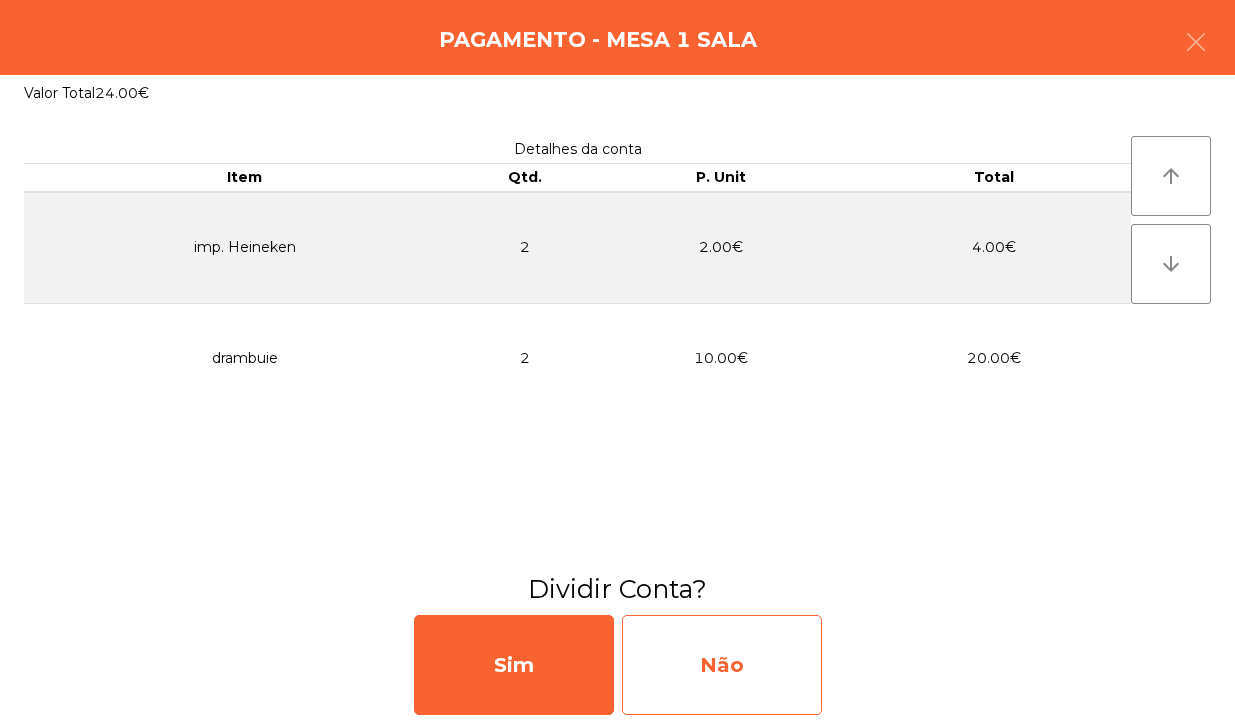 click on "Não" 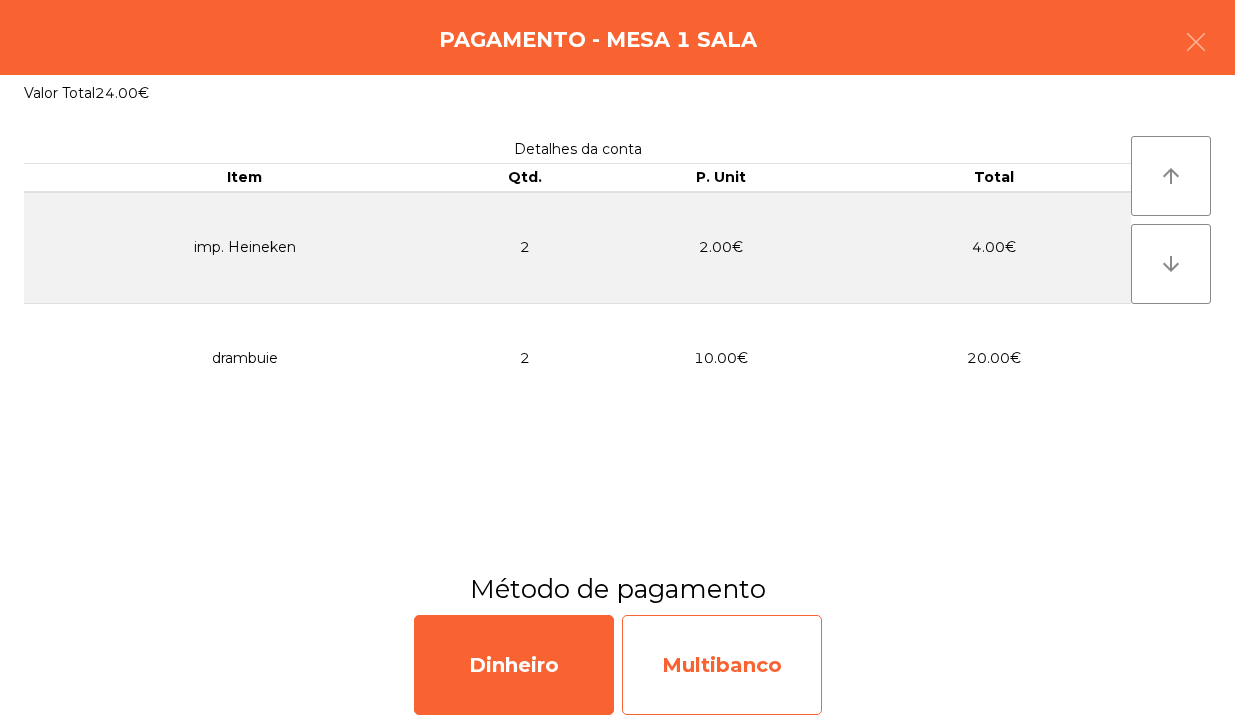 click on "Multibanco" 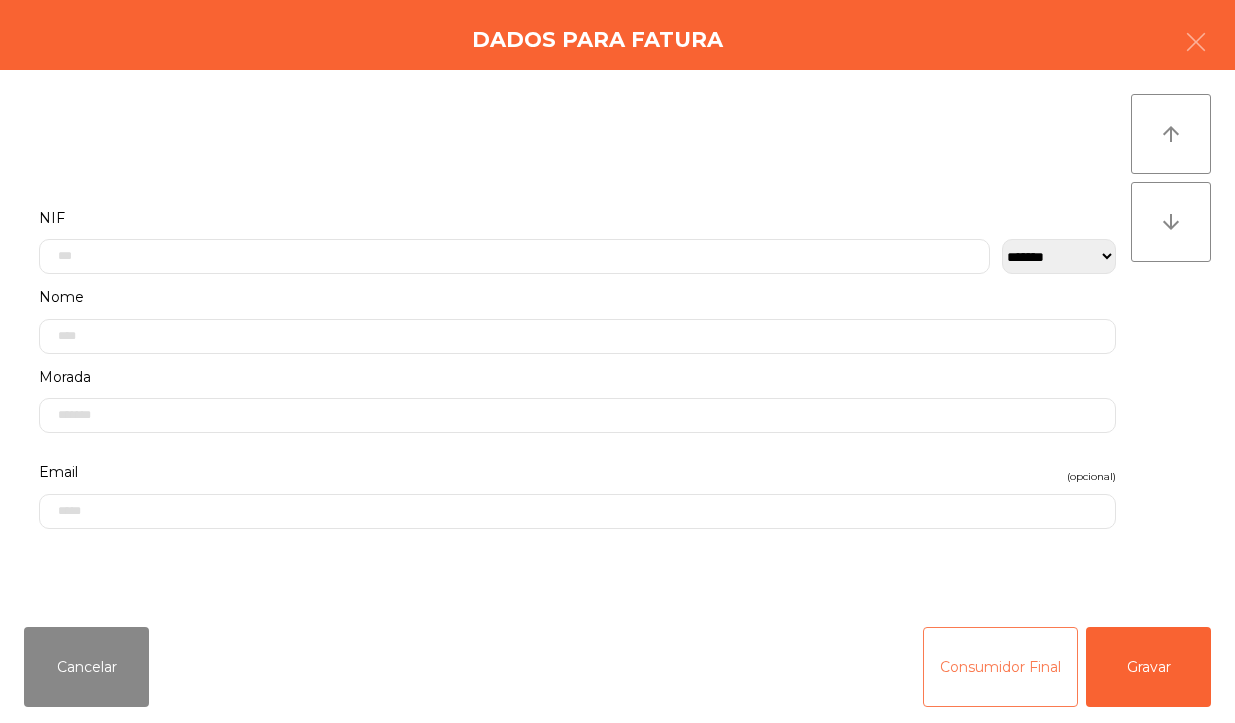 click on "Consumidor Final" 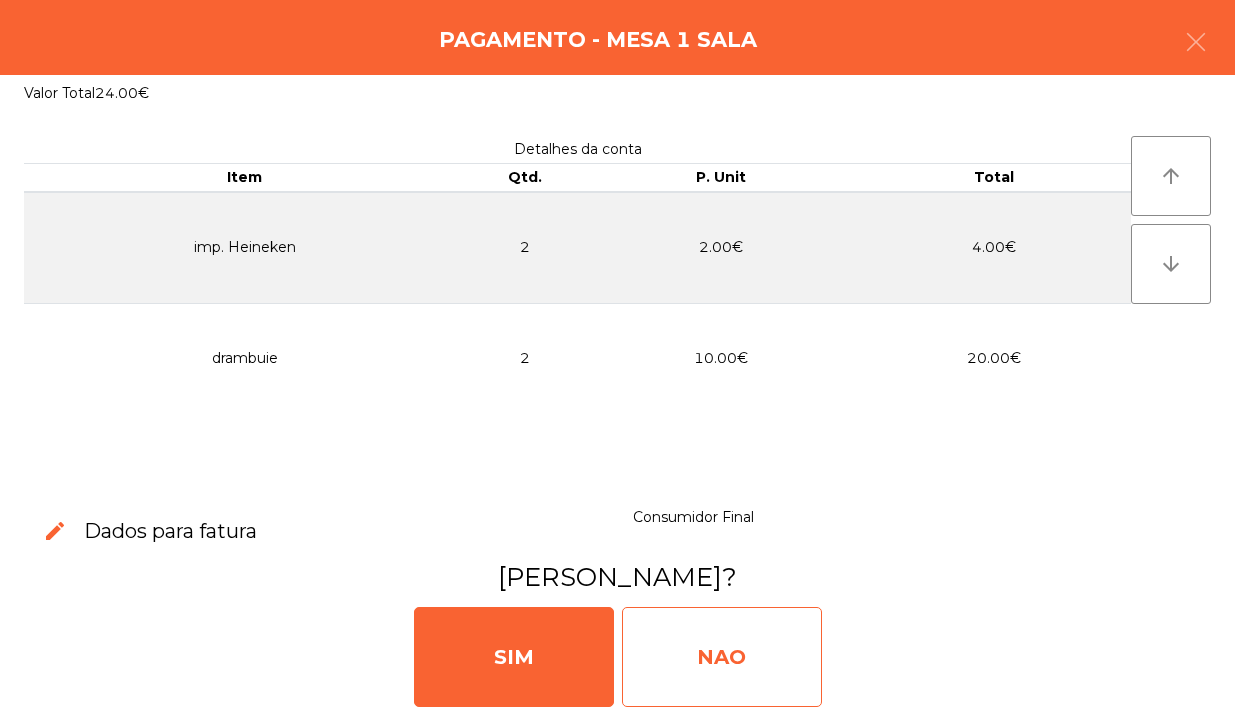 click on "NAO" 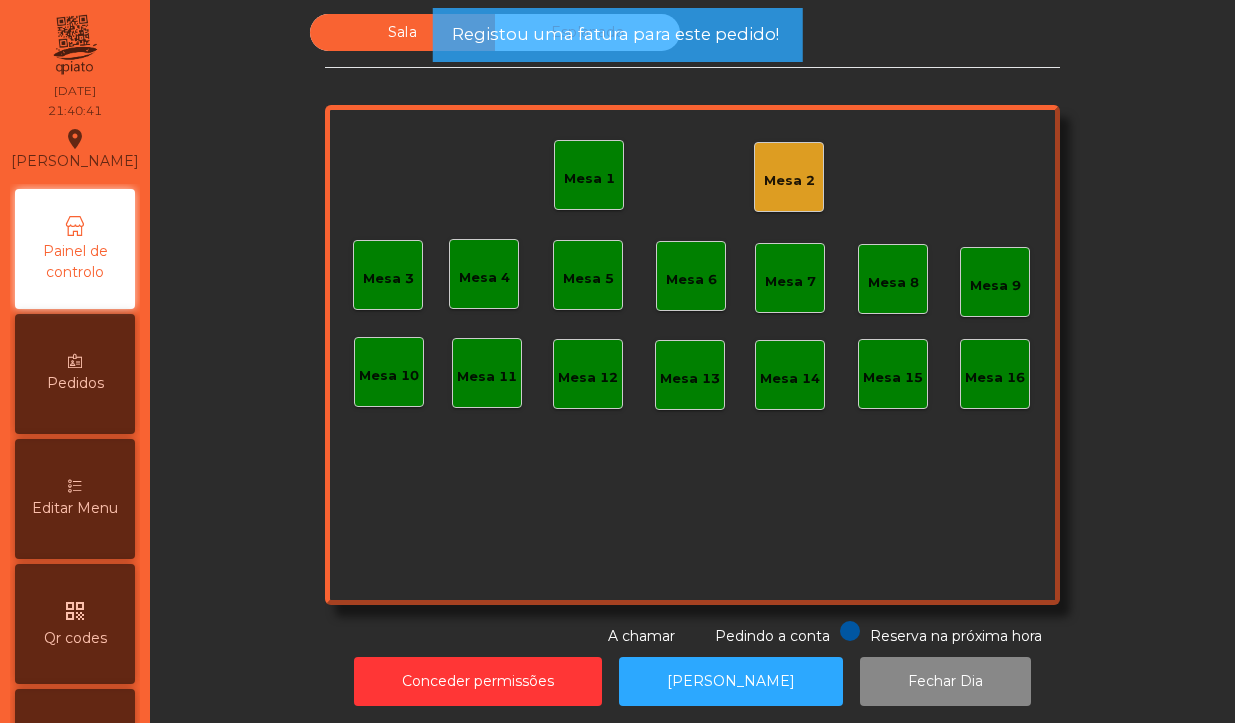 click on "Mesa 1" 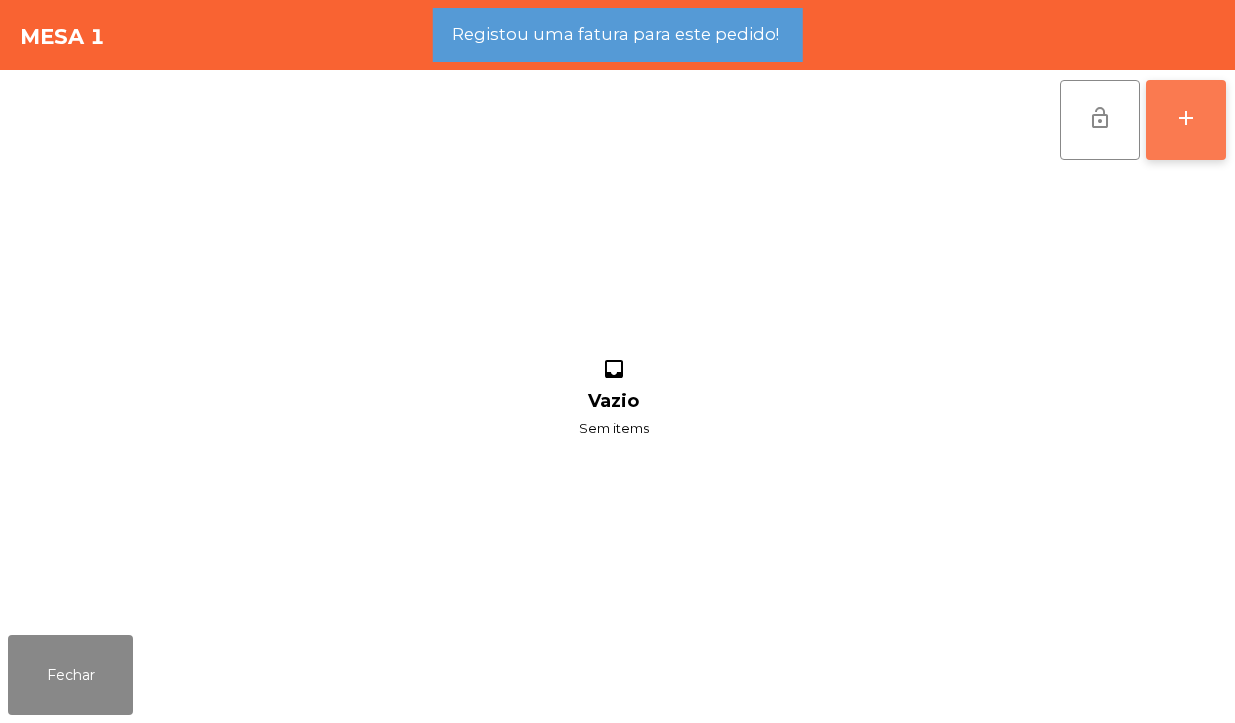click on "add" 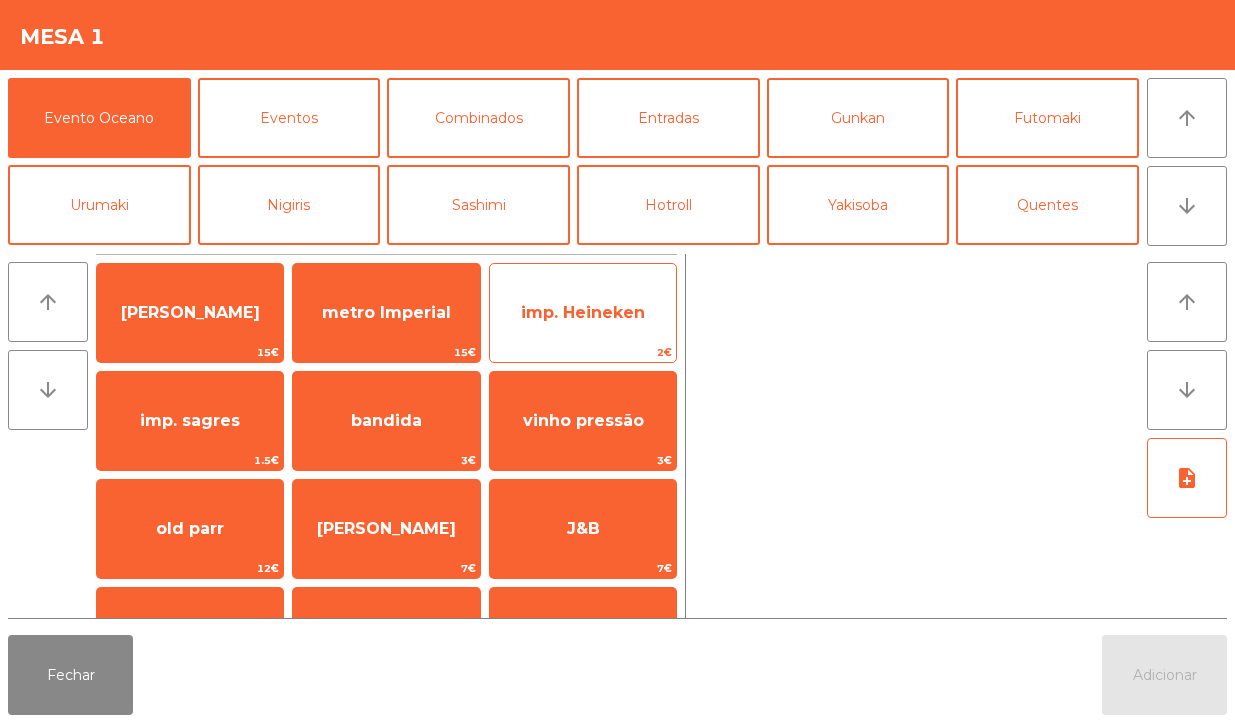 click on "imp. Heineken" 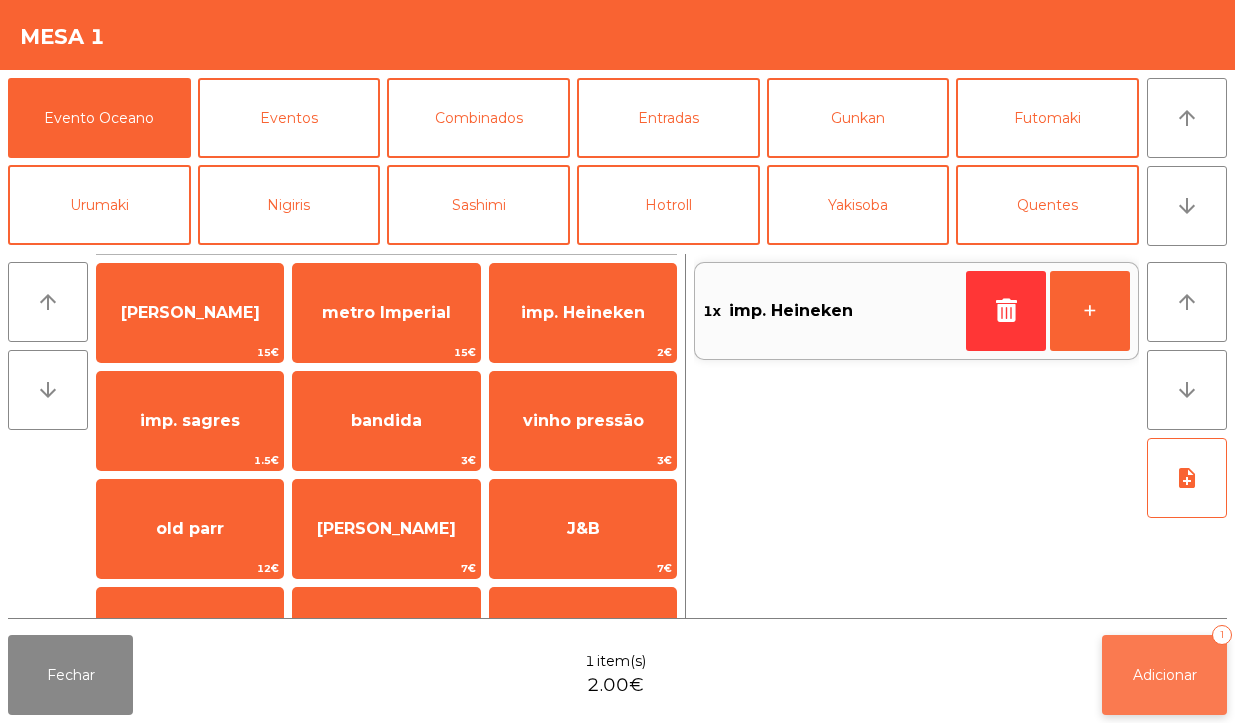 click on "Adicionar   1" 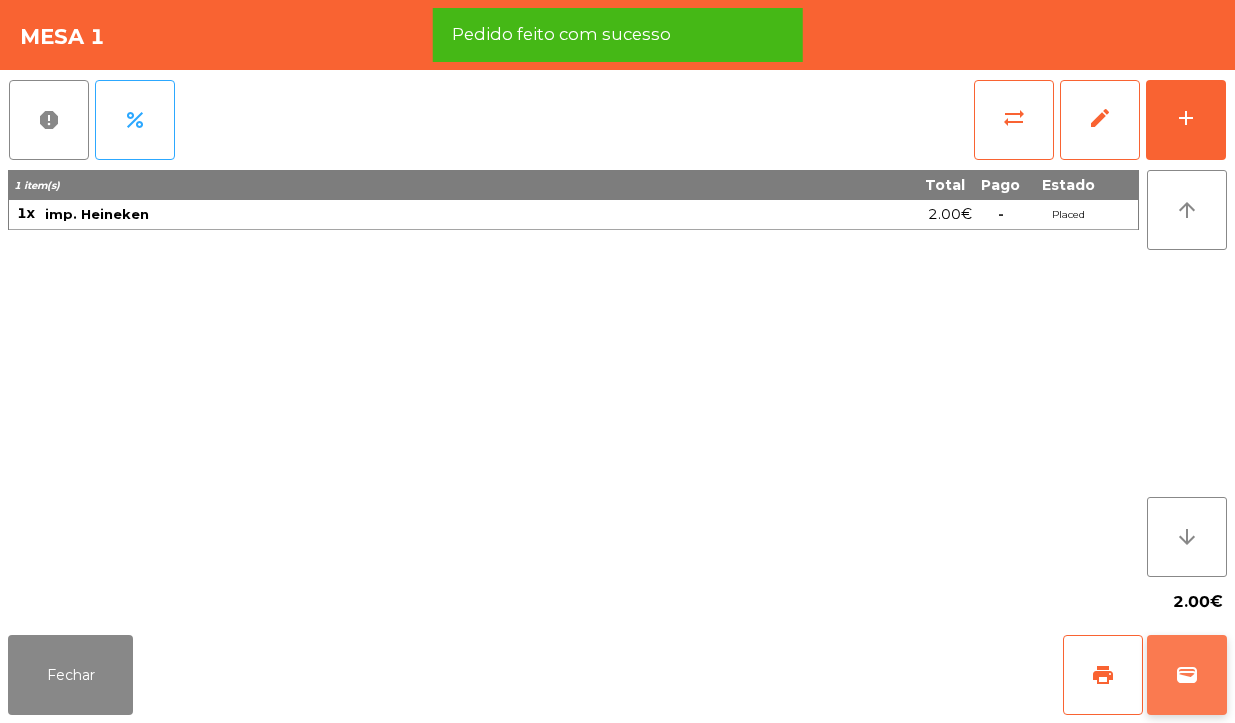 click on "wallet" 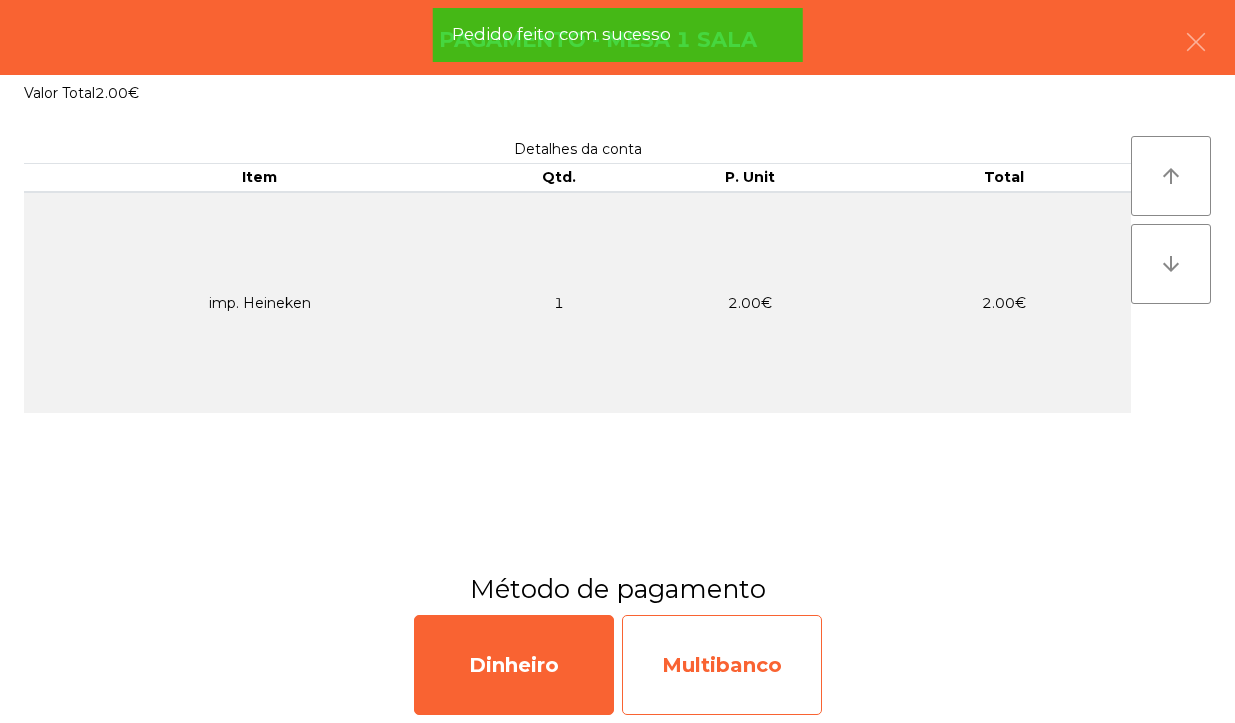 click on "Multibanco" 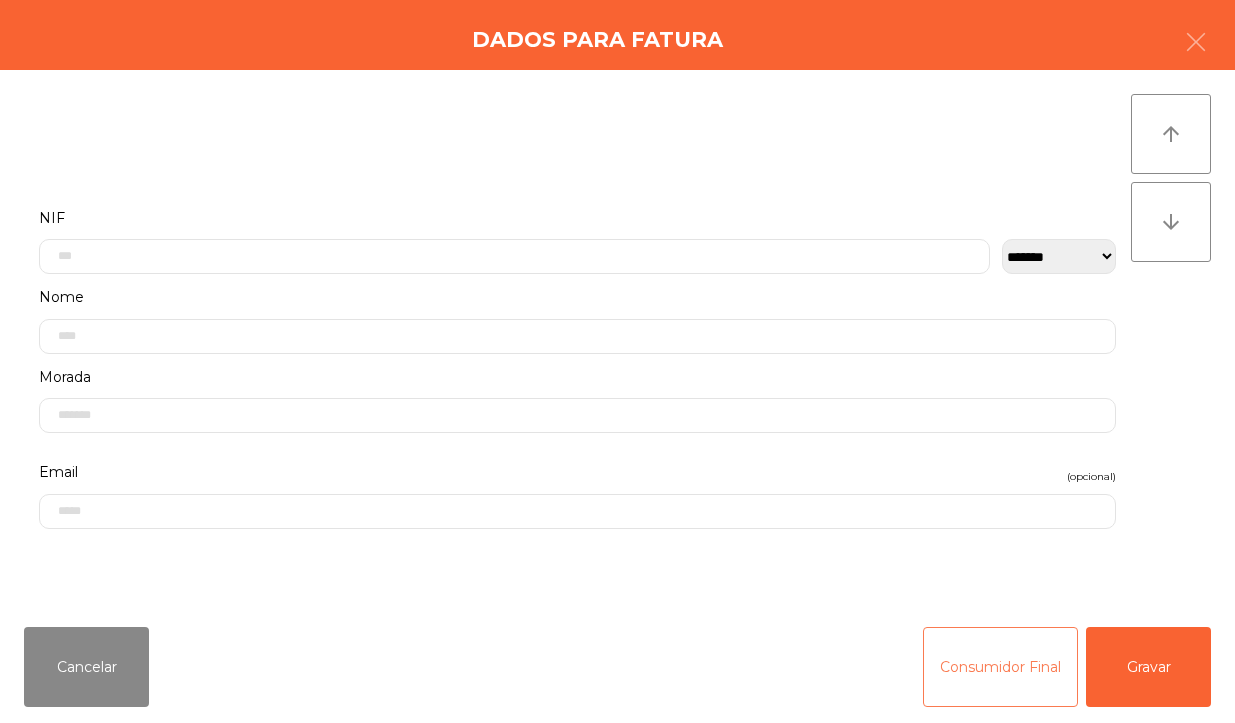 click on "Consumidor Final" 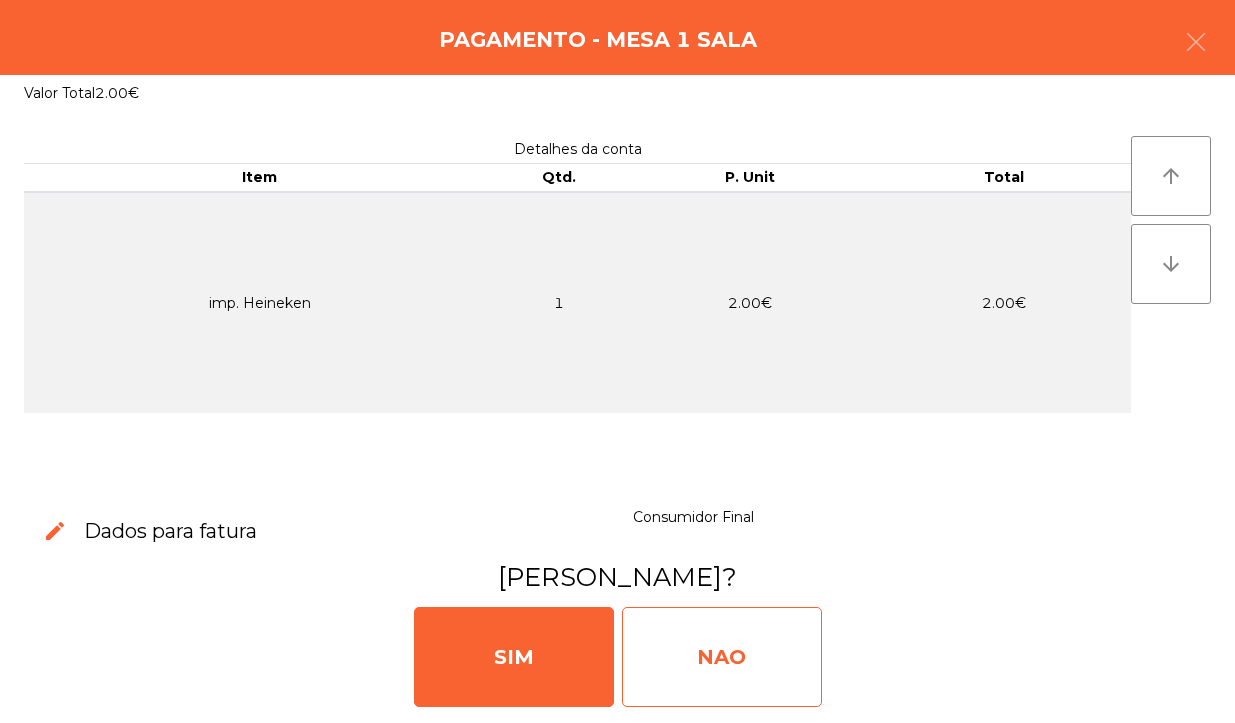 click on "NAO" 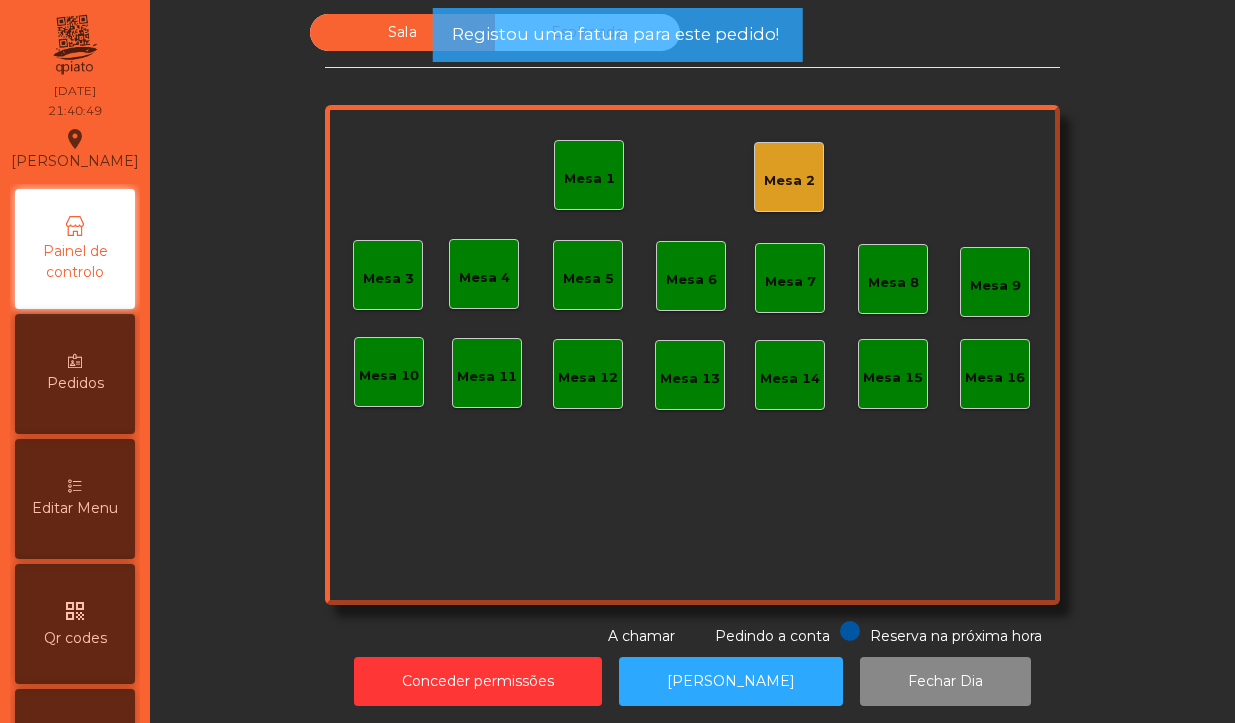 click on "Mesa 1" 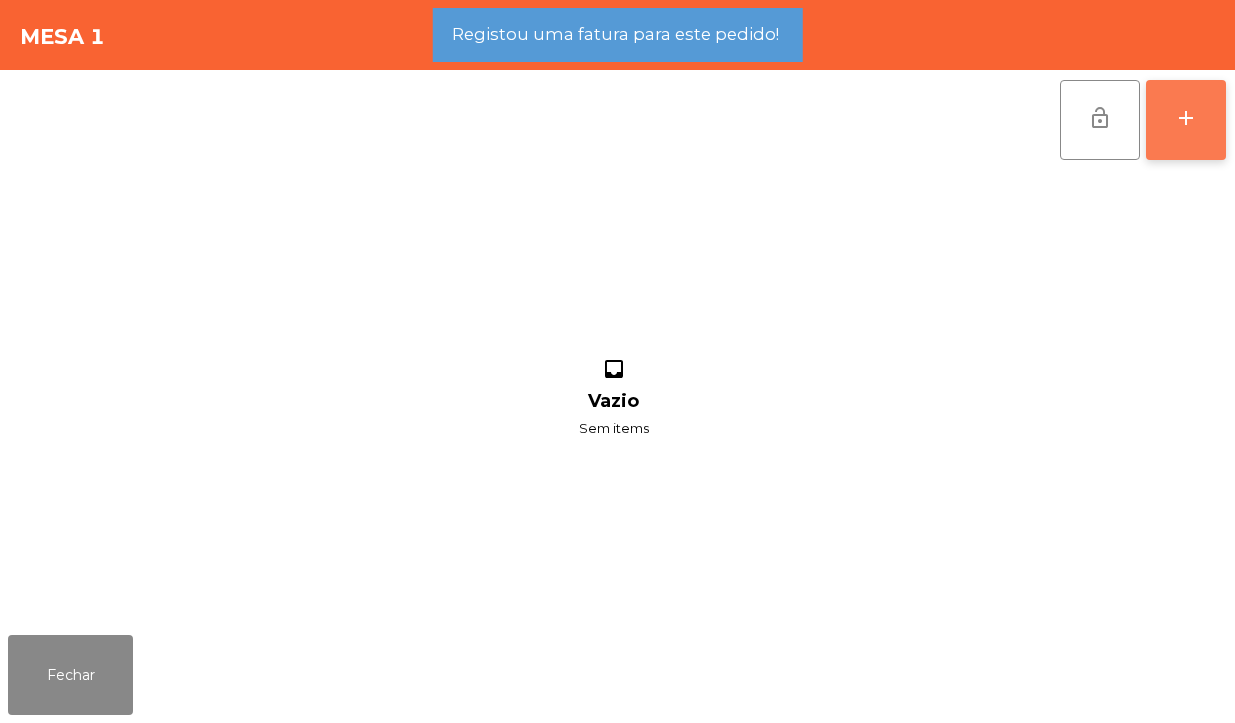 click on "add" 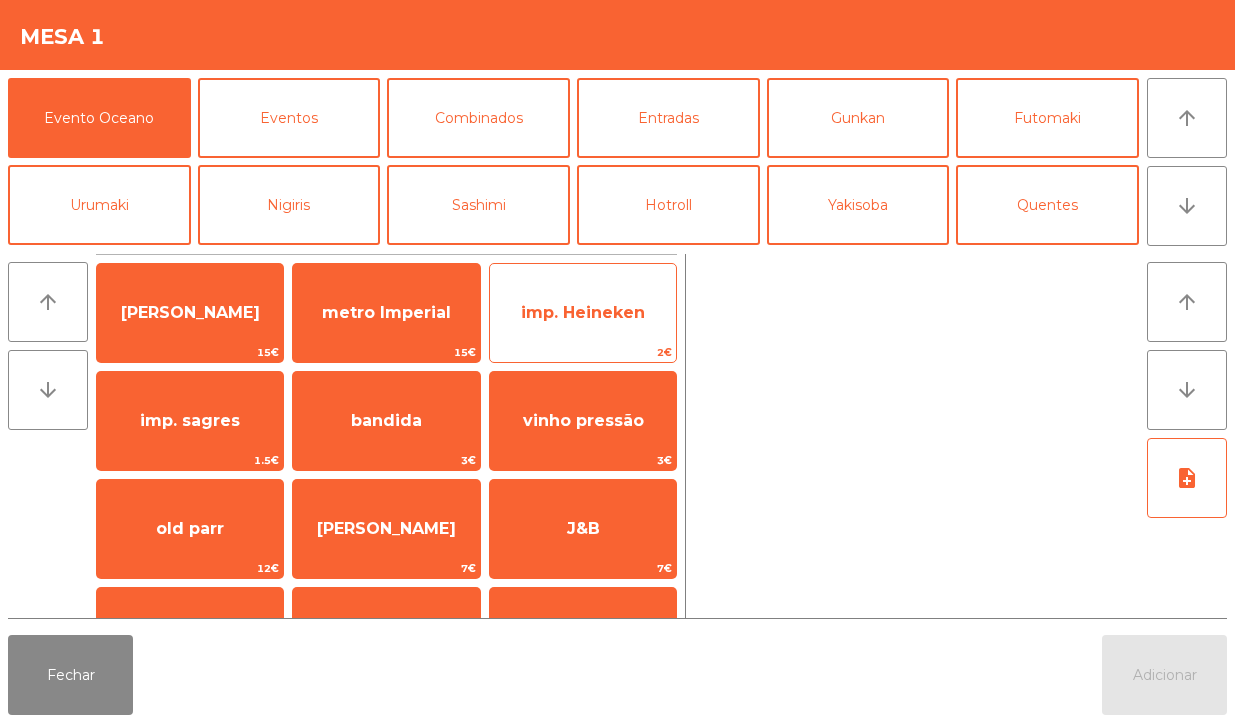 click on "imp. Heineken" 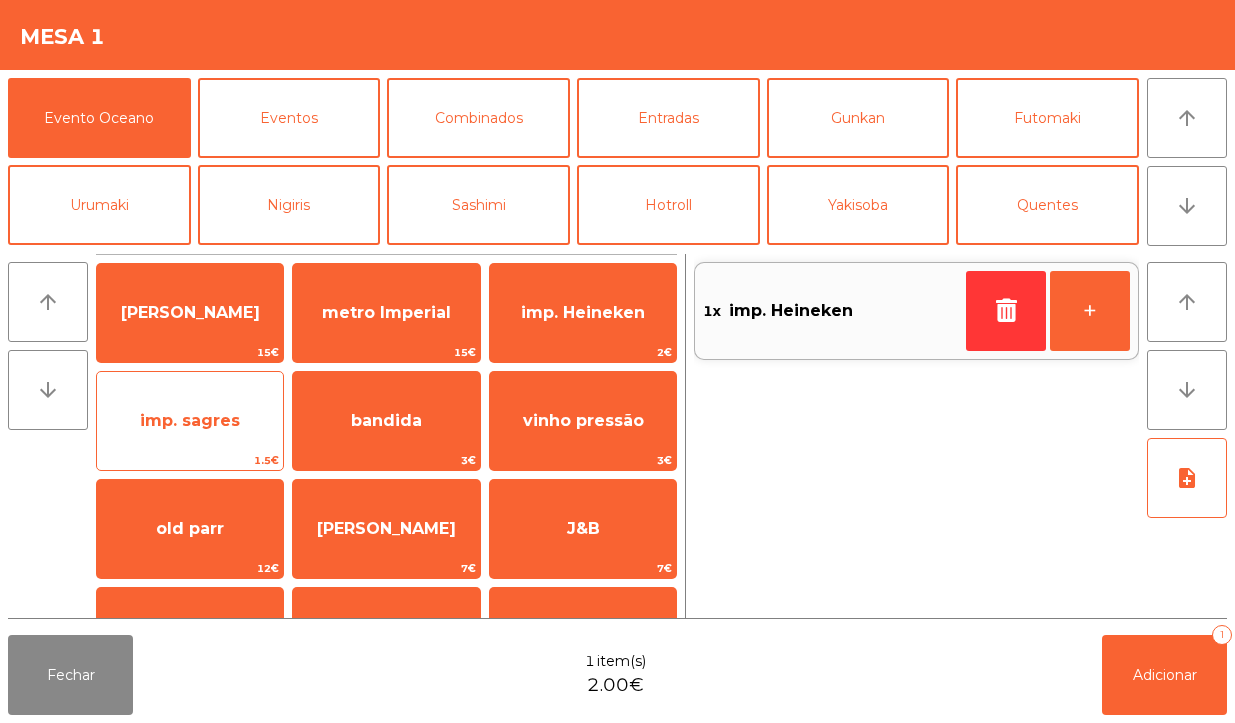 click on "imp. sagres" 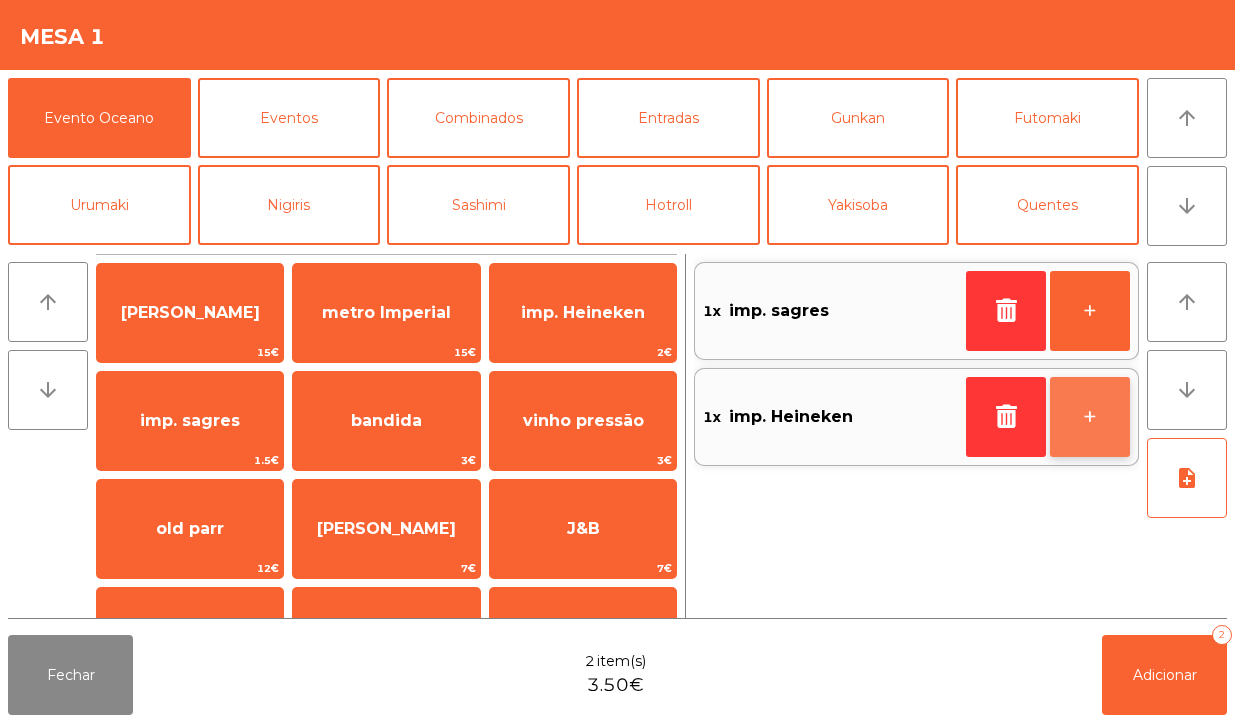 click on "+" 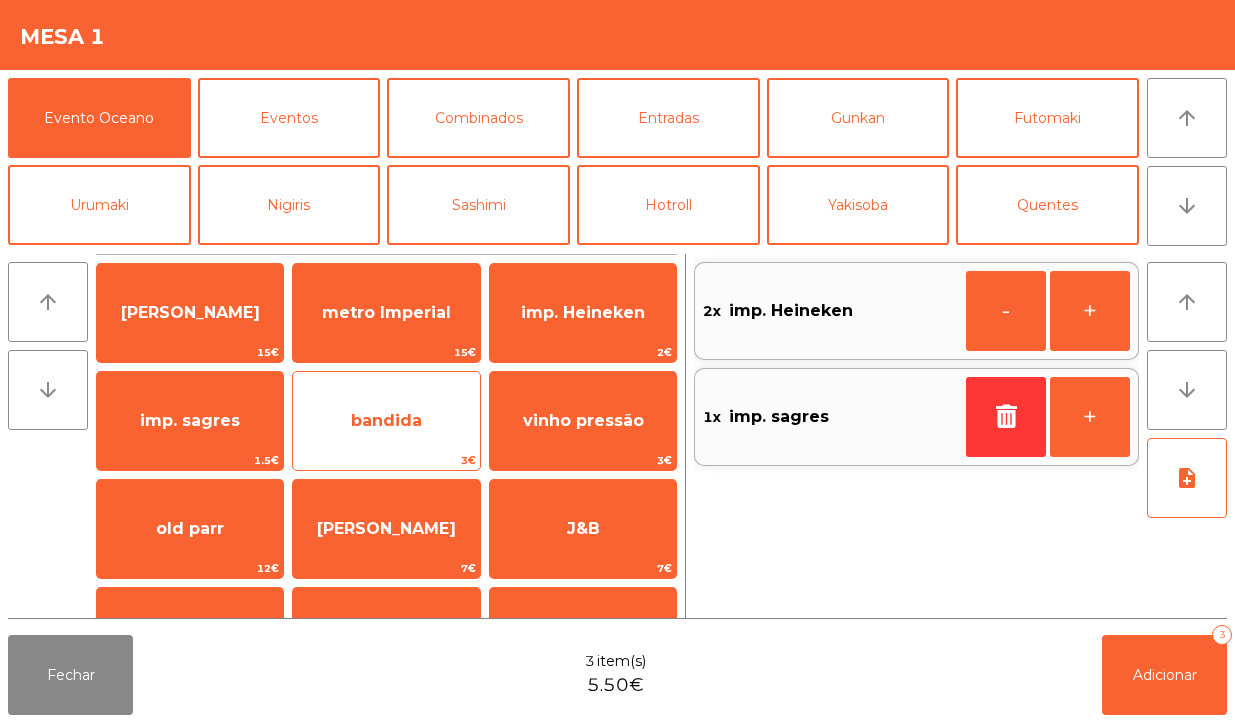 click on "bandida" 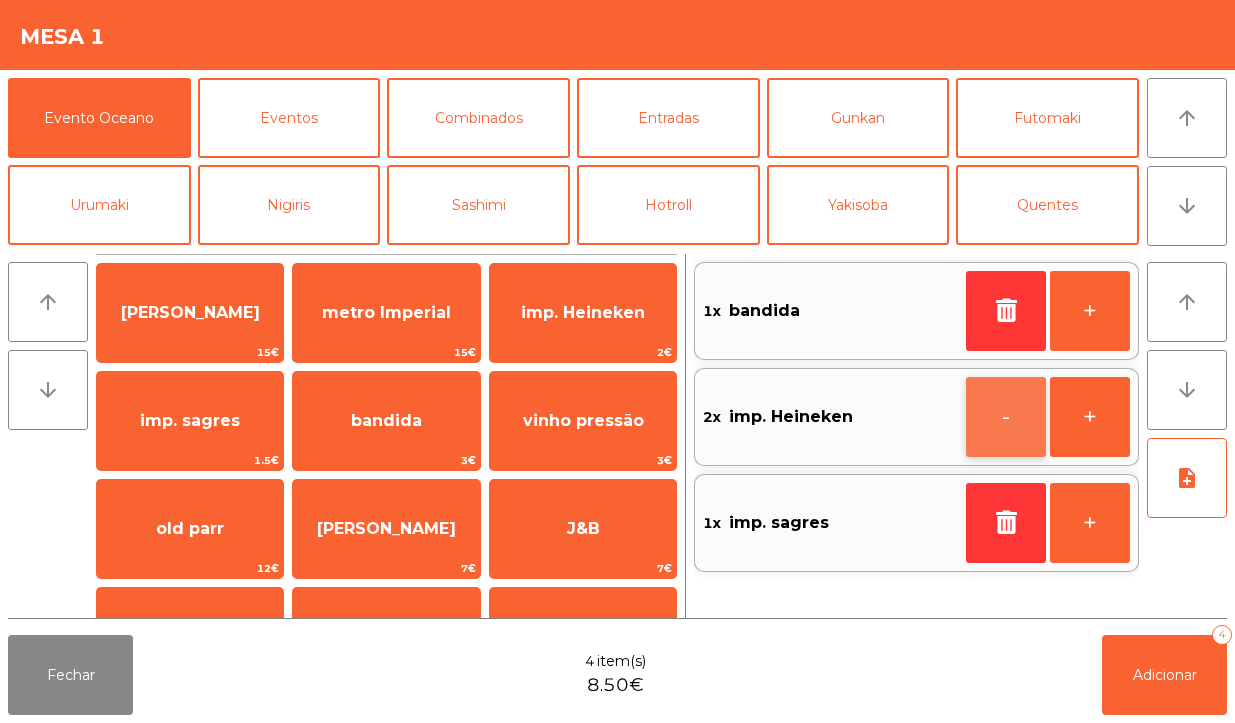 click on "-" 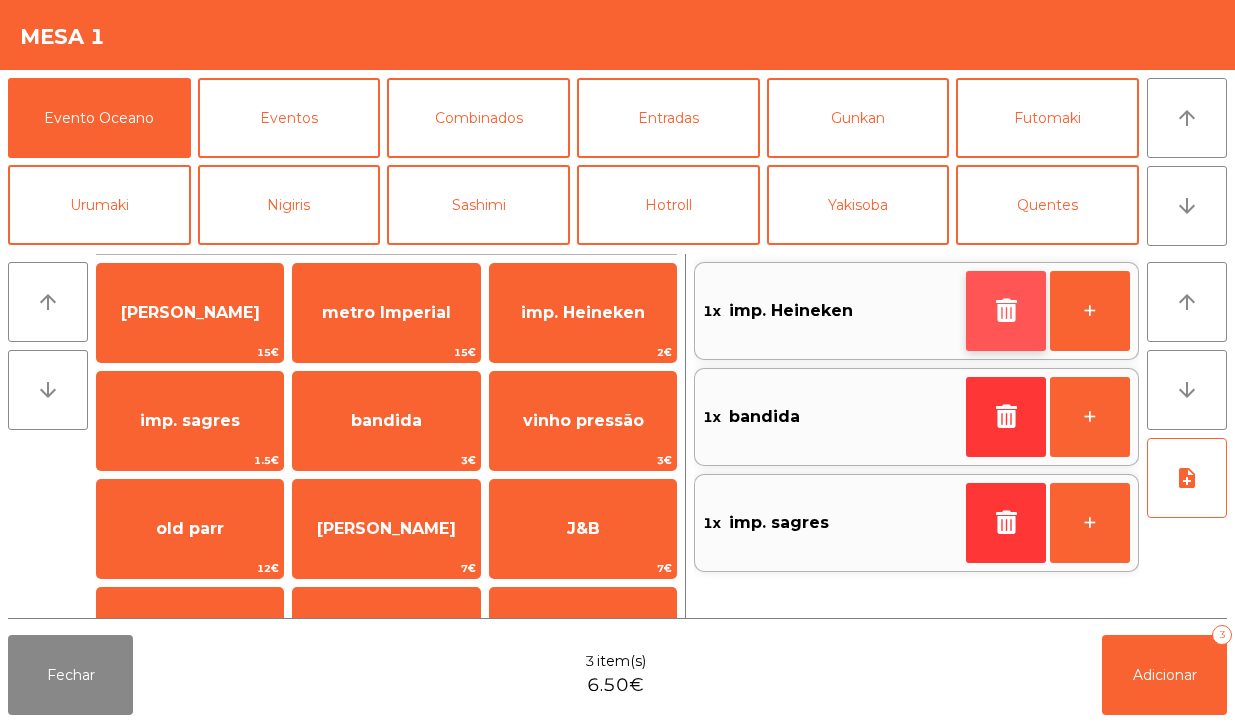 click 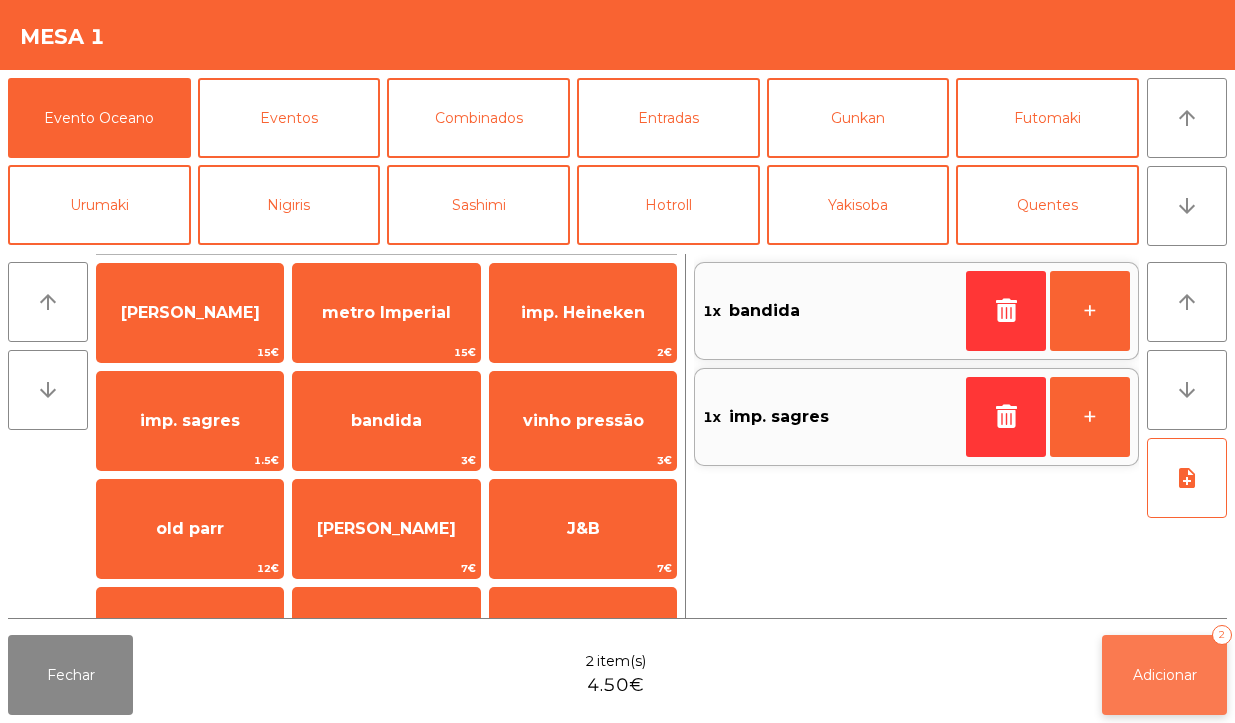 click on "Adicionar" 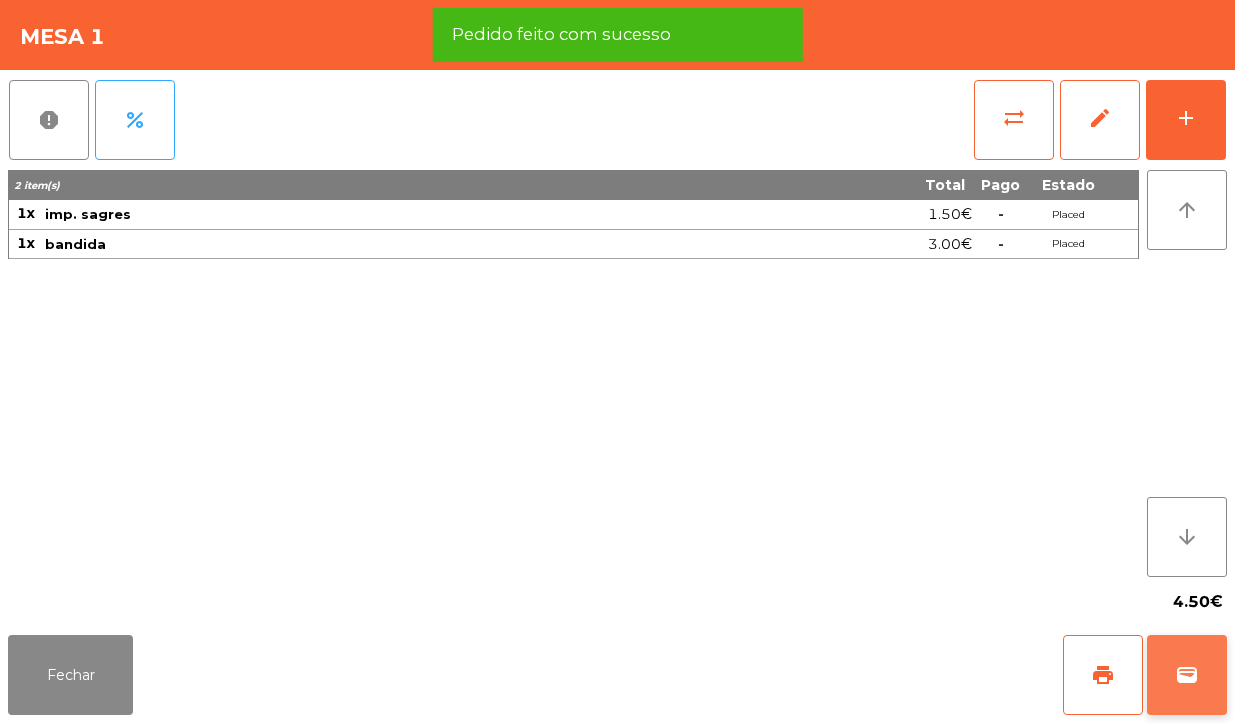 click on "wallet" 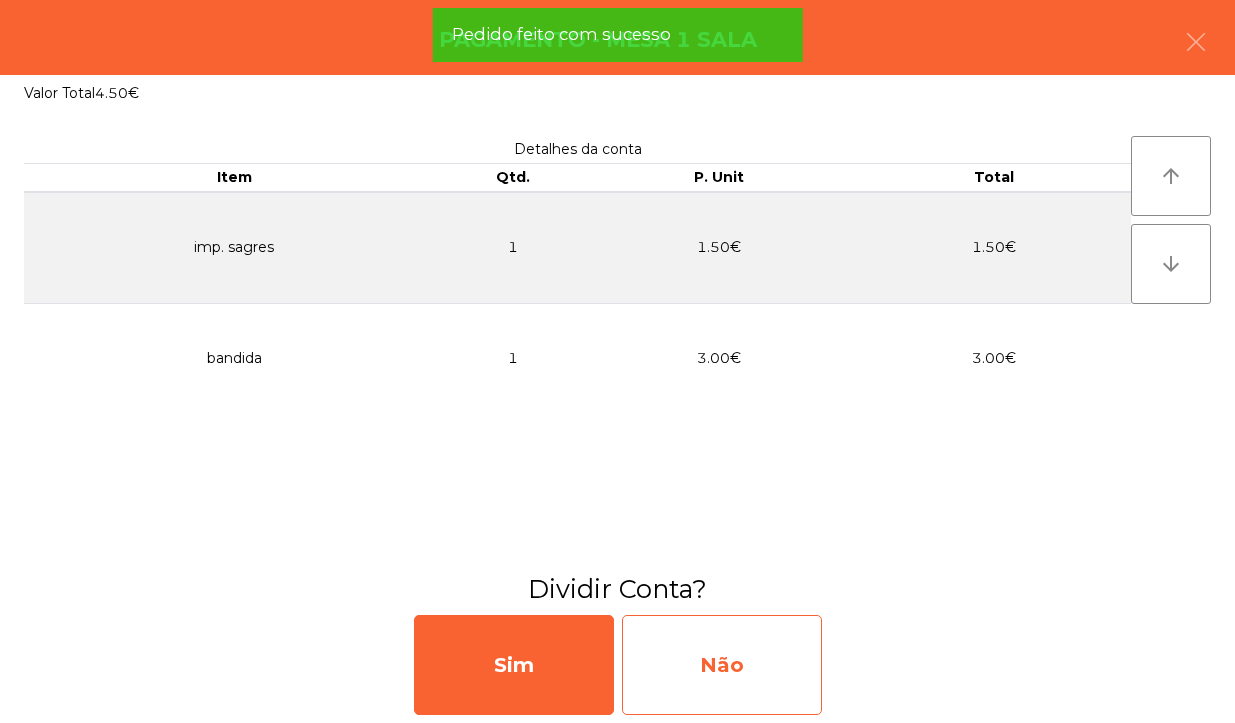 click on "Não" 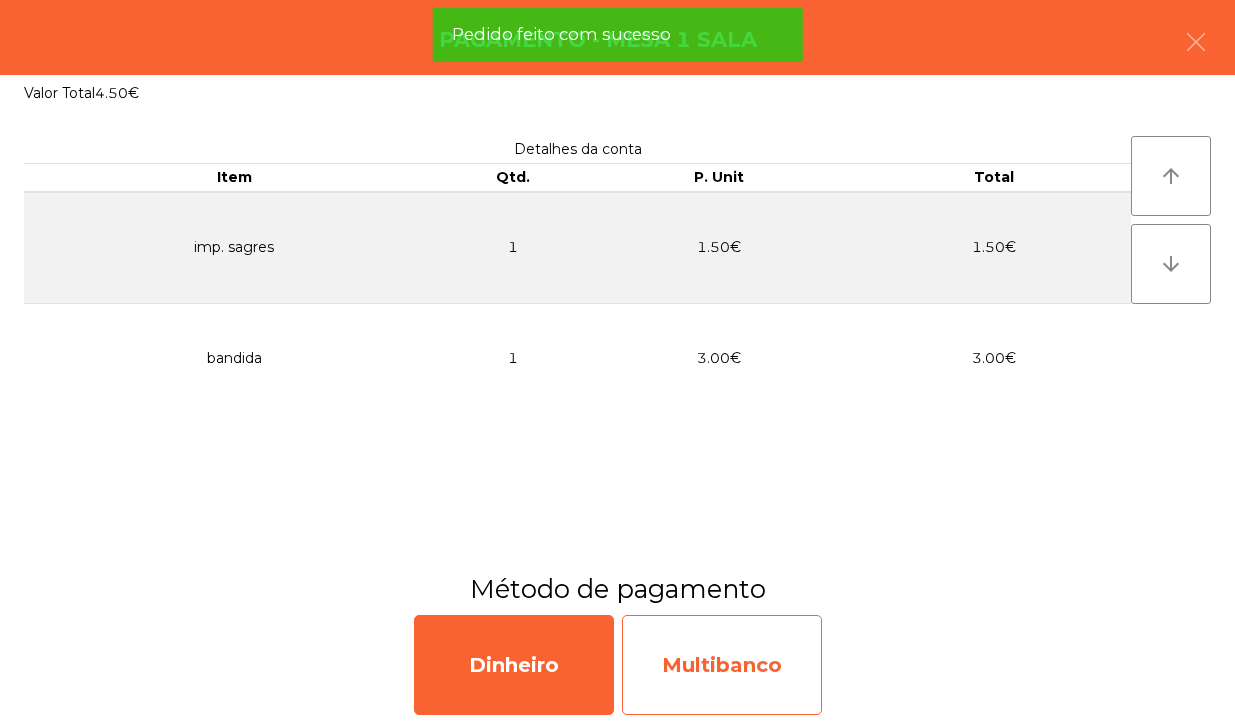 click on "Multibanco" 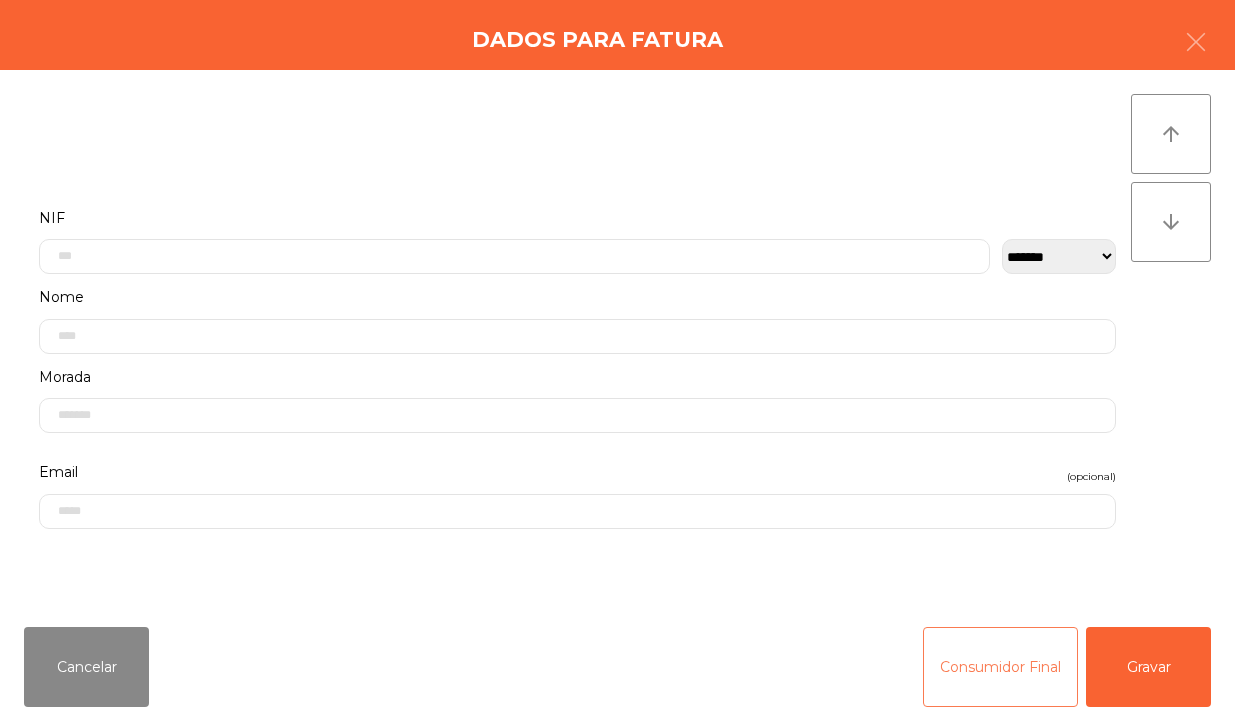 click on "Consumidor Final" 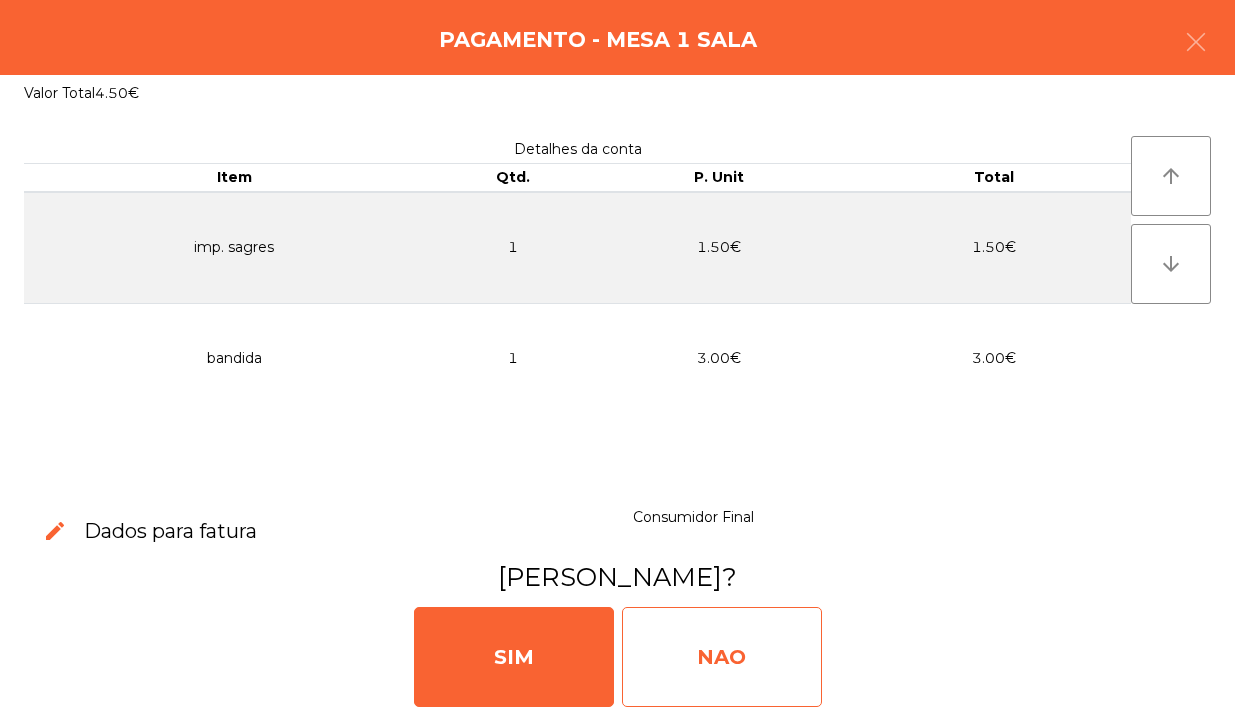 click on "NAO" 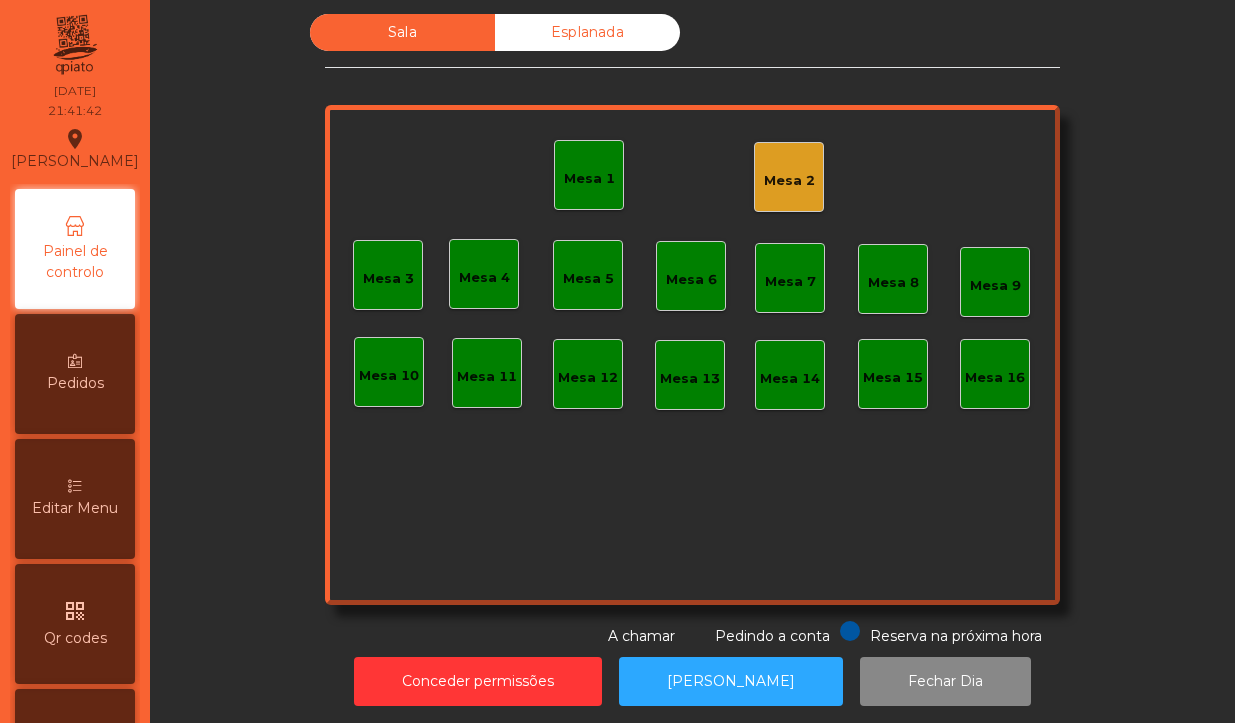 click on "Mesa 1" 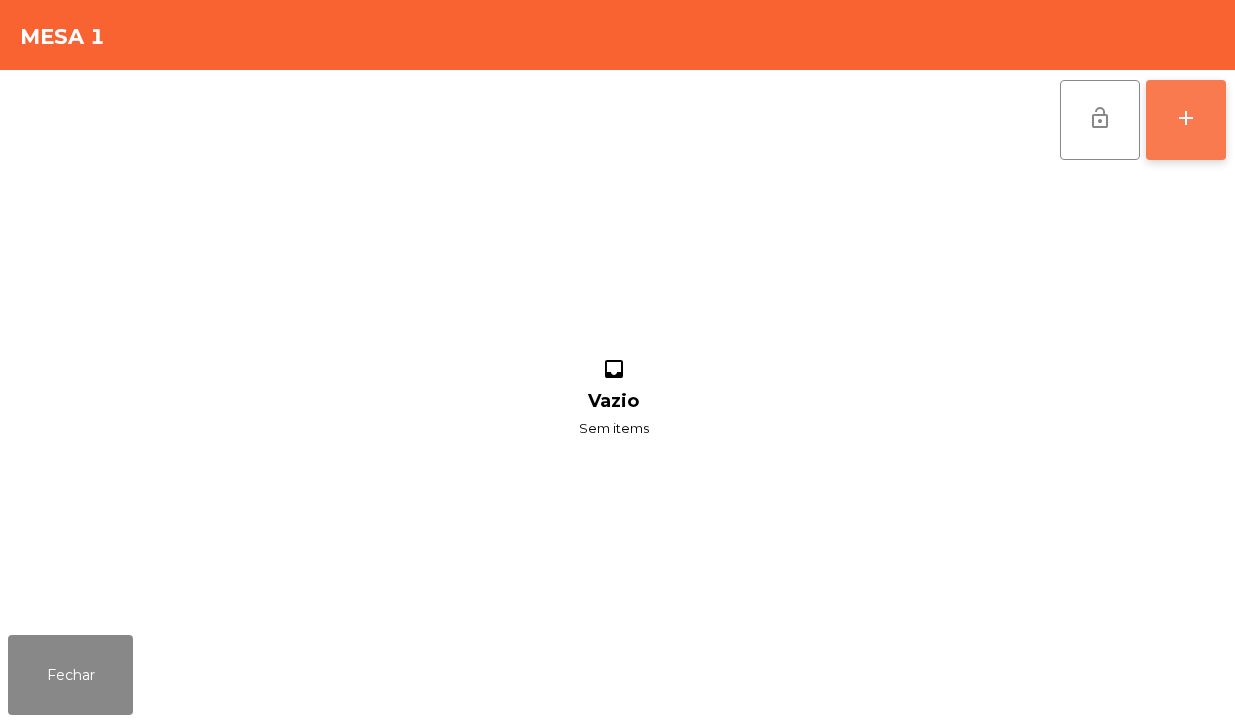 click on "add" 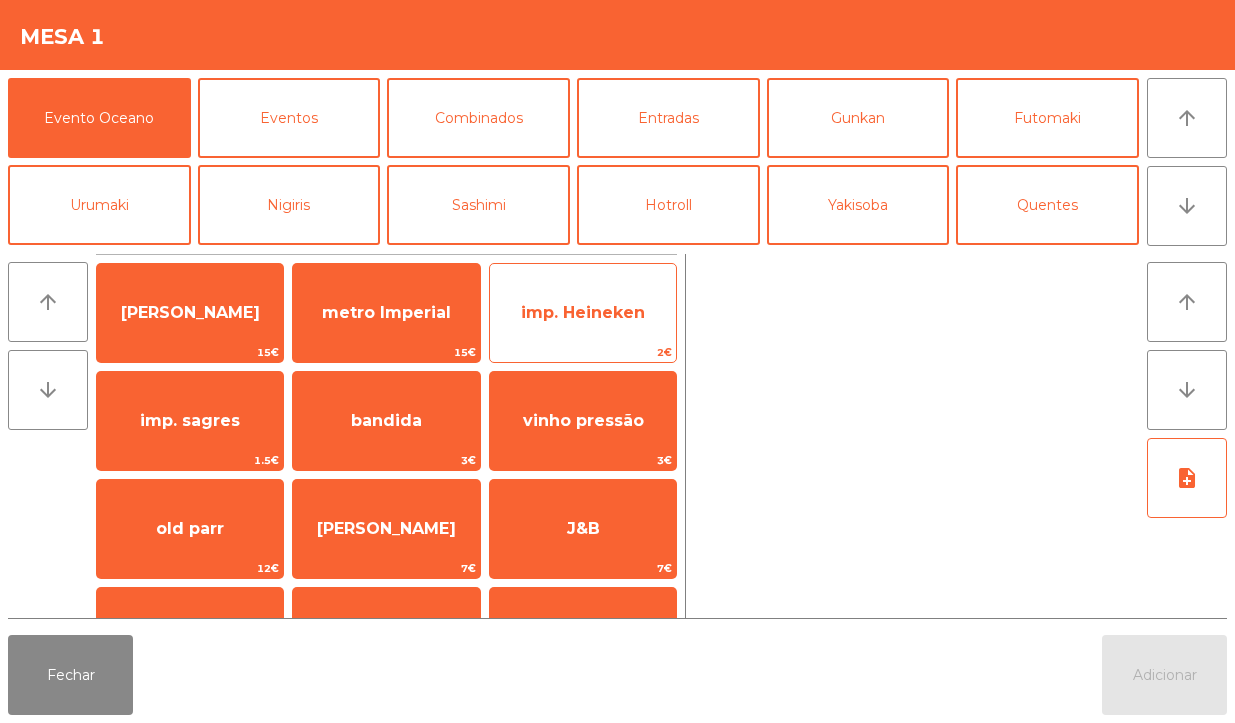 click on "imp. Heineken" 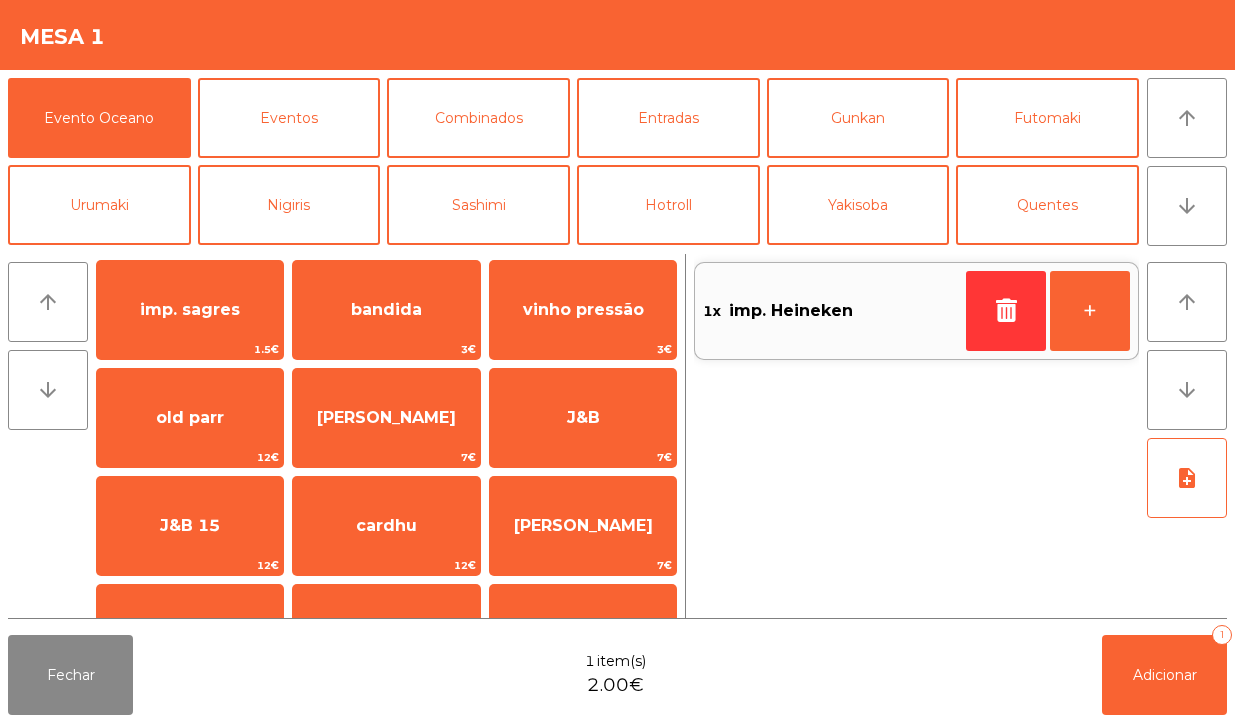 scroll, scrollTop: 201, scrollLeft: 0, axis: vertical 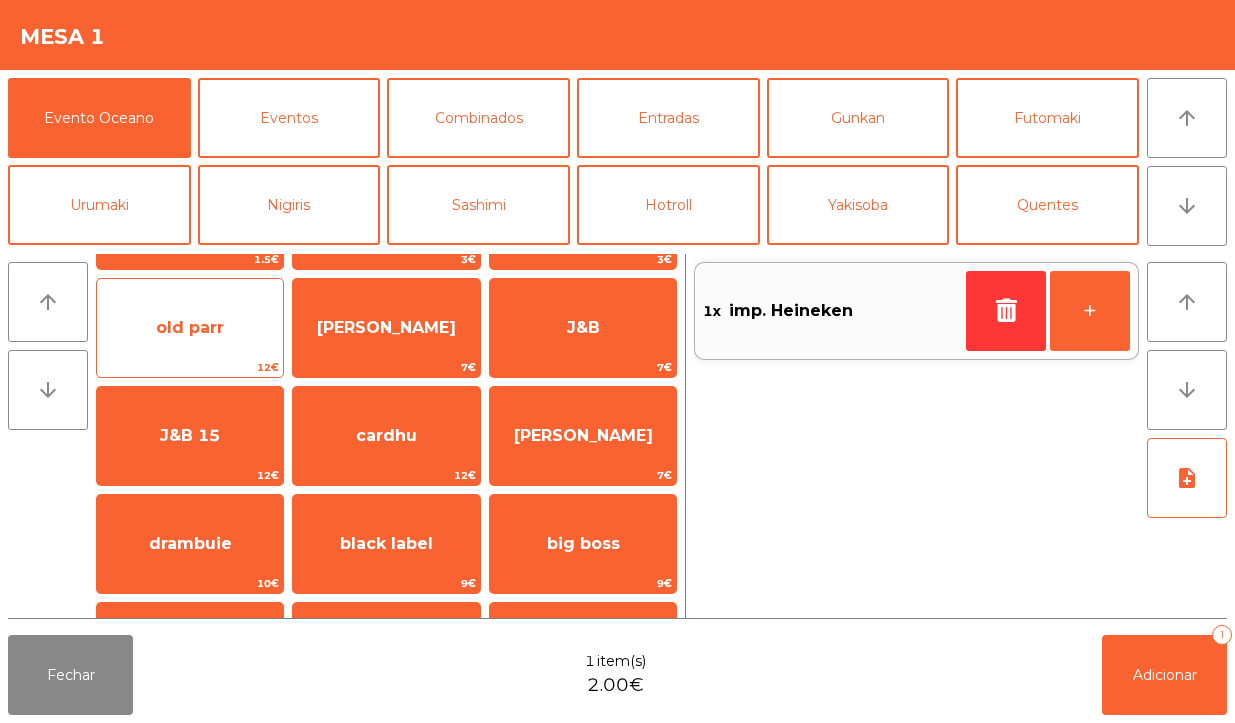 click on "old parr" 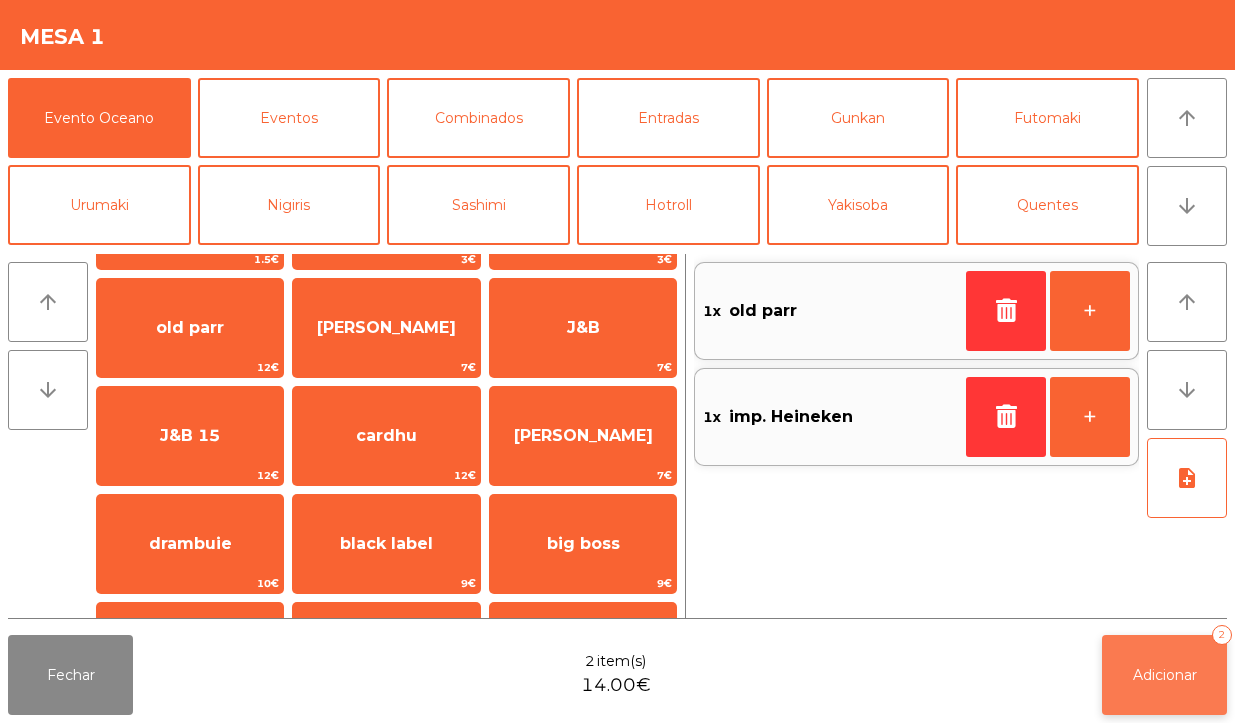 click on "Adicionar" 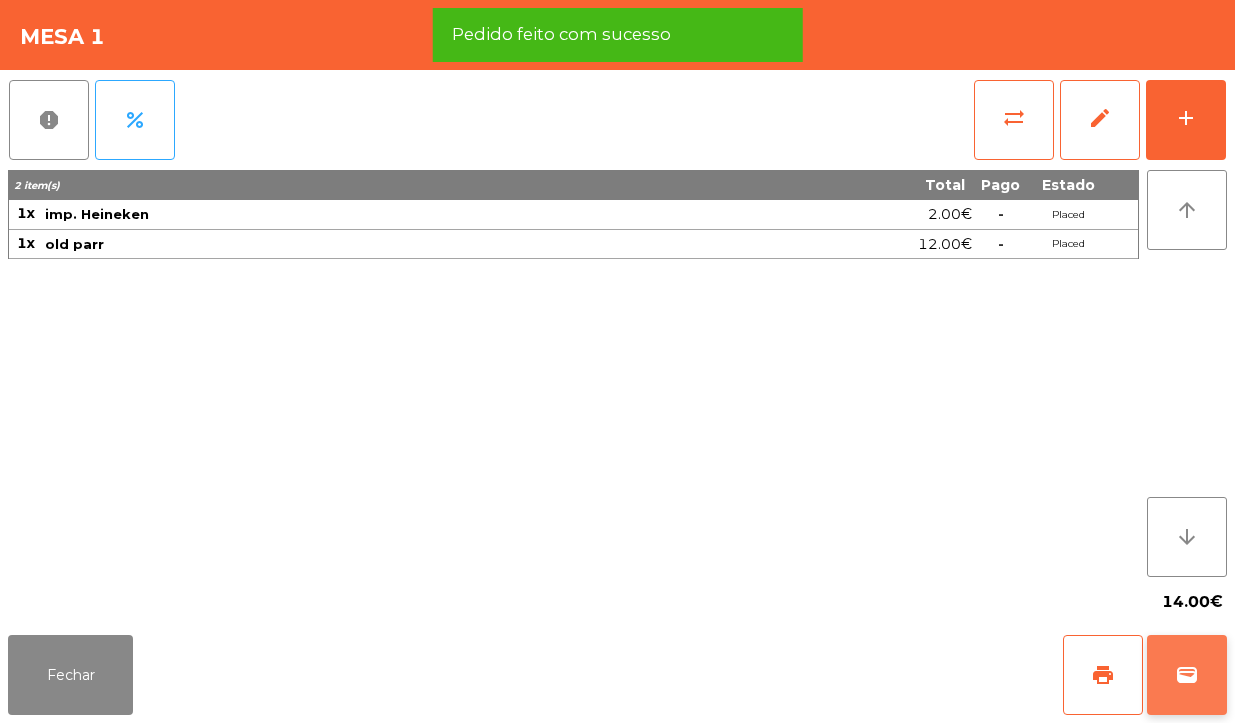 click on "wallet" 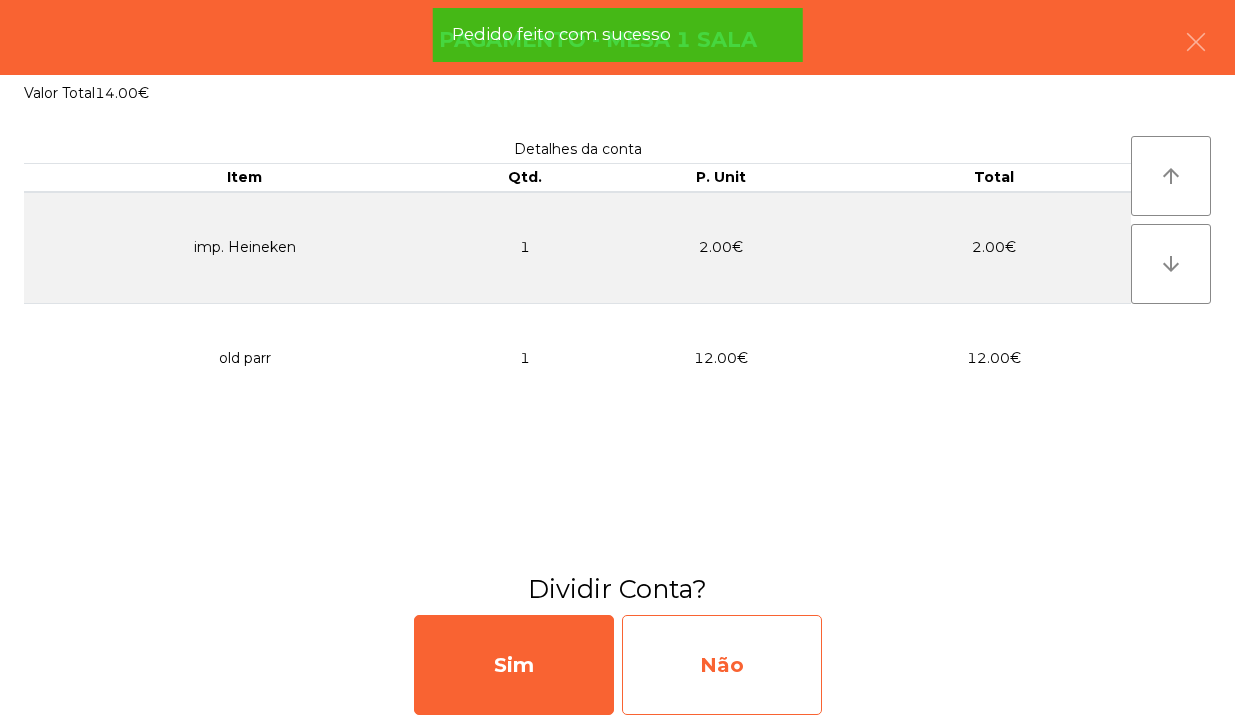 click on "Não" 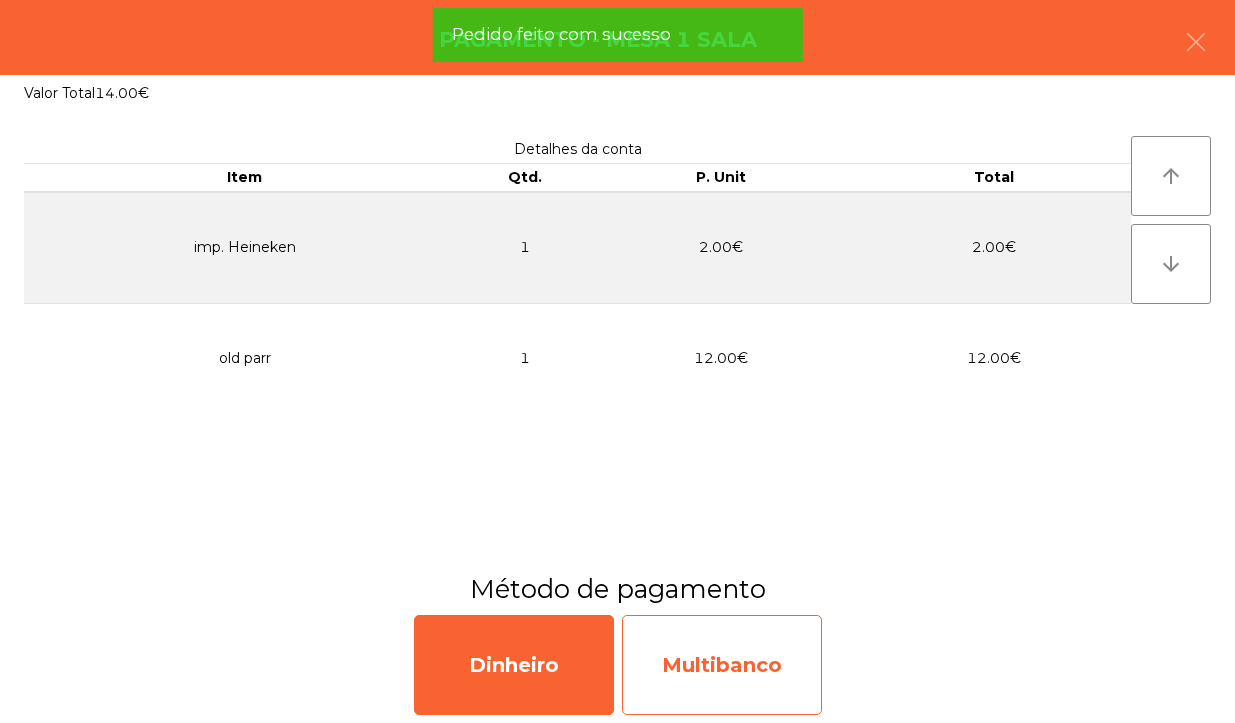 click on "Multibanco" 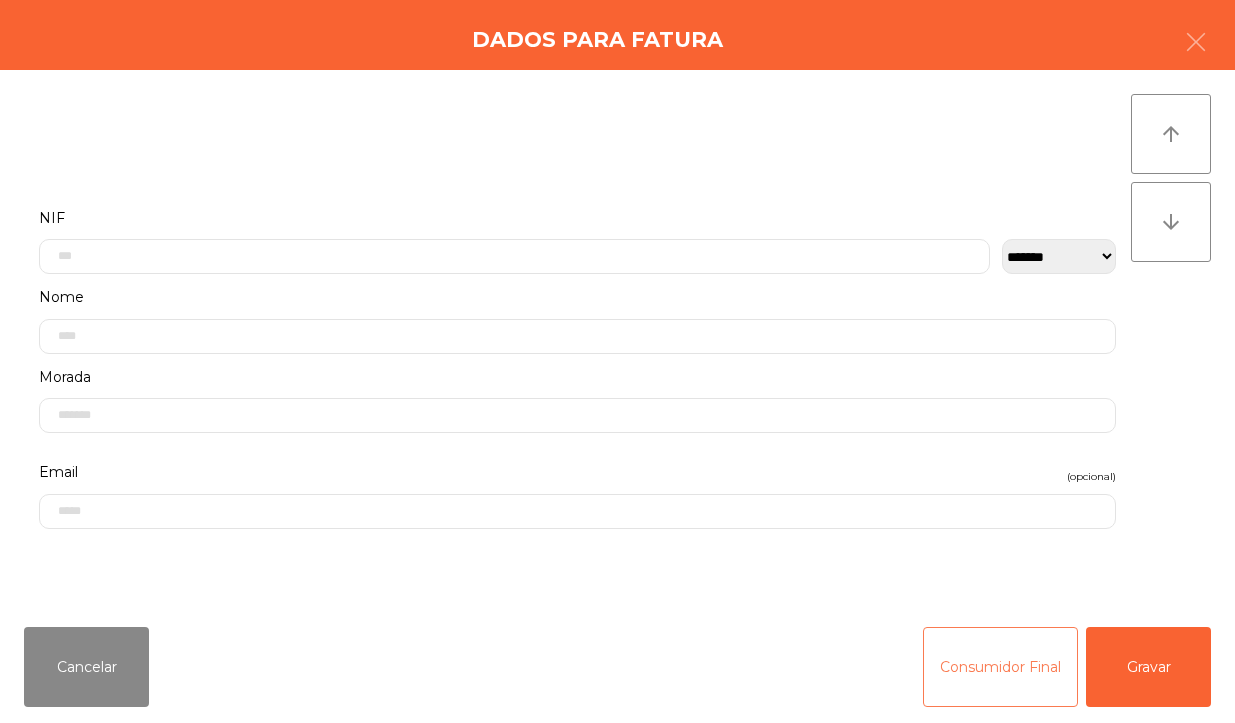 click on "Consumidor Final" 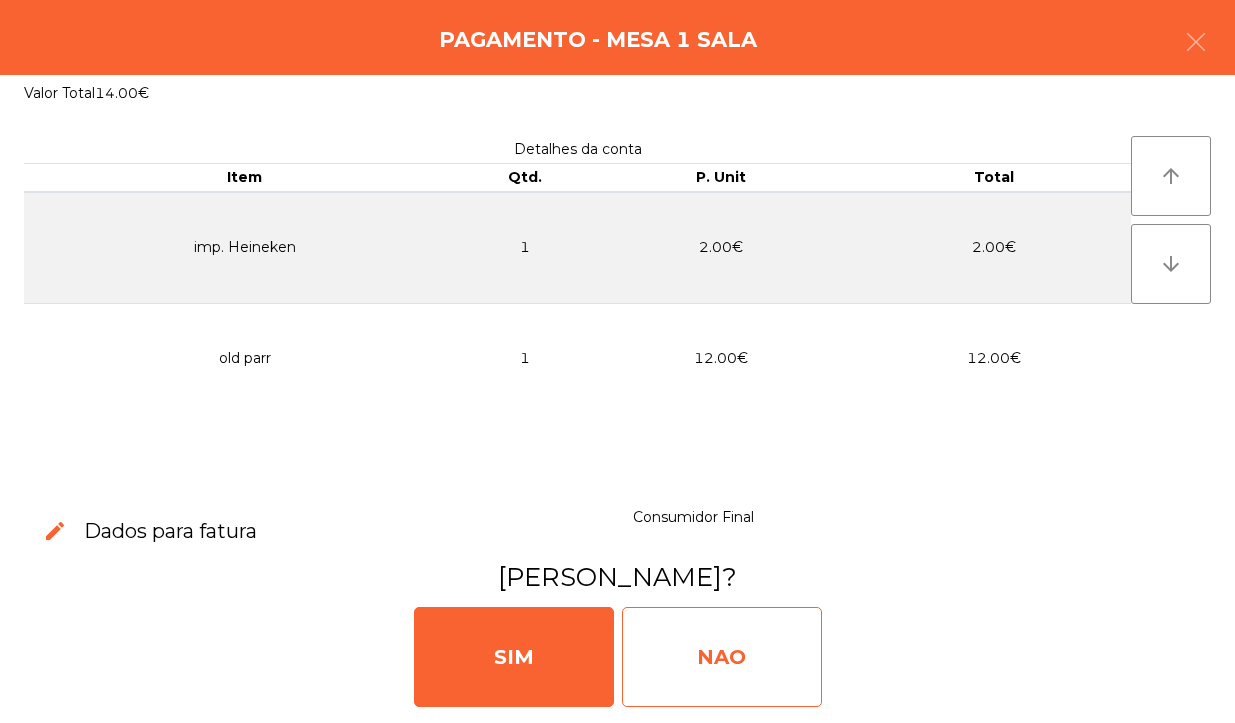 click on "NAO" 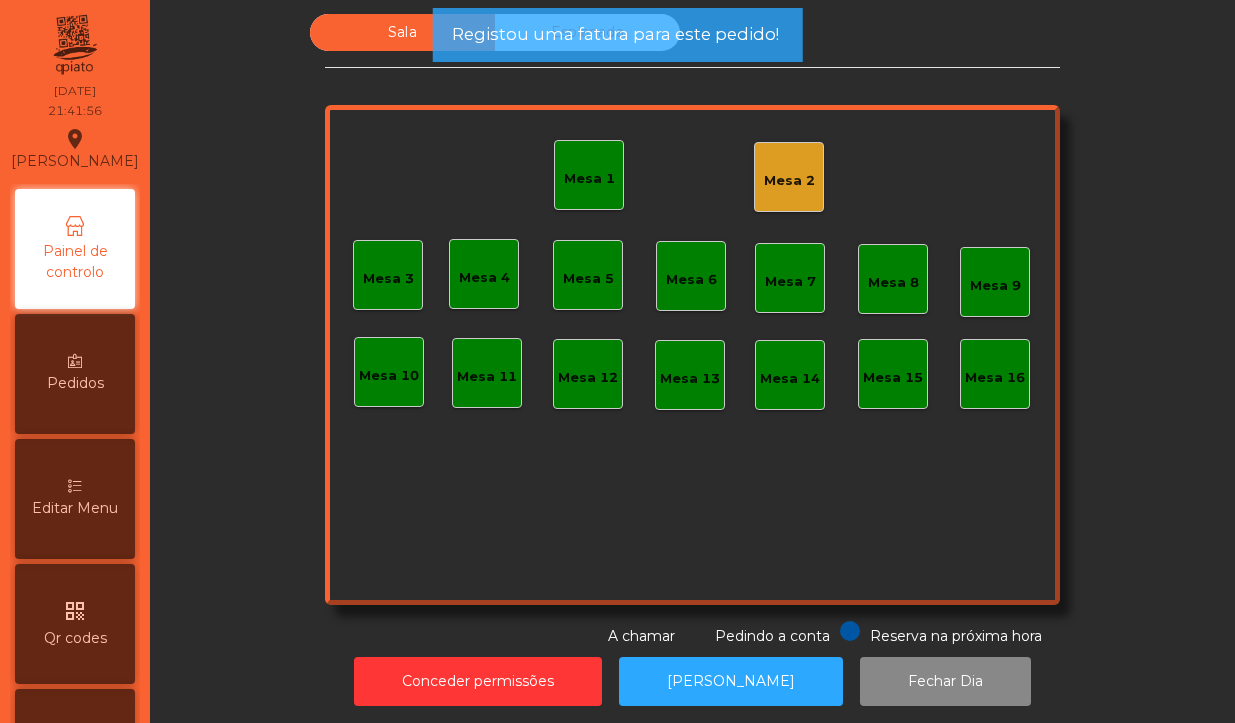 click on "Mesa 1" 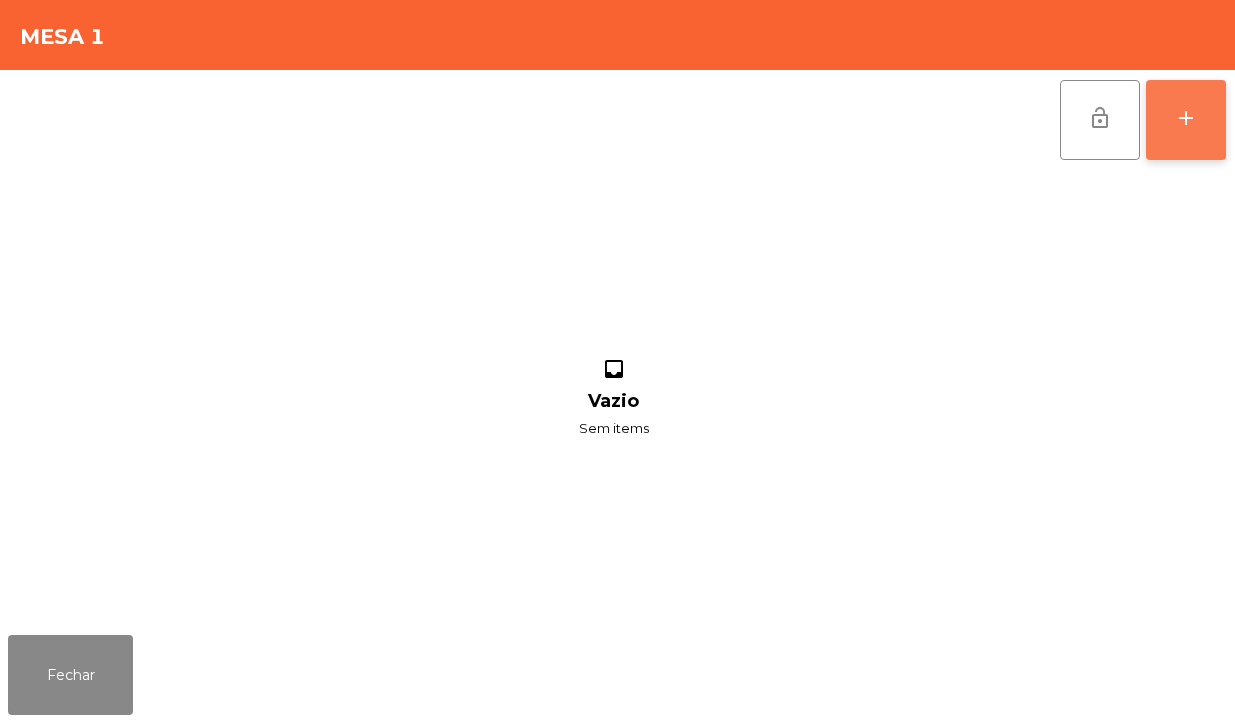 click on "add" 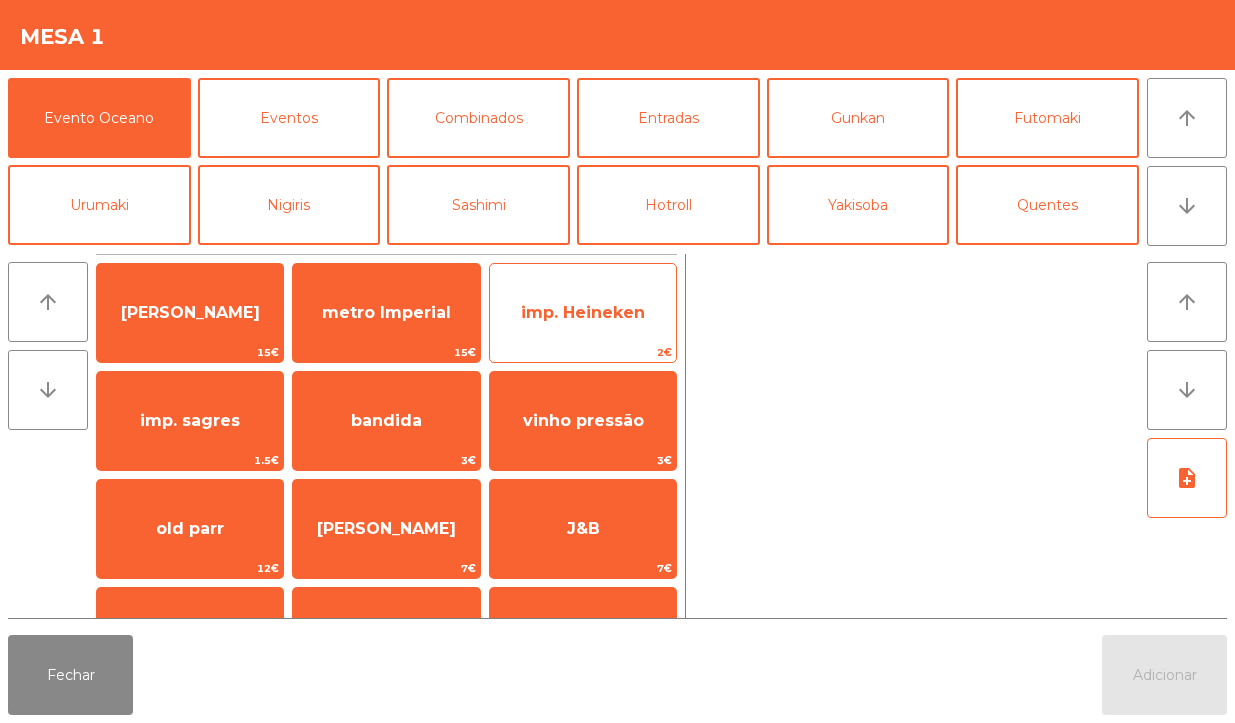 click on "imp. Heineken" 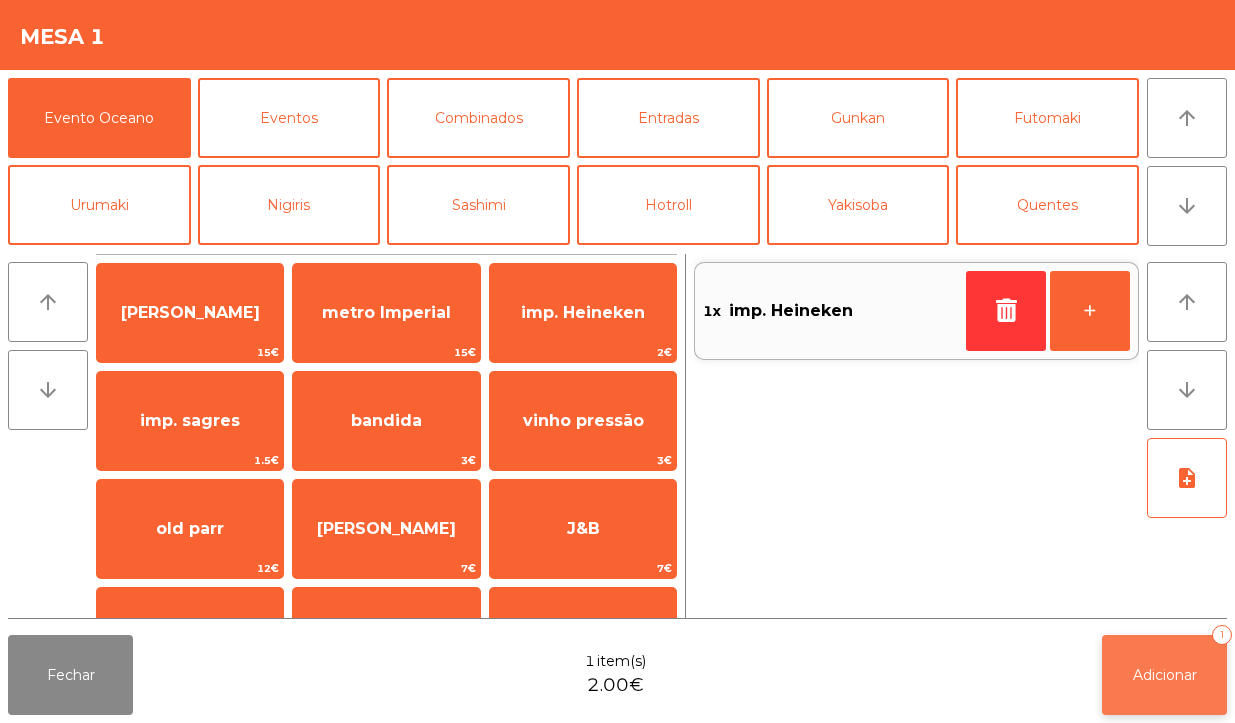 click on "Adicionar" 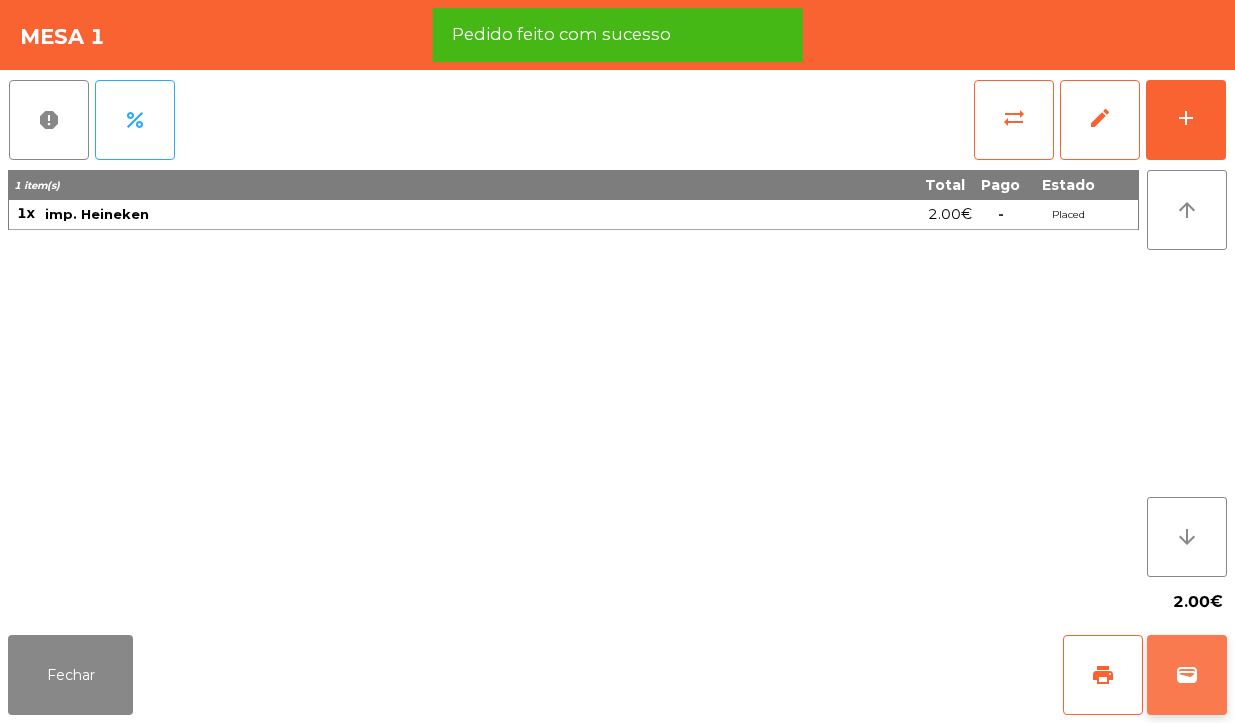 click on "wallet" 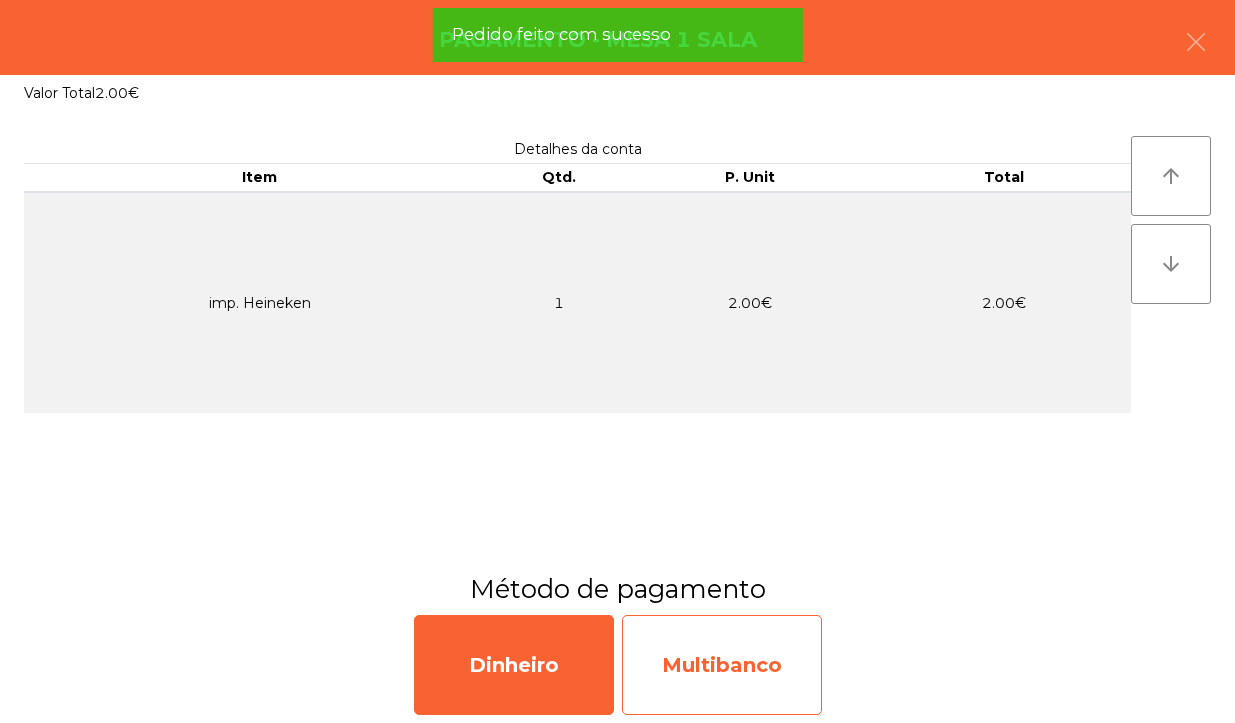 click on "Multibanco" 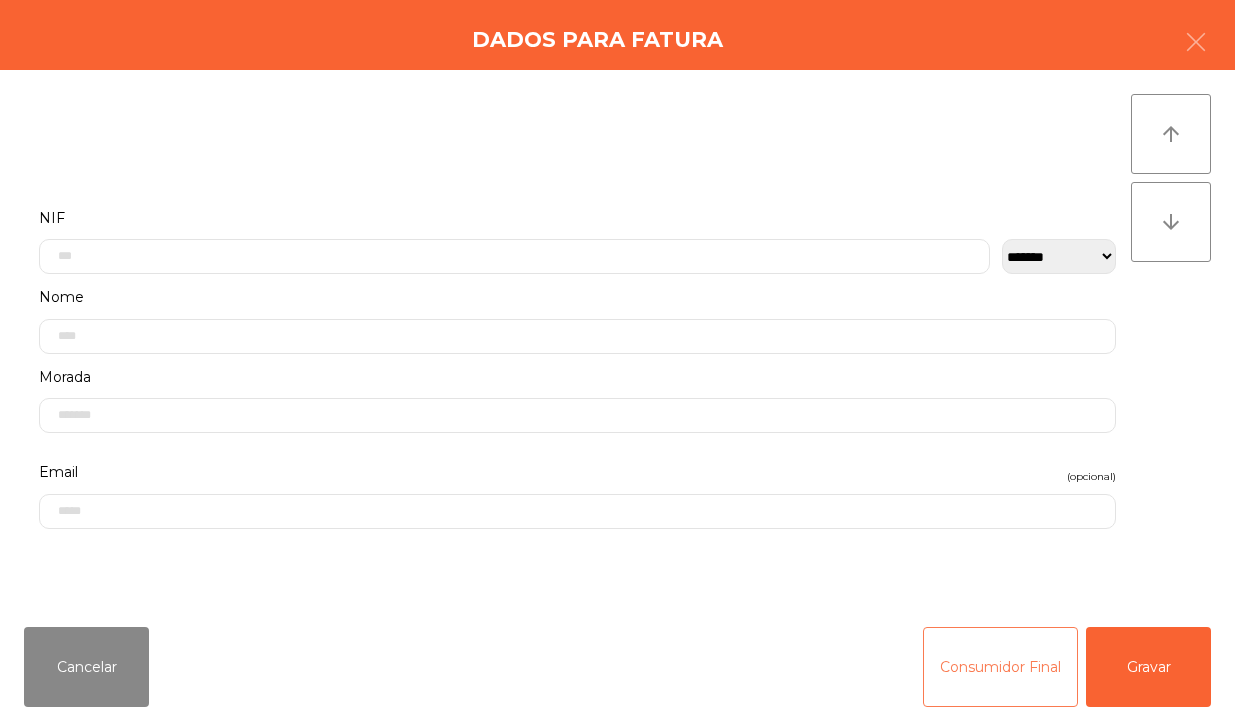 click on "Consumidor Final" 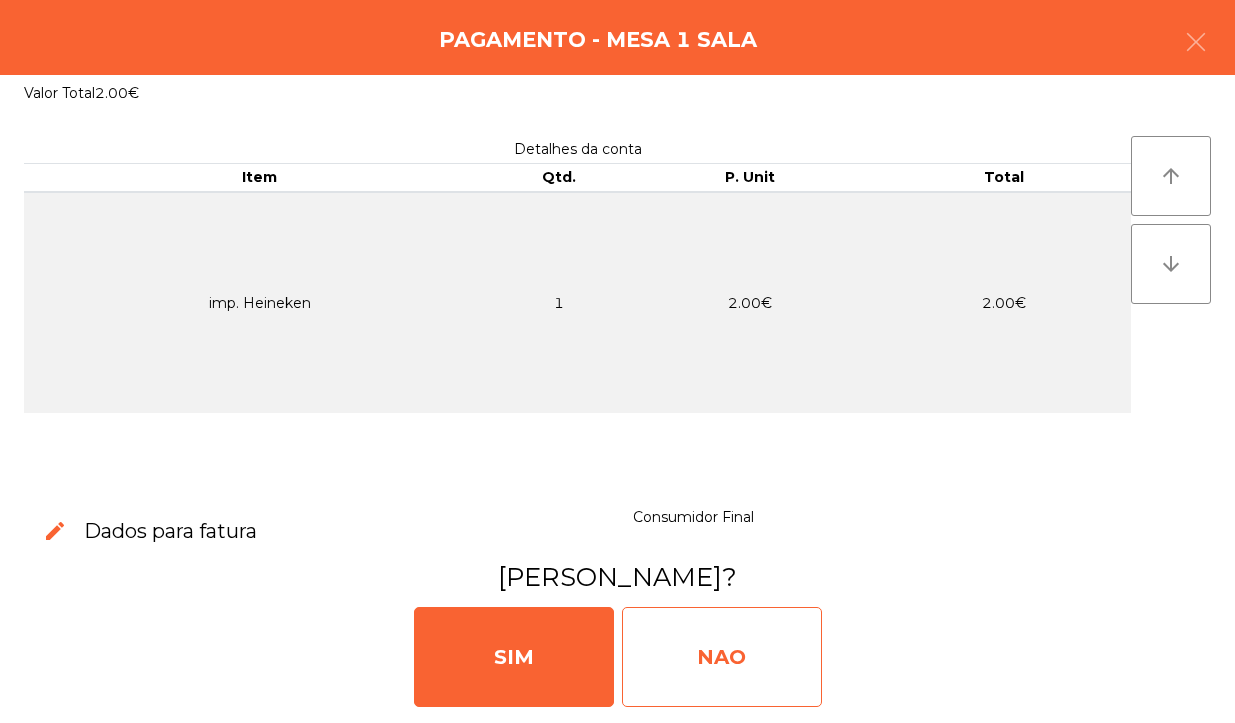 click on "NAO" 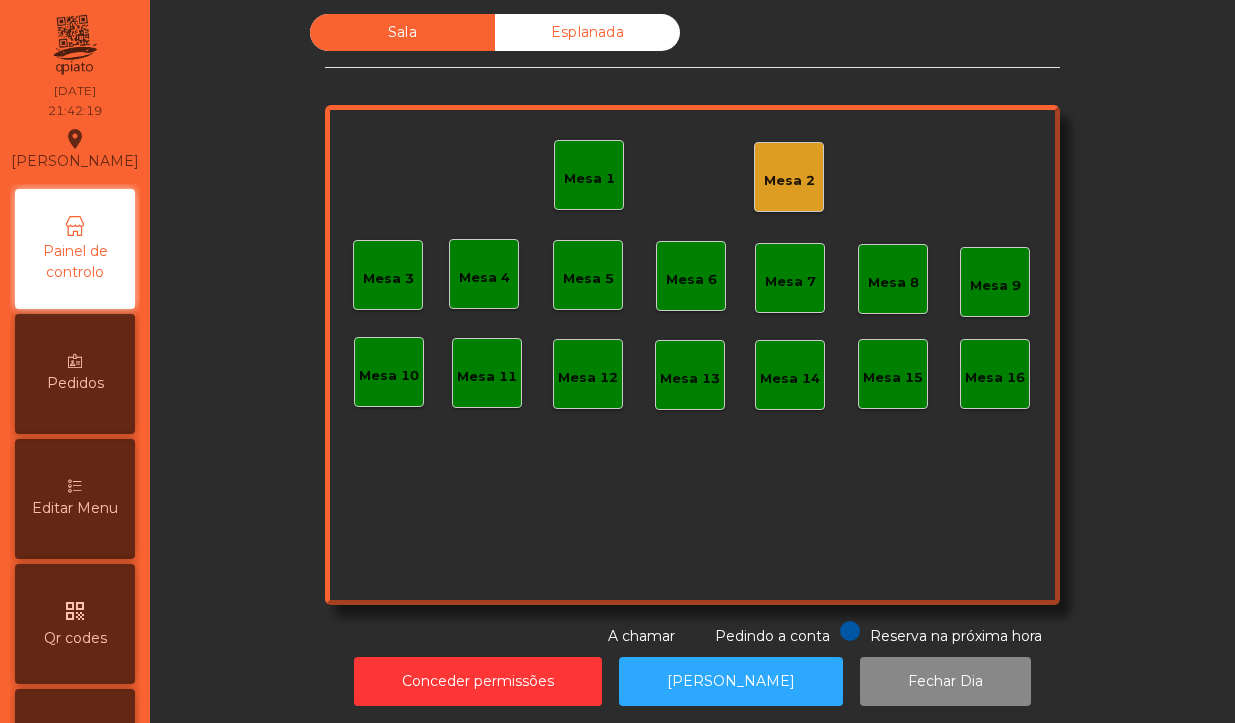 click on "Mesa 1" 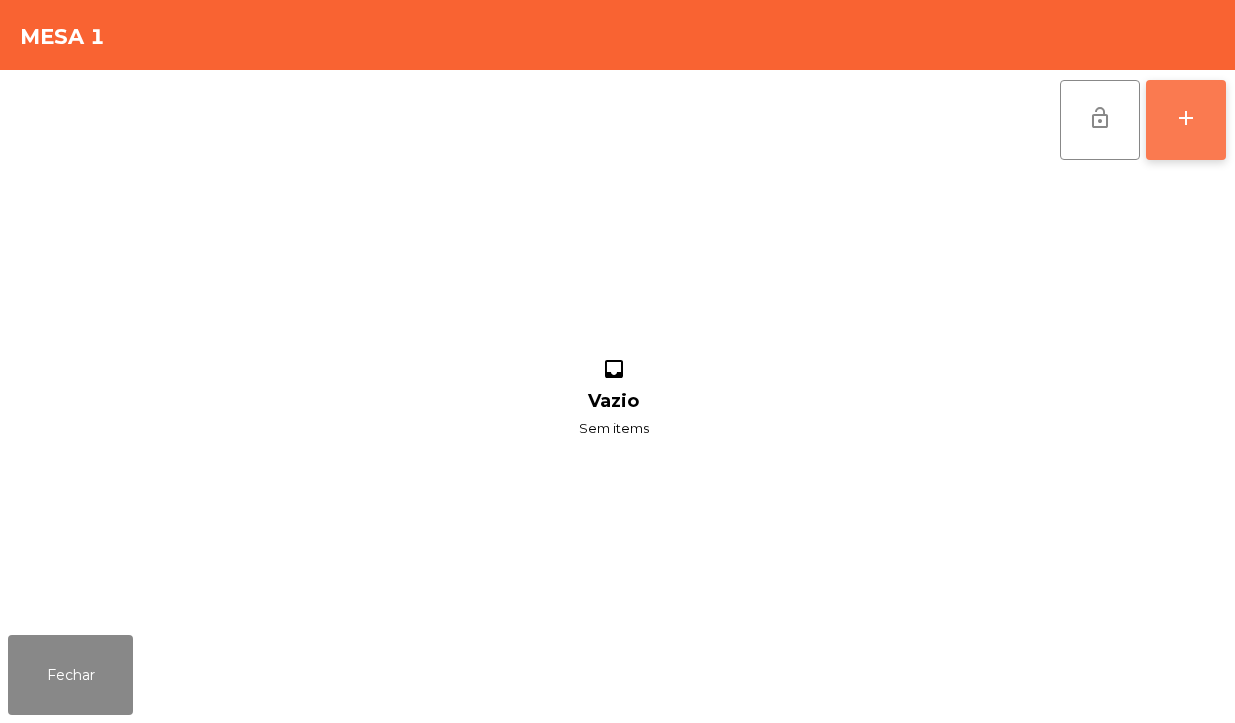 click on "add" 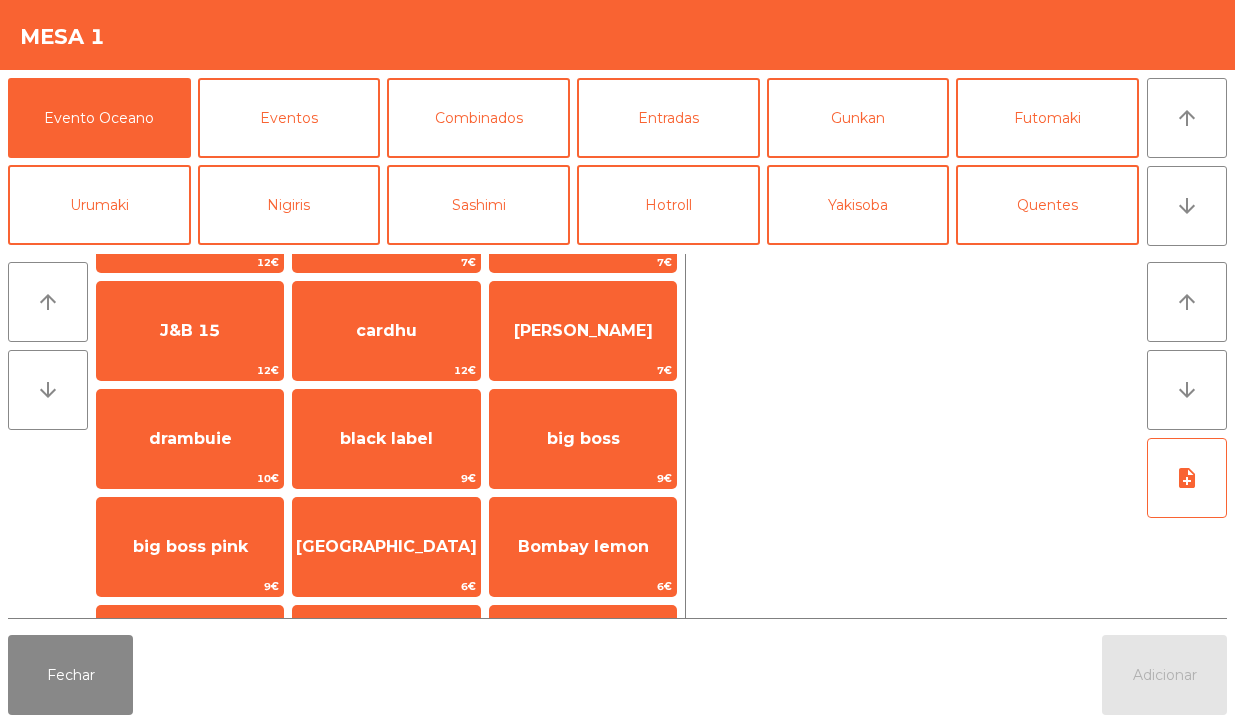scroll, scrollTop: 305, scrollLeft: 0, axis: vertical 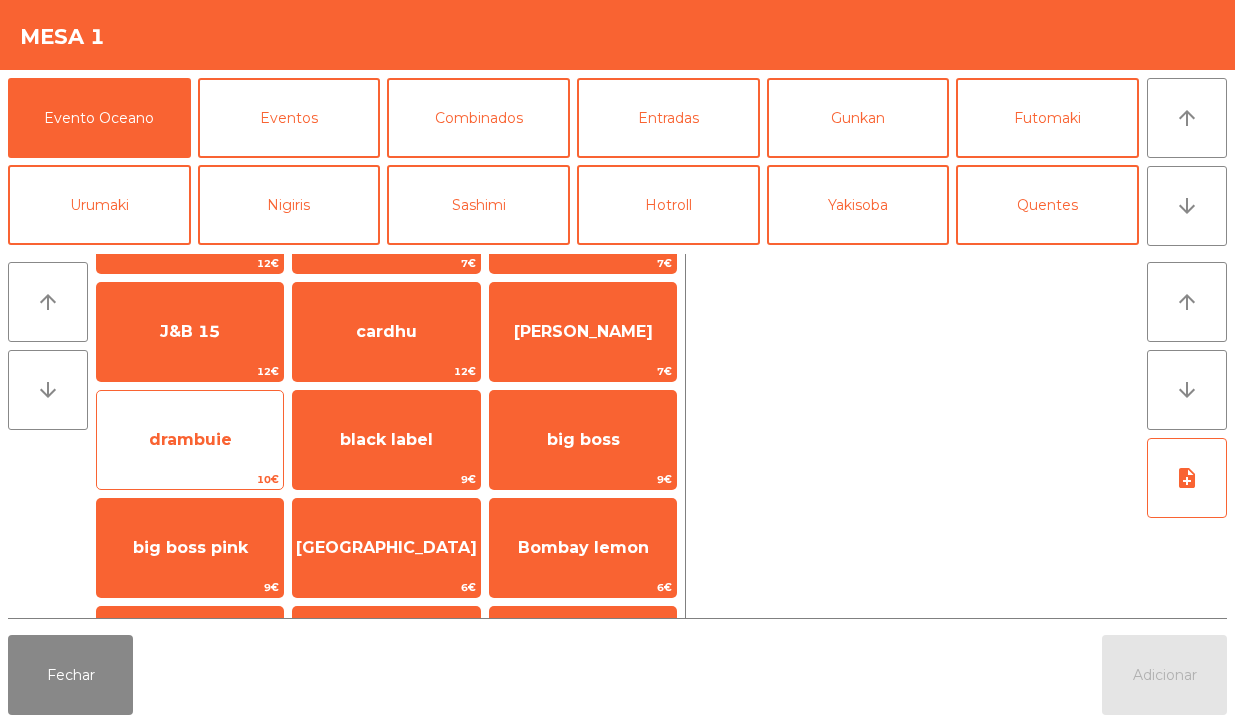 click on "drambuie" 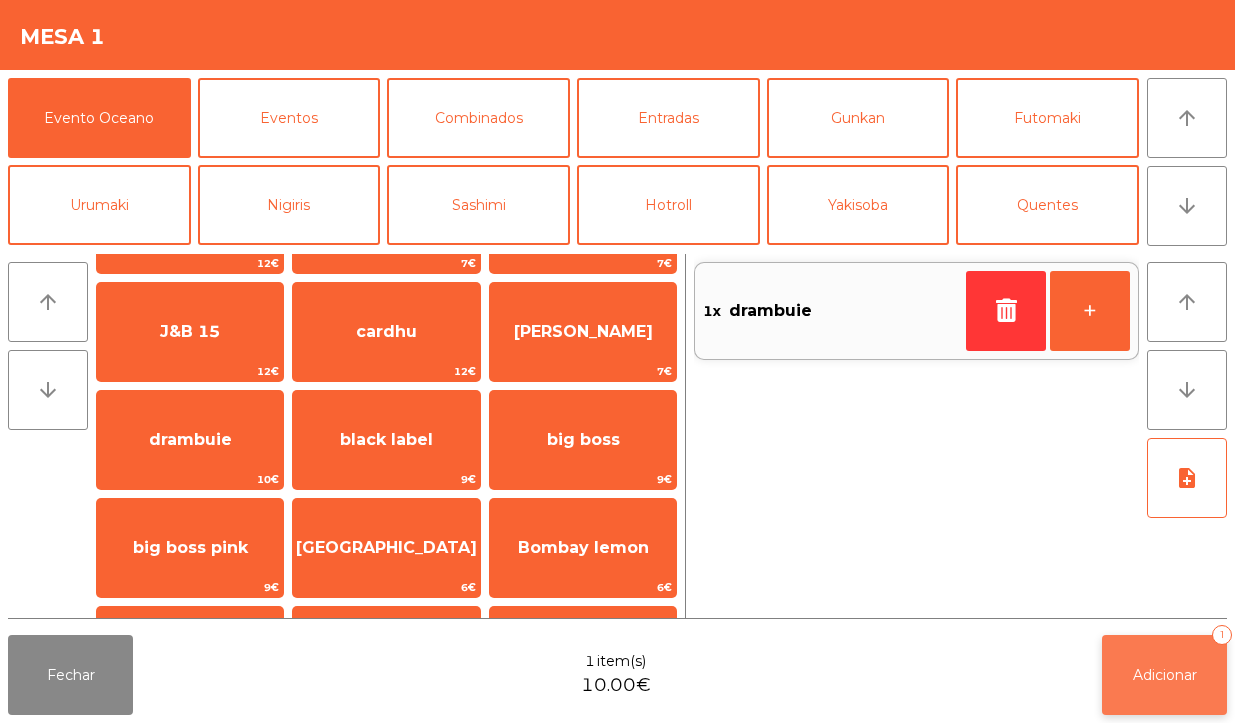 click on "Adicionar" 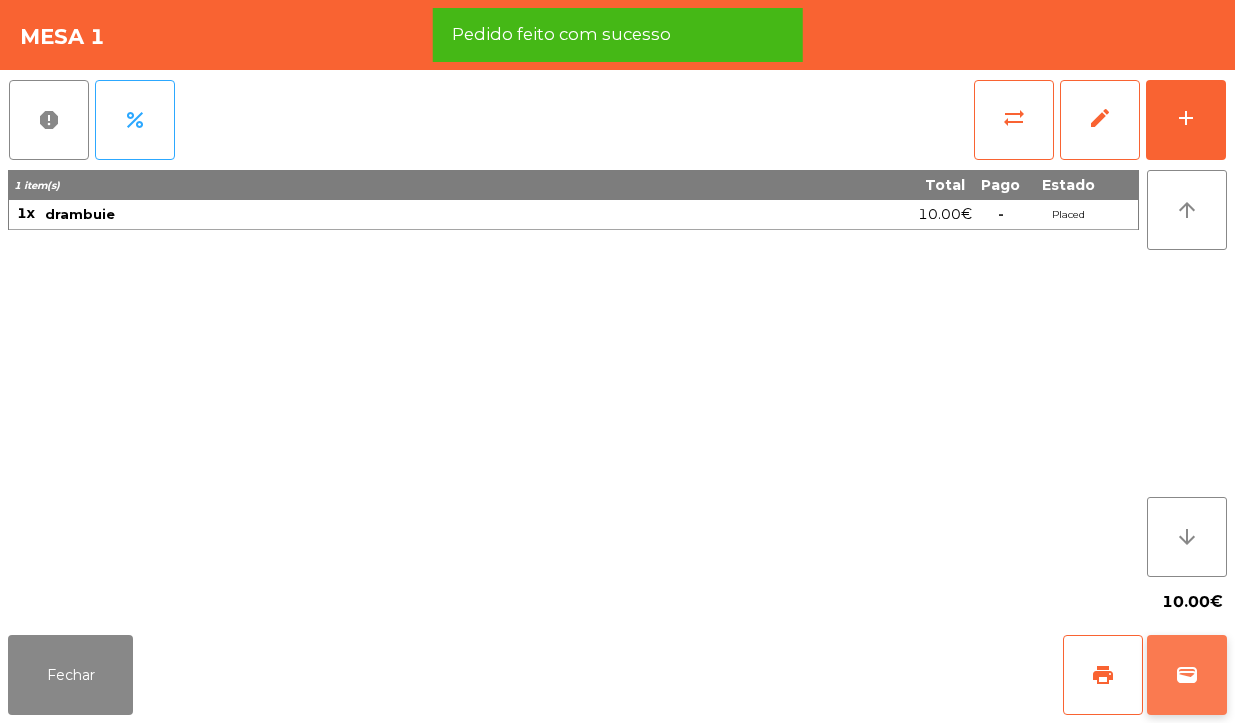 click on "wallet" 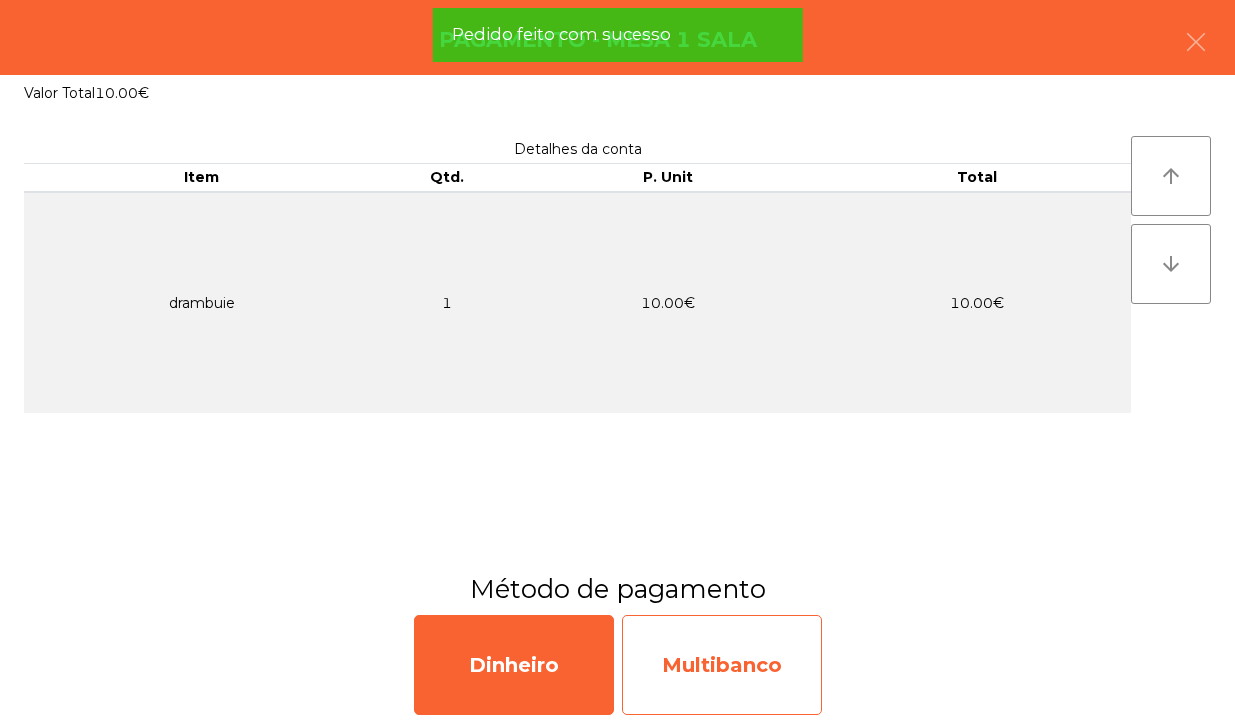 click on "Multibanco" 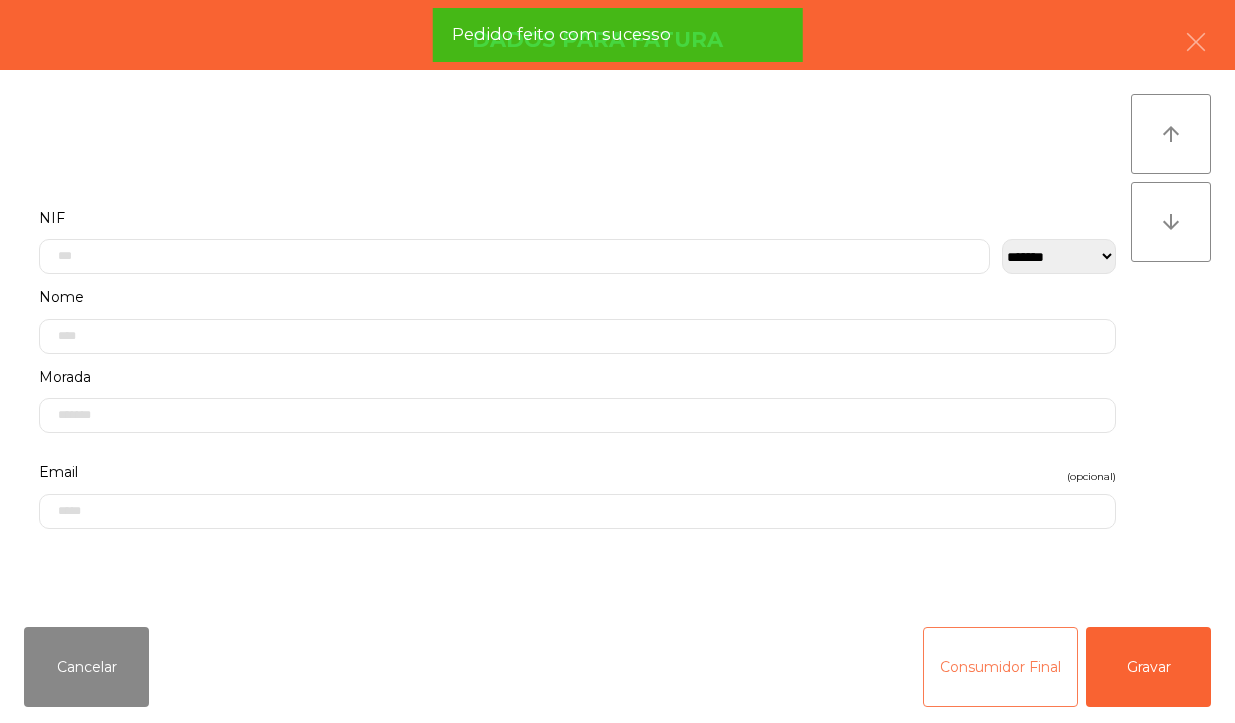 click on "Consumidor Final" 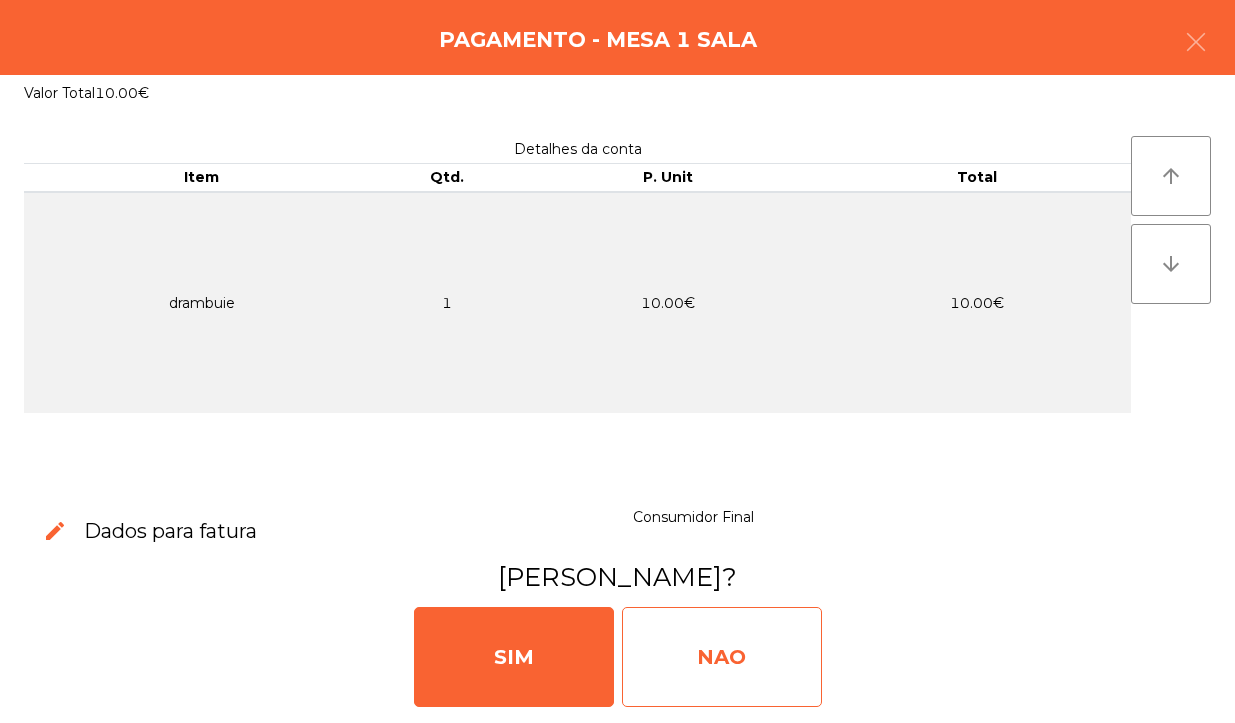 click on "NAO" 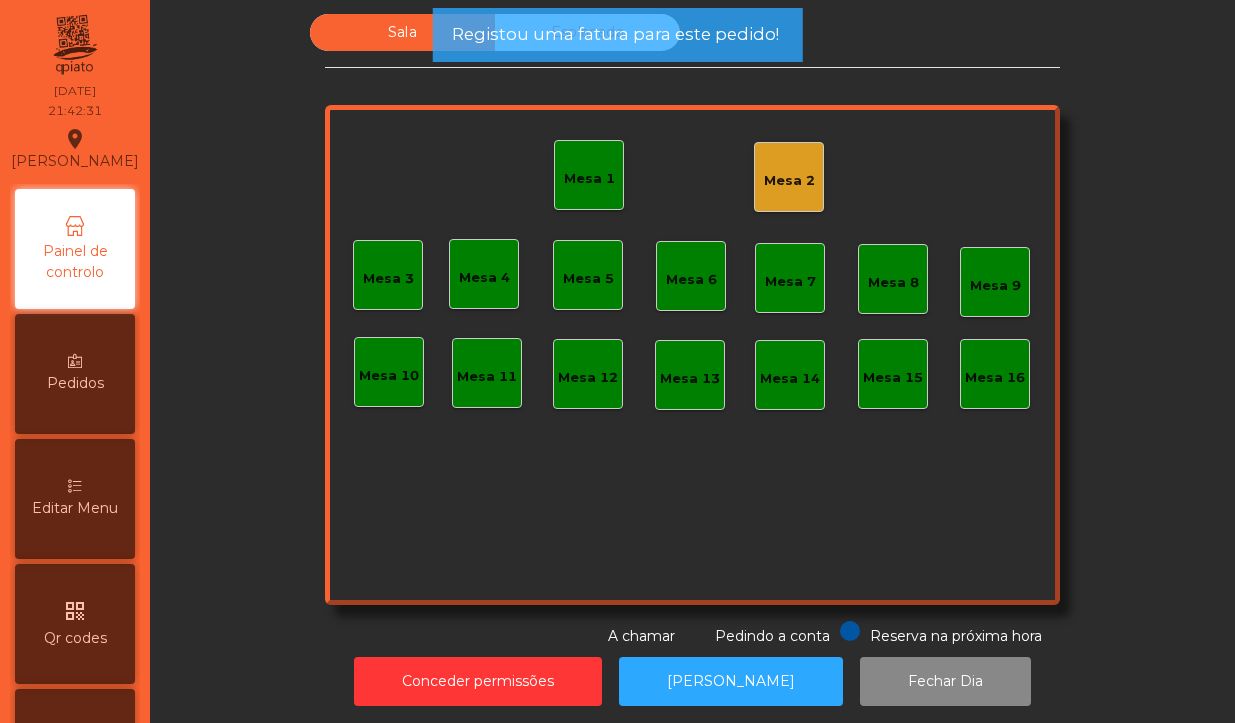 click on "Mesa 1" 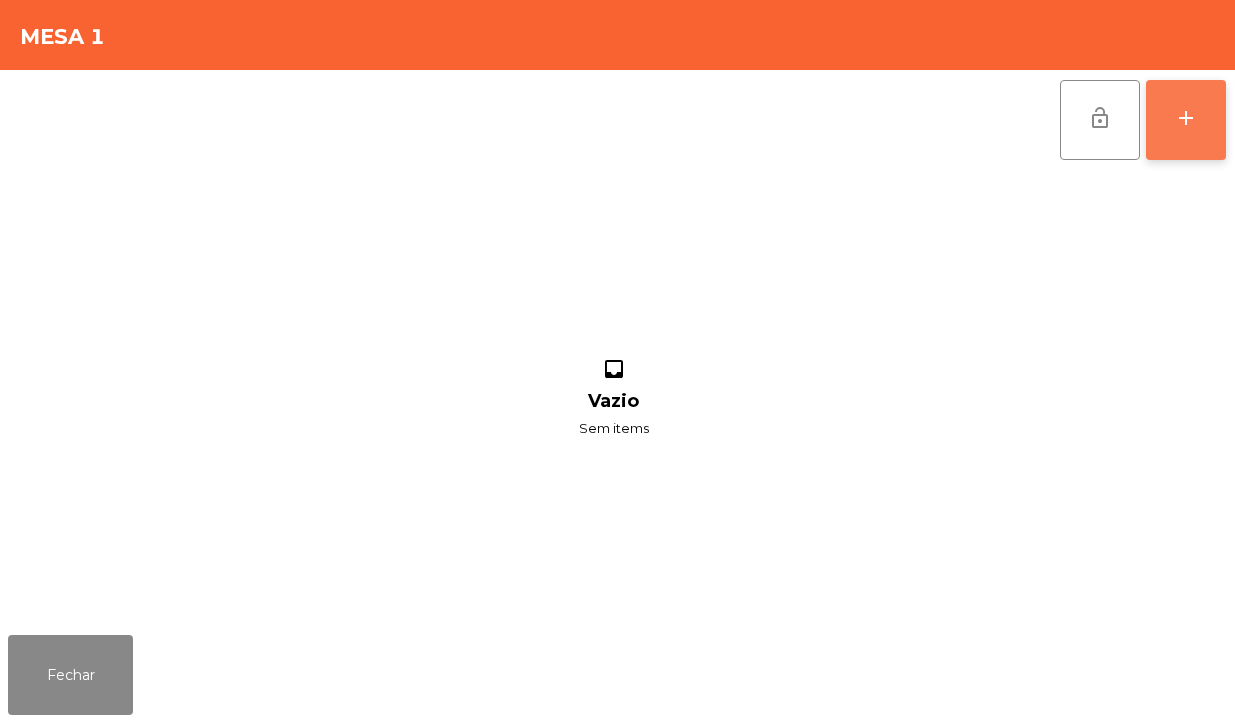 click on "add" 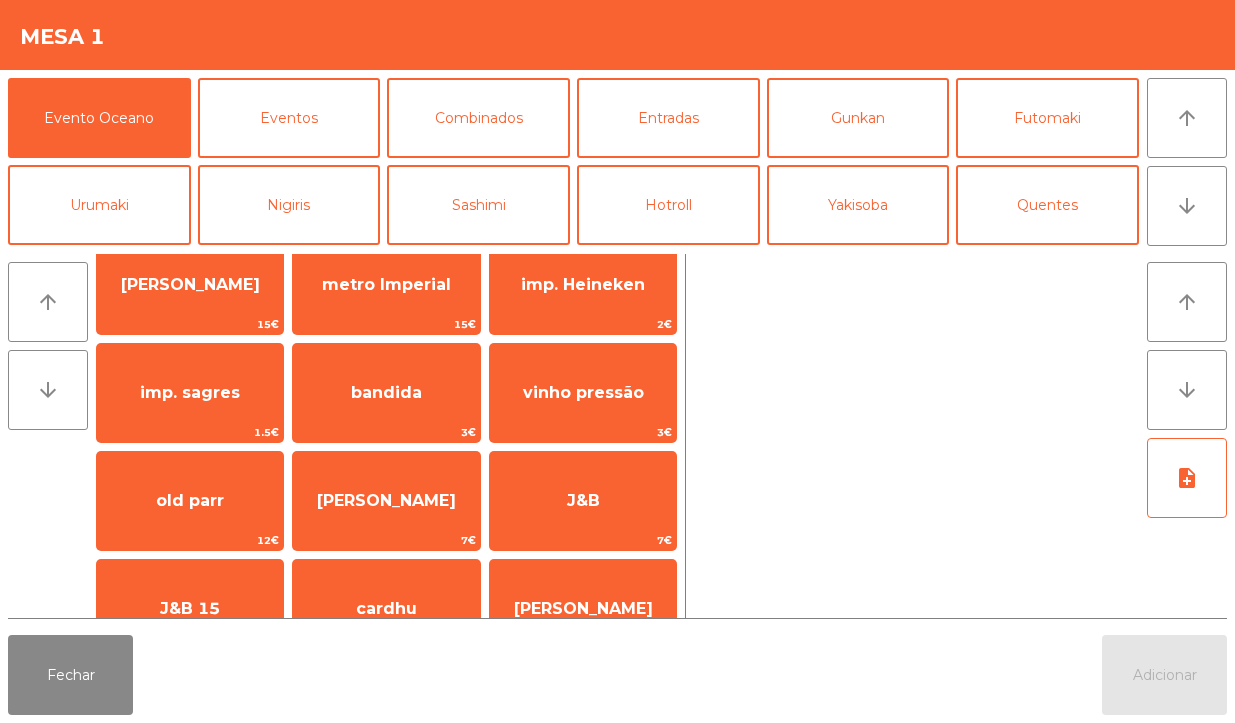 scroll, scrollTop: 45, scrollLeft: 0, axis: vertical 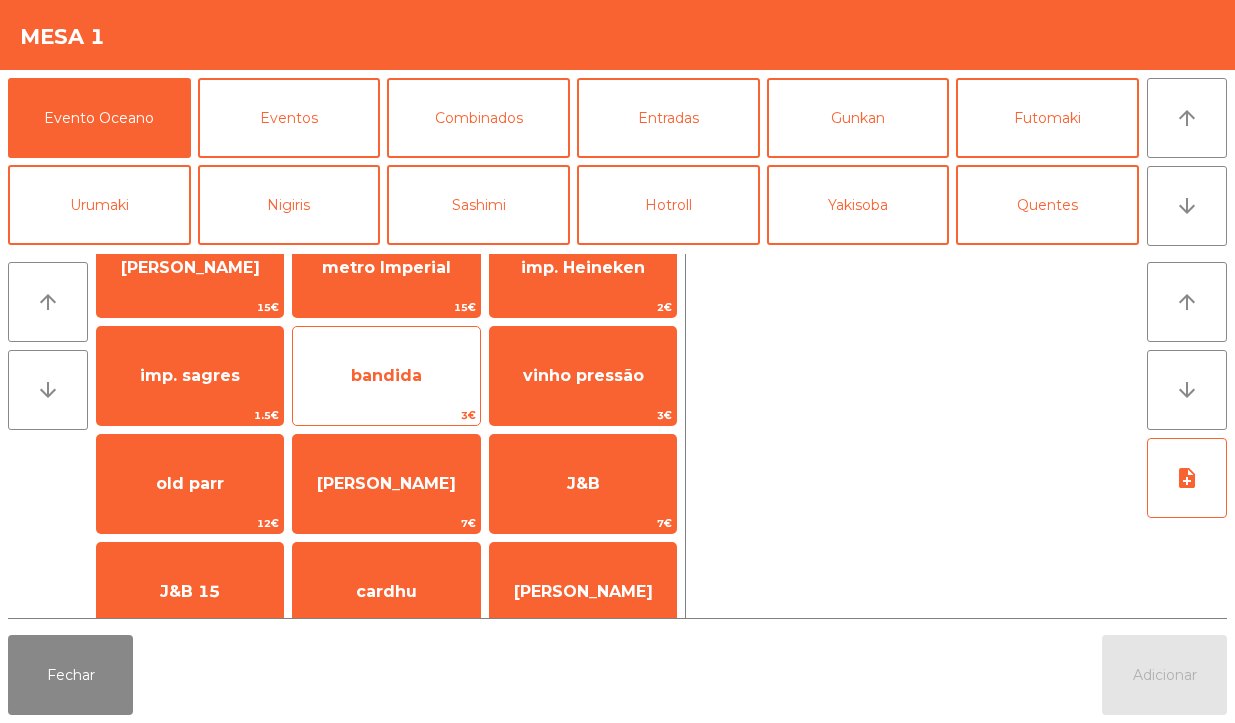 click on "bandida" 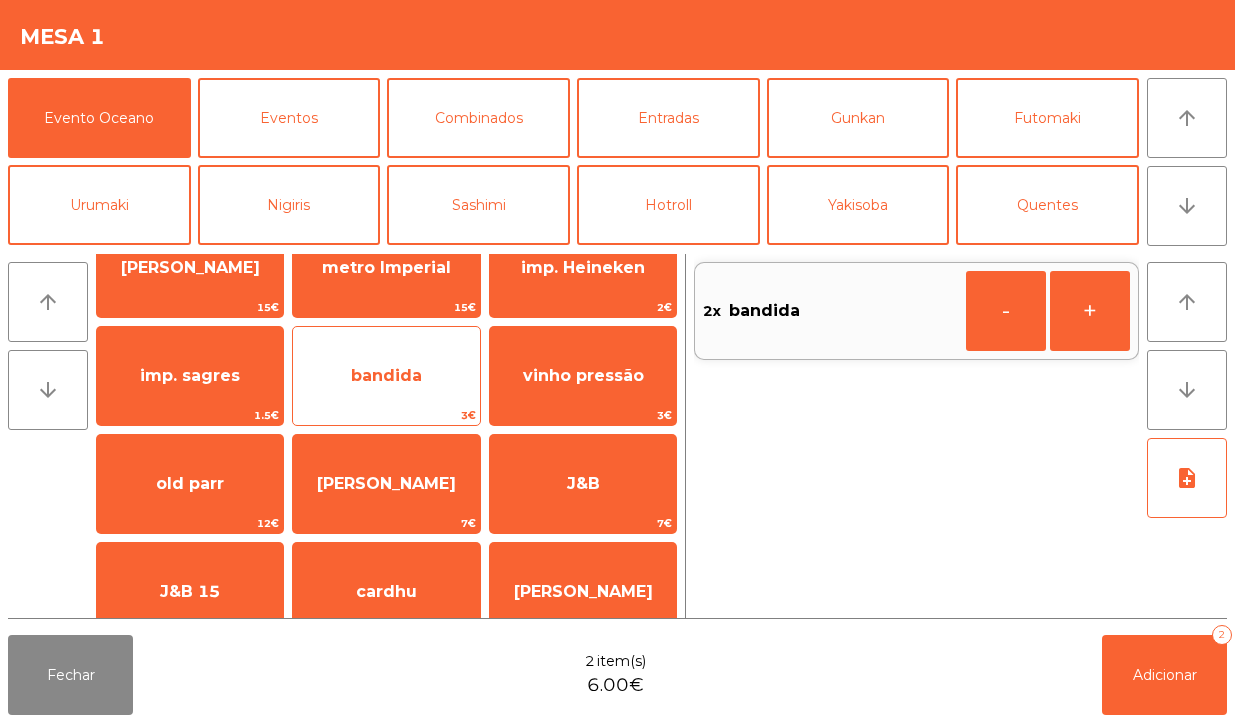 click on "bandida" 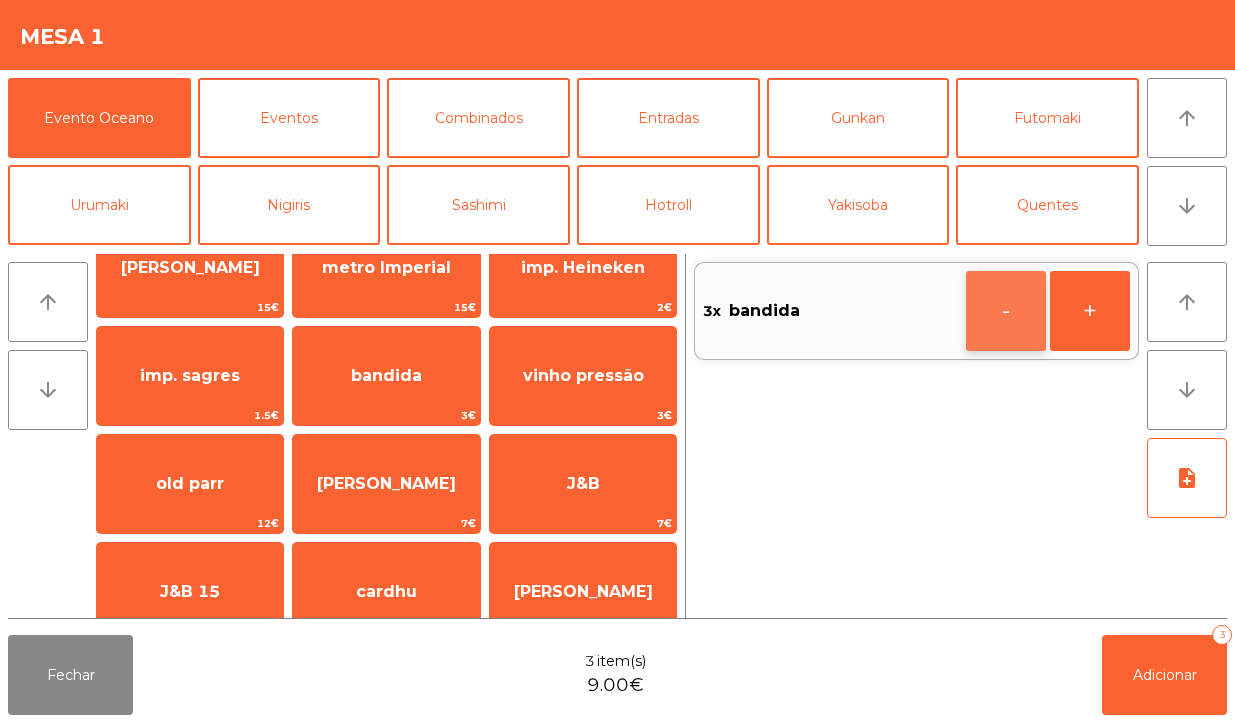 click on "-" 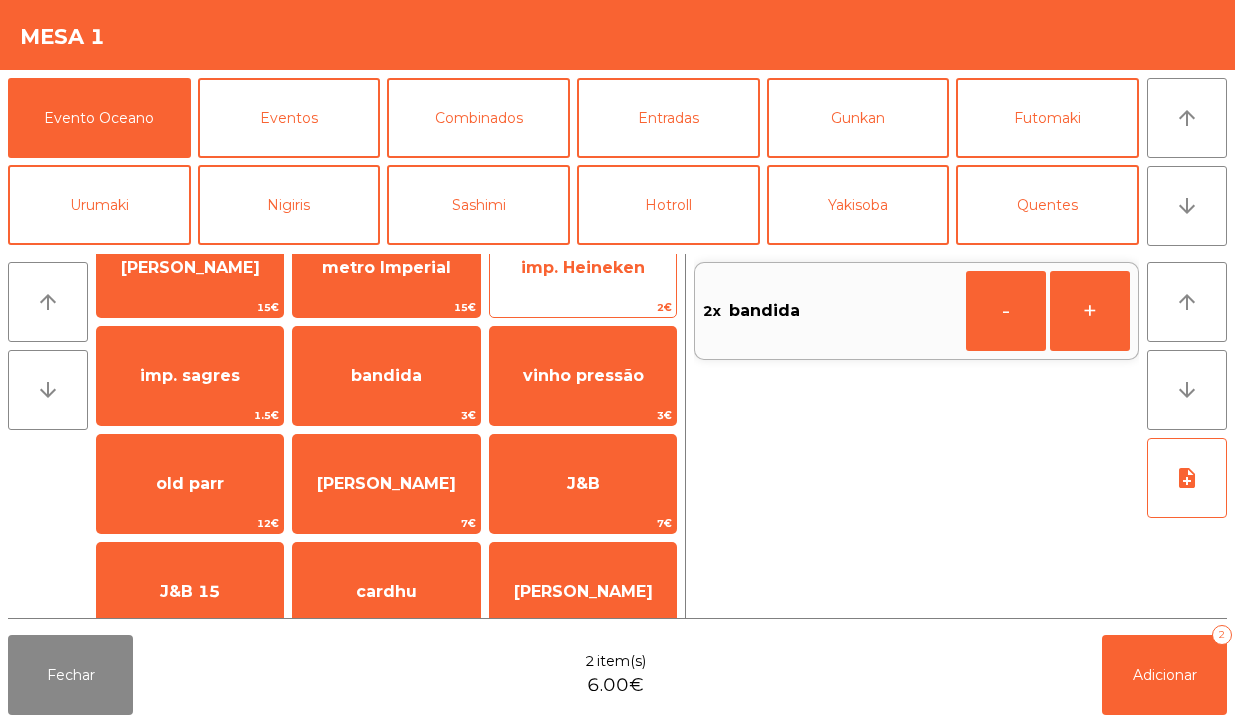 click on "imp. Heineken" 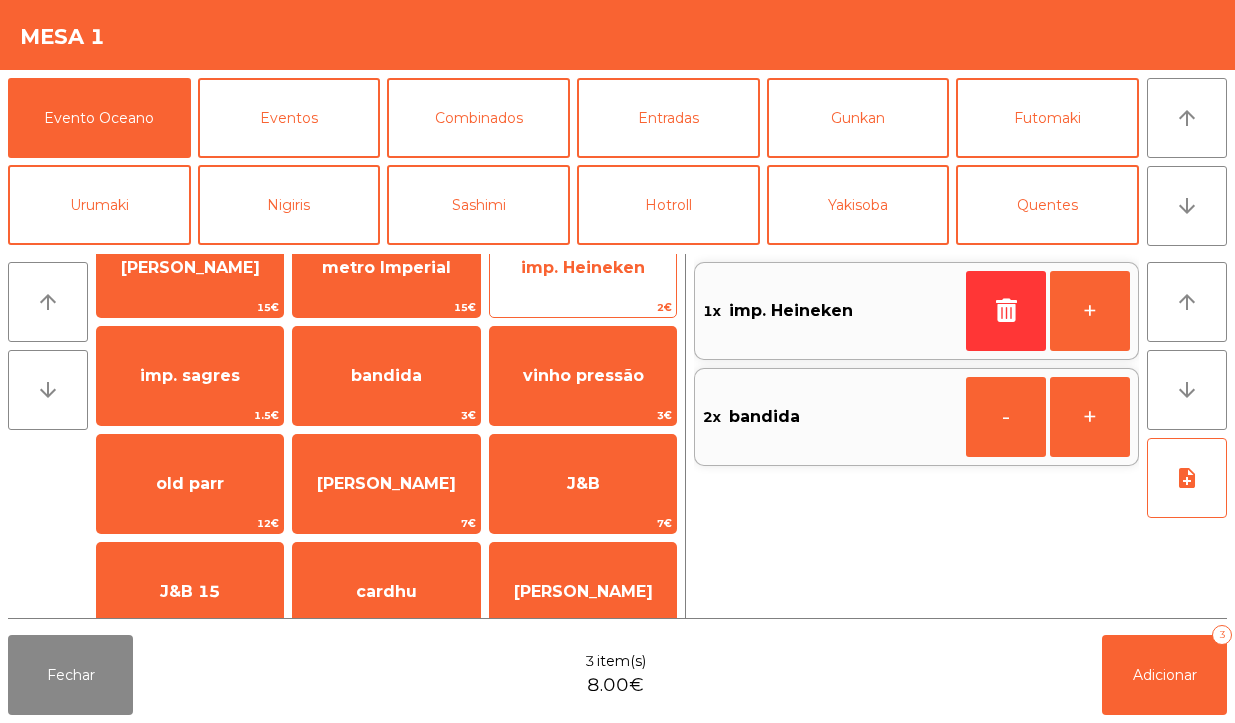 click on "imp. Heineken" 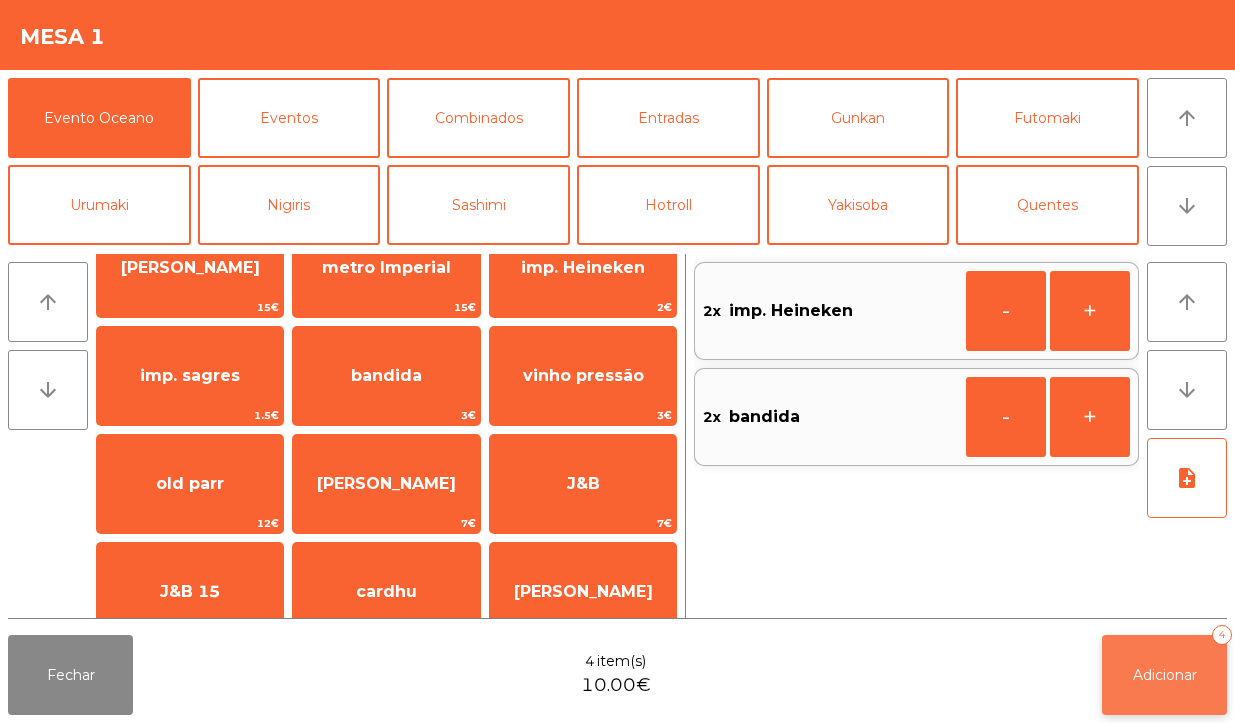 click on "Adicionar" 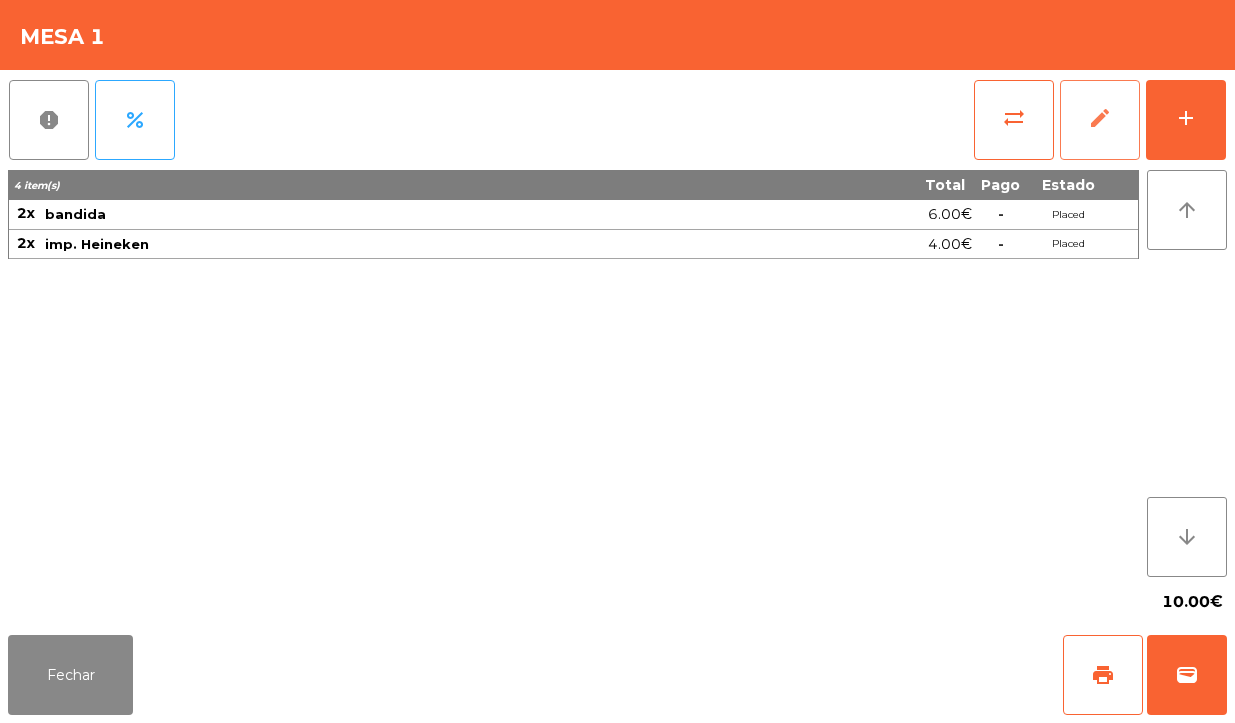 click on "edit" 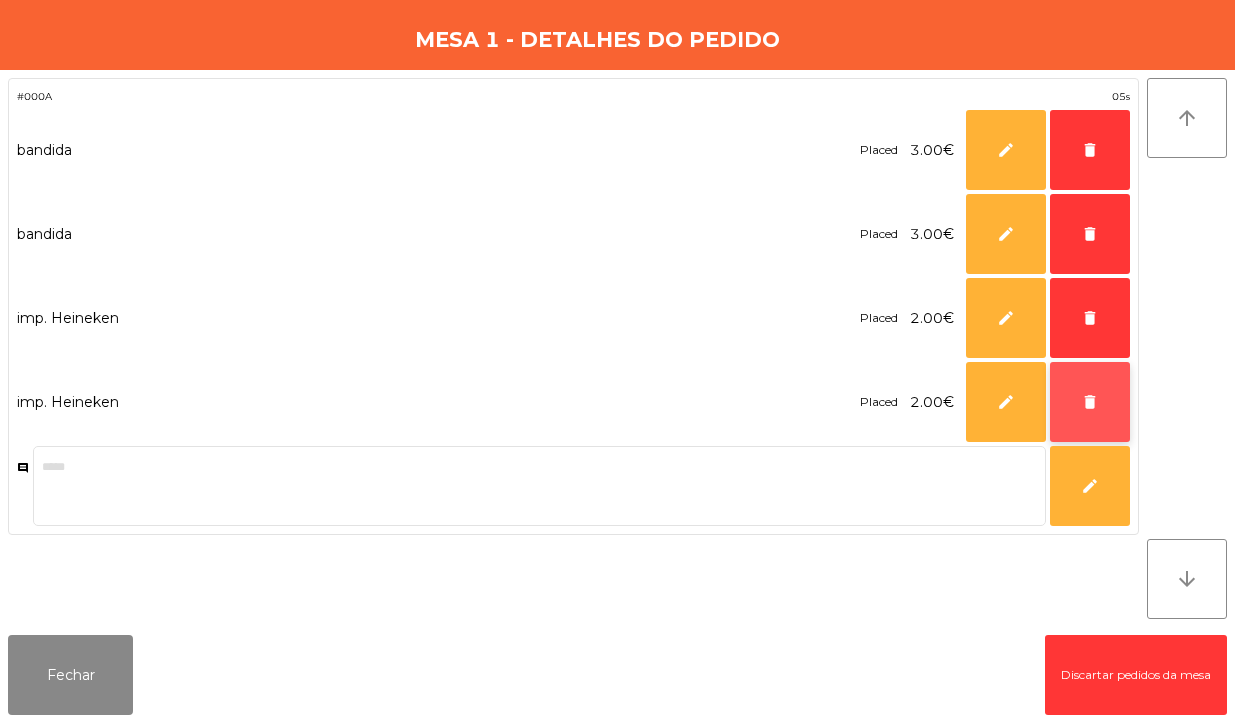 click on "delete" 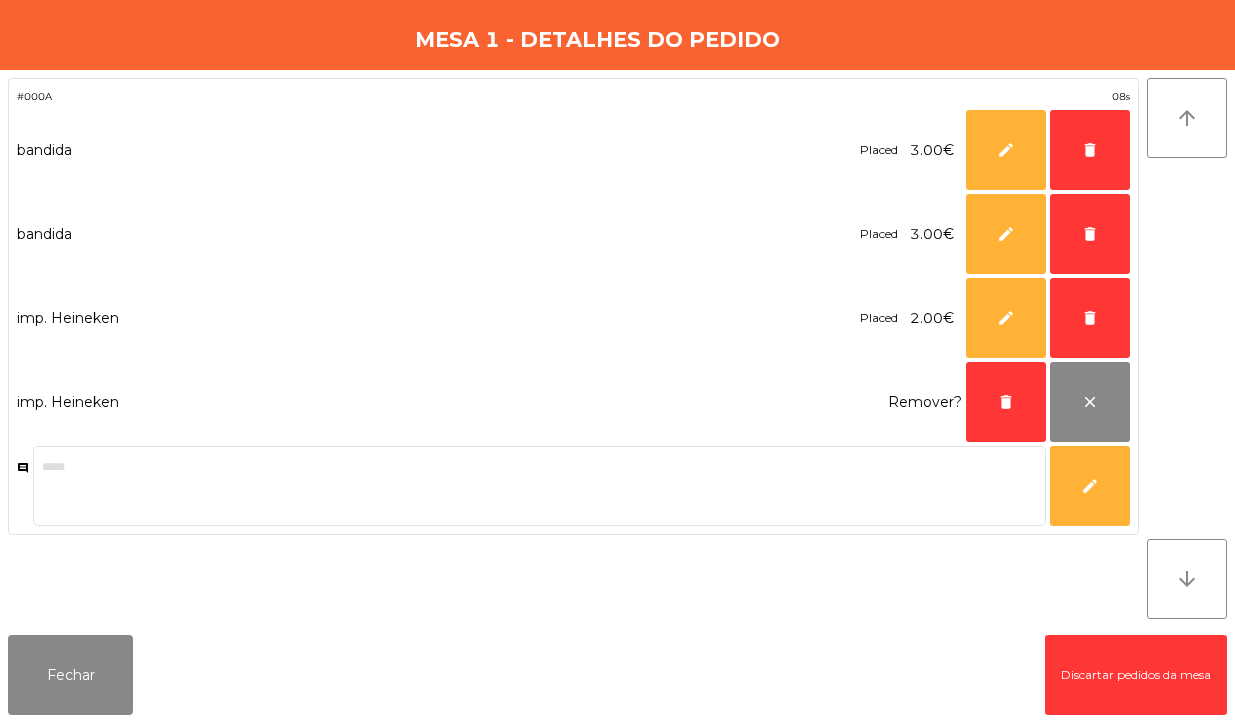 click 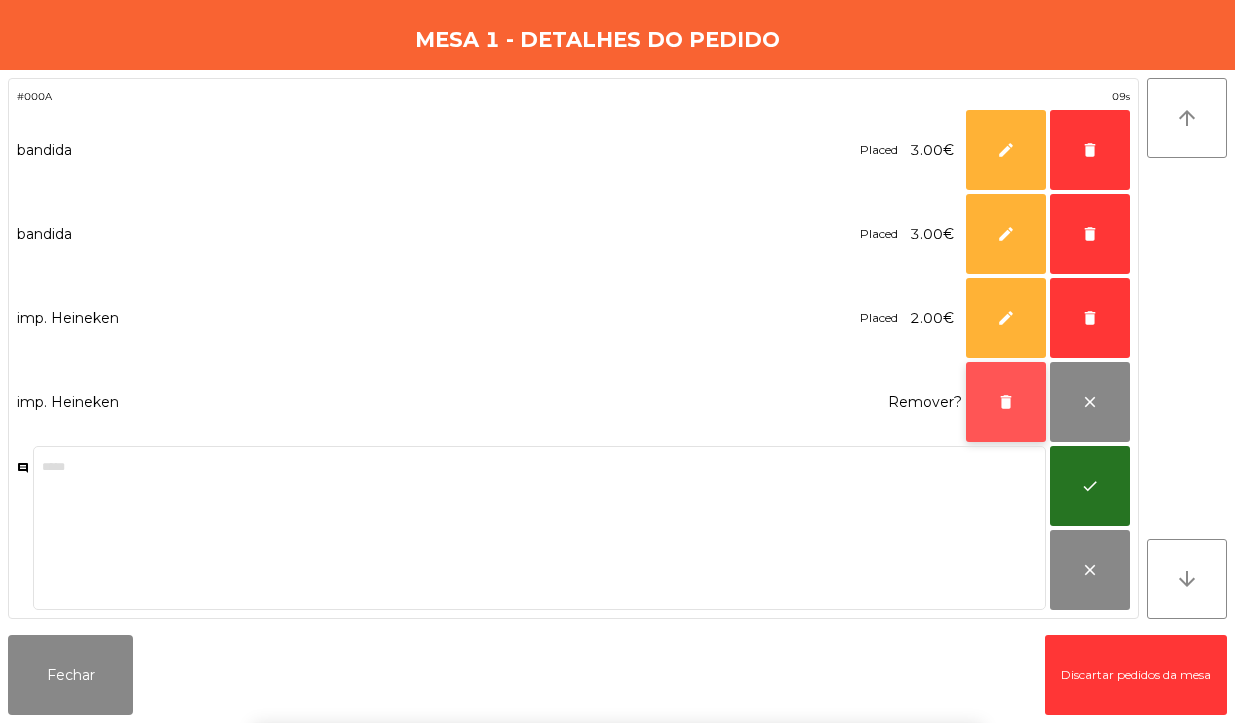click on "delete" 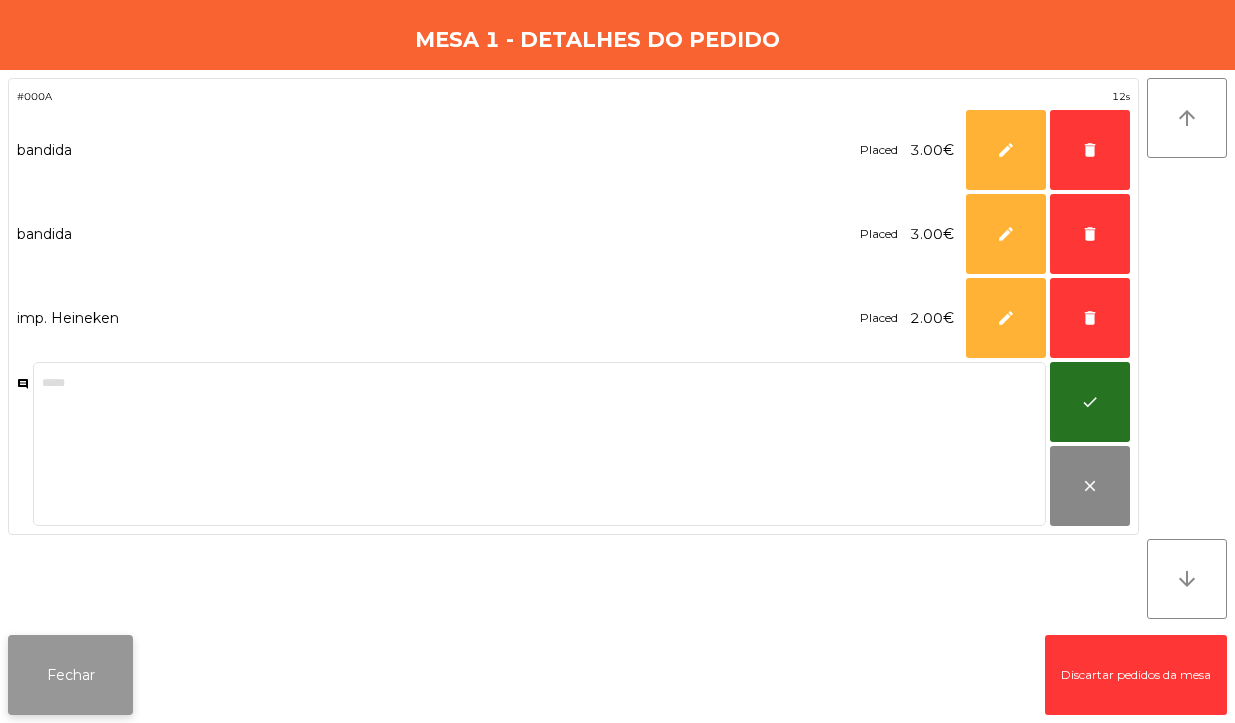 click on "Fechar" 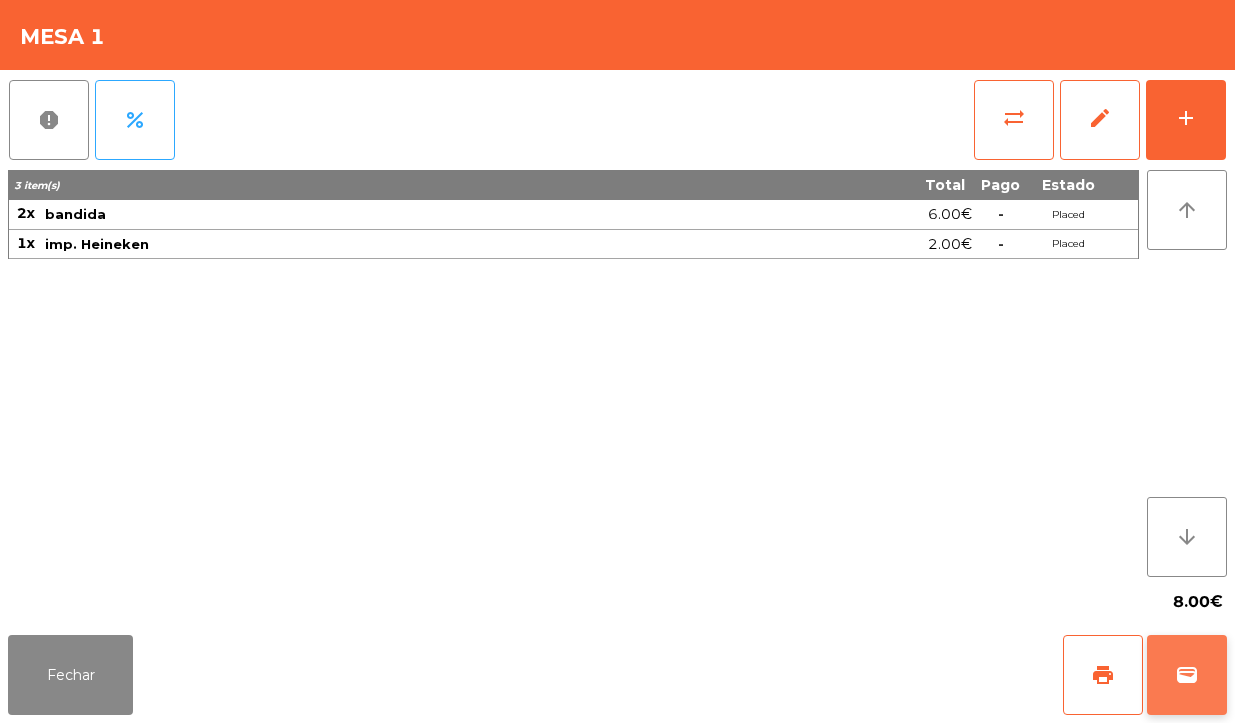click on "wallet" 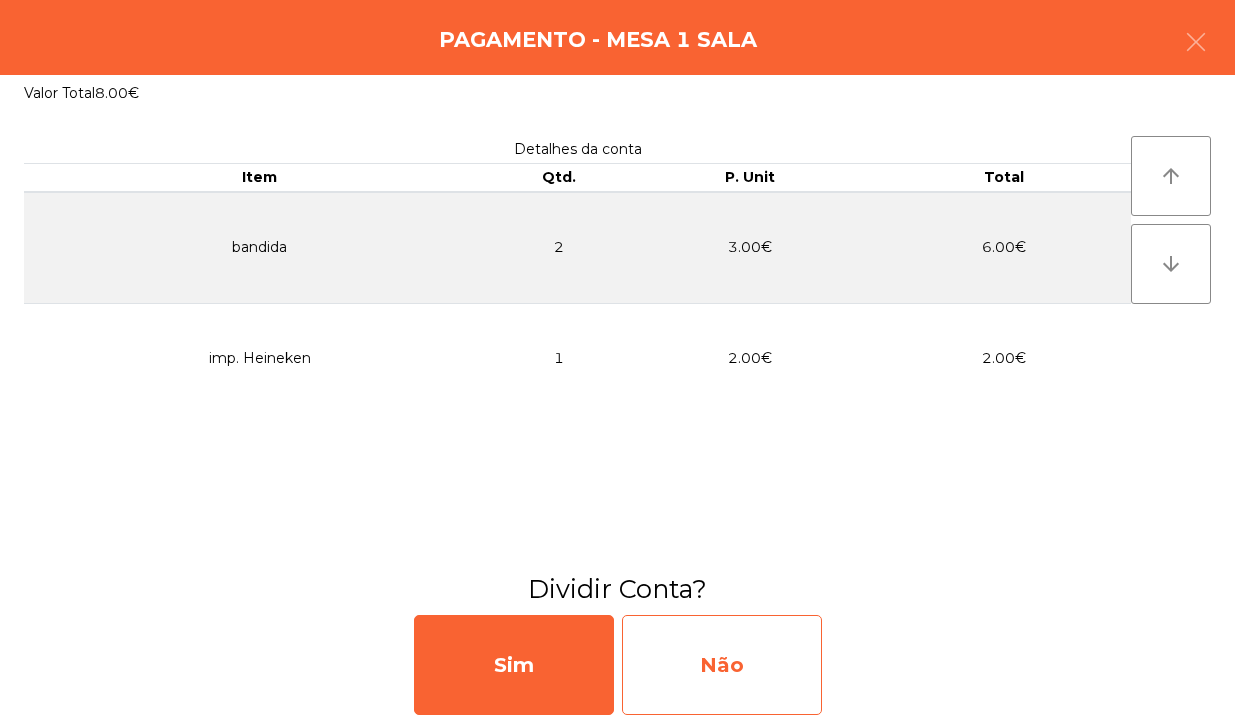 click on "Não" 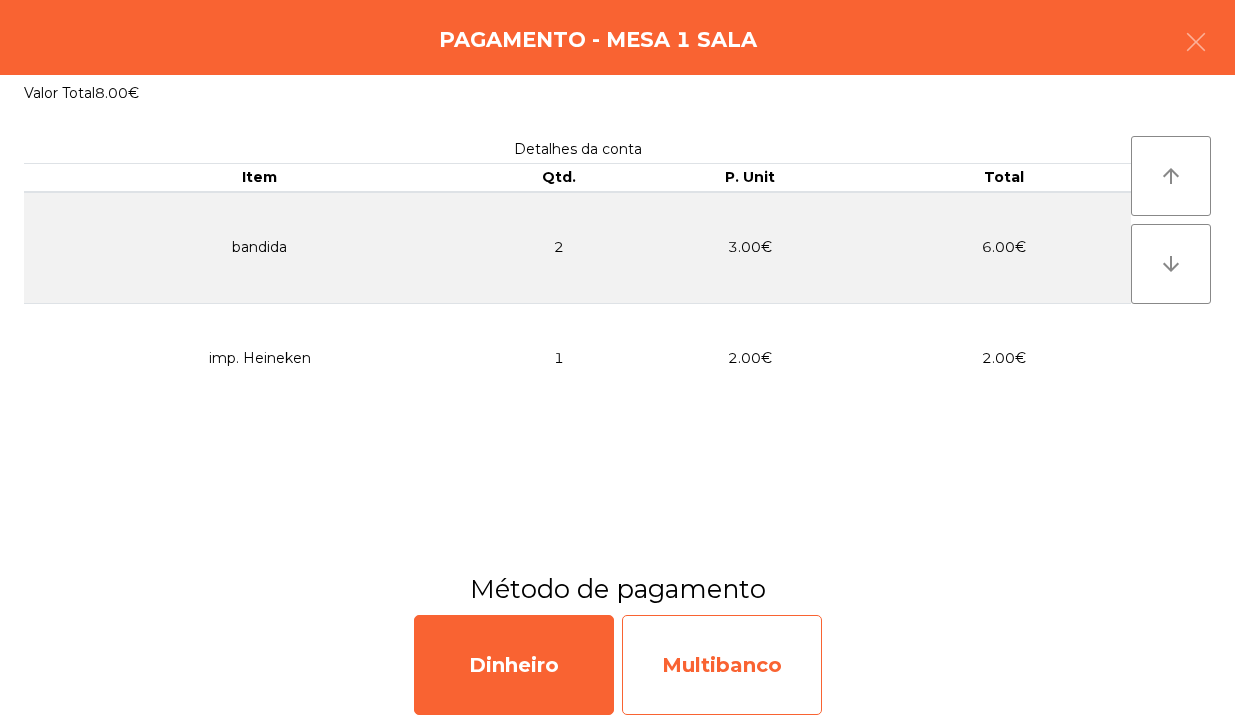 click on "Multibanco" 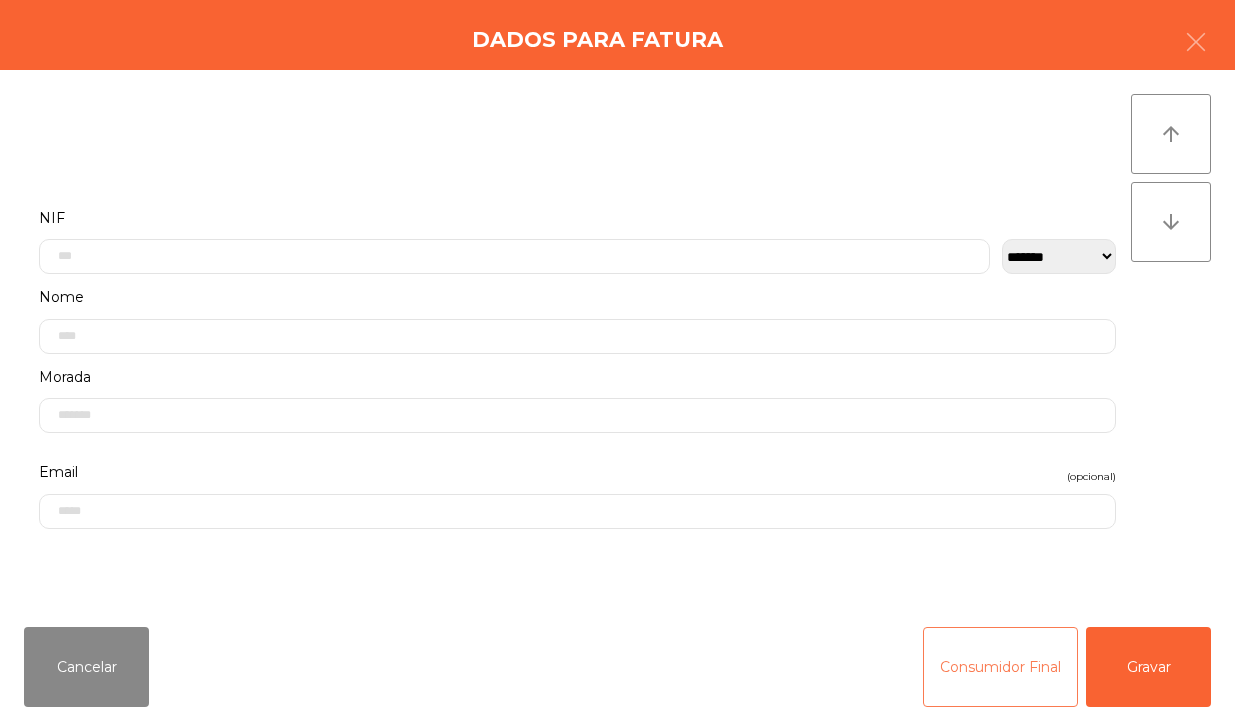 click on "Consumidor Final" 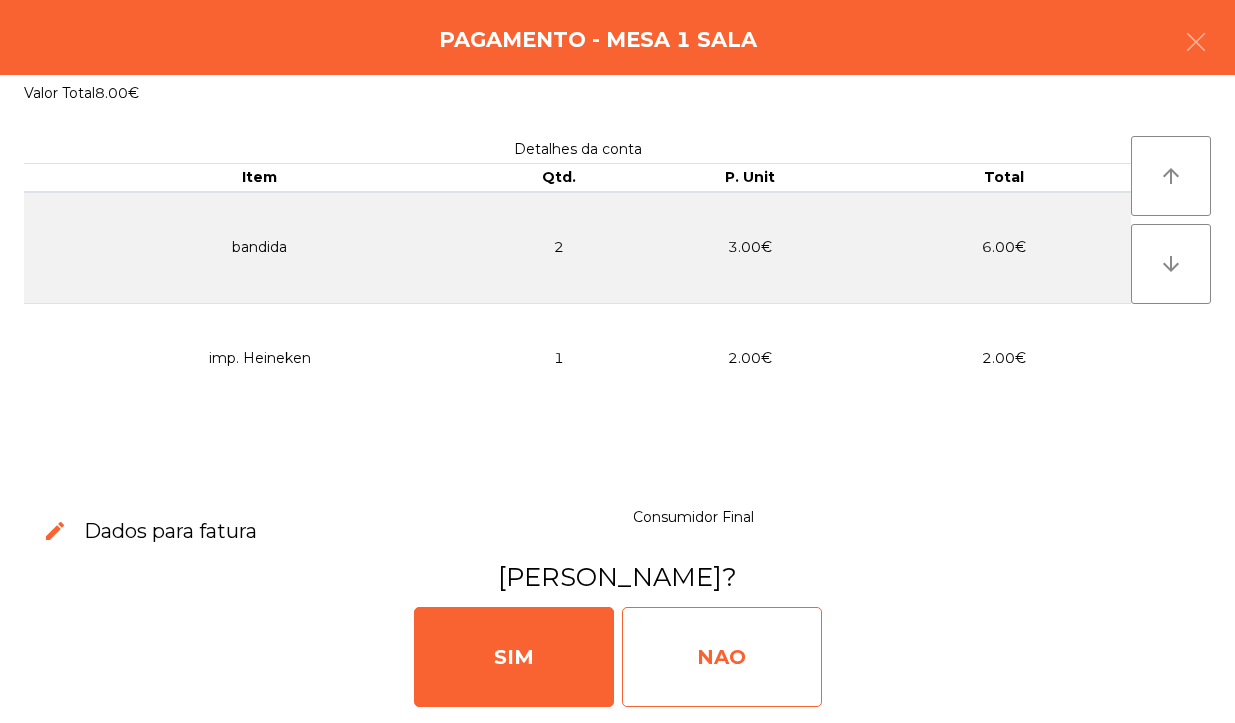click on "NAO" 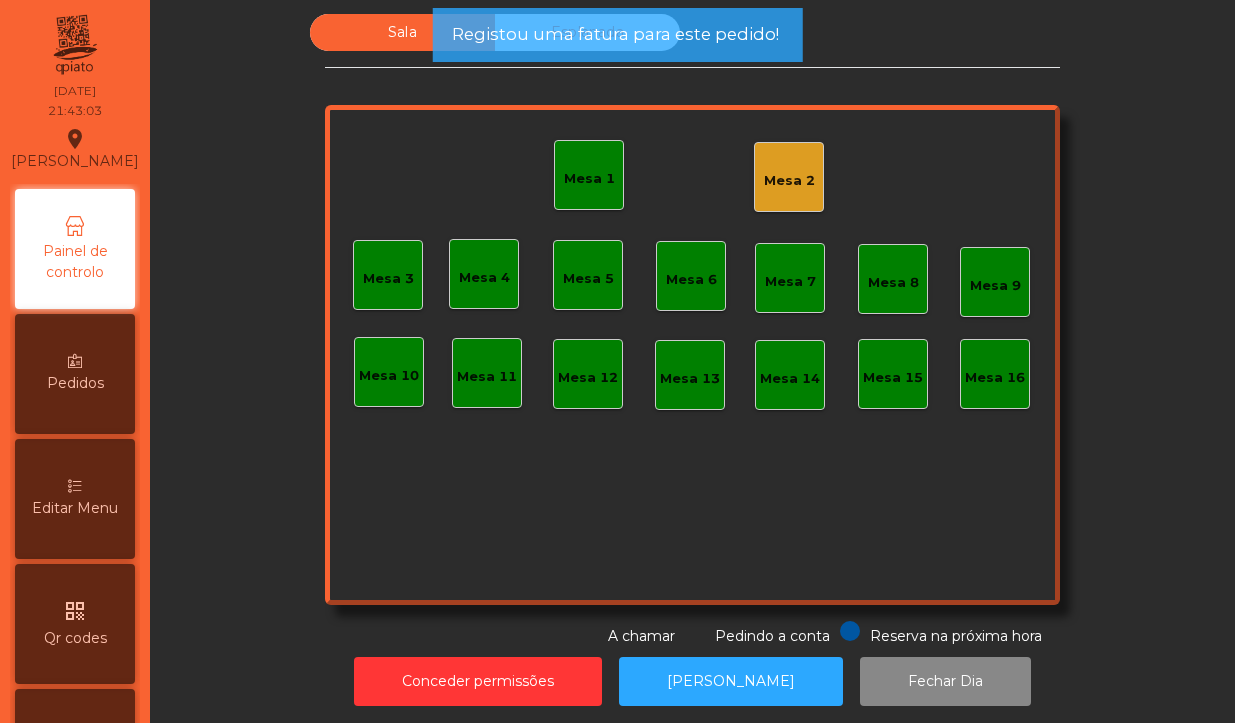 click on "Mesa 1" 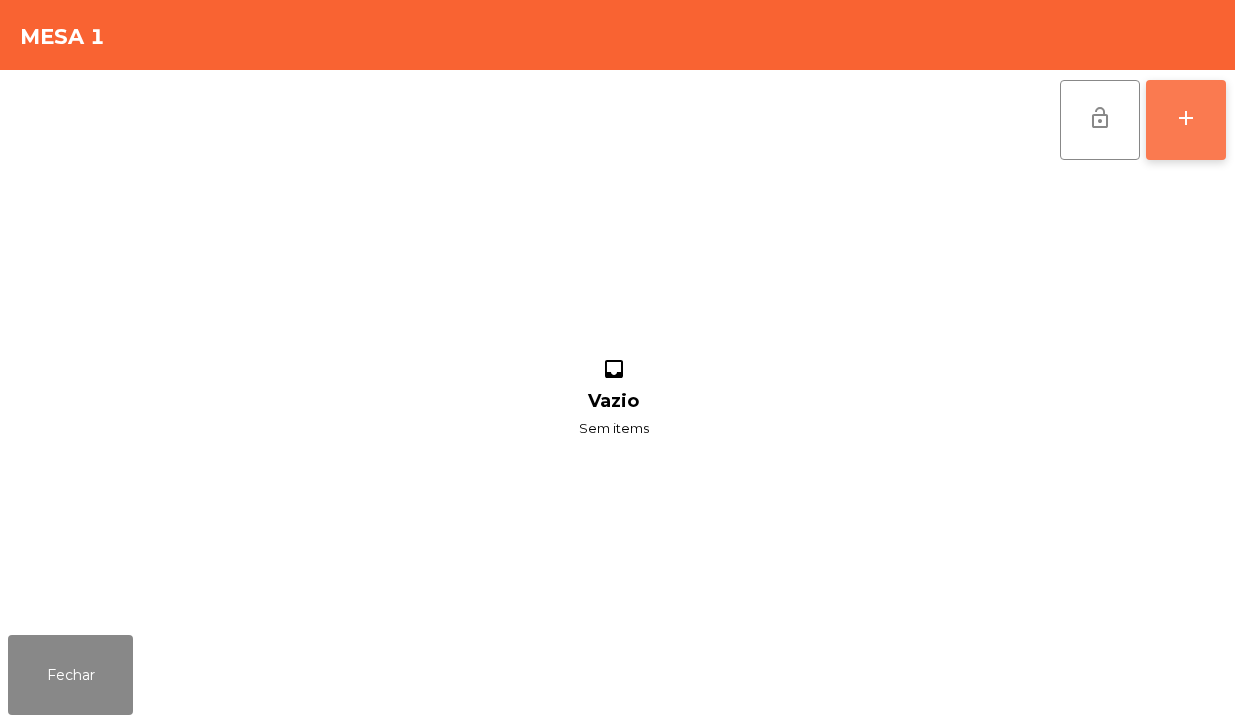 click on "add" 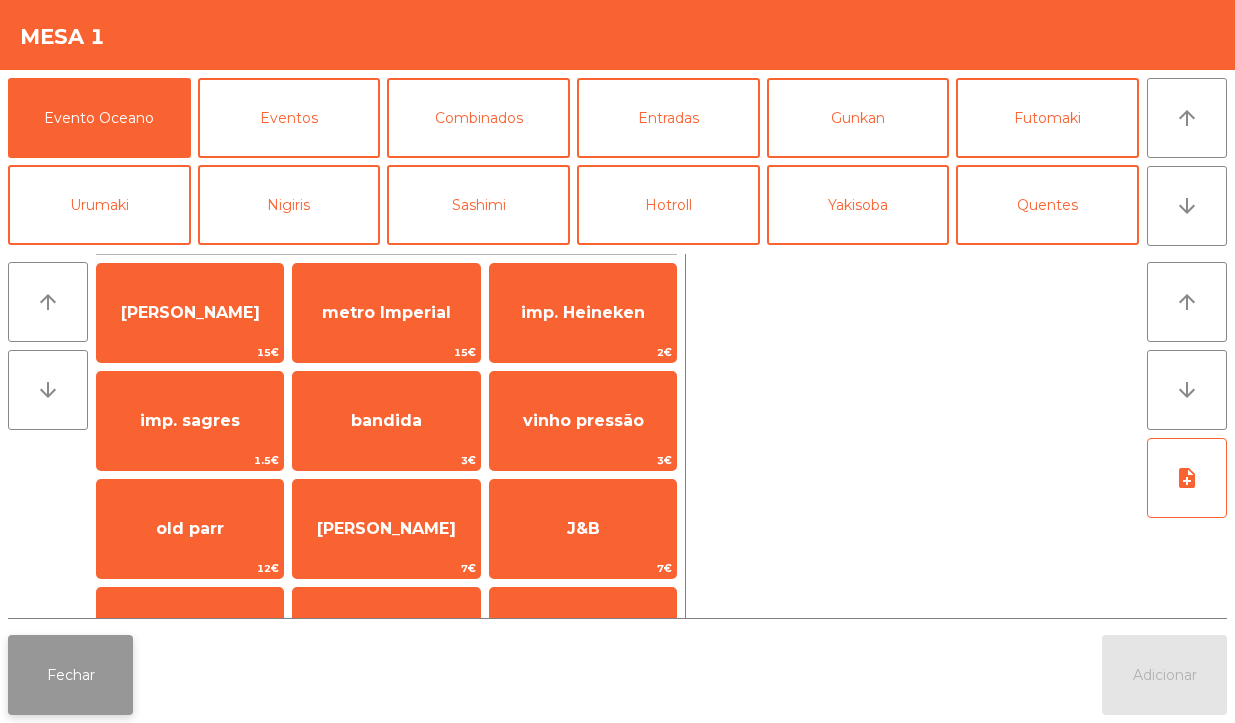 click on "Fechar" 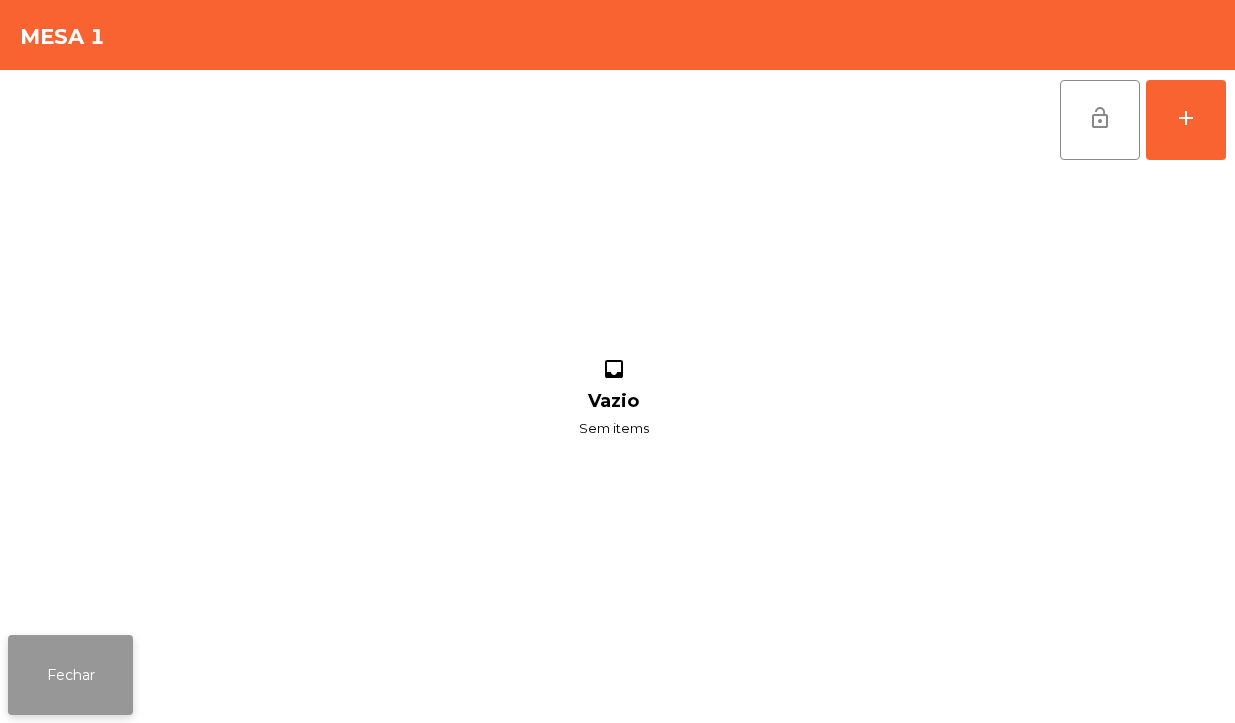click on "Fechar" 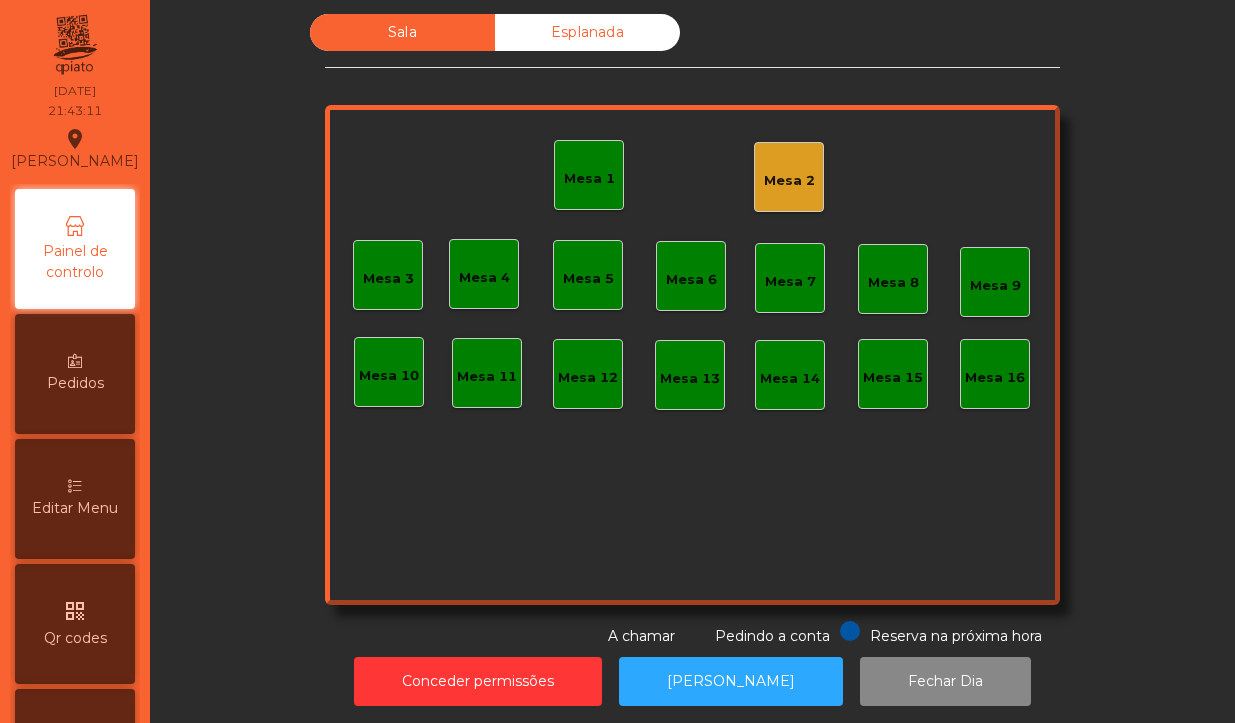 click on "Mesa 1" 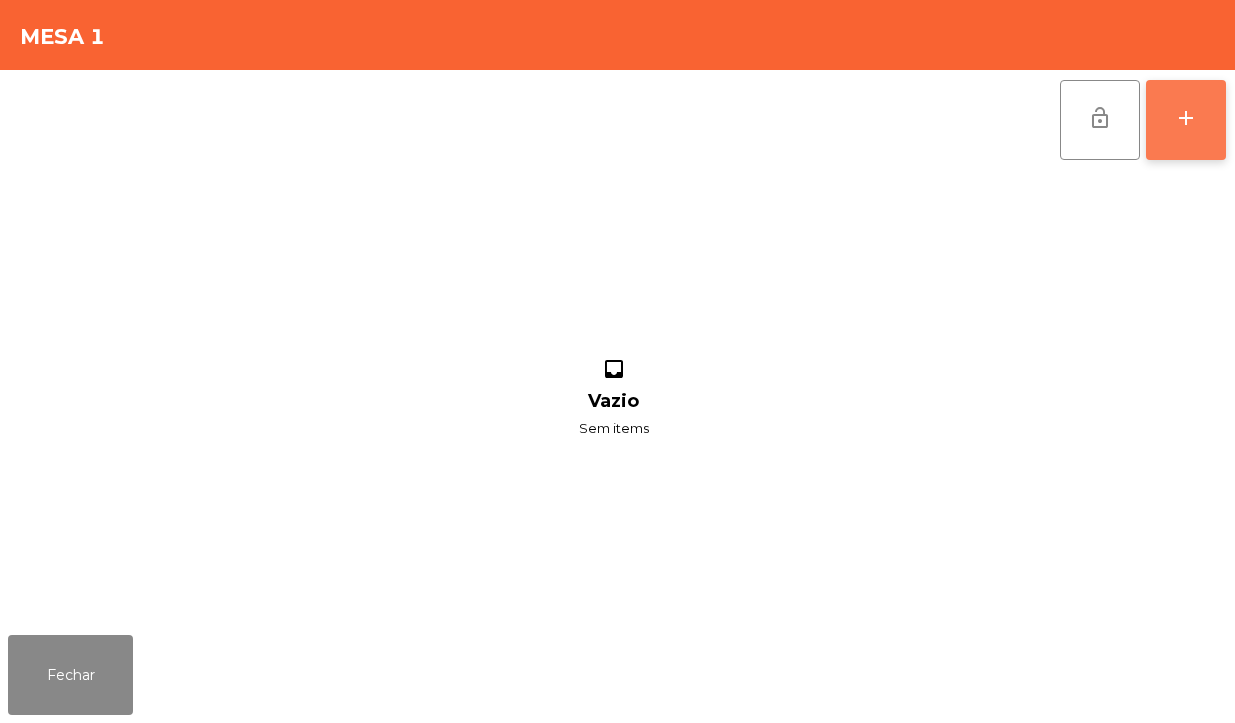 click on "add" 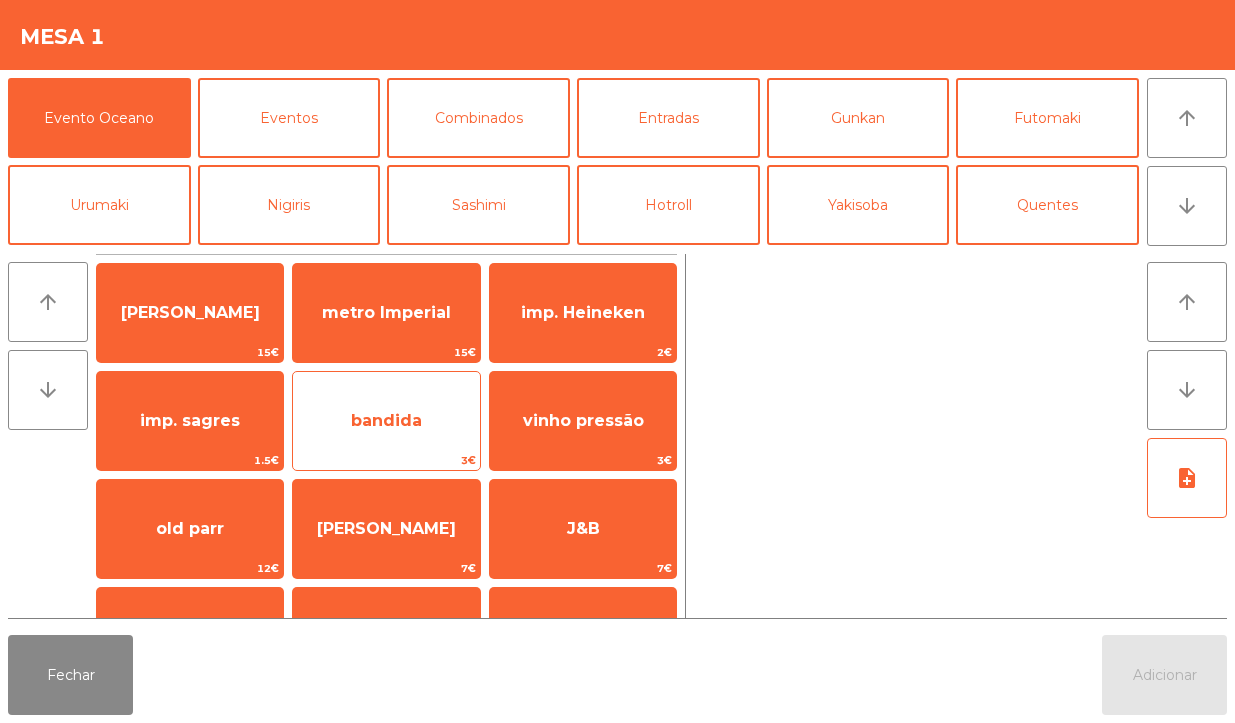 click on "bandida" 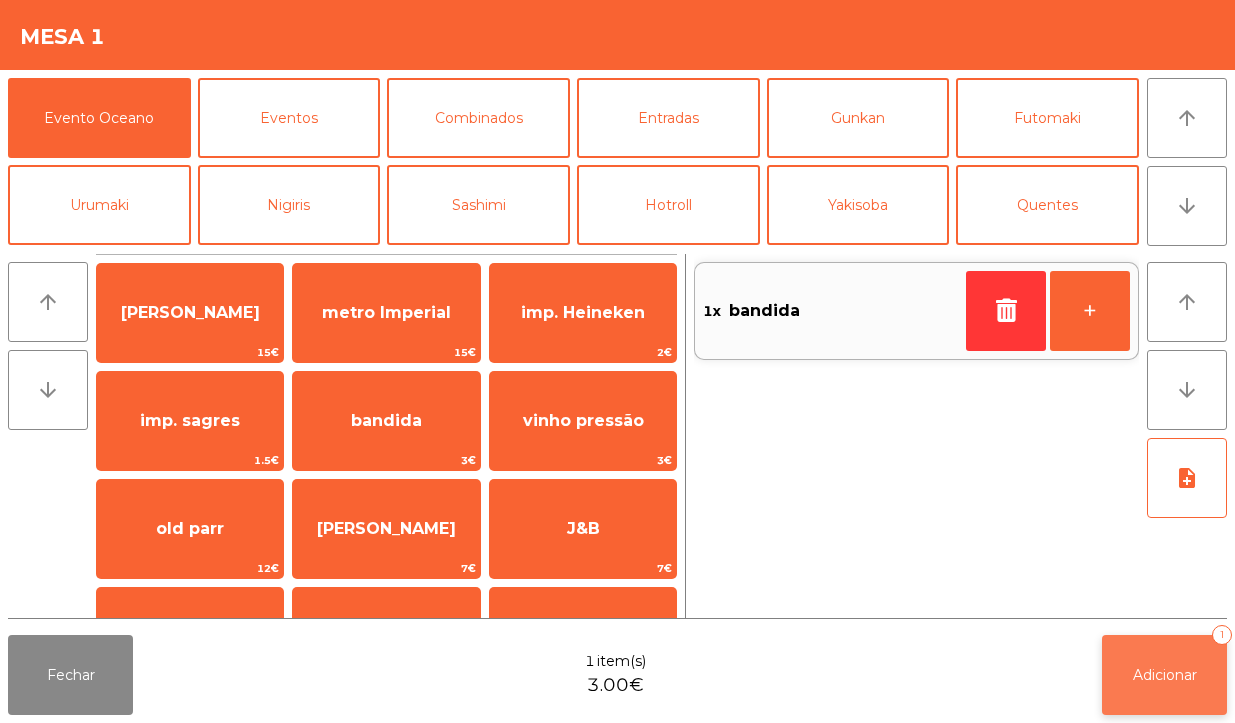 click on "Adicionar   1" 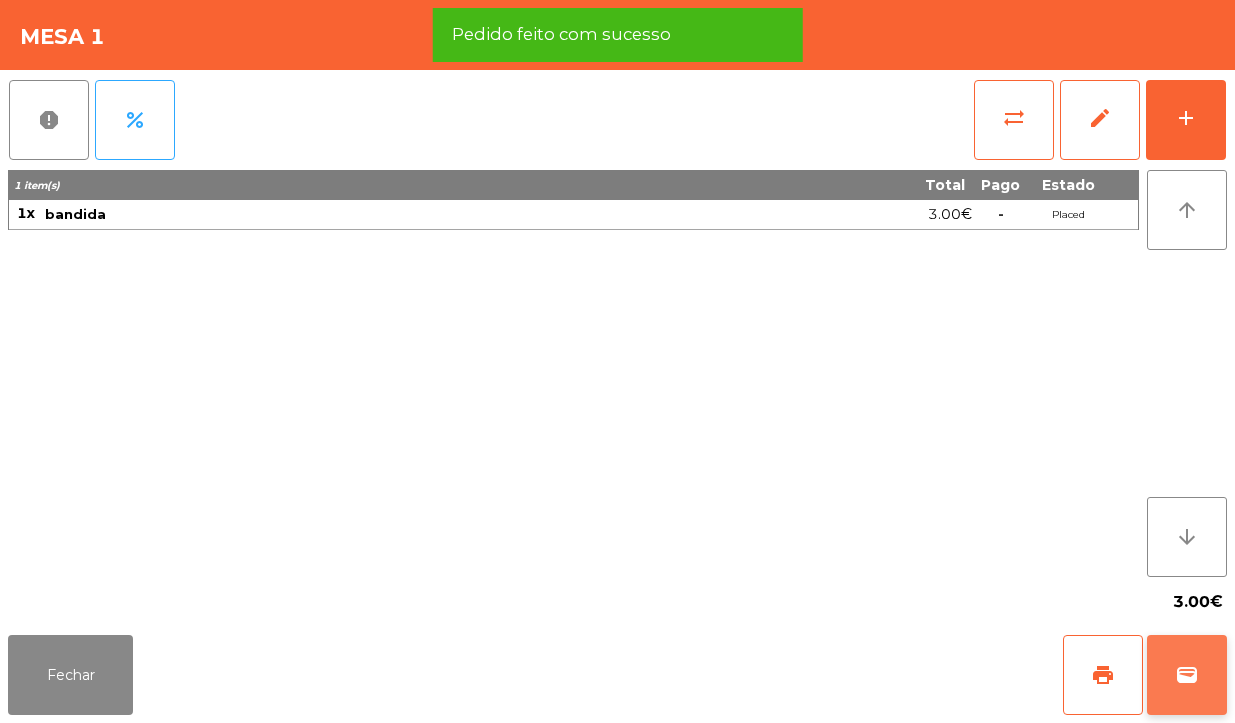 click on "wallet" 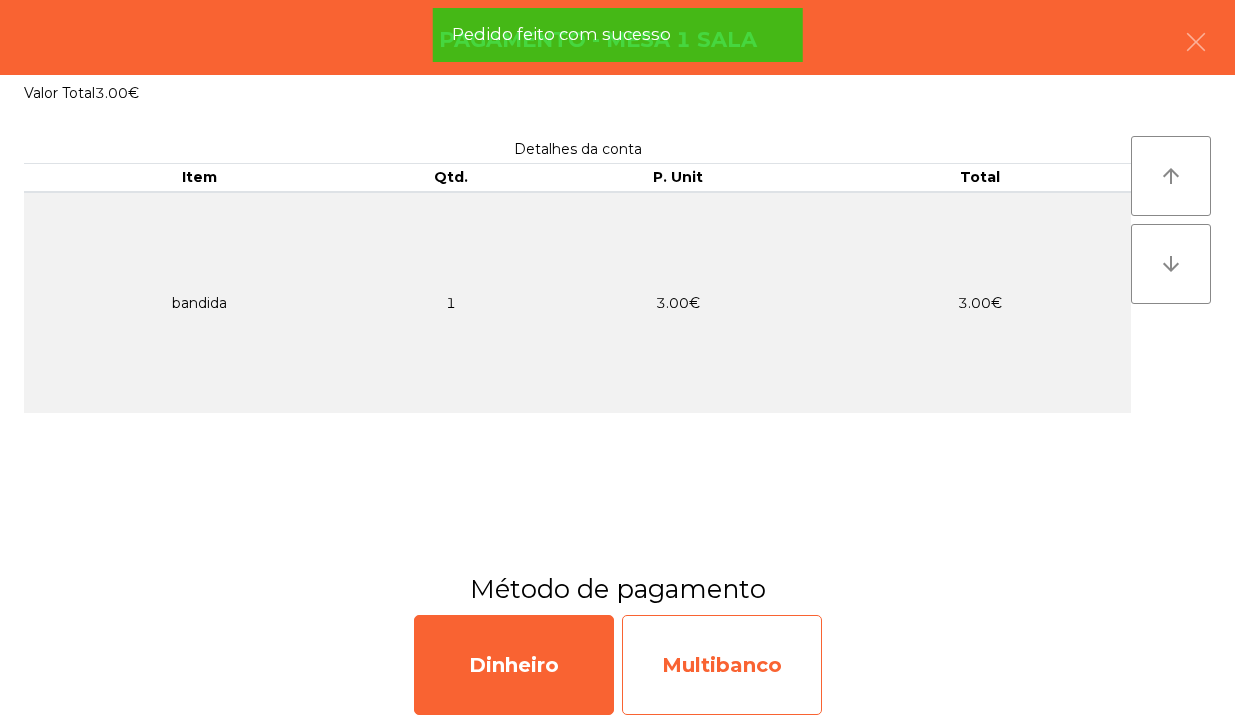 click on "Multibanco" 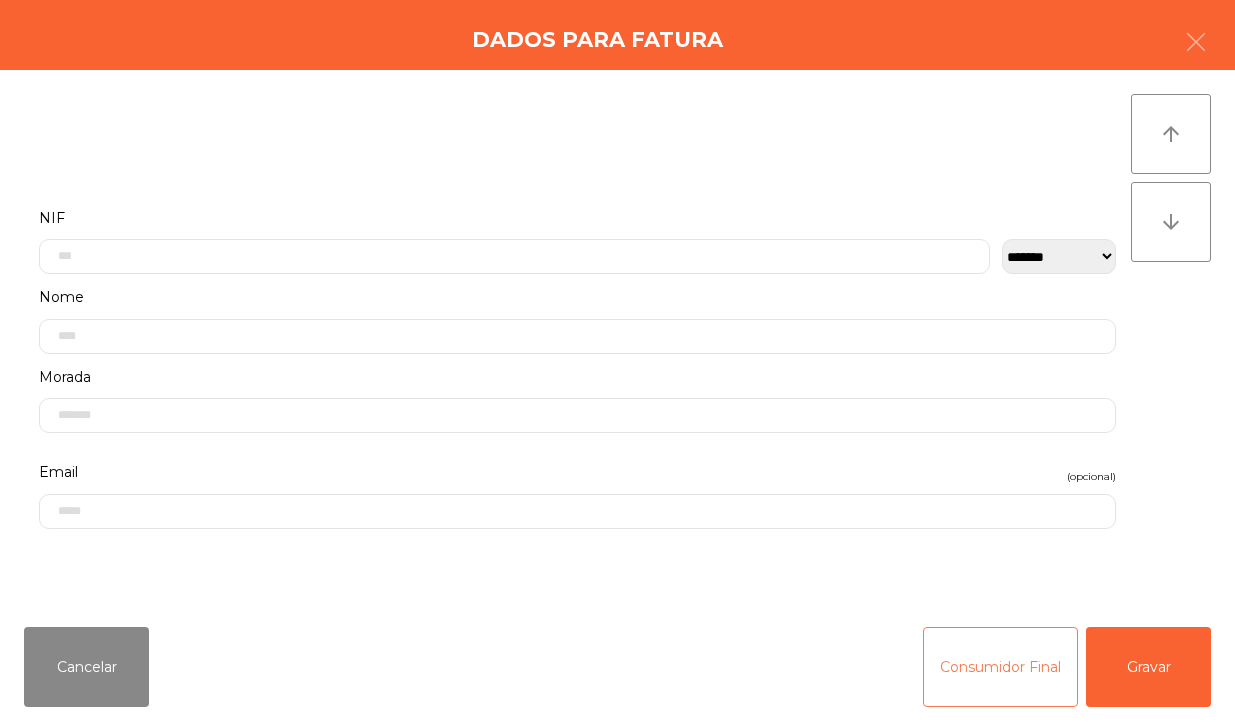 click on "Consumidor Final" 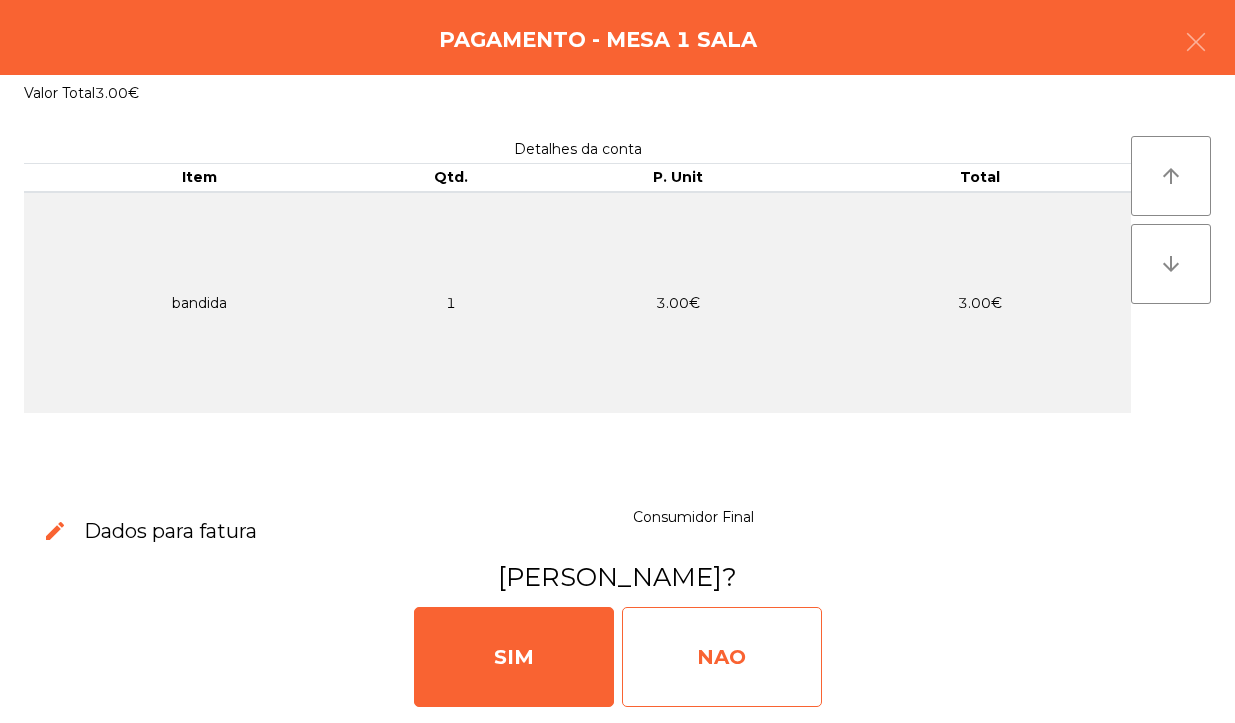 click on "NAO" 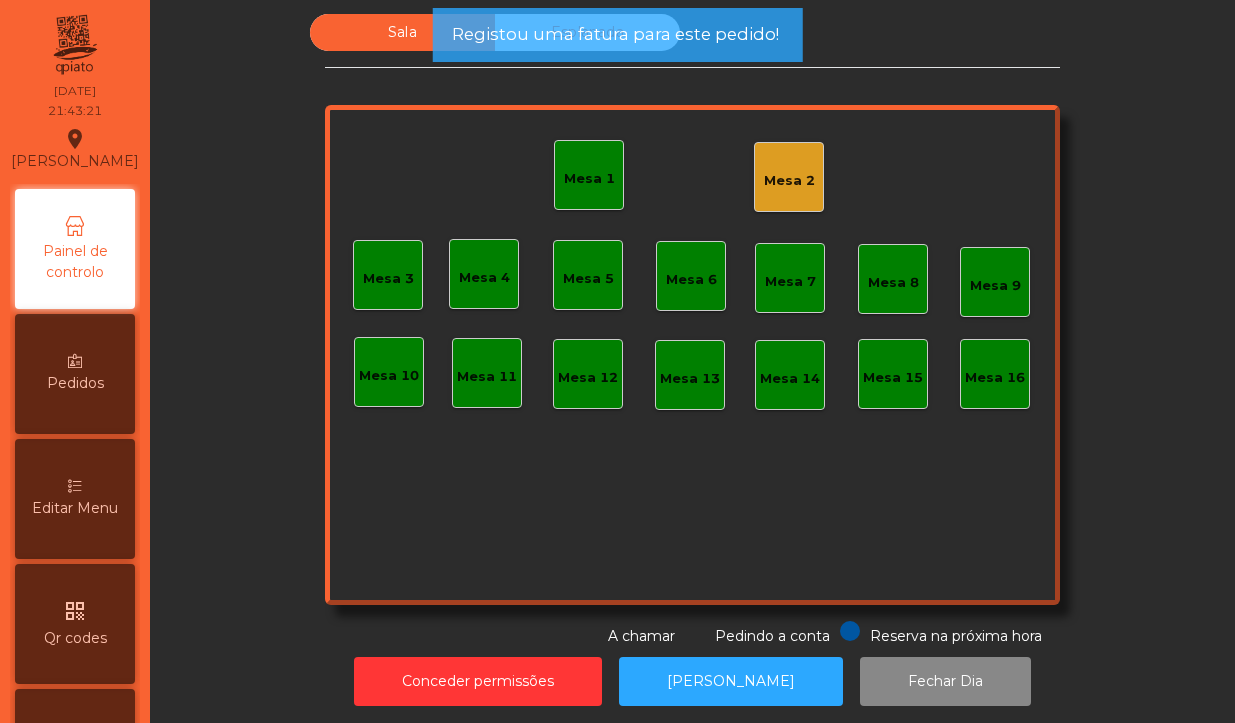 click on "Mesa 1" 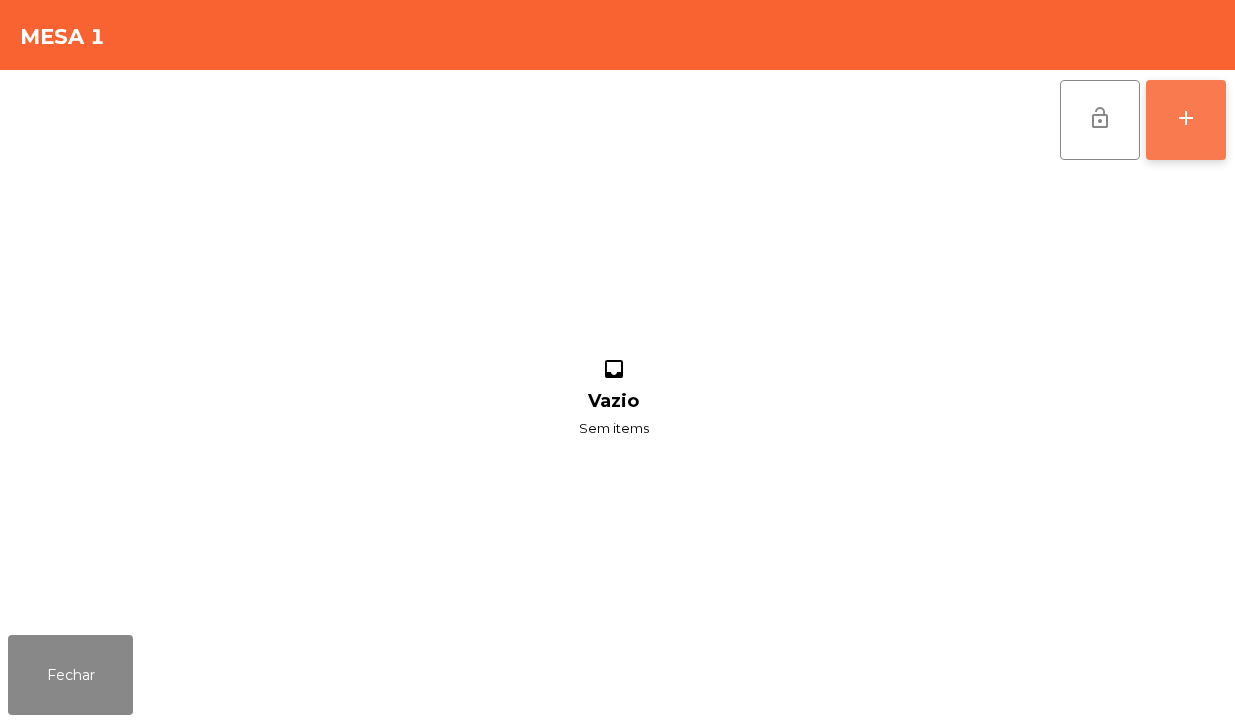 click on "add" 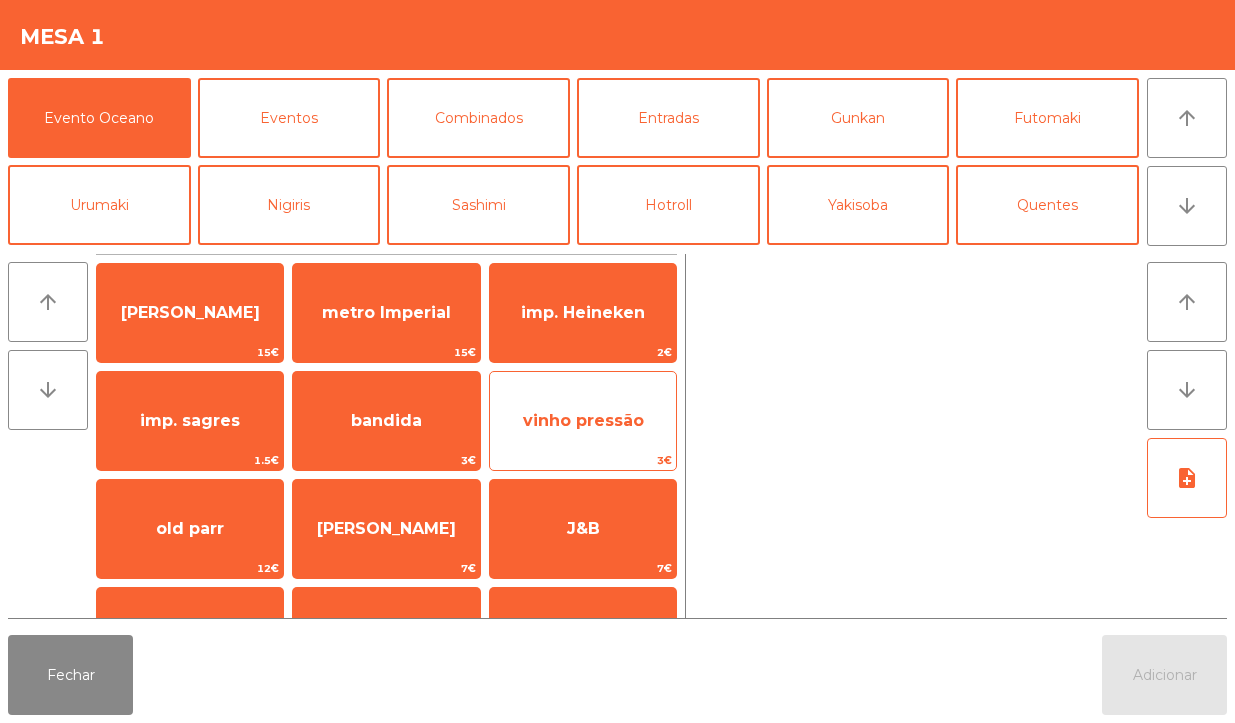 click on "vinho pressão" 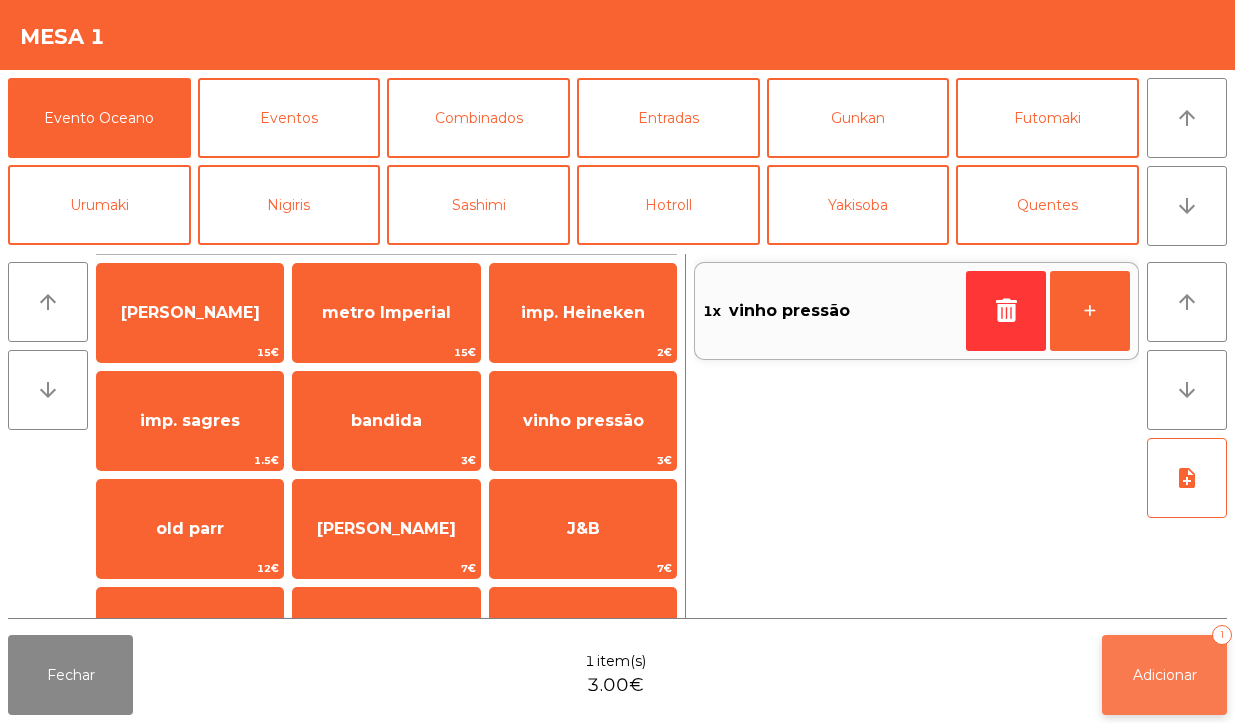 click on "Adicionar" 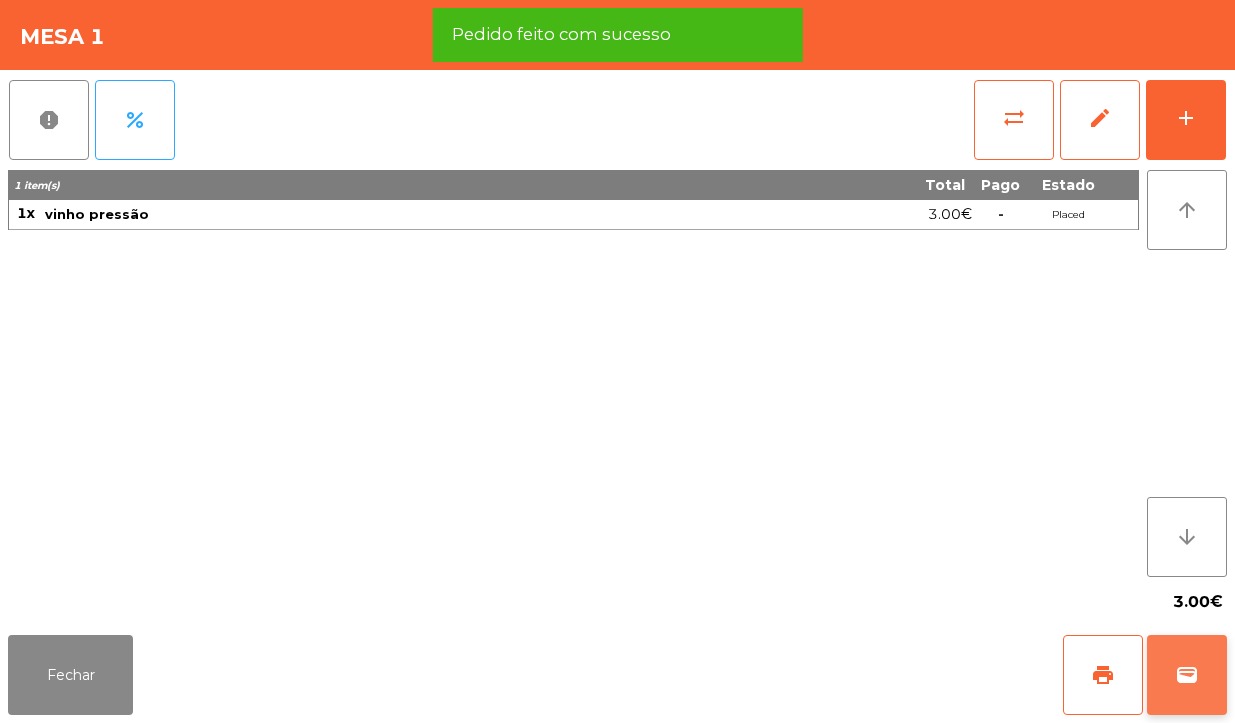 click on "wallet" 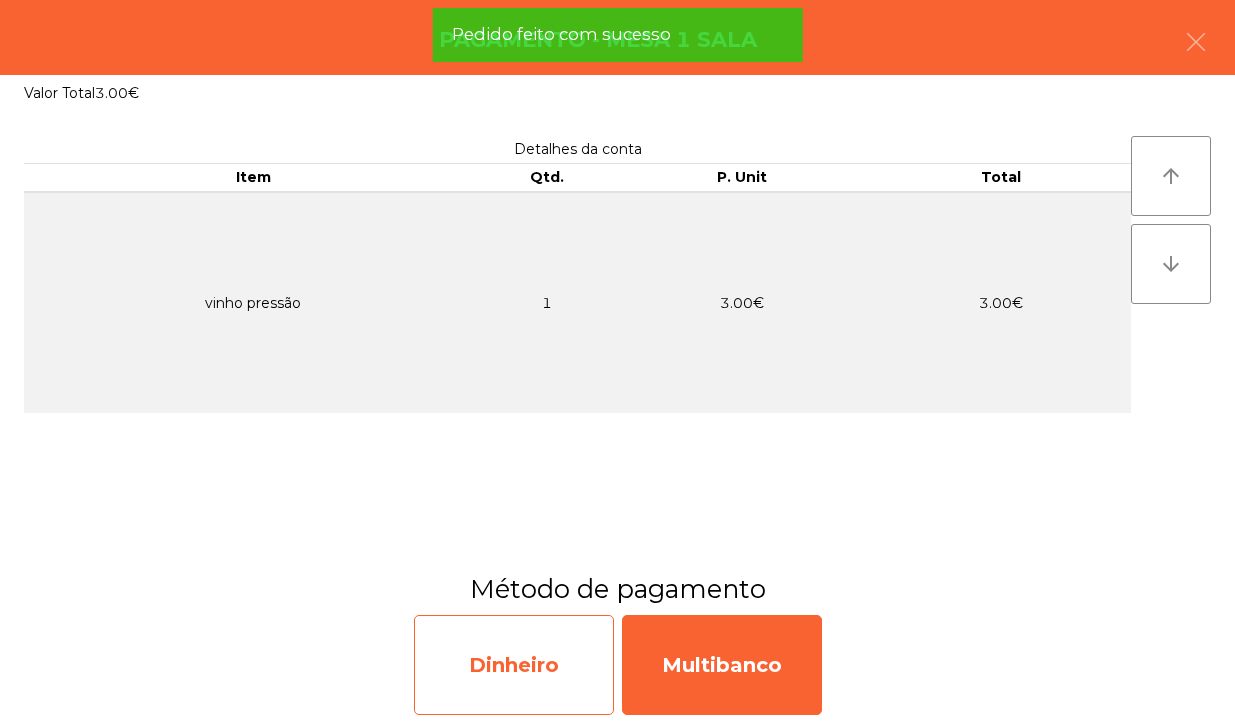 click on "Dinheiro" 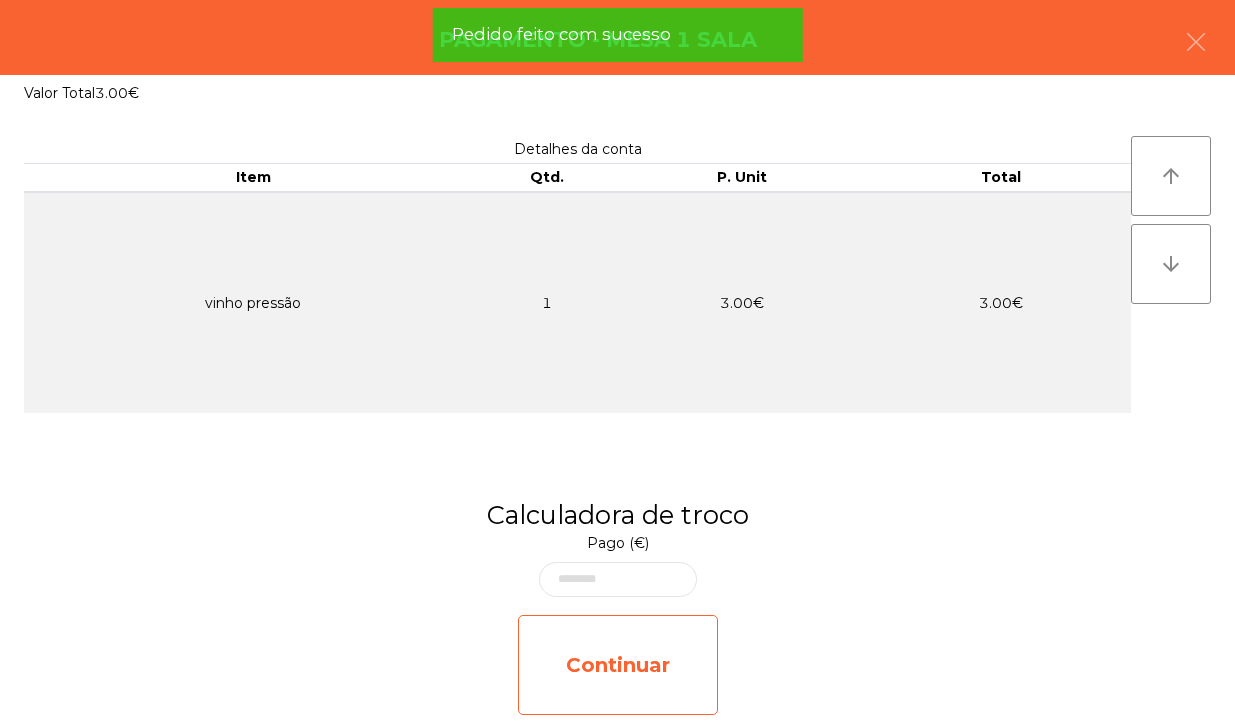 click on "Continuar" 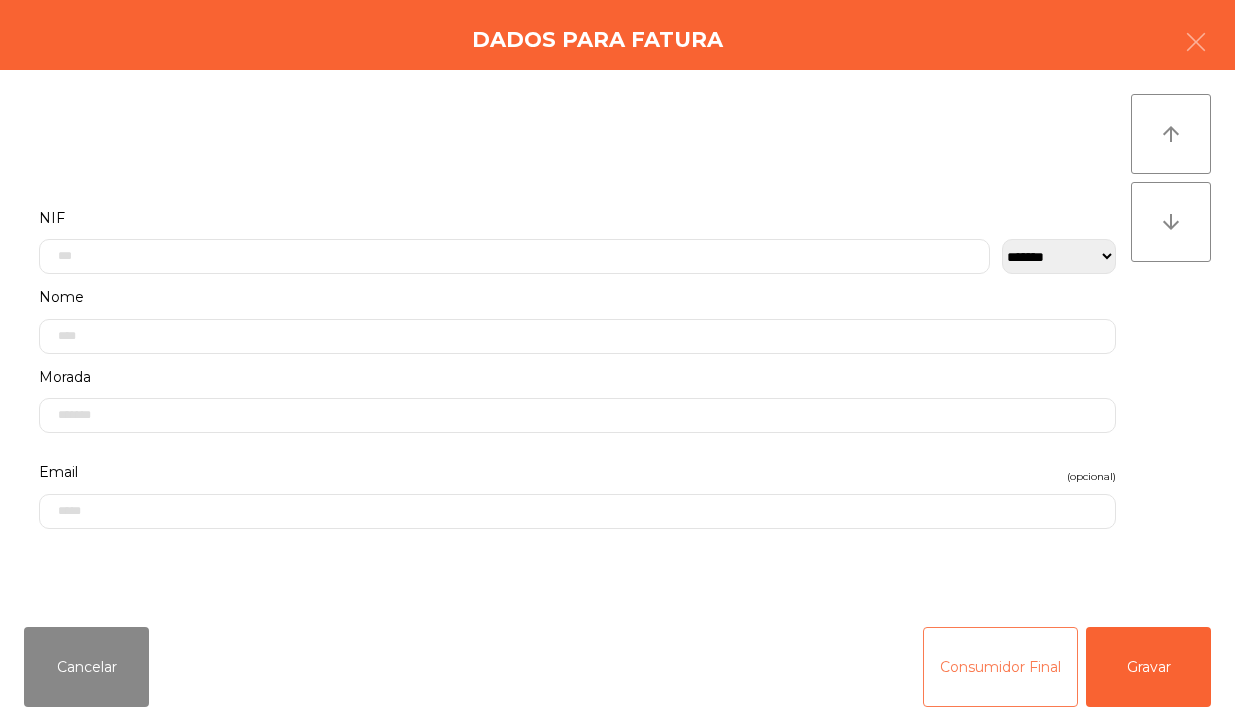click on "Consumidor Final" 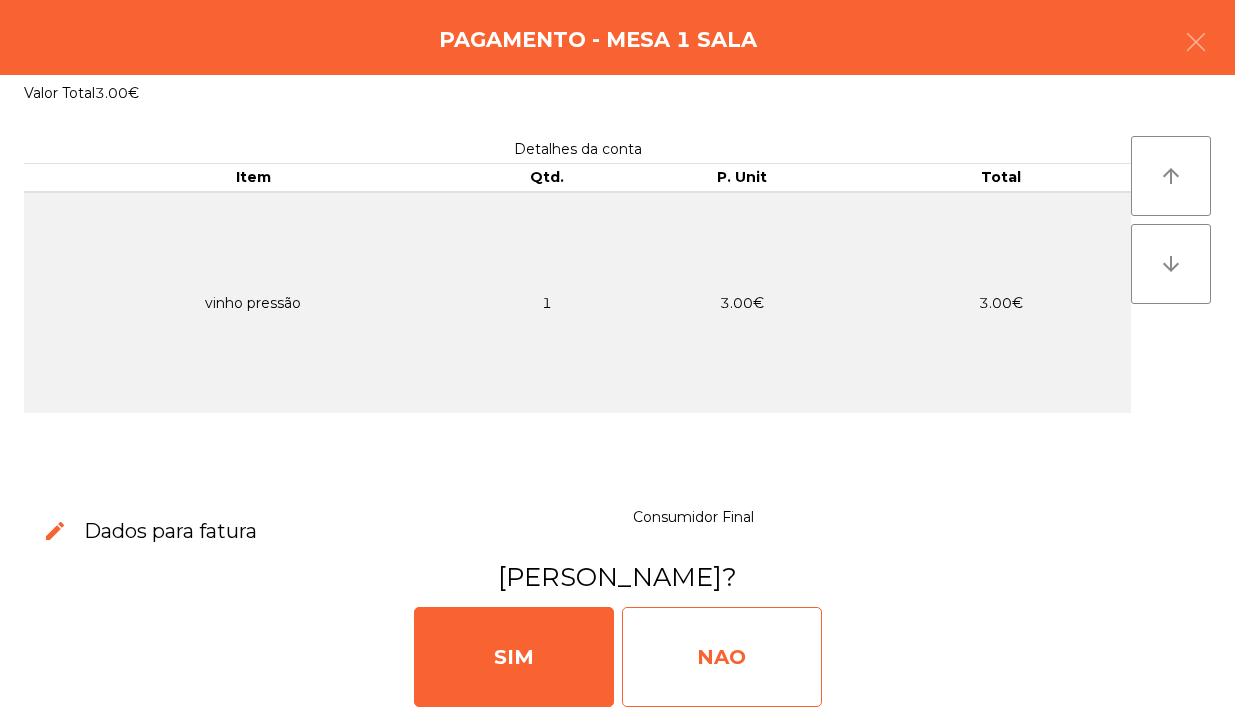 click on "NAO" 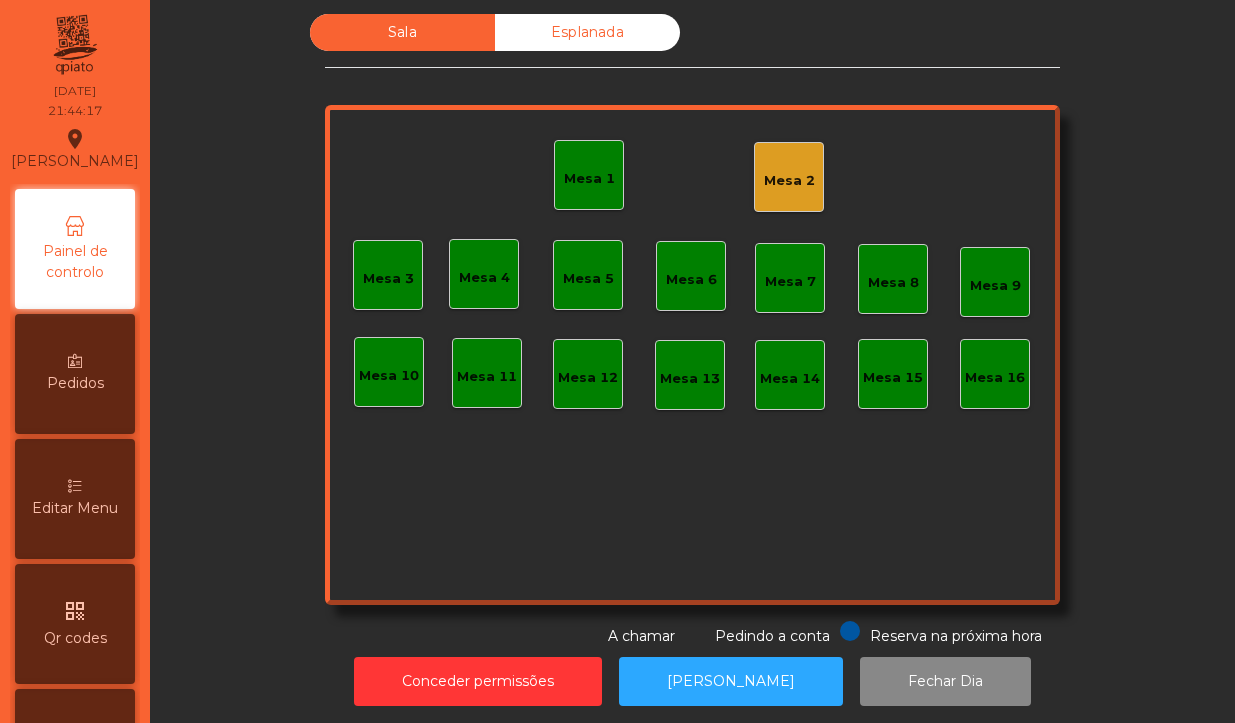 click on "Mesa 1" 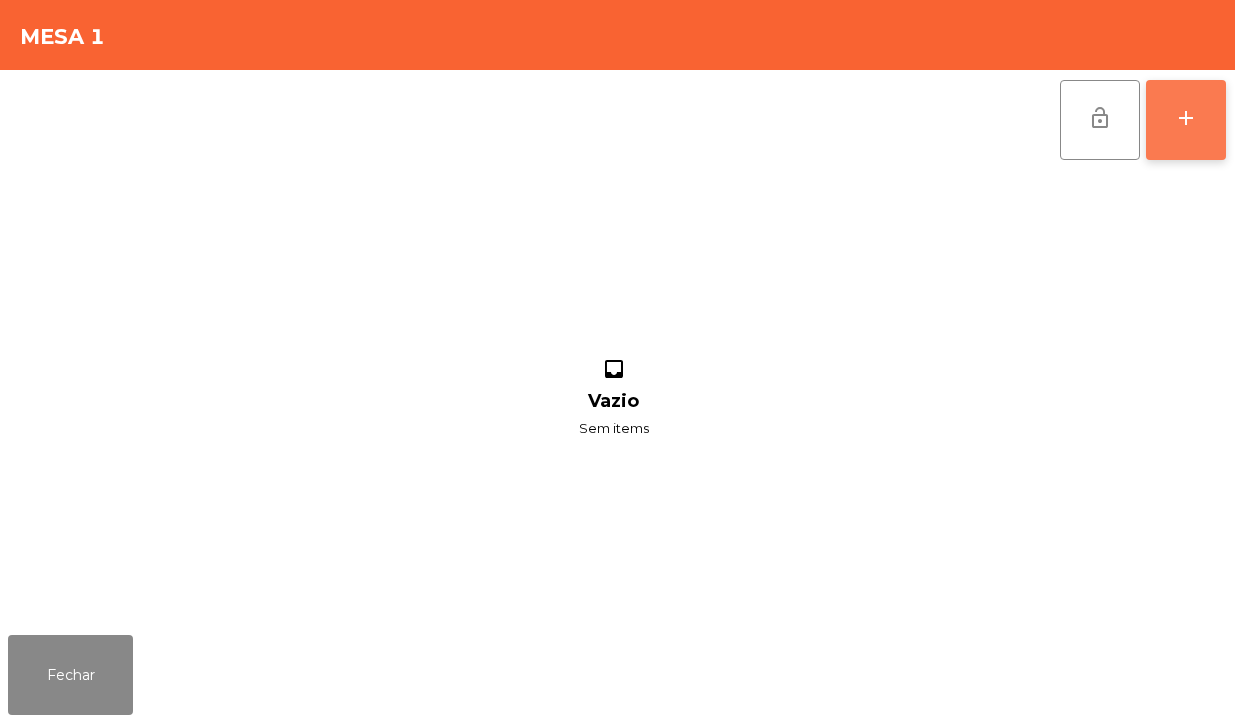 click on "add" 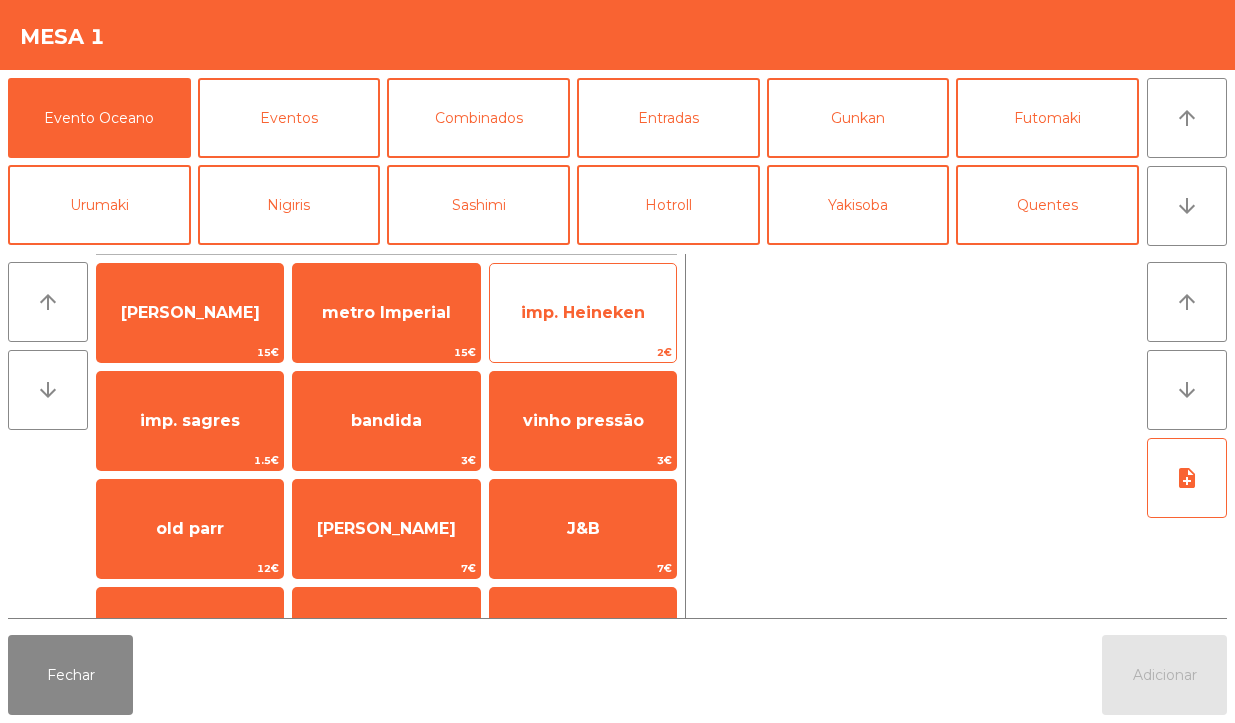 click on "imp. Heineken" 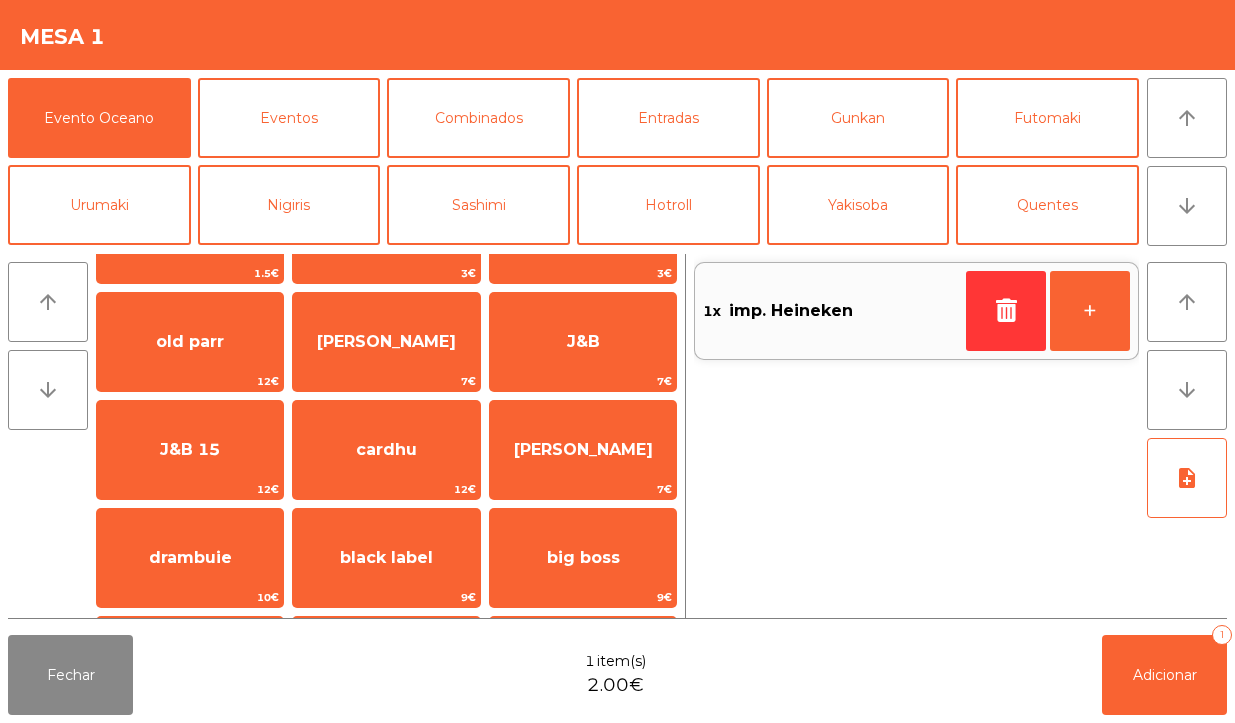 scroll, scrollTop: 165, scrollLeft: 0, axis: vertical 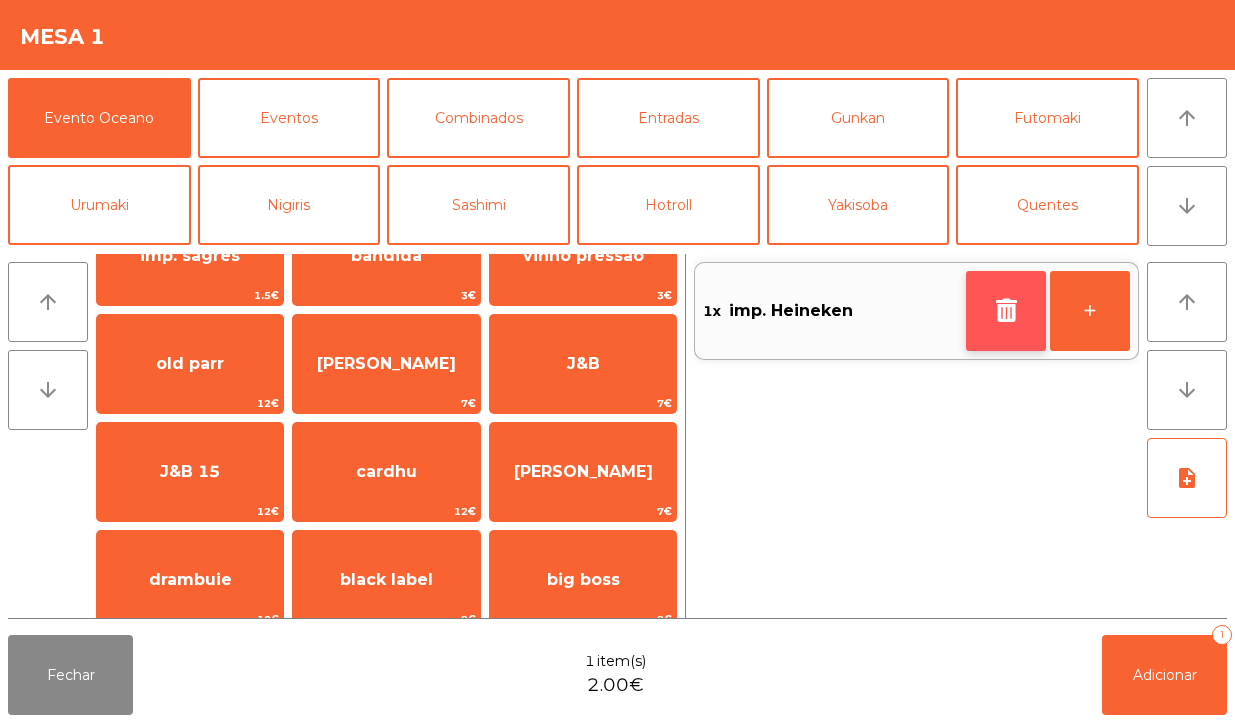 click 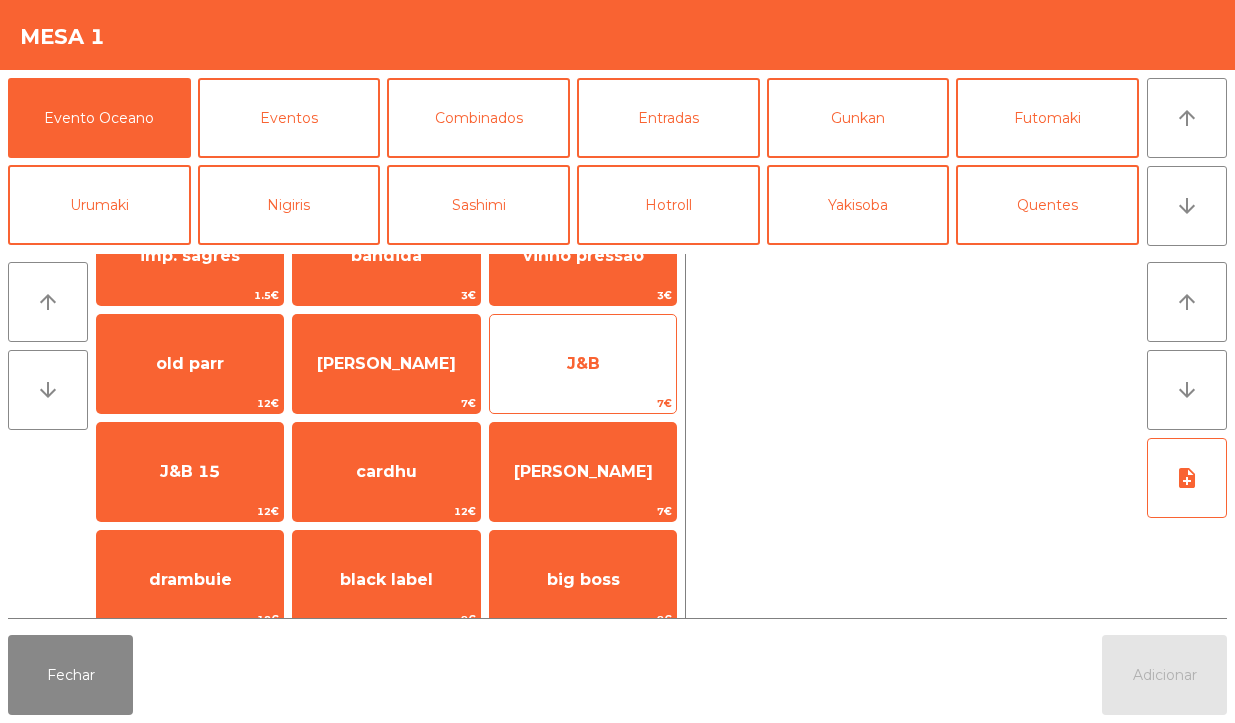 click on "J&B" 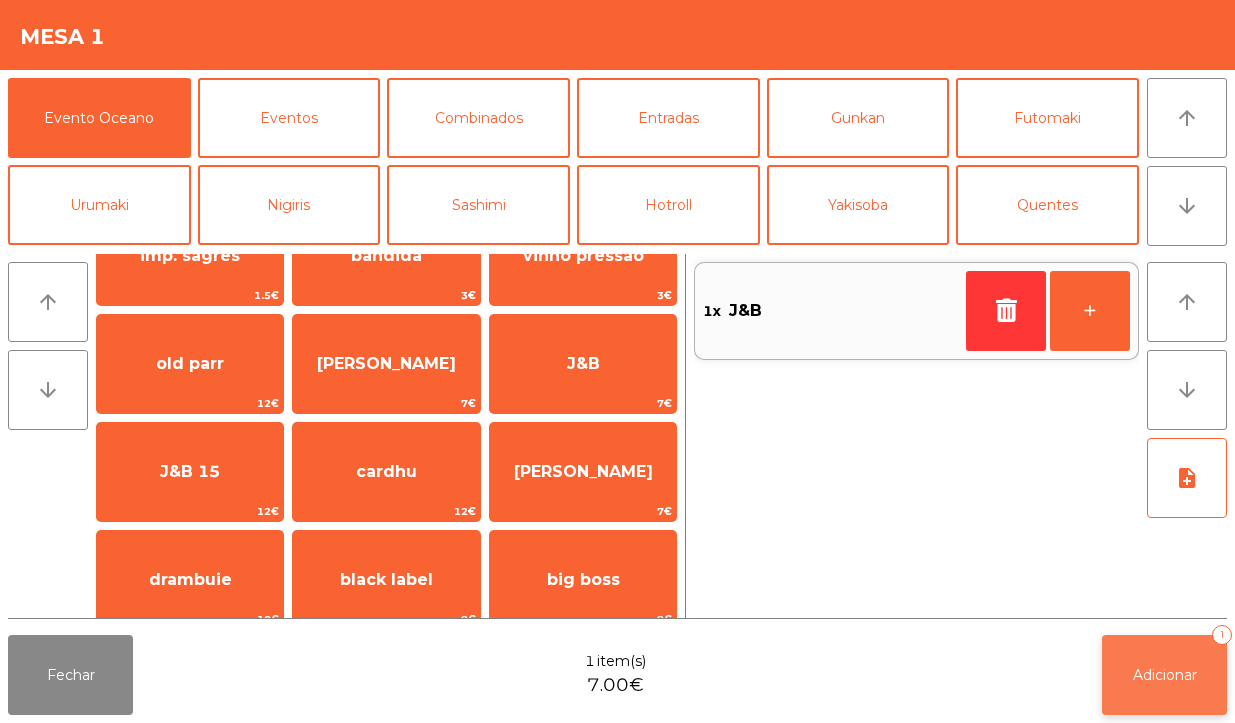 click on "Adicionar   1" 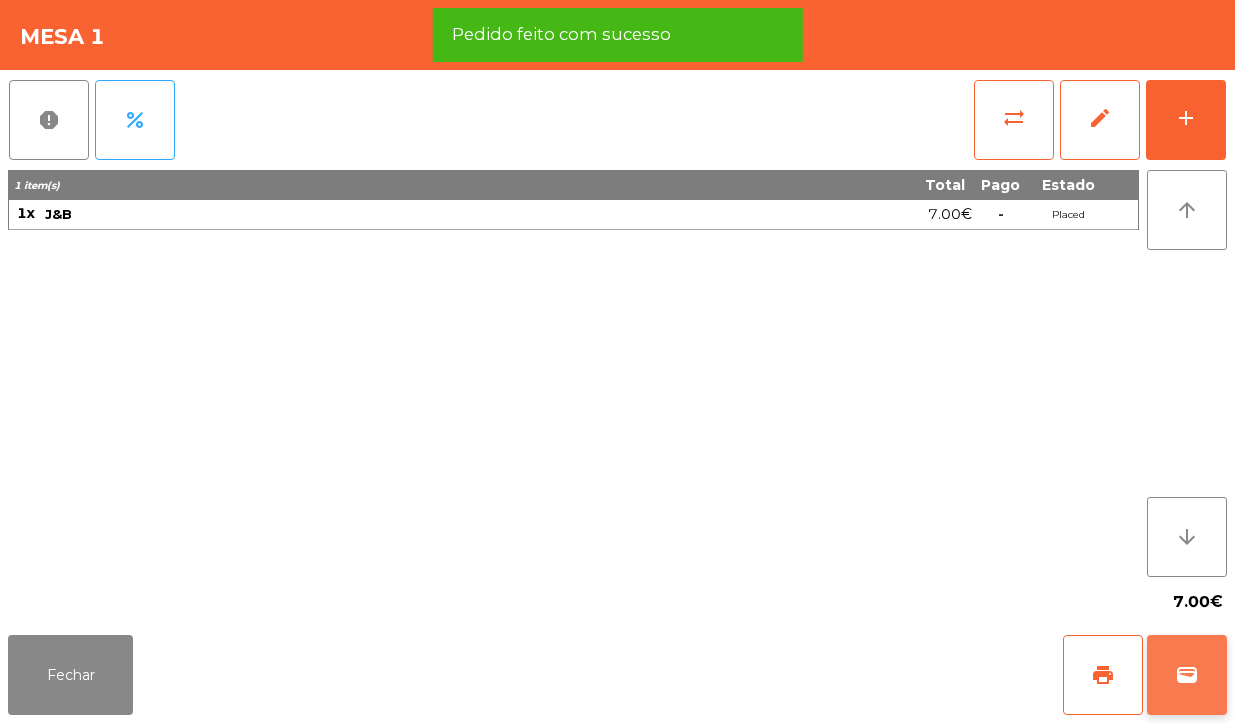 click on "wallet" 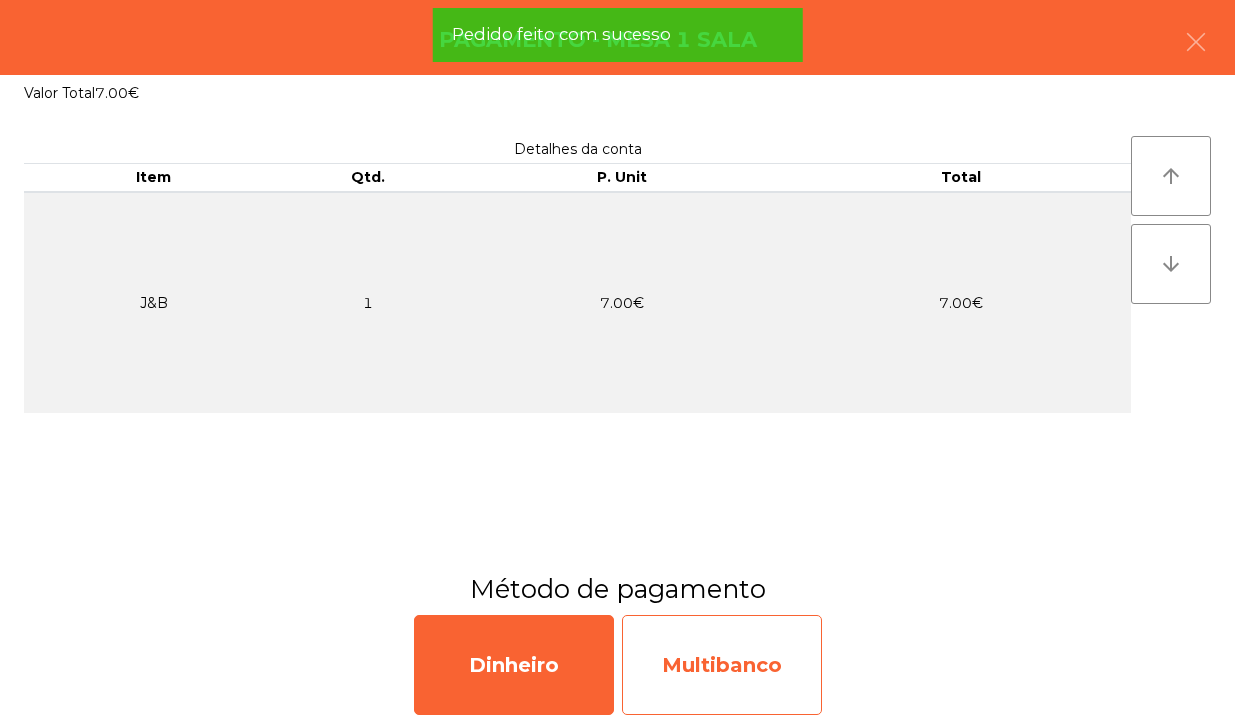 click on "Multibanco" 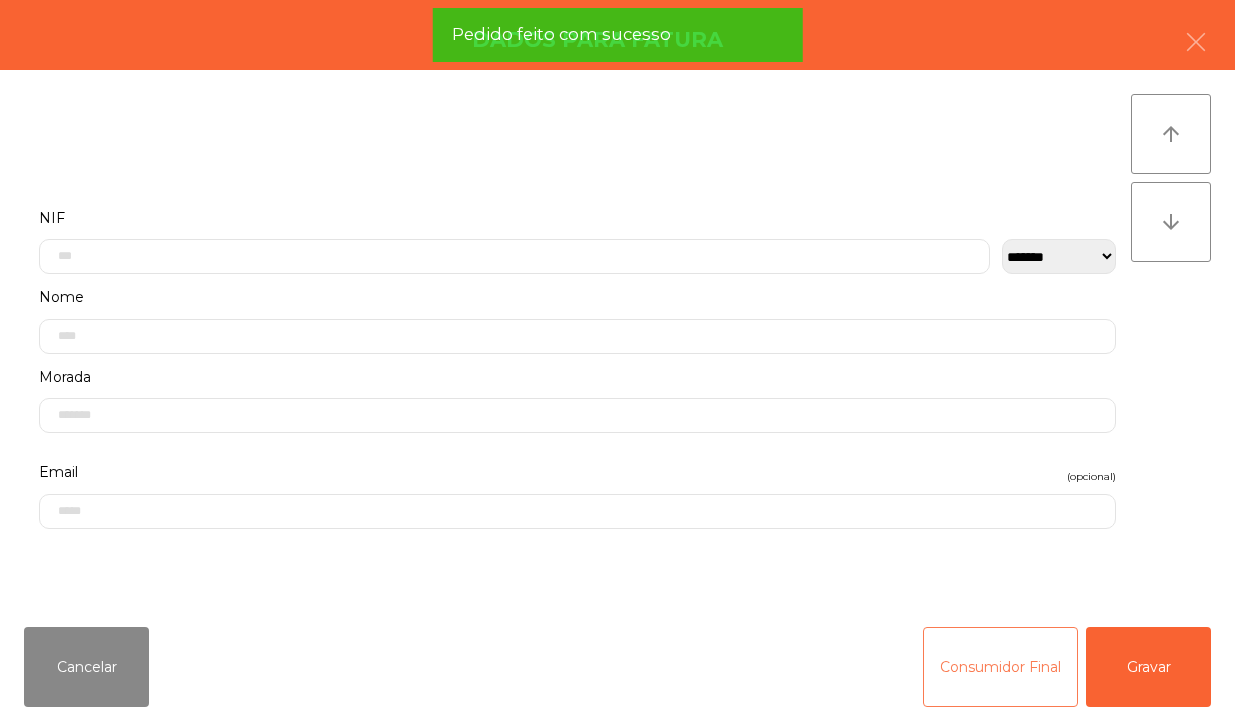 click on "Consumidor Final" 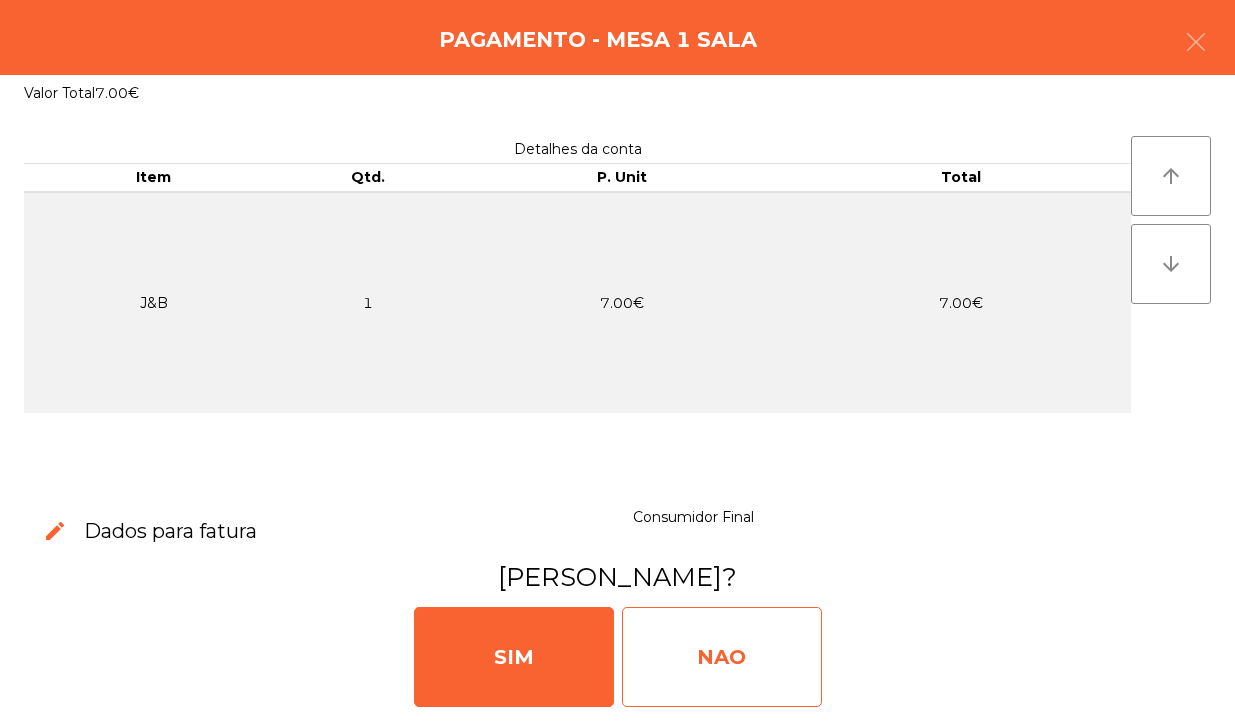 click on "NAO" 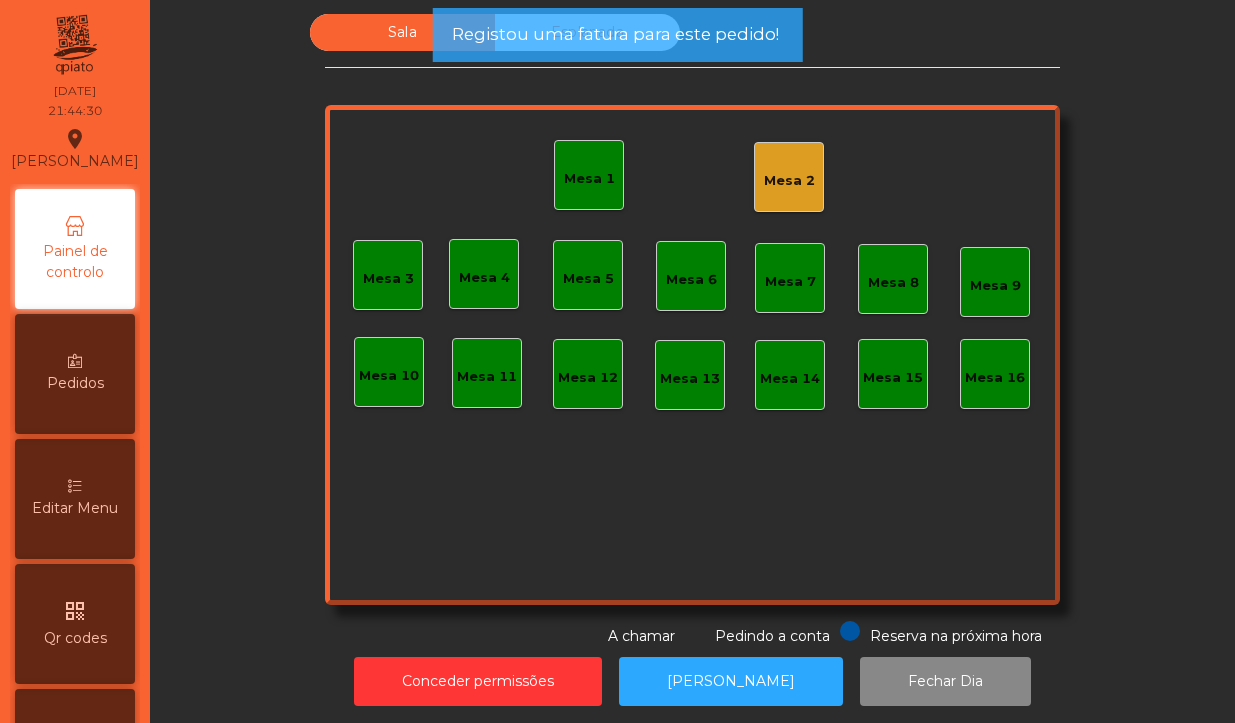 click on "Mesa 1" 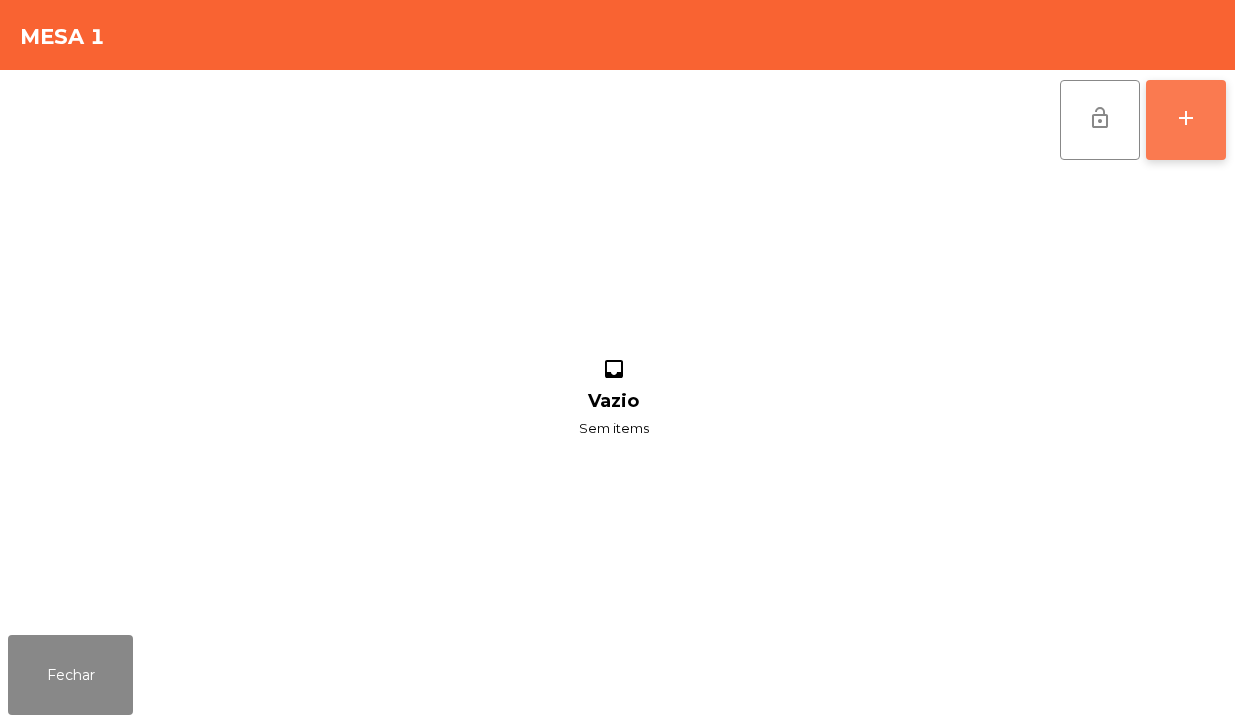 click on "add" 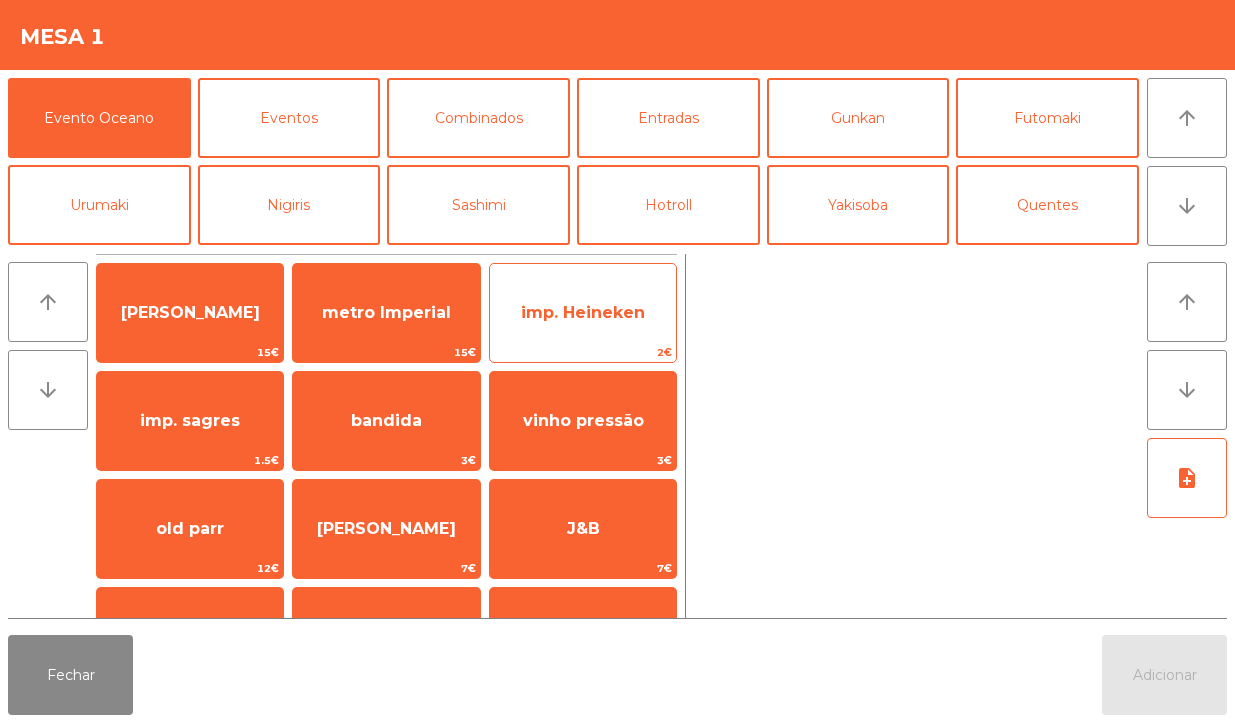 click on "imp. Heineken" 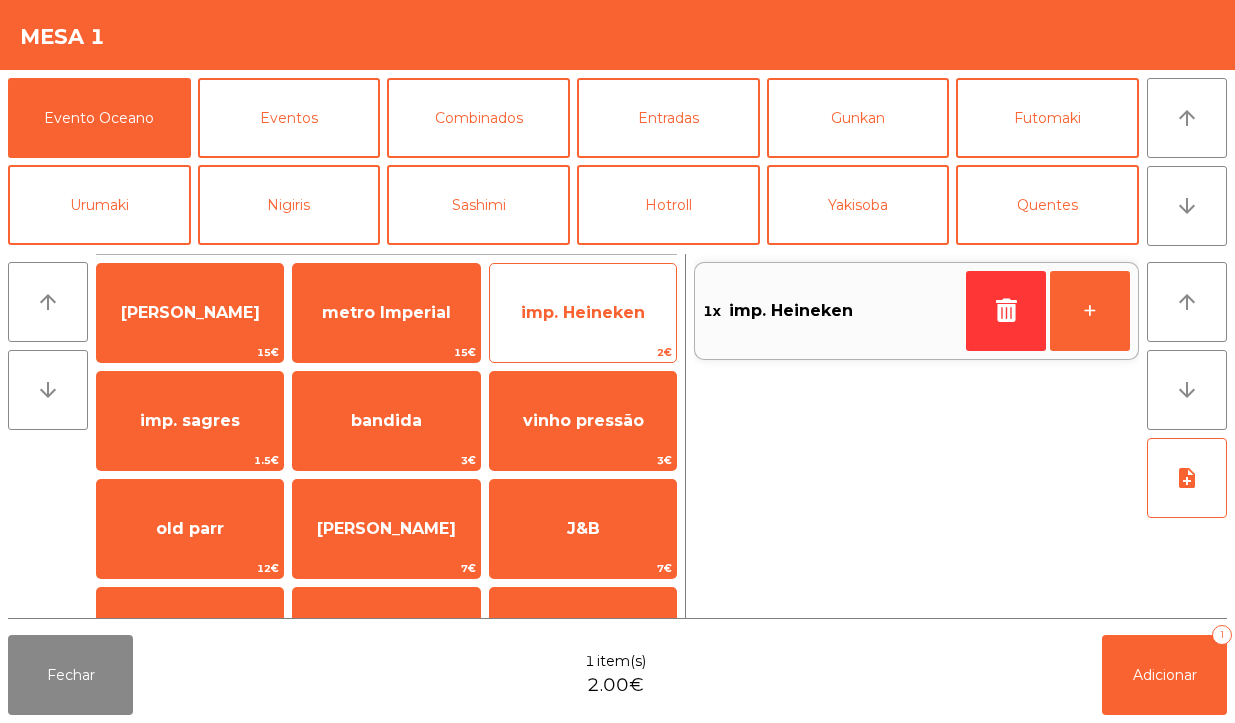 click on "imp. Heineken" 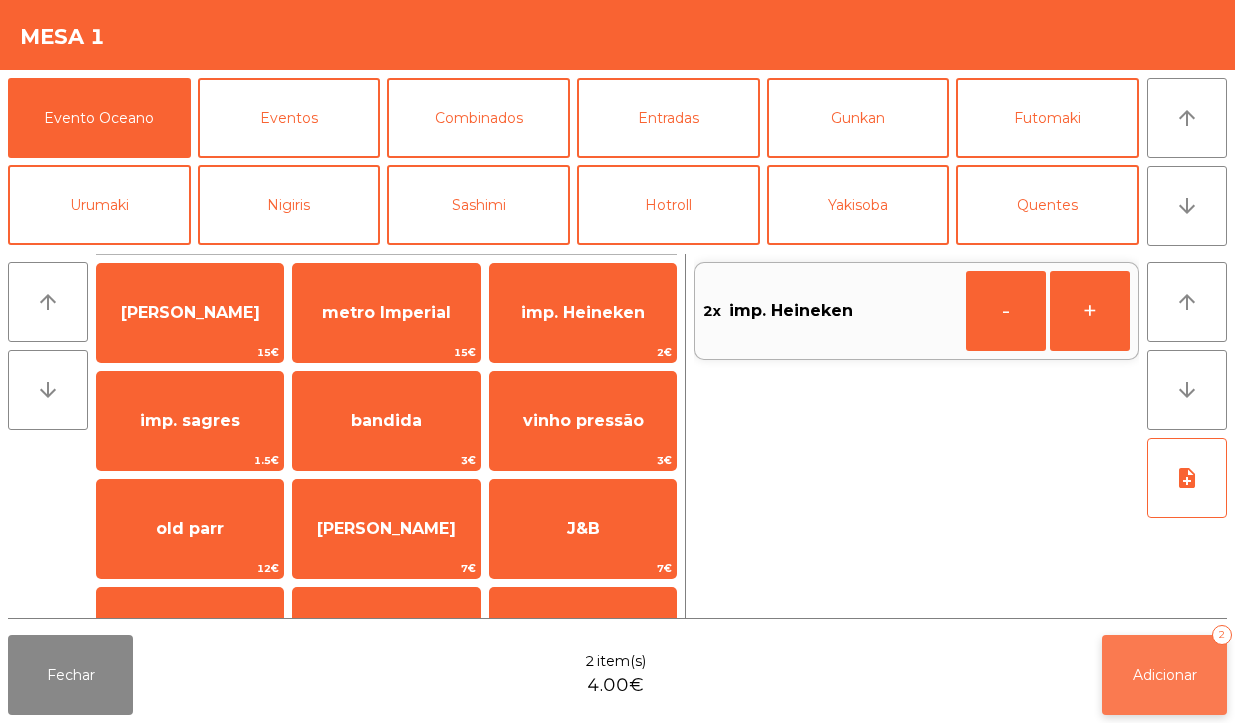 click on "Adicionar   2" 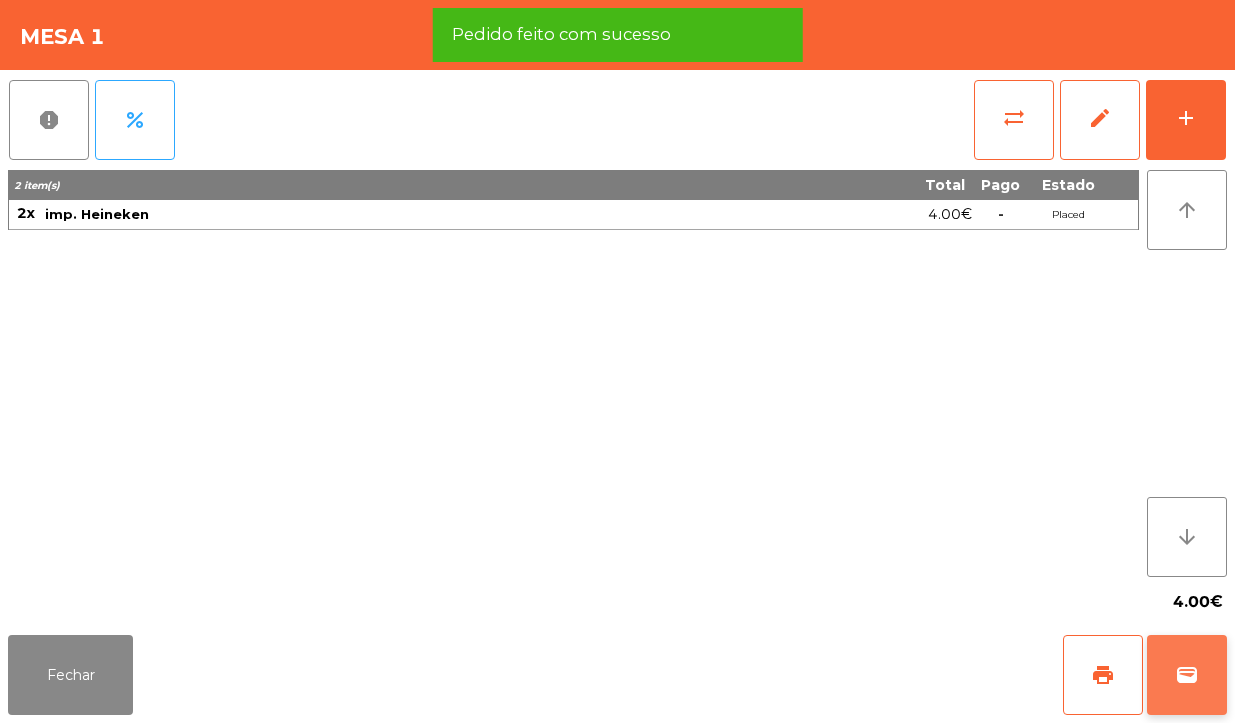click on "wallet" 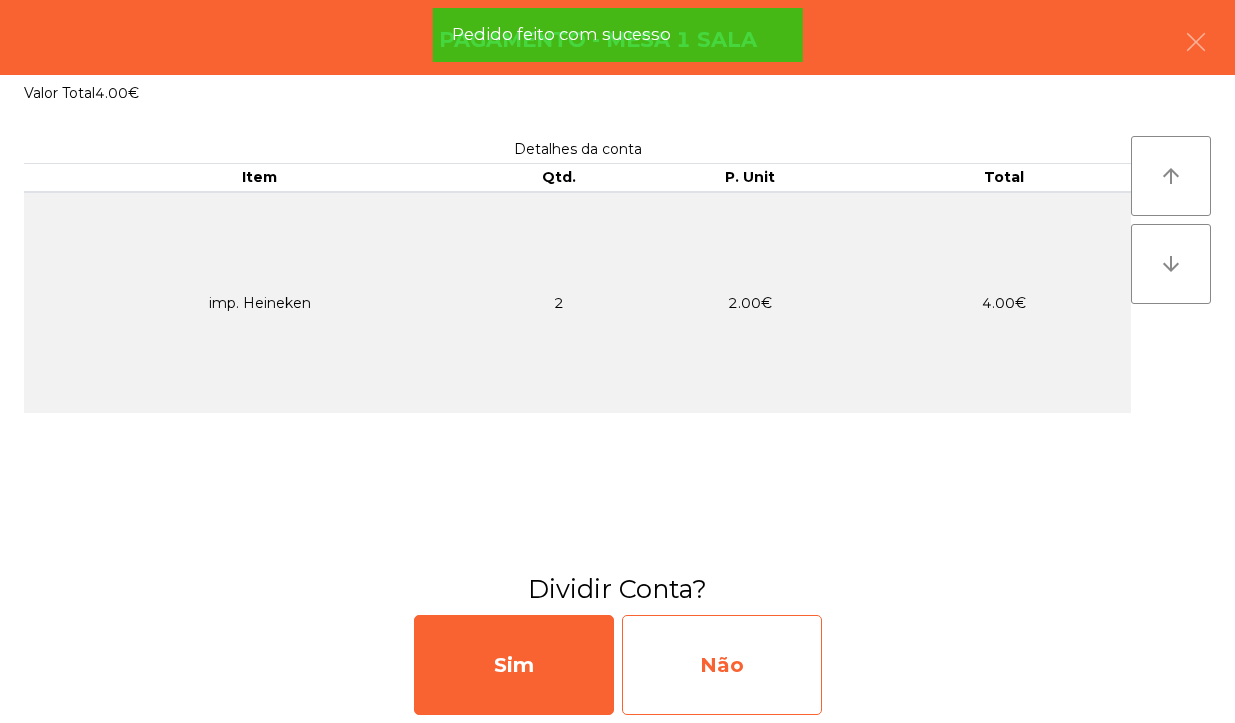 click on "Não" 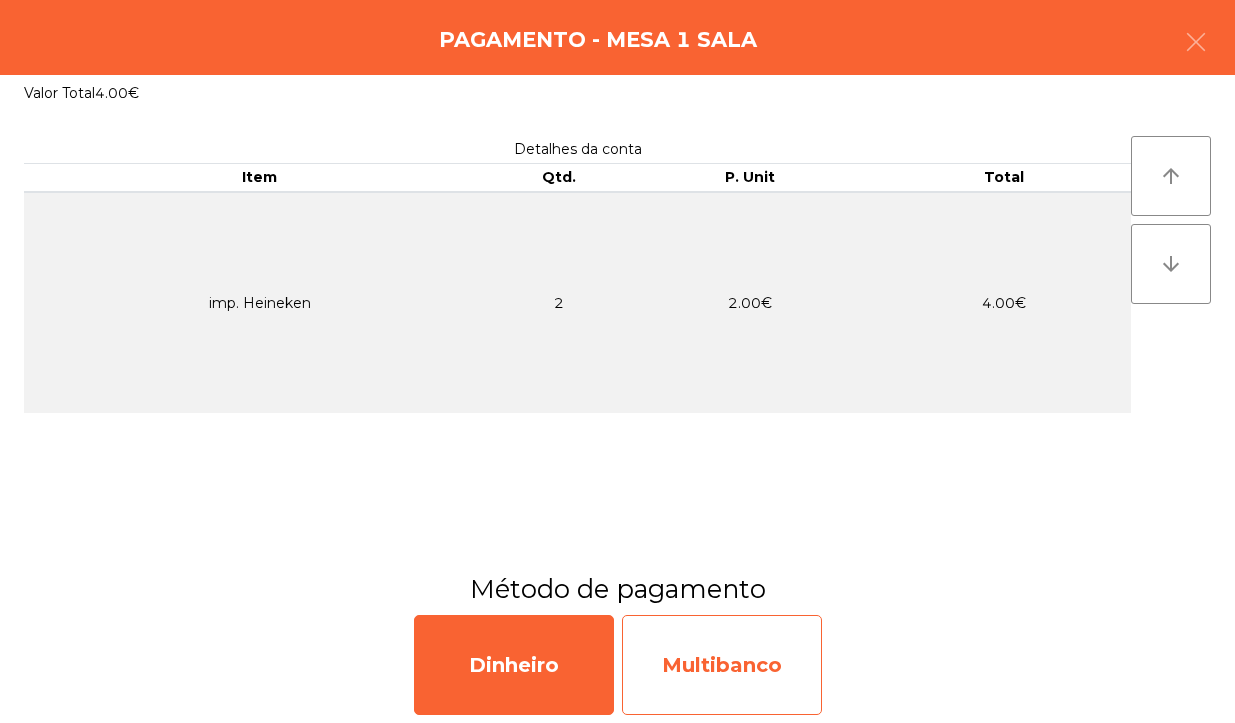 click on "Multibanco" 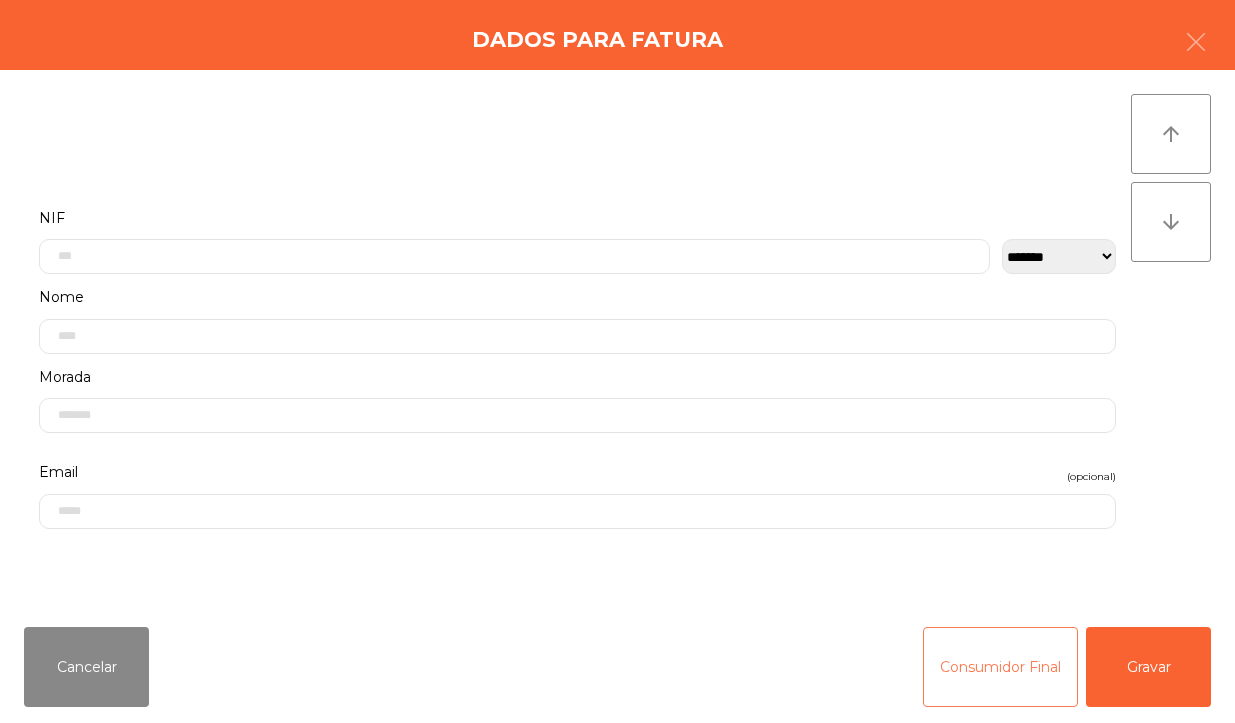 click on "Consumidor Final" 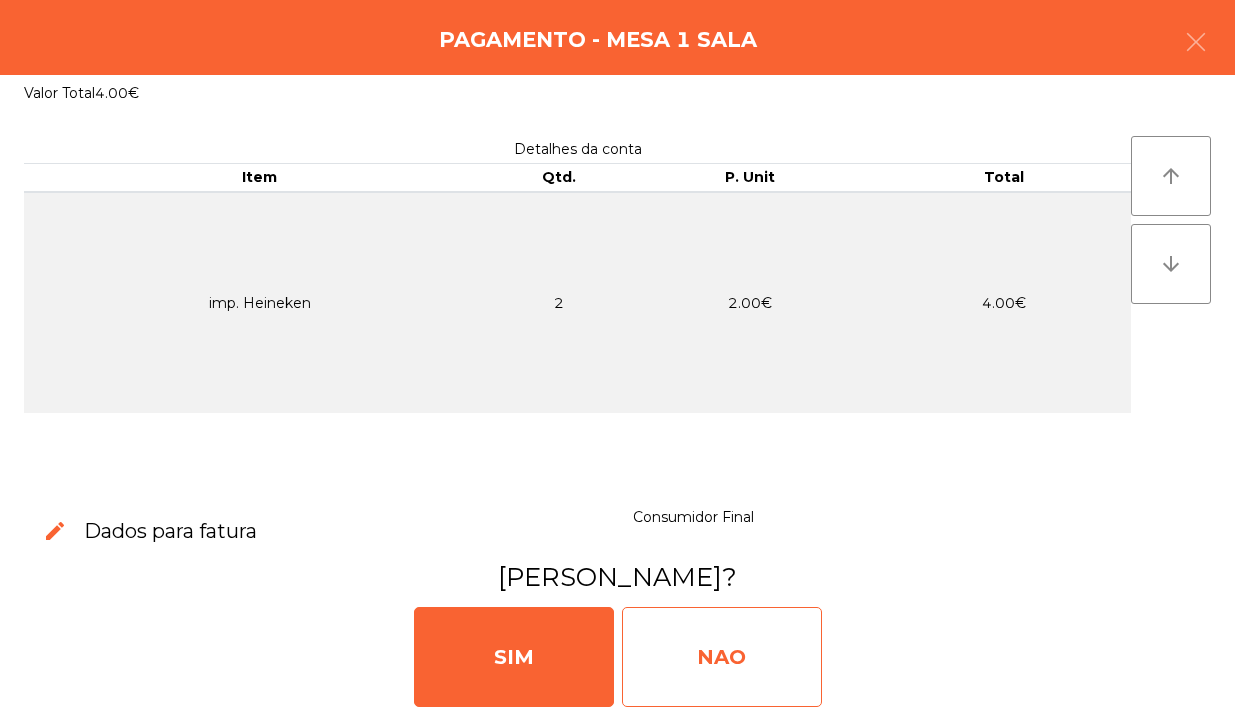 click on "NAO" 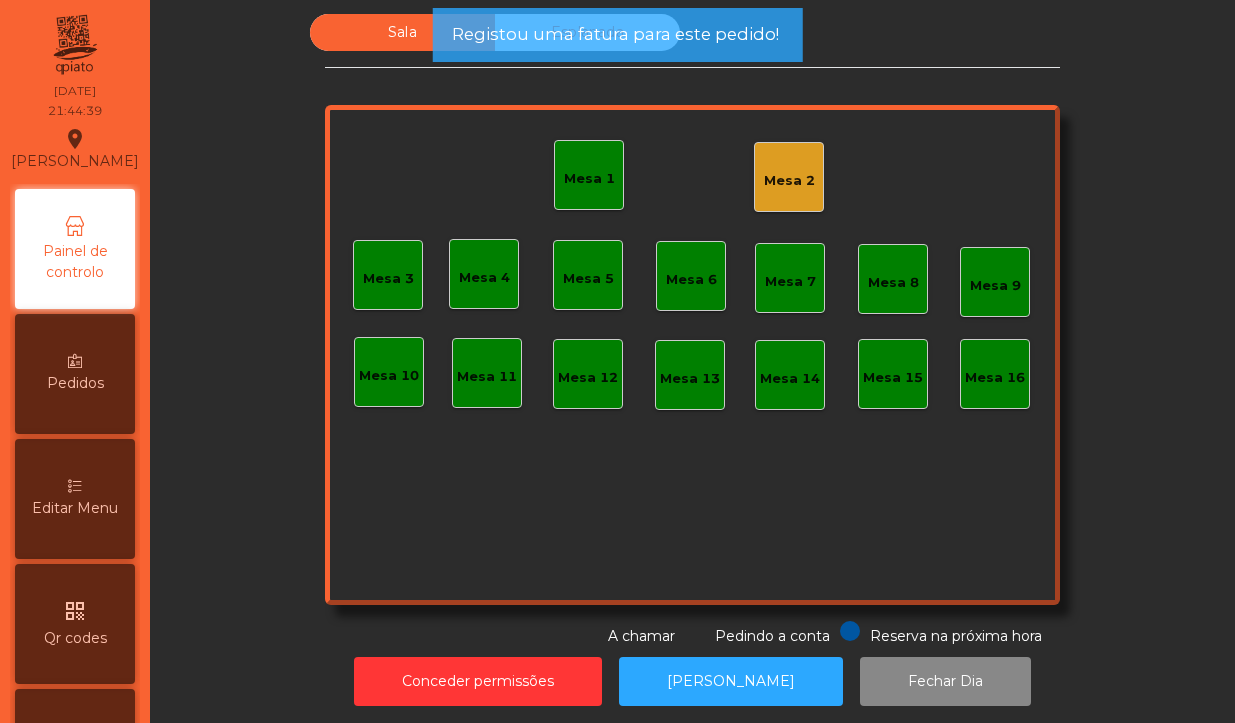 click on "Mesa 1" 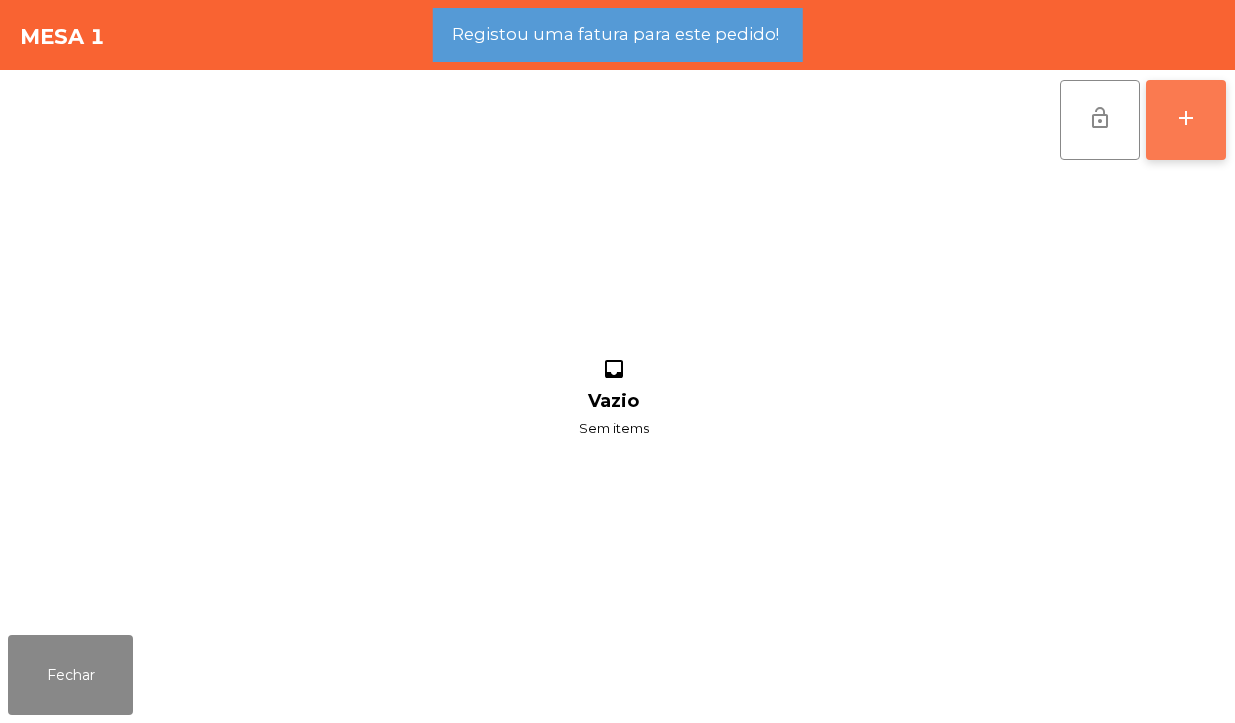 click on "add" 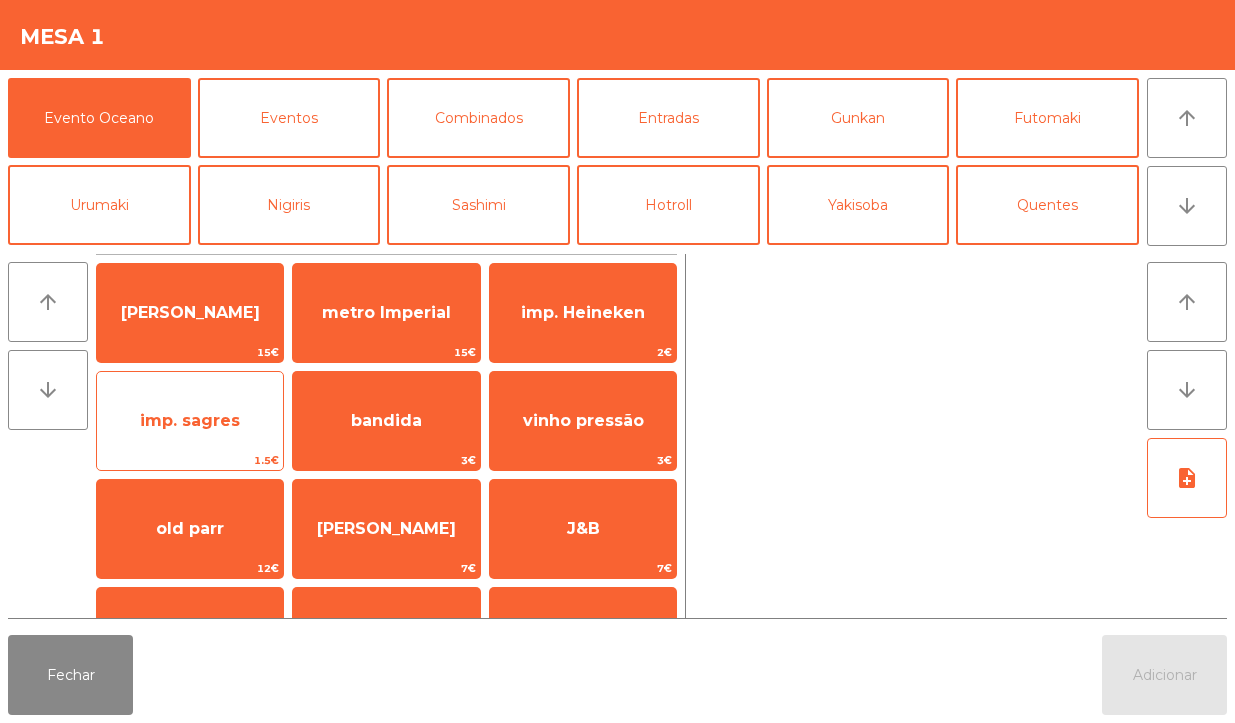 click on "imp. sagres" 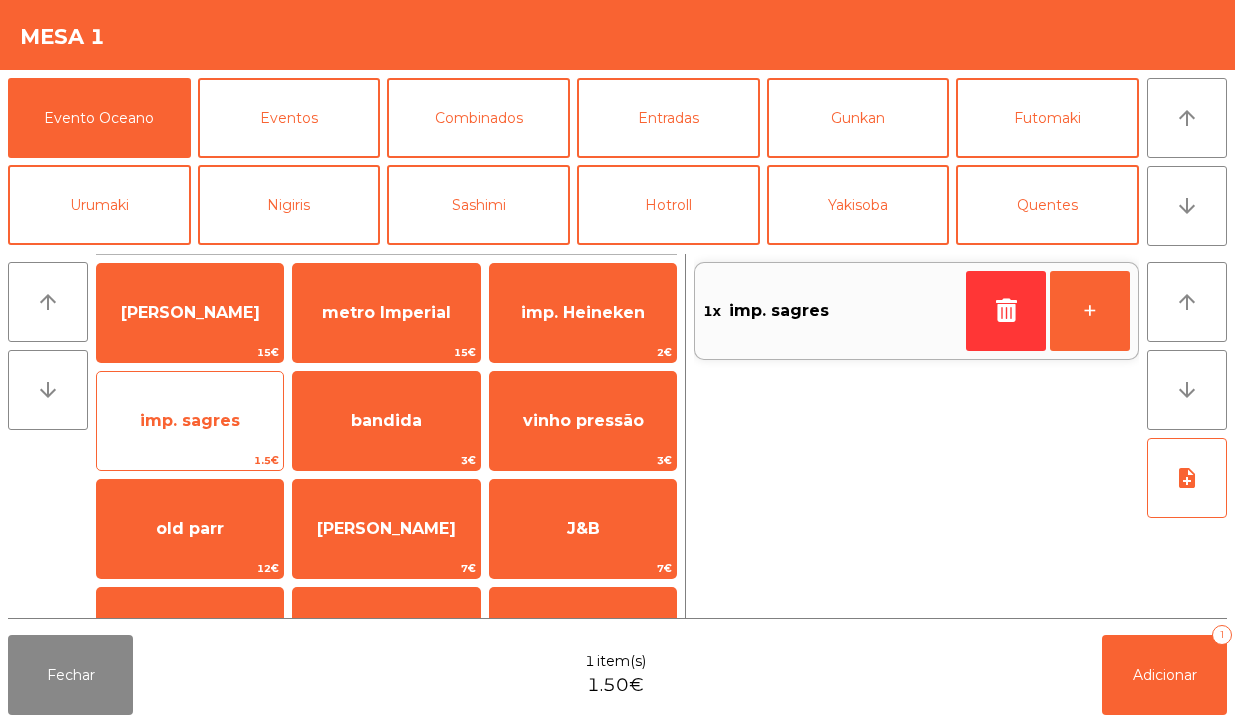 click on "imp. sagres" 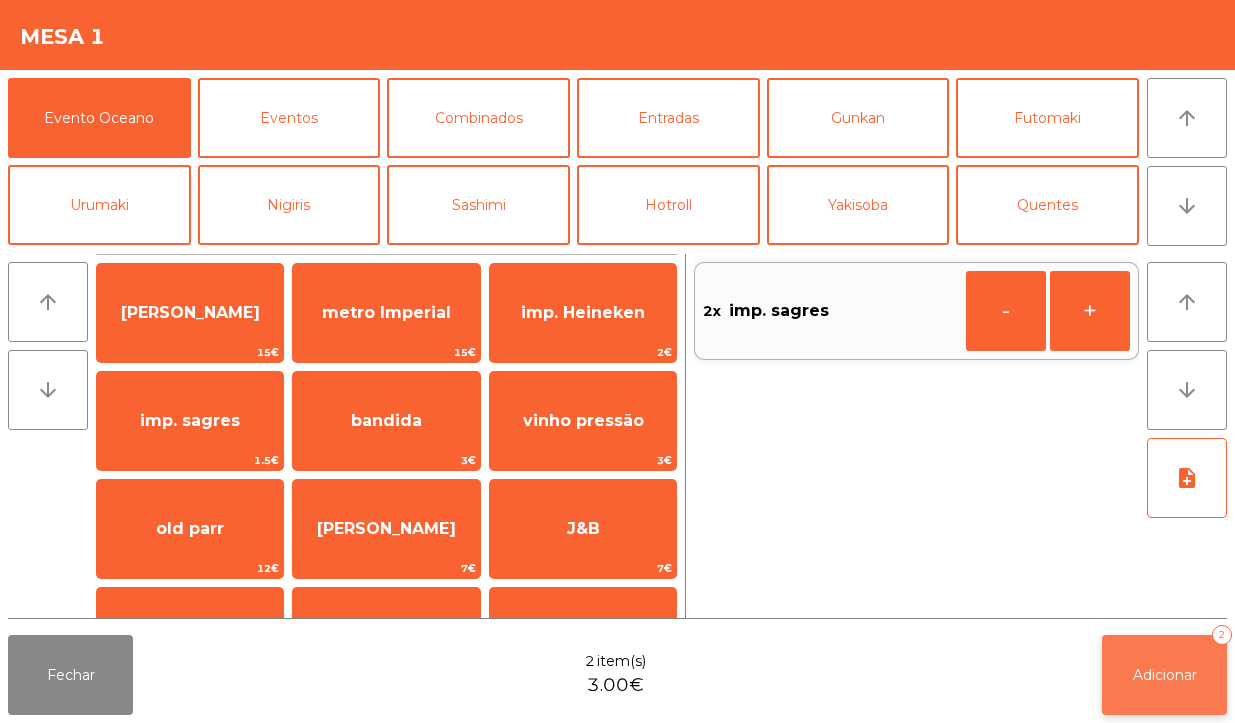 click on "Adicionar" 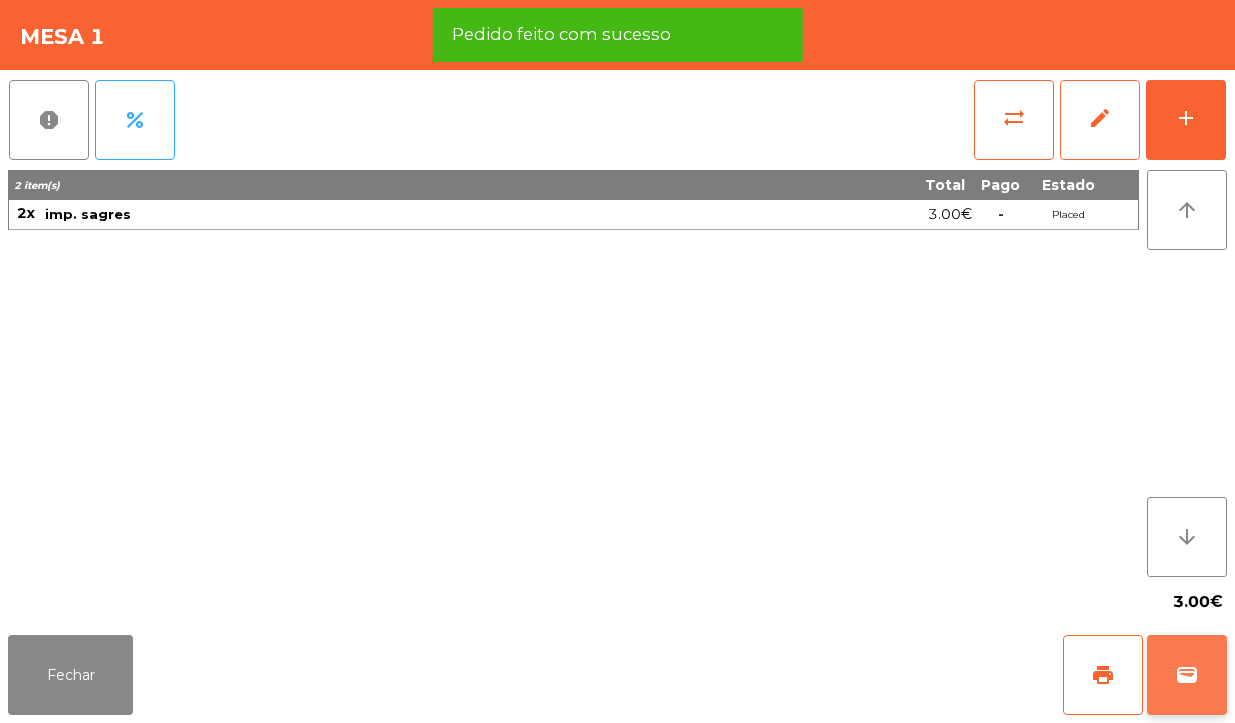click on "wallet" 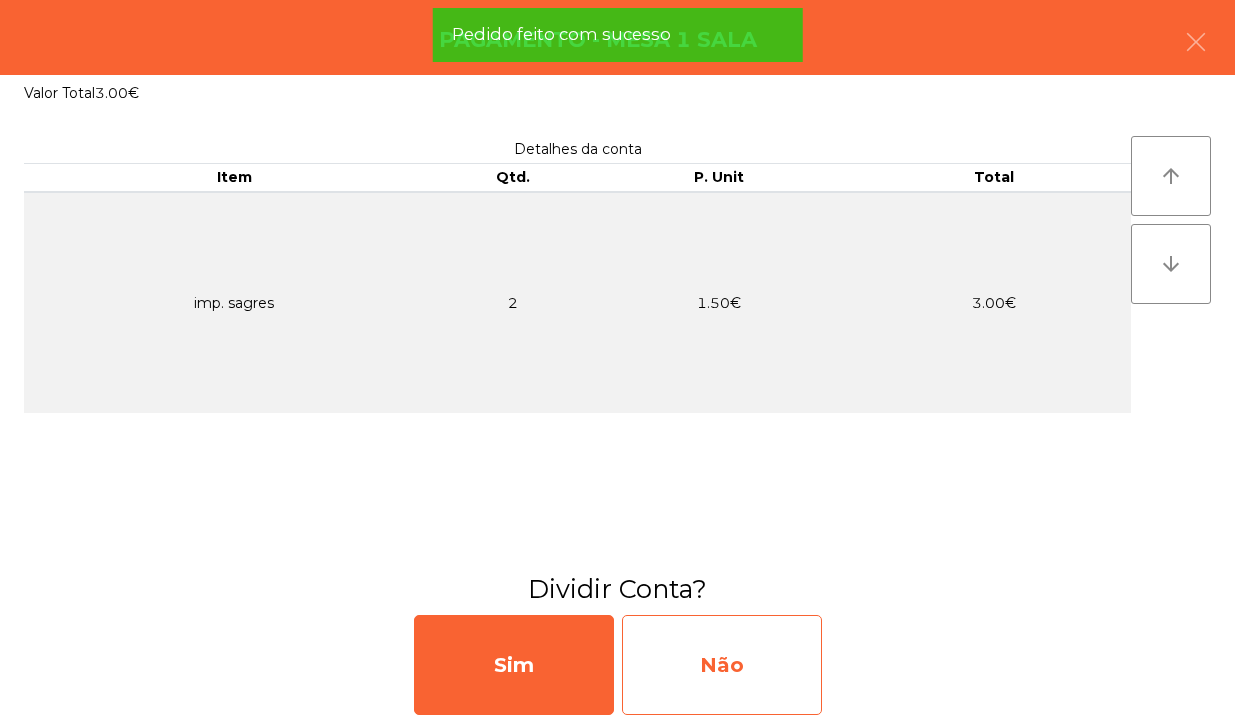 click on "Não" 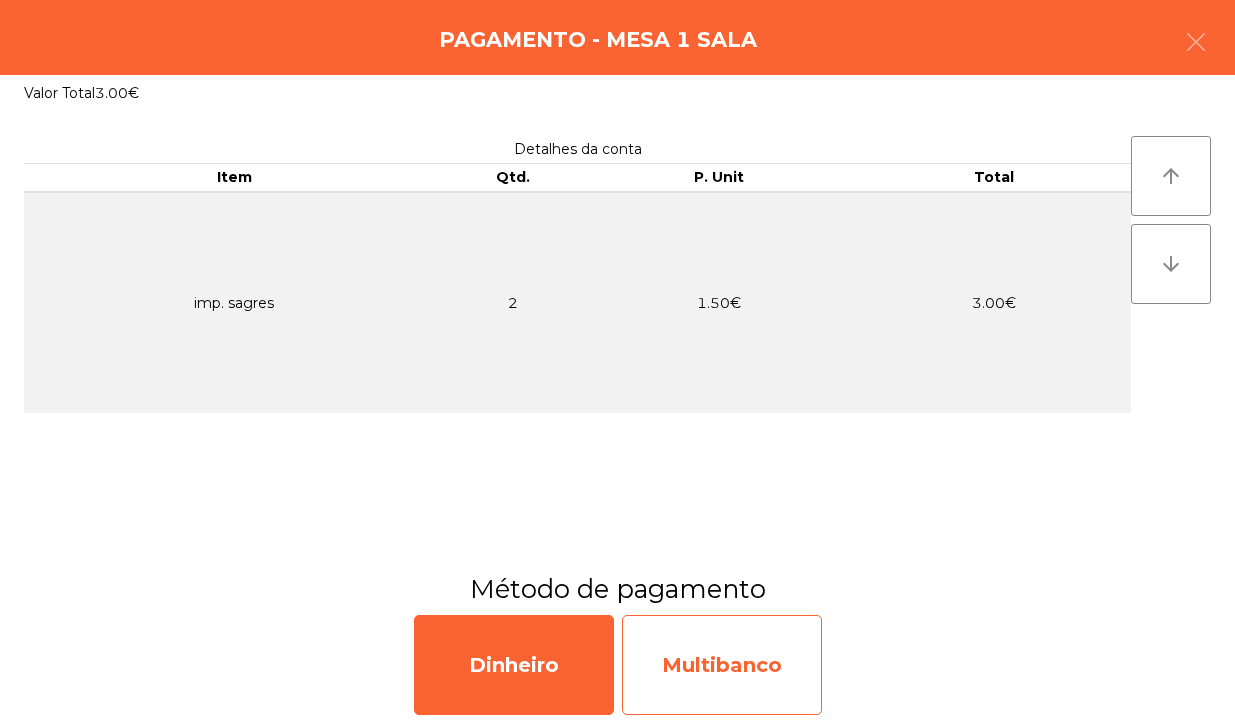 click on "Multibanco" 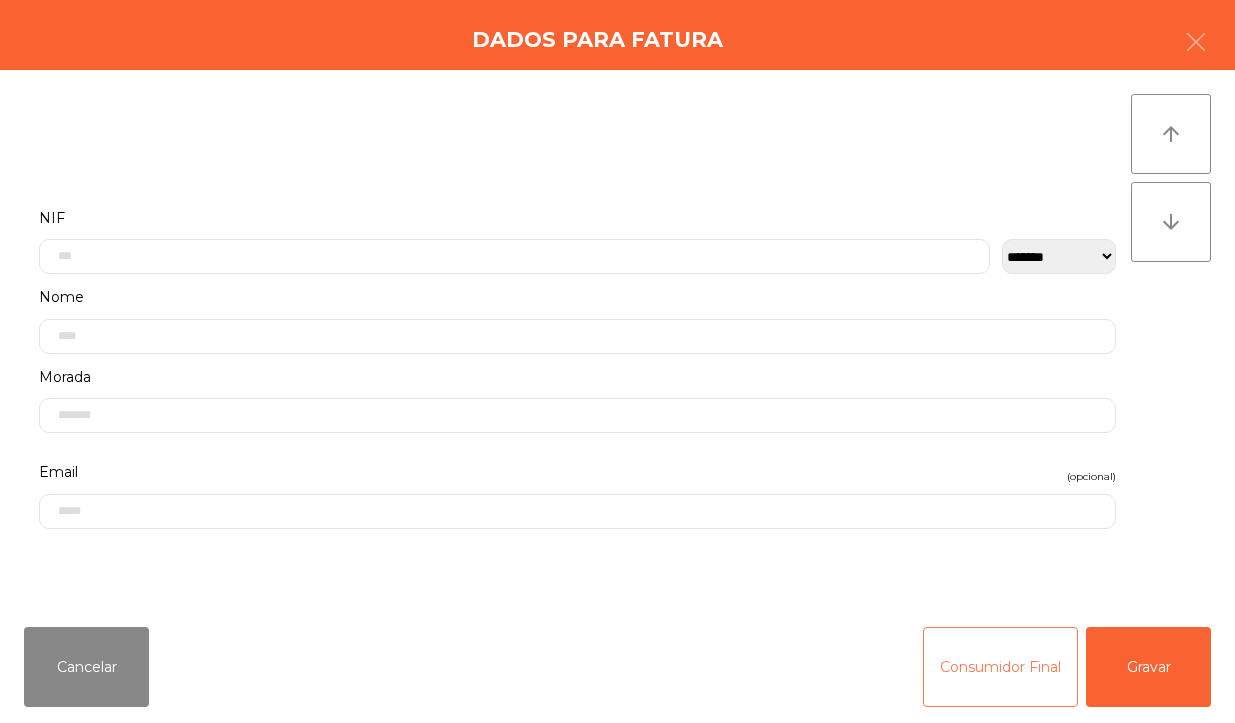 click on "Consumidor Final" 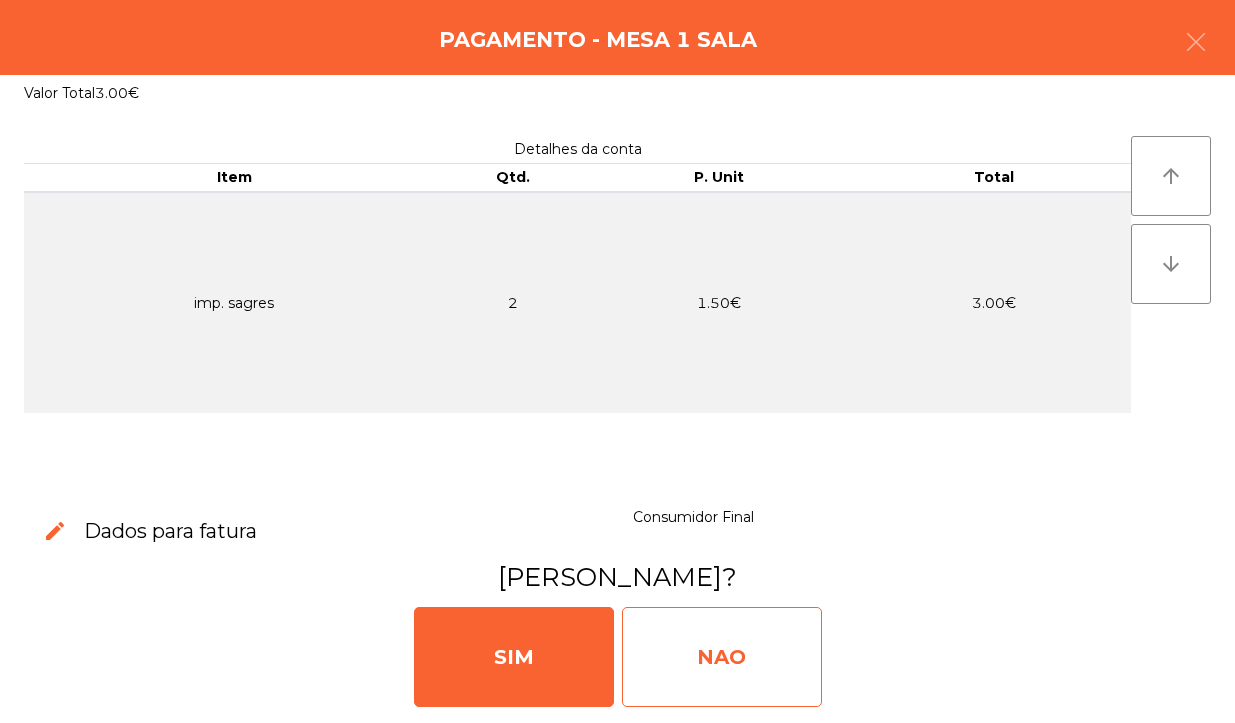 click on "NAO" 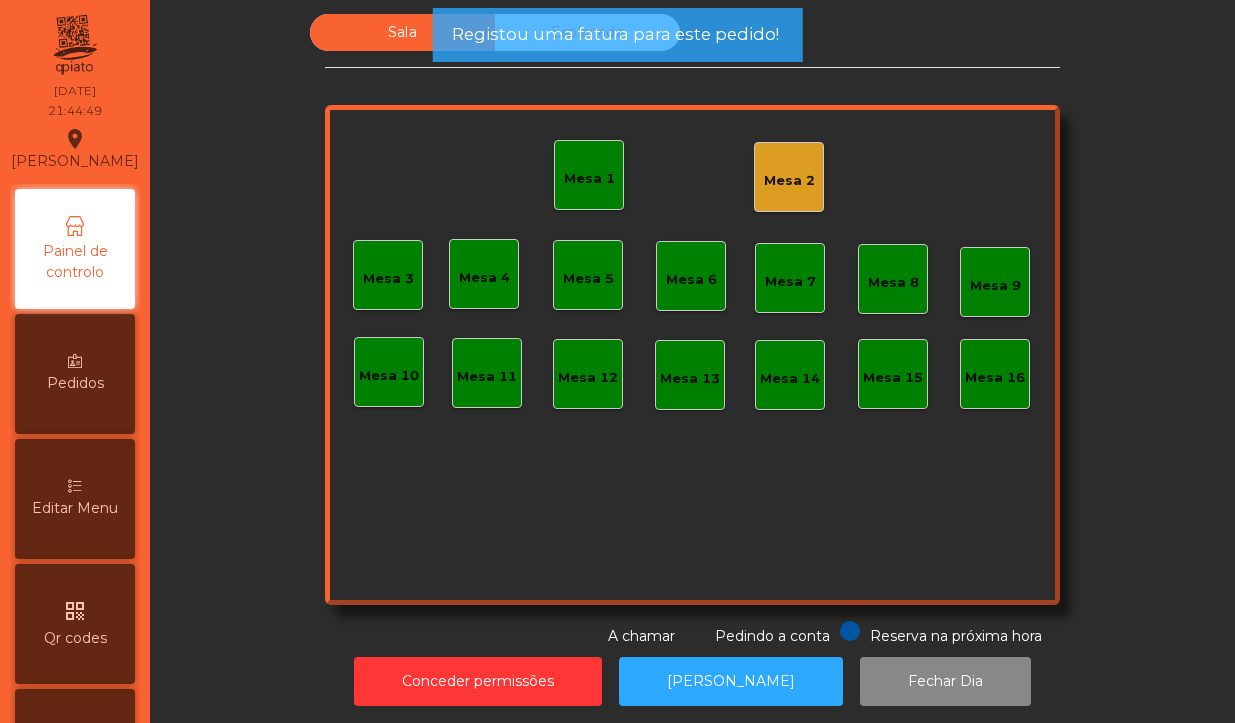 click on "Mesa 1" 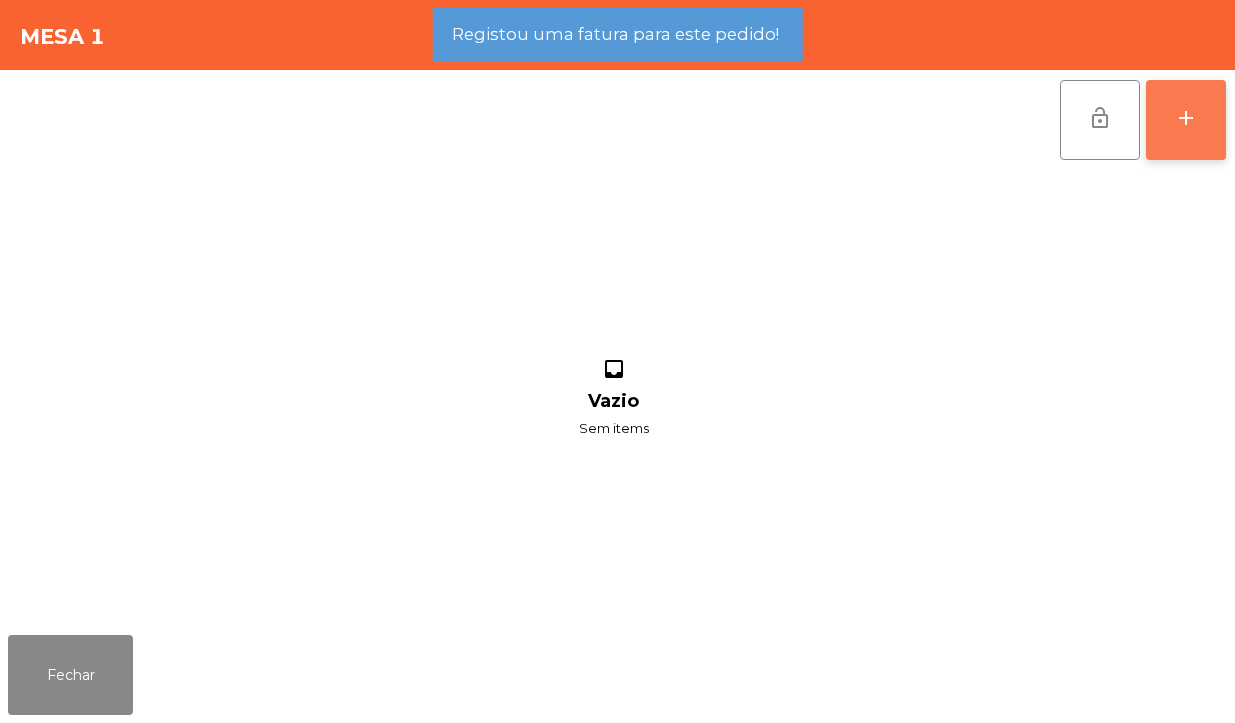 click on "add" 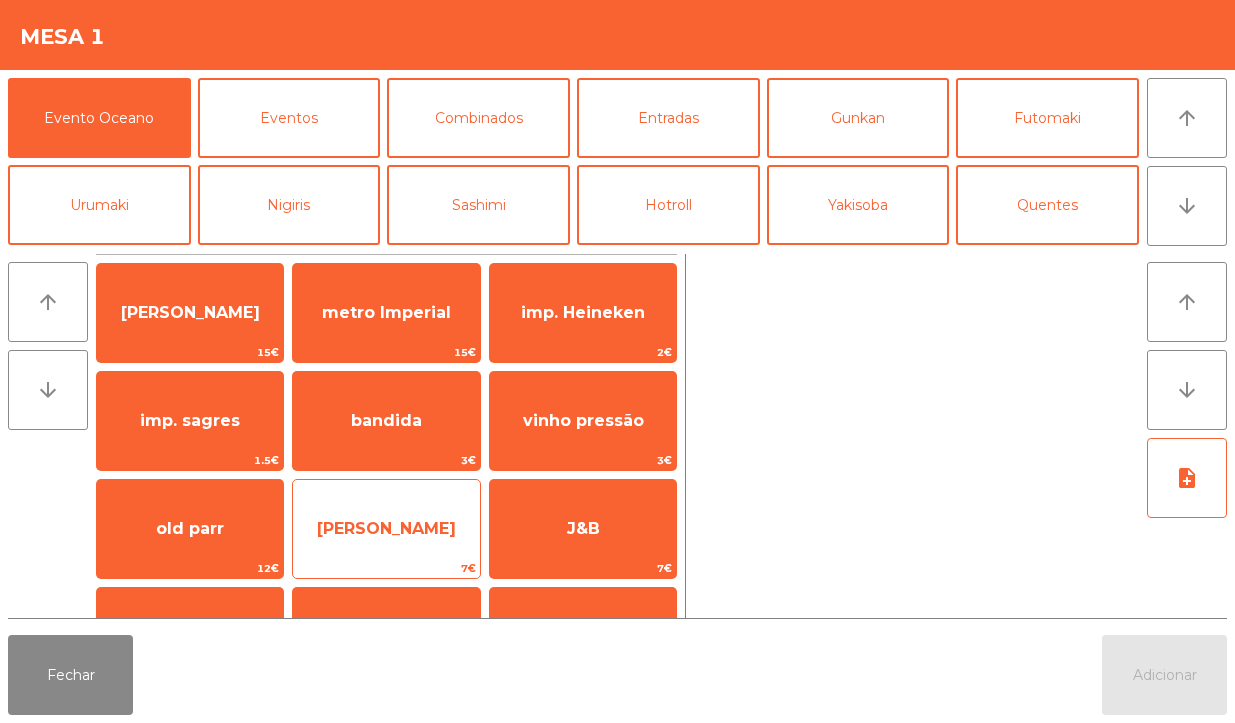 click on "[PERSON_NAME]" 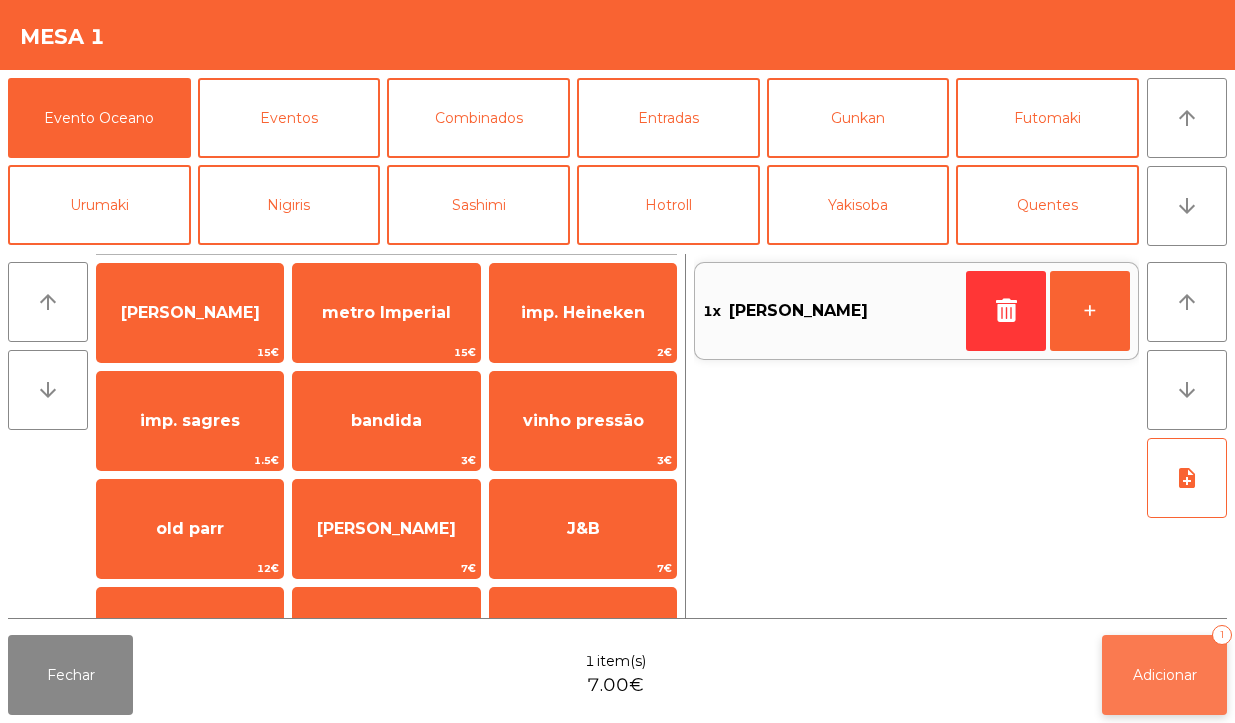 click on "Adicionar   1" 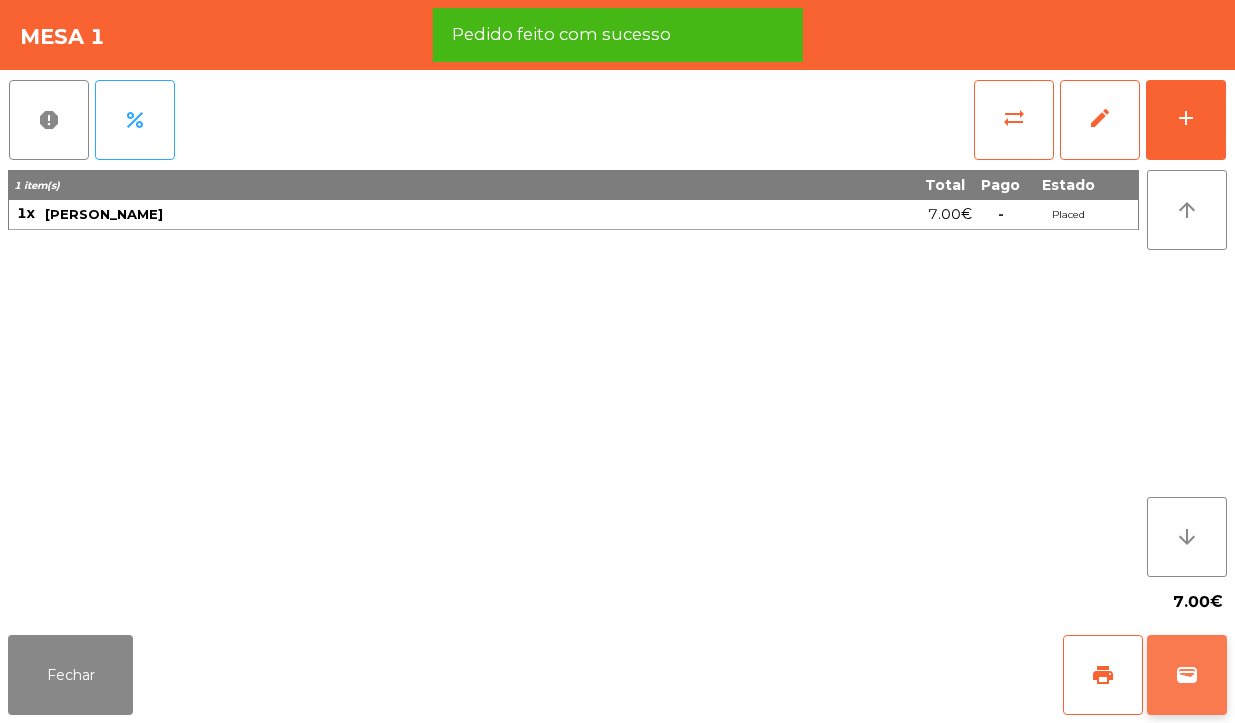 click on "wallet" 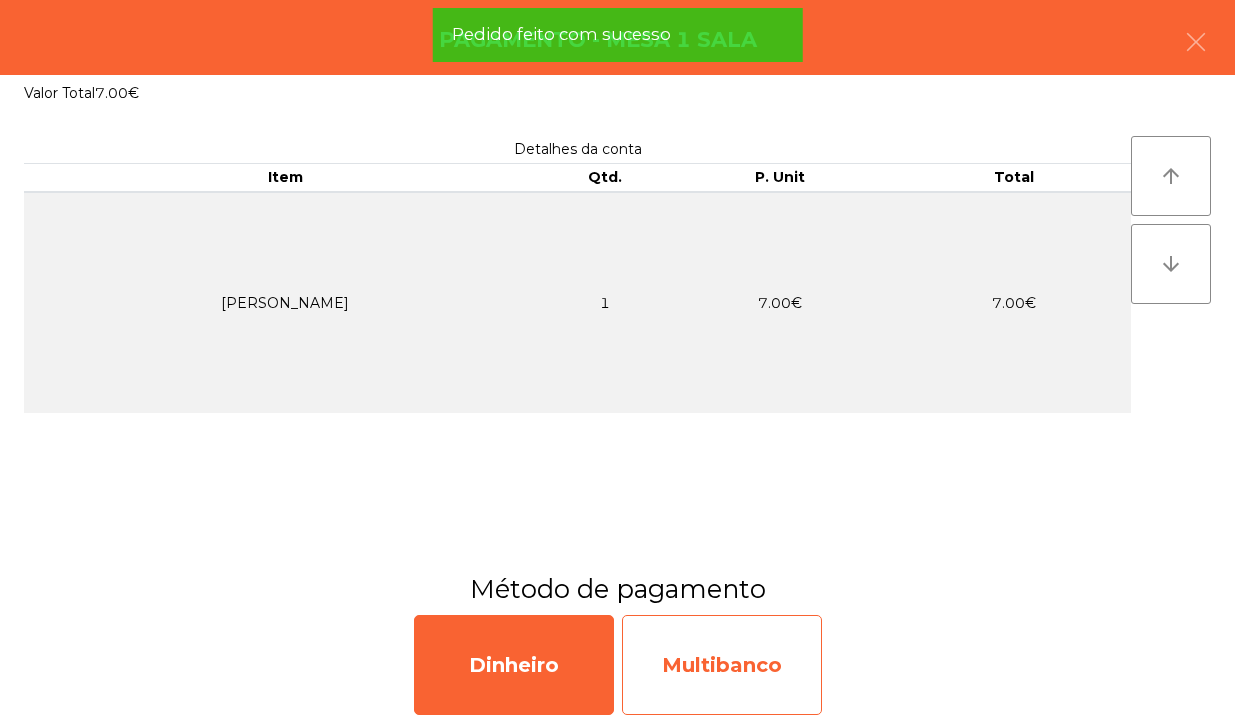 click on "Multibanco" 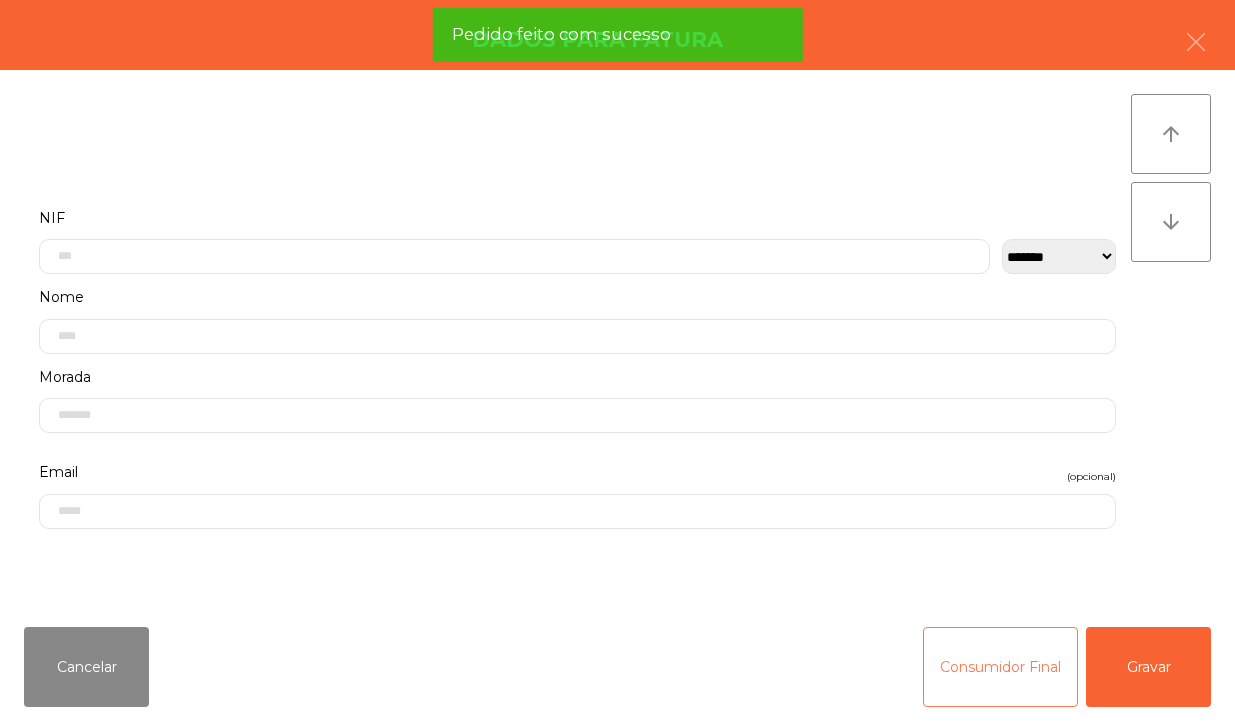 click on "Consumidor Final" 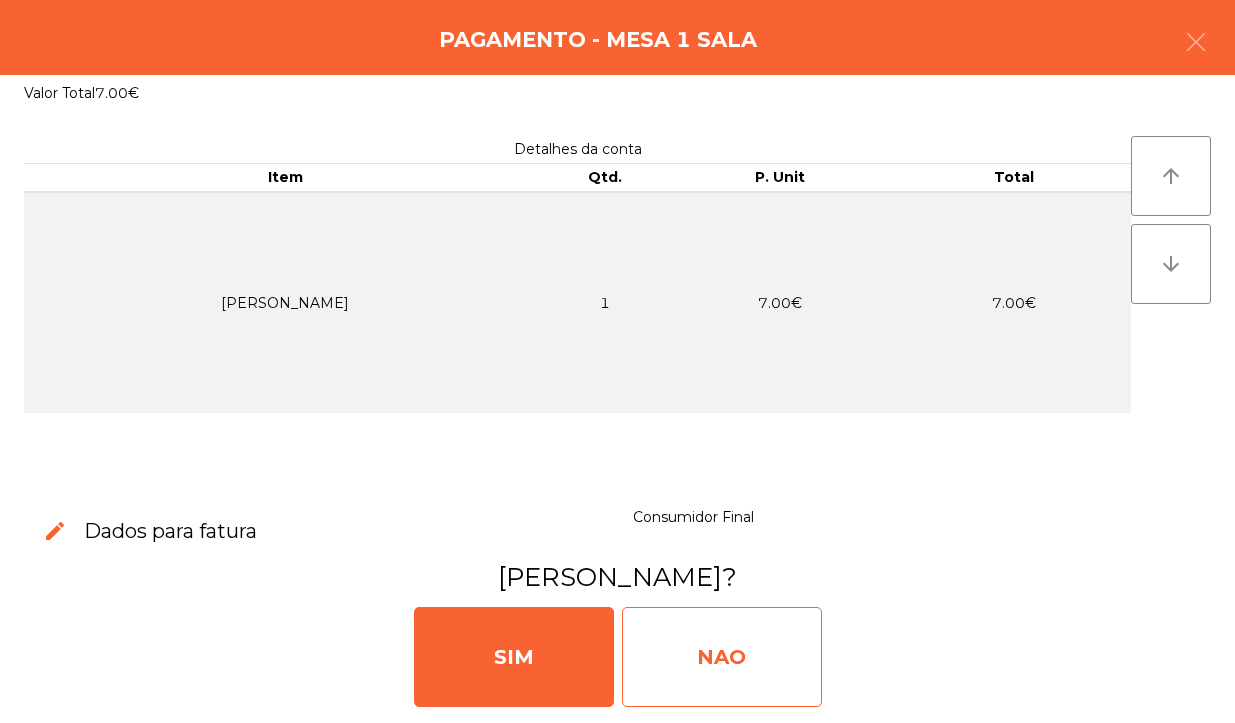 click on "NAO" 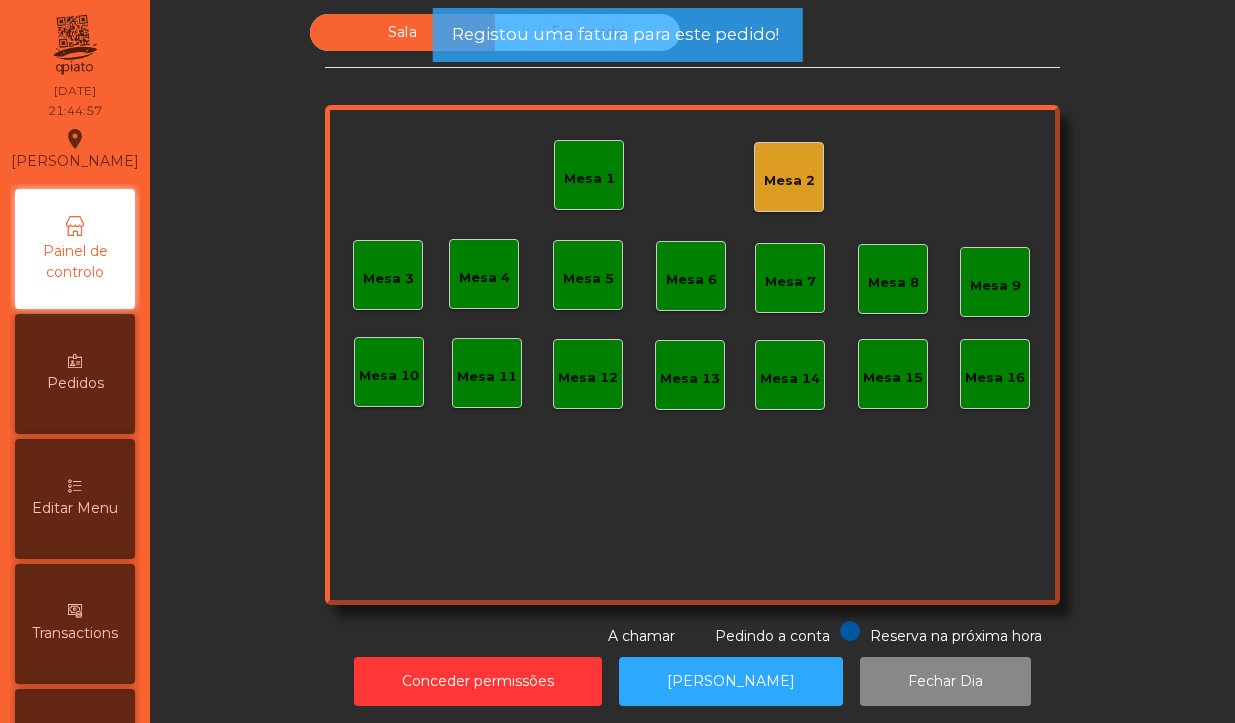 click on "Mesa 1" 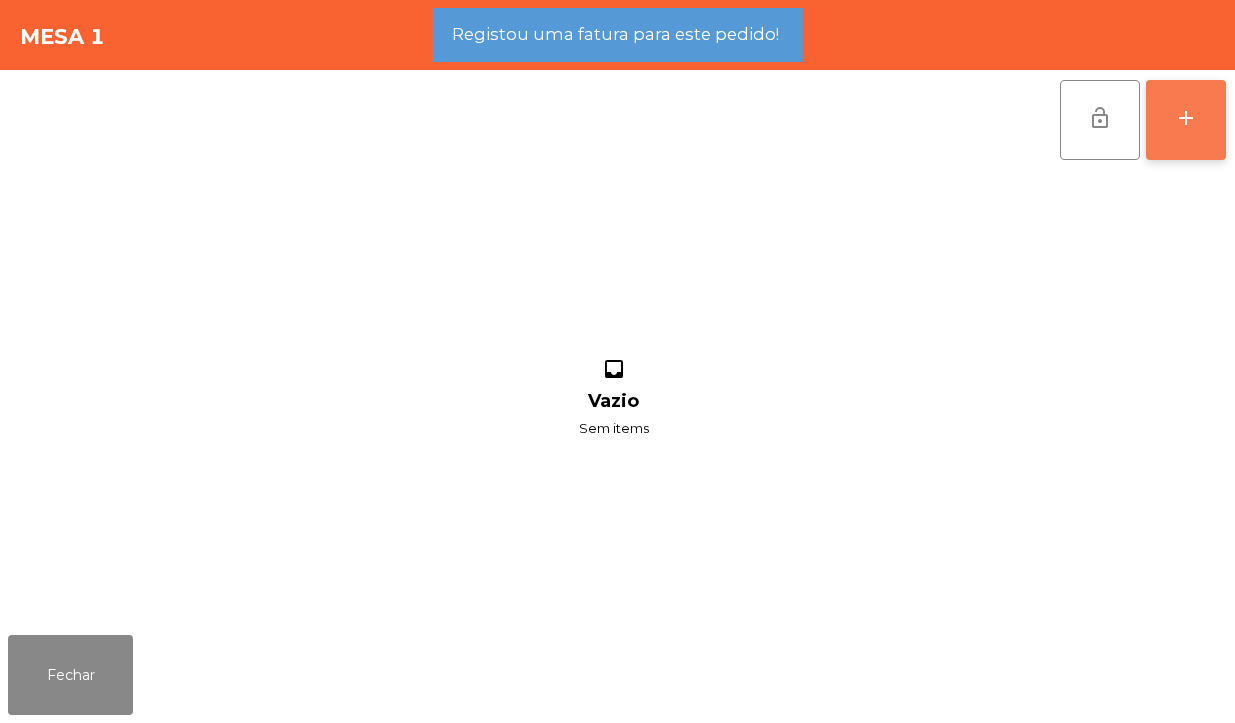 click on "add" 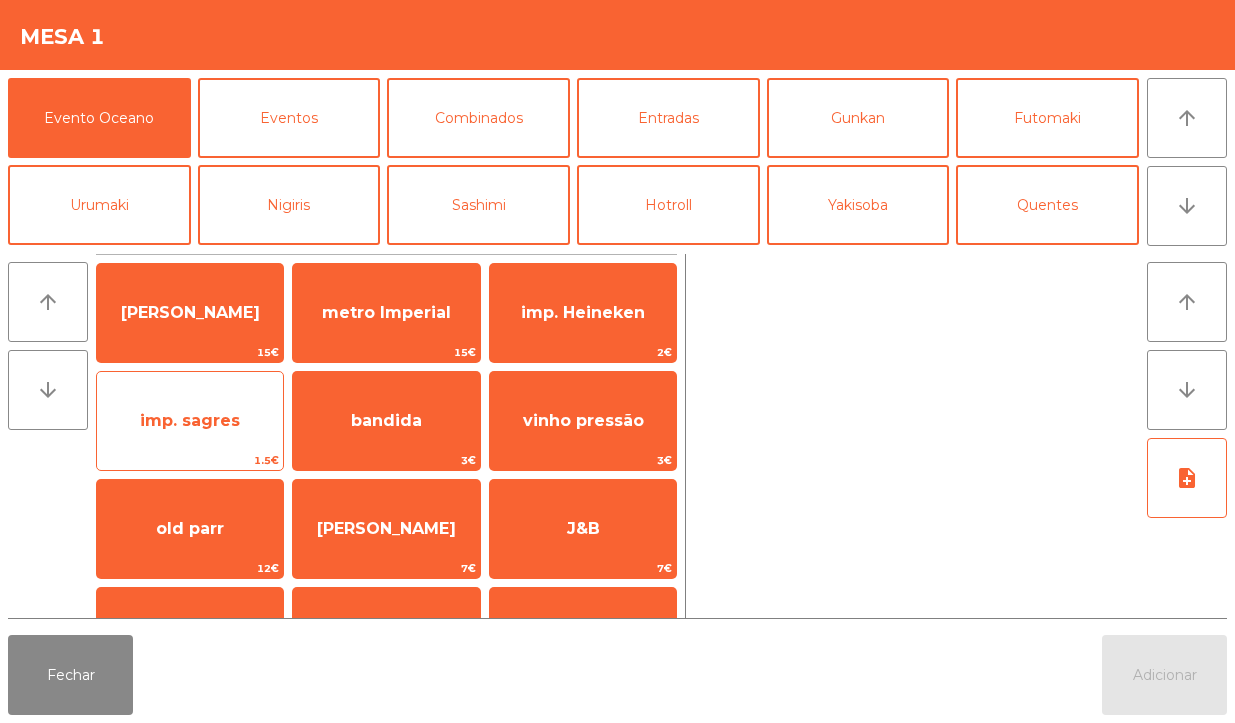 click on "imp. sagres" 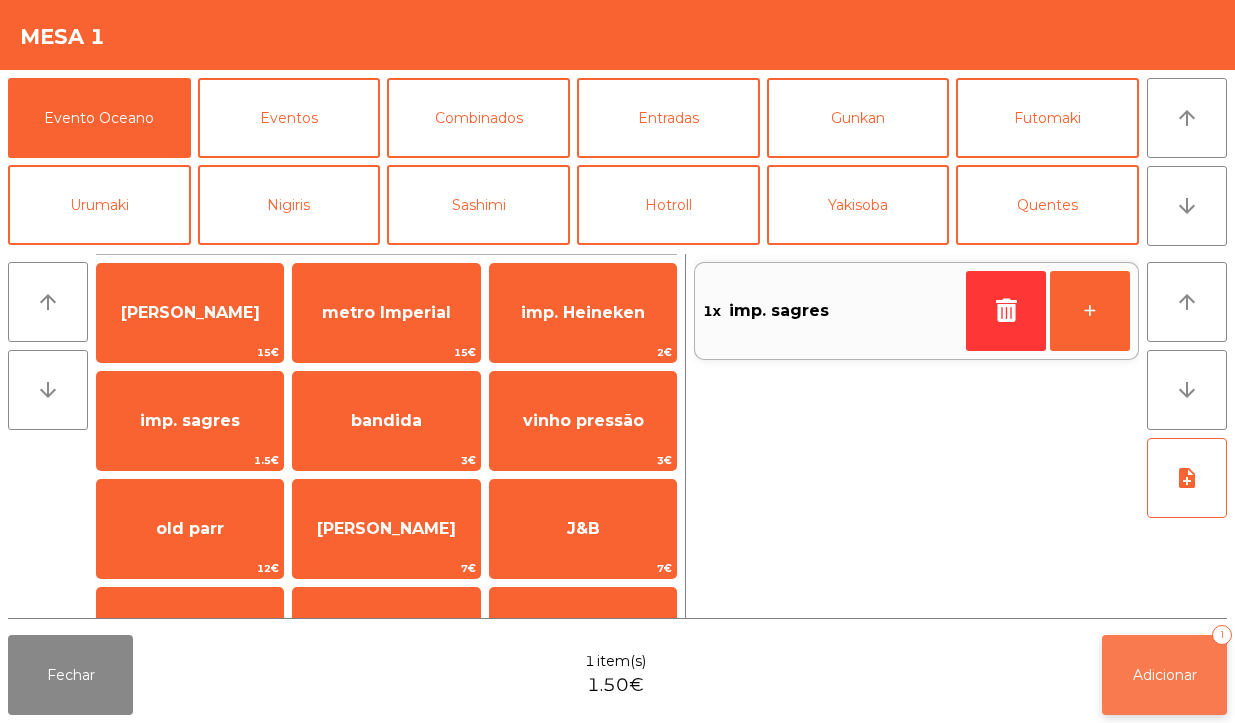 click on "Adicionar" 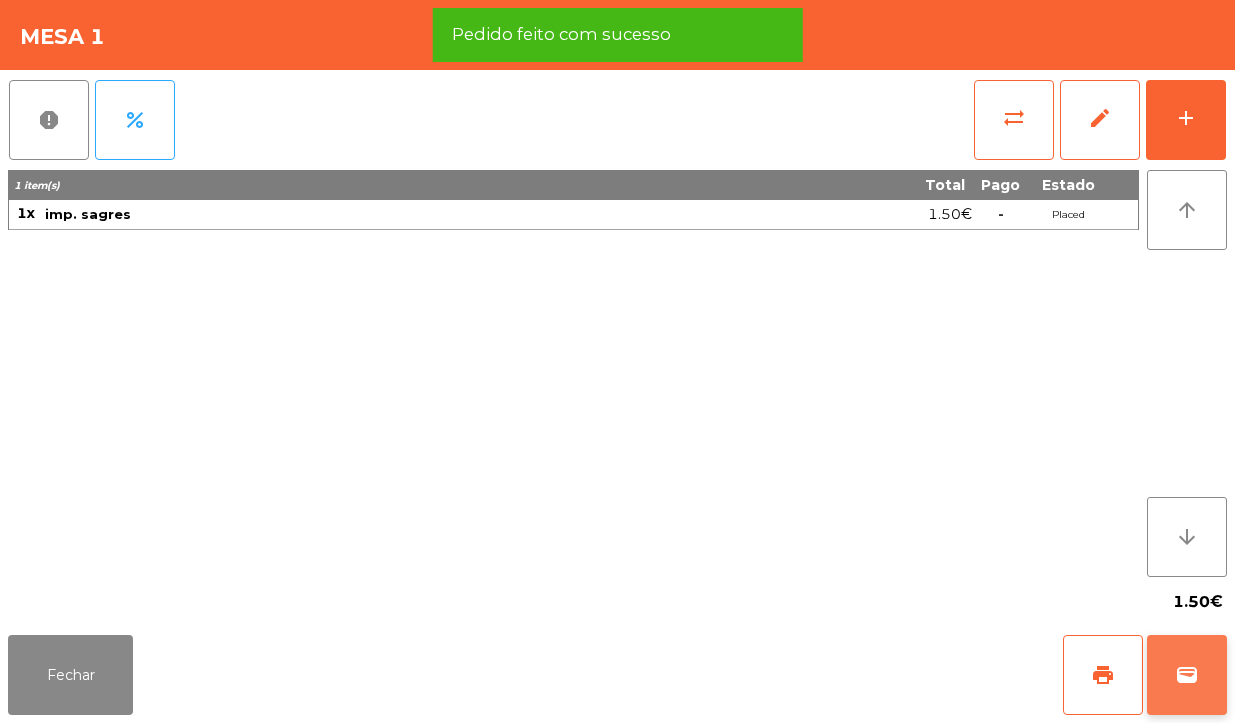 click on "wallet" 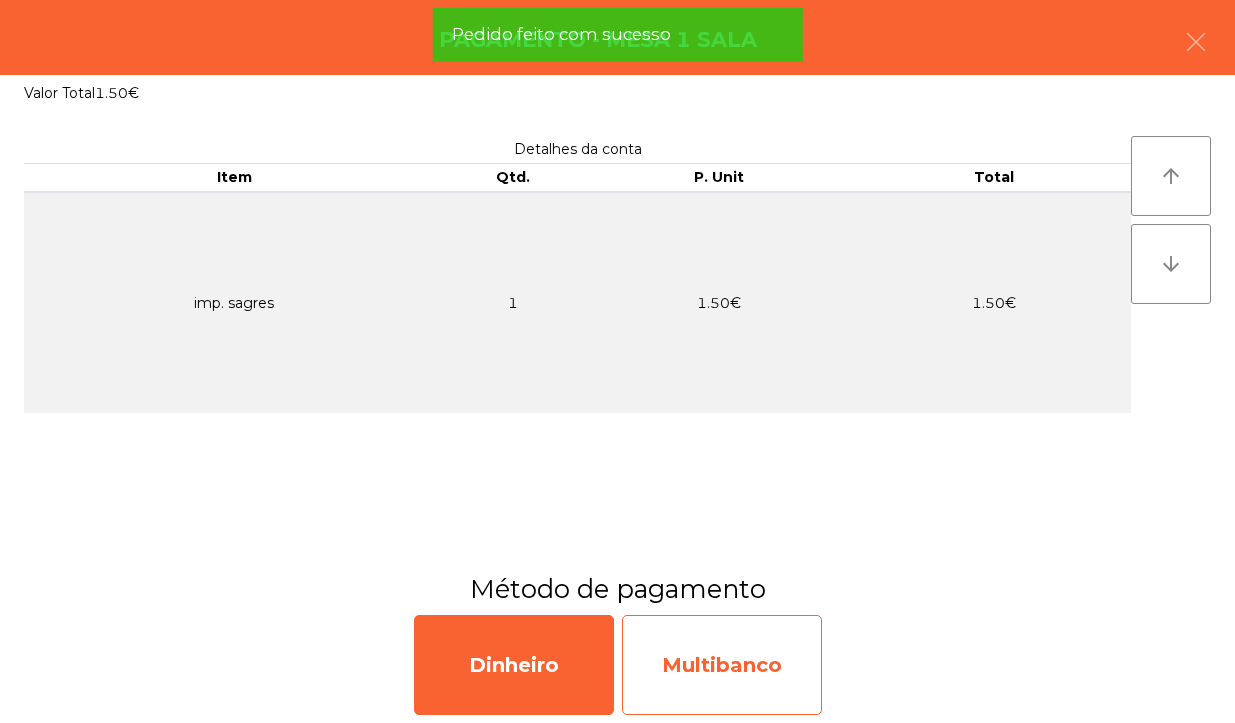 click on "Multibanco" 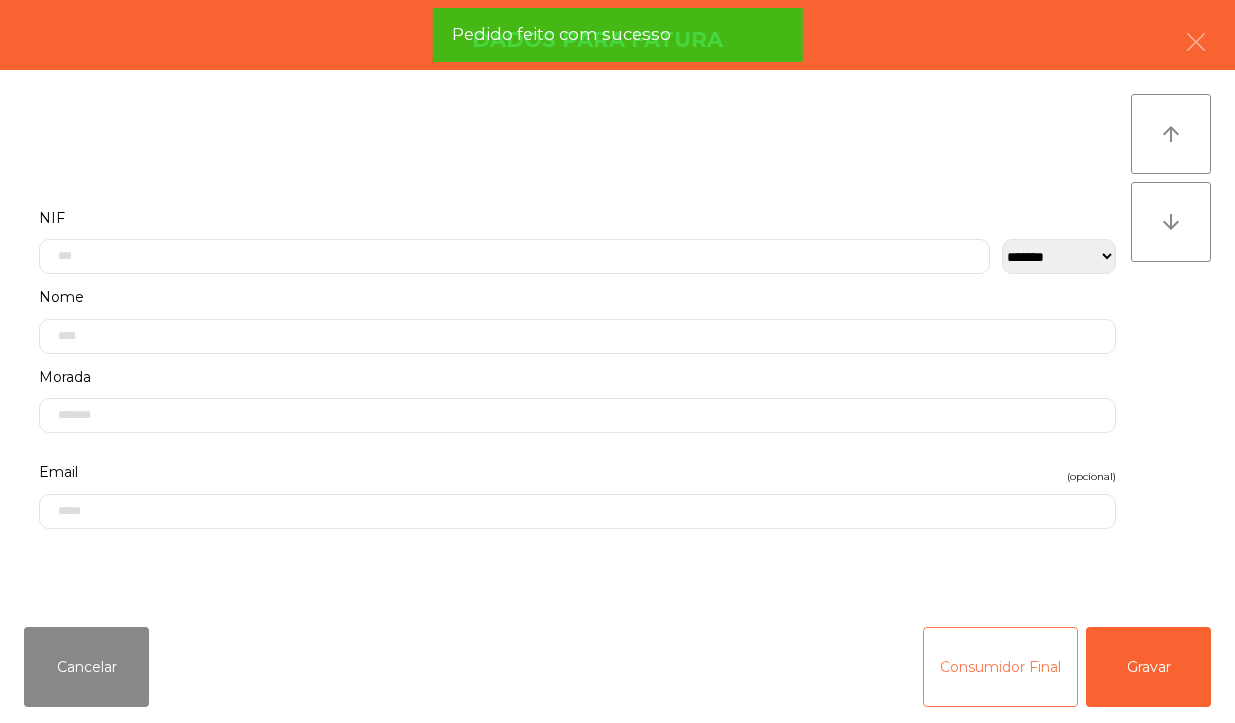 click on "Consumidor Final" 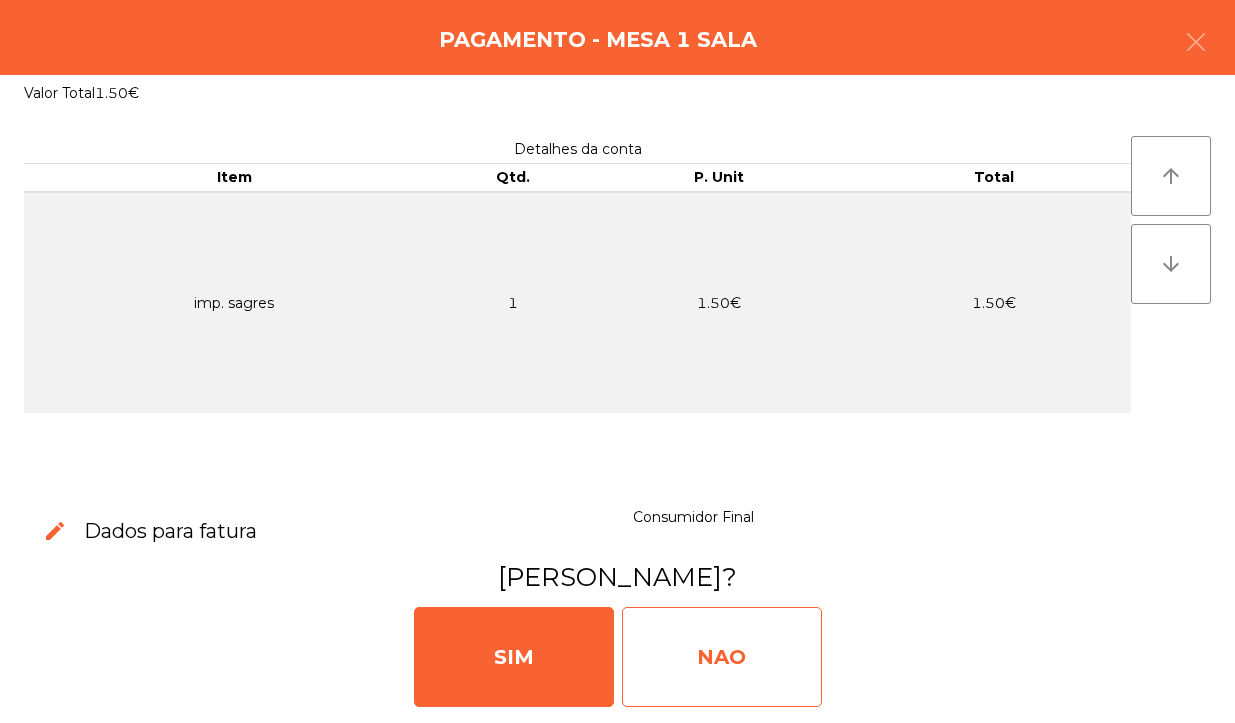 click on "NAO" 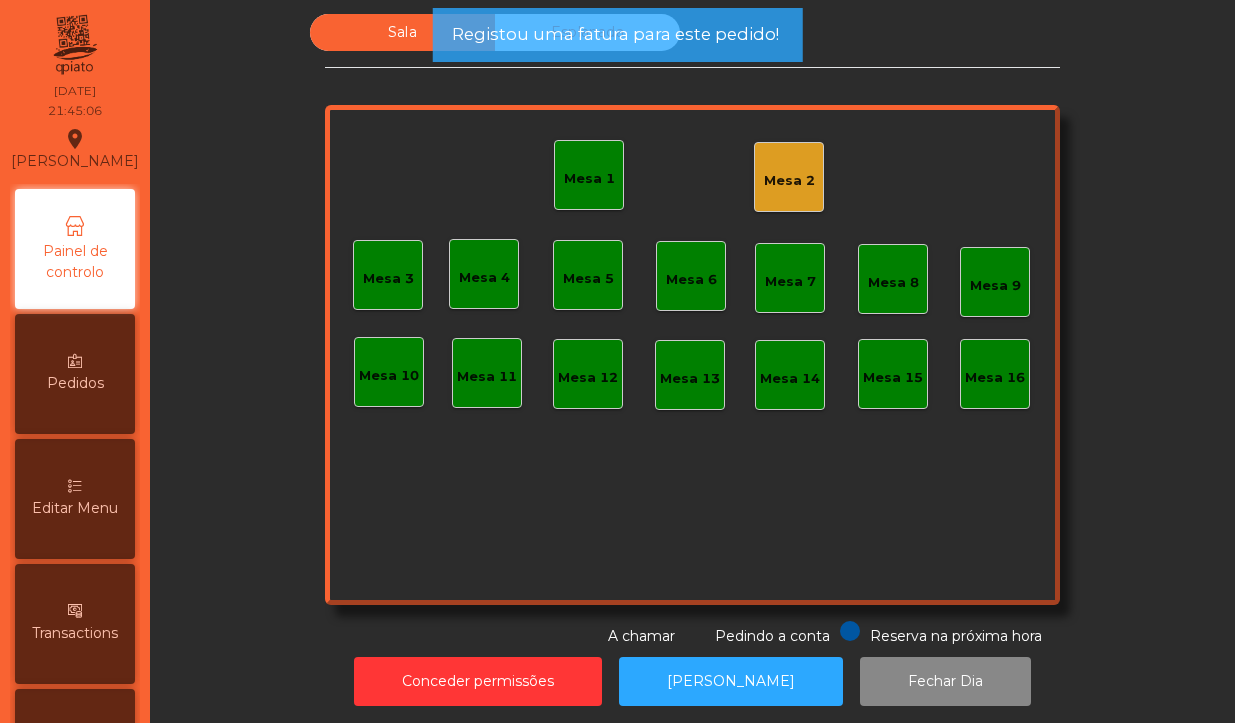 click on "Mesa 1" 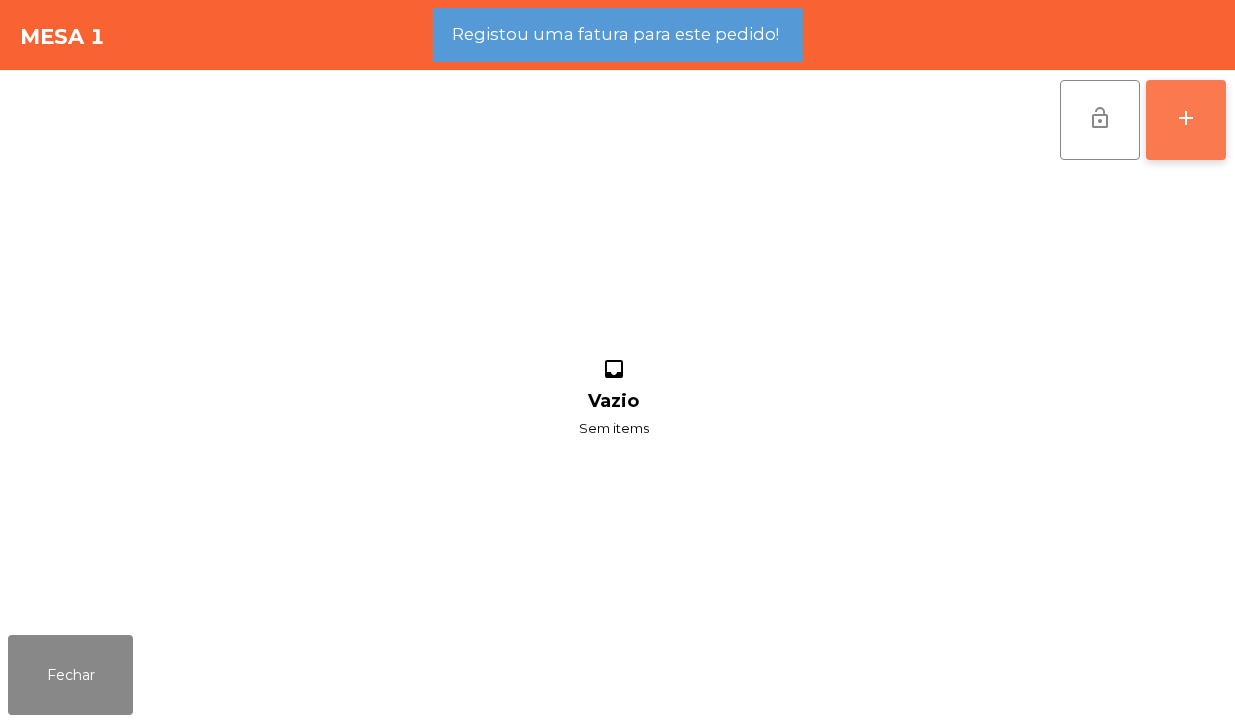 click on "add" 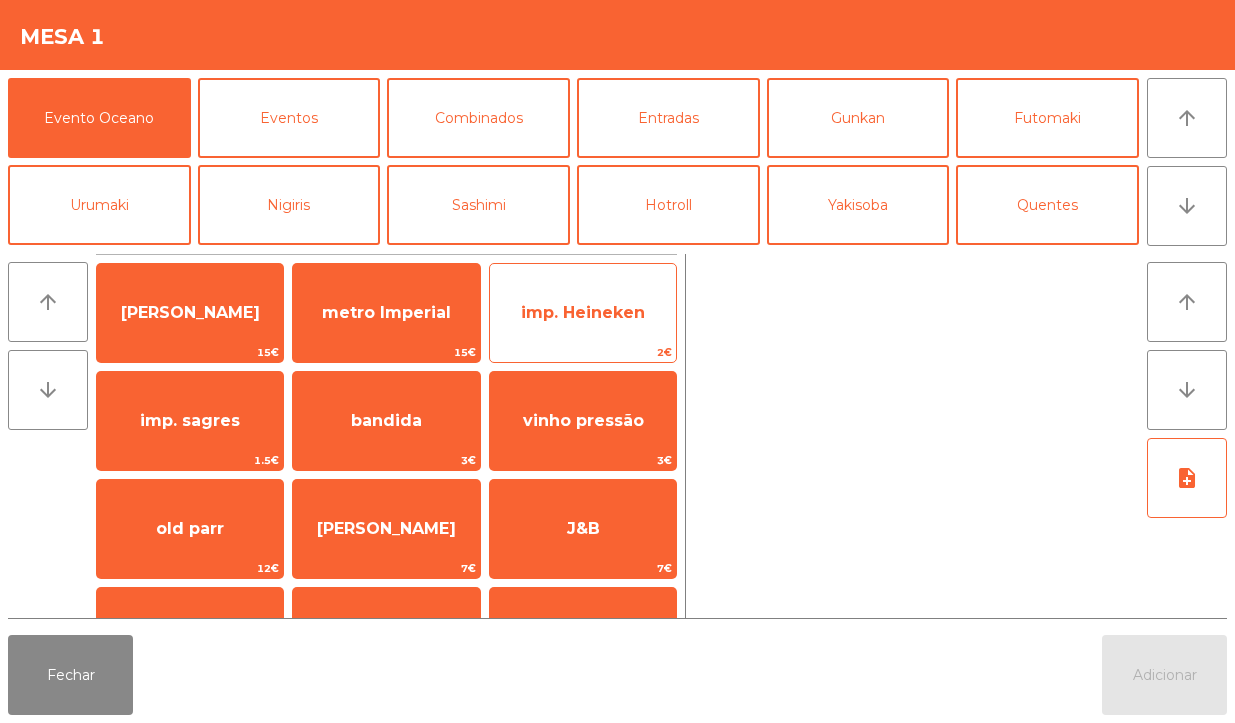 click on "imp. Heineken" 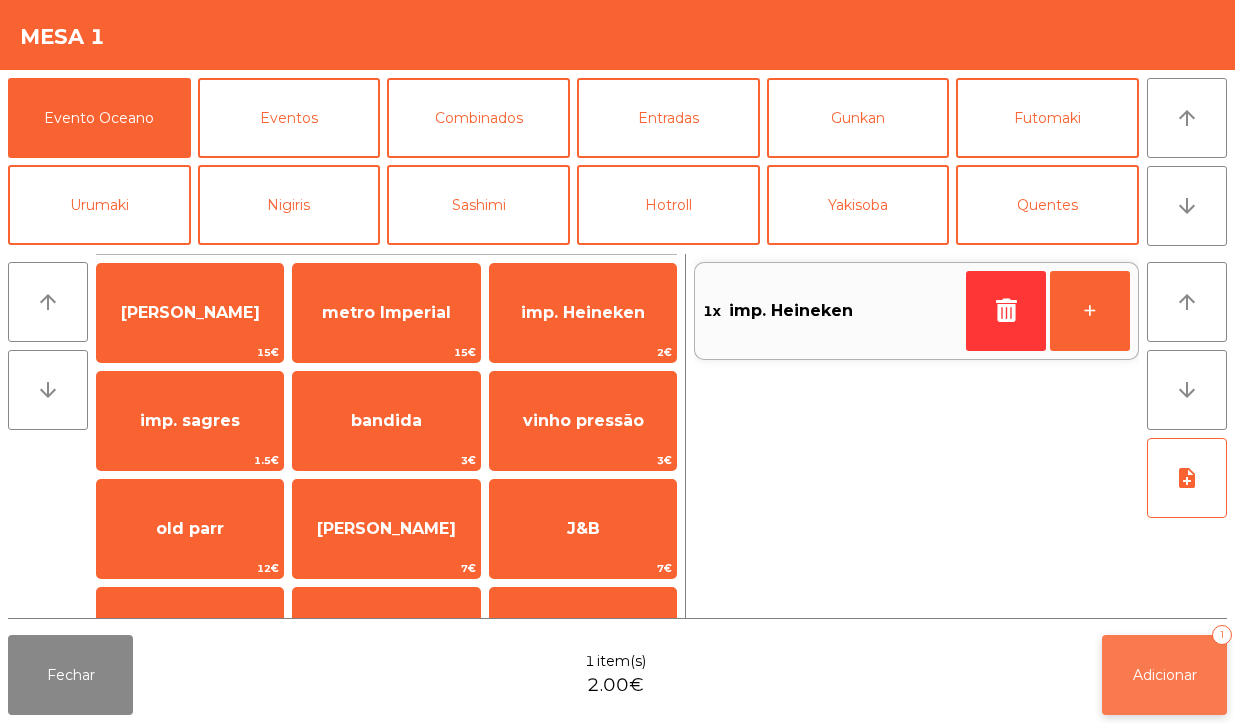 click on "Adicionar   1" 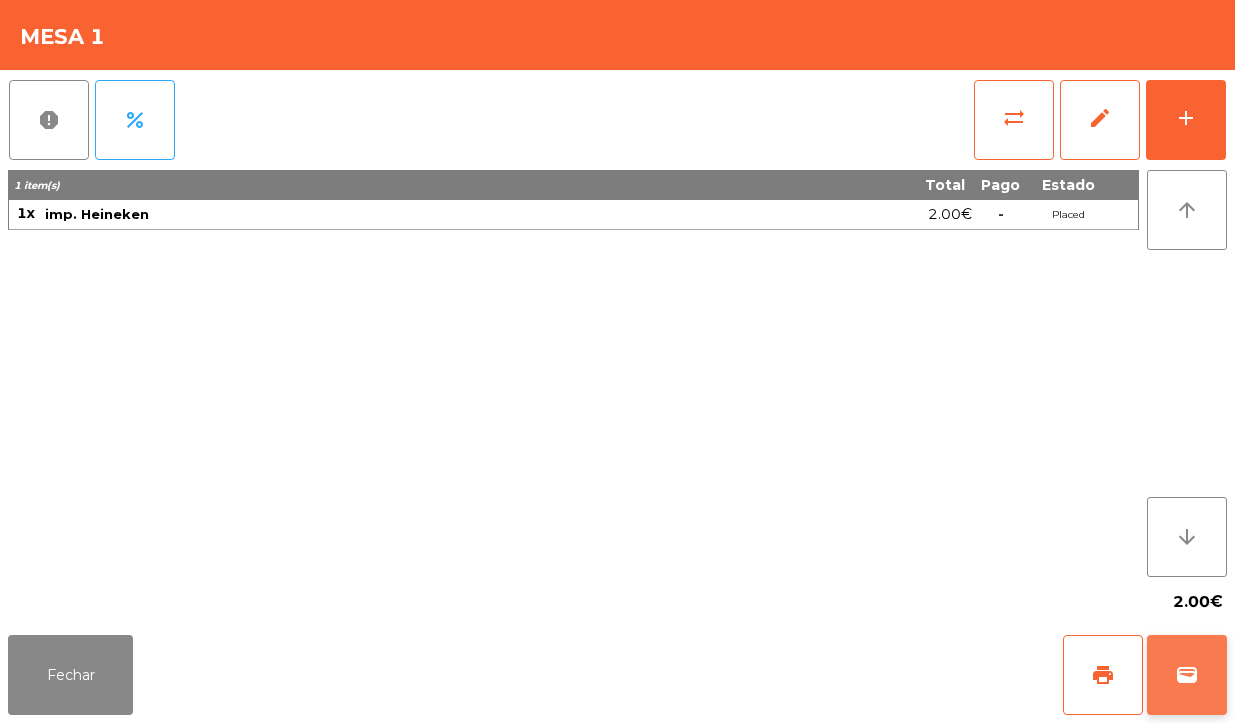 click on "wallet" 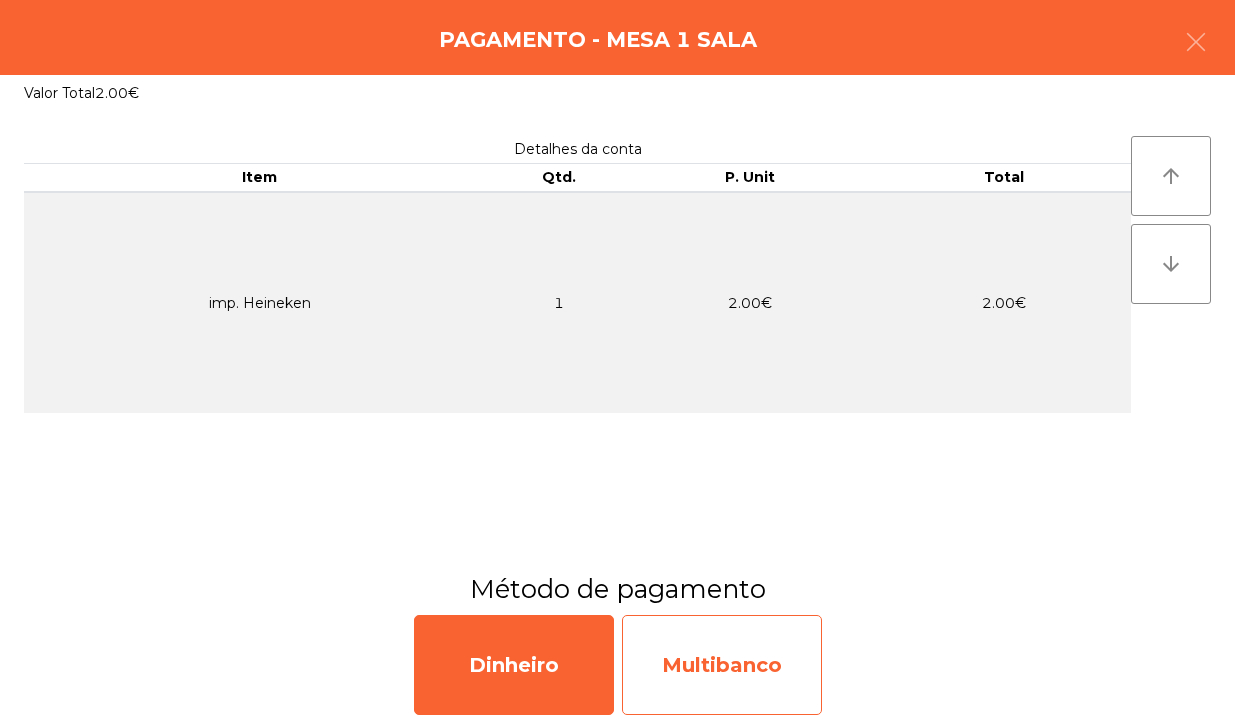 click on "Multibanco" 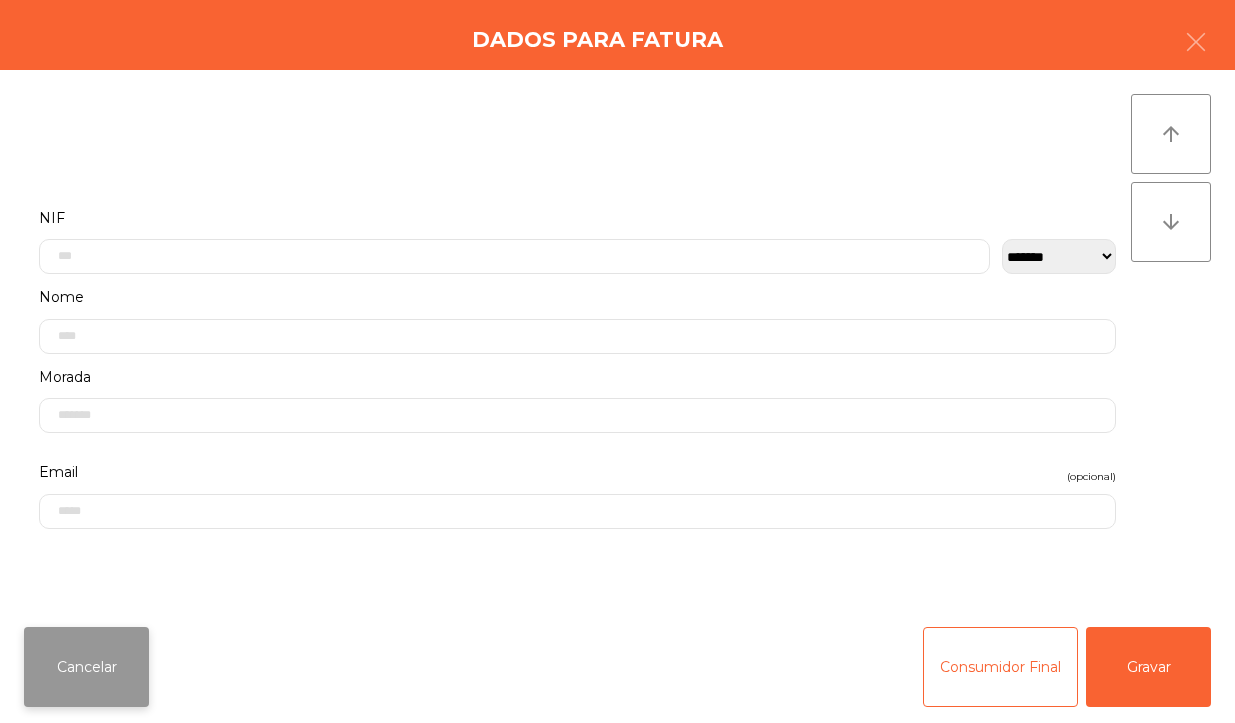 click on "Cancelar" 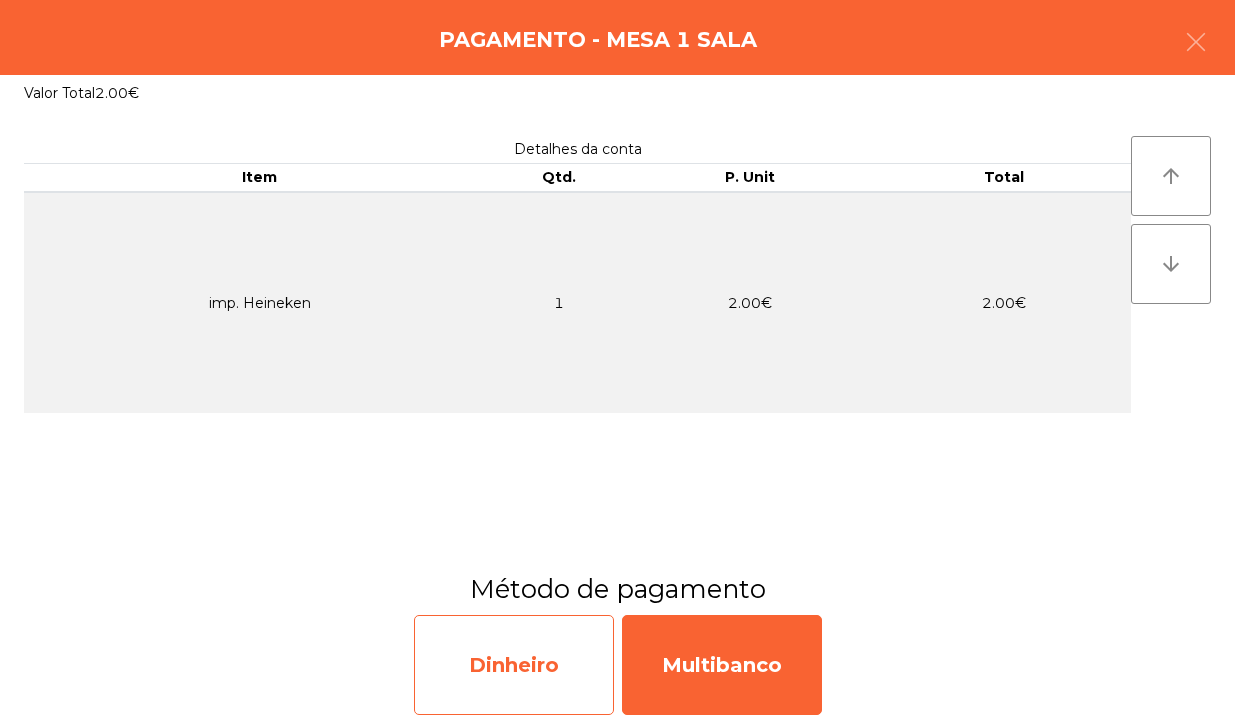 click on "Dinheiro" 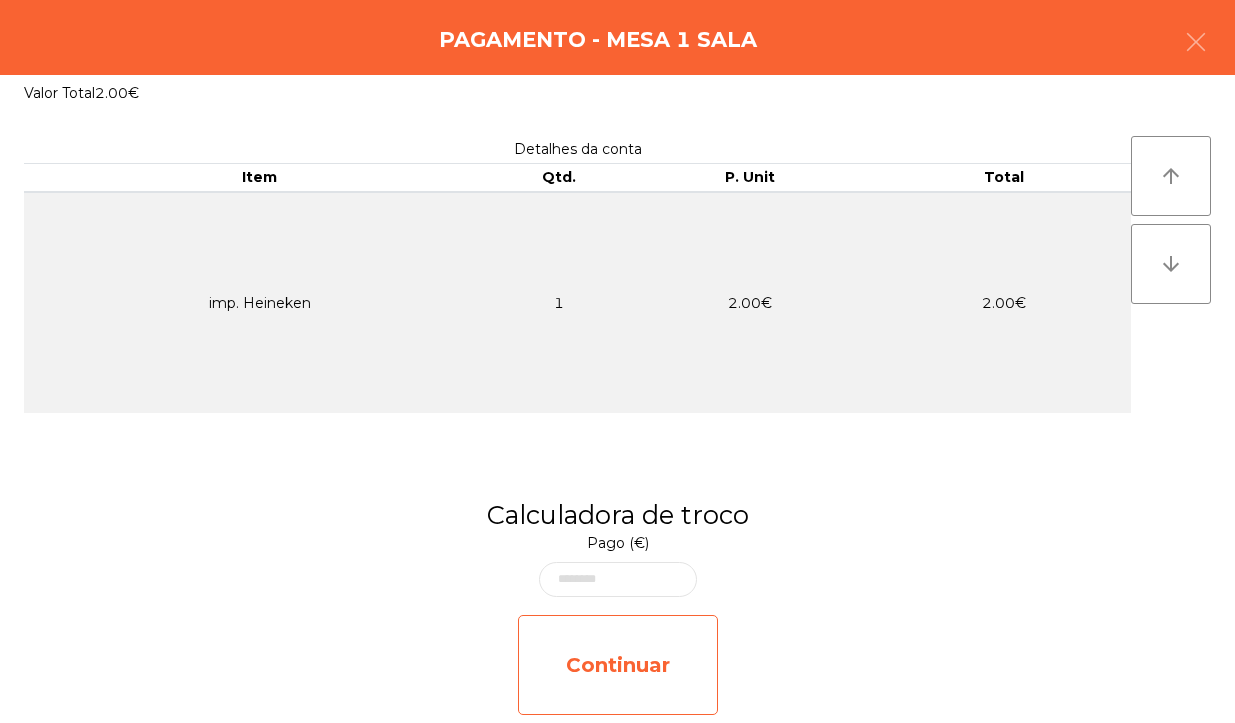 click on "Continuar" 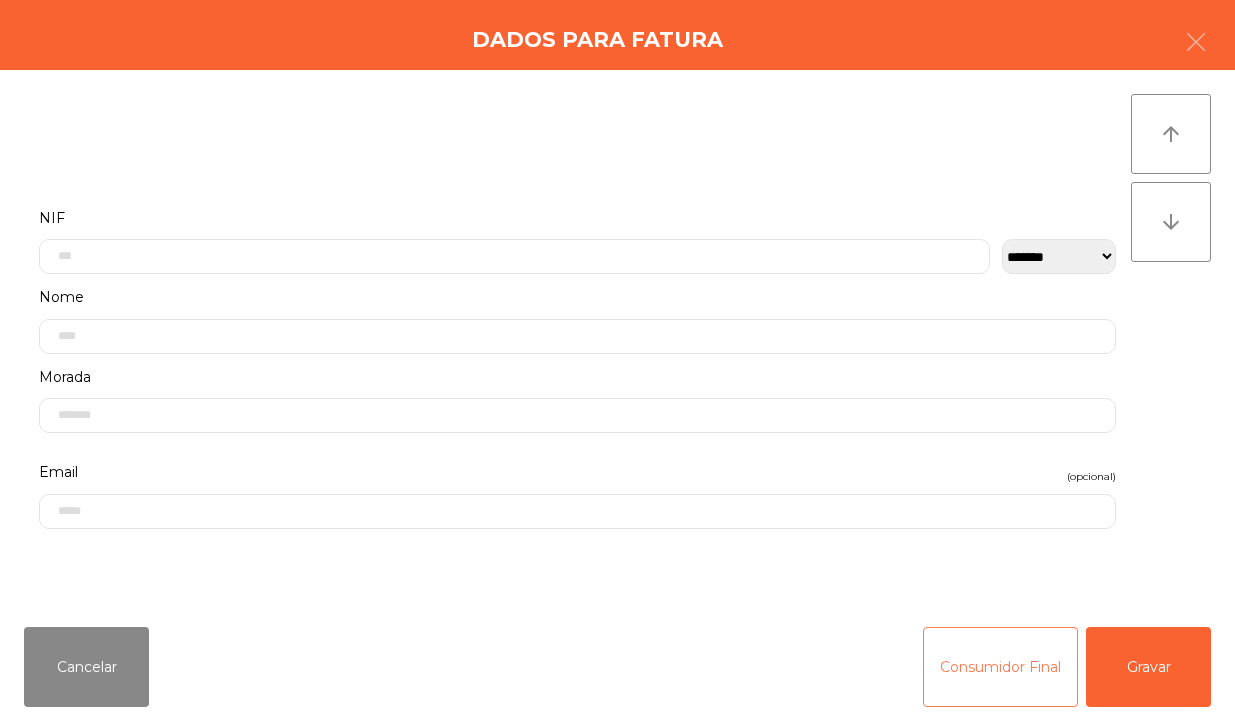 click on "Consumidor Final" 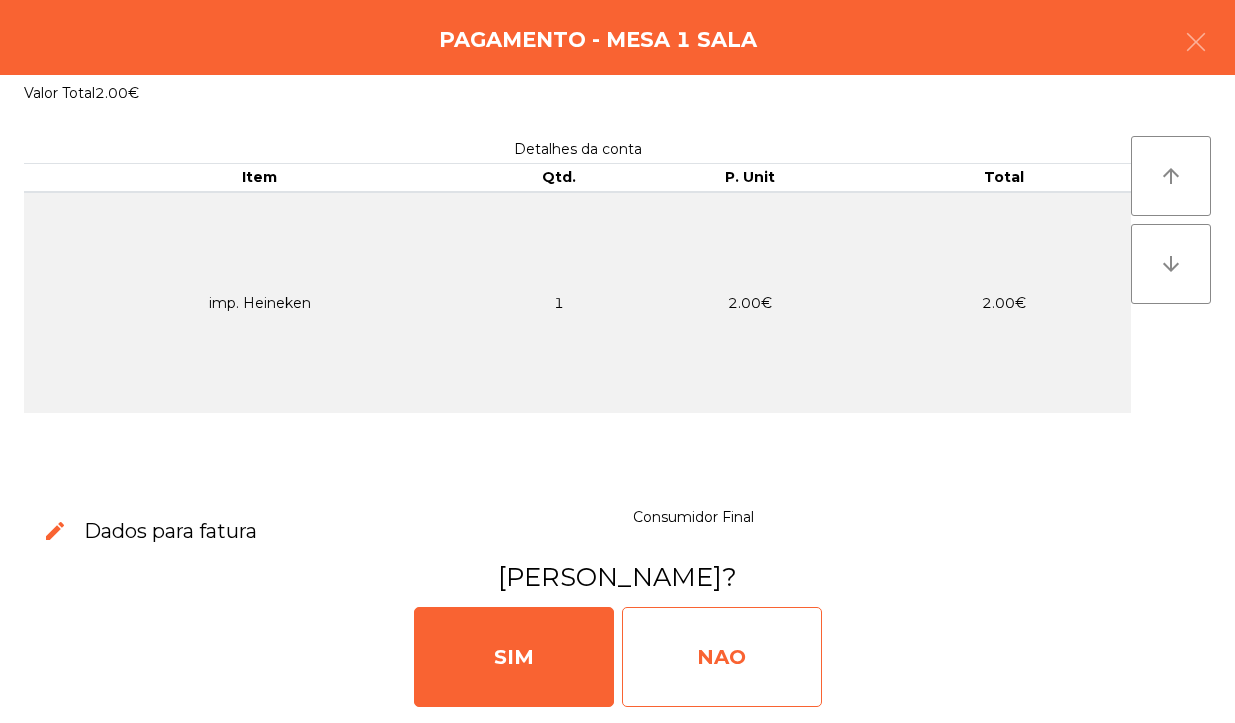 click on "NAO" 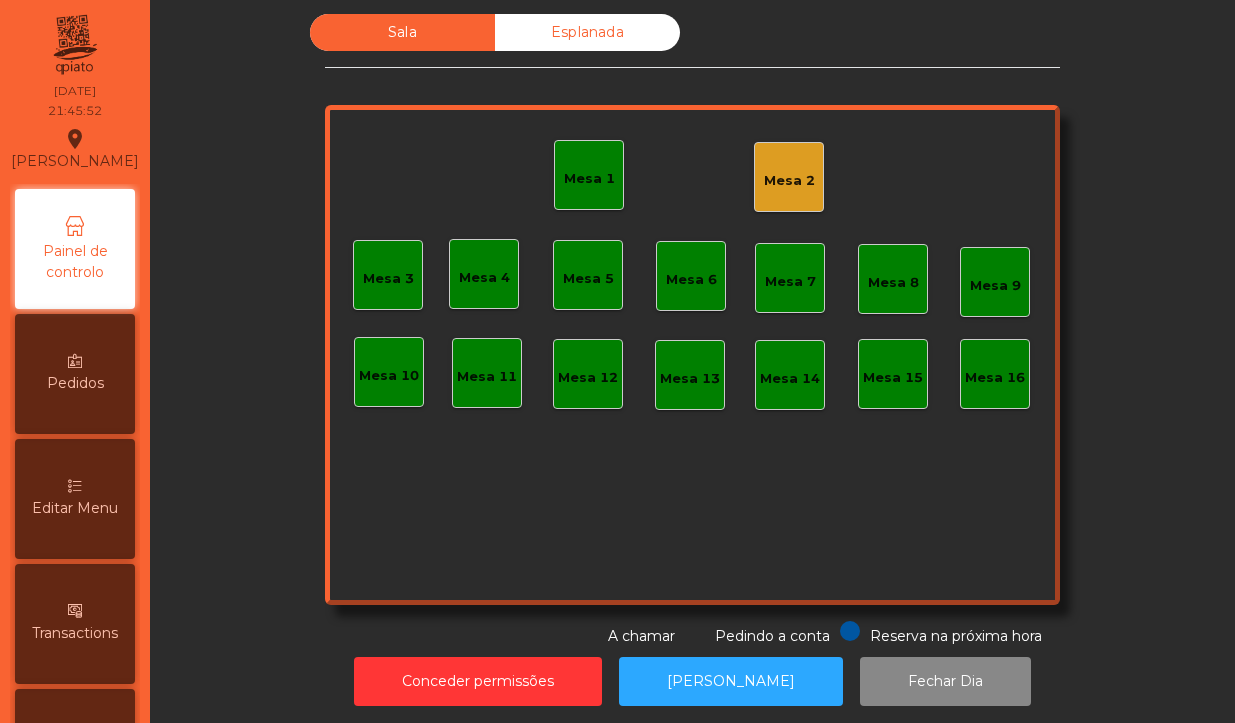 click on "Mesa 1" 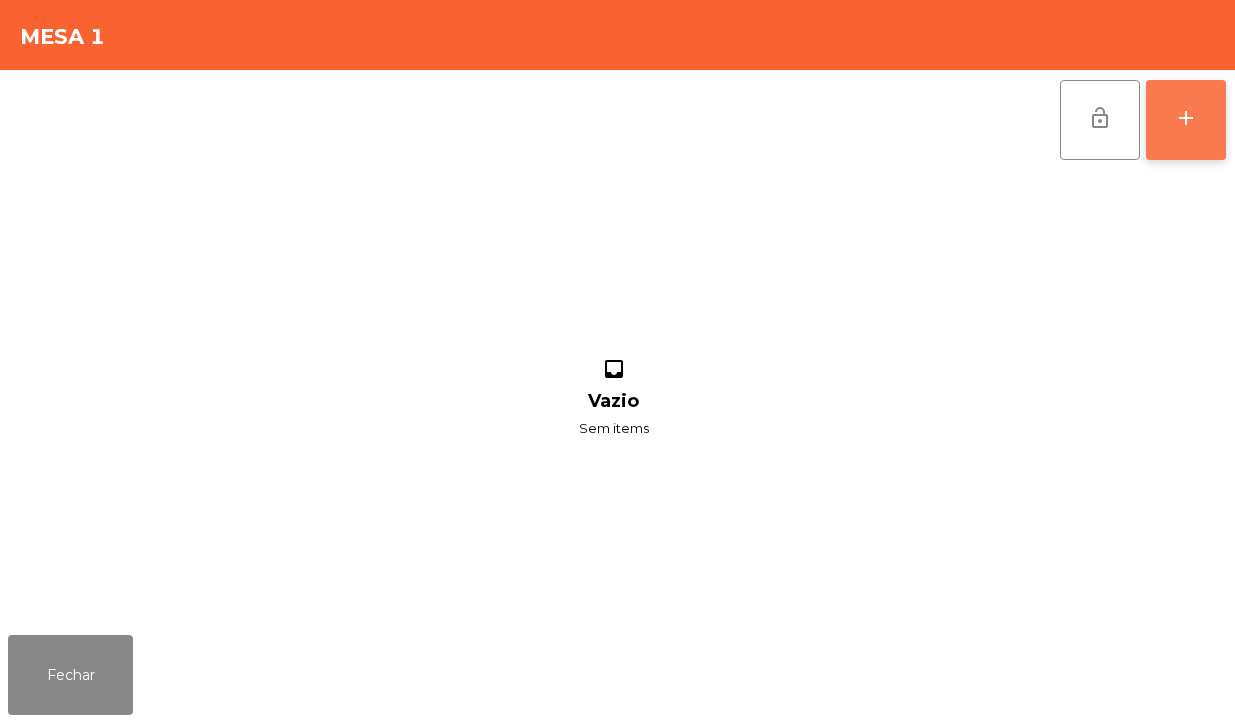 click on "add" 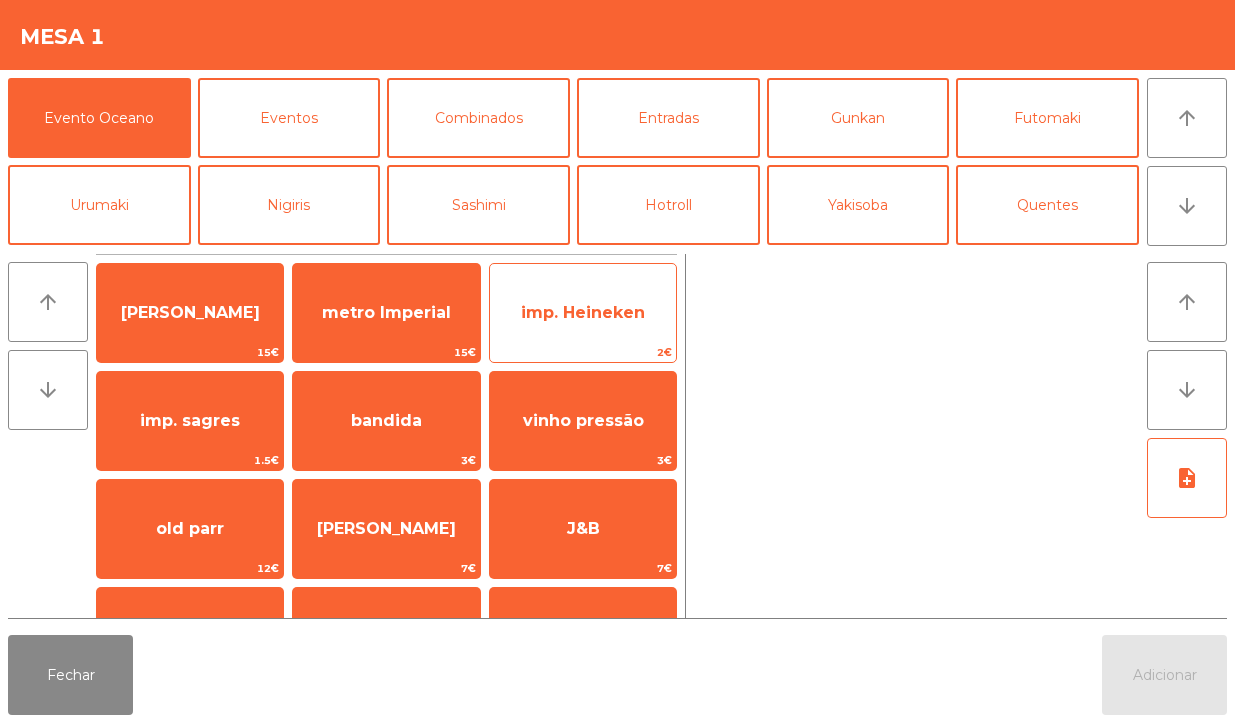 click on "imp. Heineken" 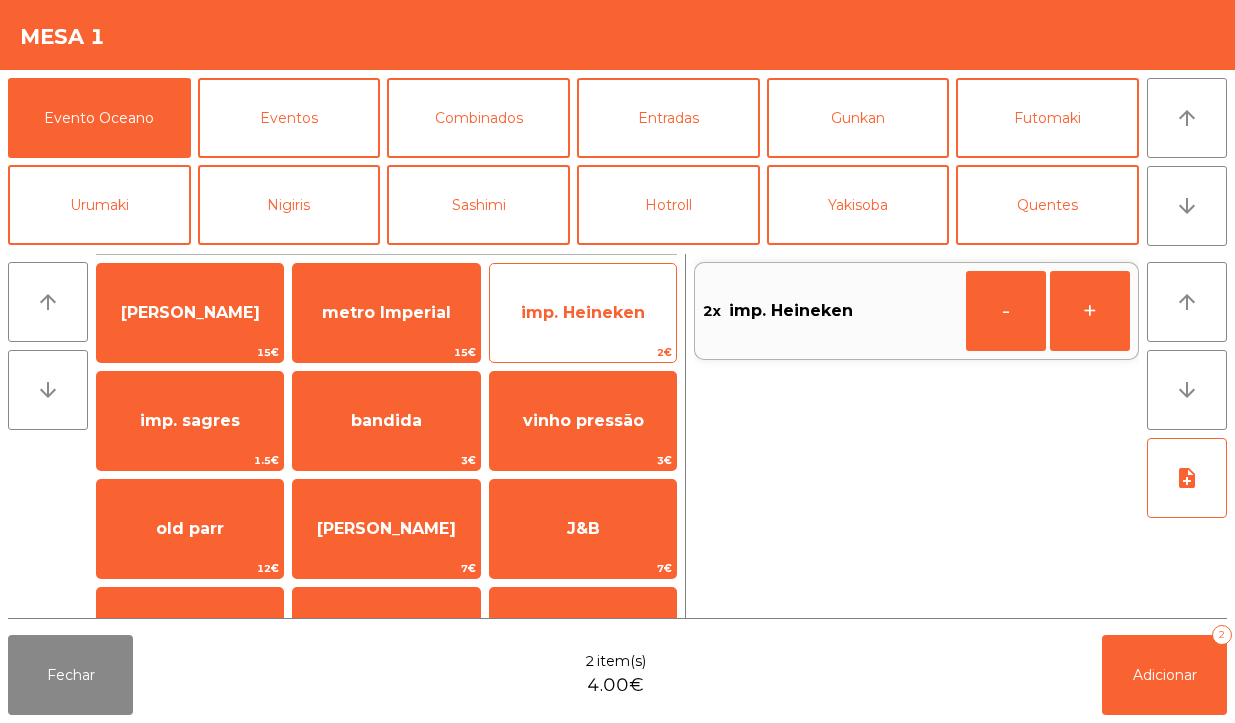 click on "imp. Heineken" 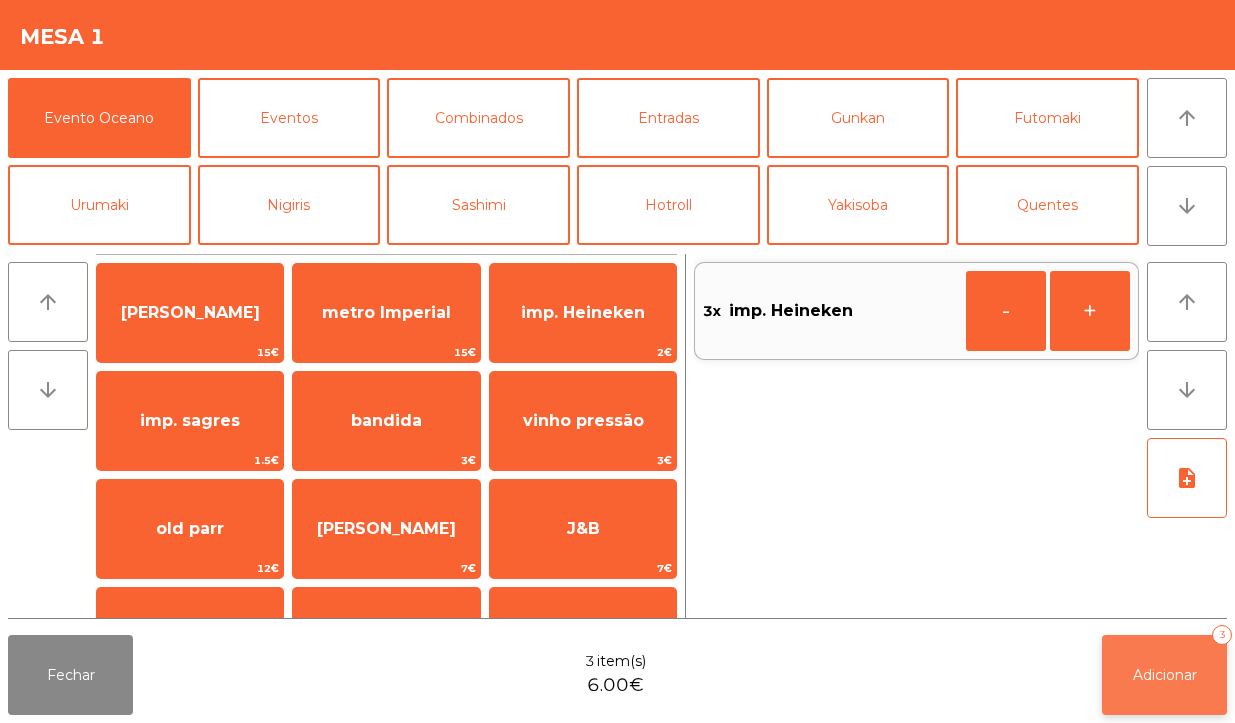 click on "Adicionar   3" 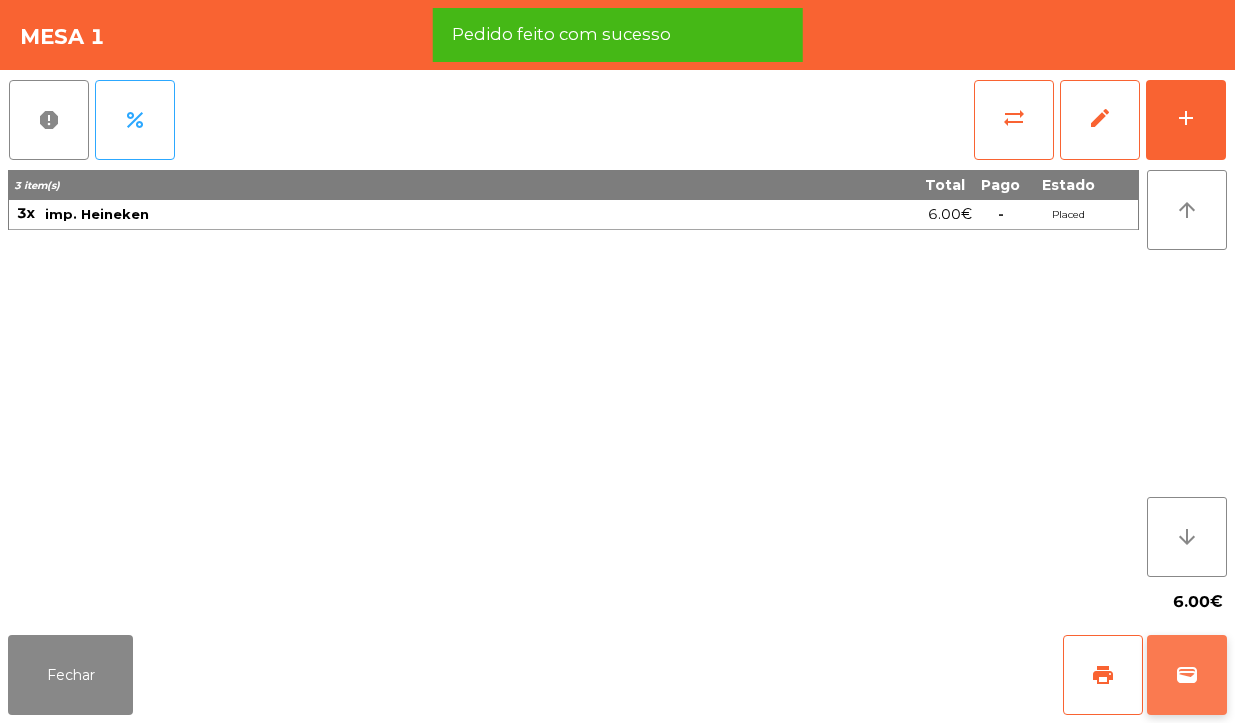 click on "wallet" 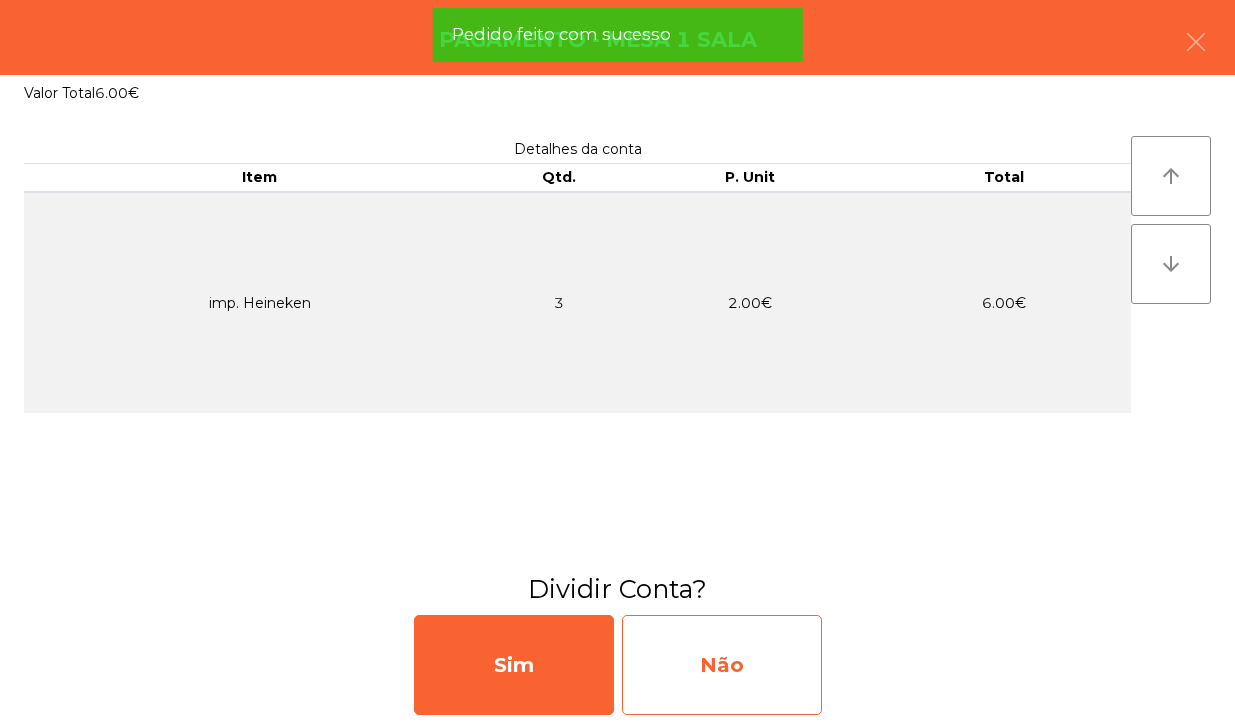 click on "Não" 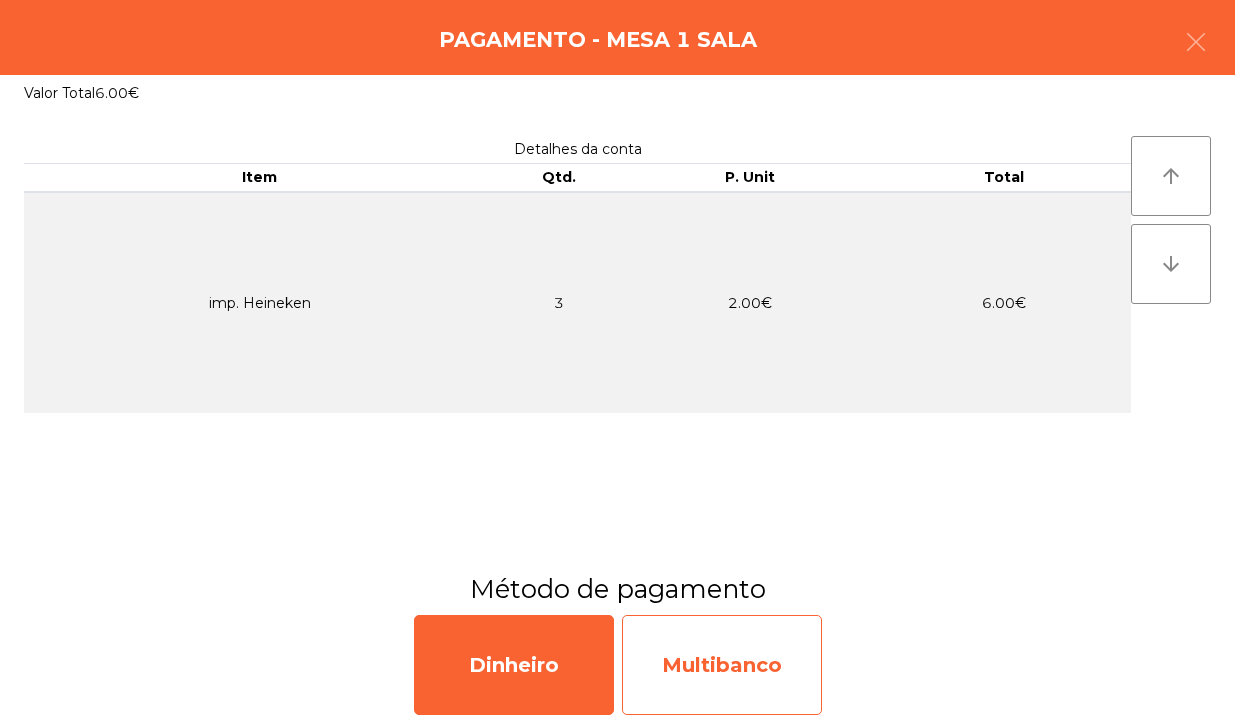 click on "Multibanco" 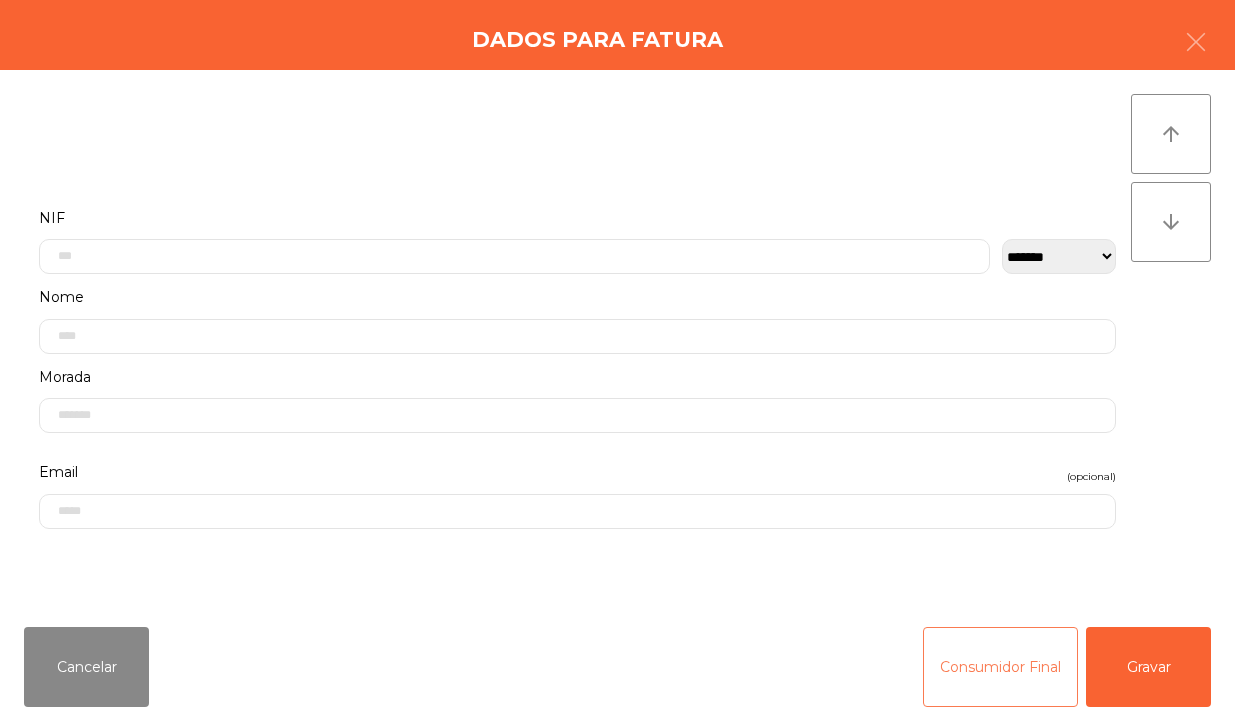 click on "Consumidor Final" 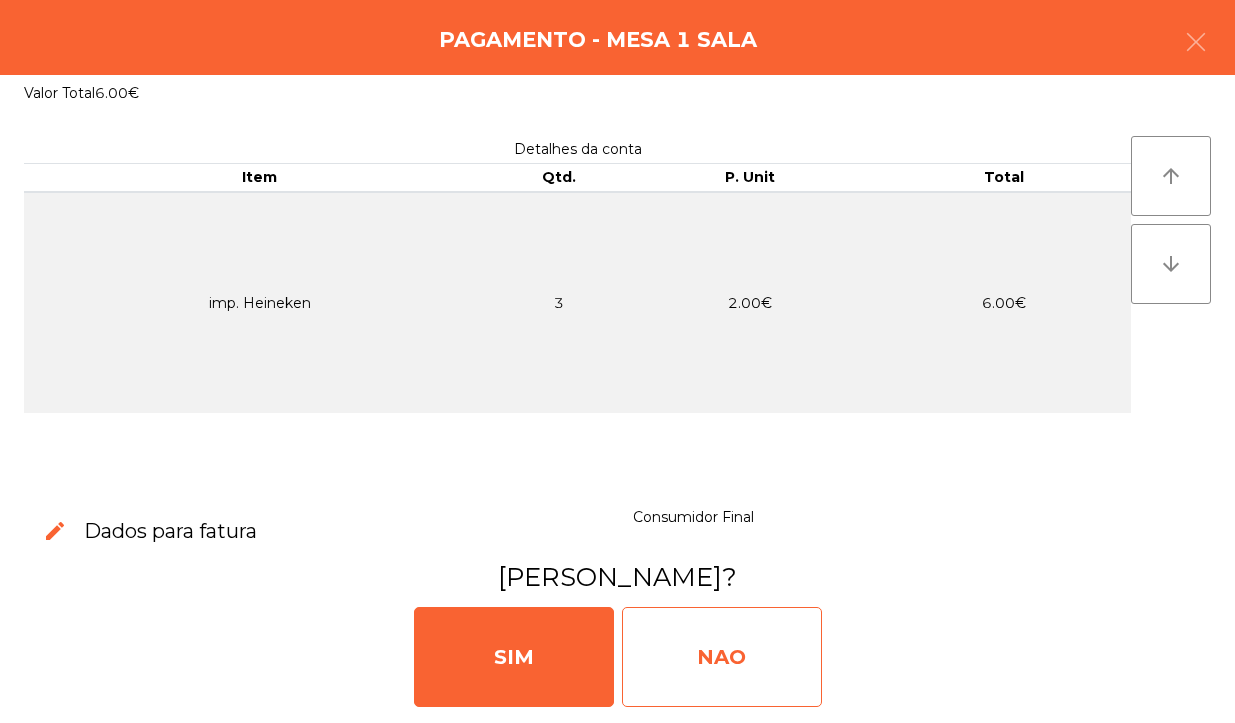 click on "NAO" 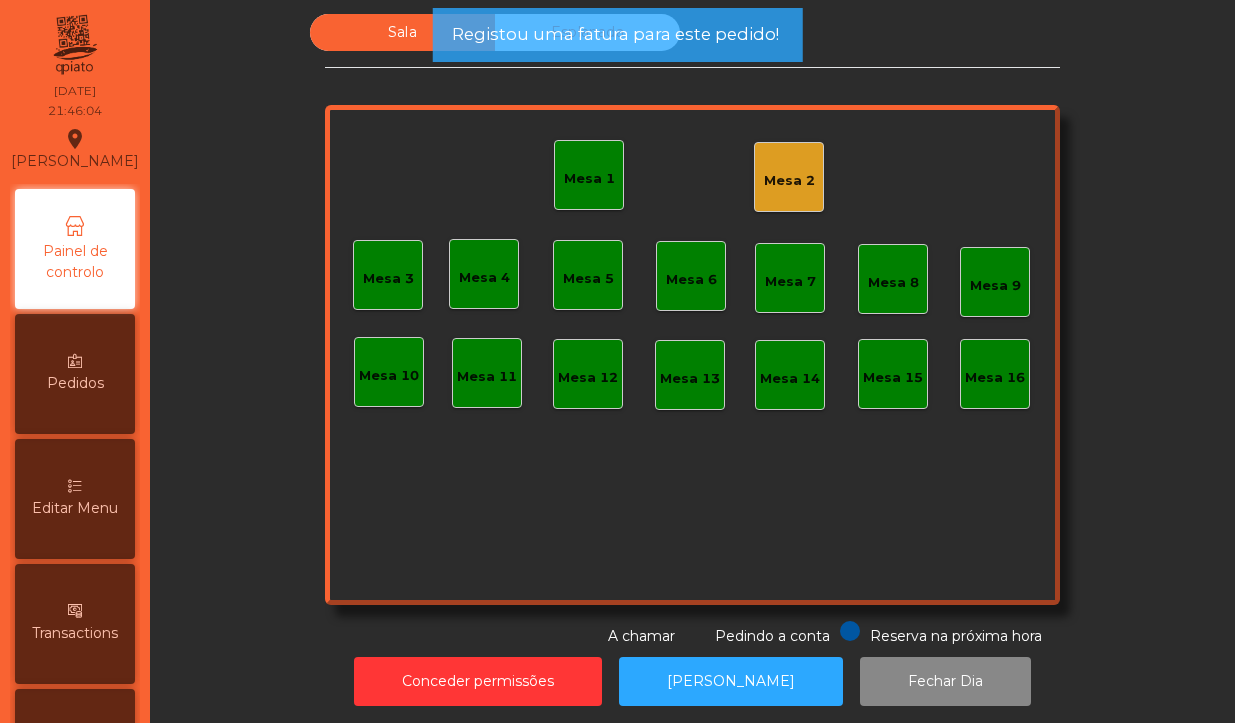 click on "Mesa 1" 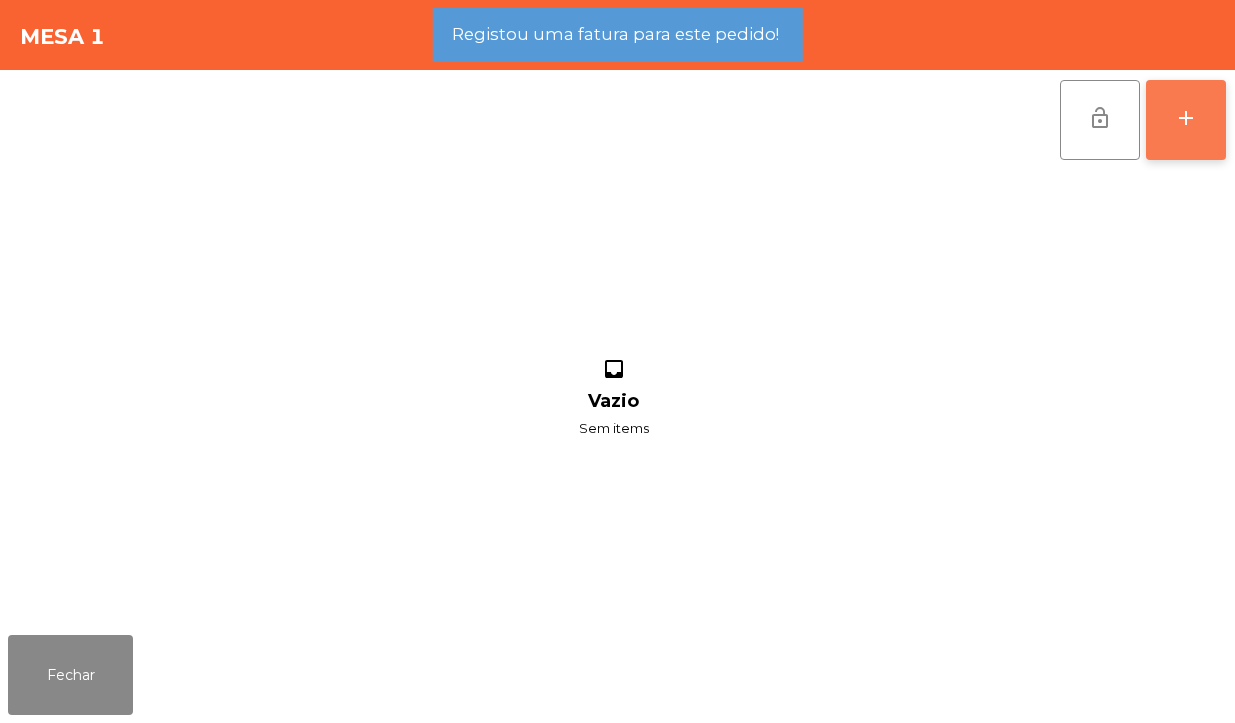 click on "add" 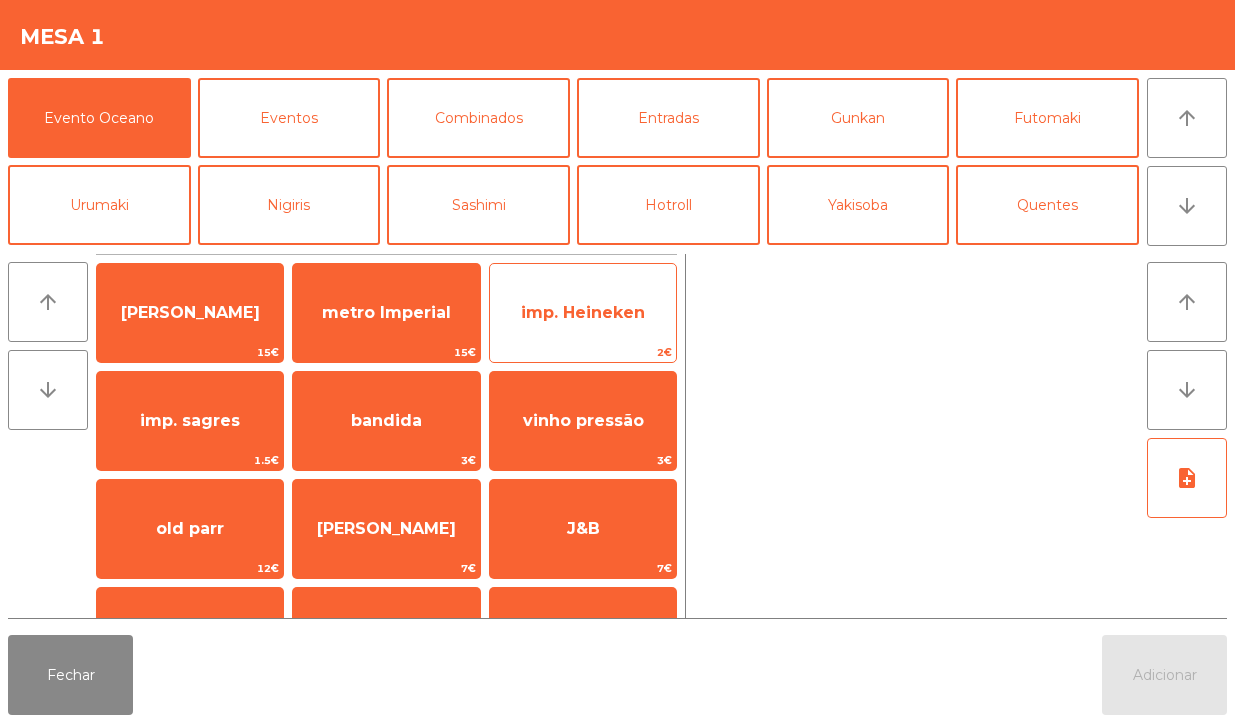 click on "imp. Heineken" 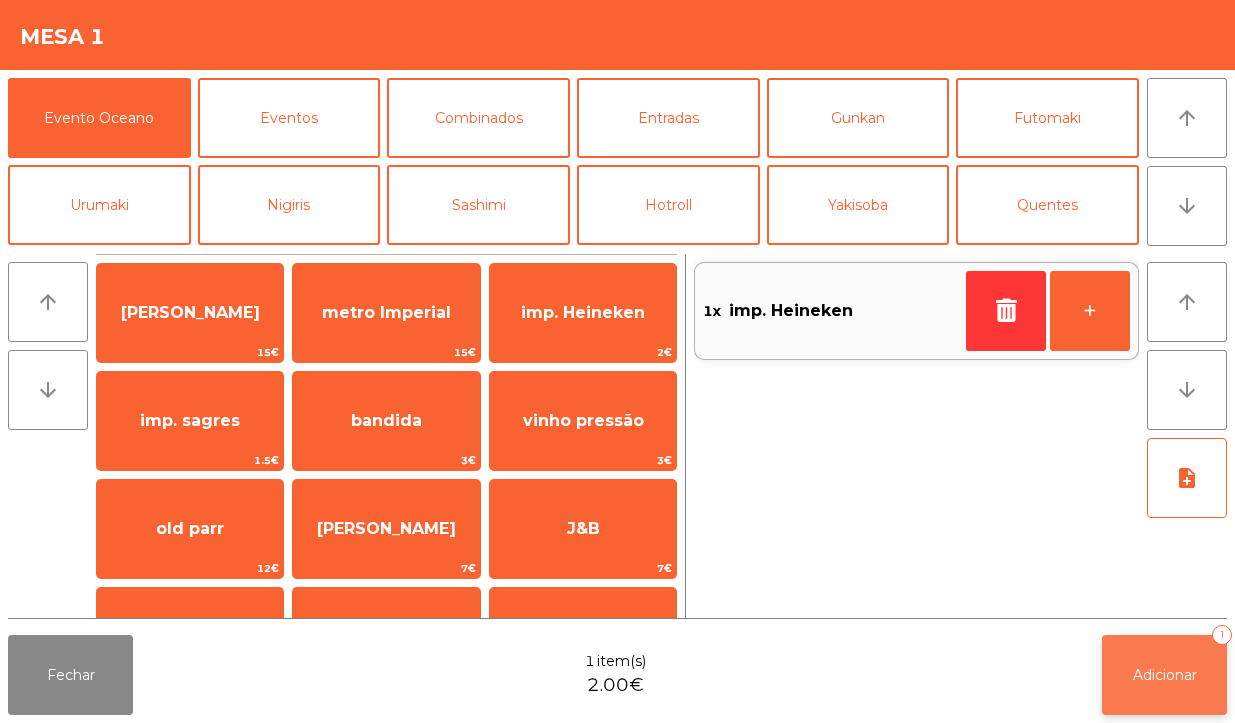 click on "Adicionar   1" 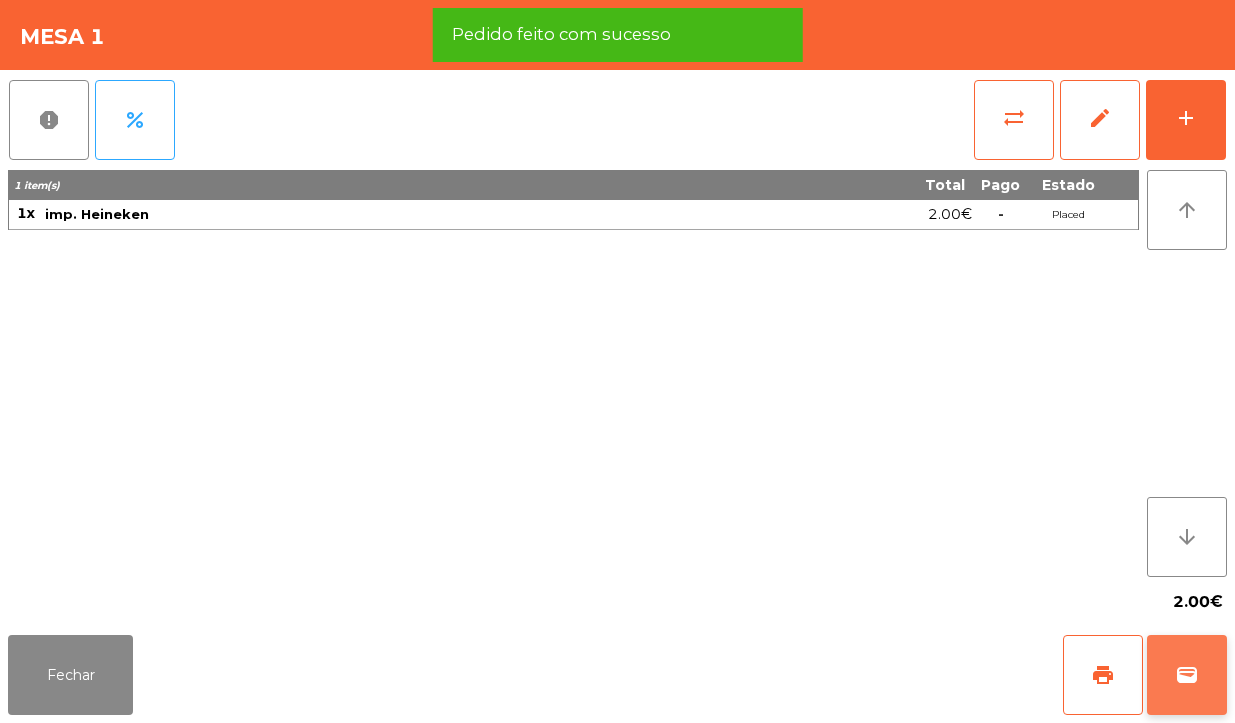 click on "wallet" 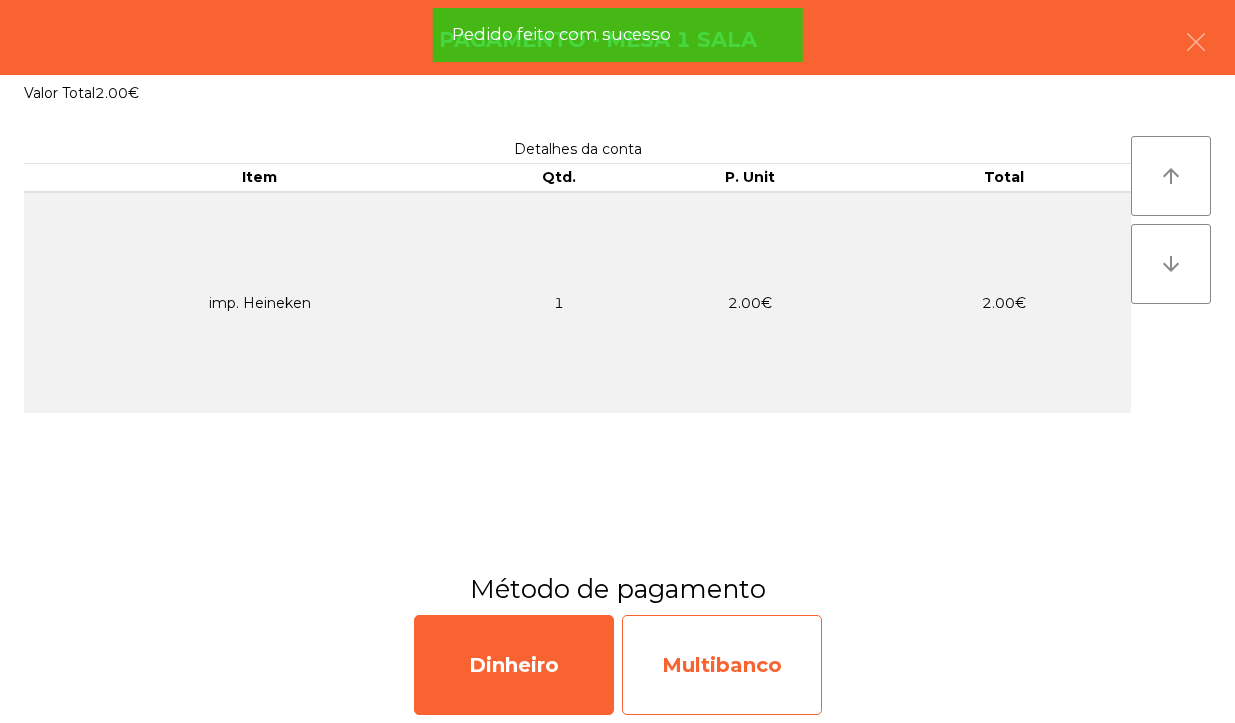 click on "Multibanco" 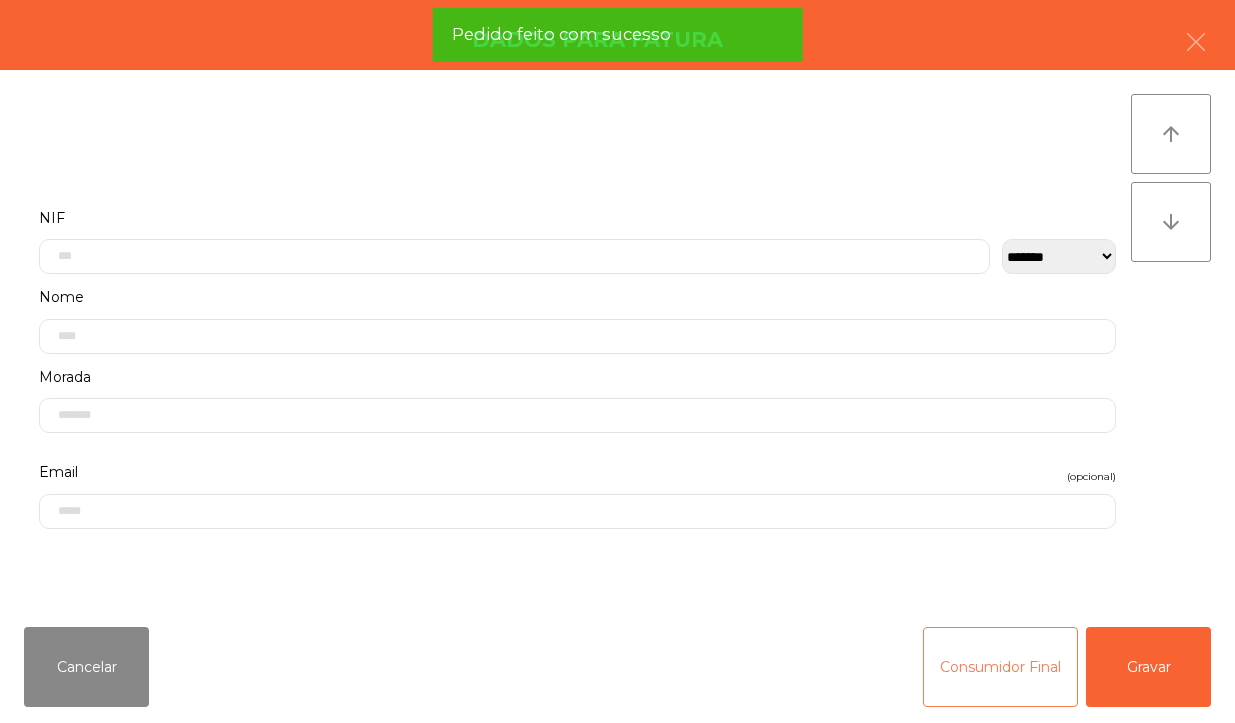 click on "Consumidor Final" 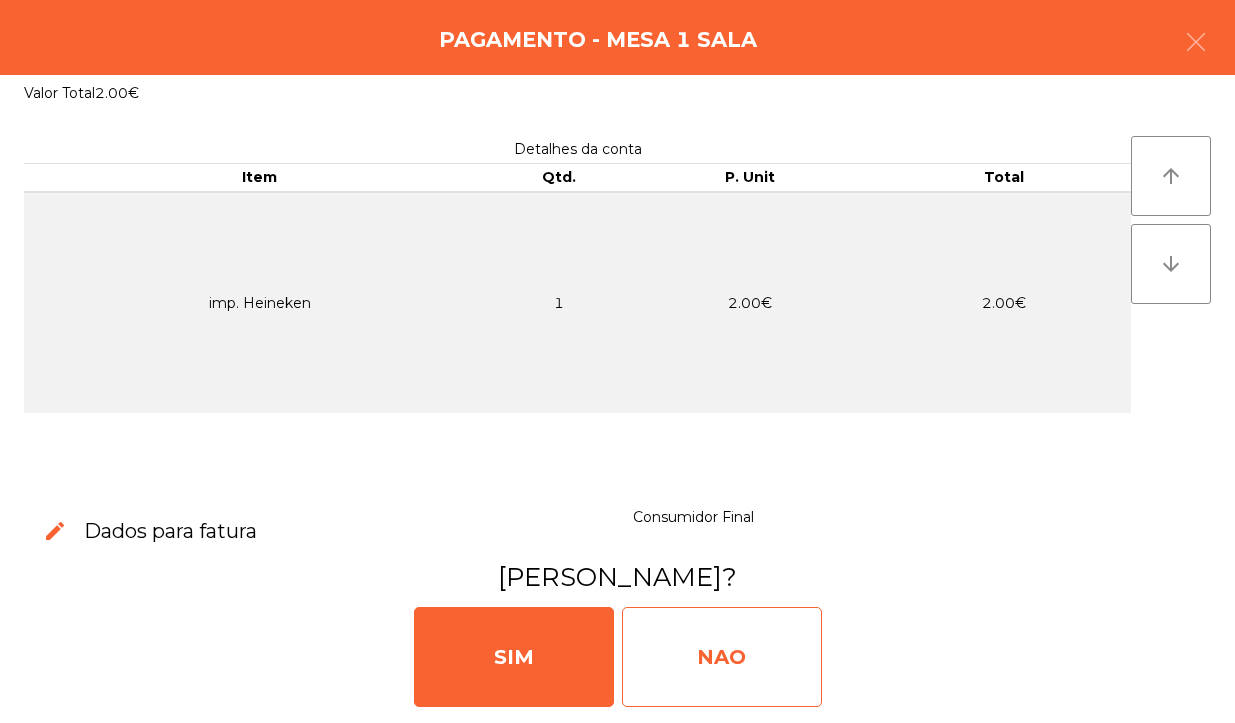 click on "NAO" 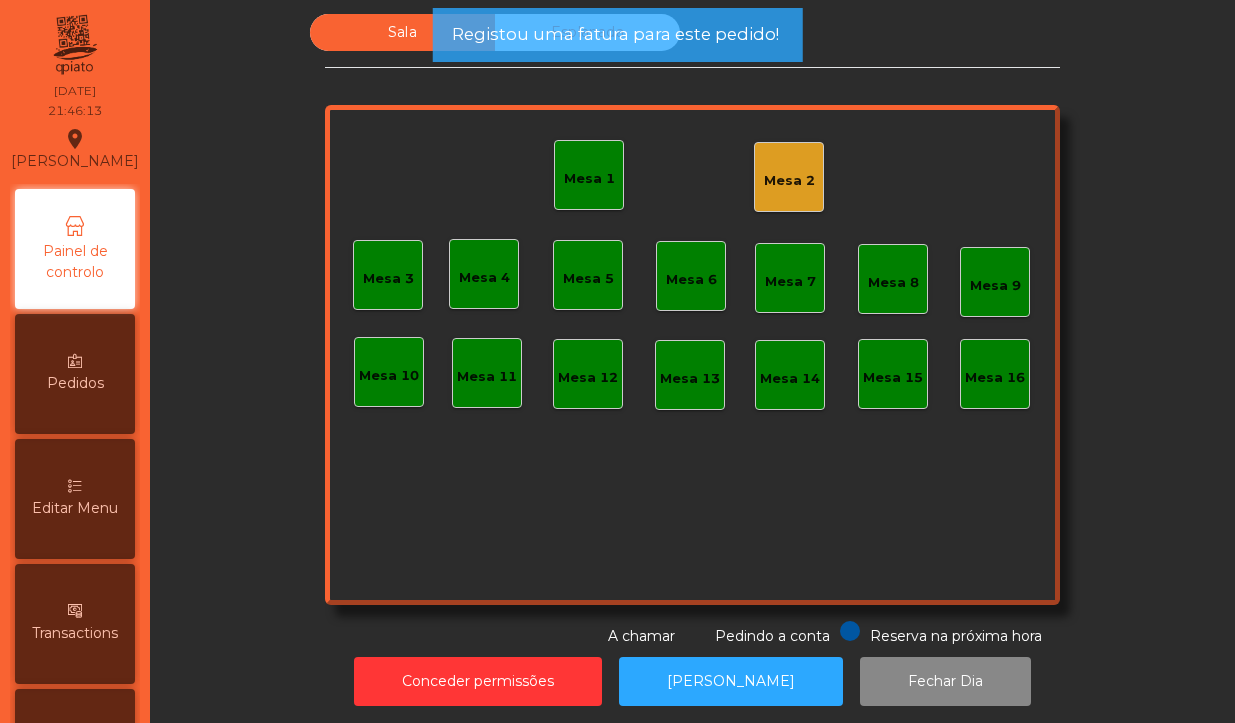 click on "Mesa 1" 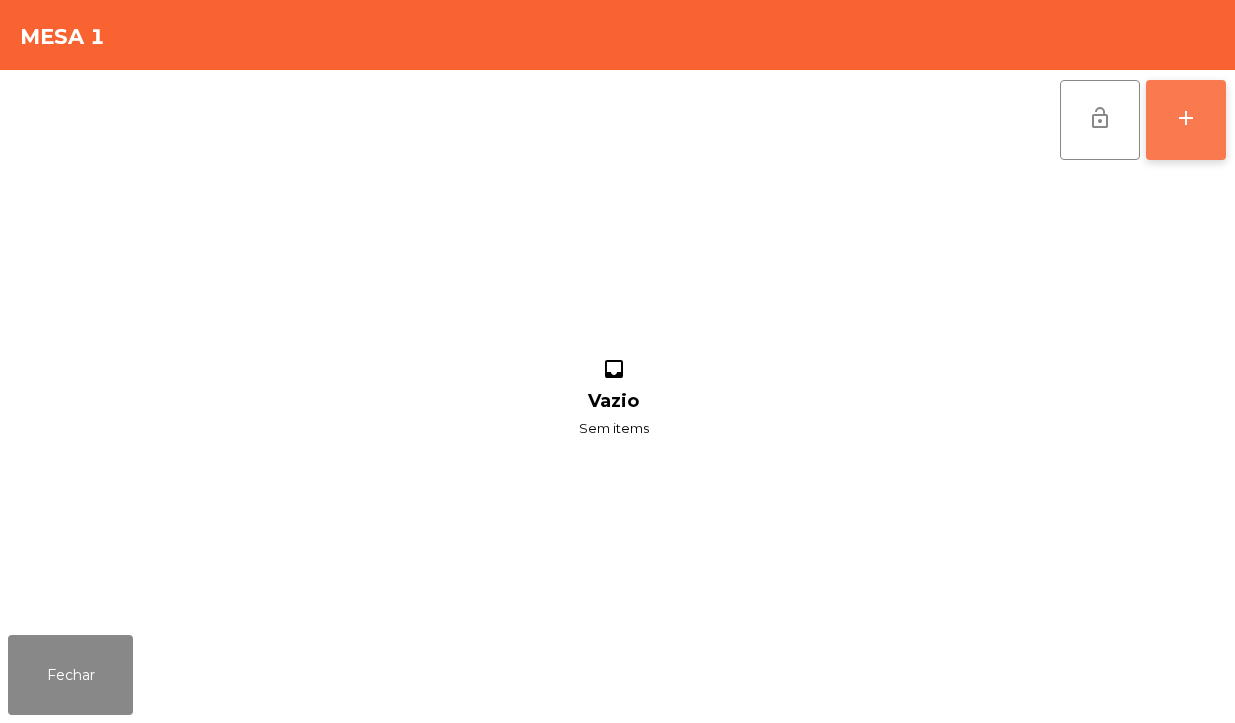 click on "add" 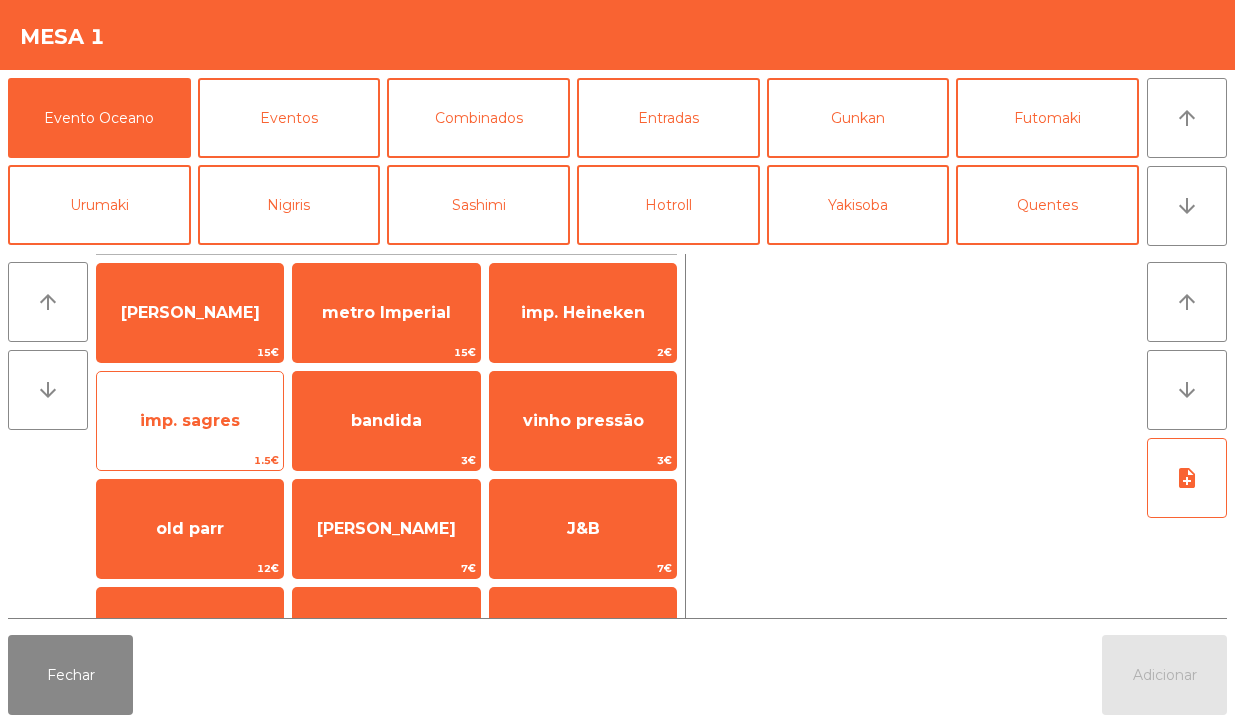 click on "imp. sagres" 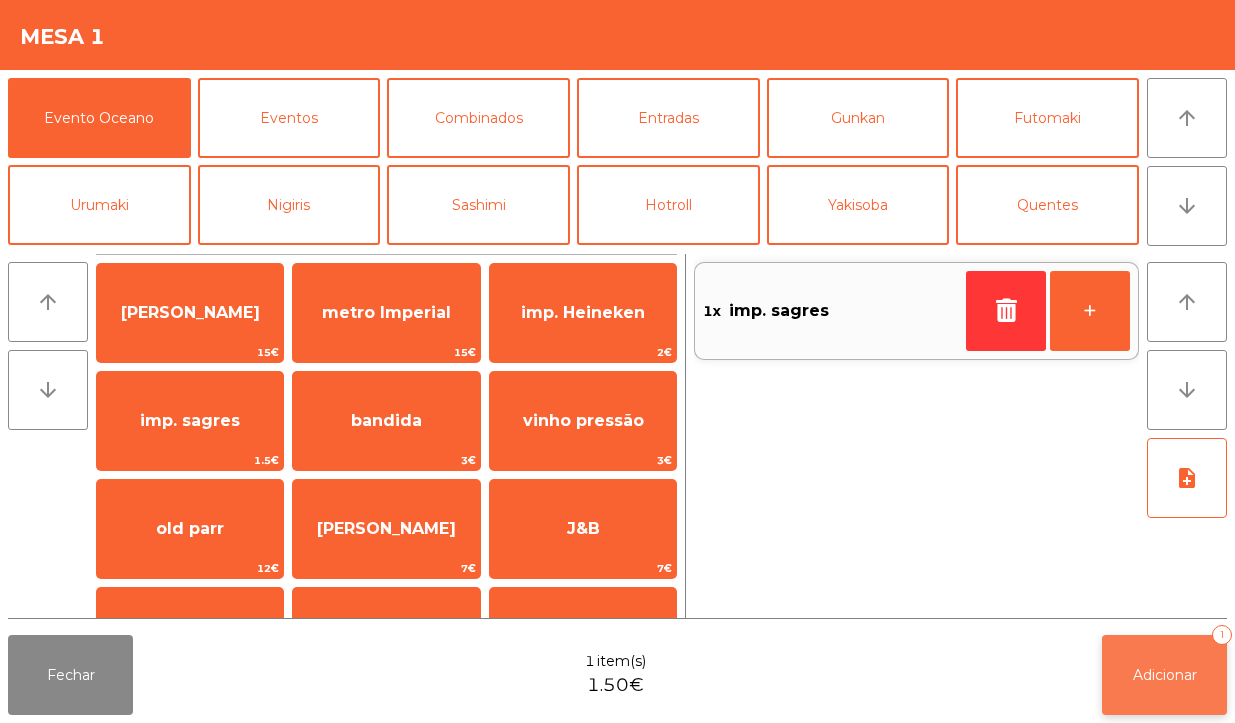 click on "Adicionar" 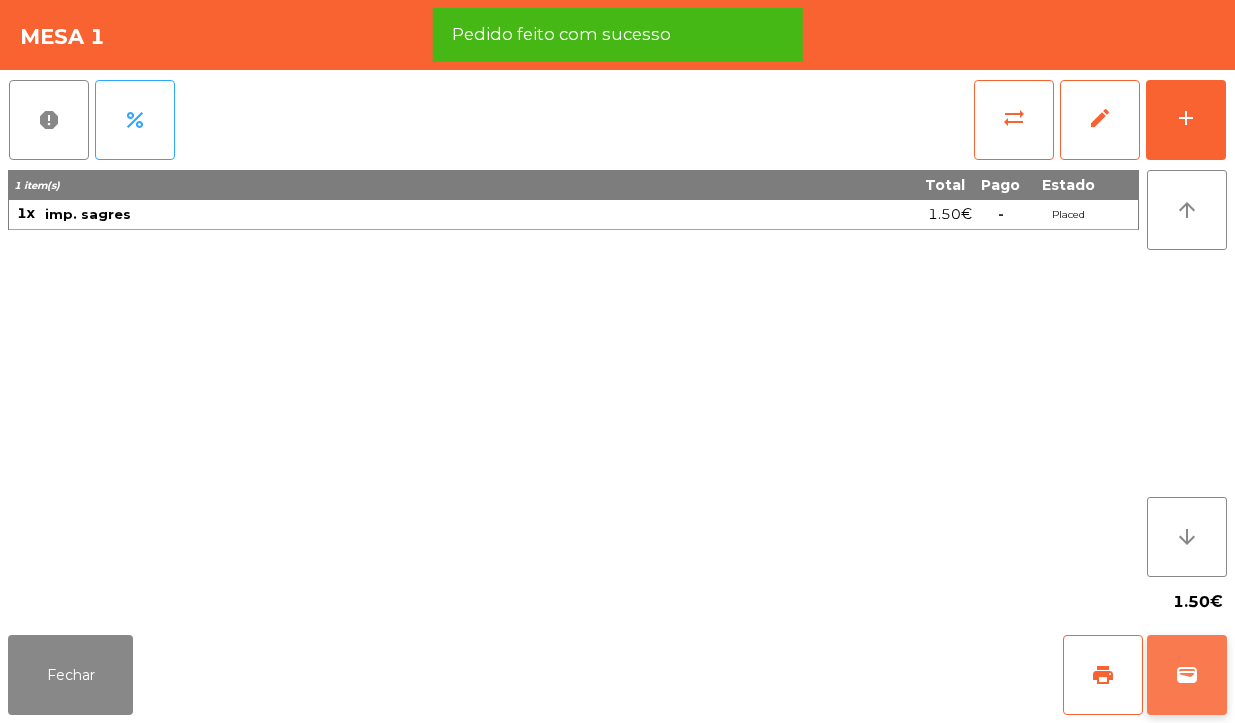 click on "wallet" 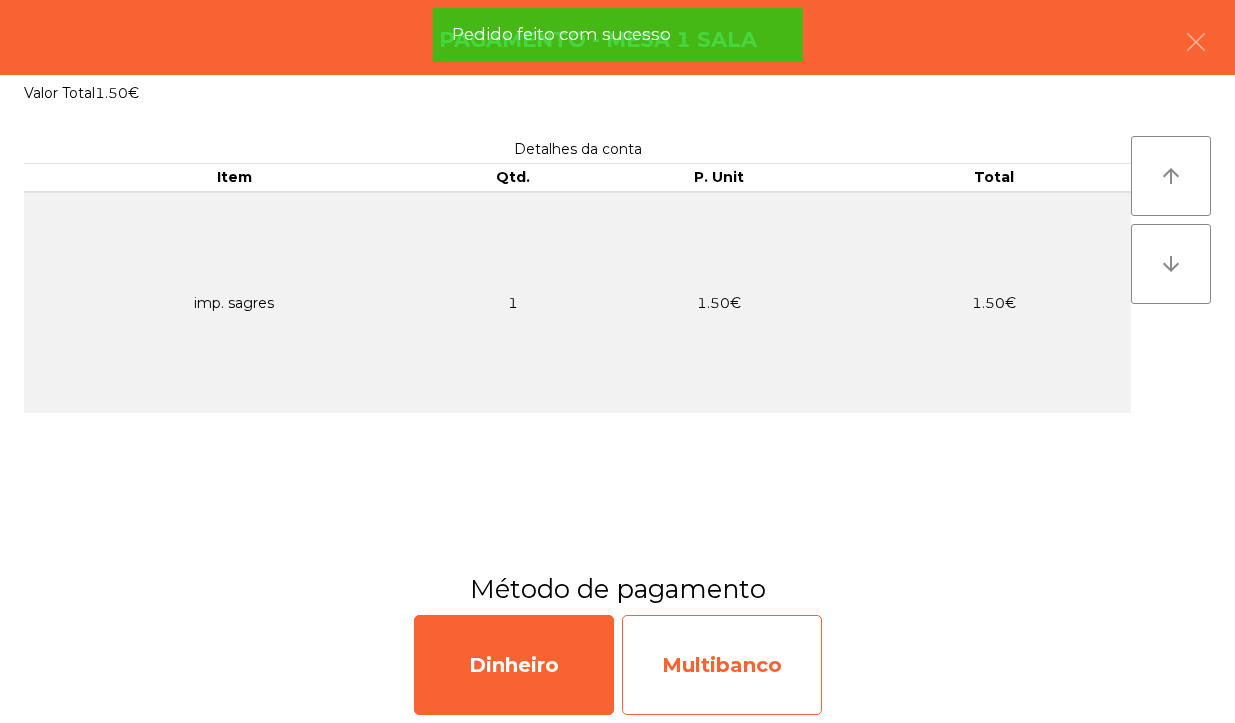 click on "Multibanco" 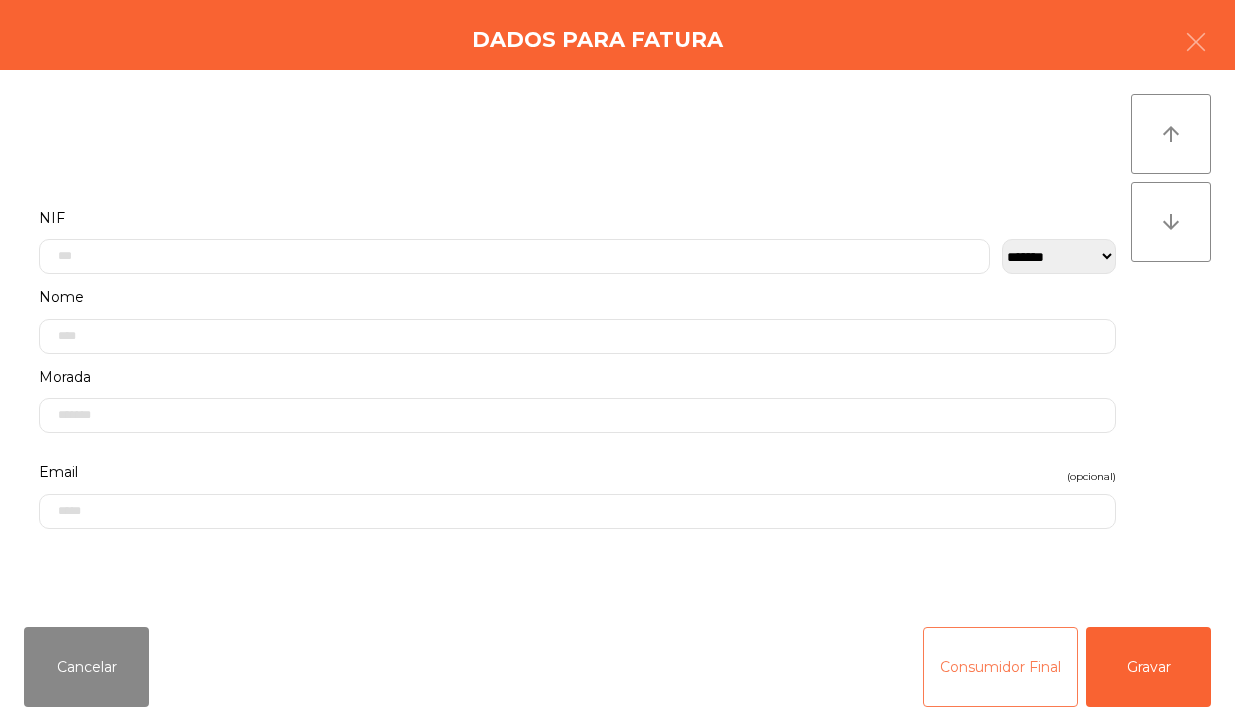 click on "Consumidor Final" 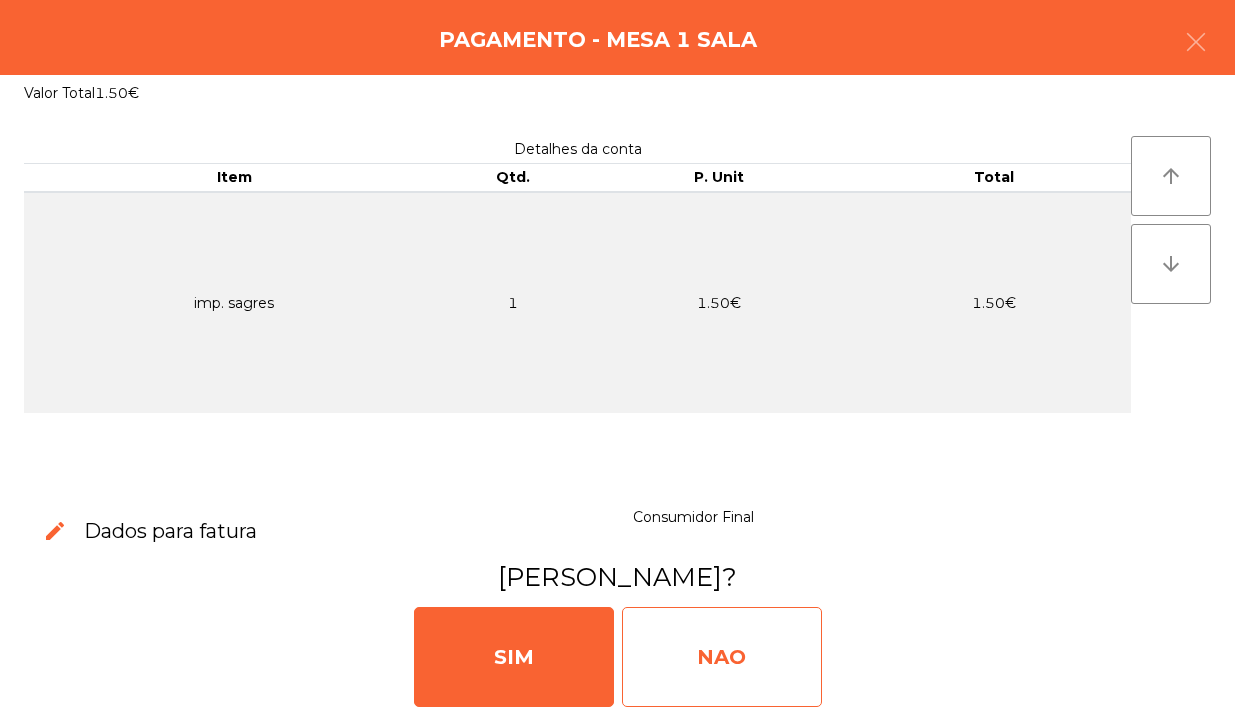 click on "NAO" 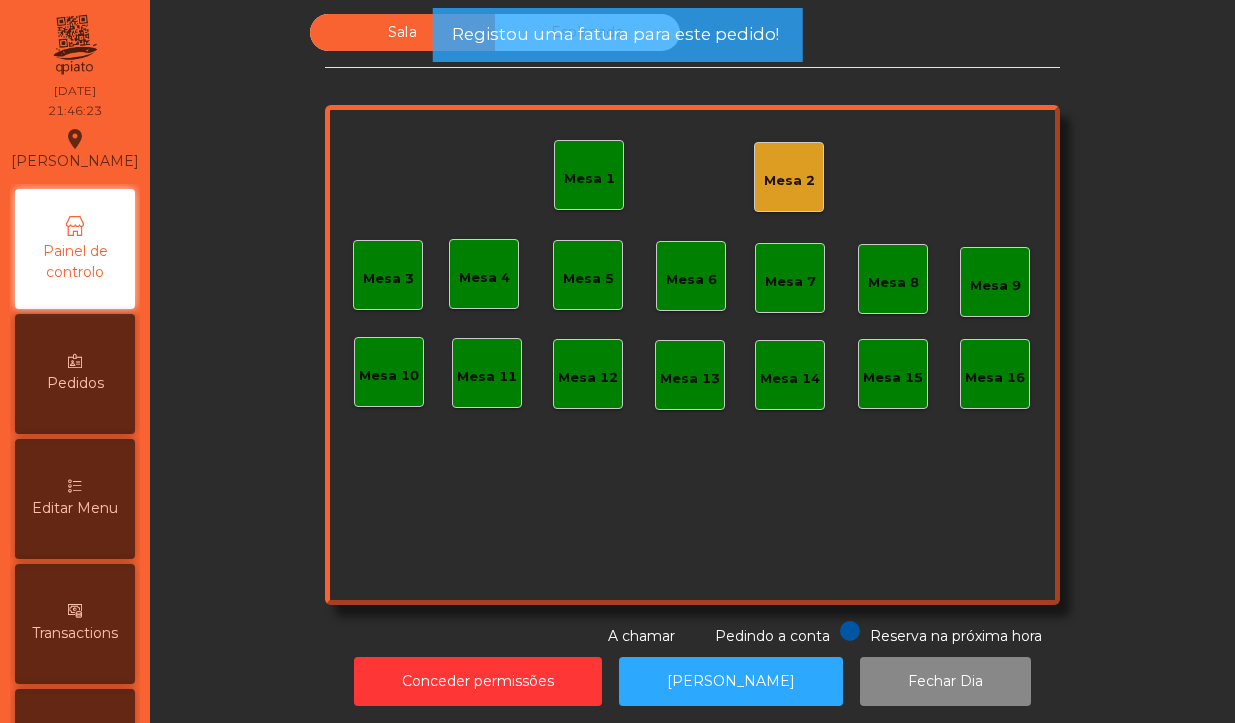 click on "Mesa 1" 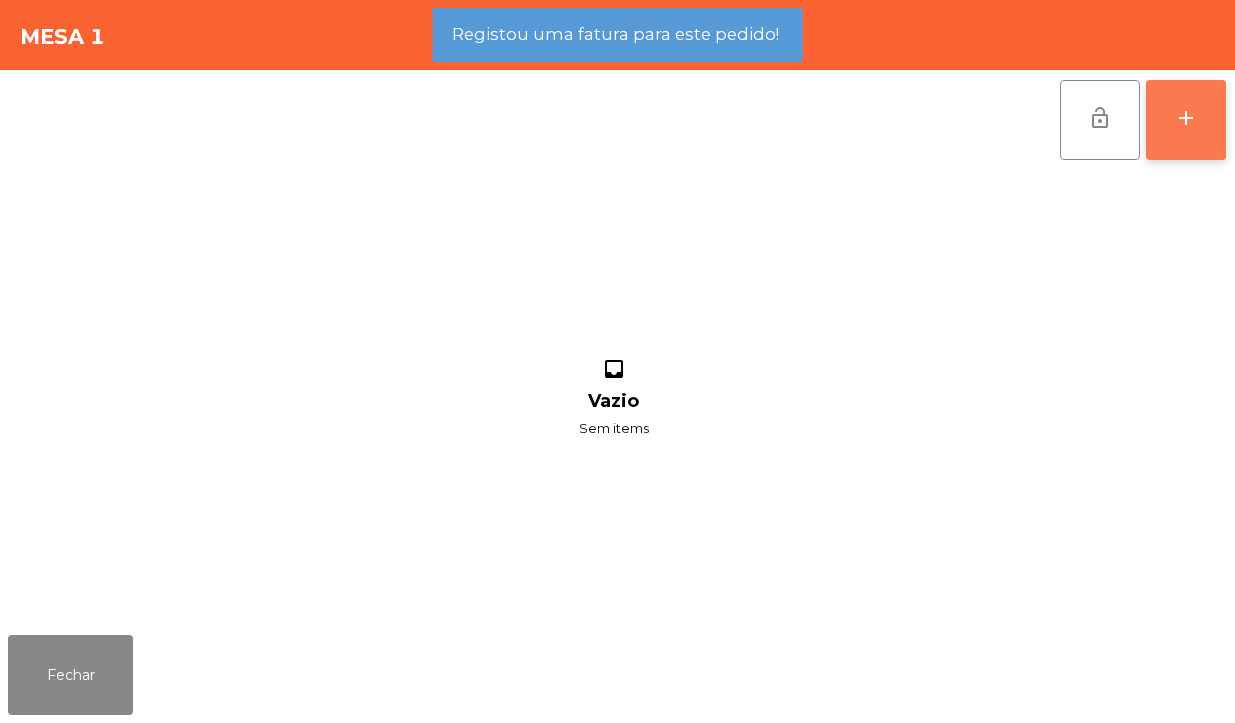 click on "add" 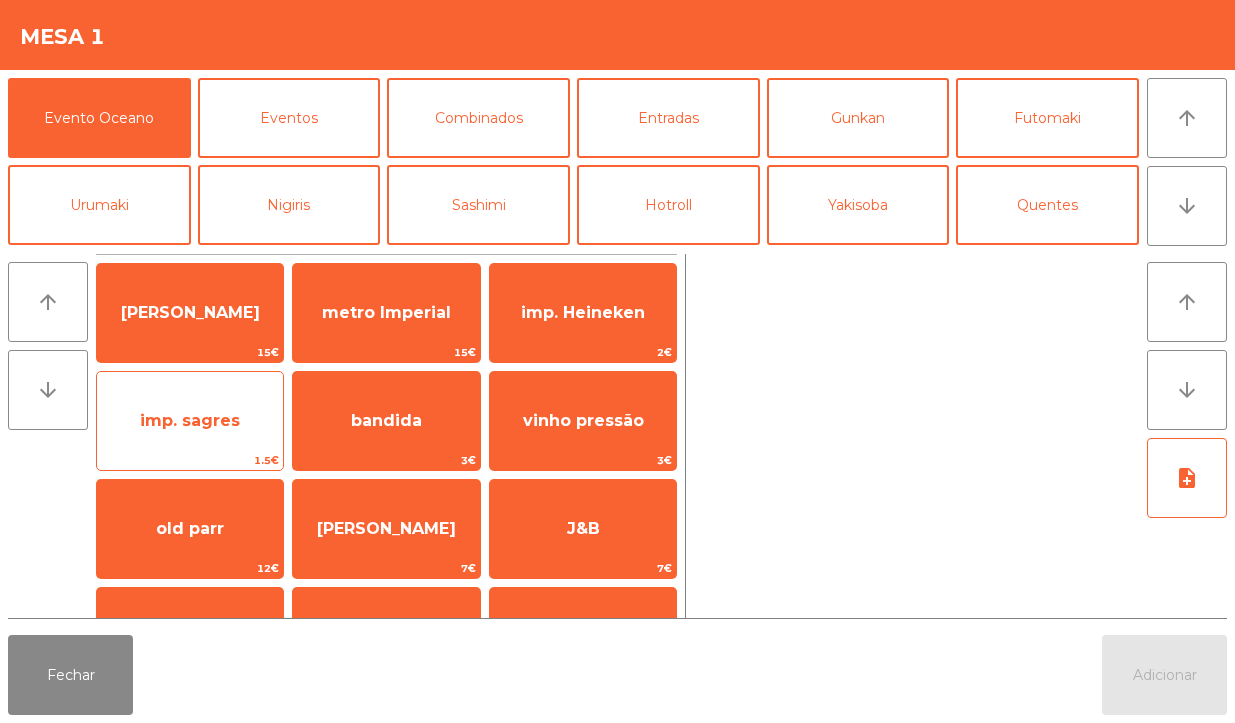 click on "imp. sagres" 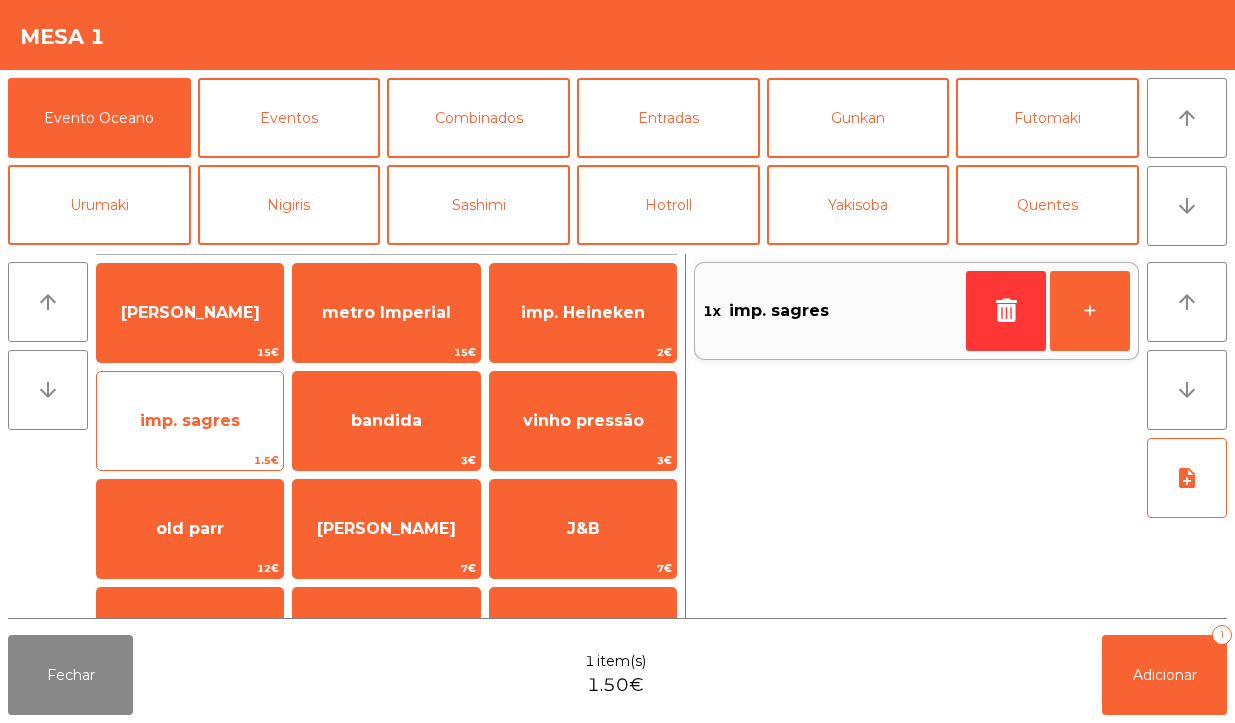 click on "1.5€" 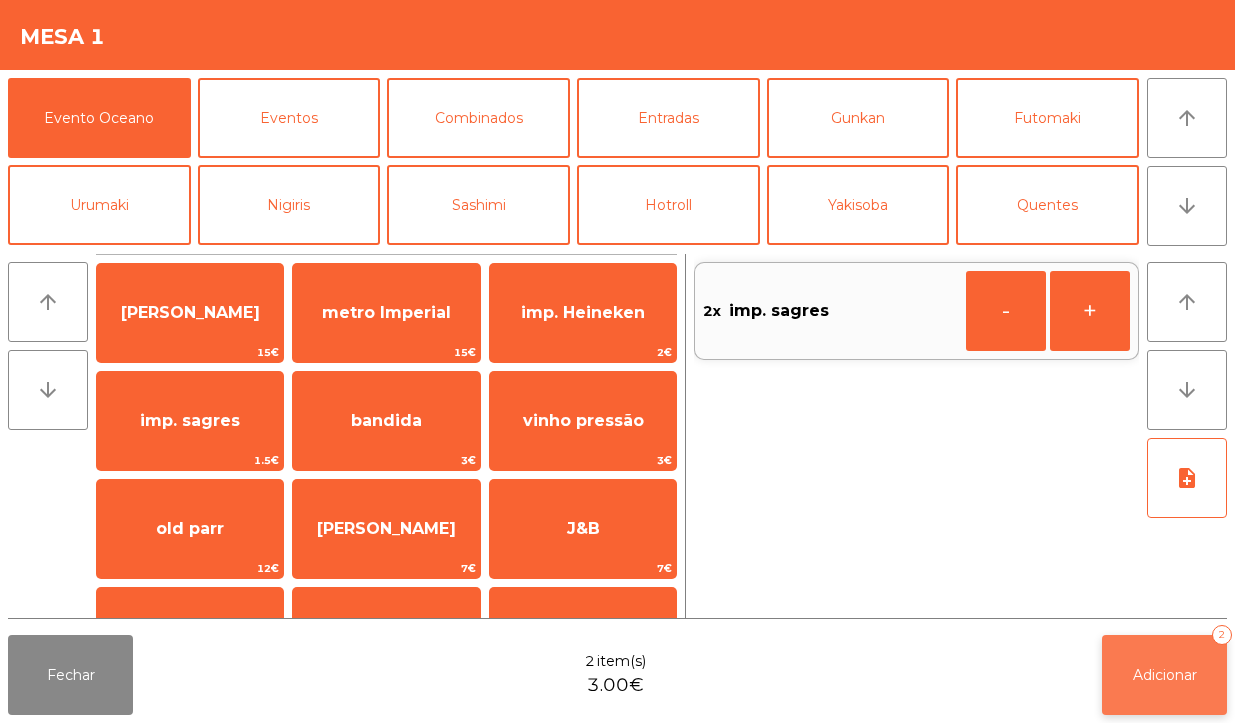 click on "Adicionar   2" 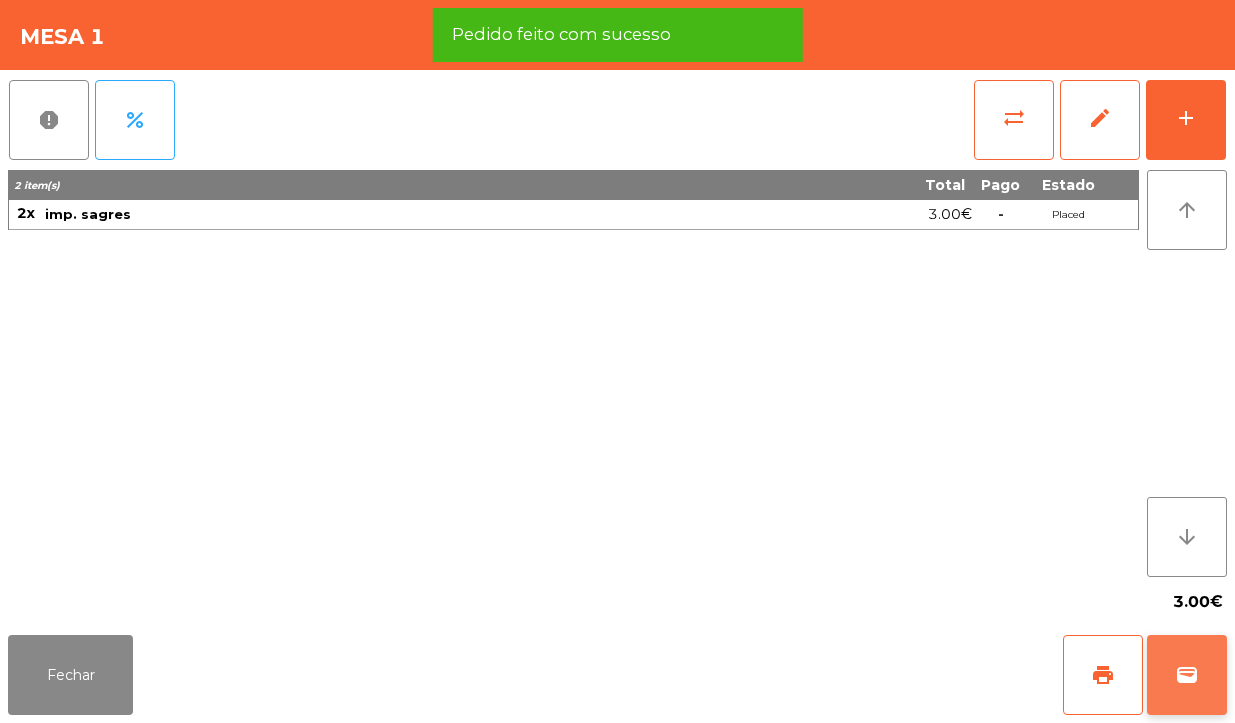 click on "wallet" 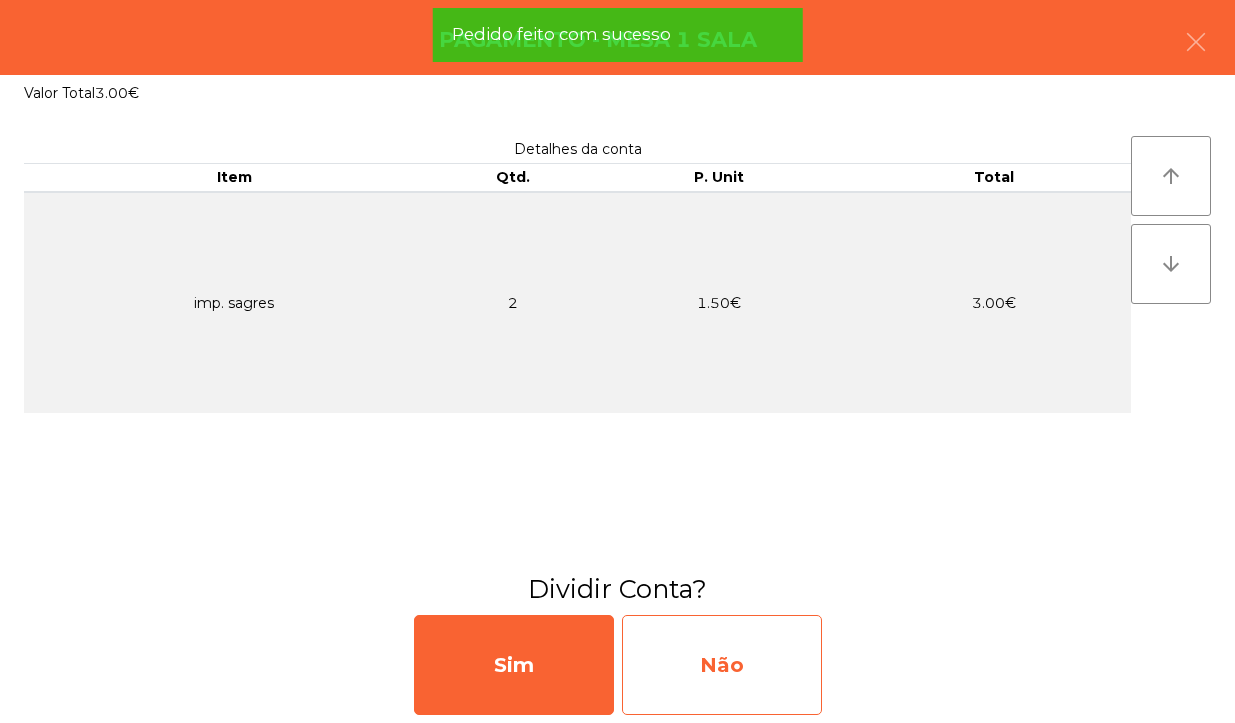 click on "Não" 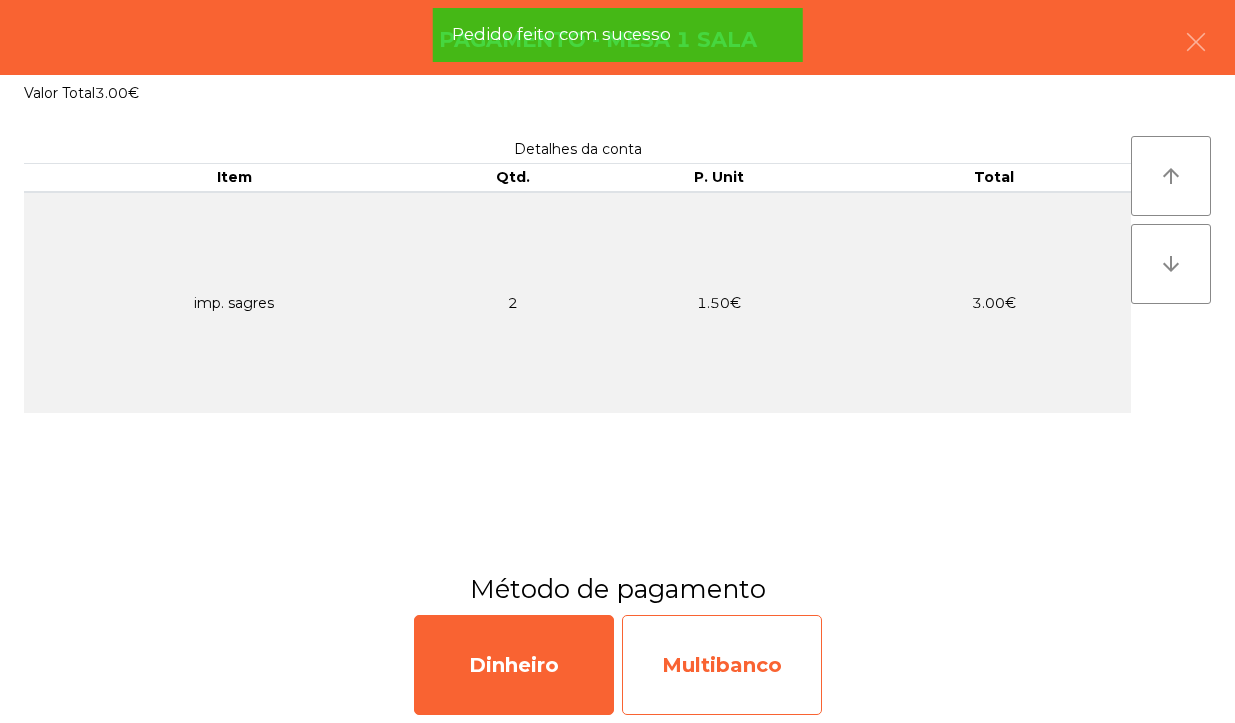 click on "Multibanco" 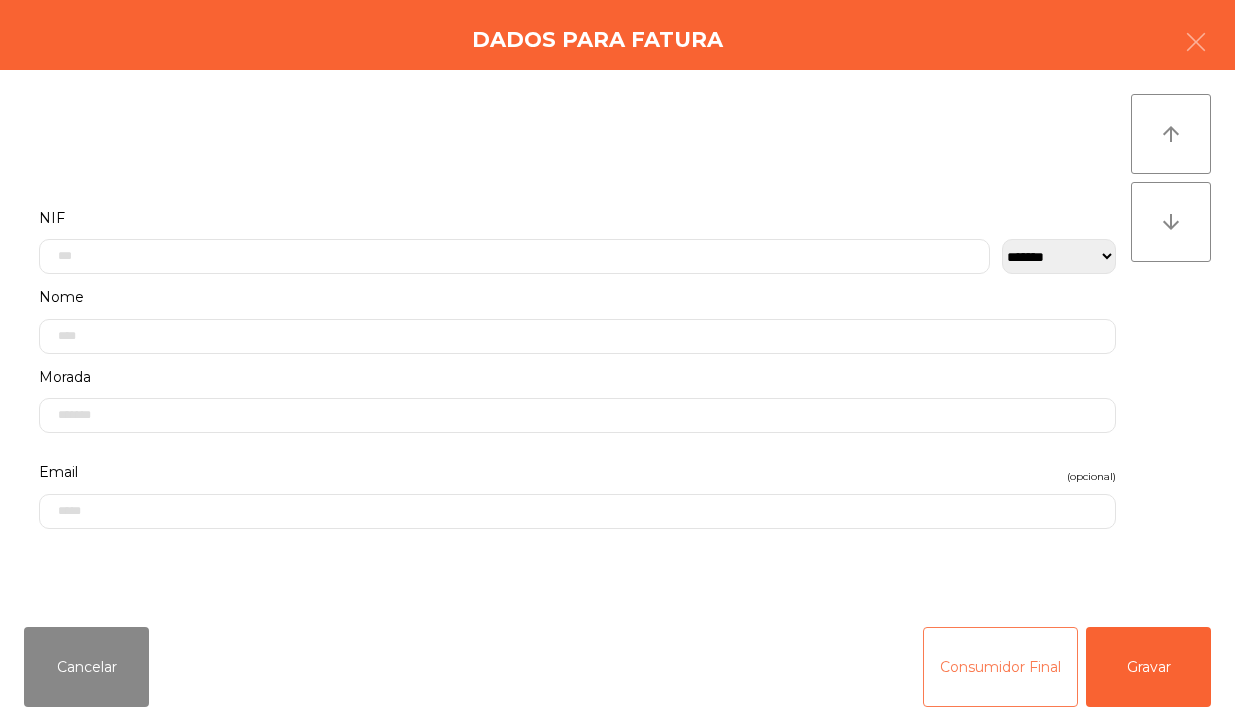 click on "Consumidor Final" 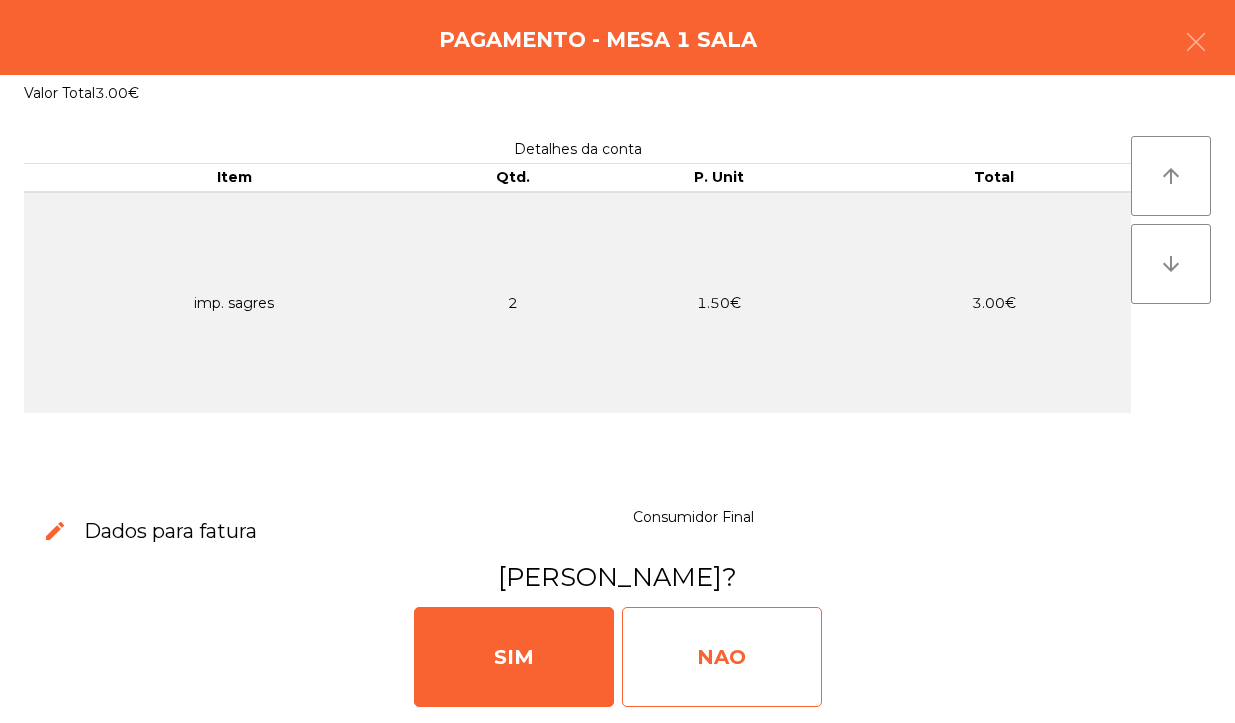 click on "NAO" 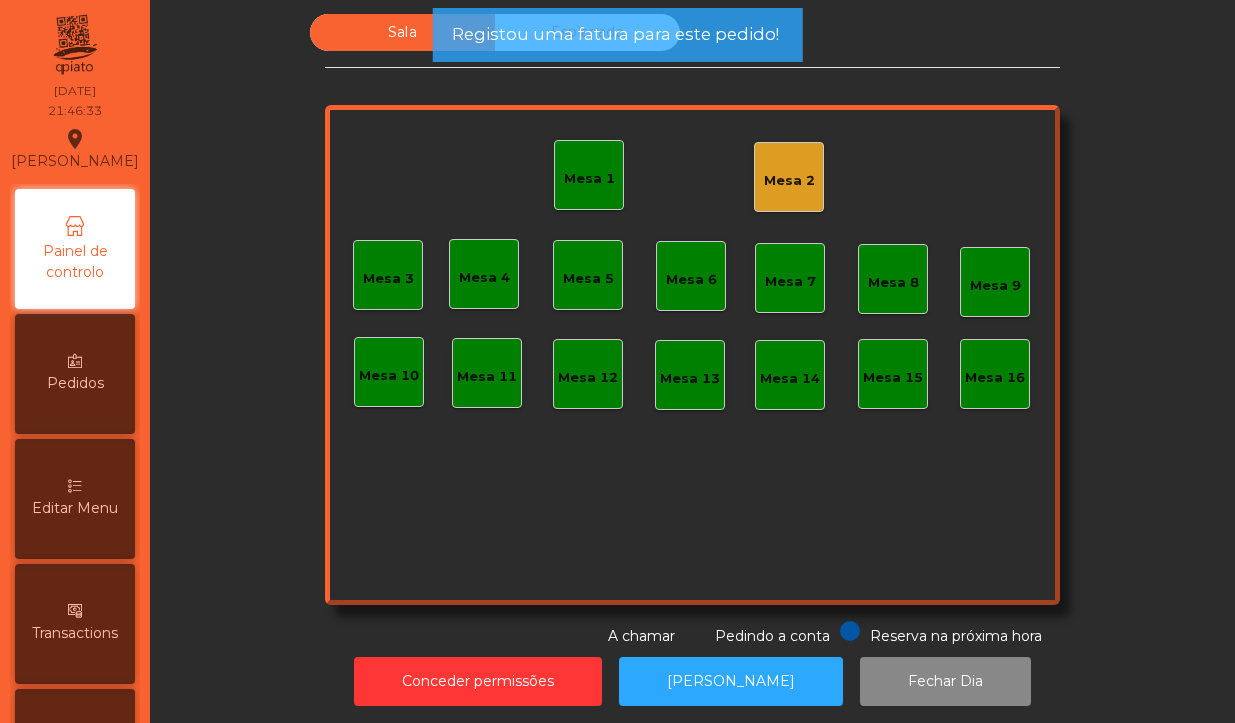 click on "Mesa 1" 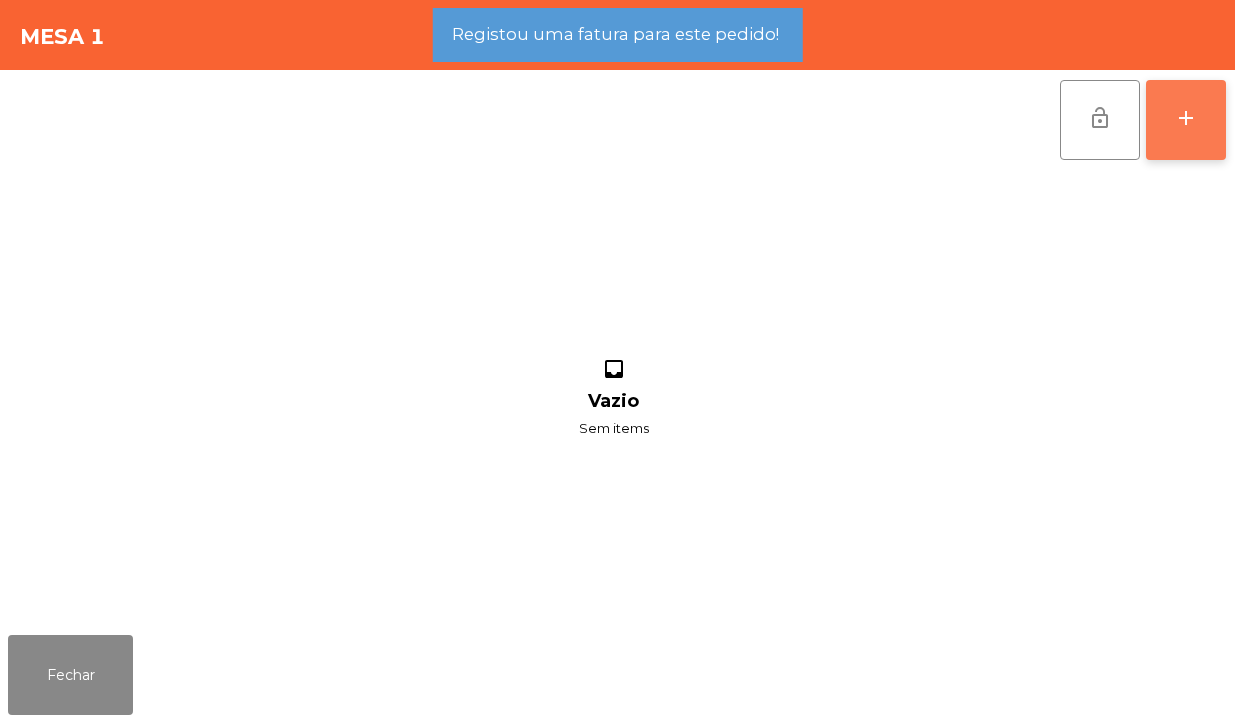 click on "add" 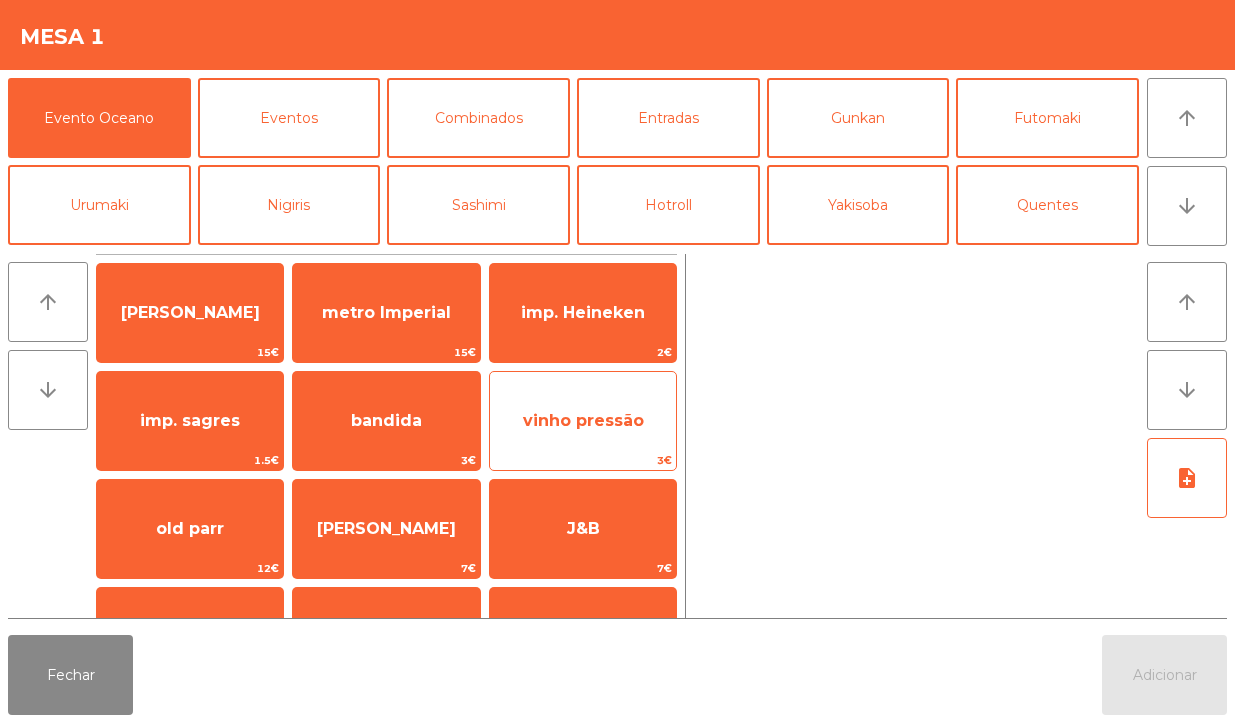 click on "vinho pressão" 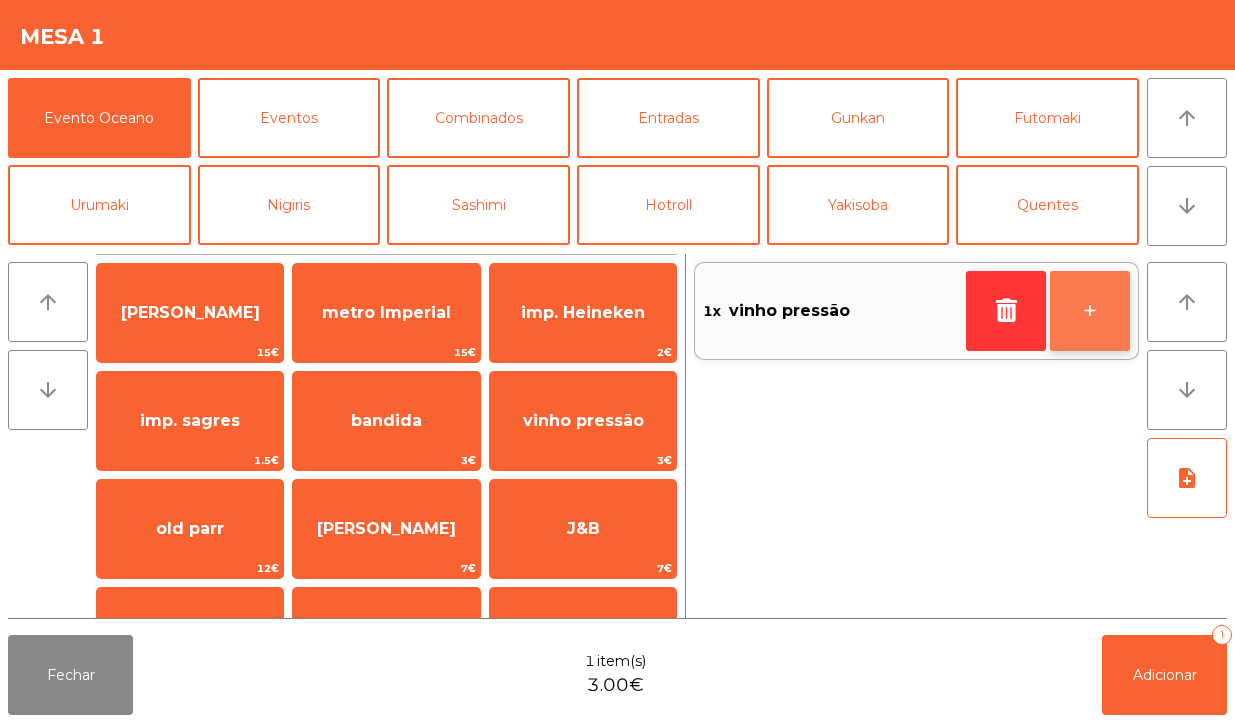click on "+" 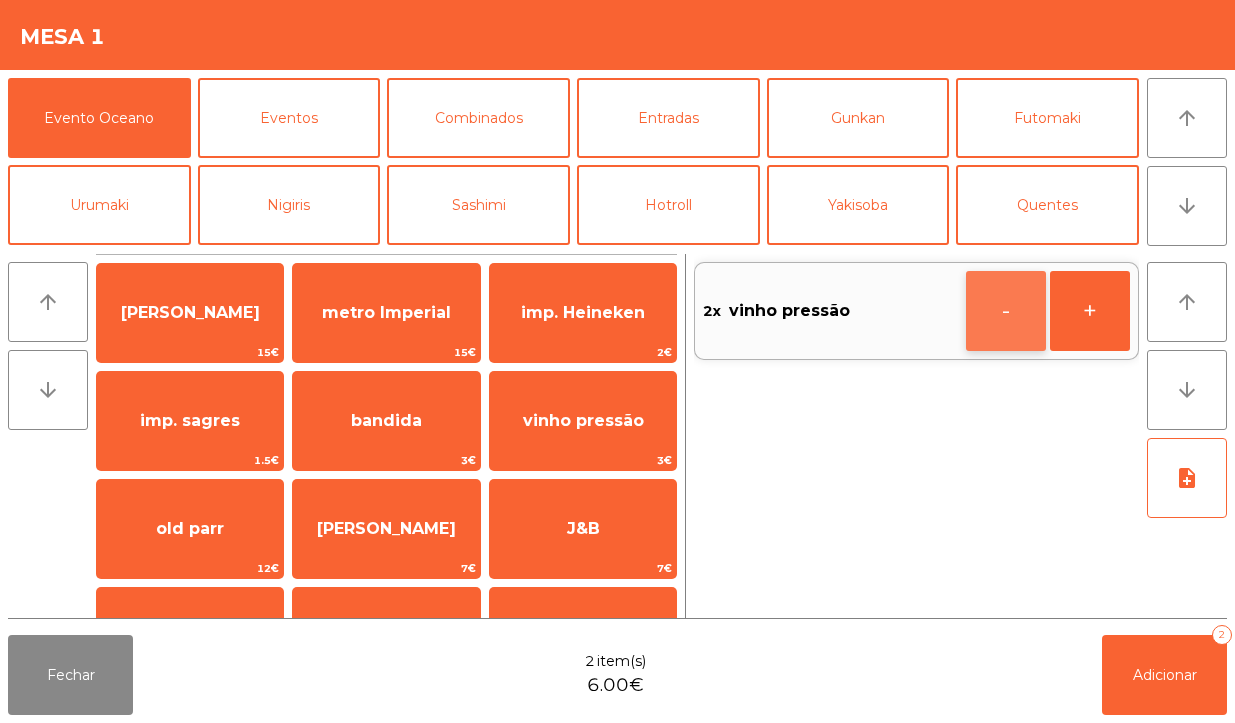 click on "-" 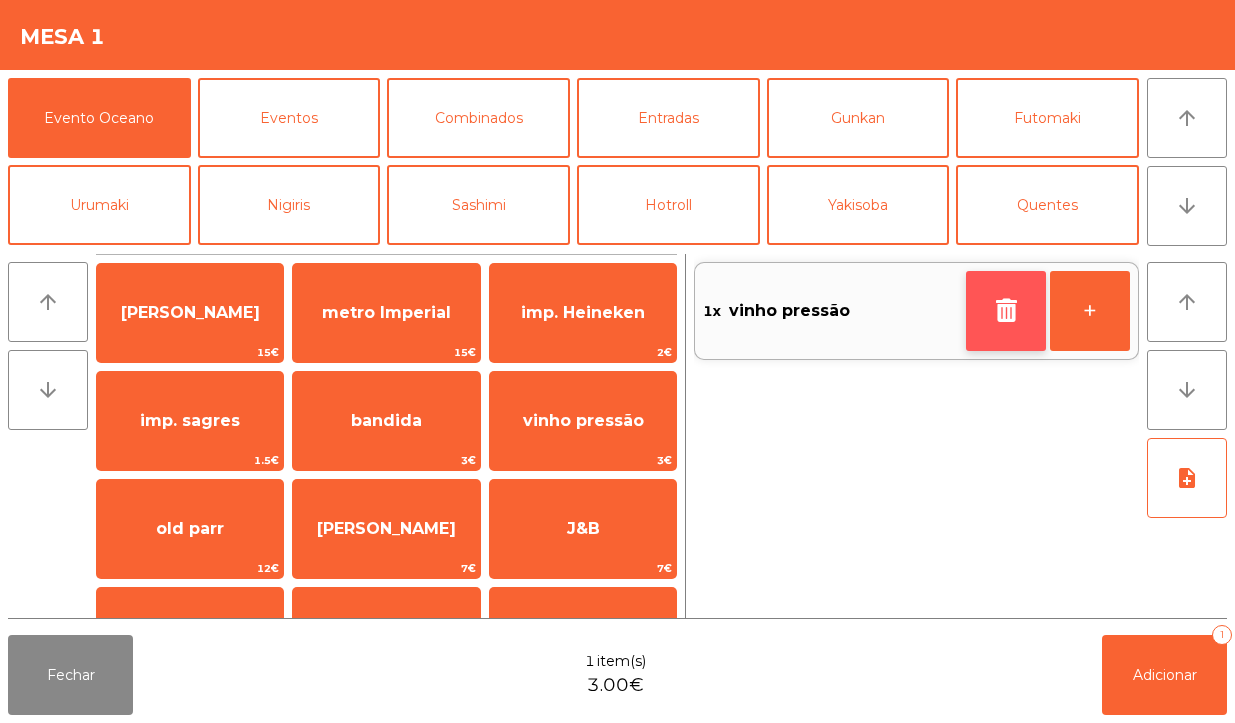 click 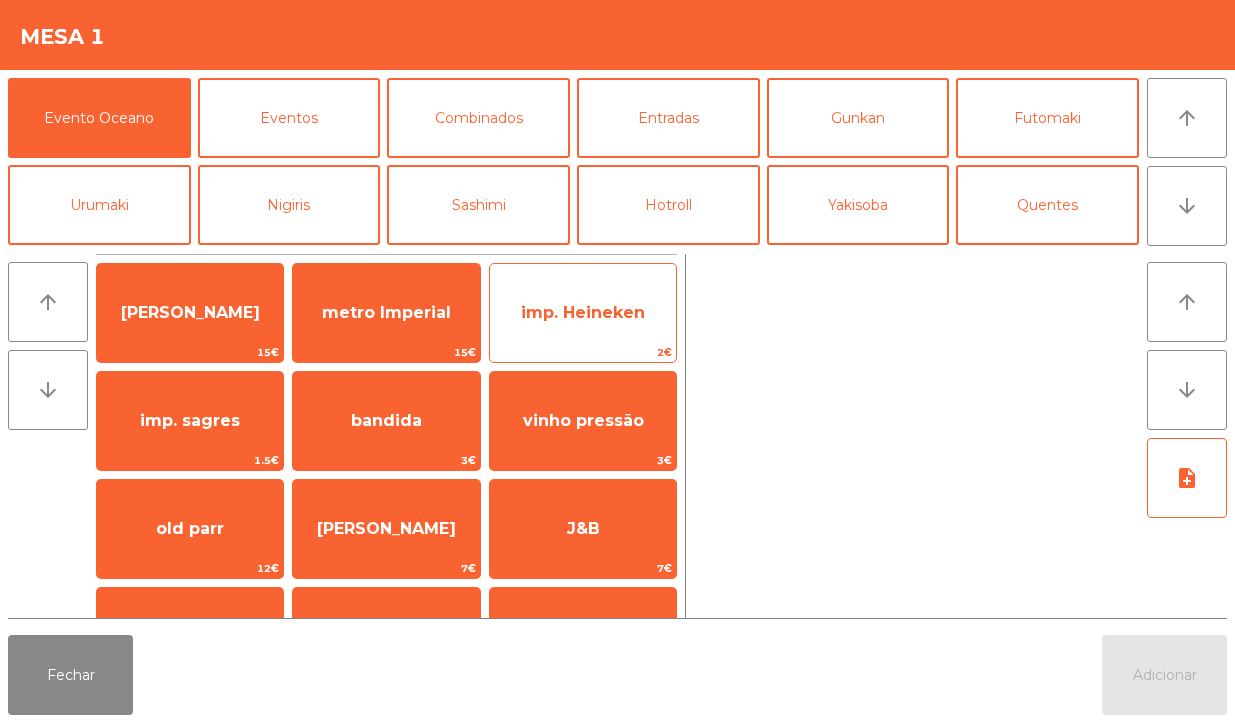 click on "imp. Heineken" 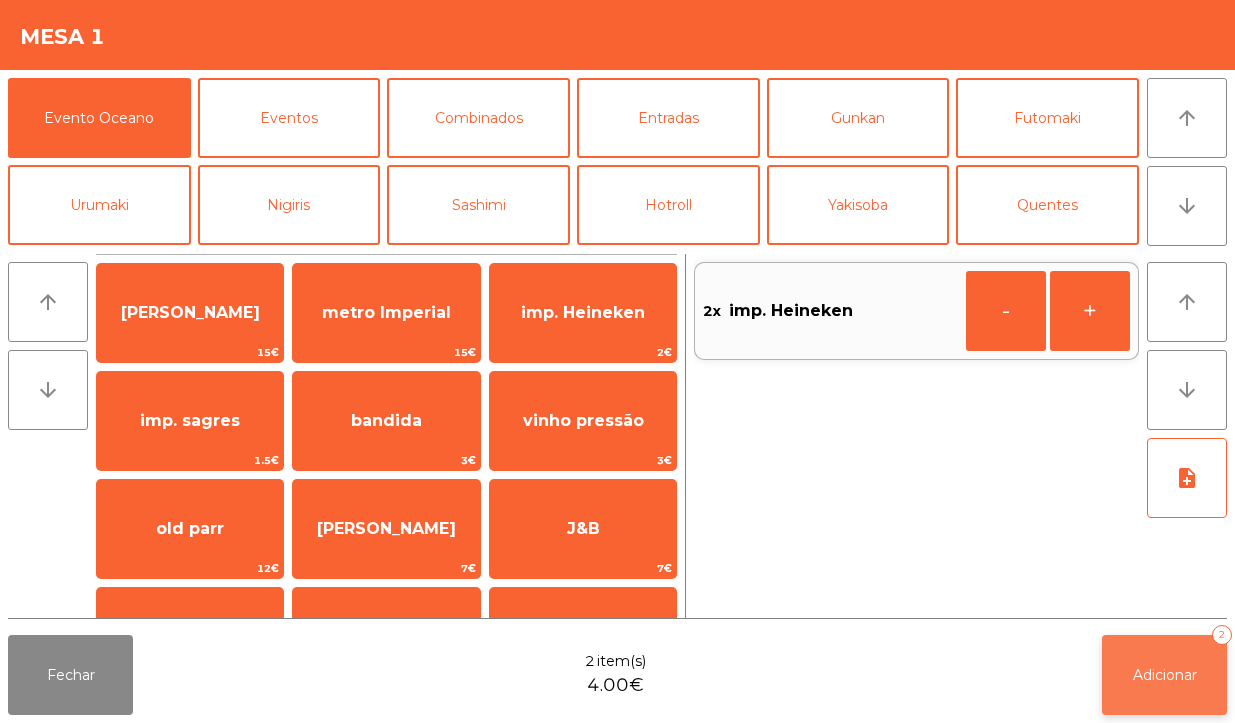 click on "Adicionar   2" 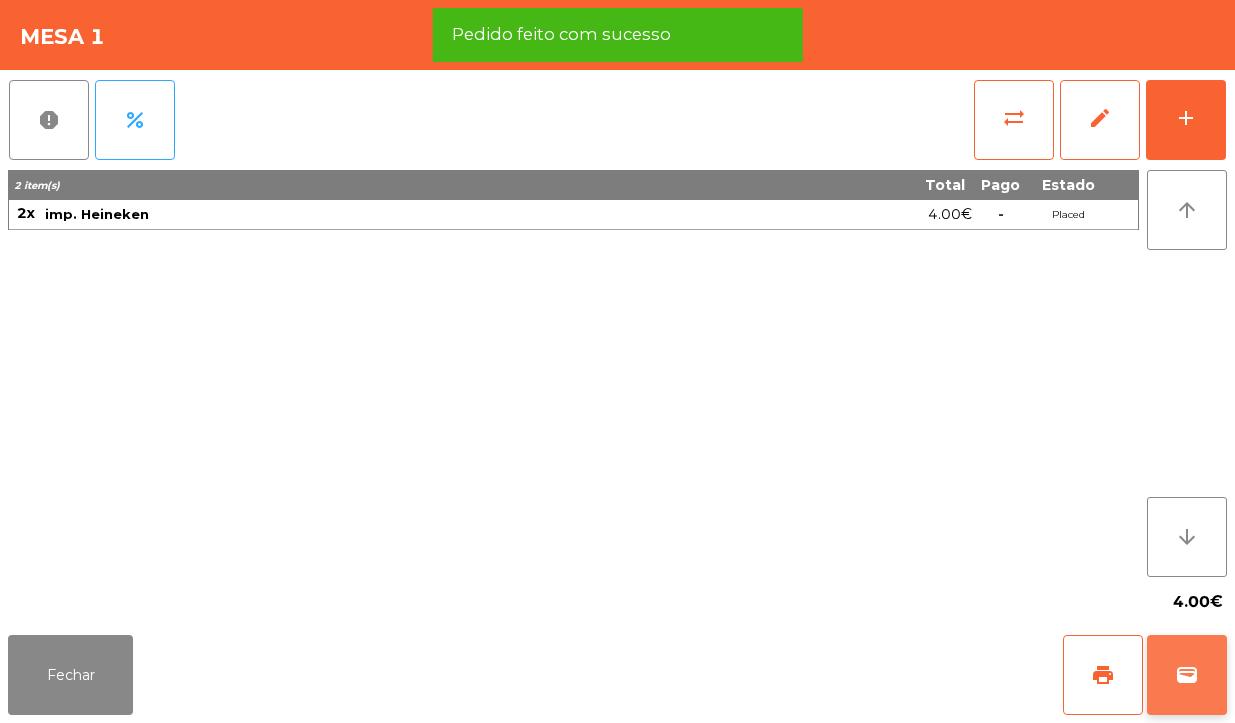 click on "wallet" 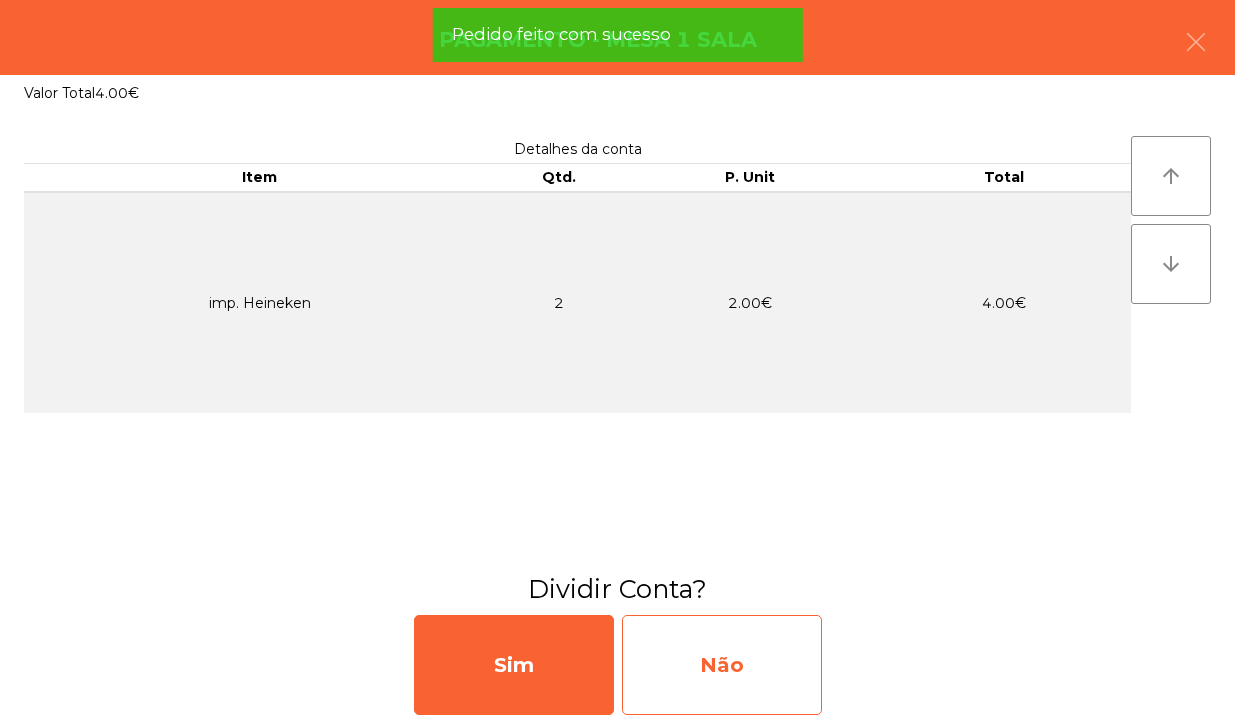 click on "Não" 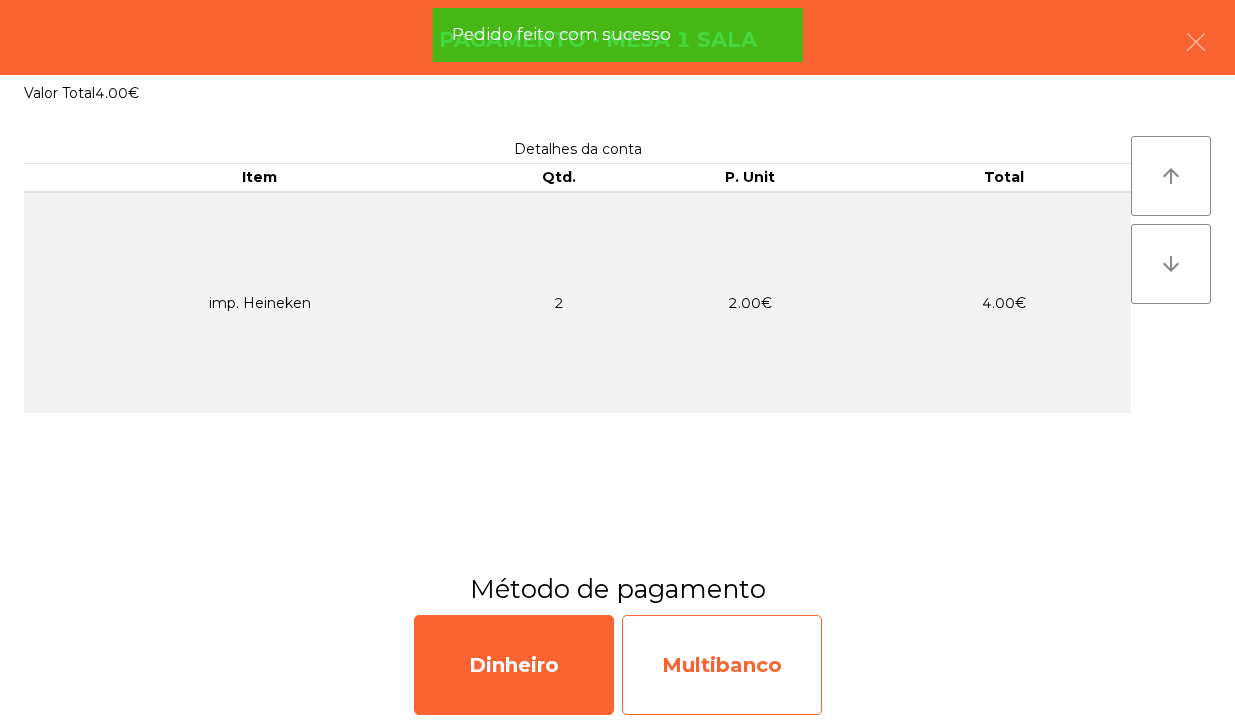 click on "Multibanco" 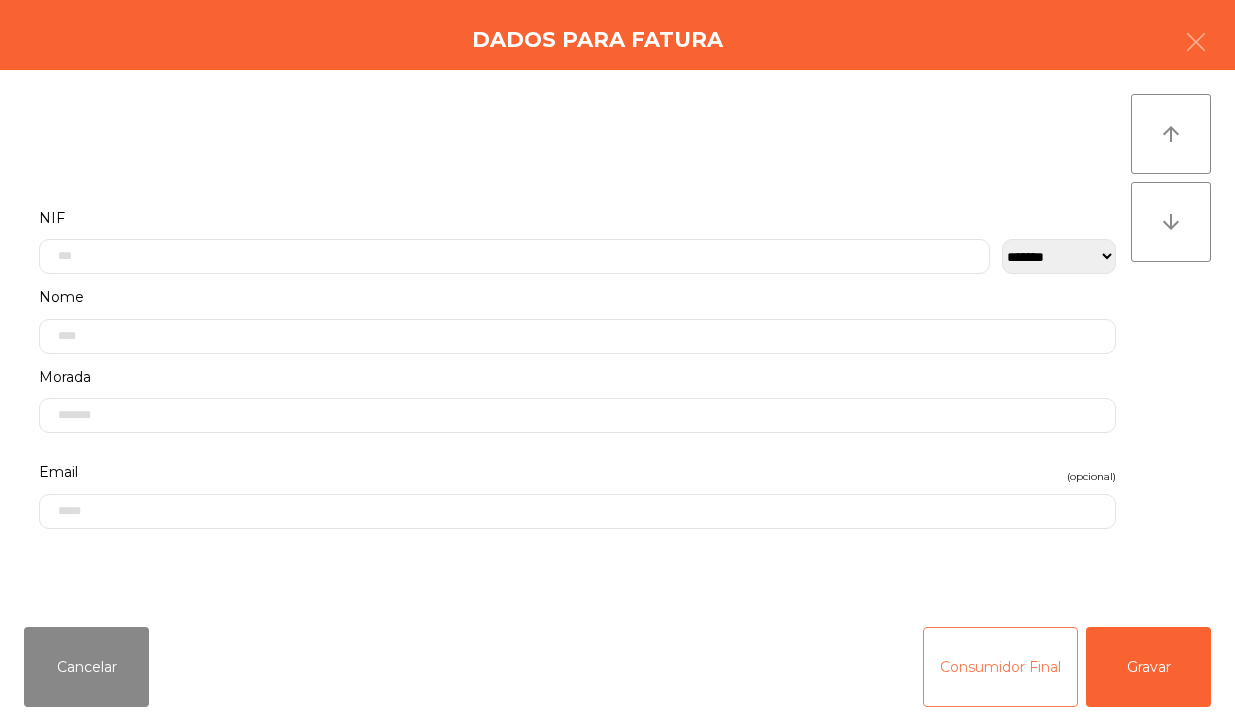 click on "Consumidor Final" 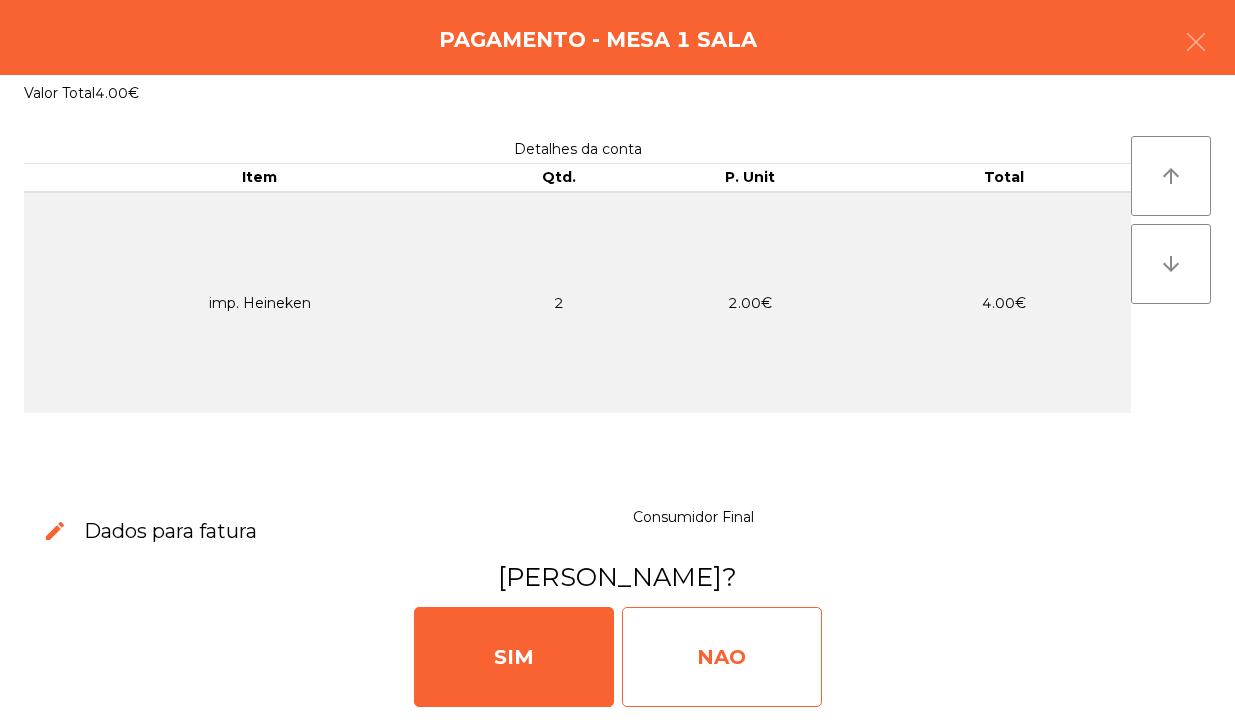 click on "NAO" 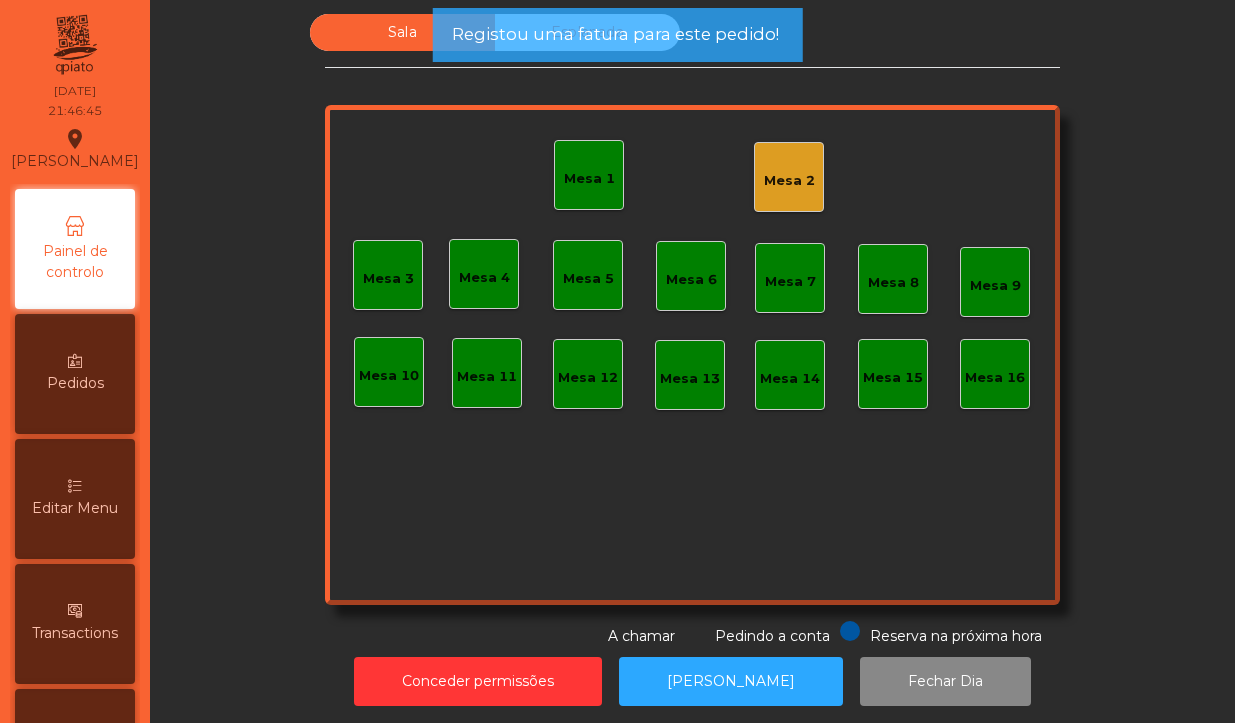 click on "Mesa 1" 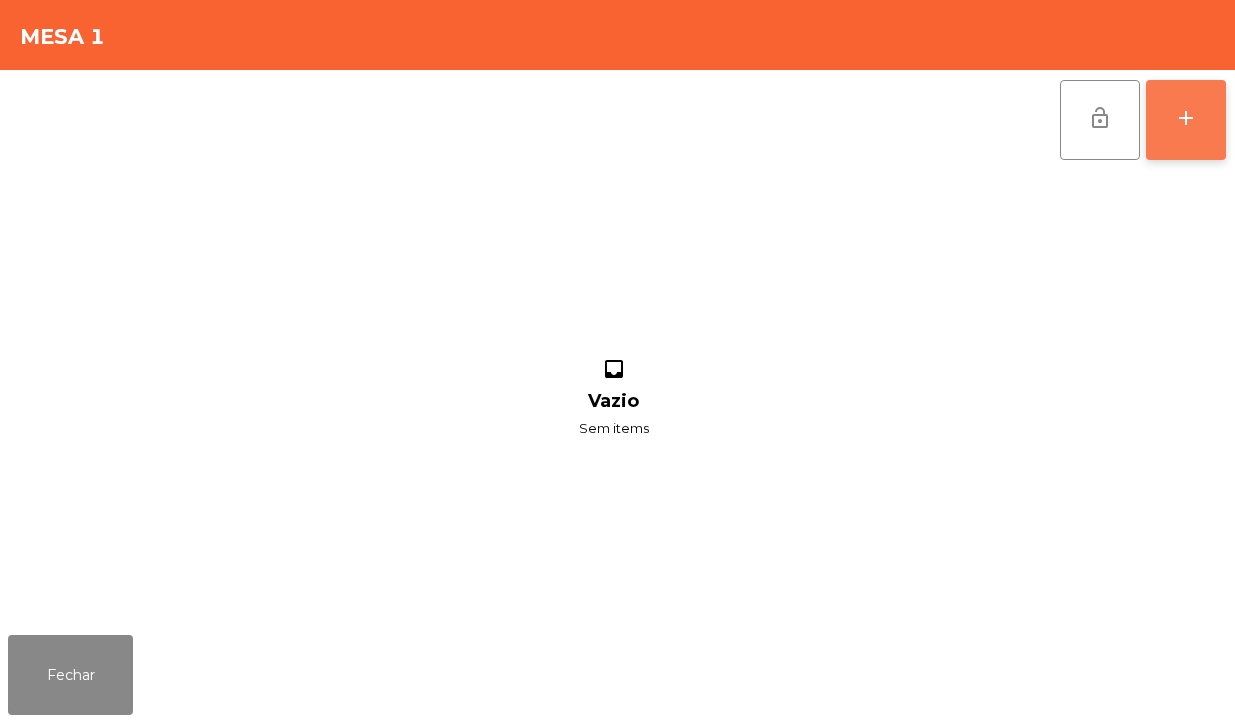 click on "add" 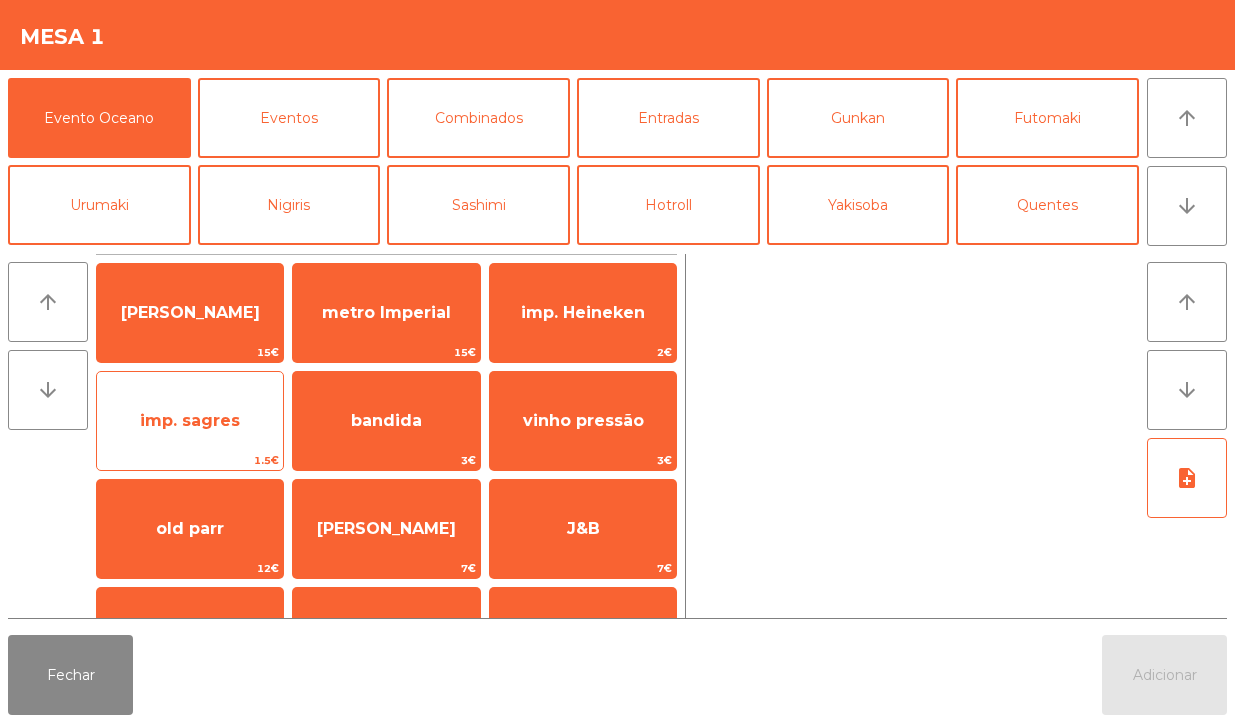click on "imp. sagres" 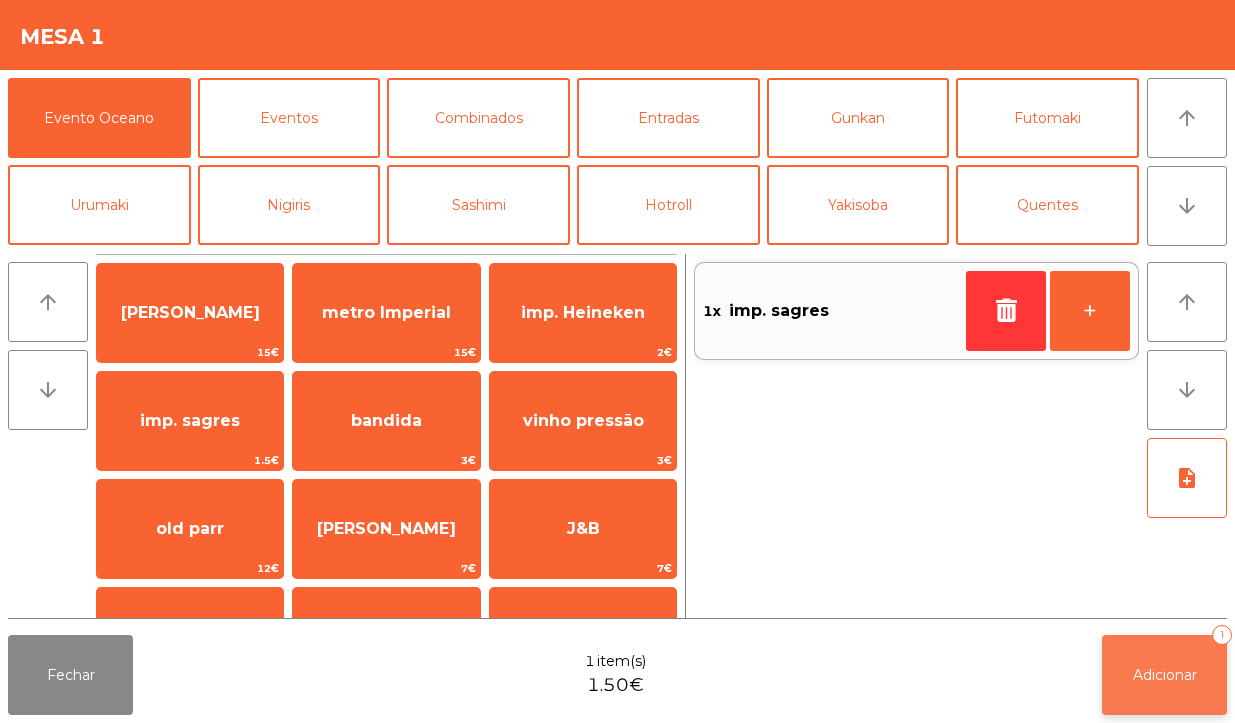 click on "Adicionar   1" 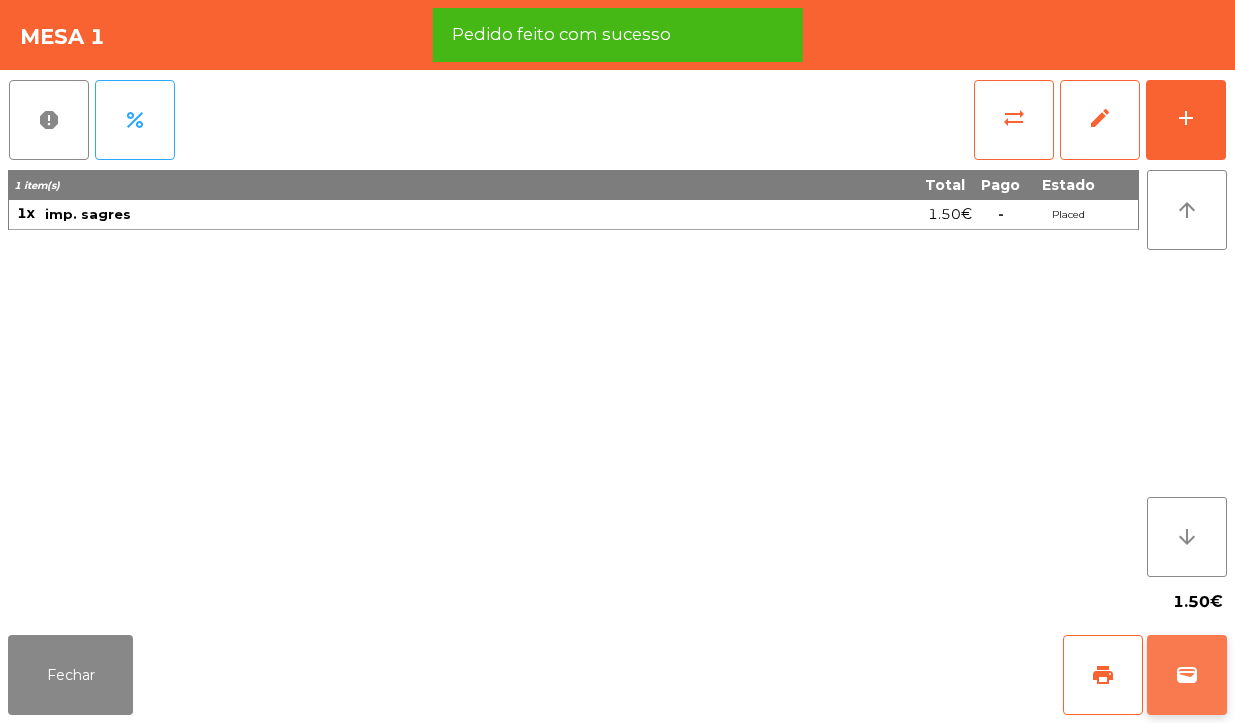 click on "wallet" 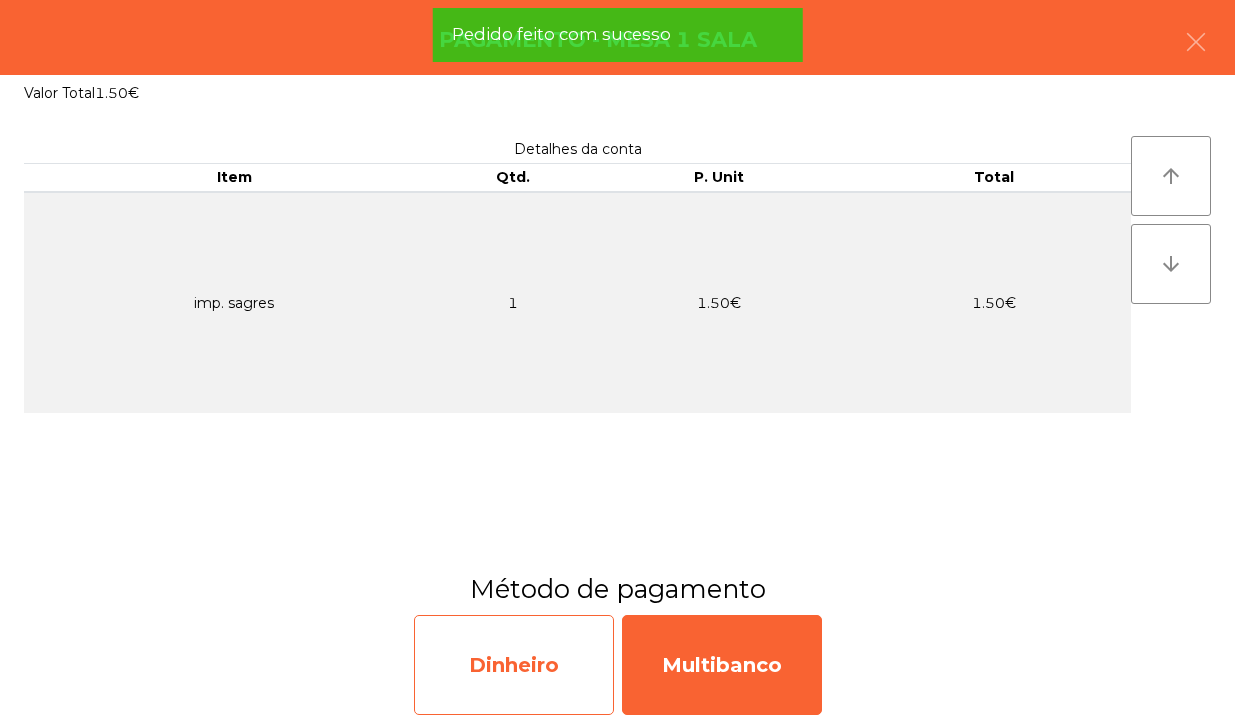 click on "Dinheiro" 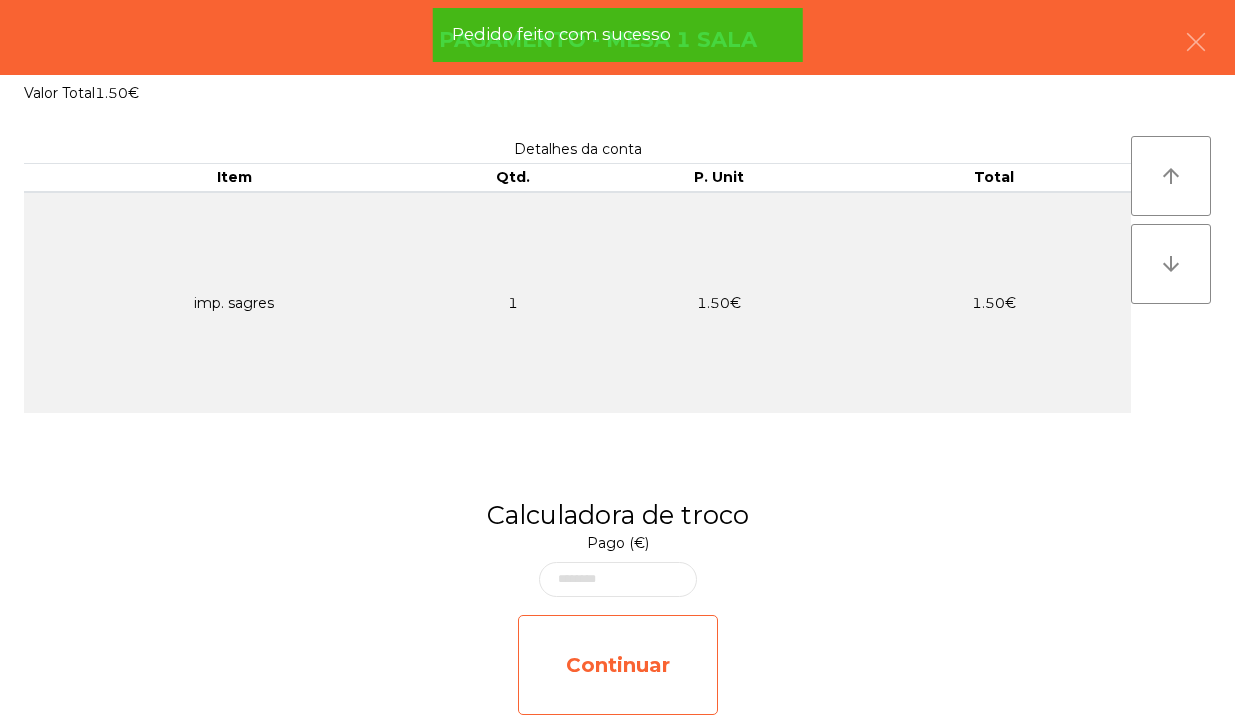 click on "Continuar" 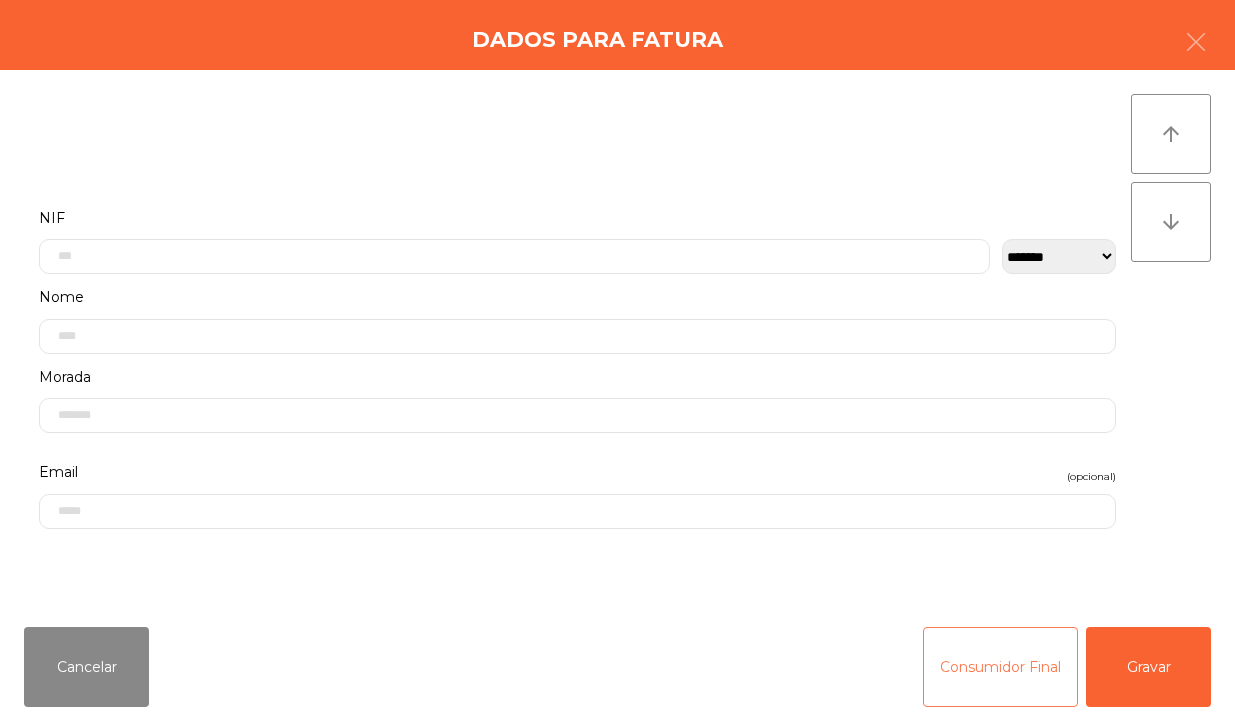 click on "Consumidor Final" 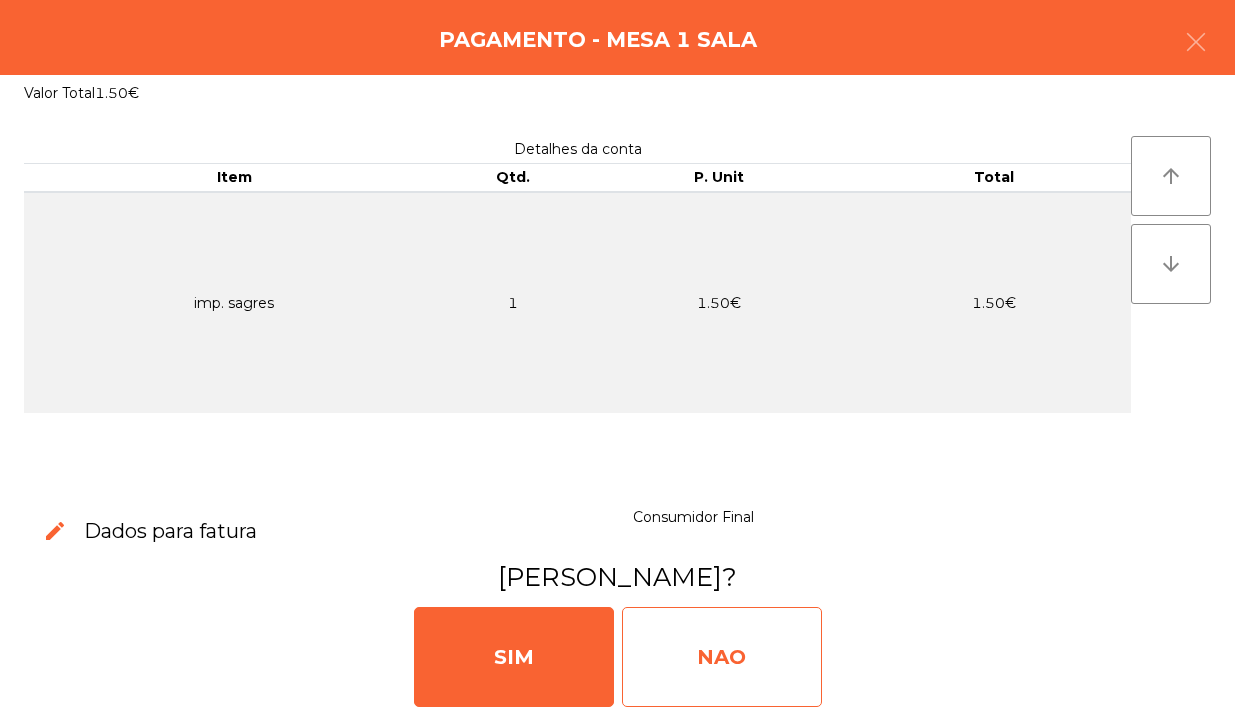 click on "NAO" 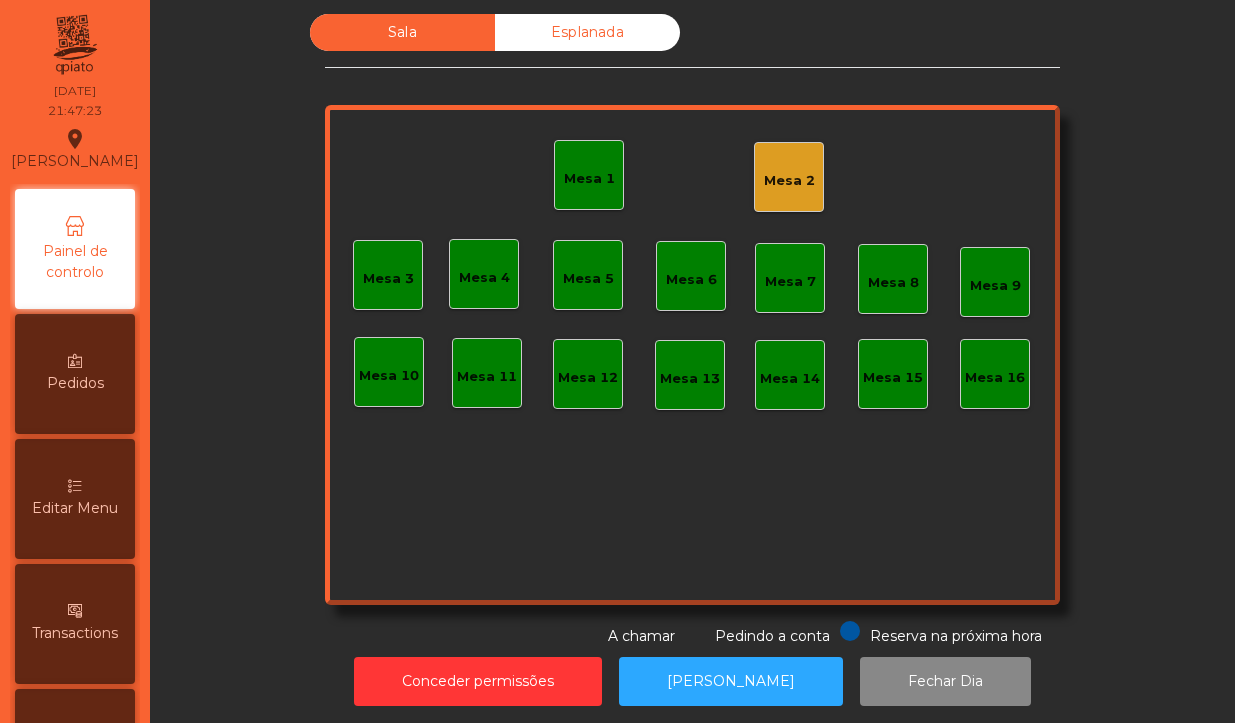click on "Mesa 1" 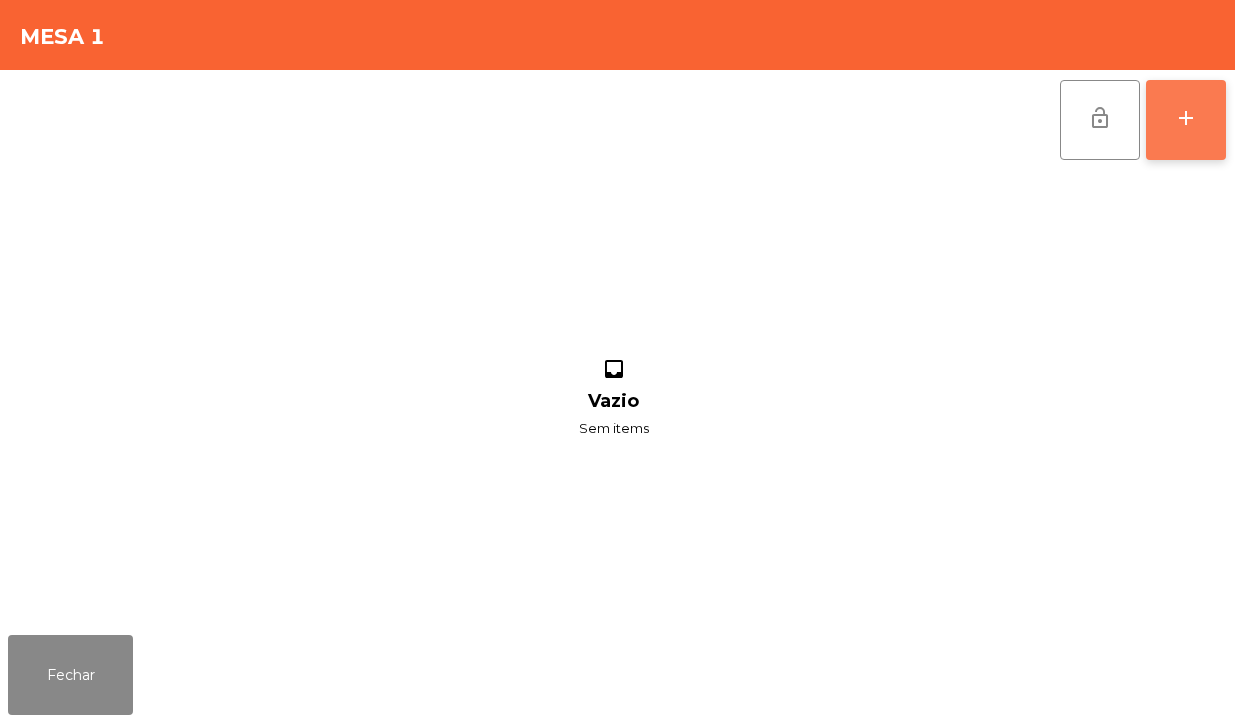 click on "add" 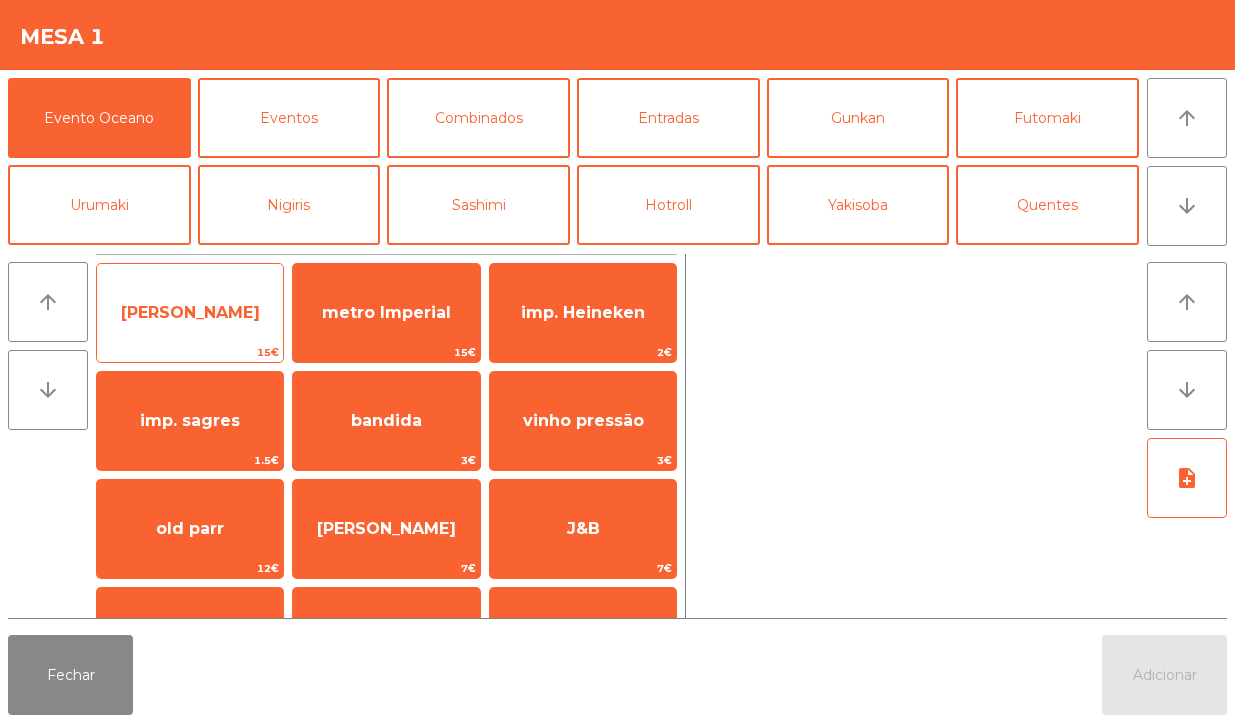 click on "[PERSON_NAME]" 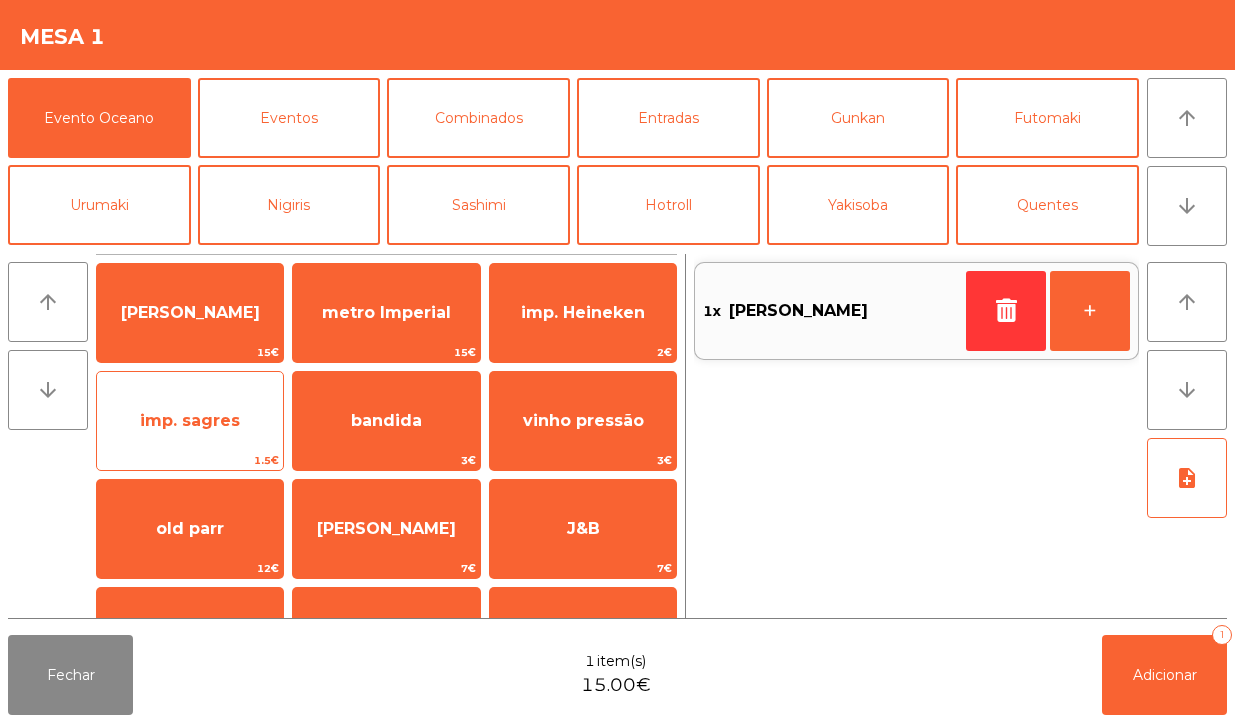 click on "imp. sagres" 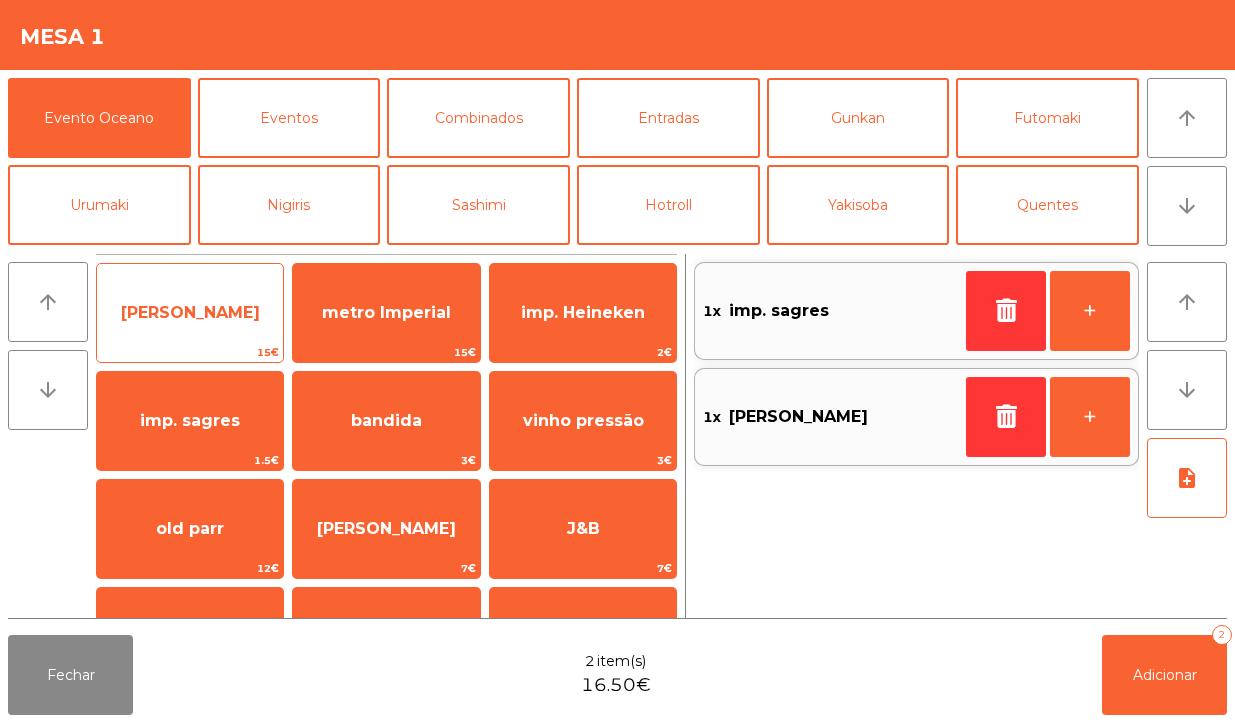 click on "[PERSON_NAME]" 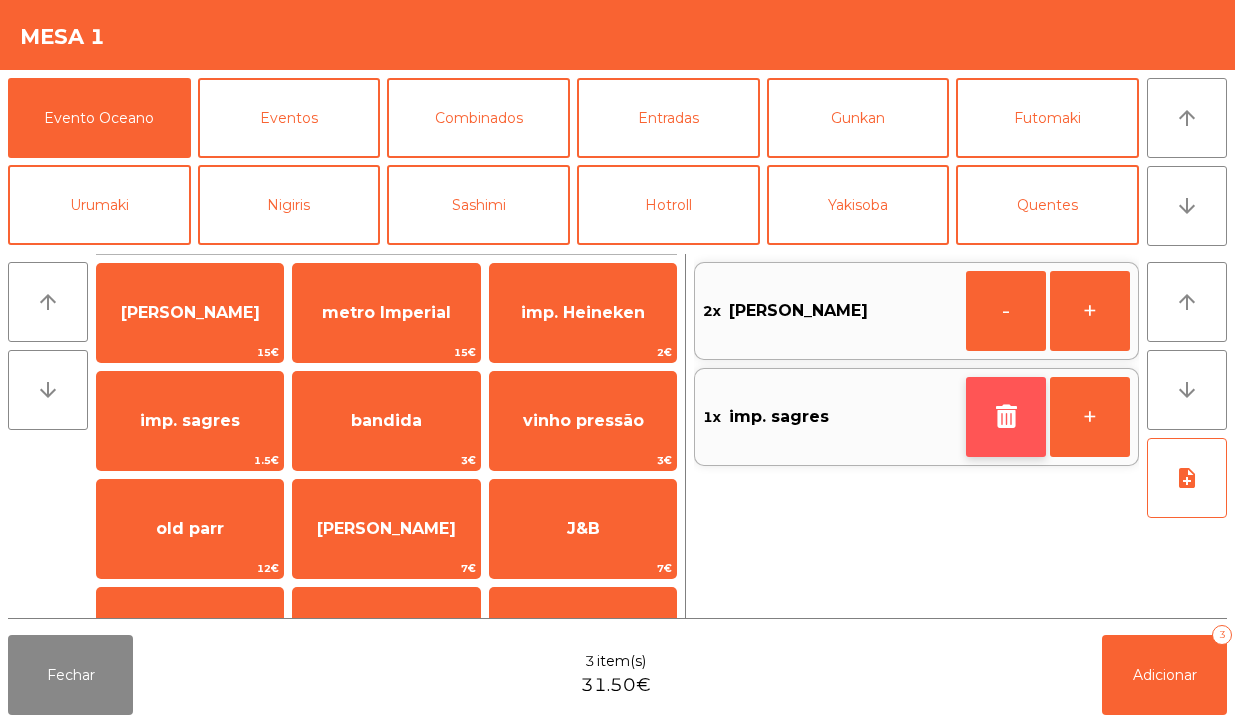 click 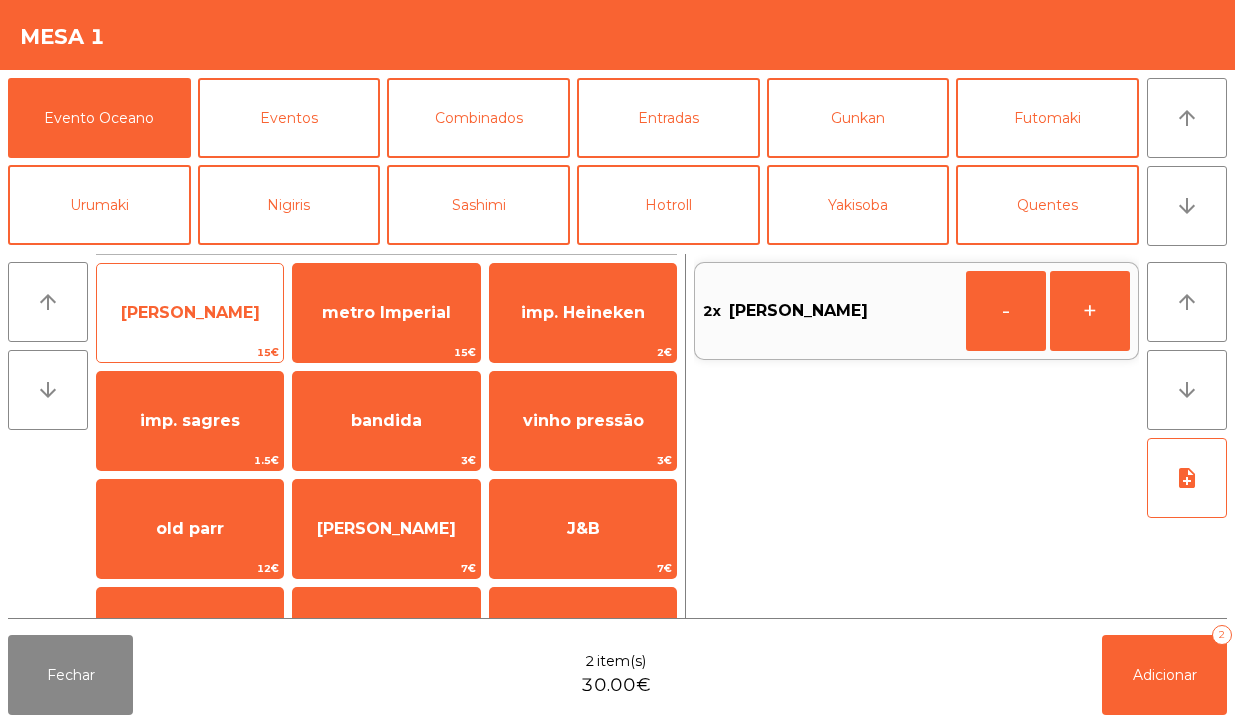 click on "[PERSON_NAME]" 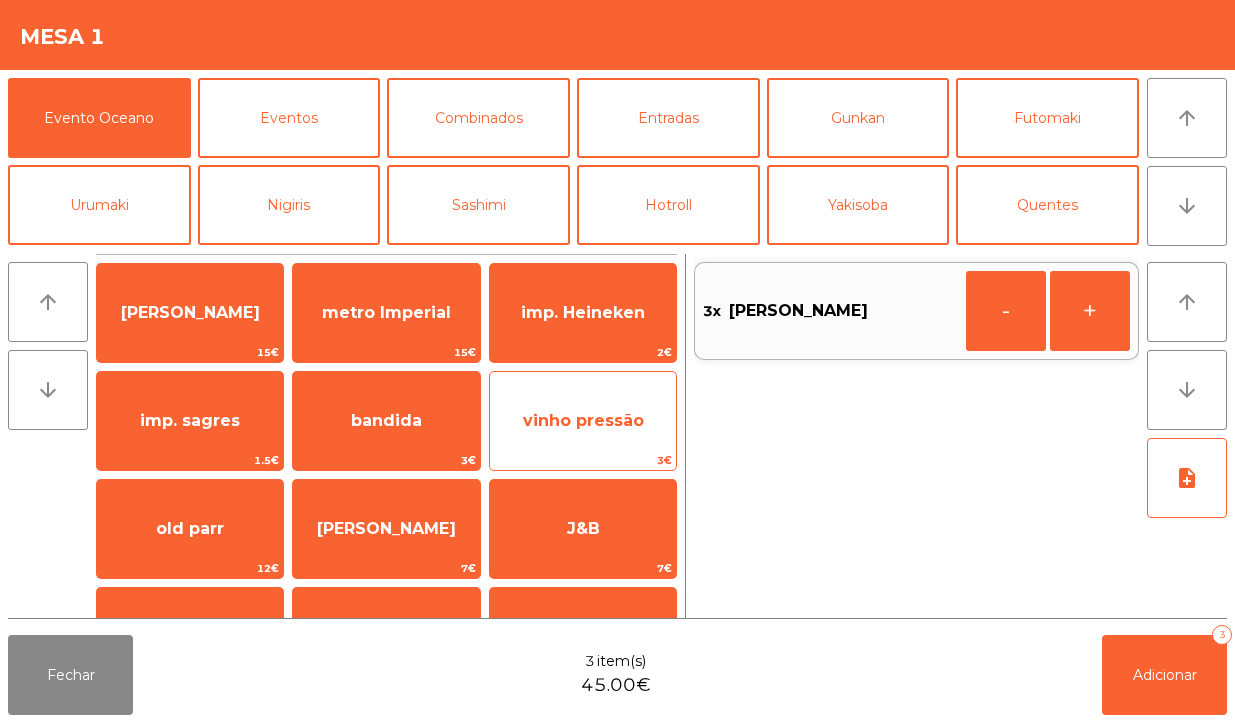 click on "vinho pressão" 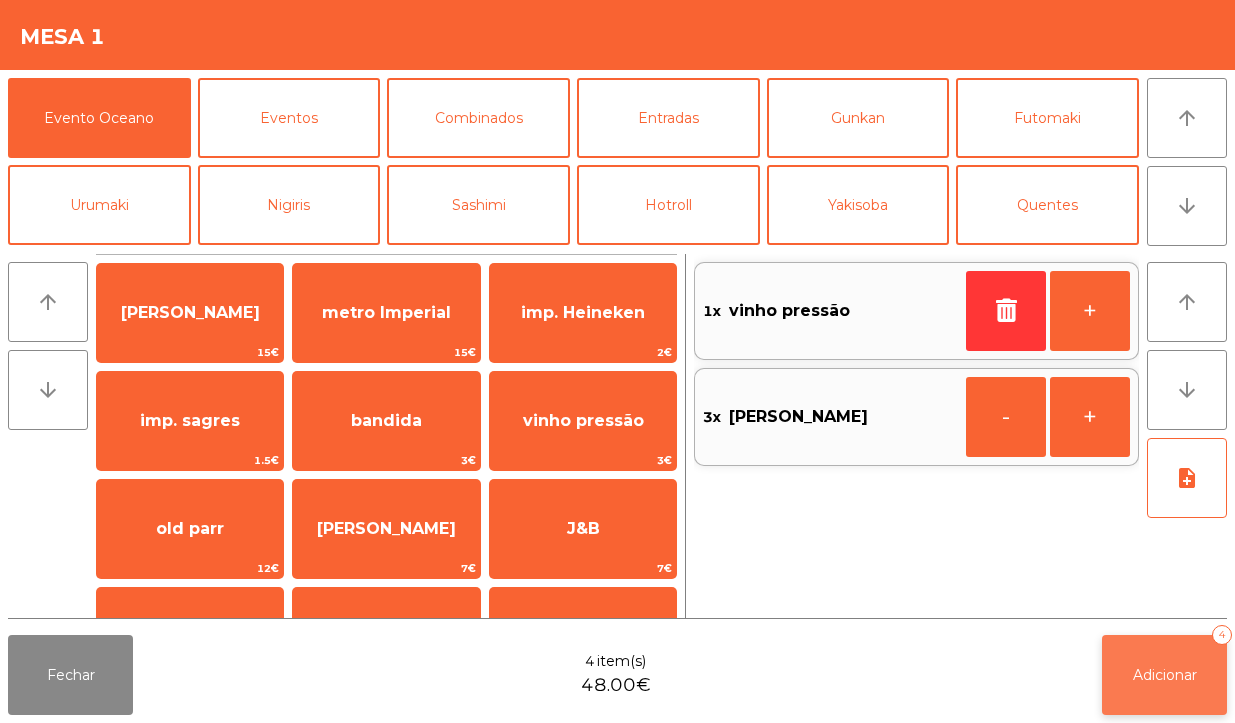 click on "Adicionar" 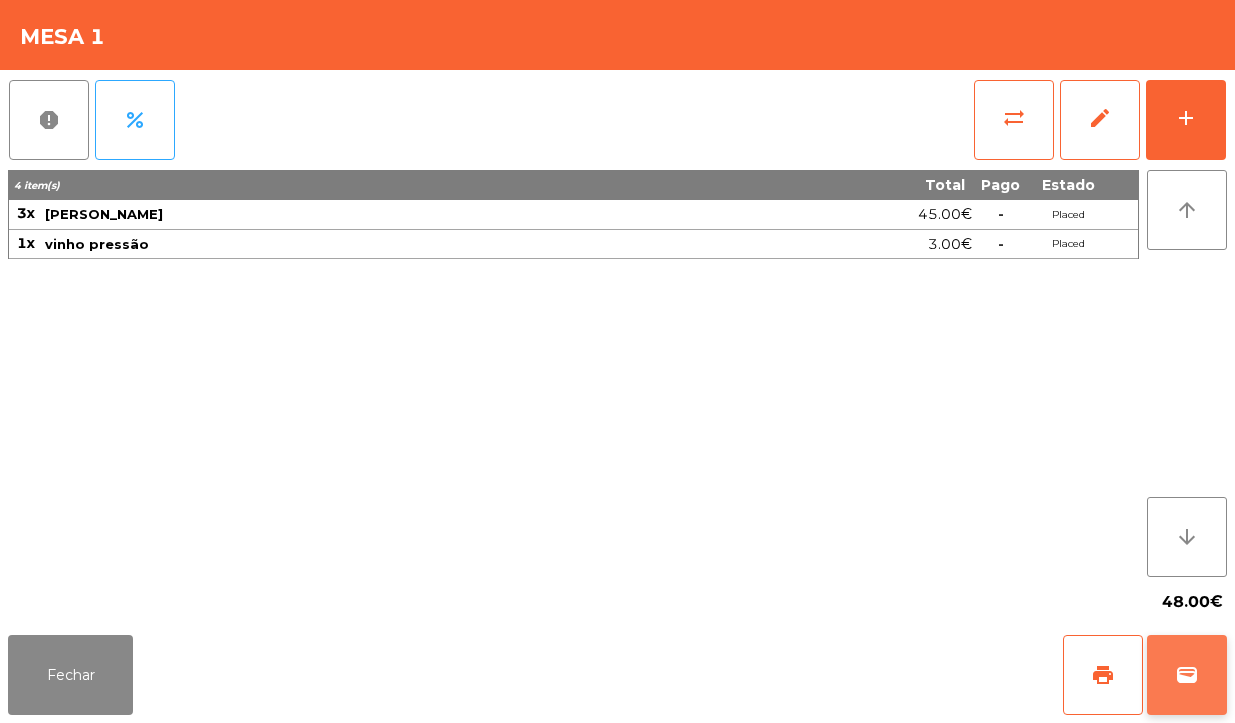 click on "wallet" 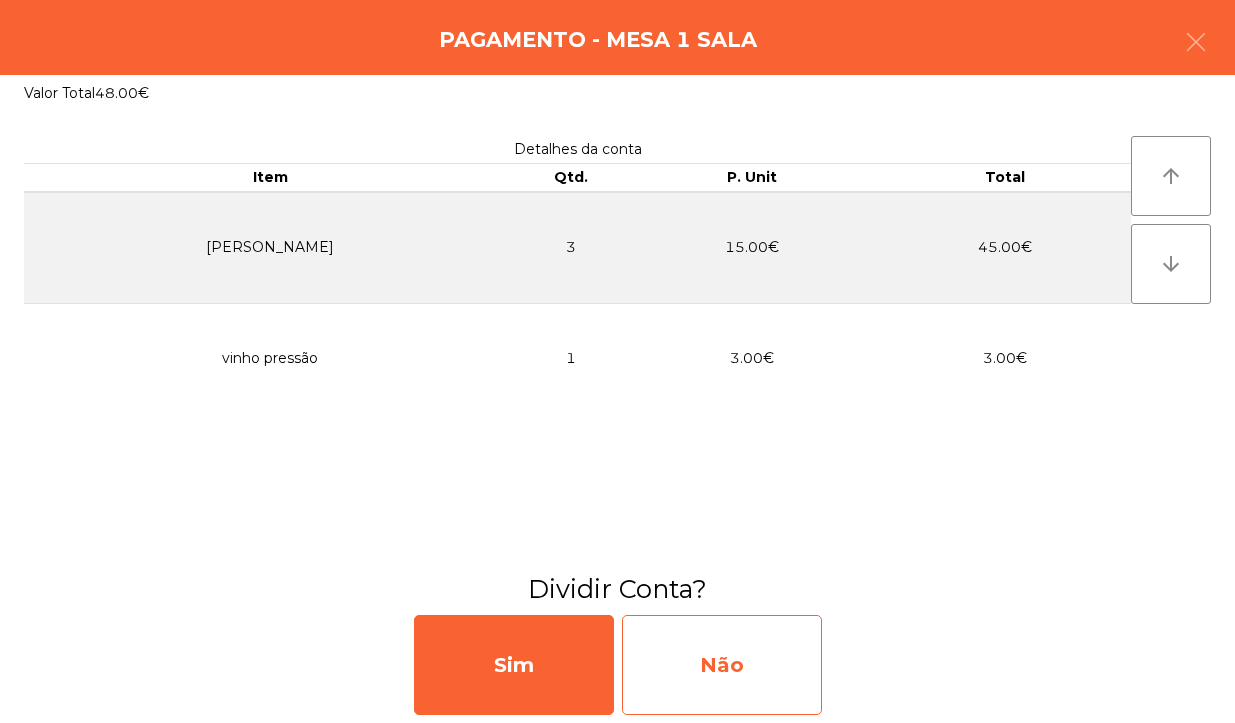 click on "Não" 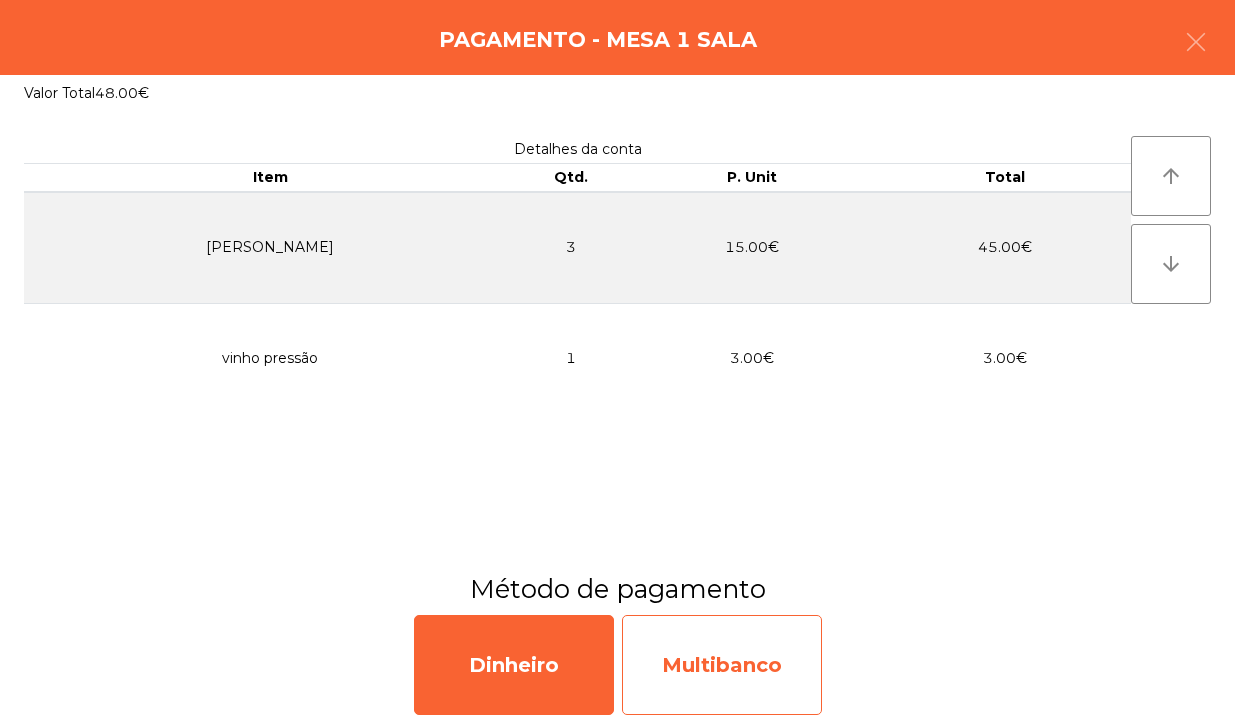 click on "Multibanco" 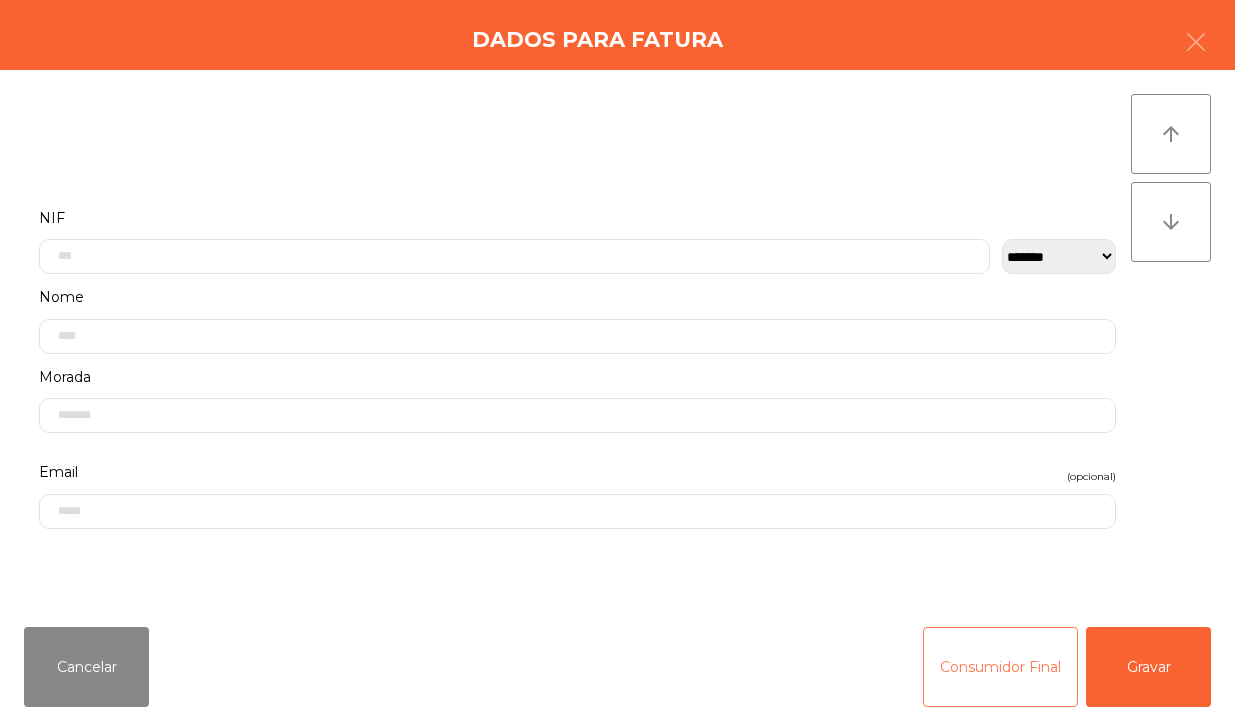 click on "Consumidor Final" 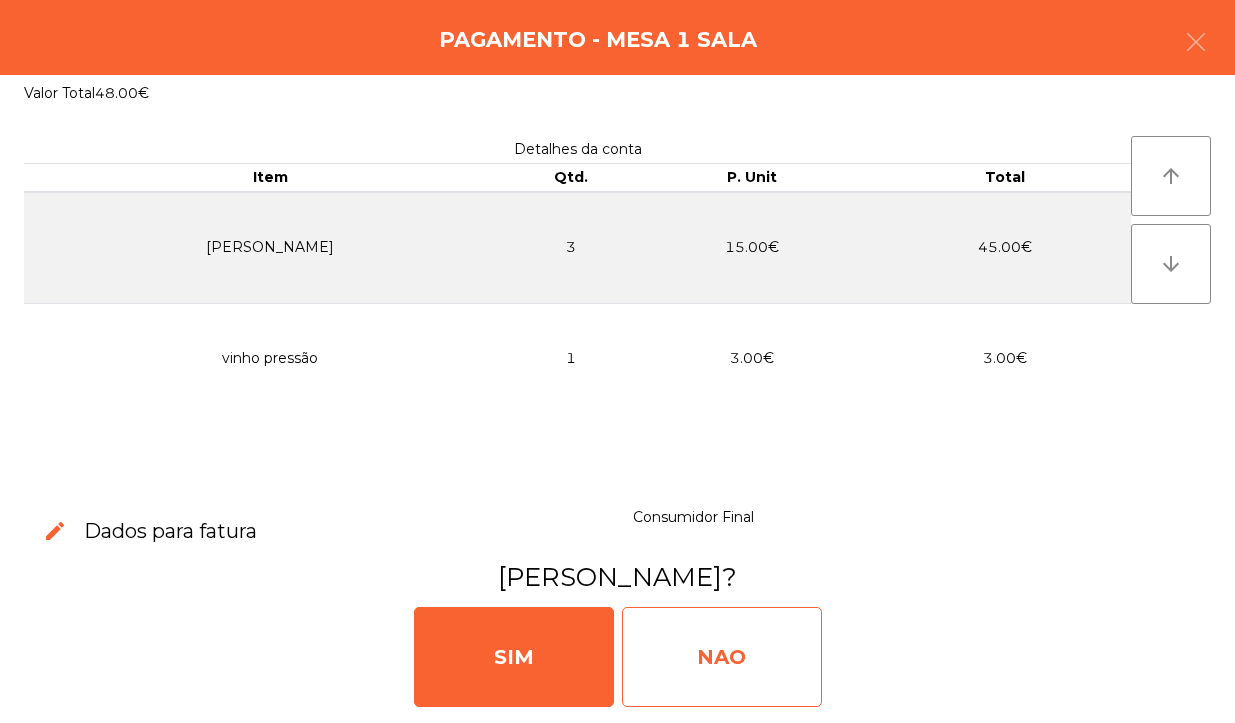 click on "NAO" 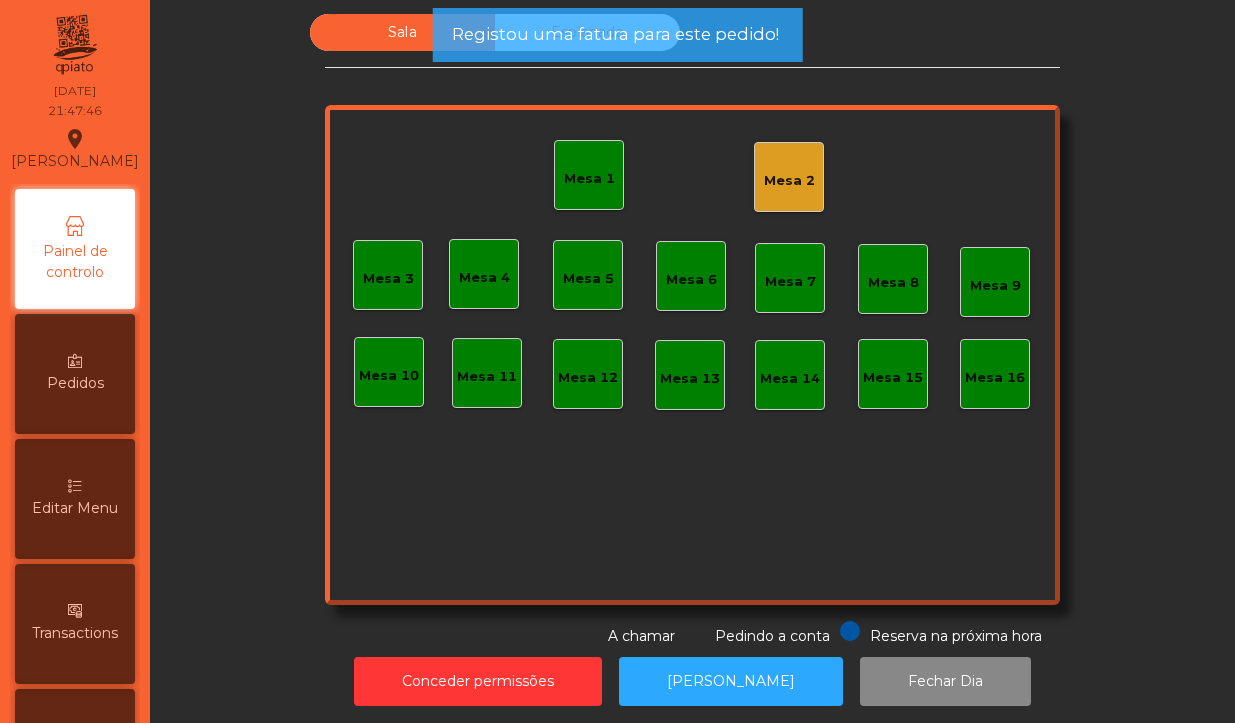 click on "Mesa 1" 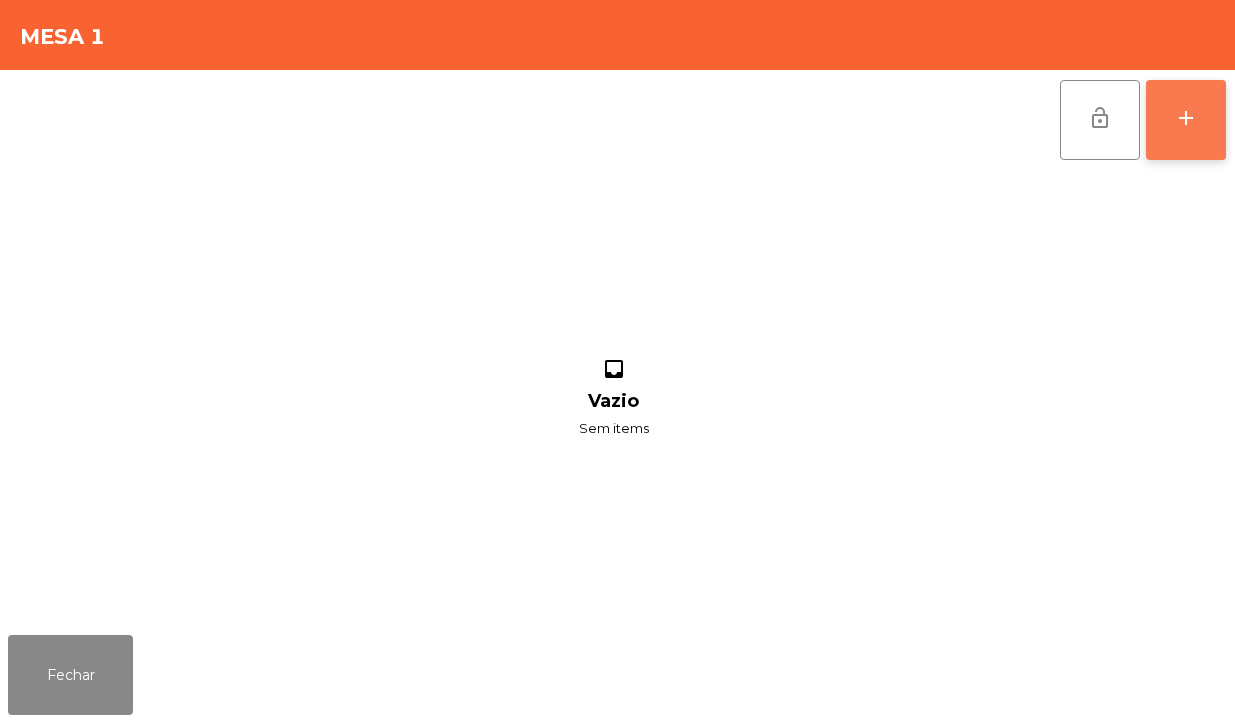 click on "add" 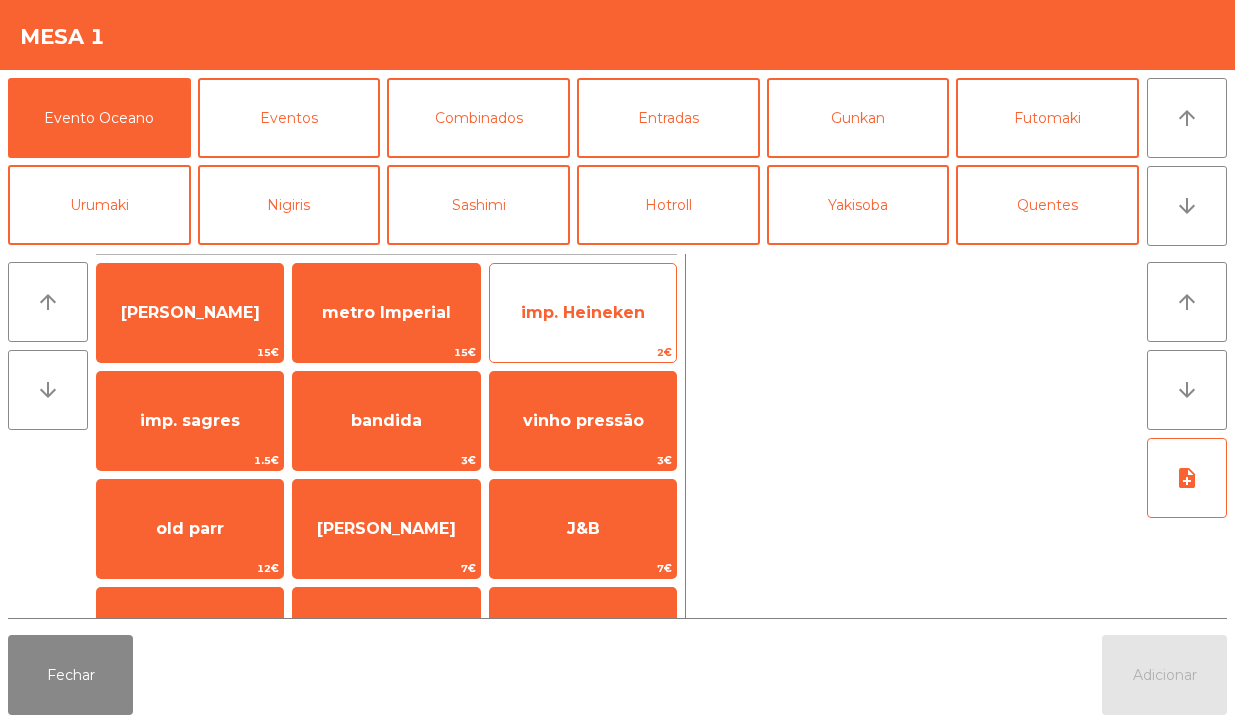 click on "imp. Heineken" 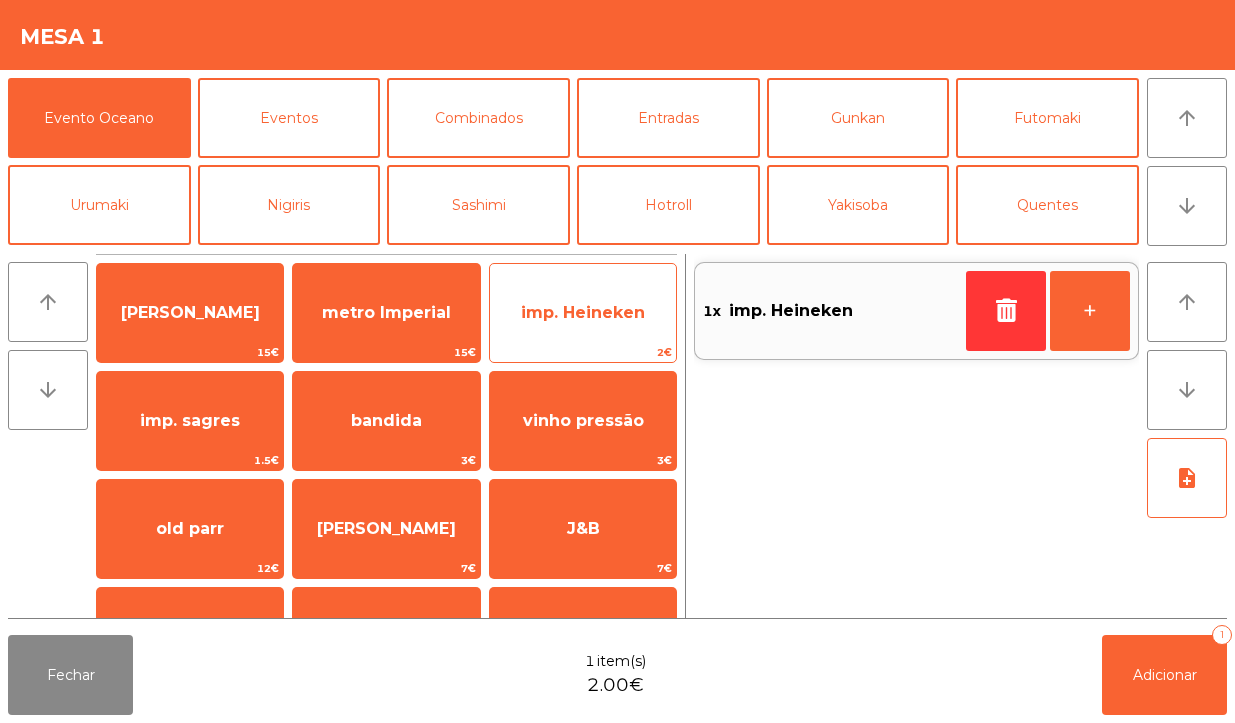 click on "imp. Heineken" 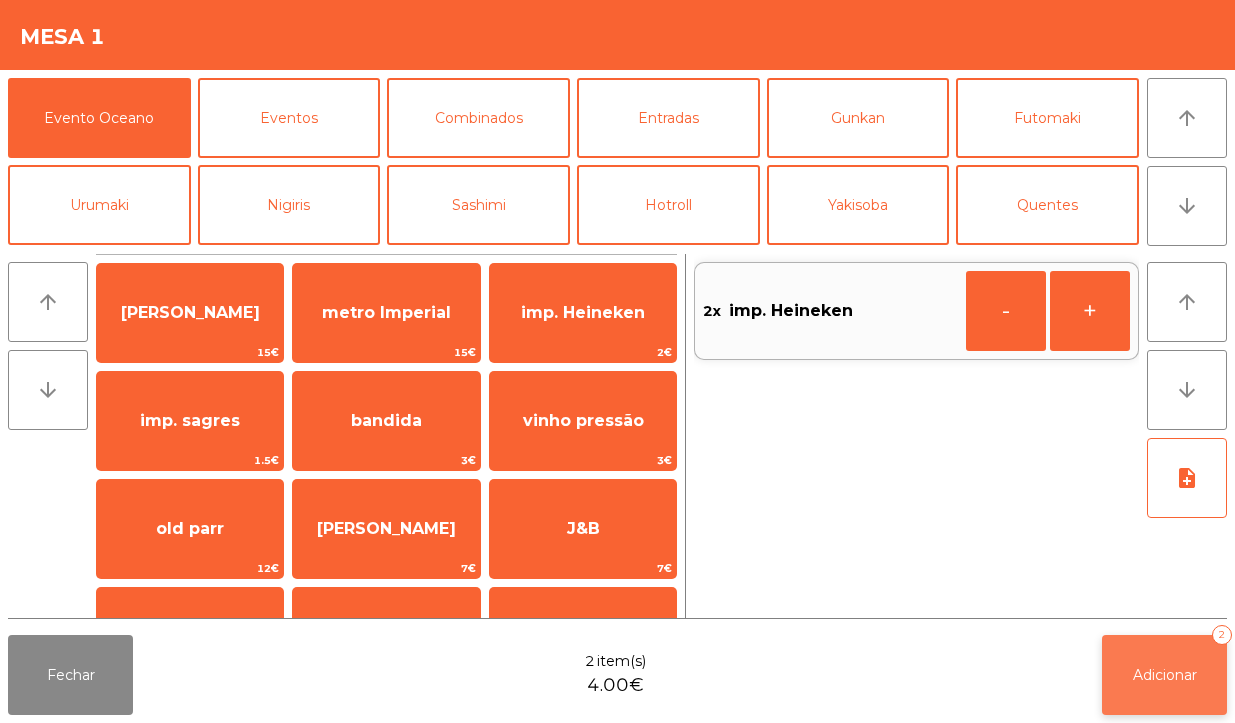 click on "Adicionar" 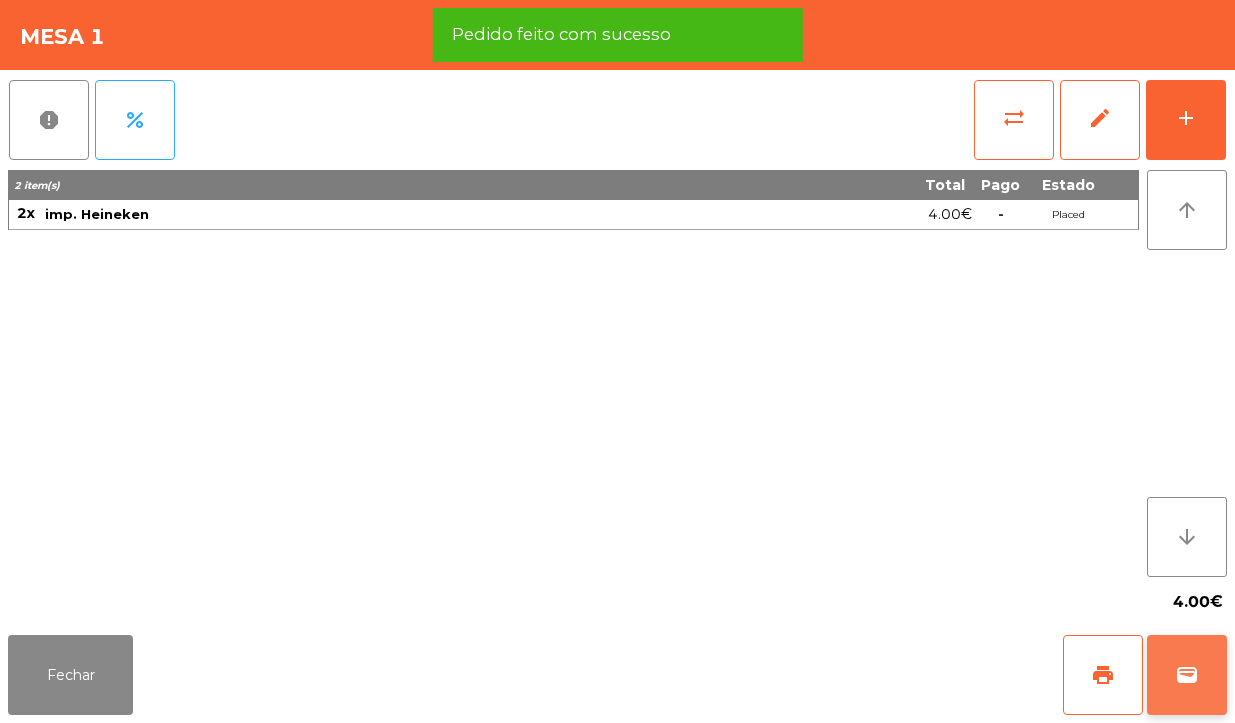 click on "wallet" 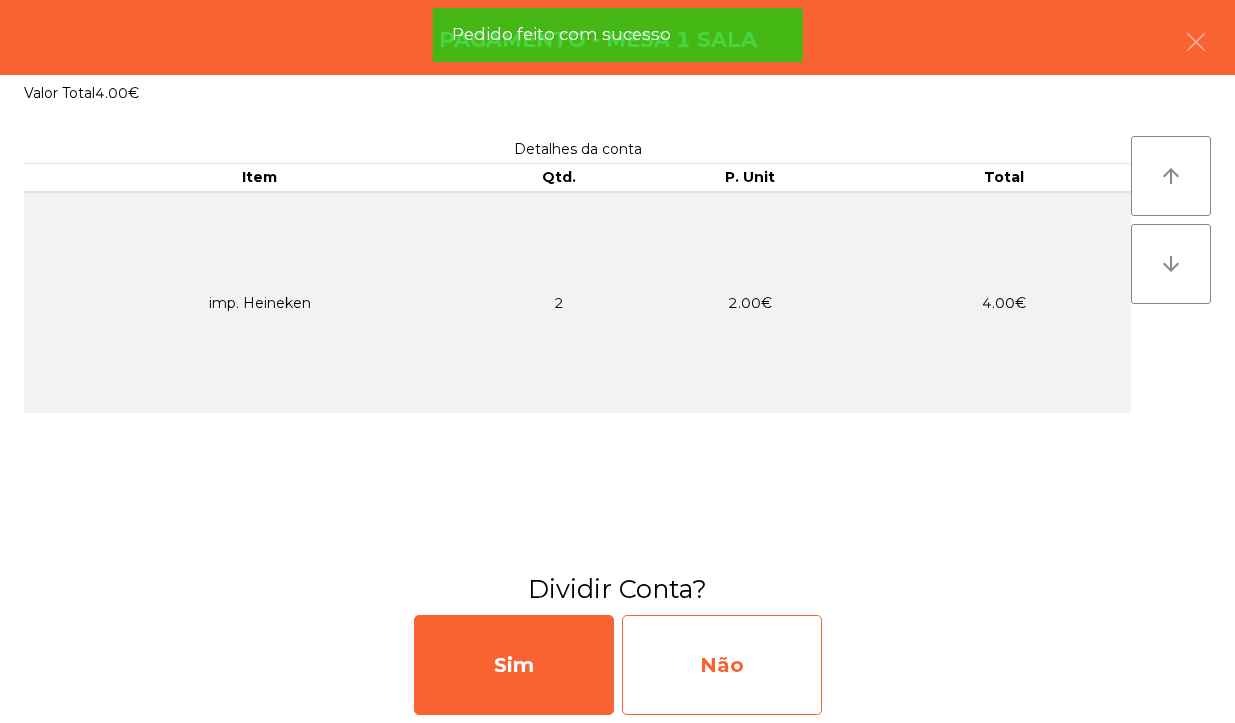 click on "Não" 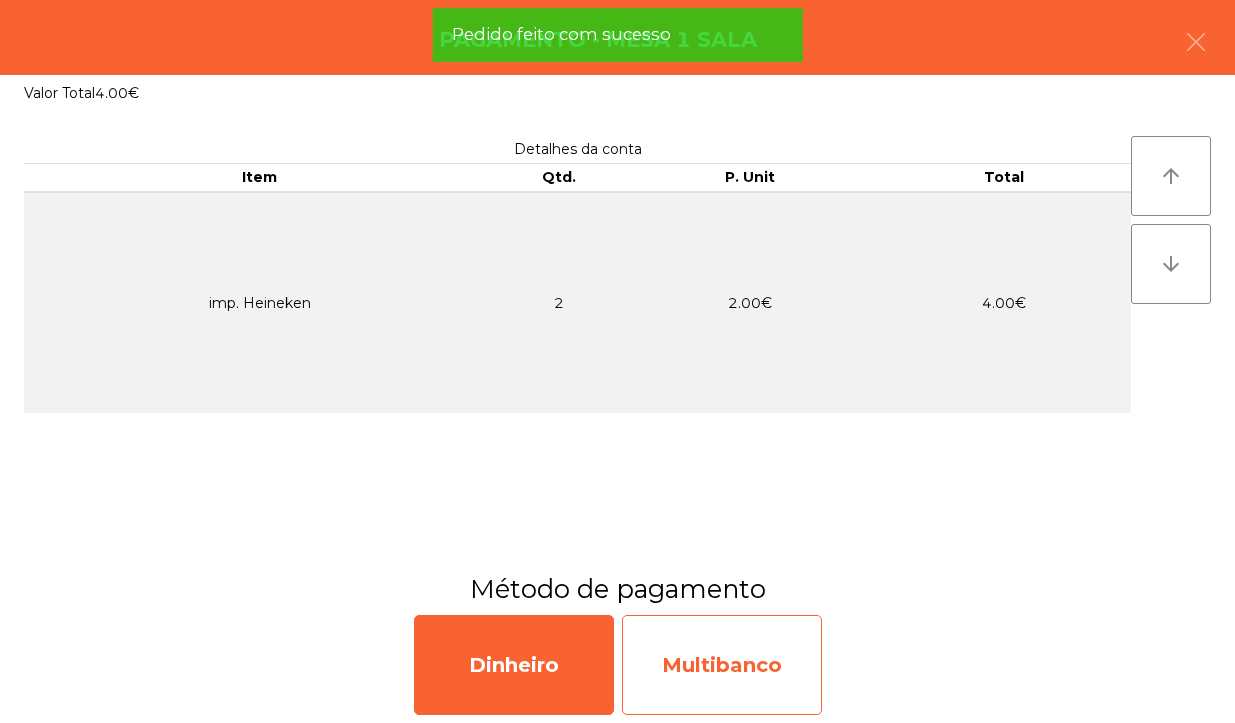 click on "Multibanco" 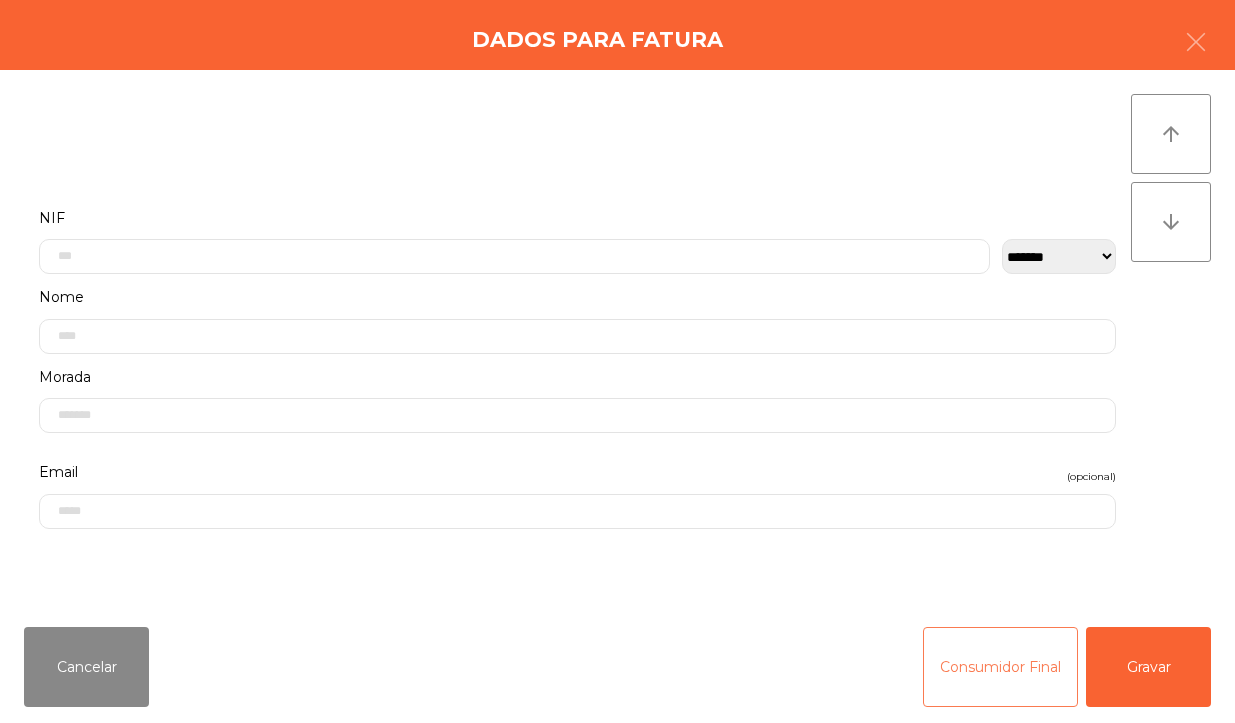 click on "Consumidor Final" 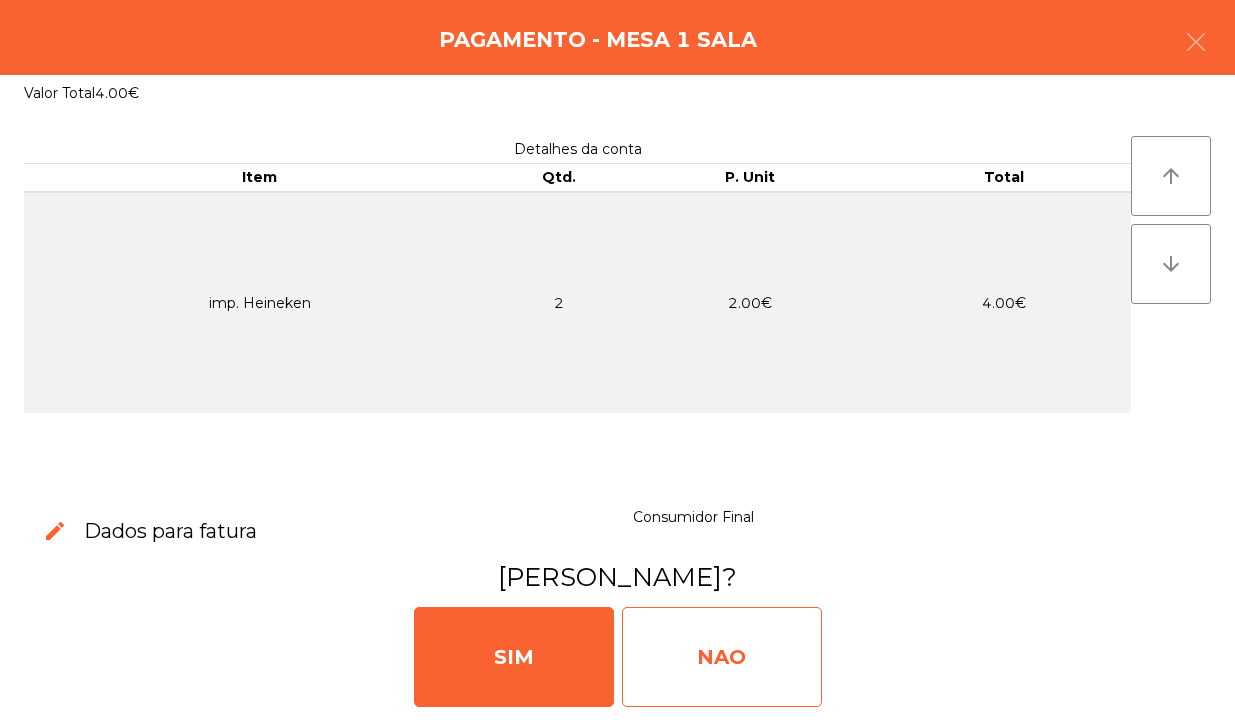 click on "NAO" 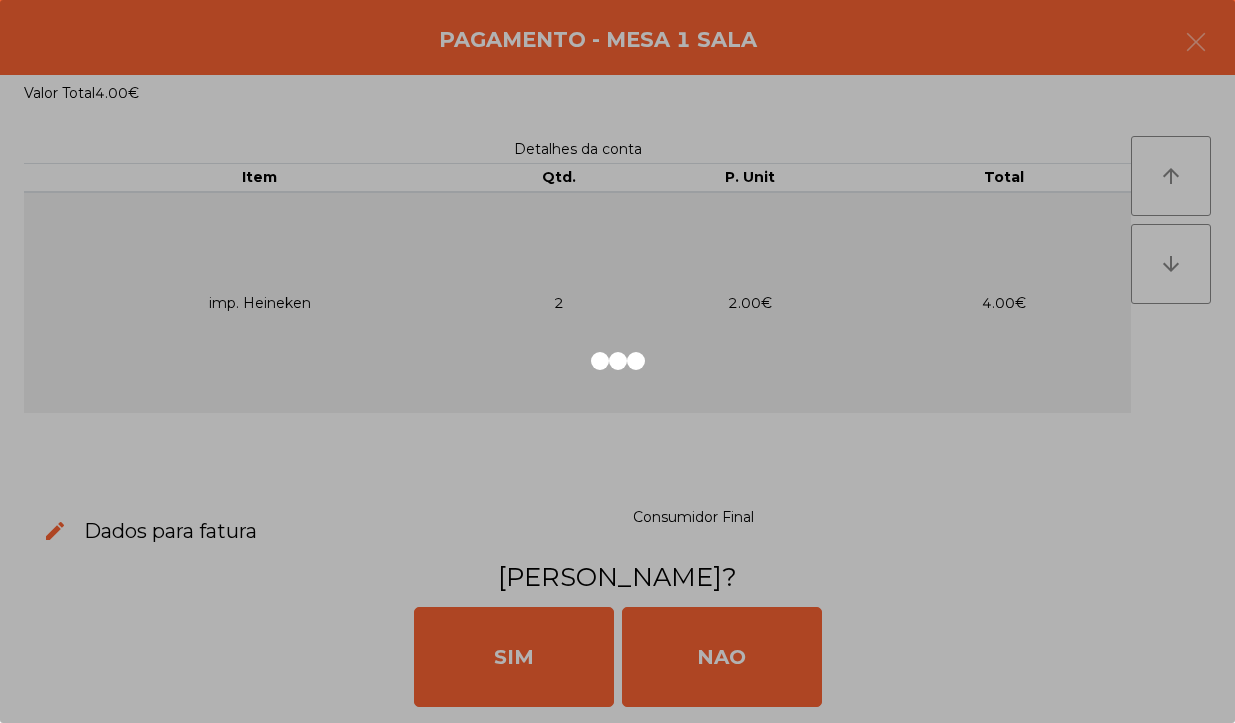 click 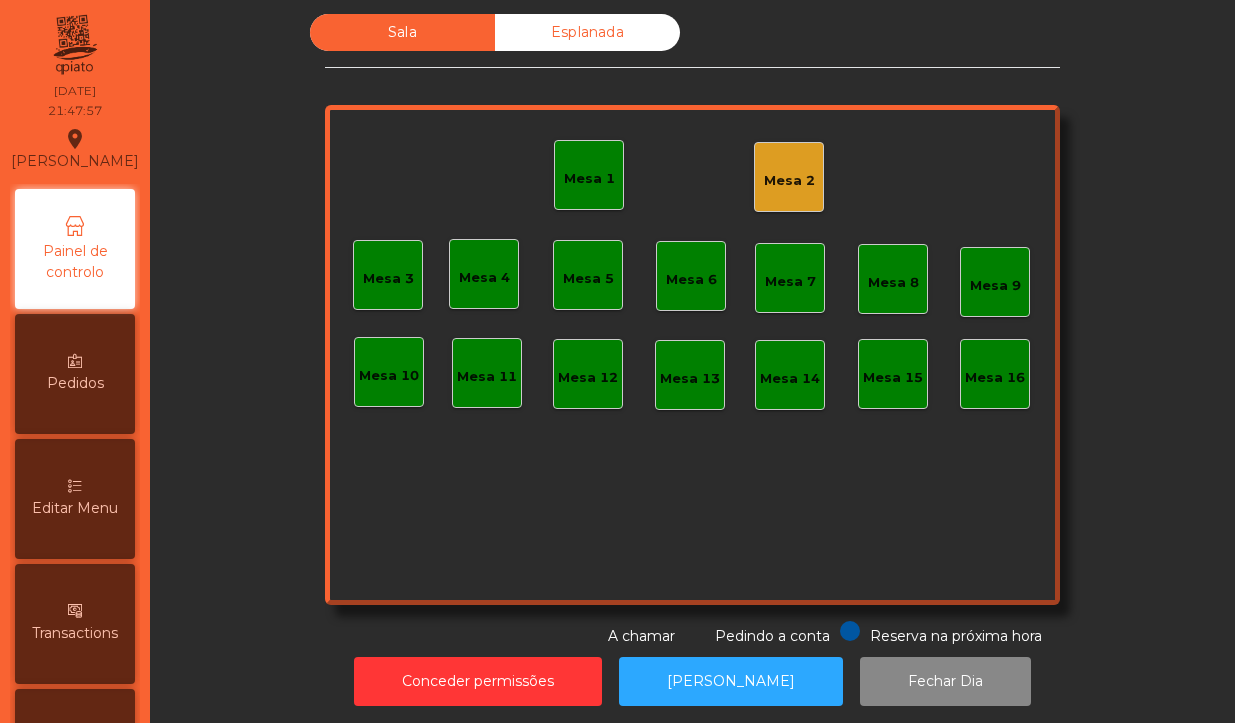 click on "Mesa 1" 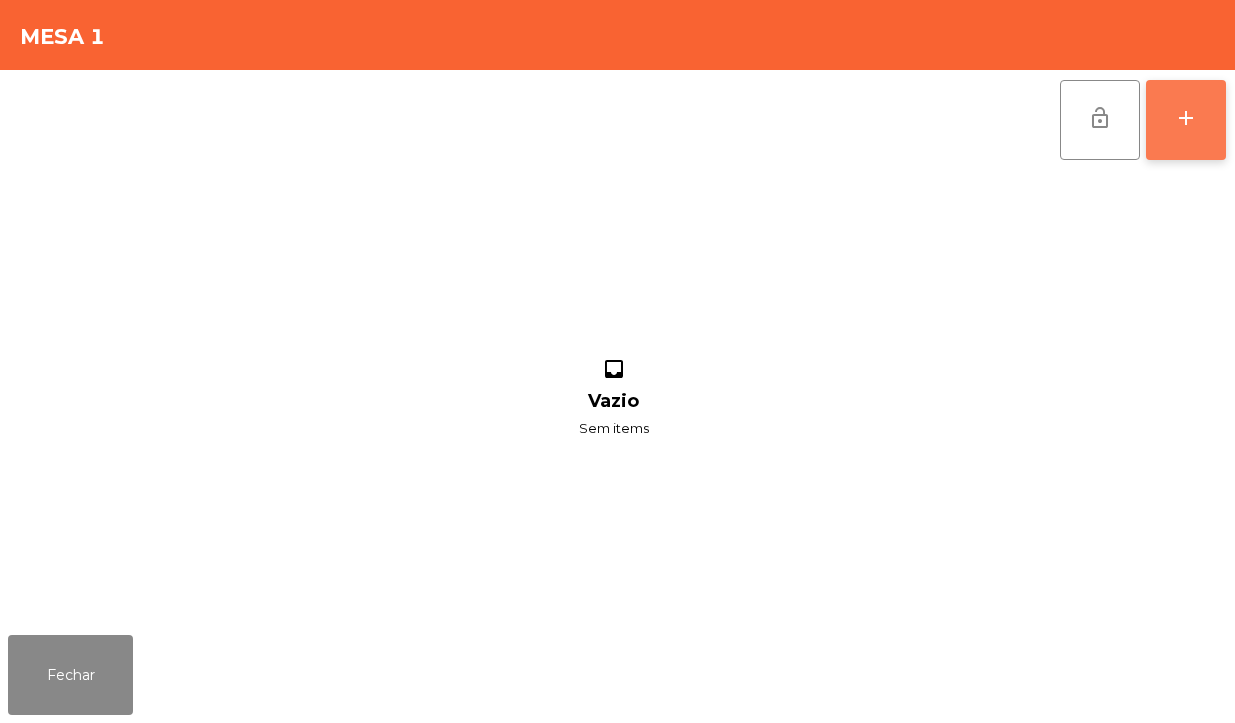 click on "add" 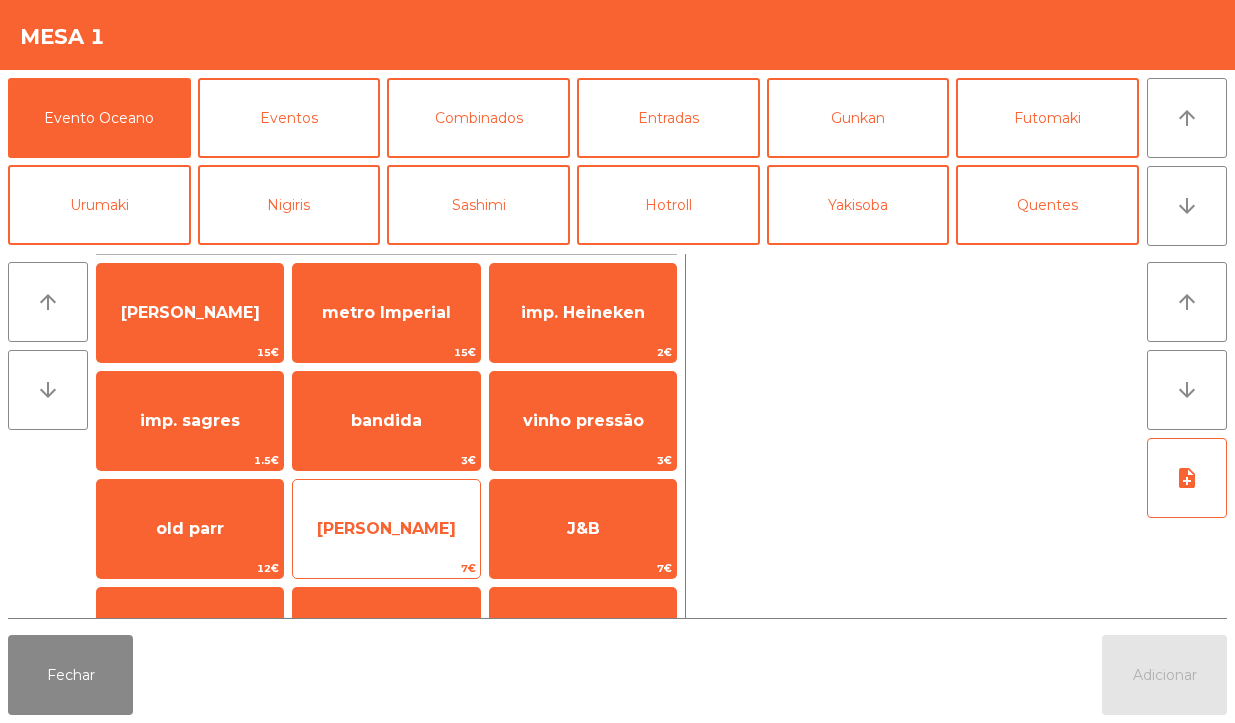 click on "[PERSON_NAME]" 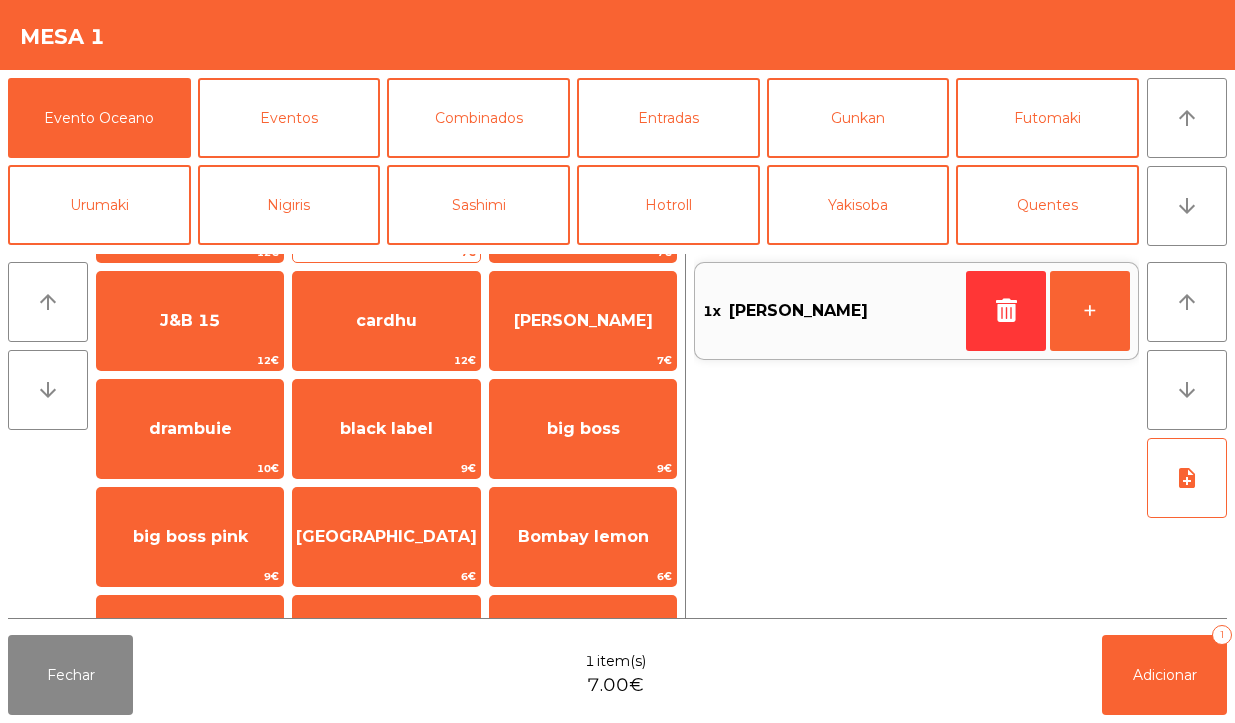 scroll, scrollTop: 336, scrollLeft: 0, axis: vertical 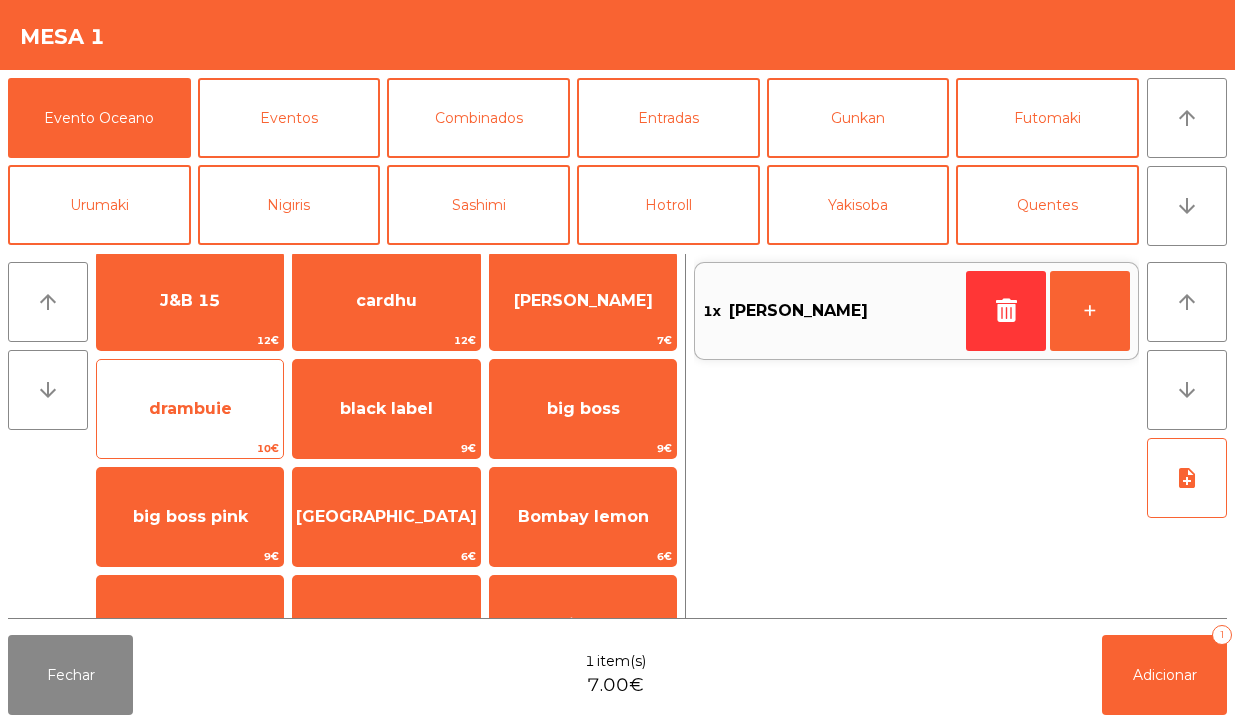 click on "drambuie" 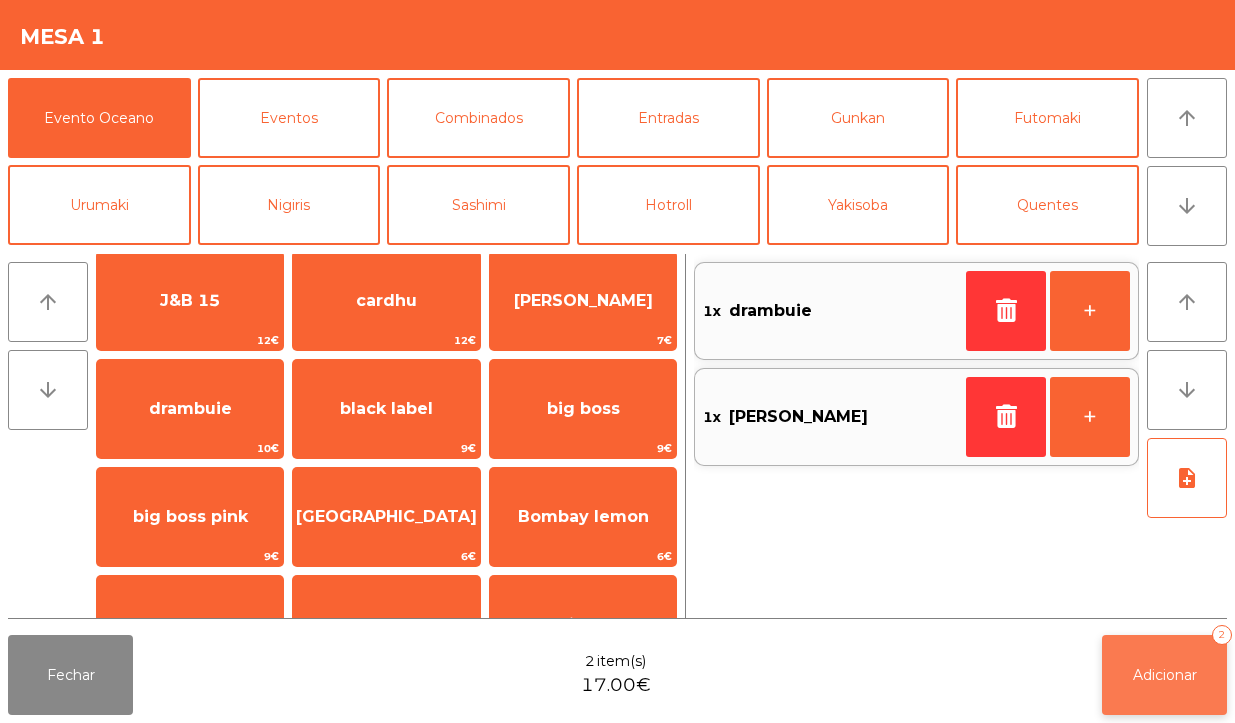 click on "Adicionar   2" 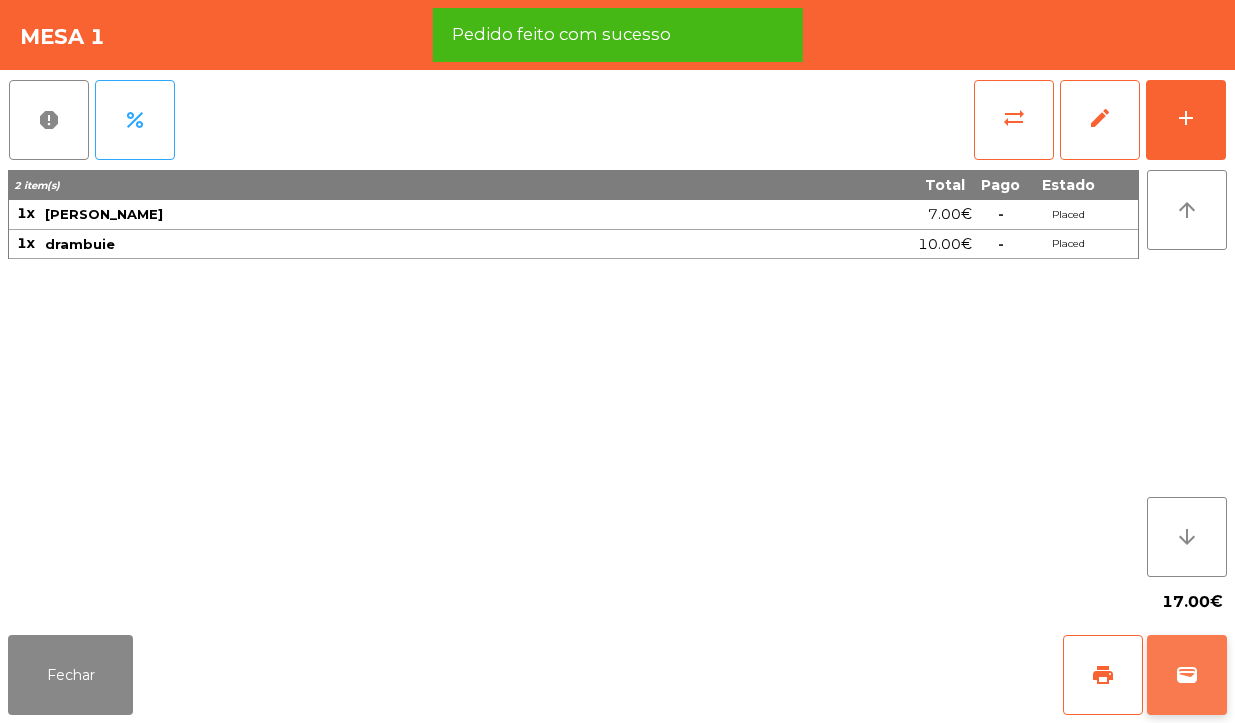 click on "wallet" 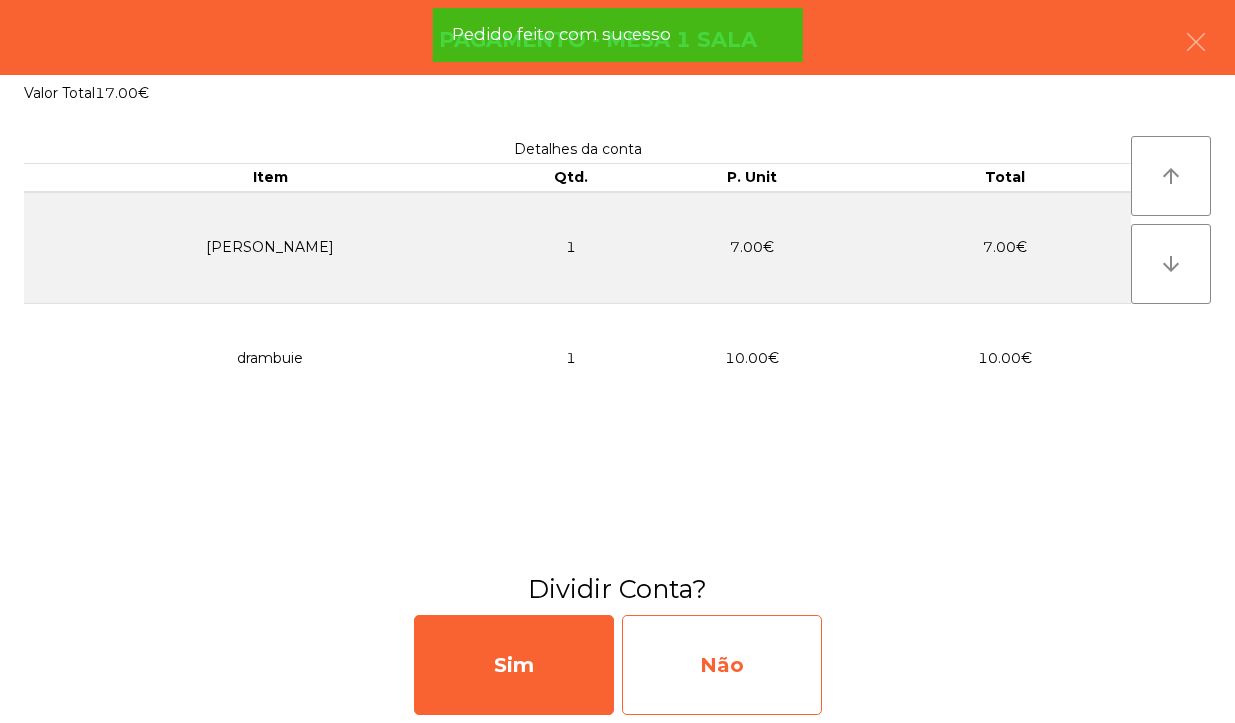 click on "Não" 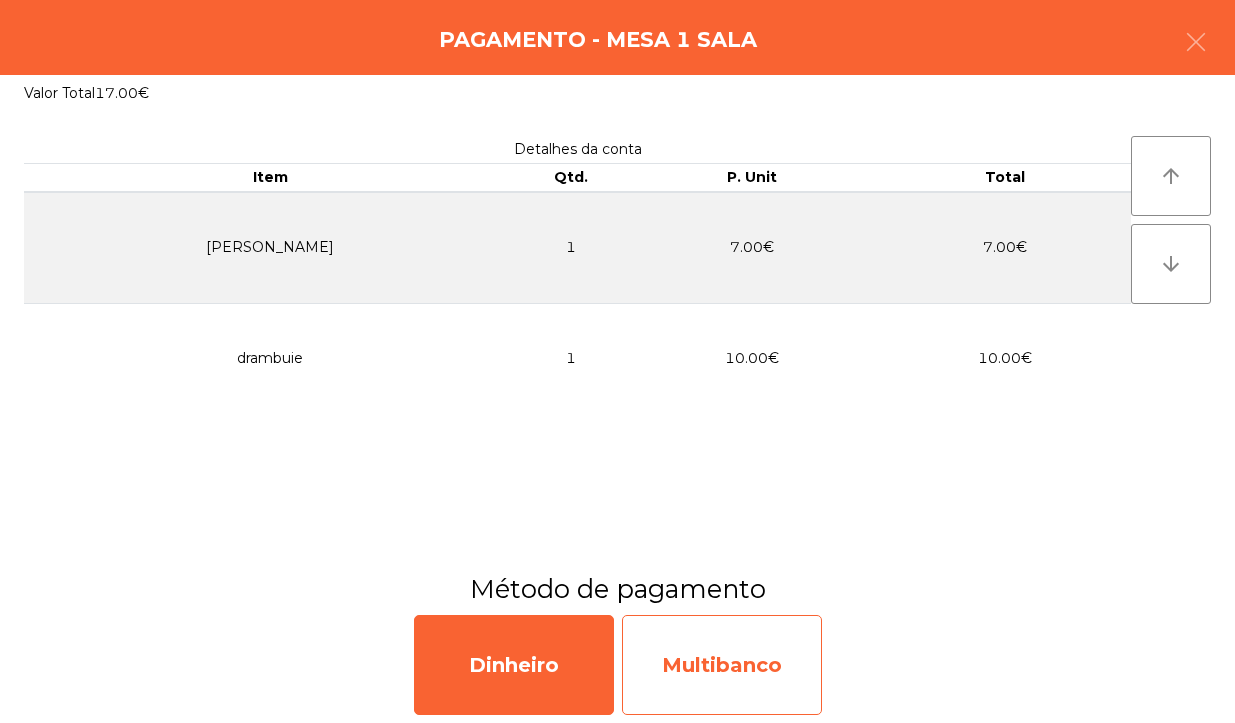 click on "Multibanco" 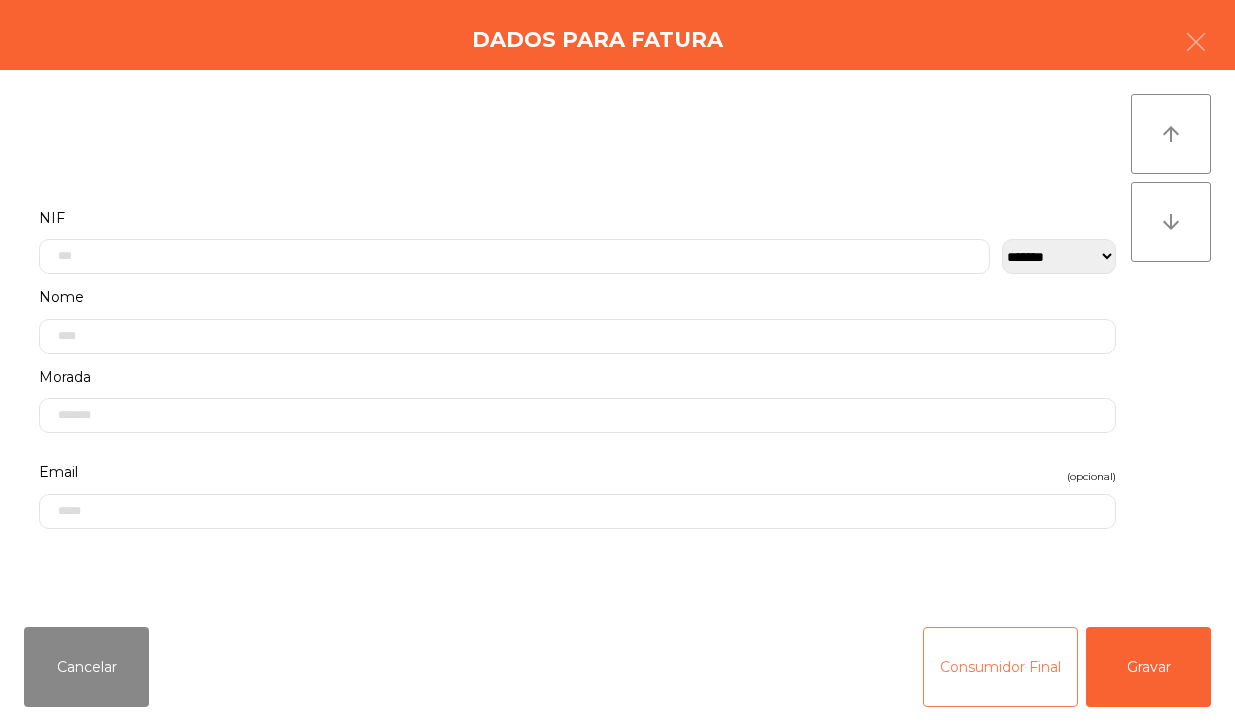 click on "Consumidor Final" 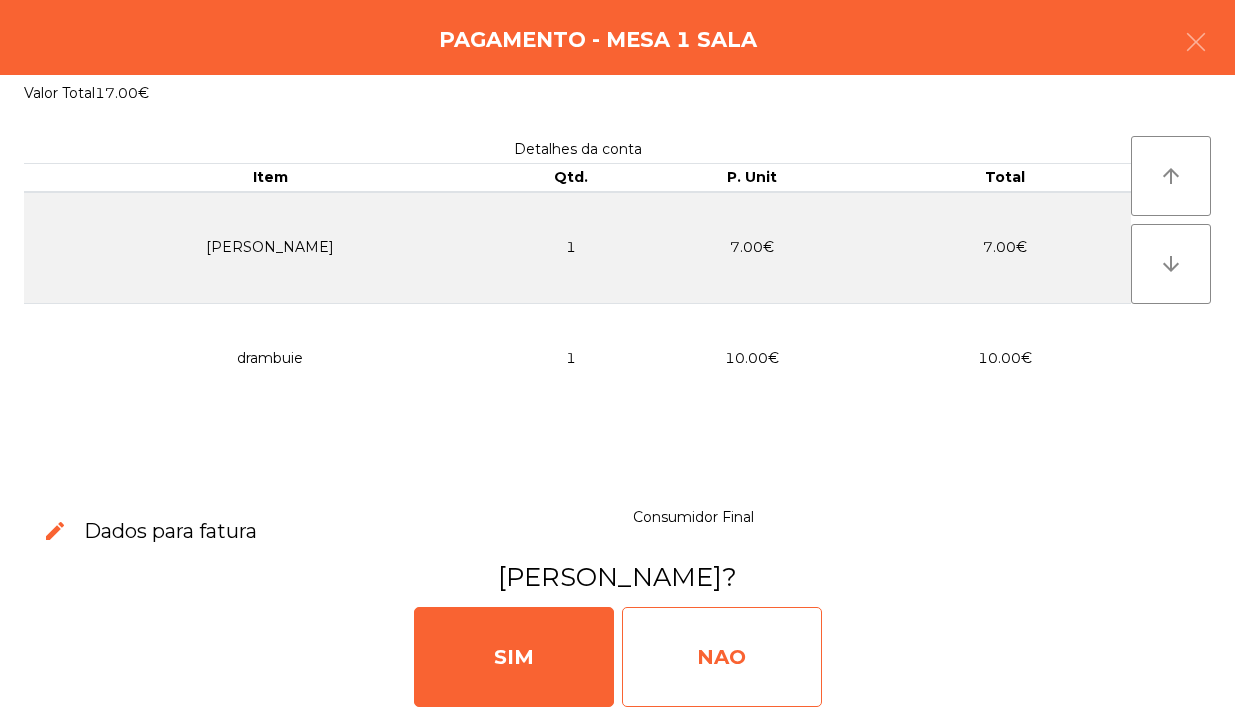 click on "NAO" 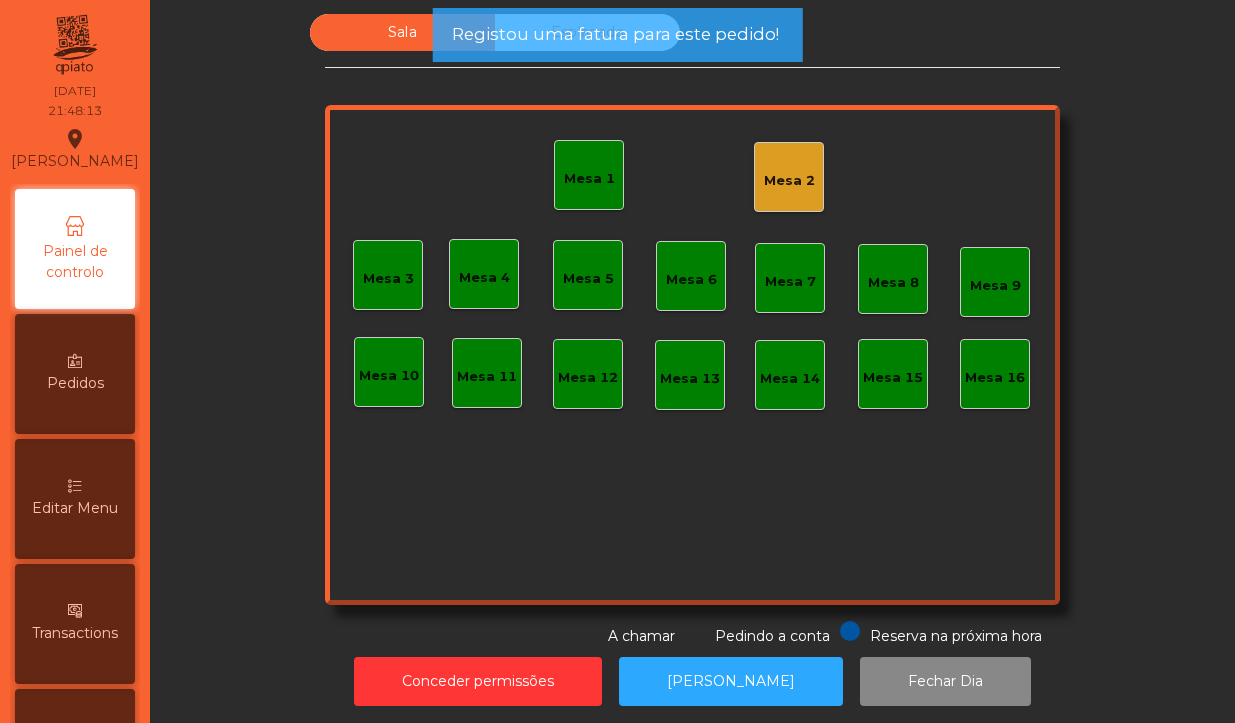 click on "Mesa 1" 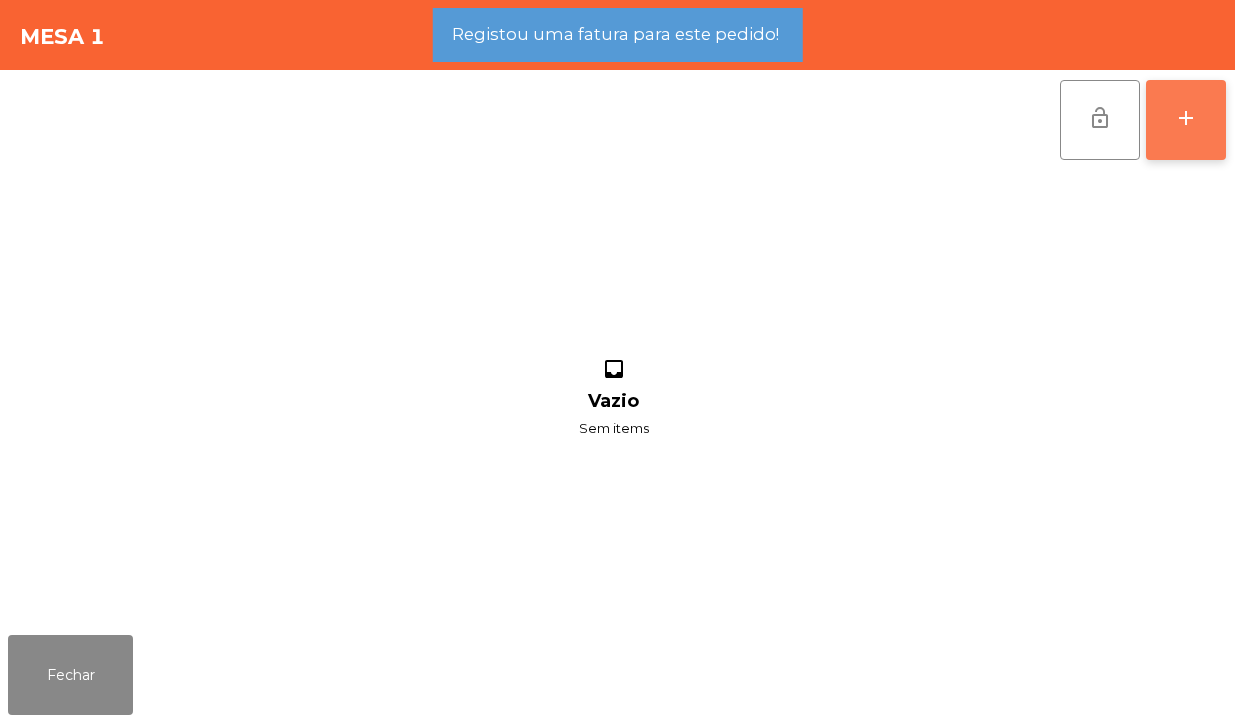 click on "add" 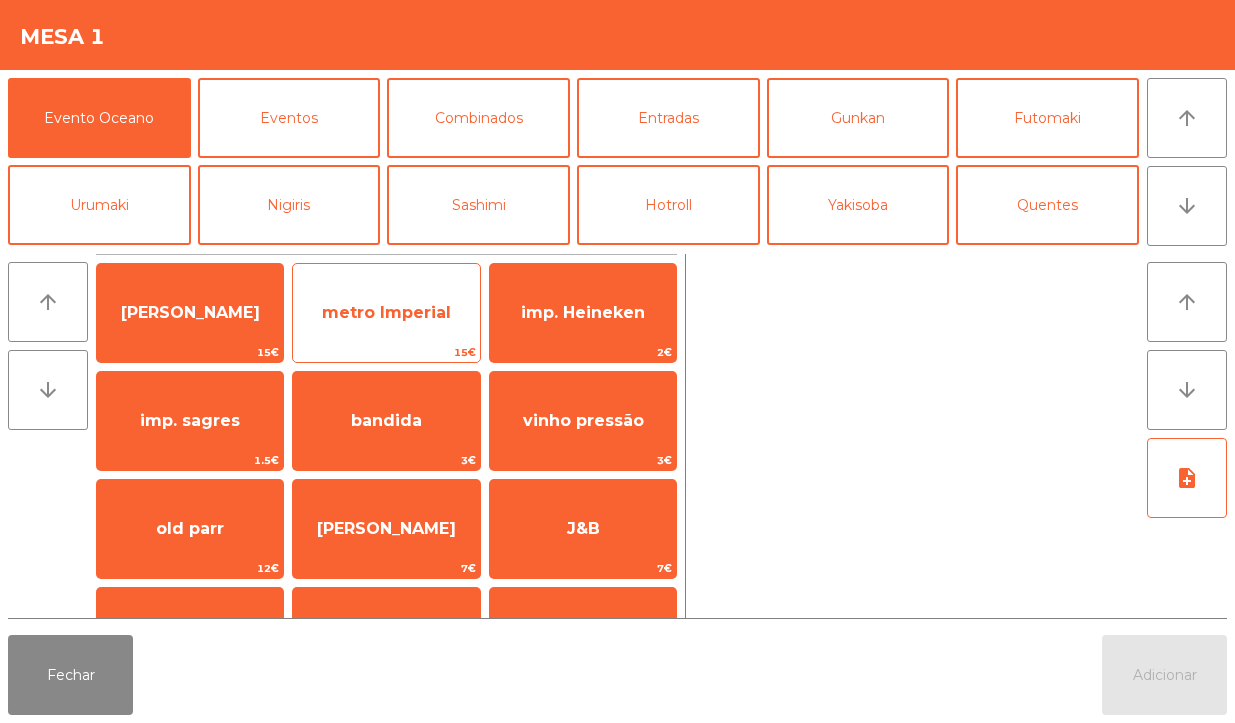 click on "metro Imperial" 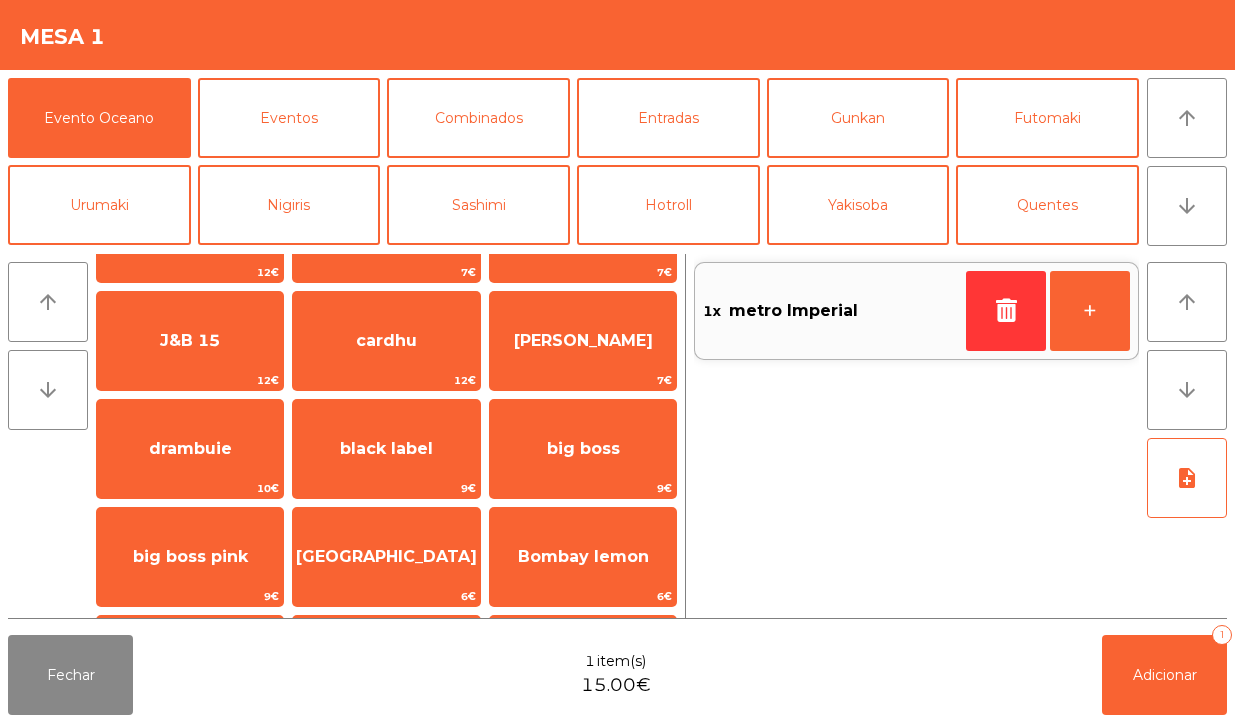 scroll, scrollTop: 295, scrollLeft: 0, axis: vertical 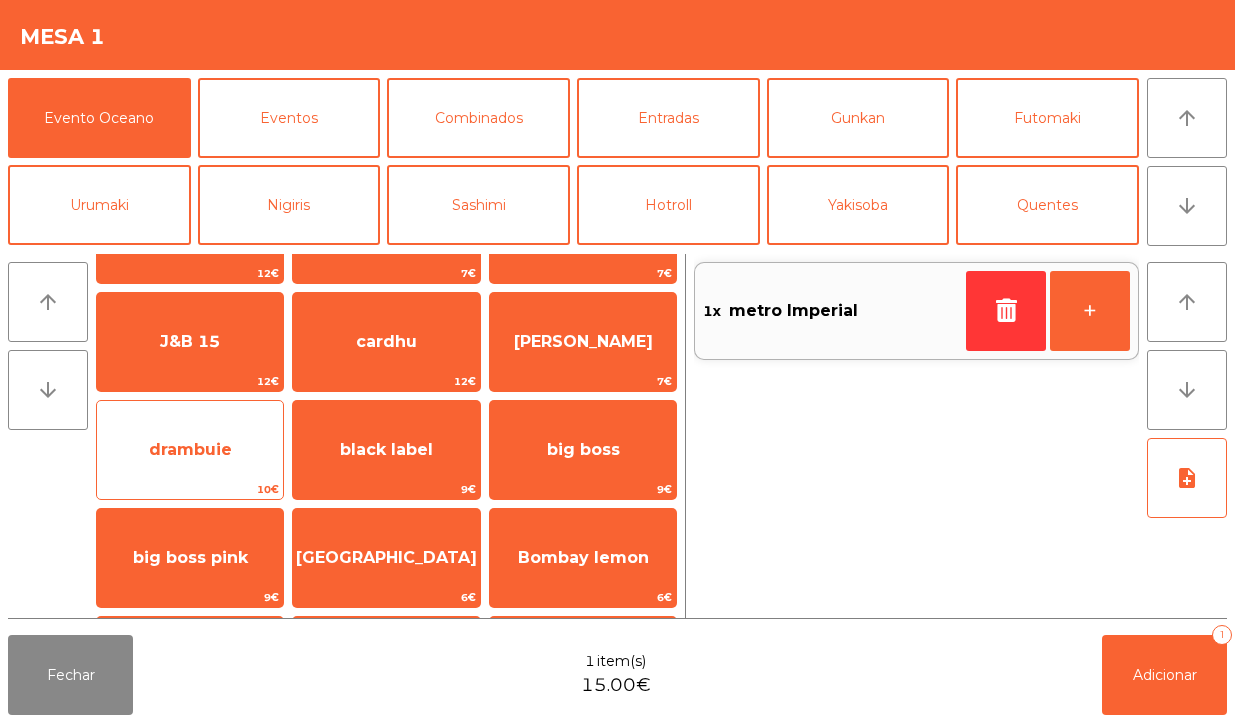 click on "drambuie" 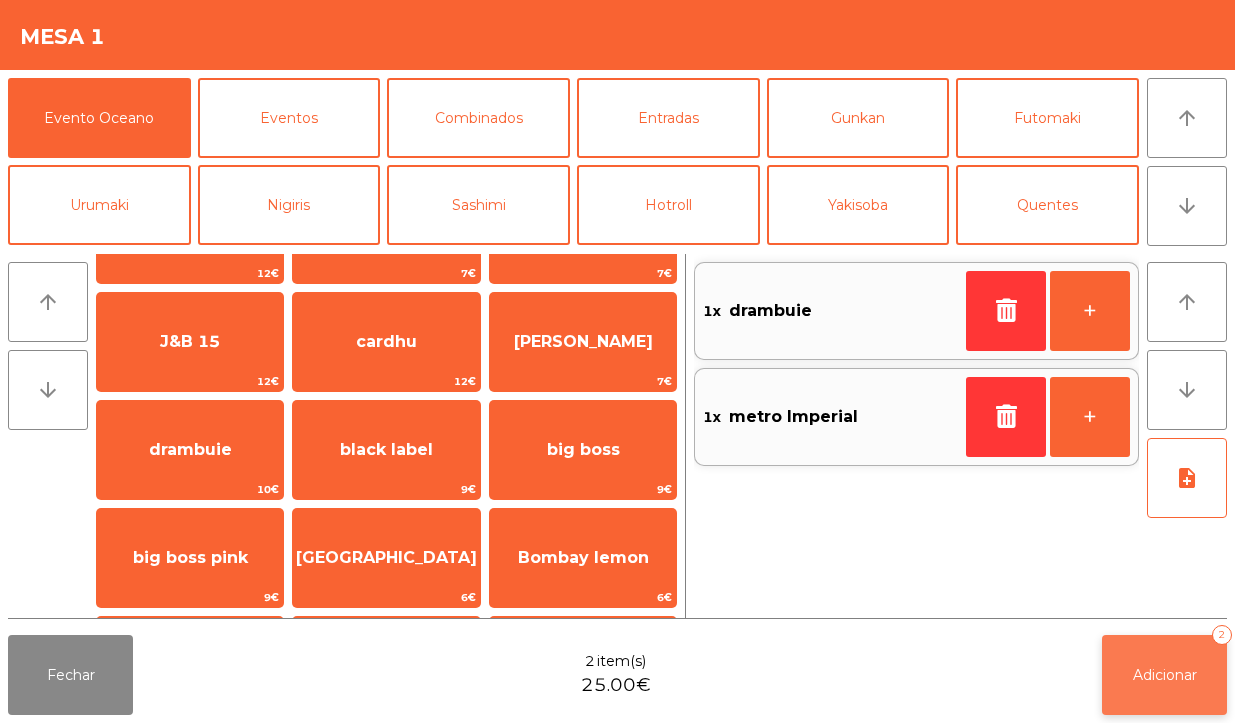 click on "Adicionar   2" 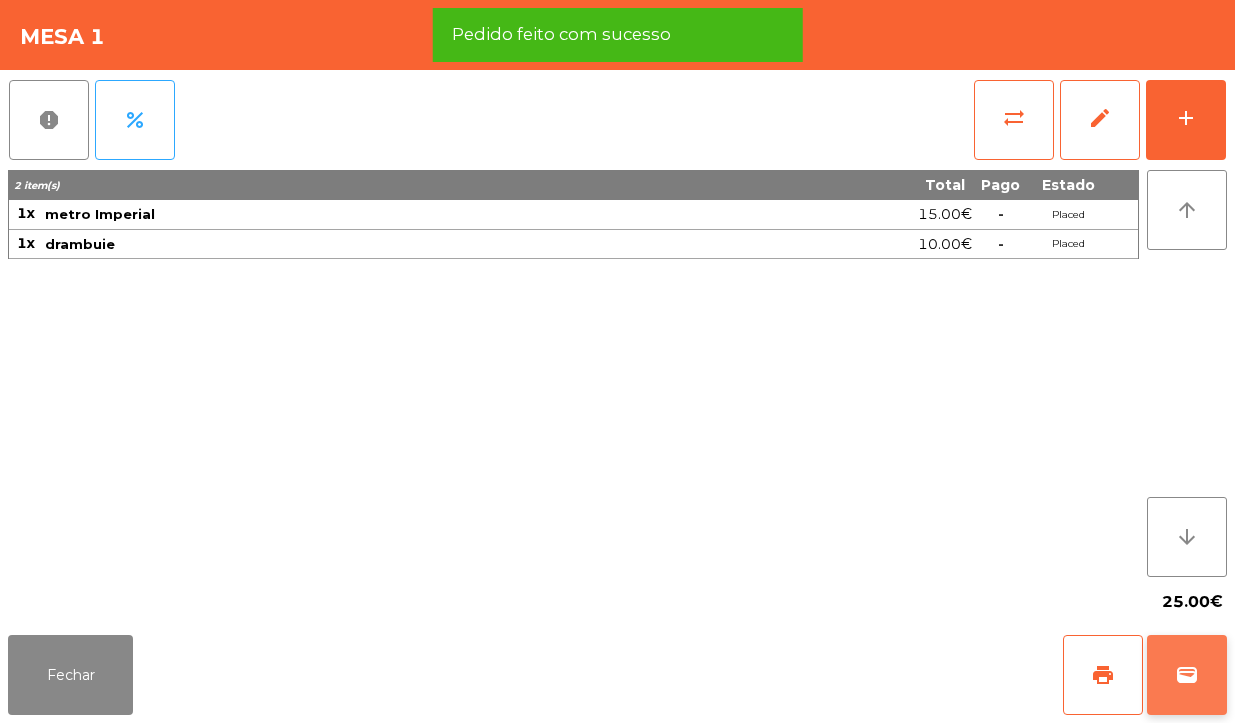 click on "wallet" 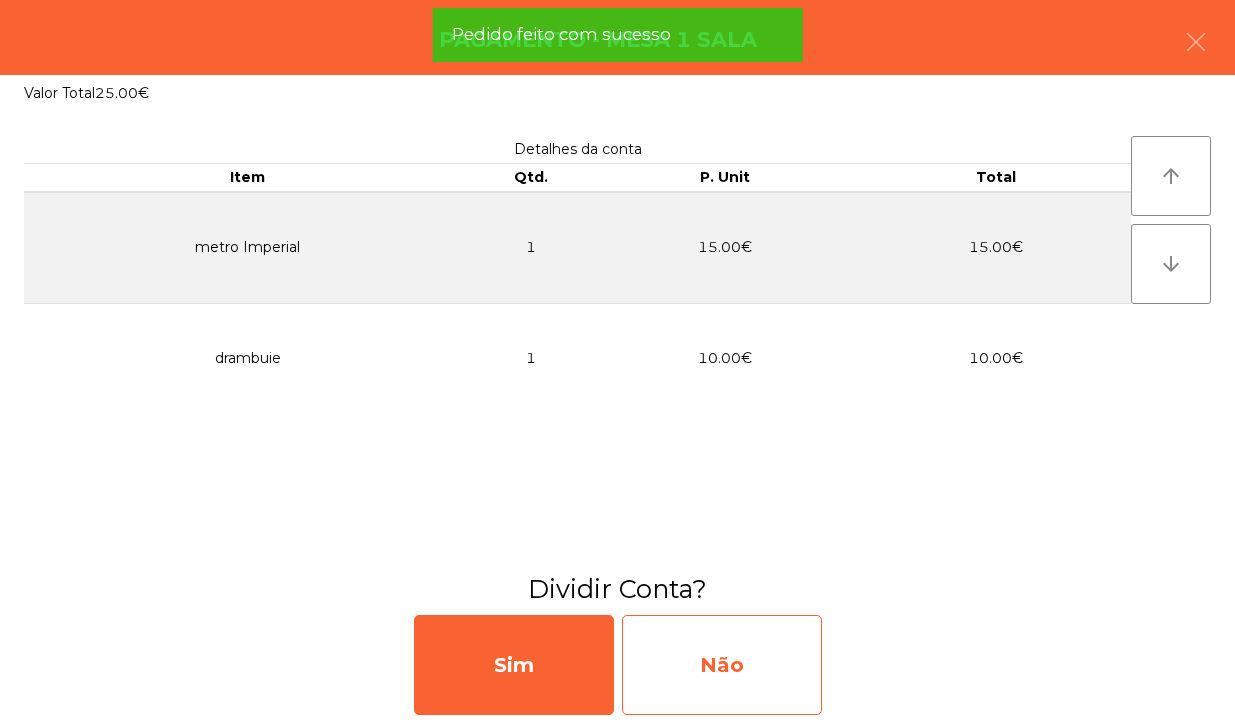 click on "Não" 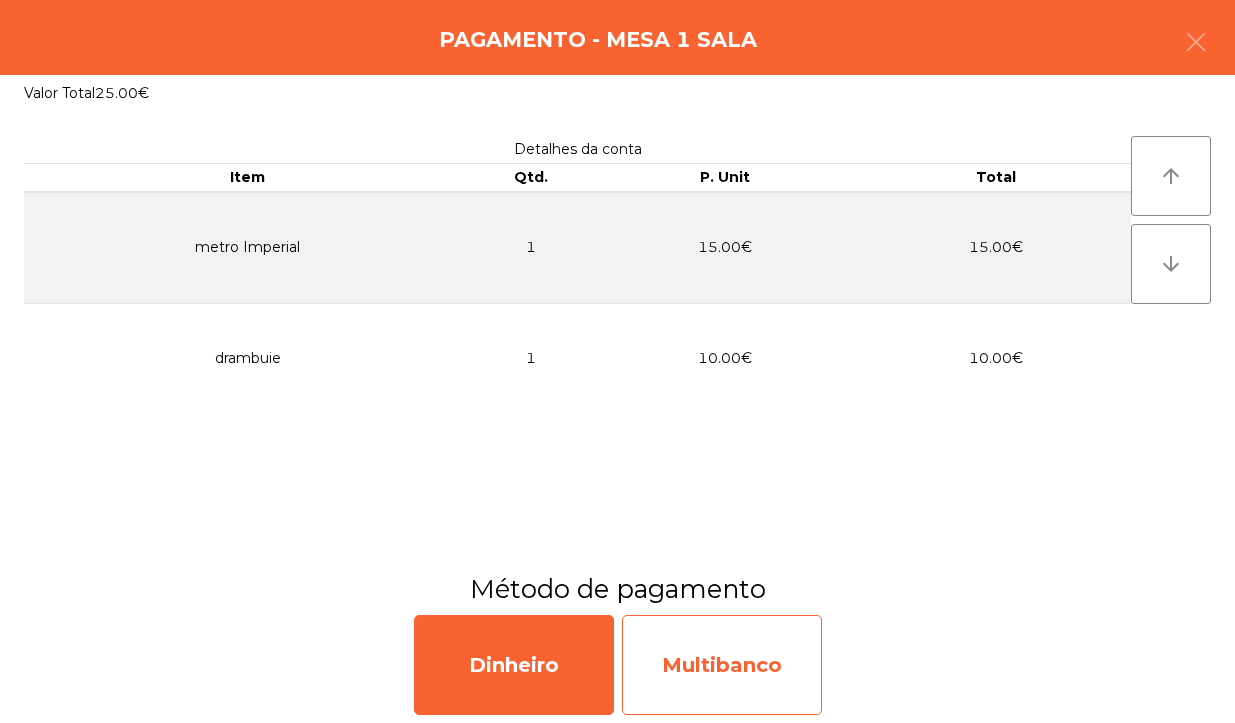 click on "Multibanco" 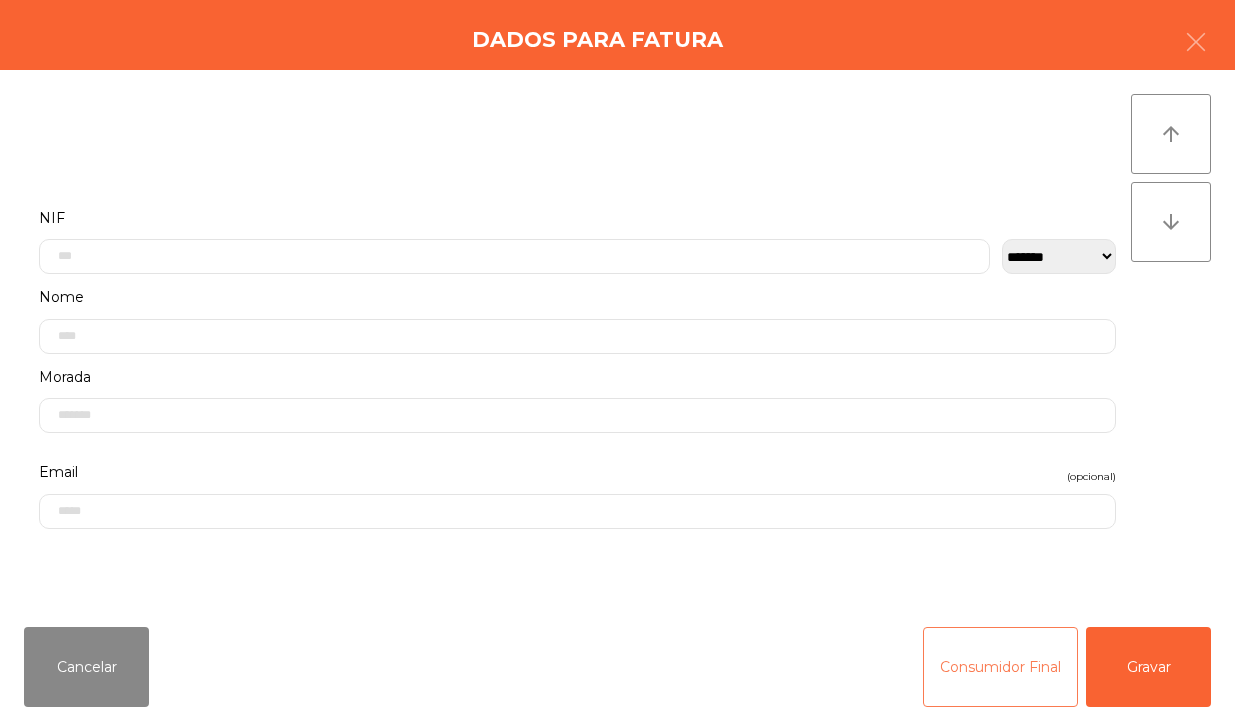 click on "Consumidor Final" 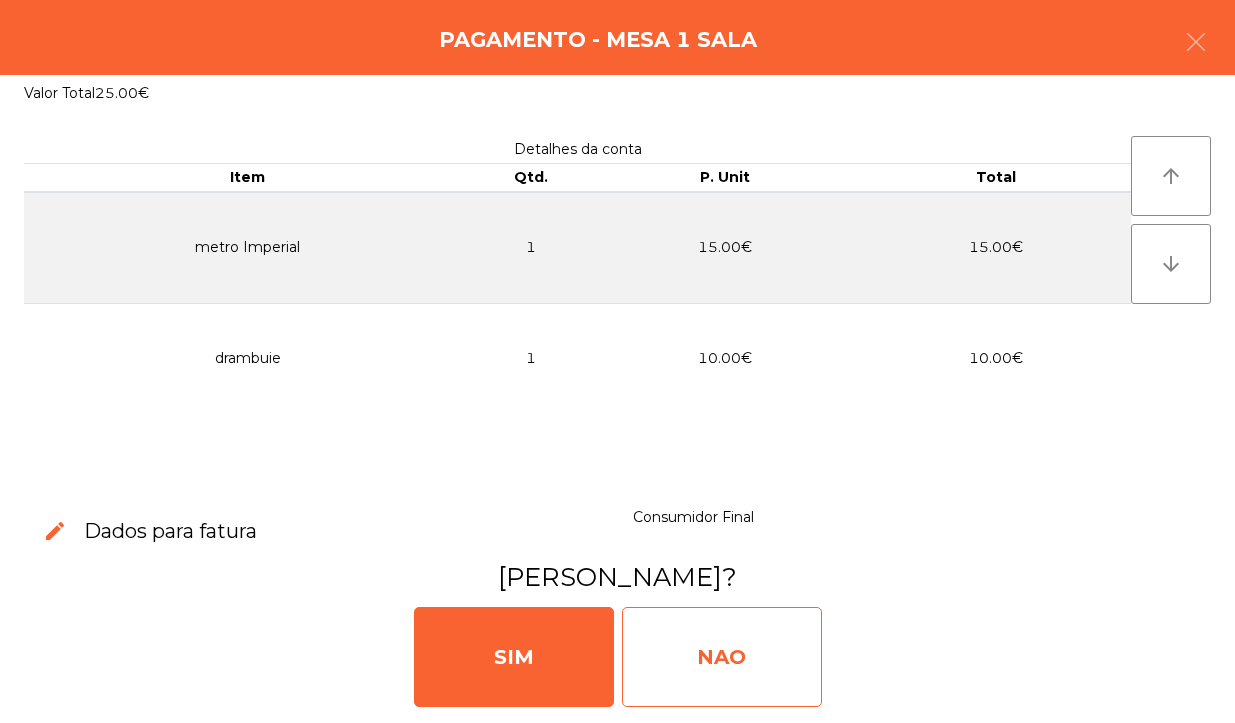 click on "NAO" 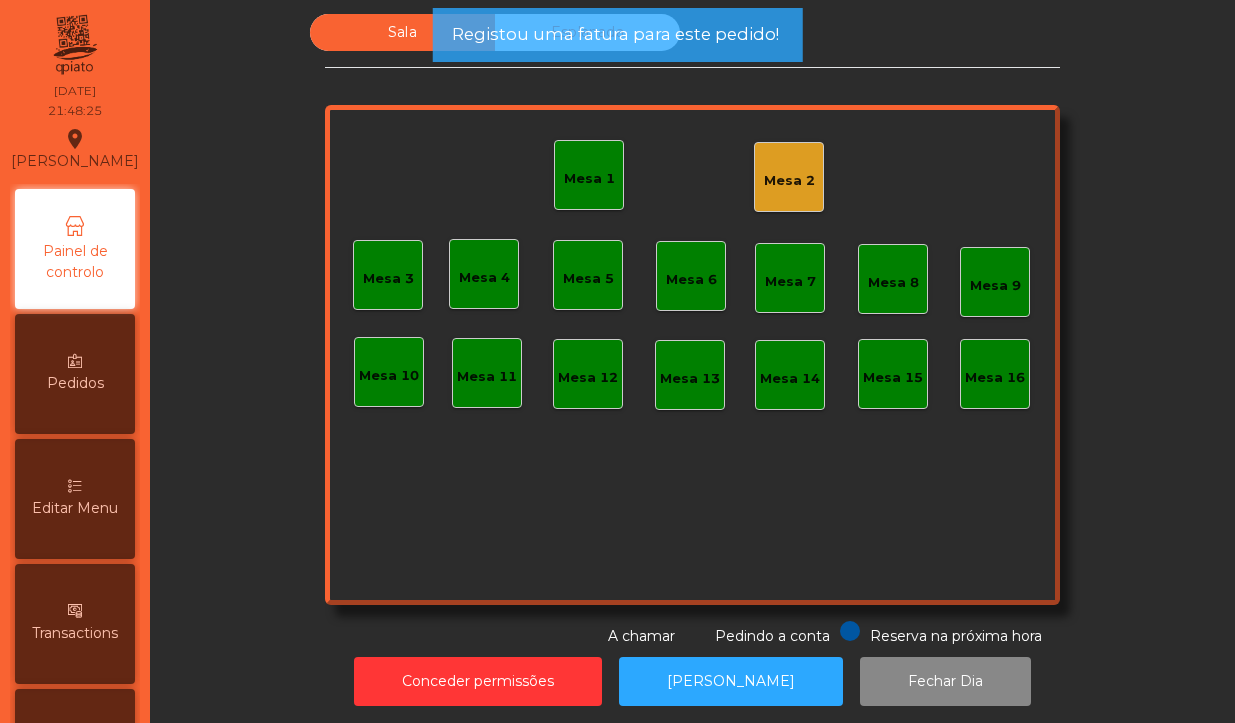 click on "Mesa 1" 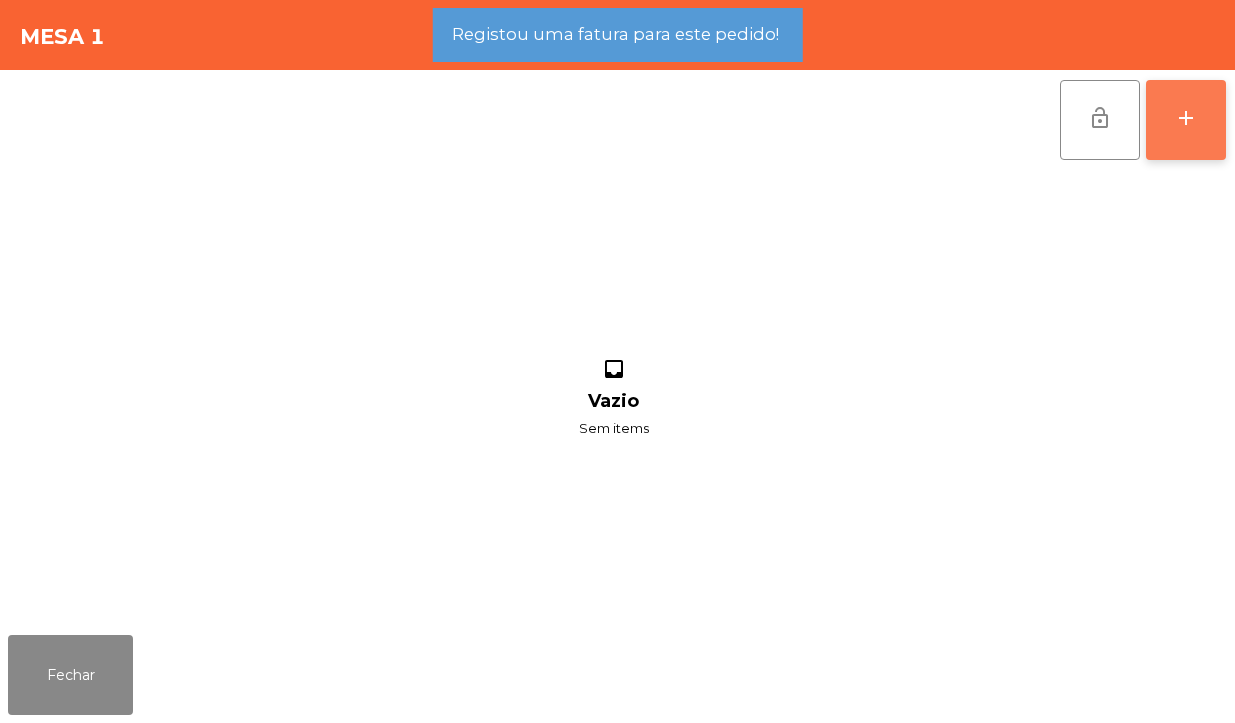 click on "add" 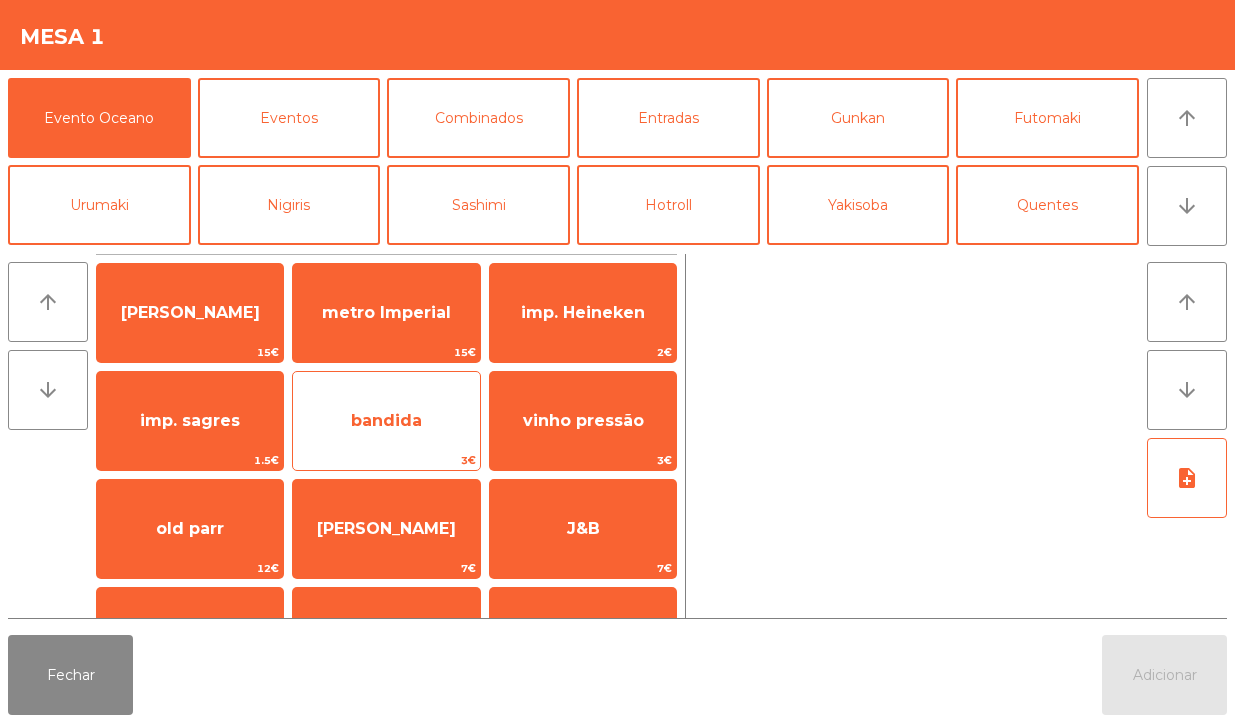 click on "bandida" 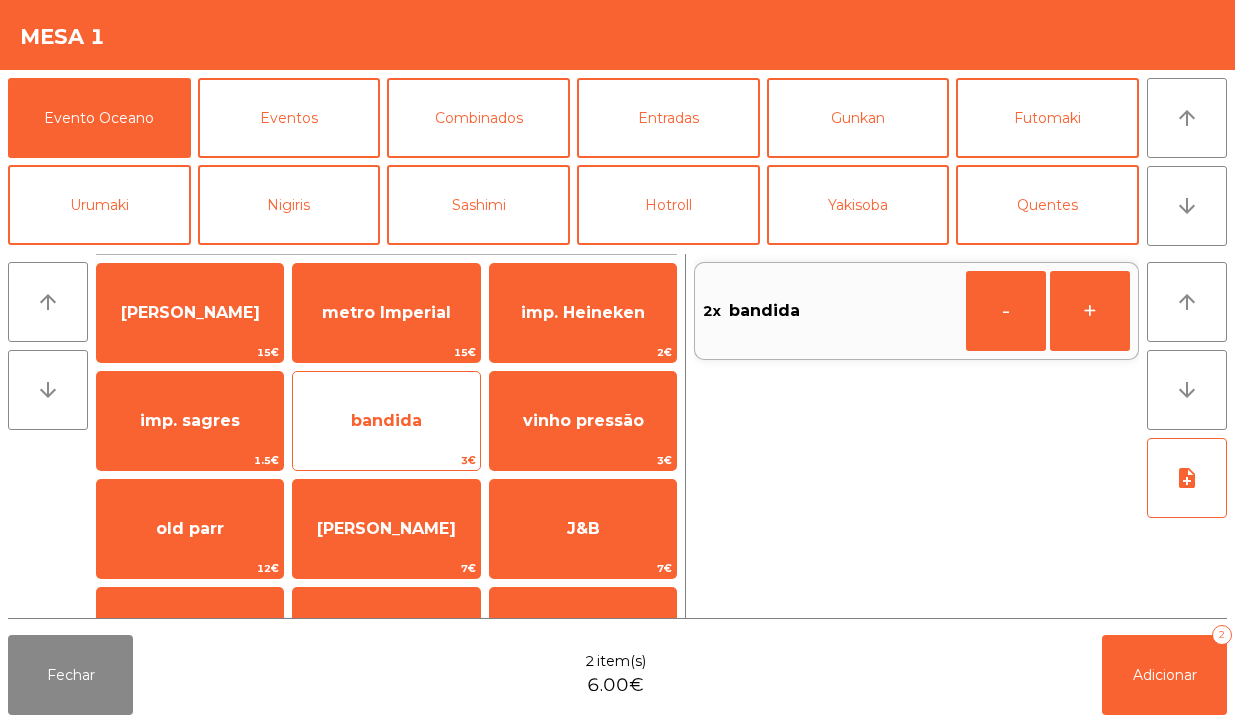 click on "bandida" 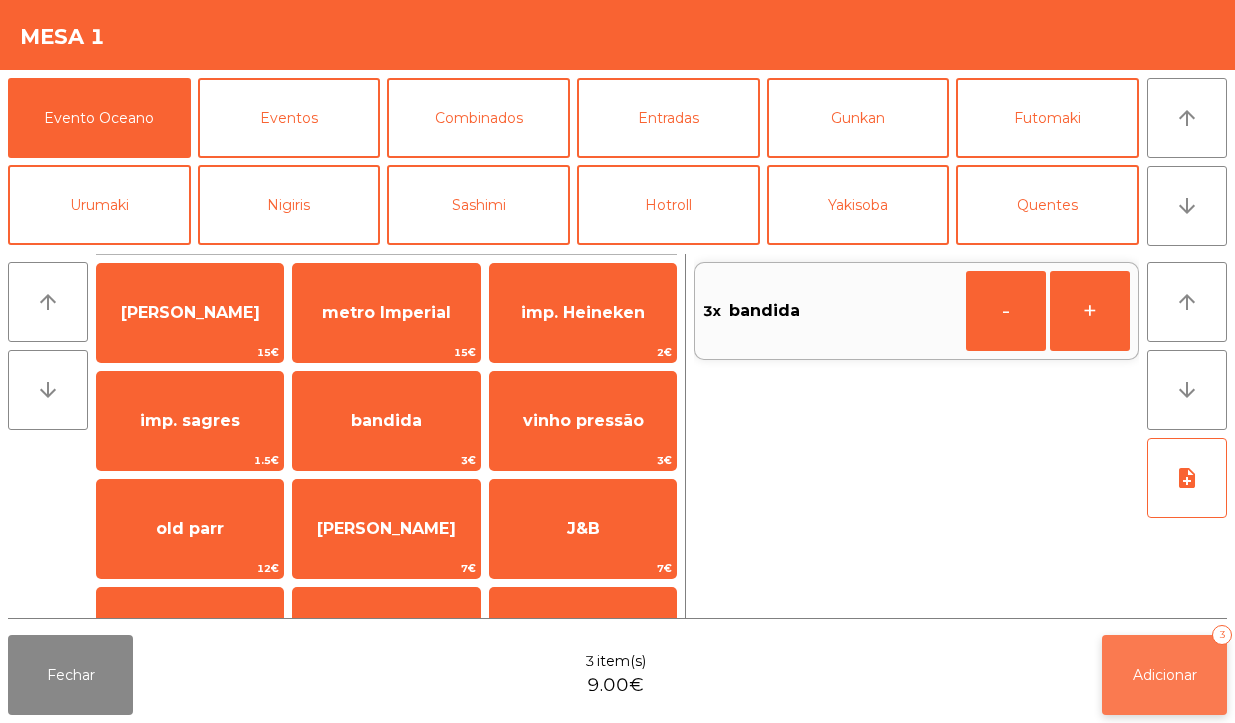 click on "Adicionar   3" 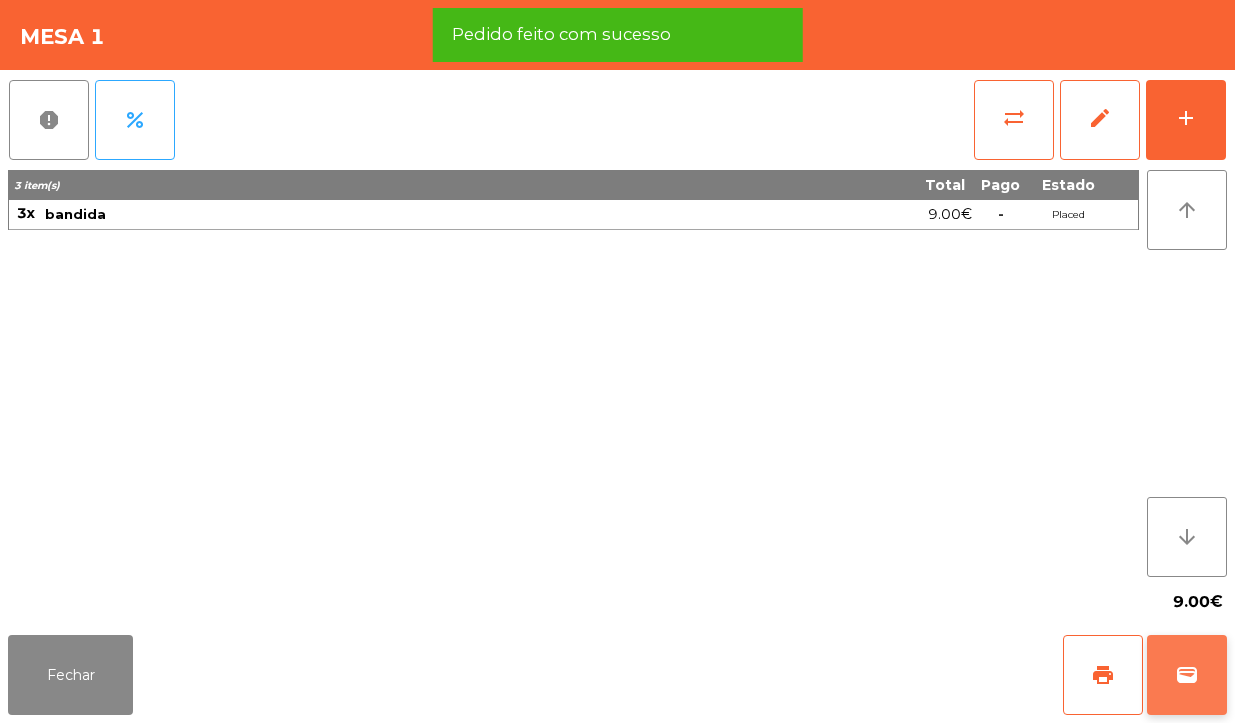 click on "wallet" 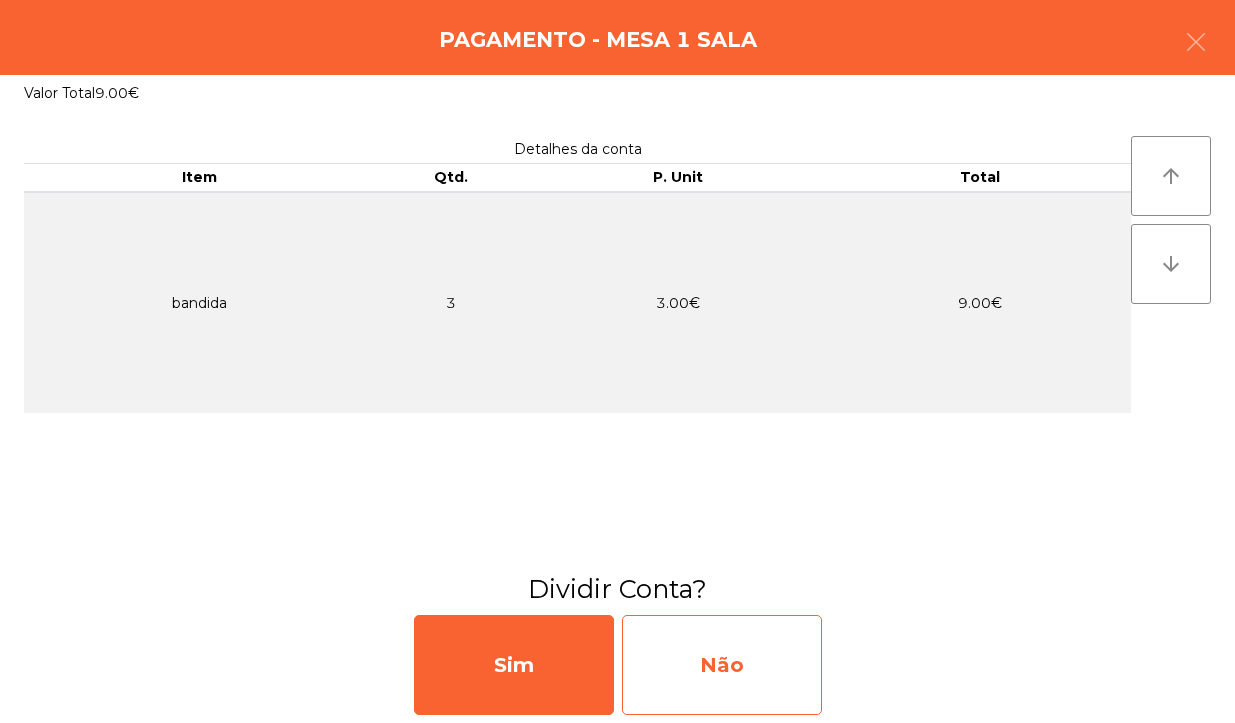 click on "Não" 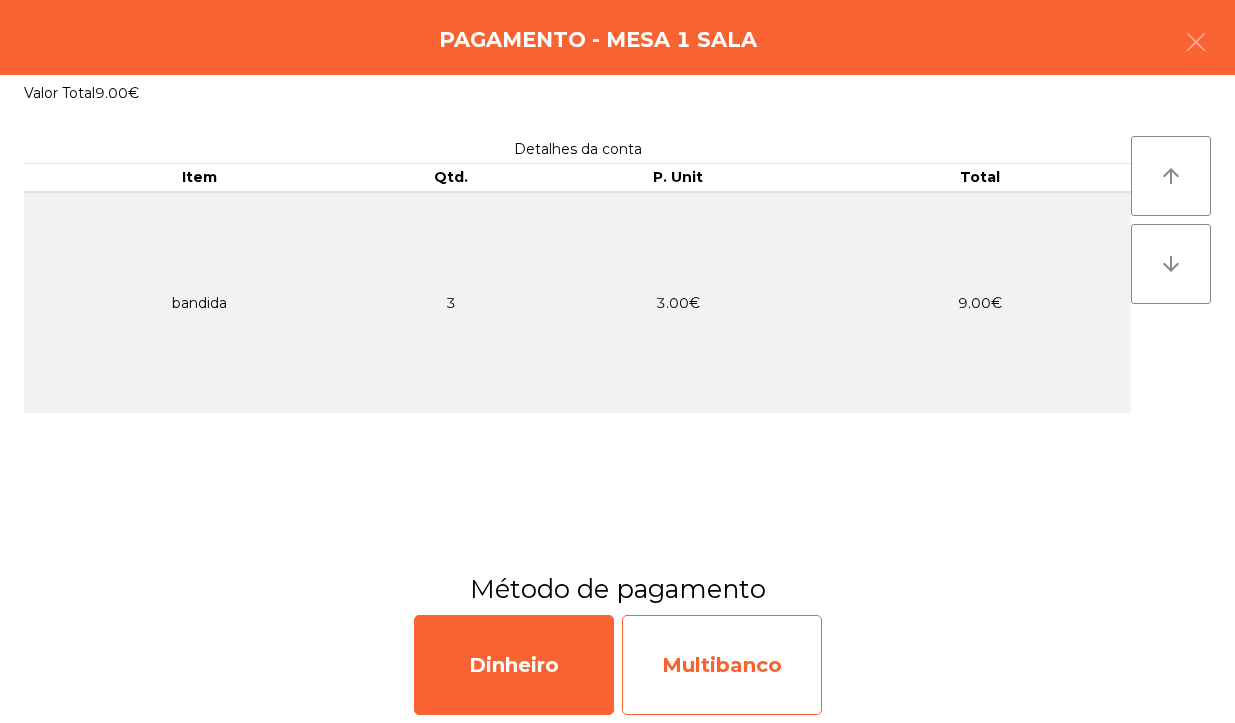 click on "Multibanco" 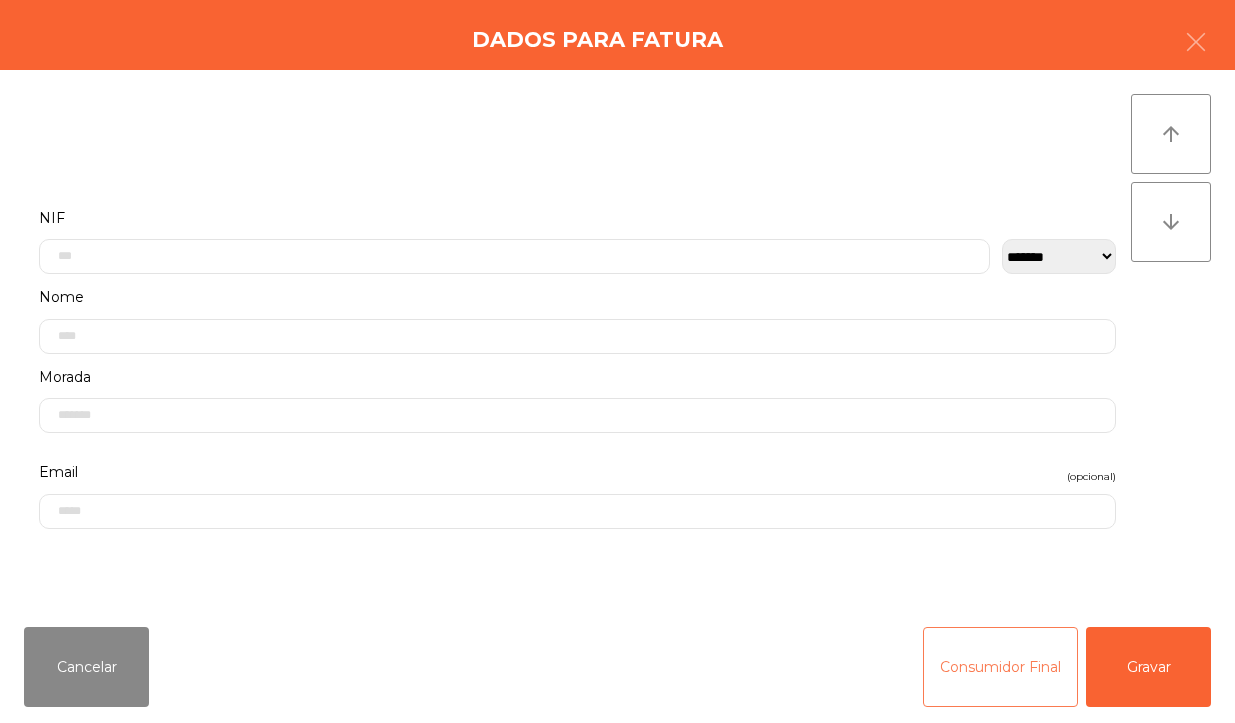 click on "Consumidor Final" 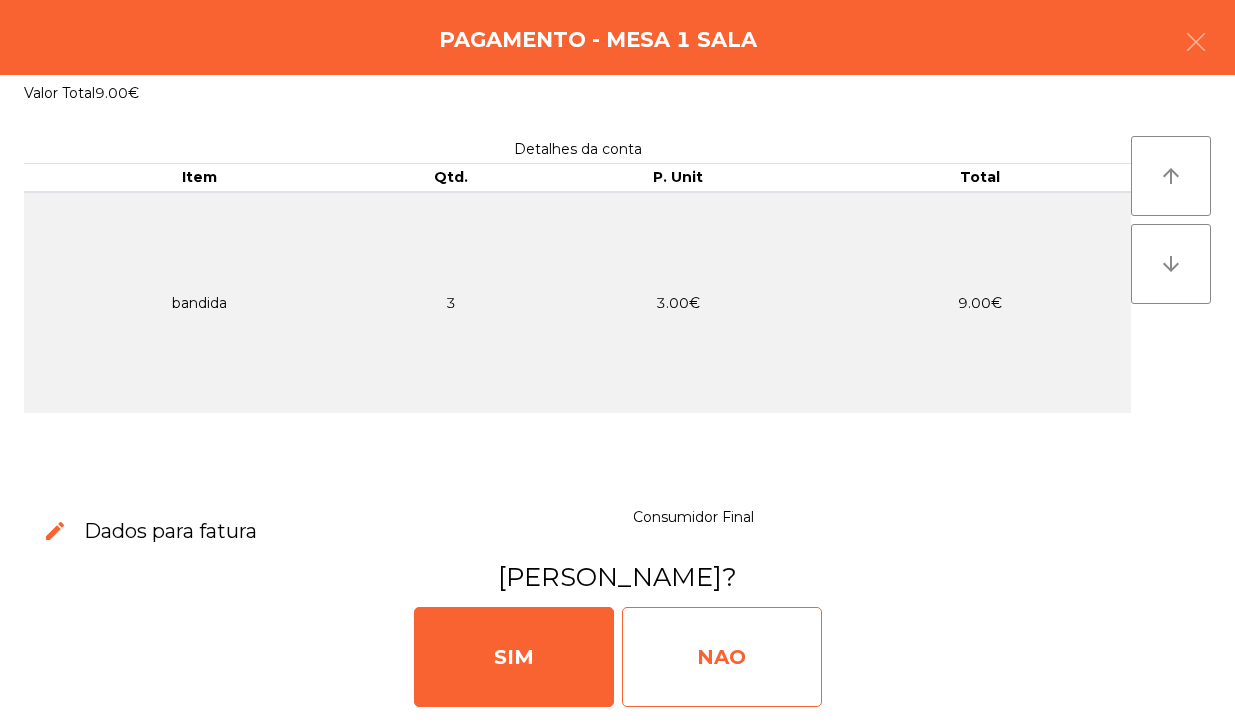 click on "NAO" 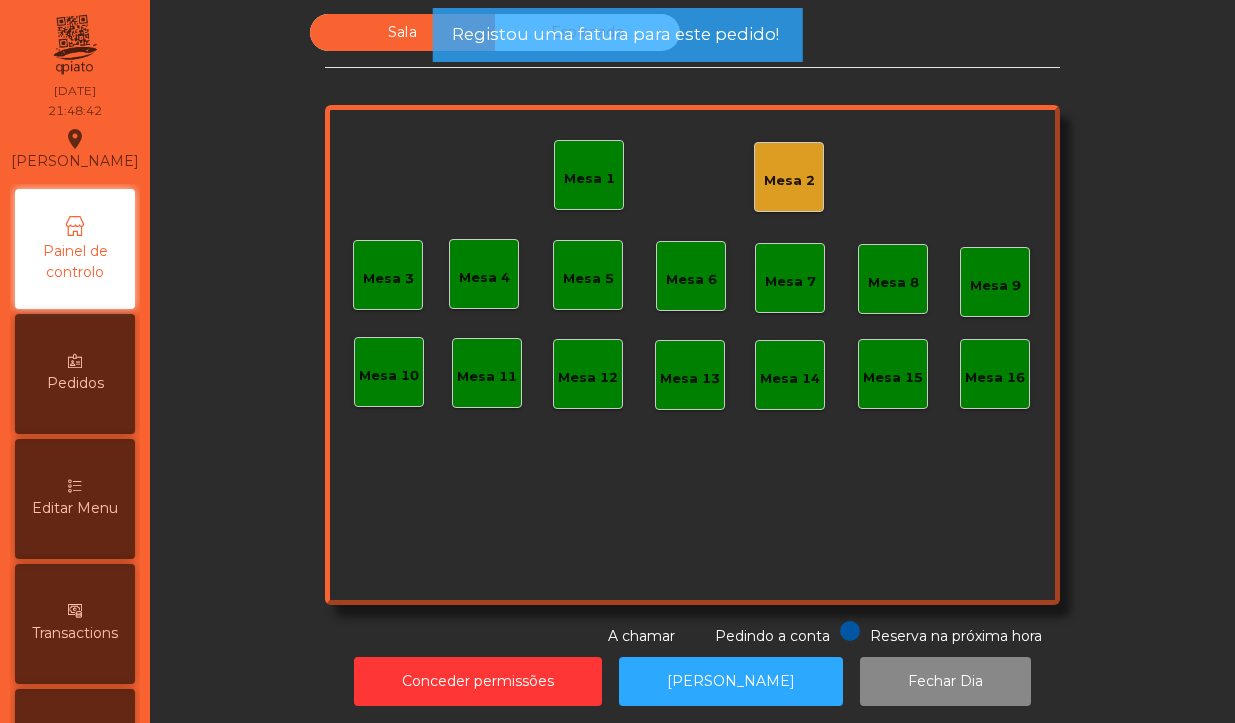 click on "Mesa 1" 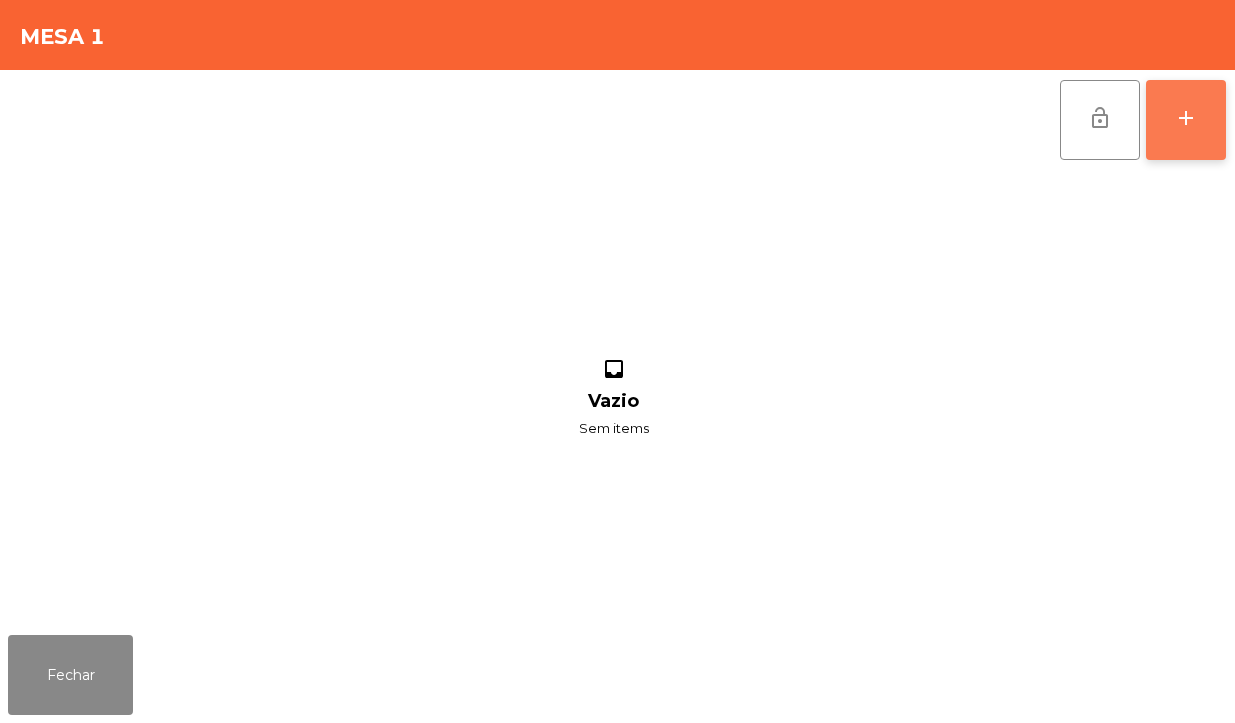 click on "add" 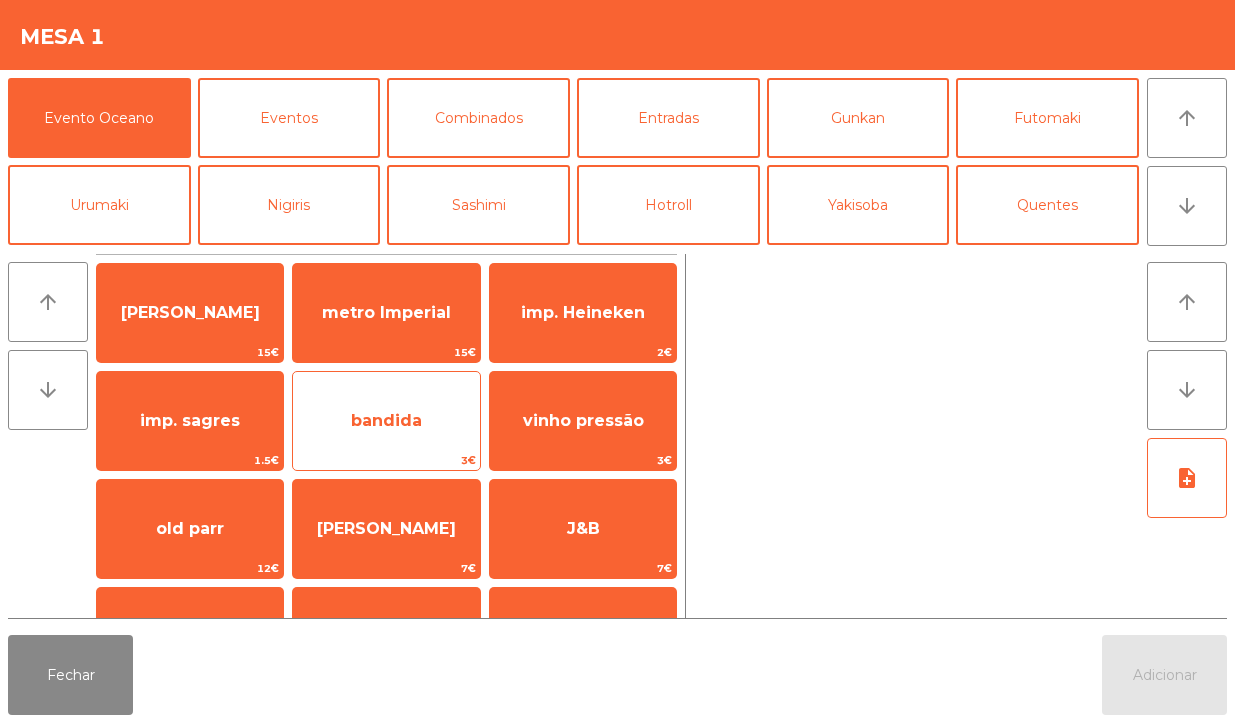 click on "bandida" 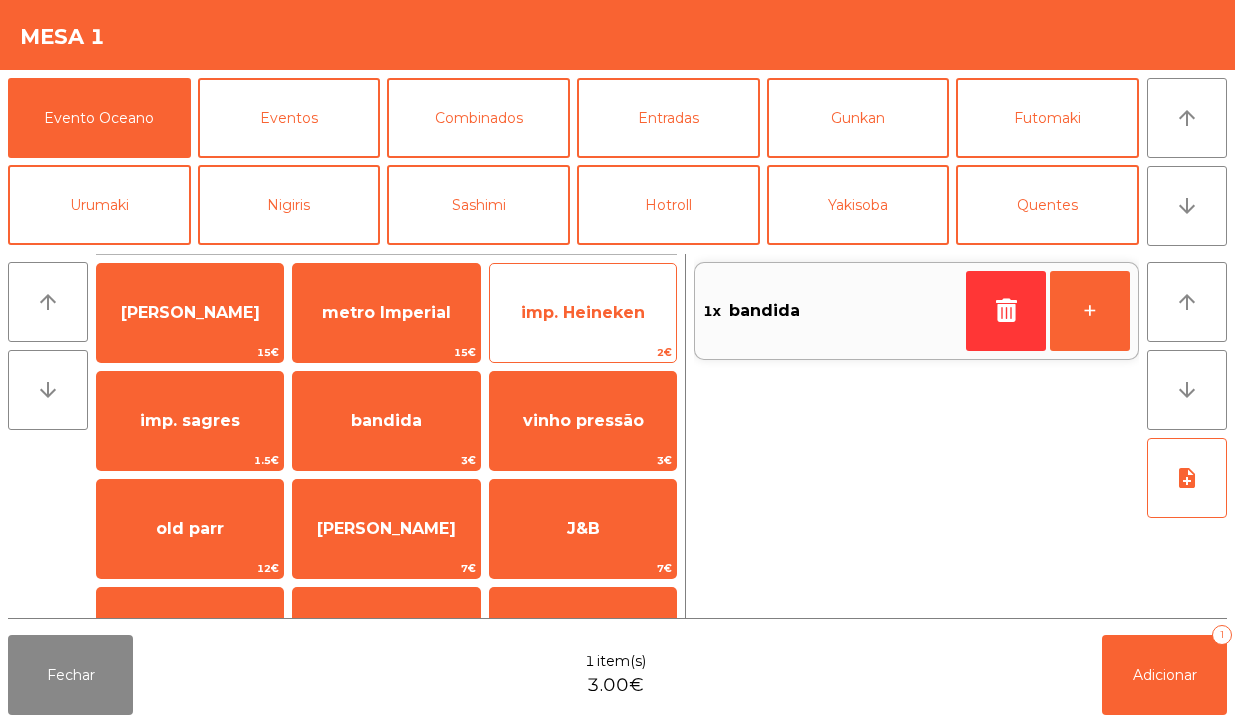 click on "imp. Heineken" 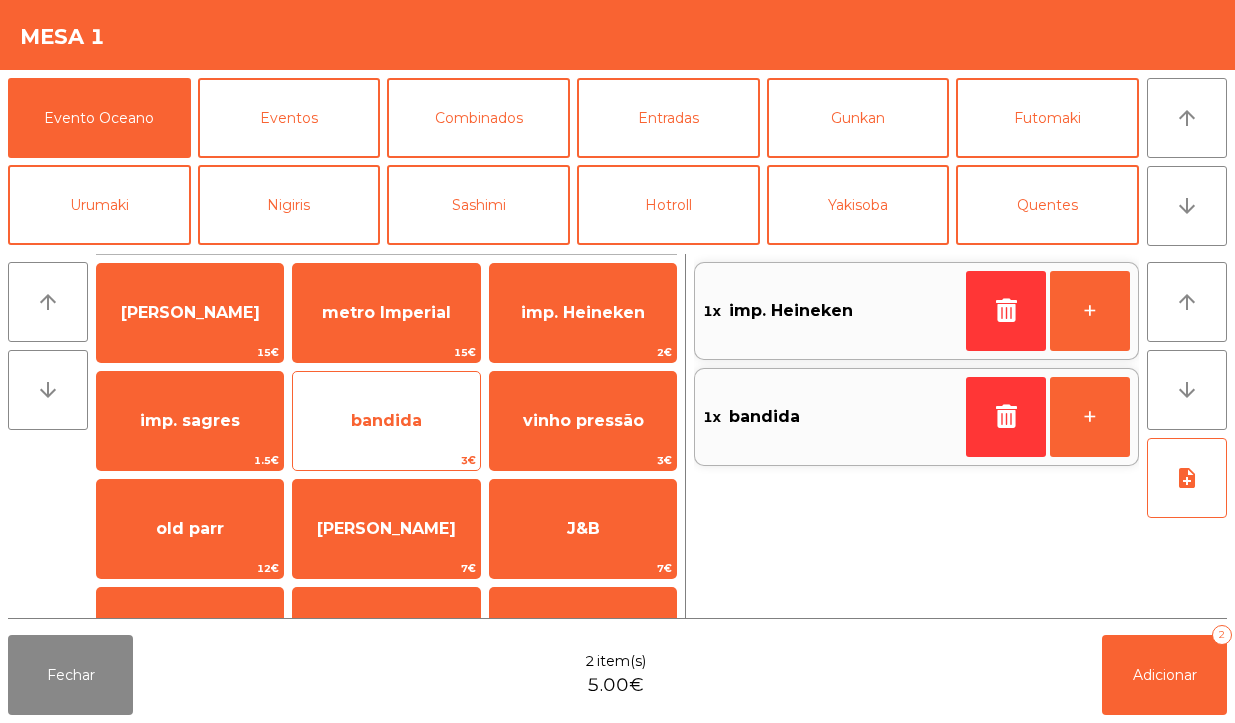 click on "bandida" 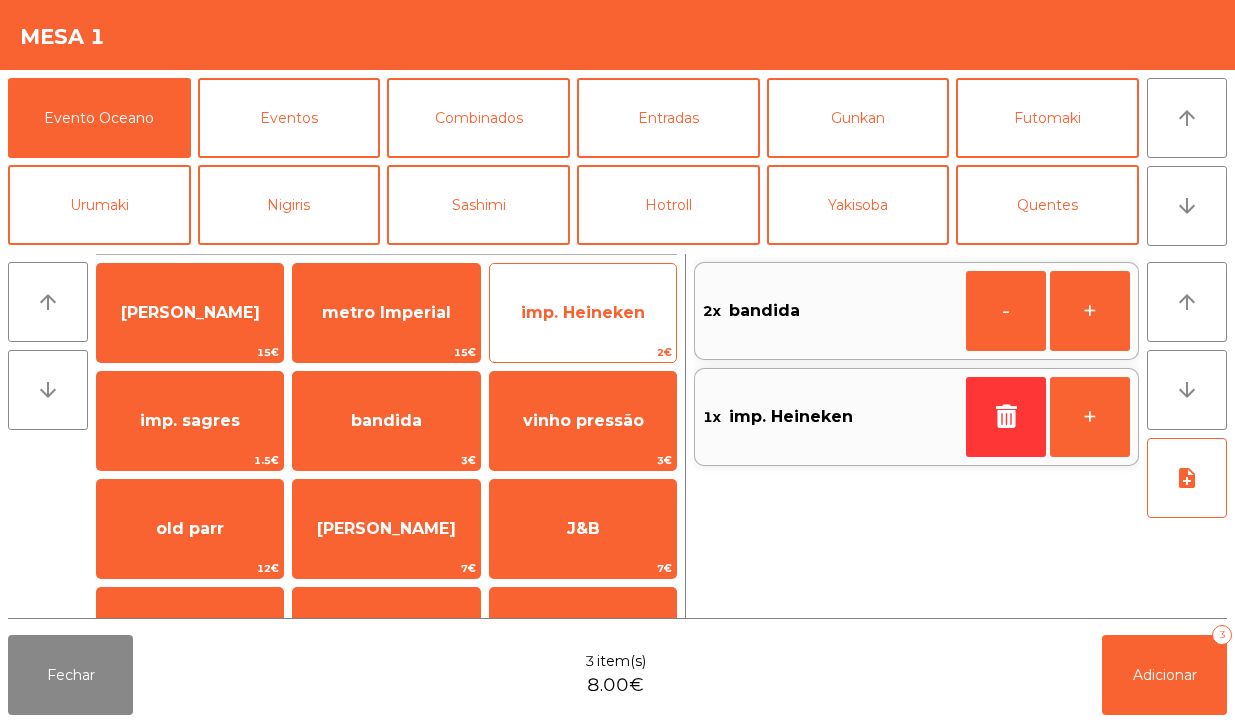 click on "imp. Heineken" 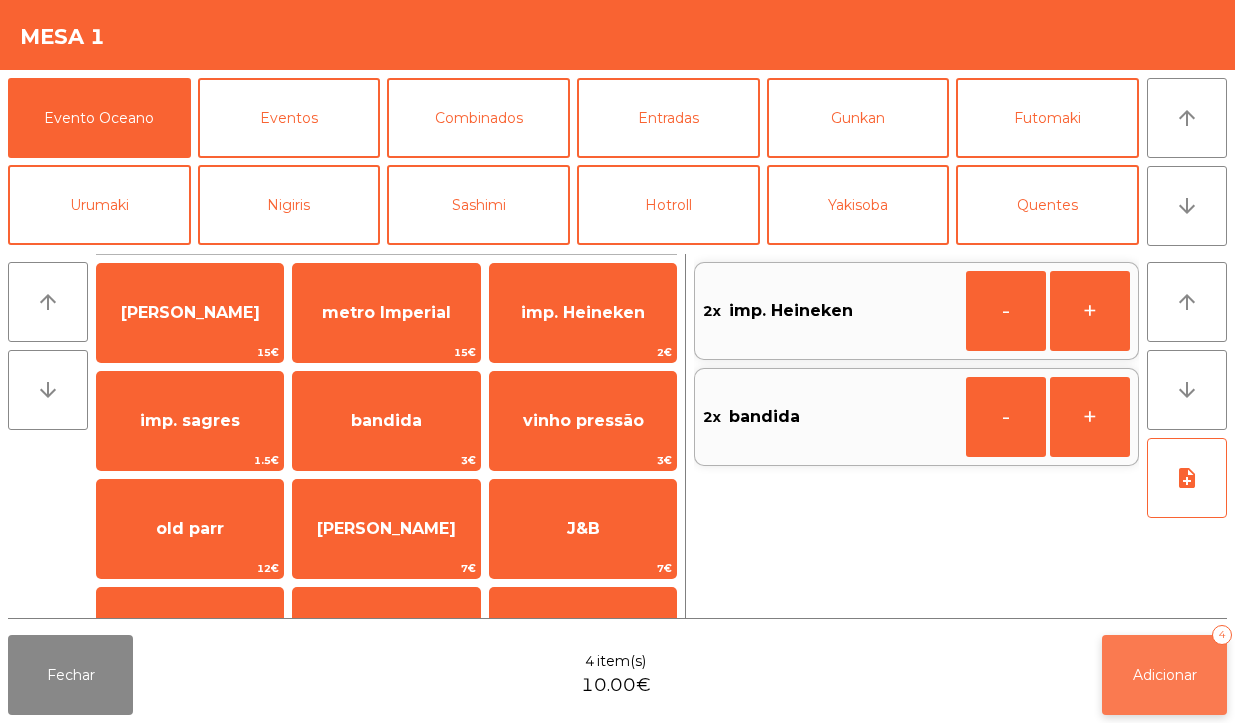 click on "Adicionar   4" 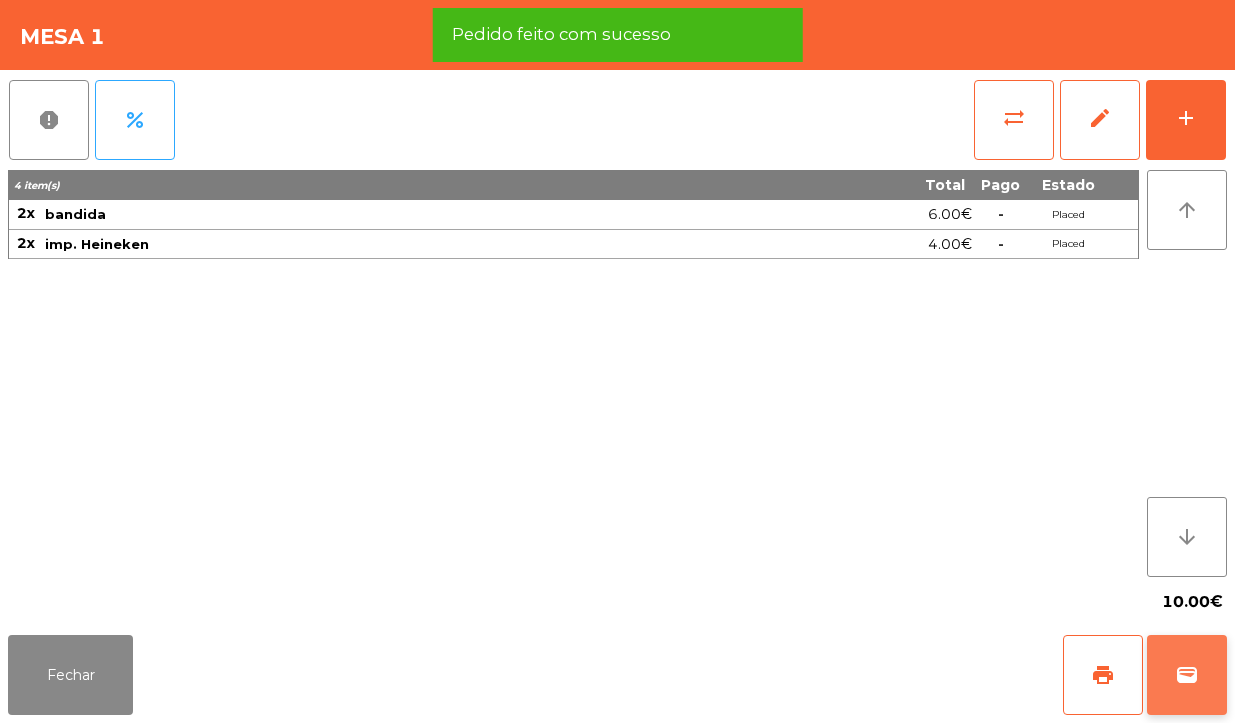 click on "wallet" 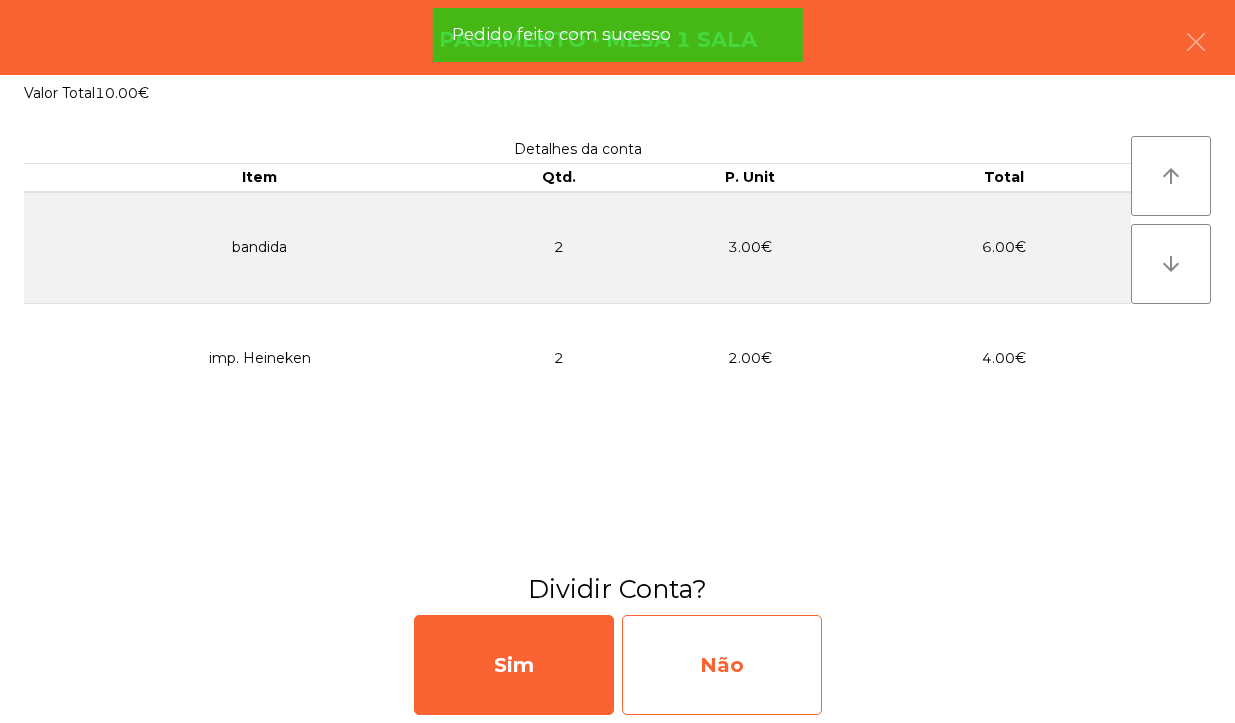 click on "Não" 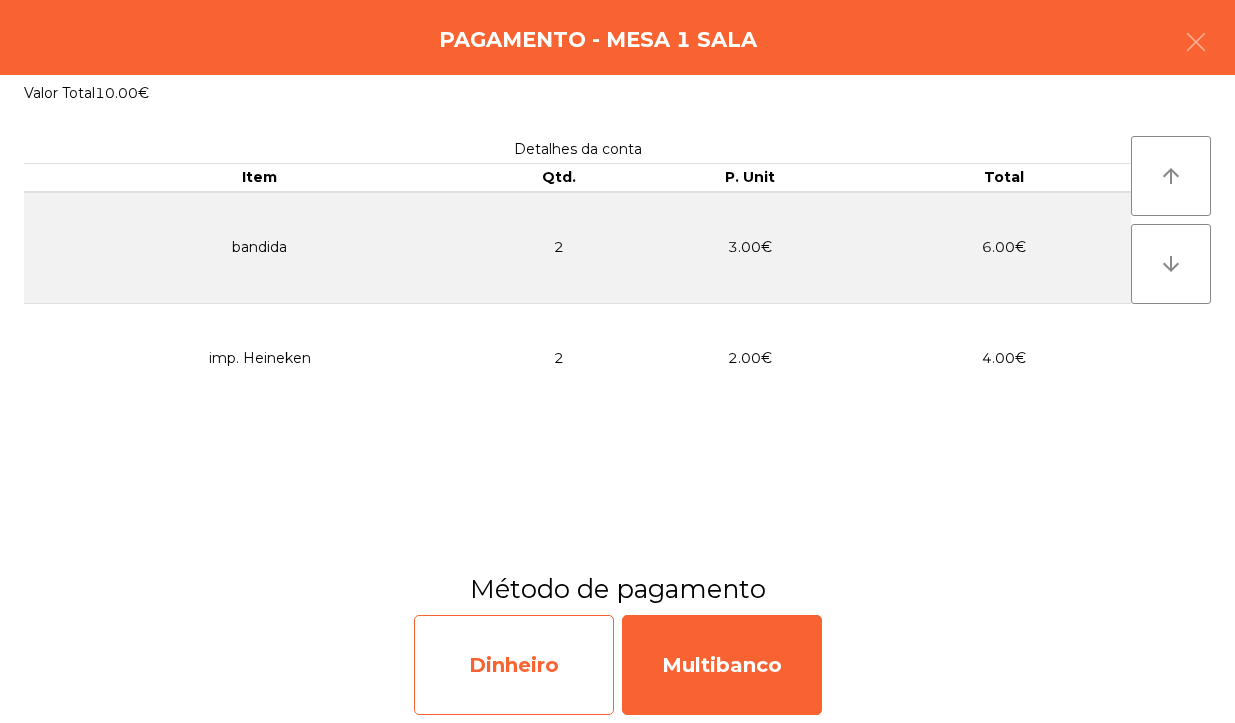 click on "Dinheiro" 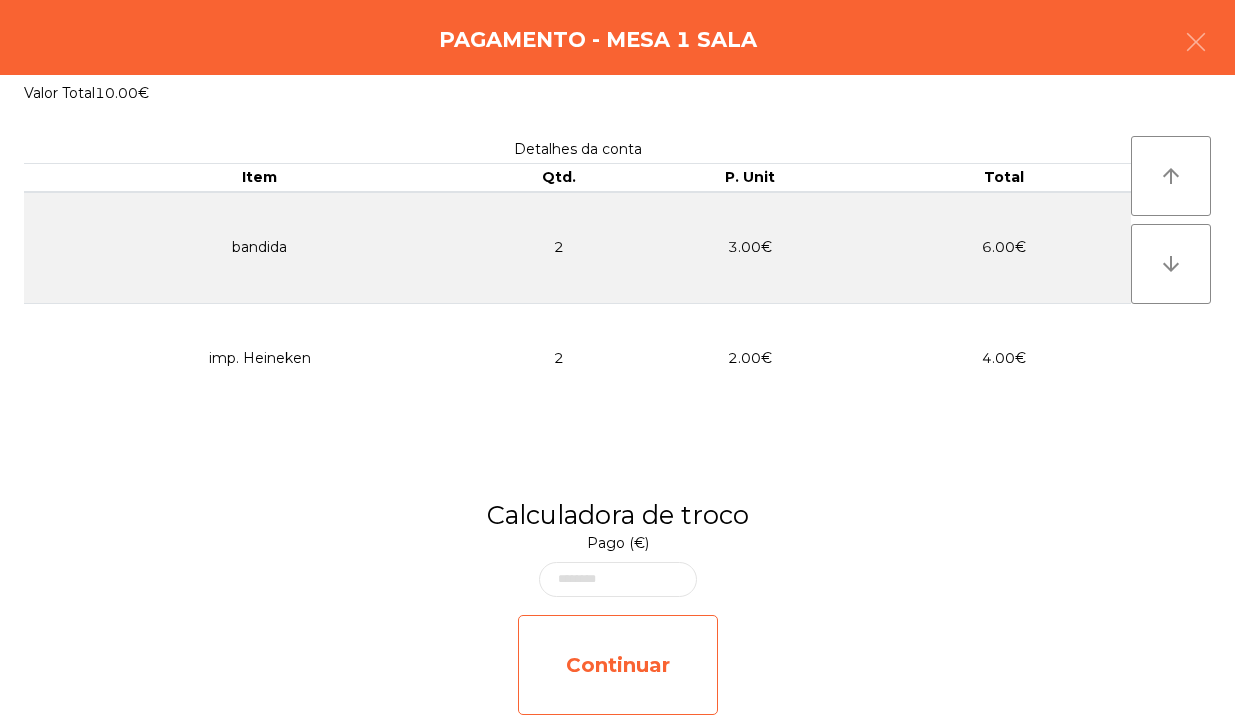 click on "Continuar" 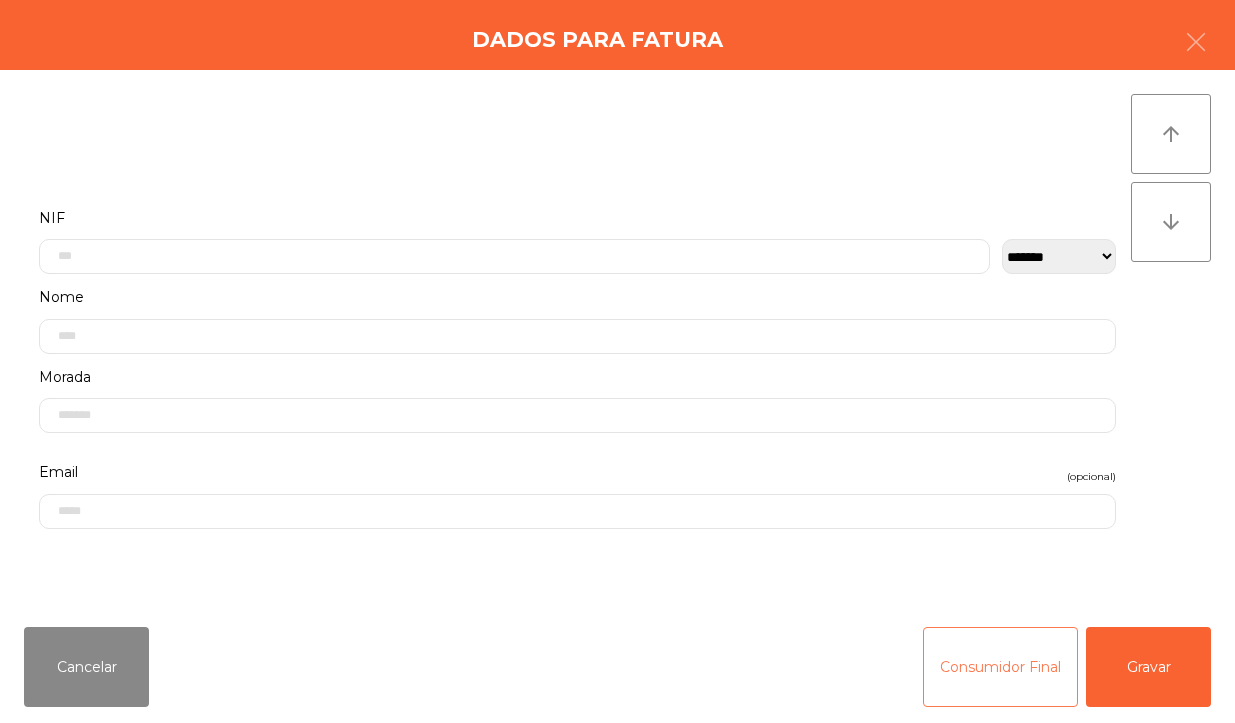 click on "Consumidor Final" 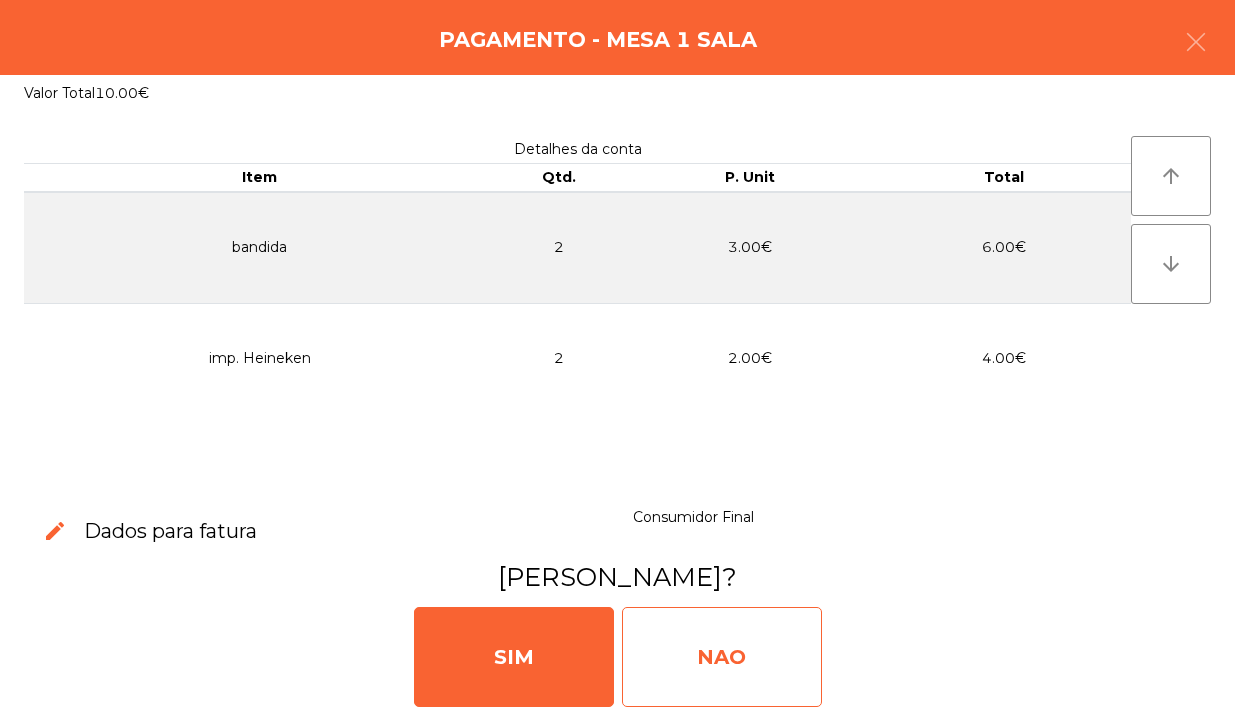 click on "NAO" 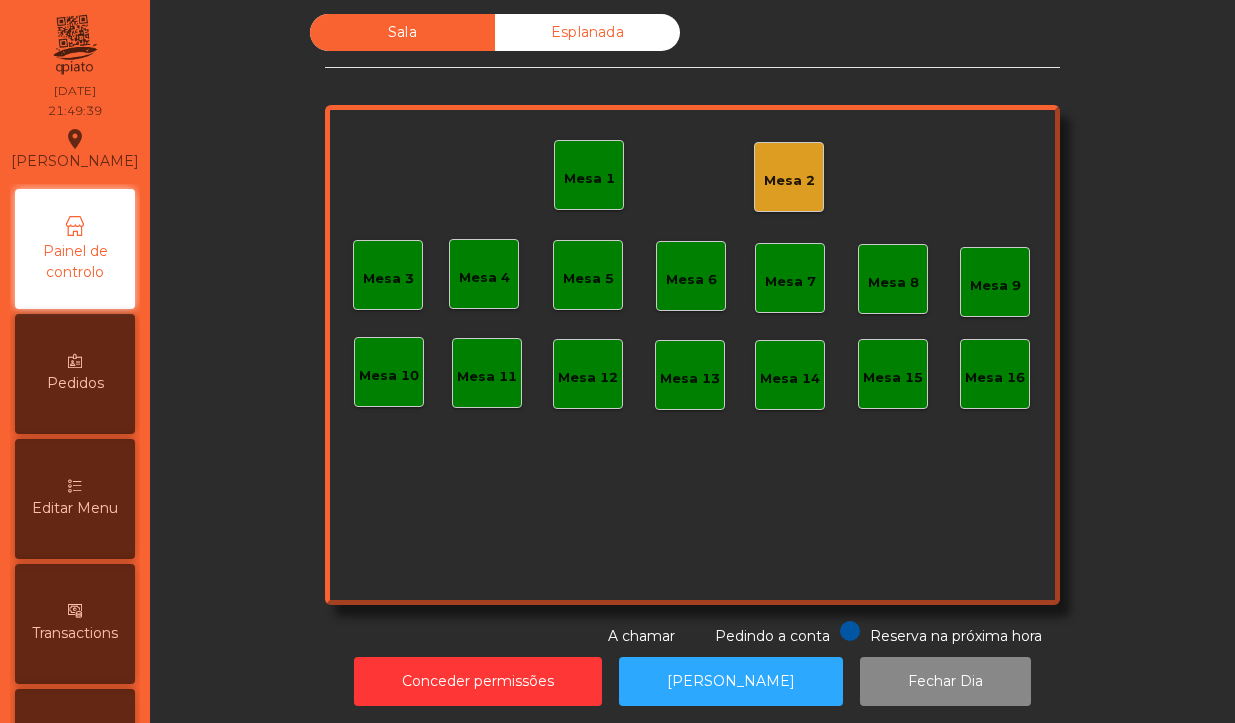 click on "Mesa 1" 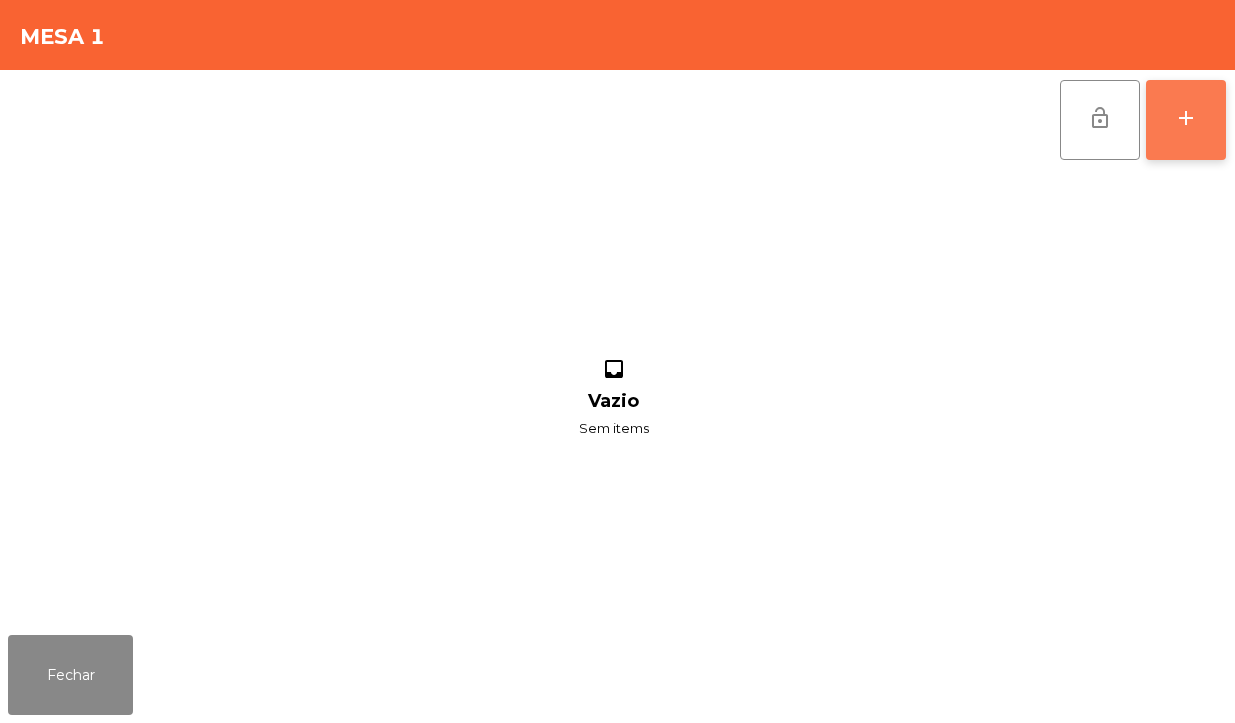 click on "add" 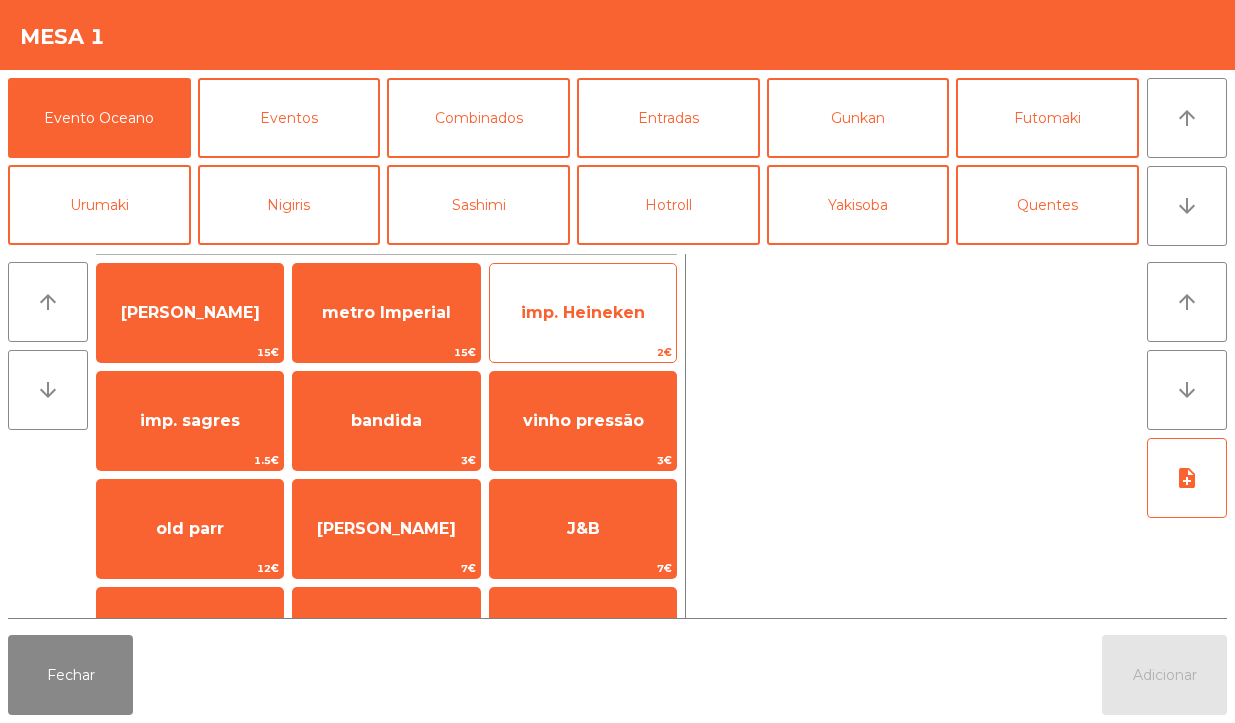 click on "imp. Heineken" 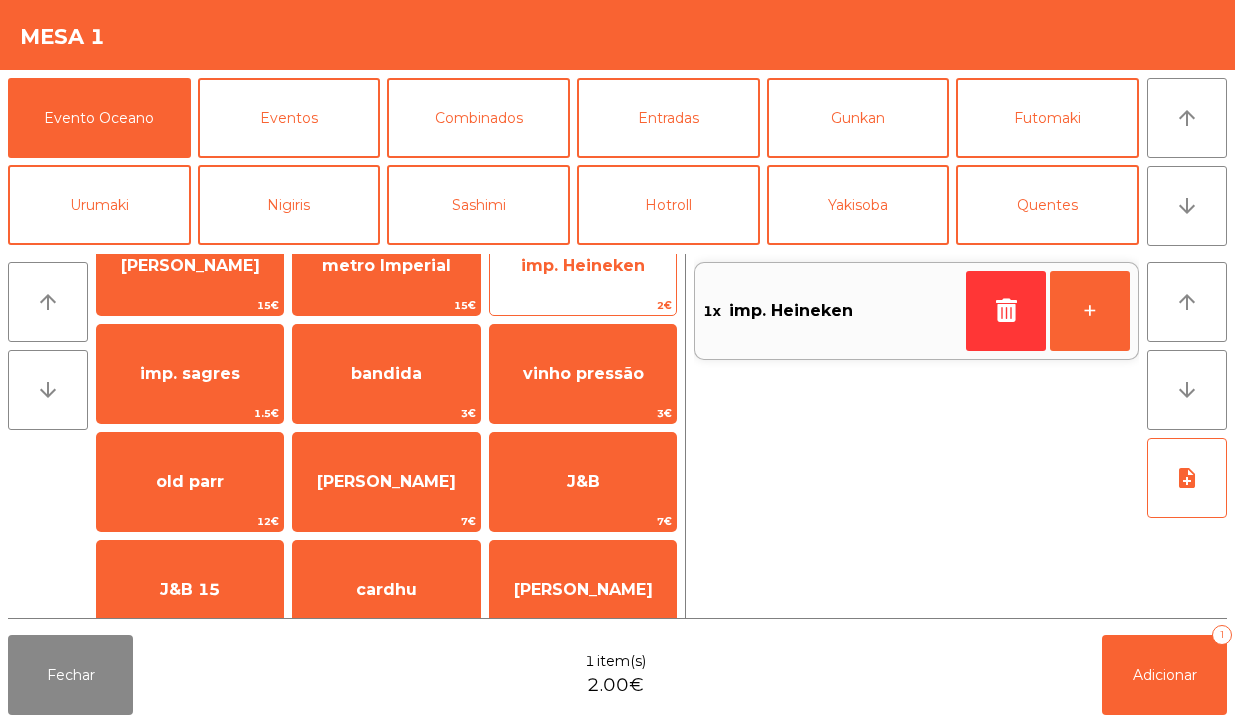 scroll, scrollTop: 0, scrollLeft: 0, axis: both 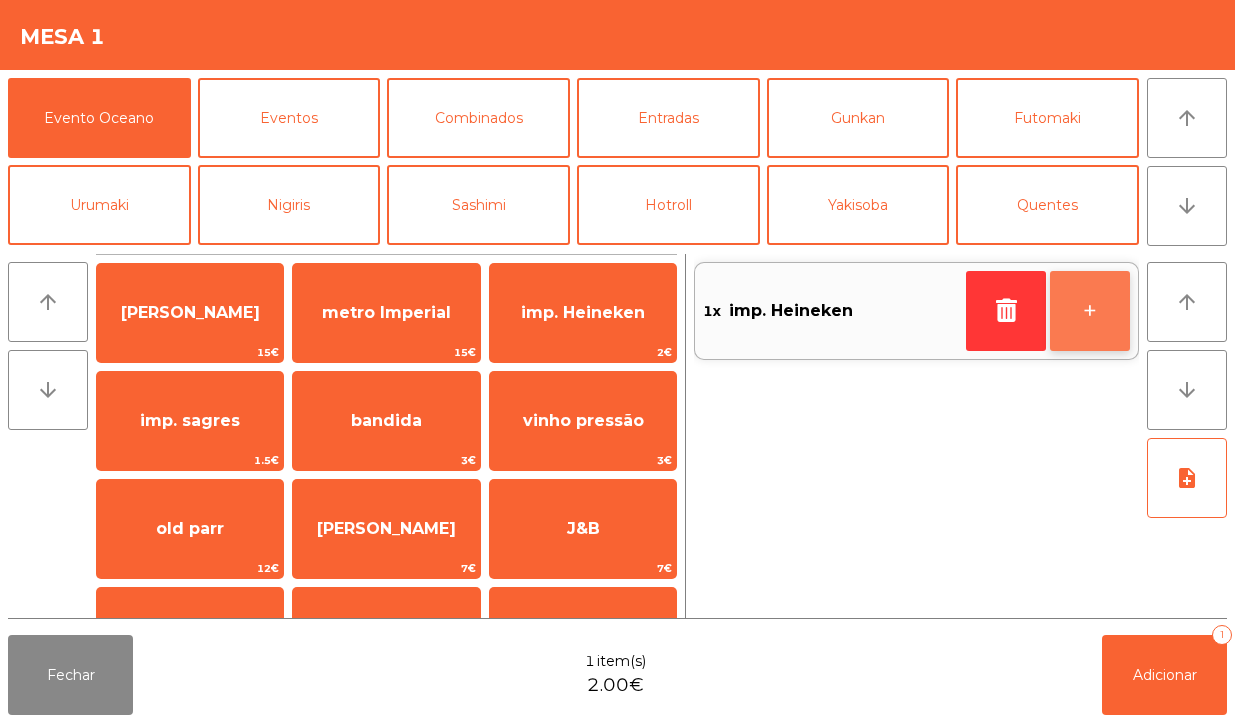 click on "+" 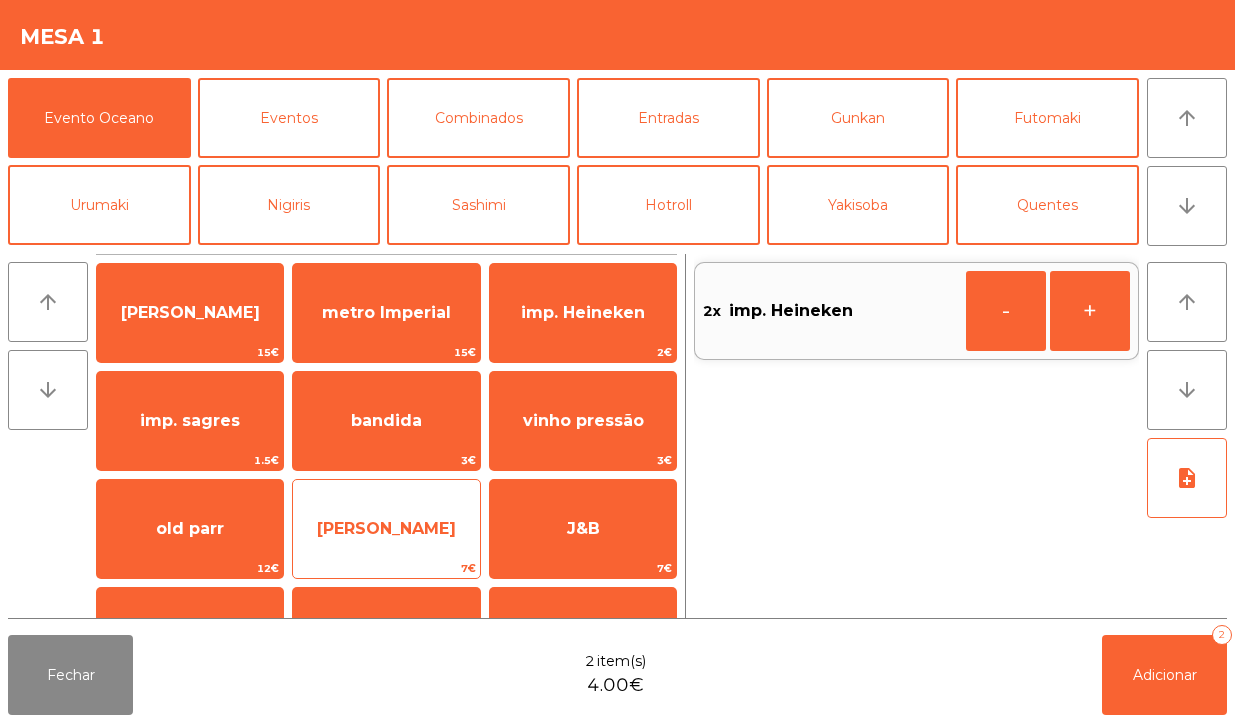 click on "[PERSON_NAME]" 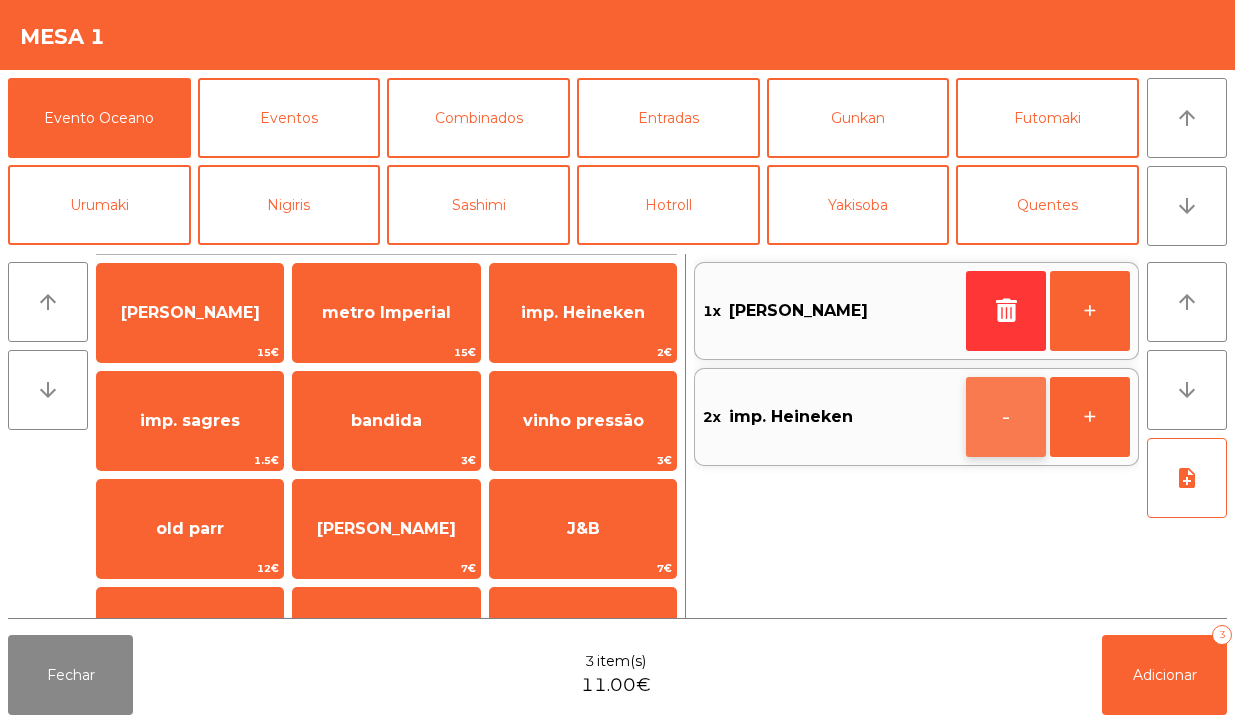 click on "-" 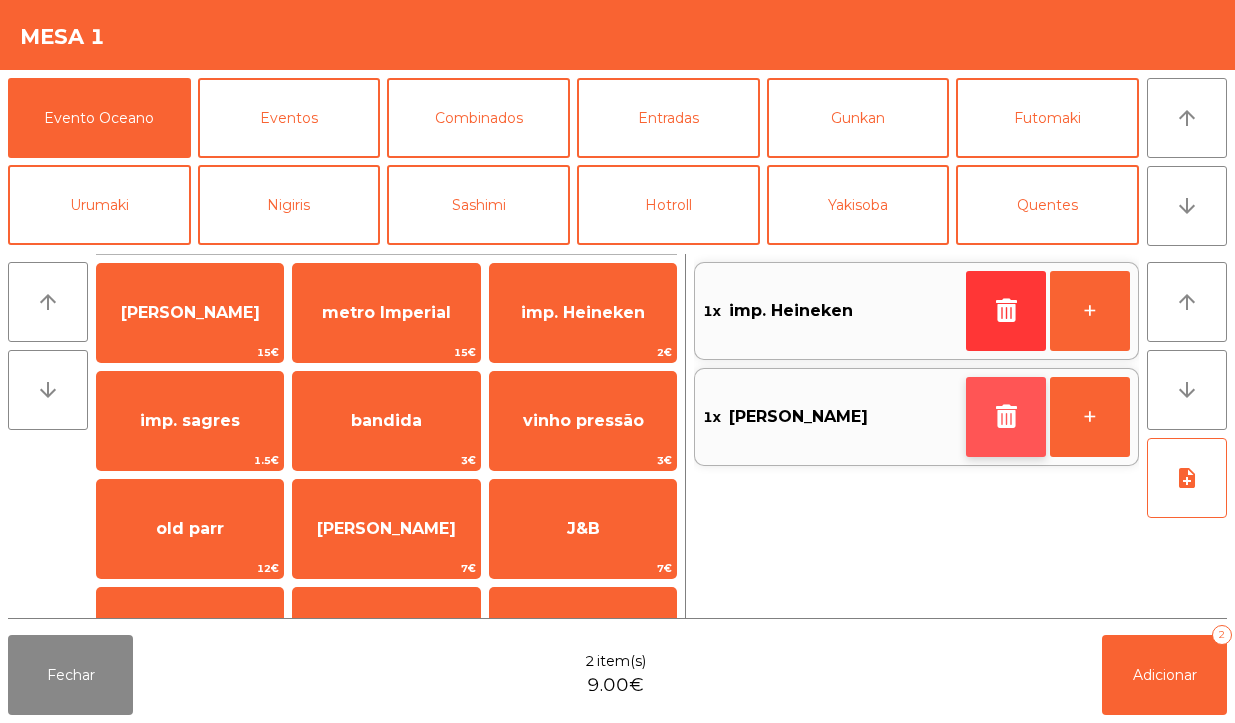 click 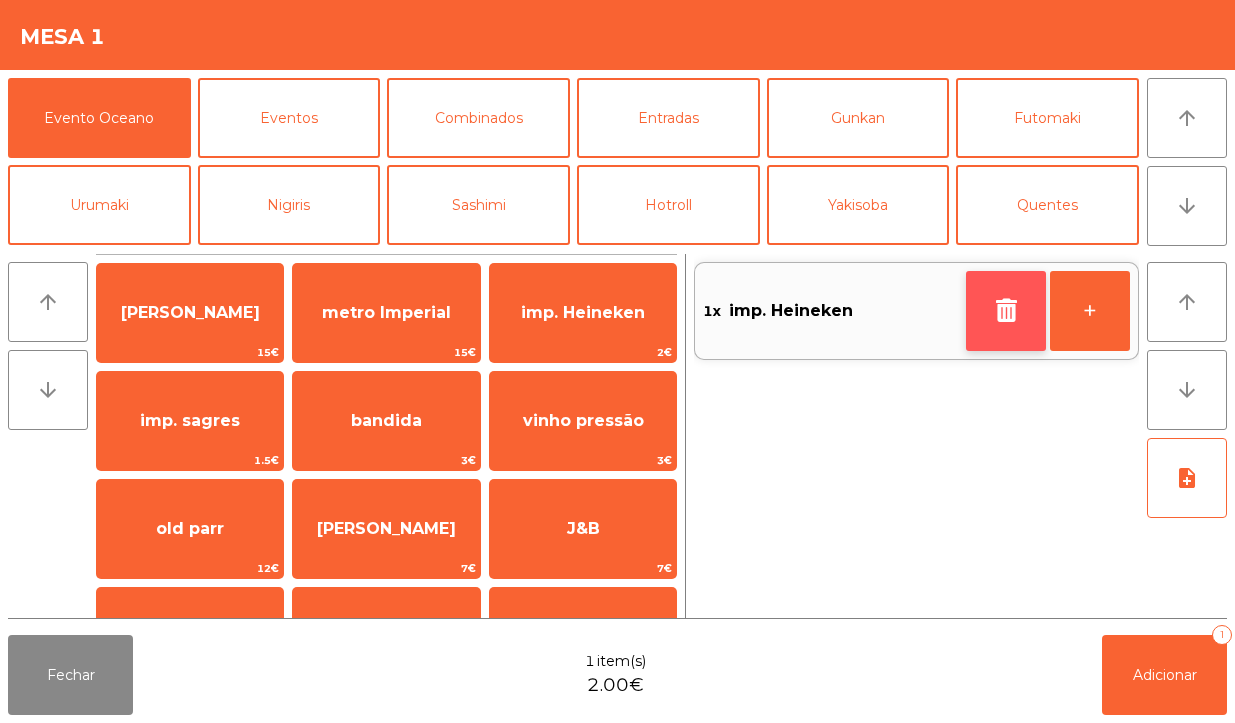 click 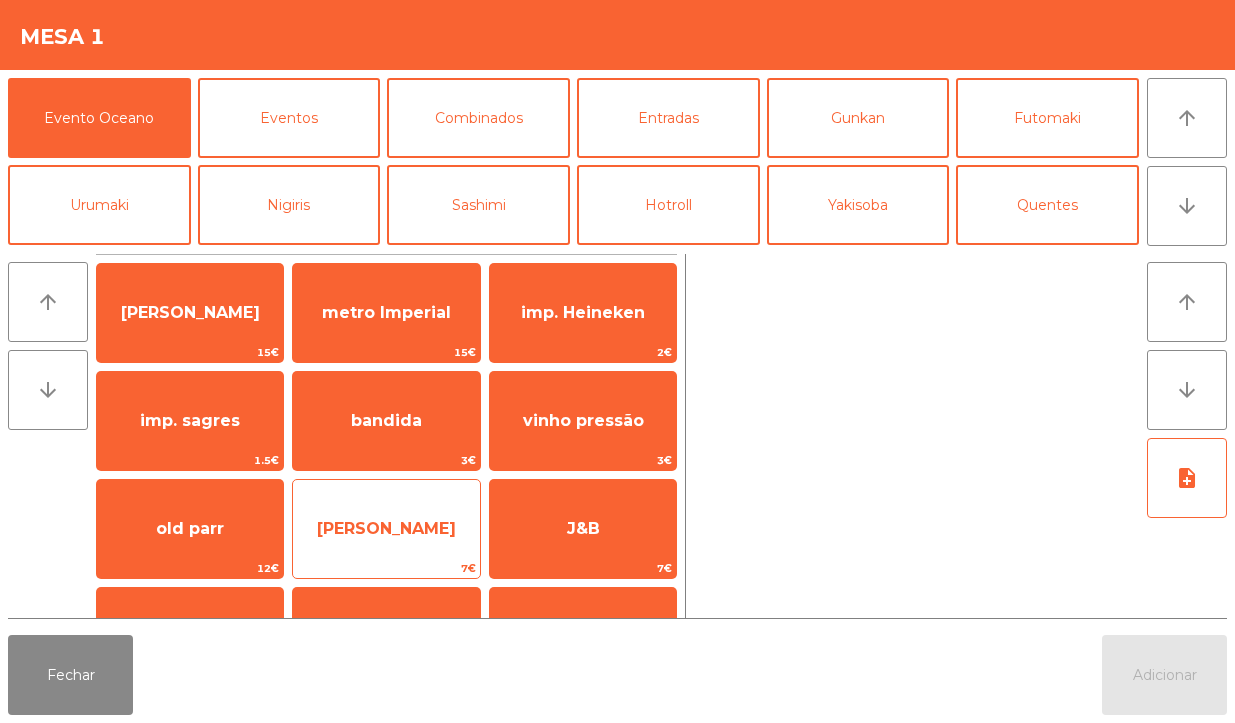 click on "[PERSON_NAME]" 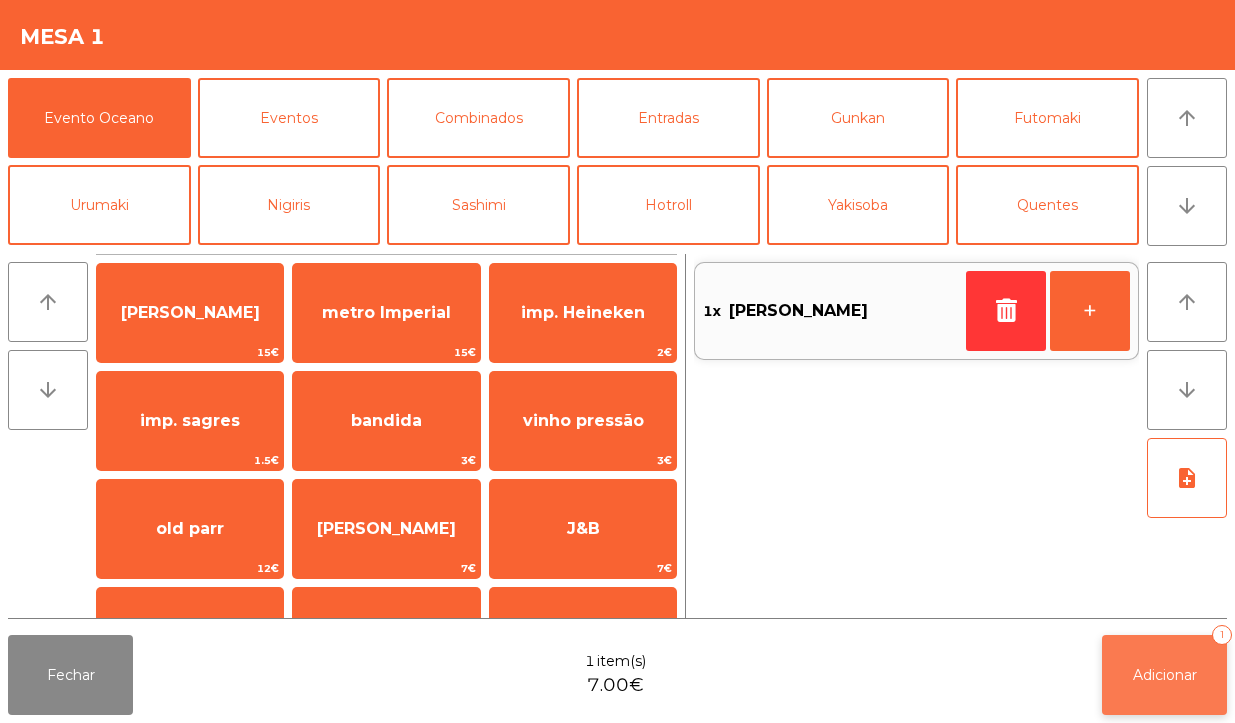 click on "Adicionar   1" 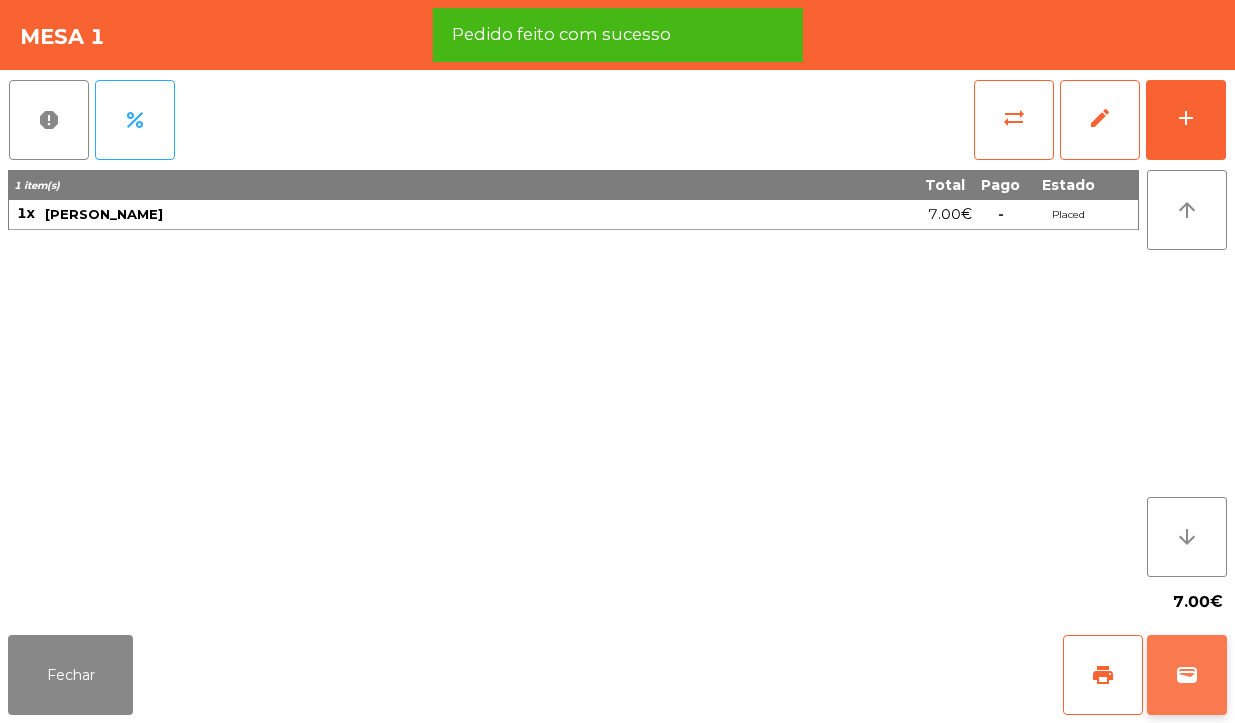 click on "wallet" 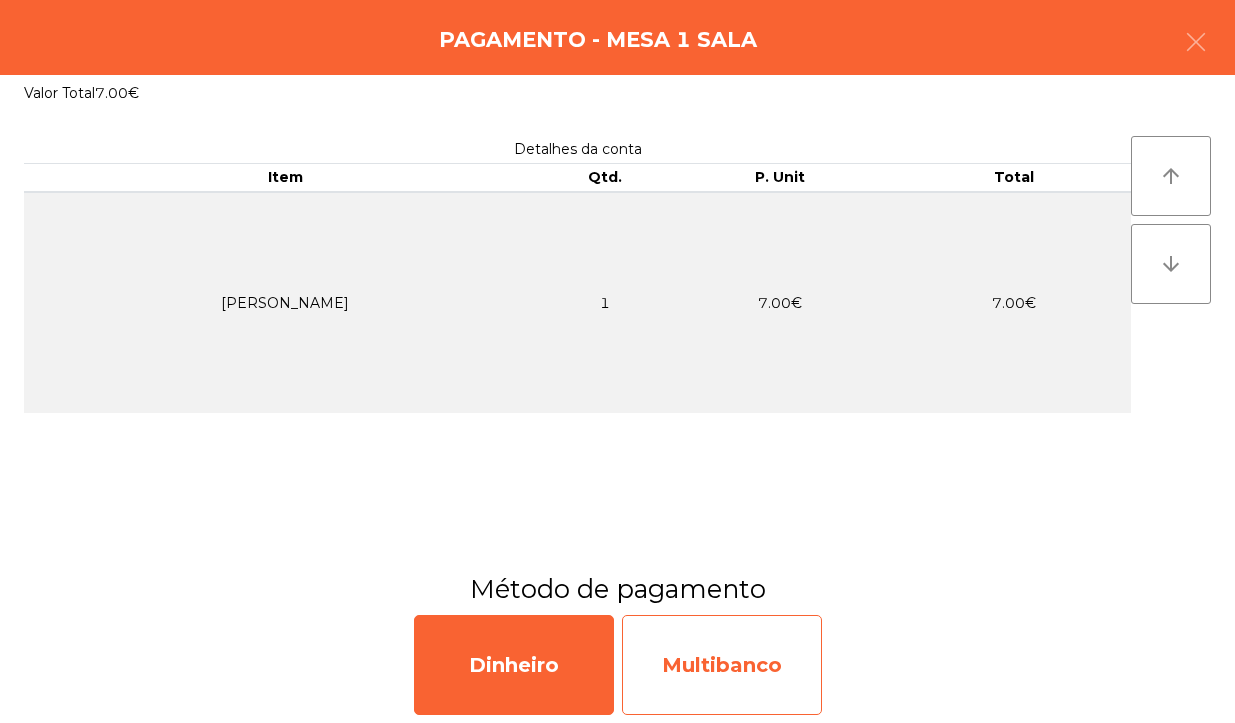 click on "Multibanco" 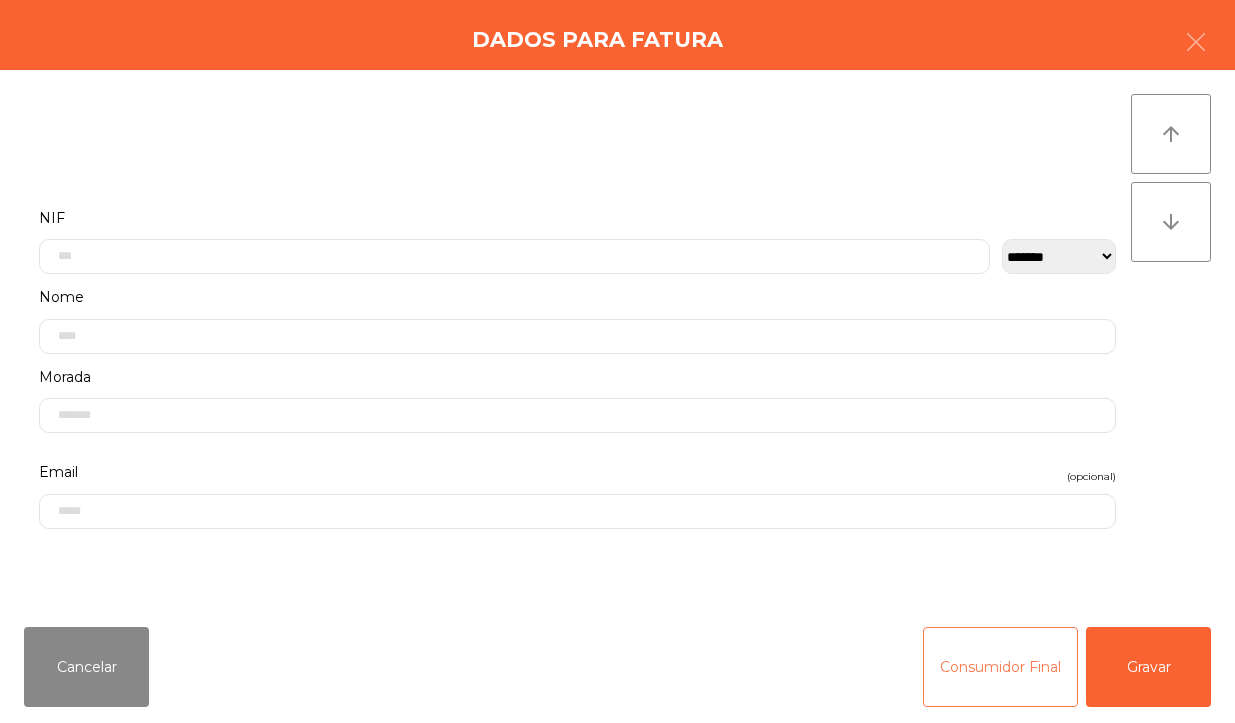 click on "Consumidor Final" 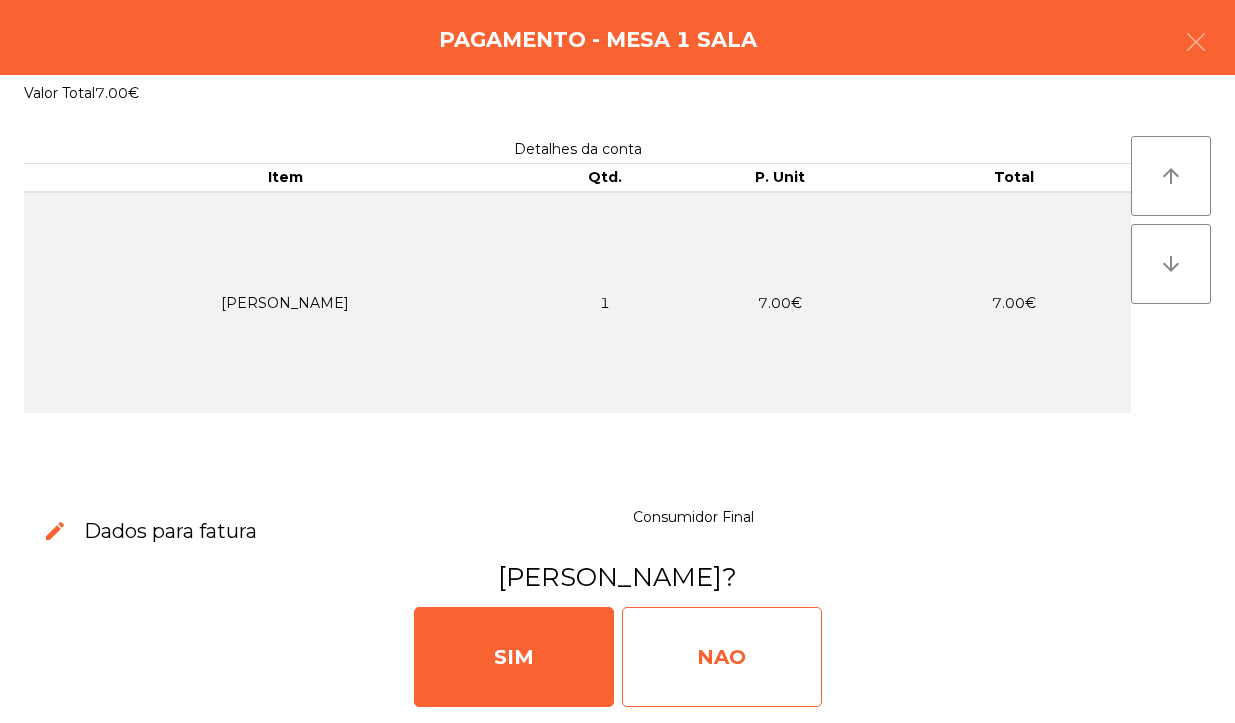 click on "NAO" 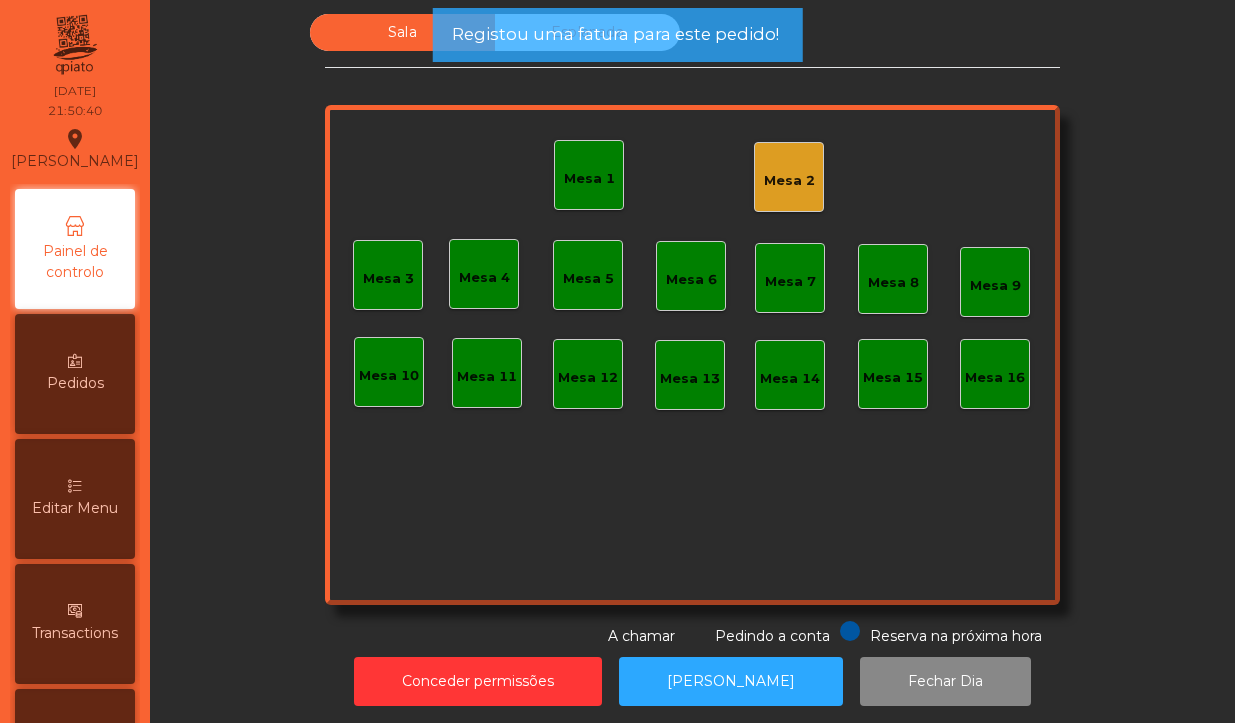 click on "Mesa 1" 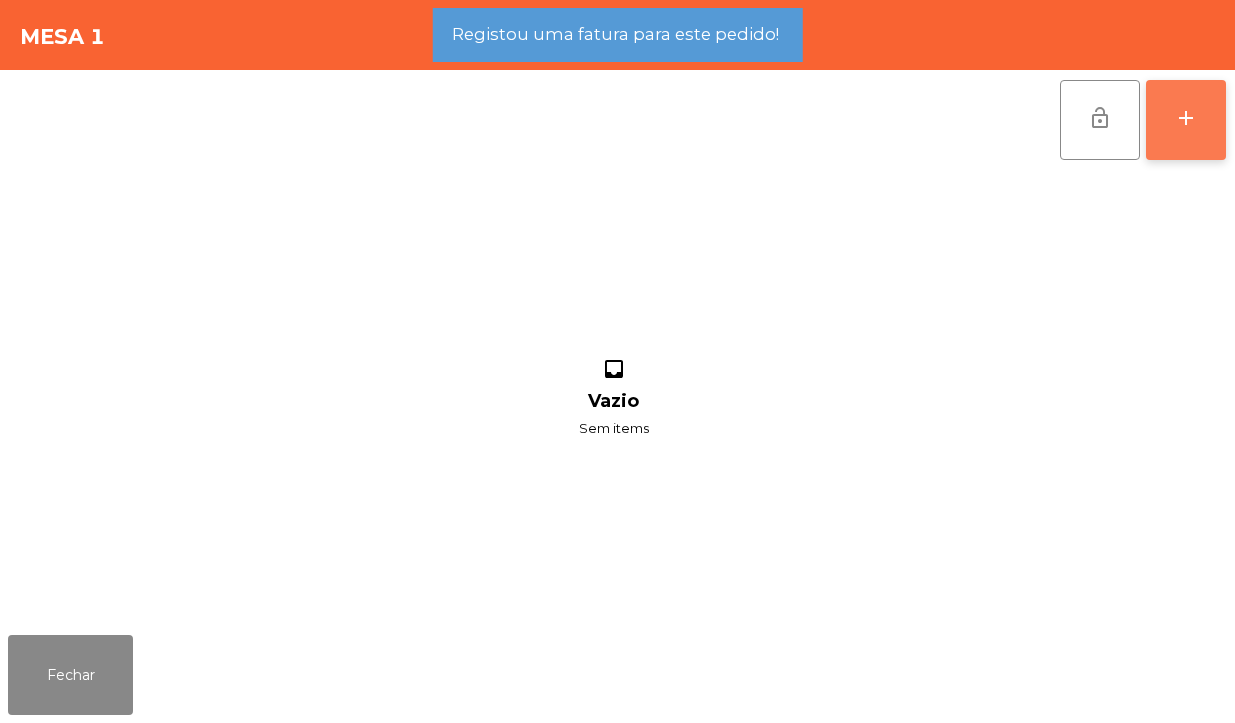 click on "add" 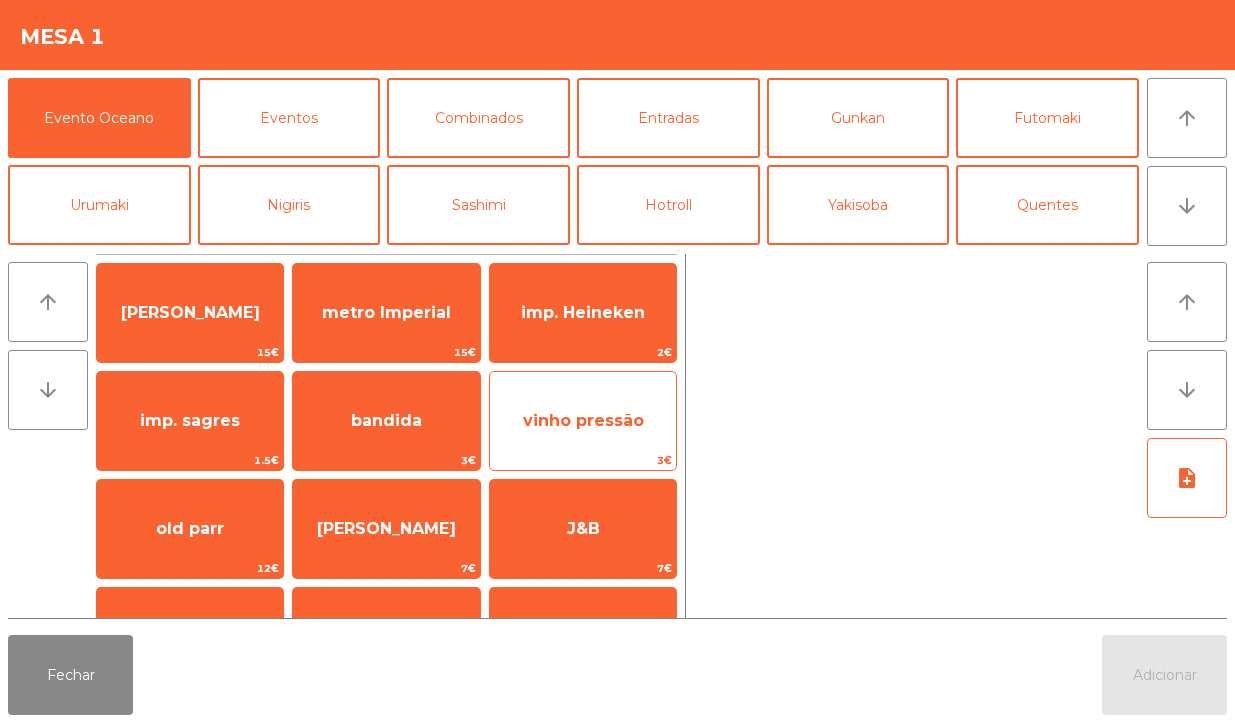 click on "vinho pressão" 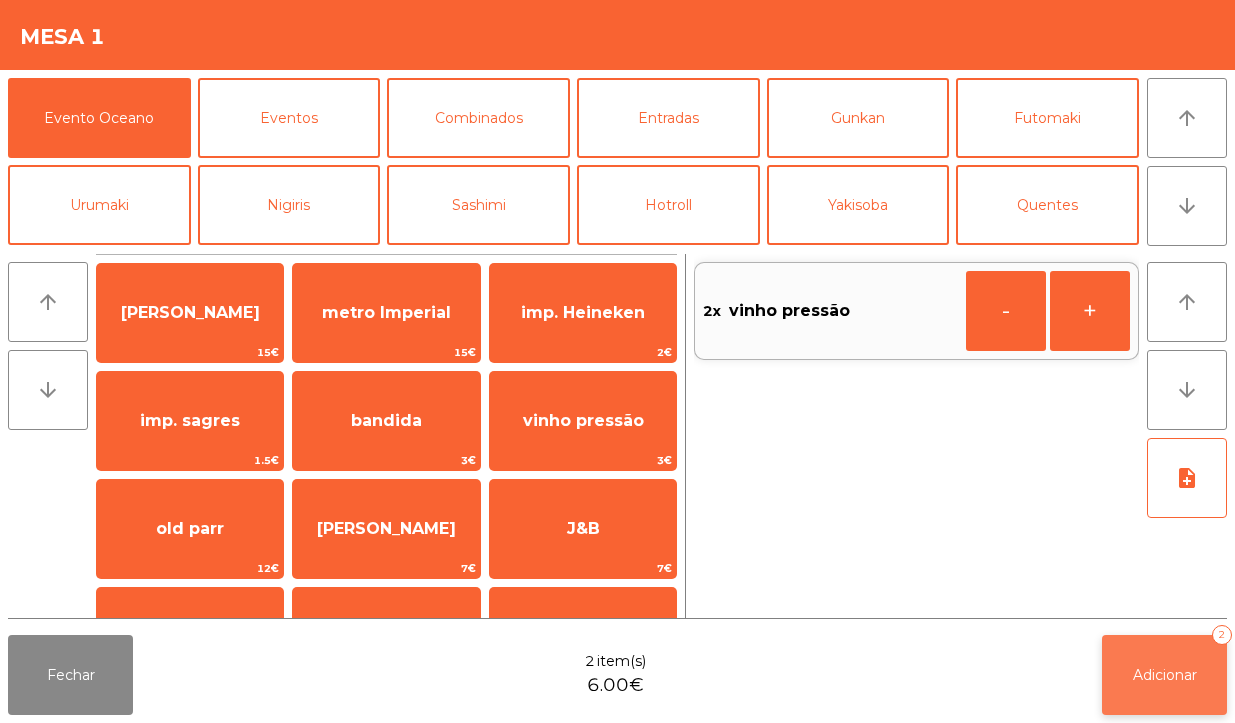 click on "Adicionar   2" 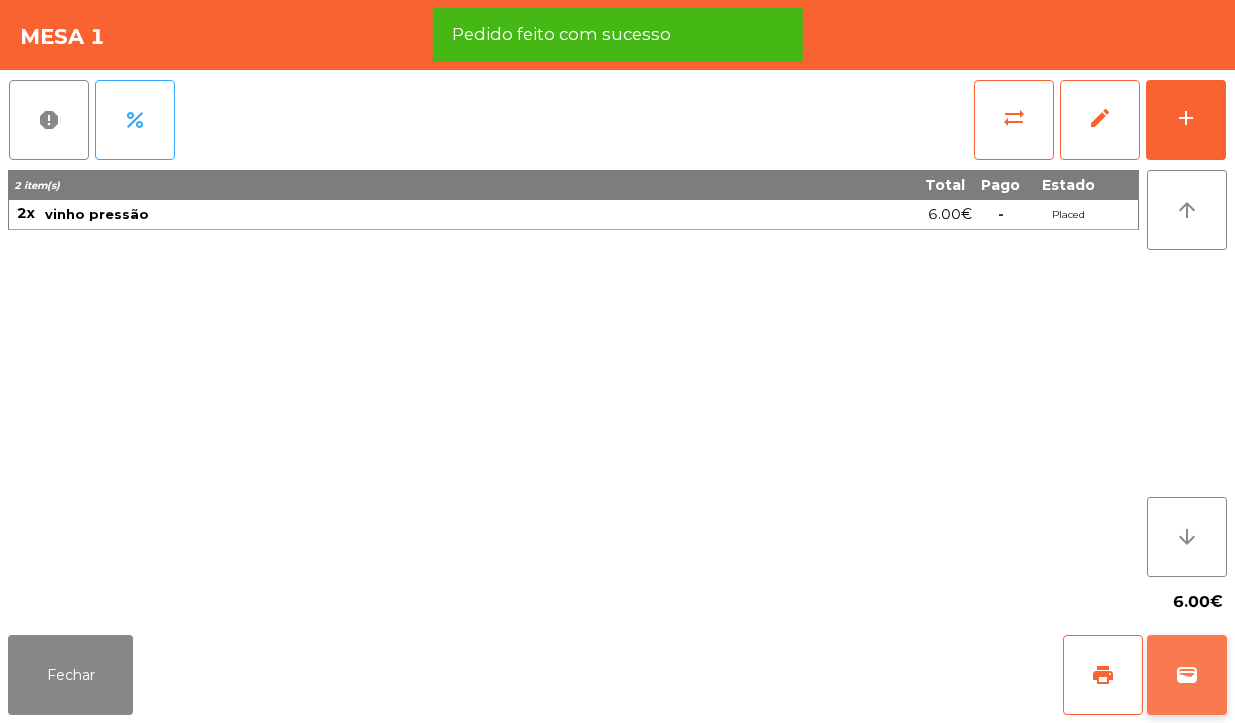 click on "wallet" 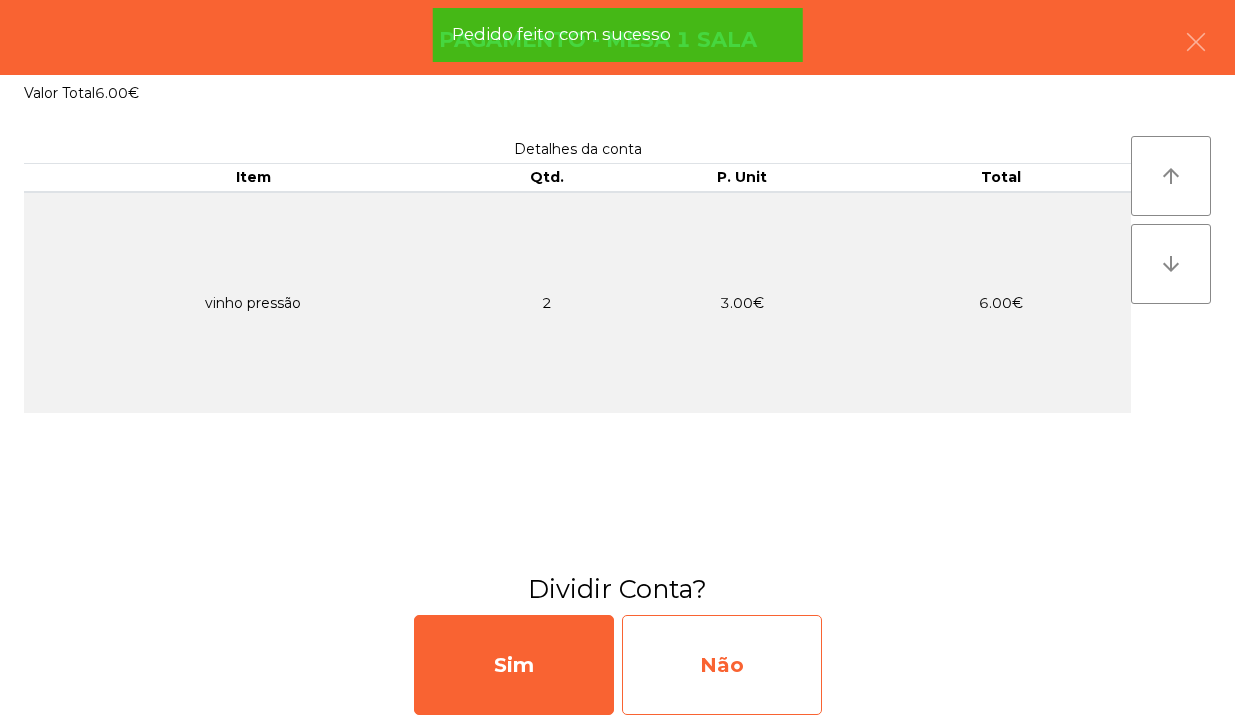click on "Não" 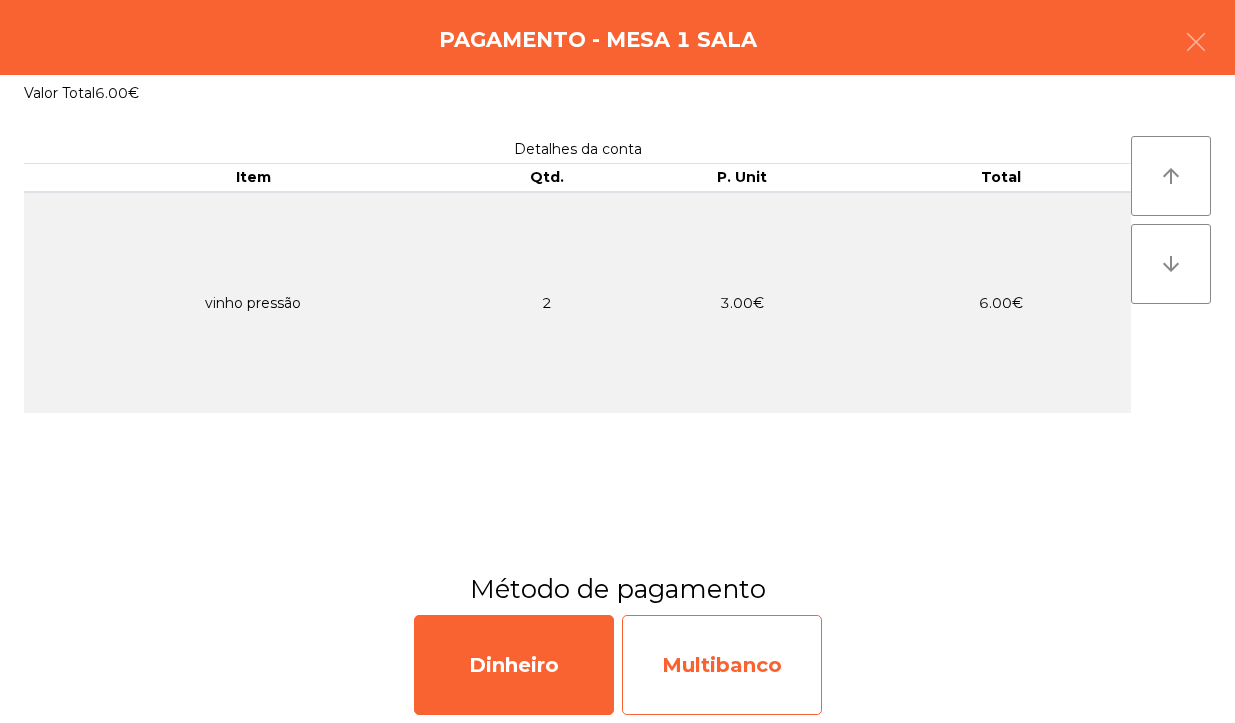 click on "Multibanco" 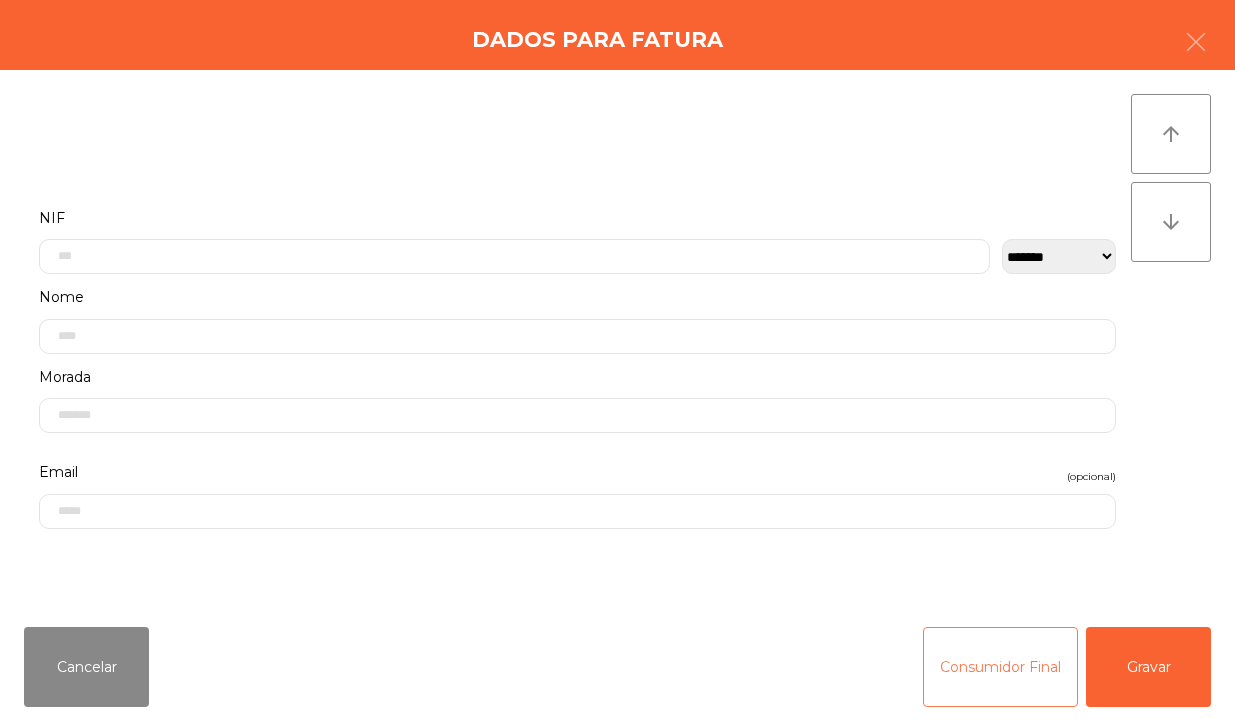 click on "Consumidor Final" 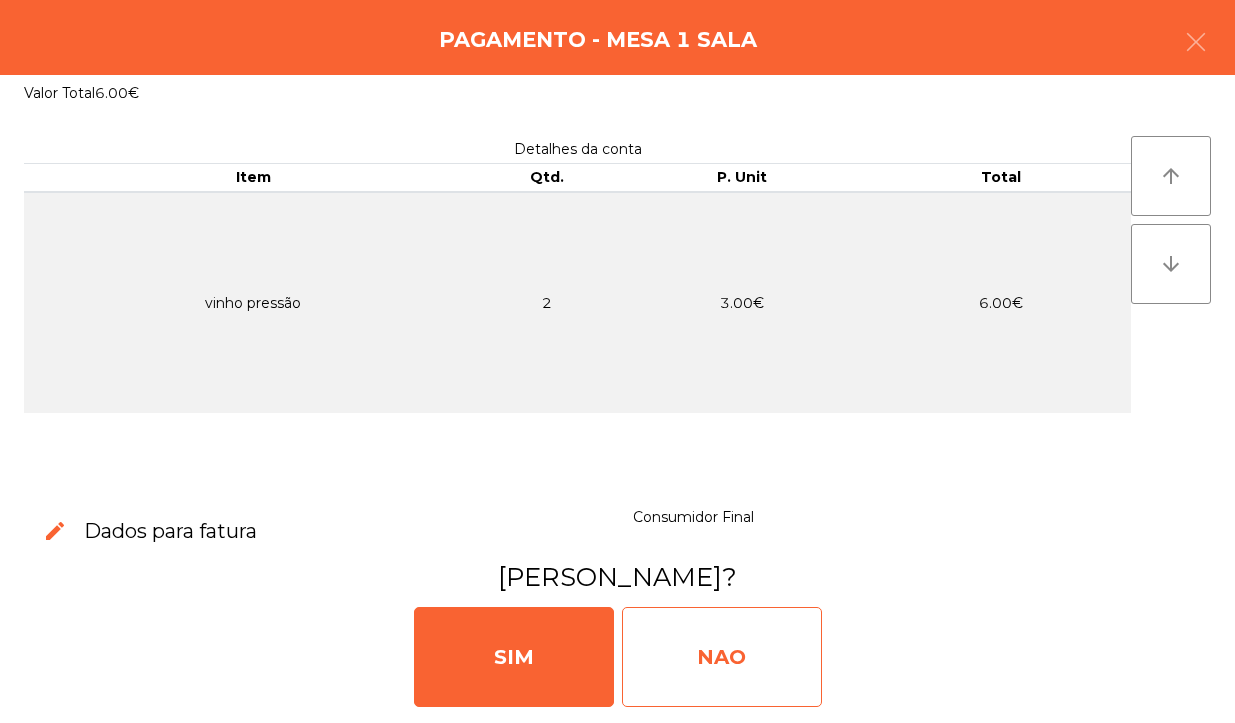 click on "NAO" 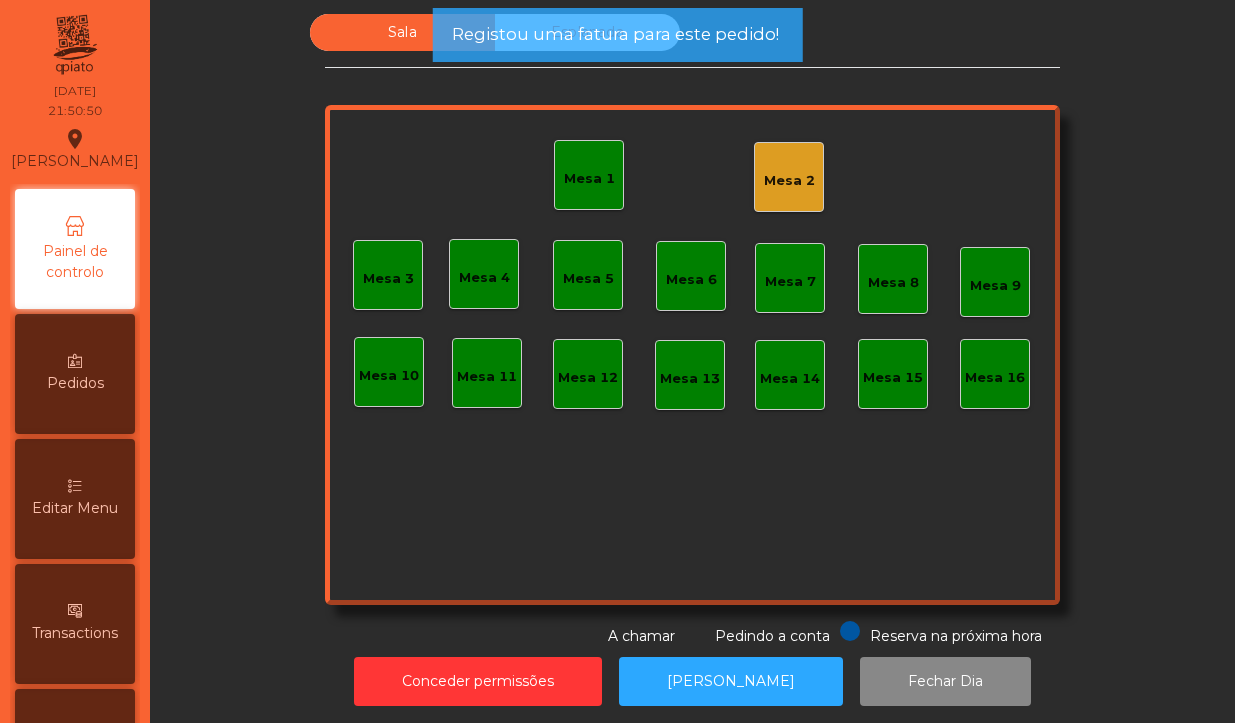 click on "Mesa 1" 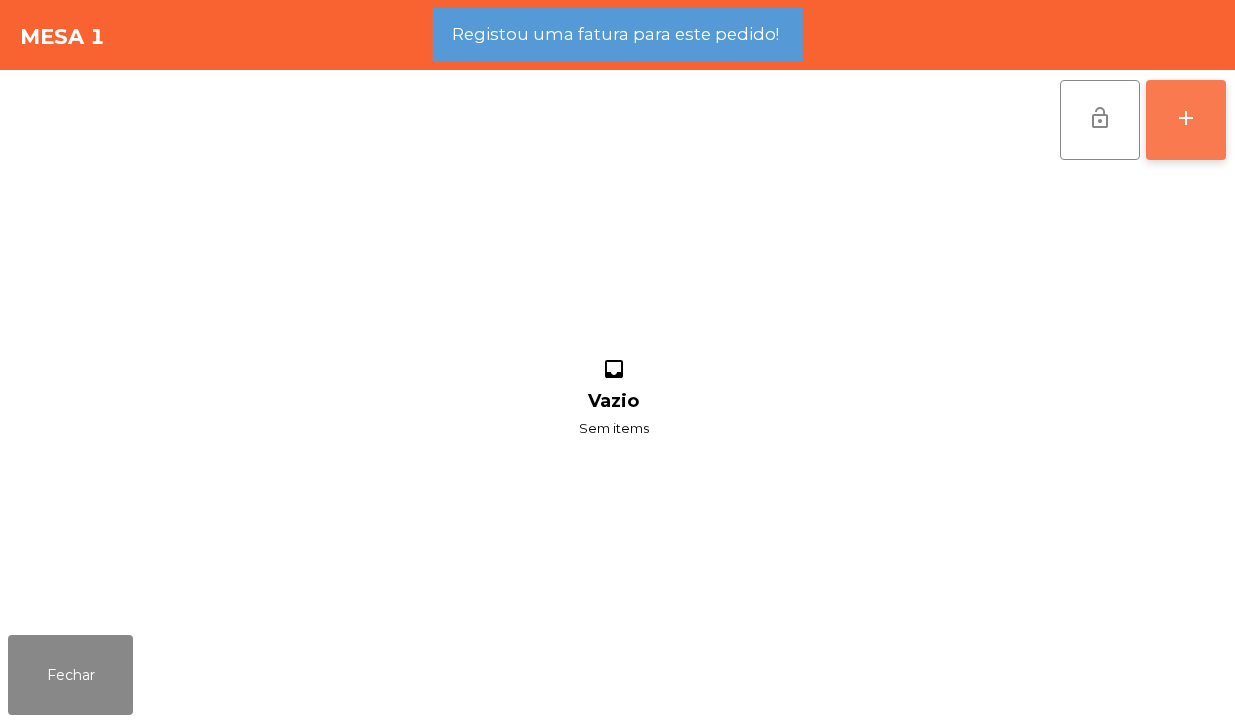click on "add" 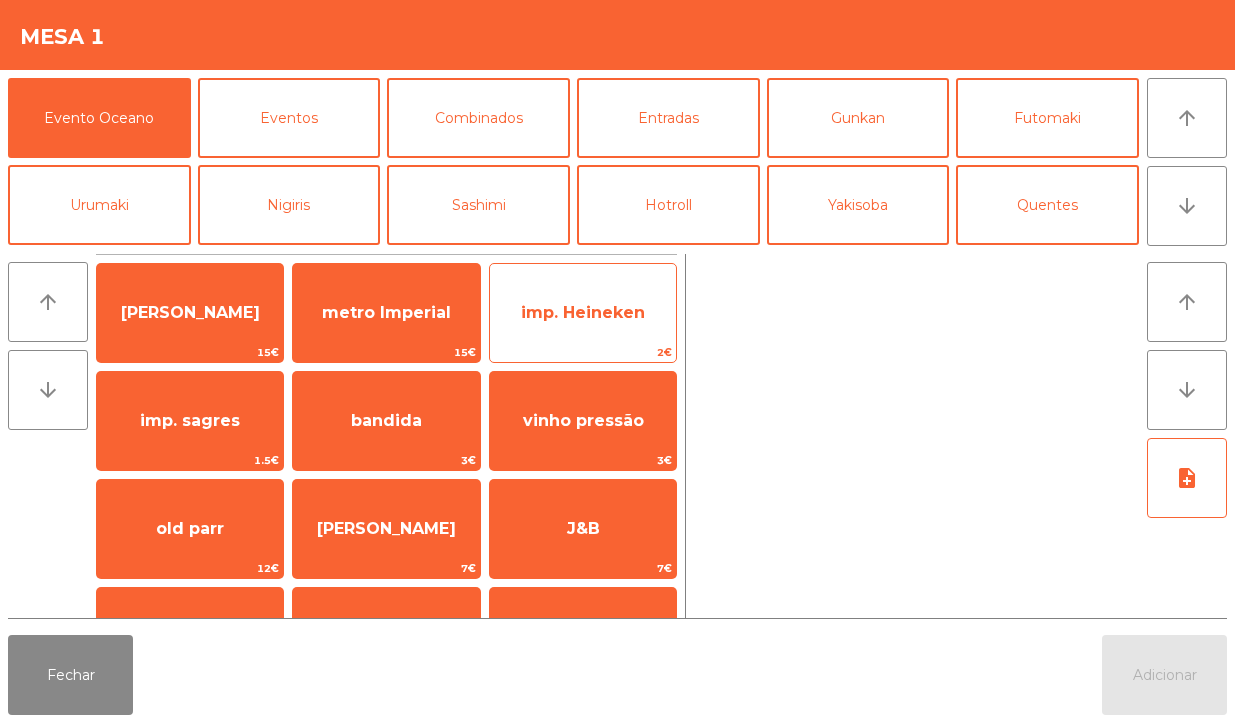 click on "imp. Heineken" 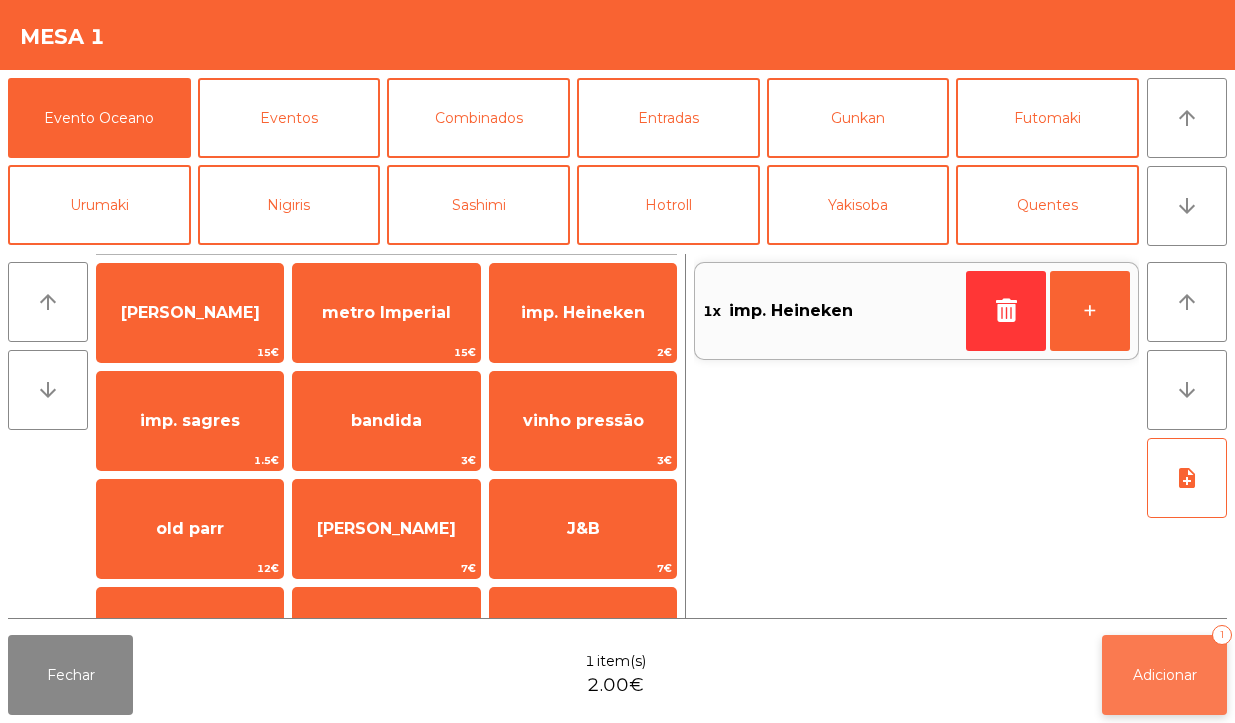 click on "Adicionar   1" 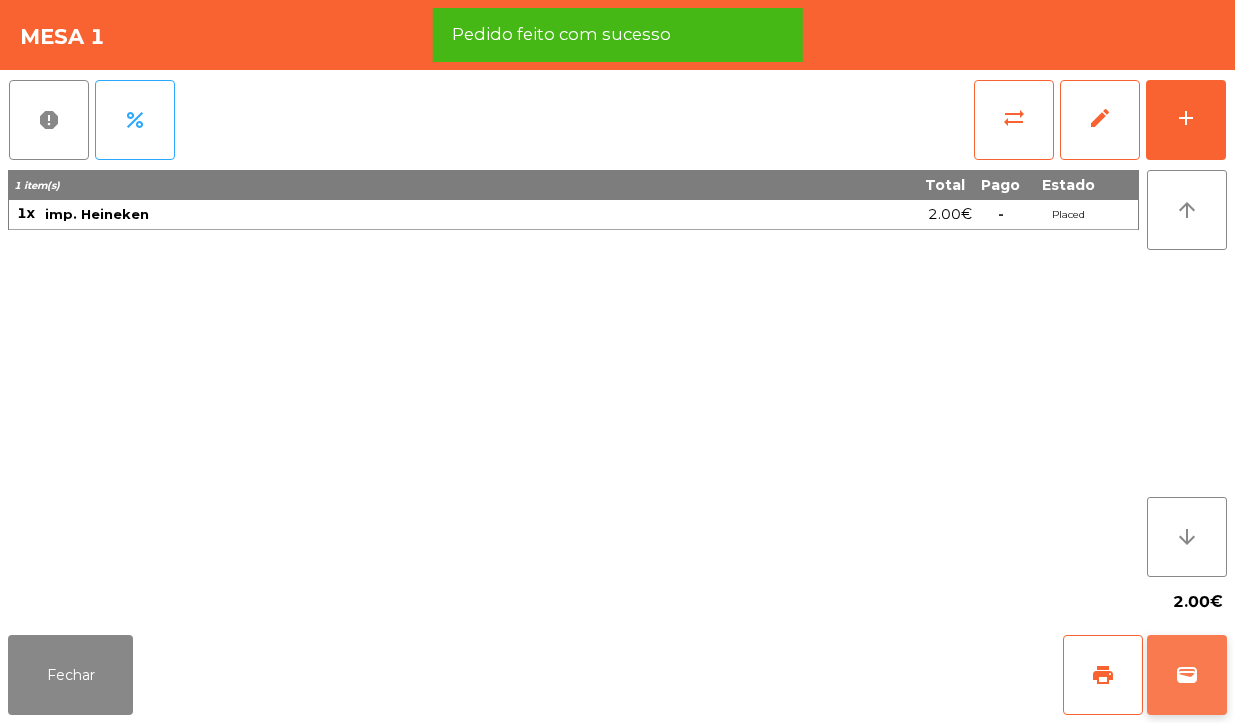click on "wallet" 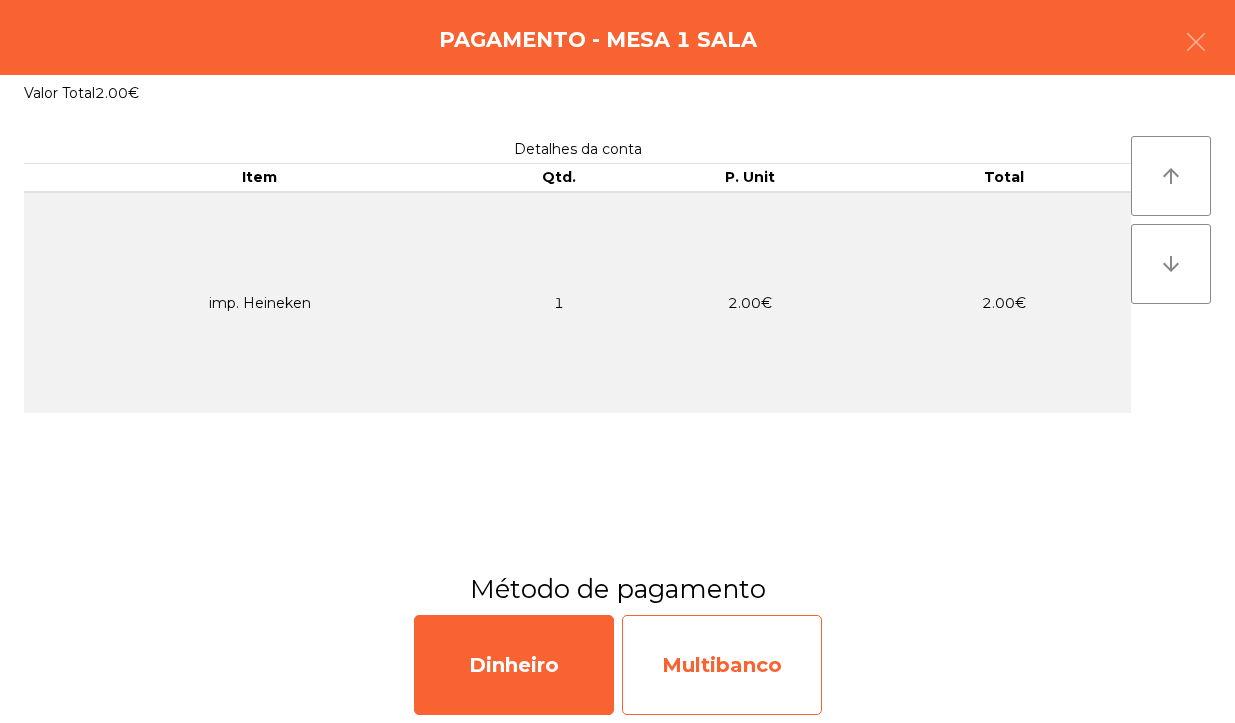 click on "Multibanco" 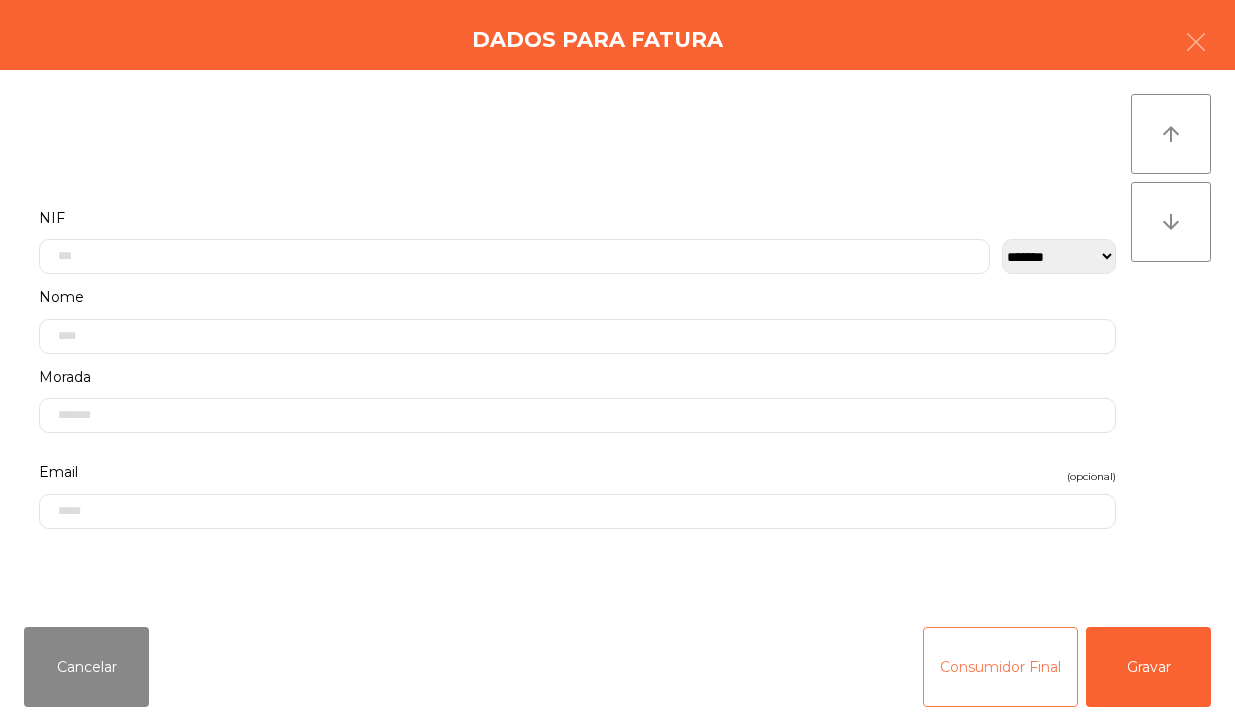 click on "Consumidor Final" 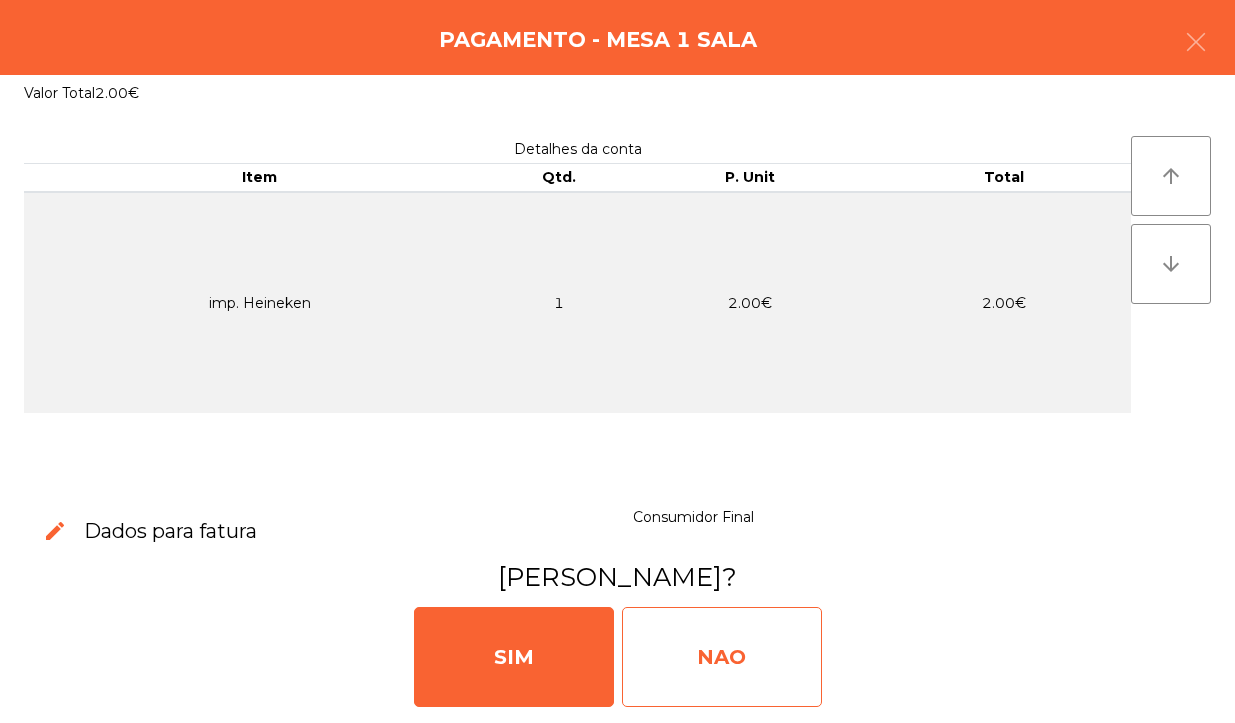click on "NAO" 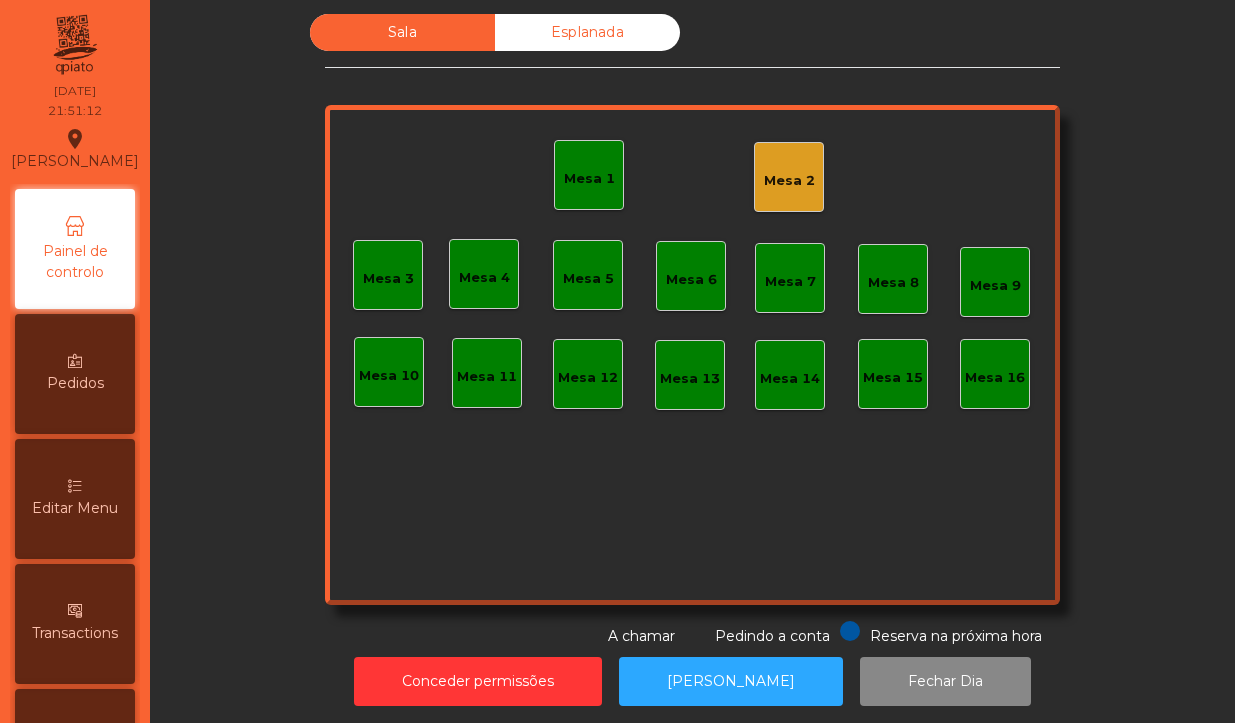 click on "Mesa 1" 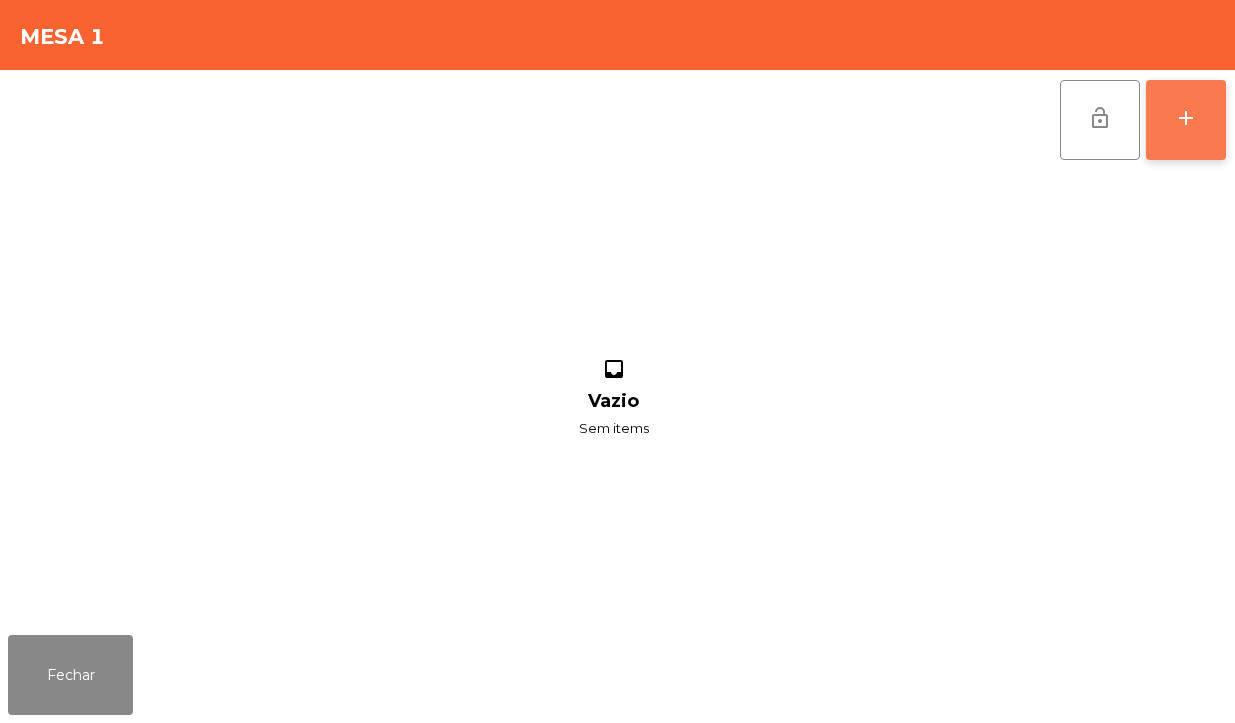 click on "add" 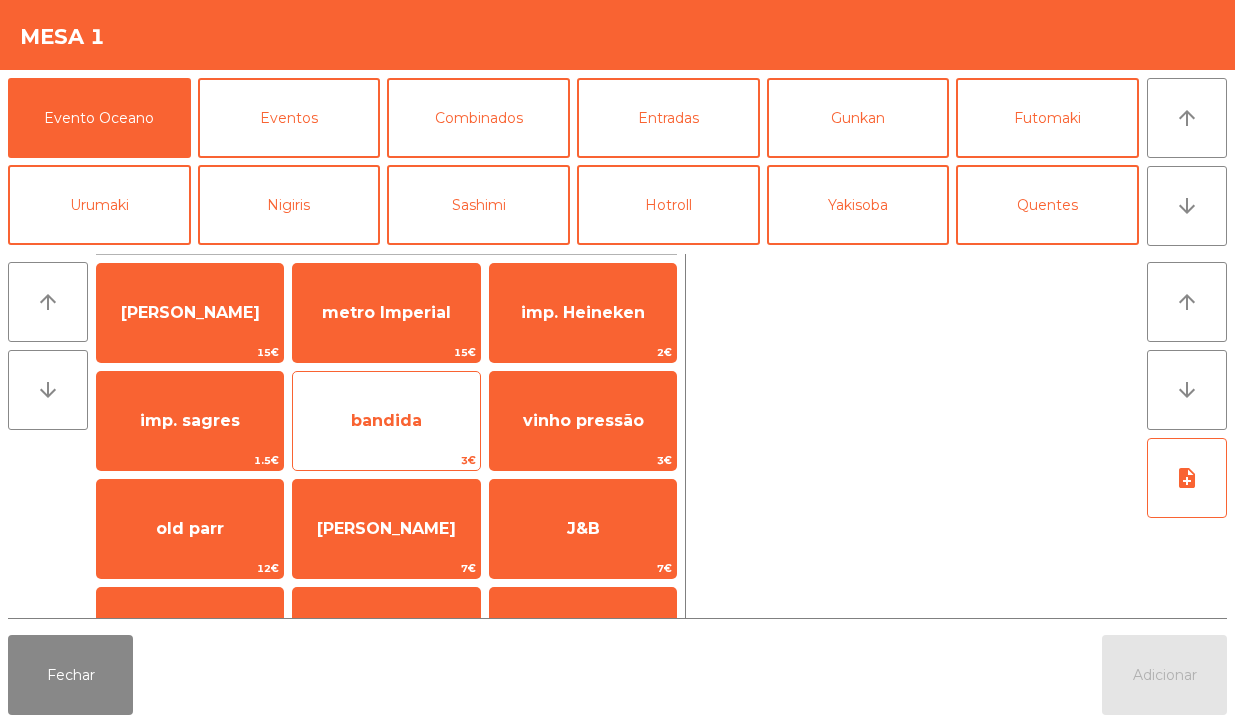 click on "bandida" 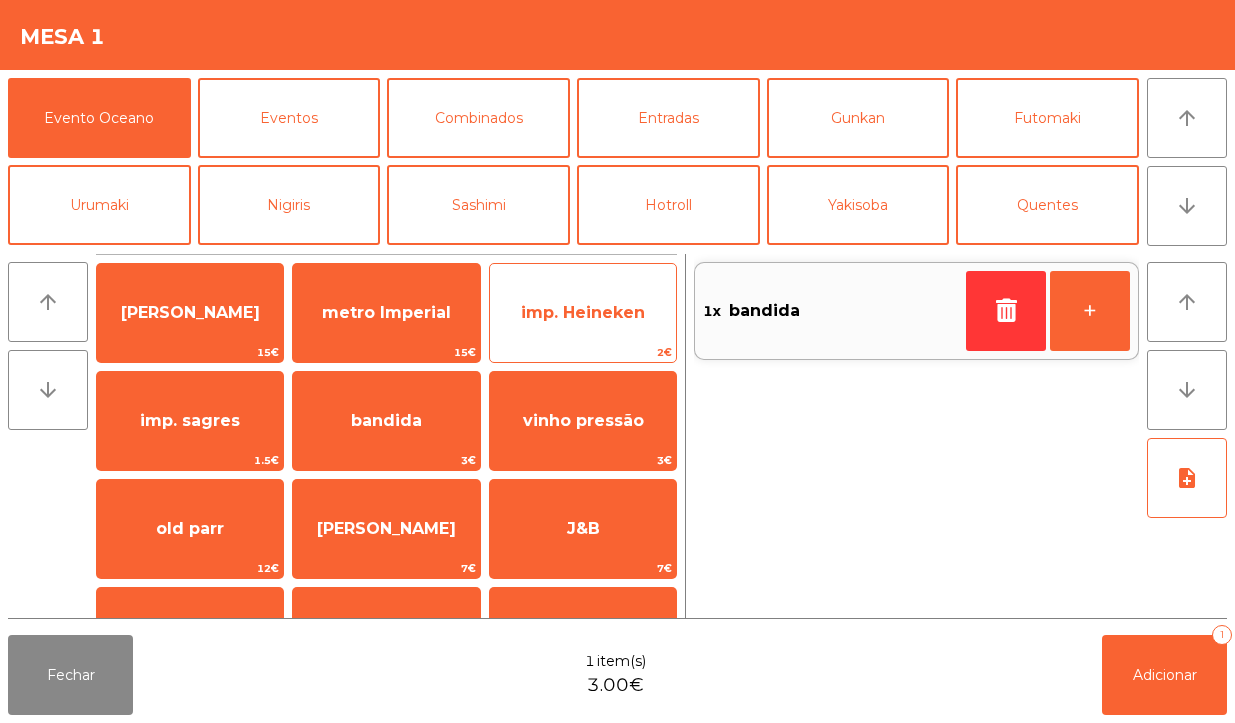 click on "imp. Heineken   2€" 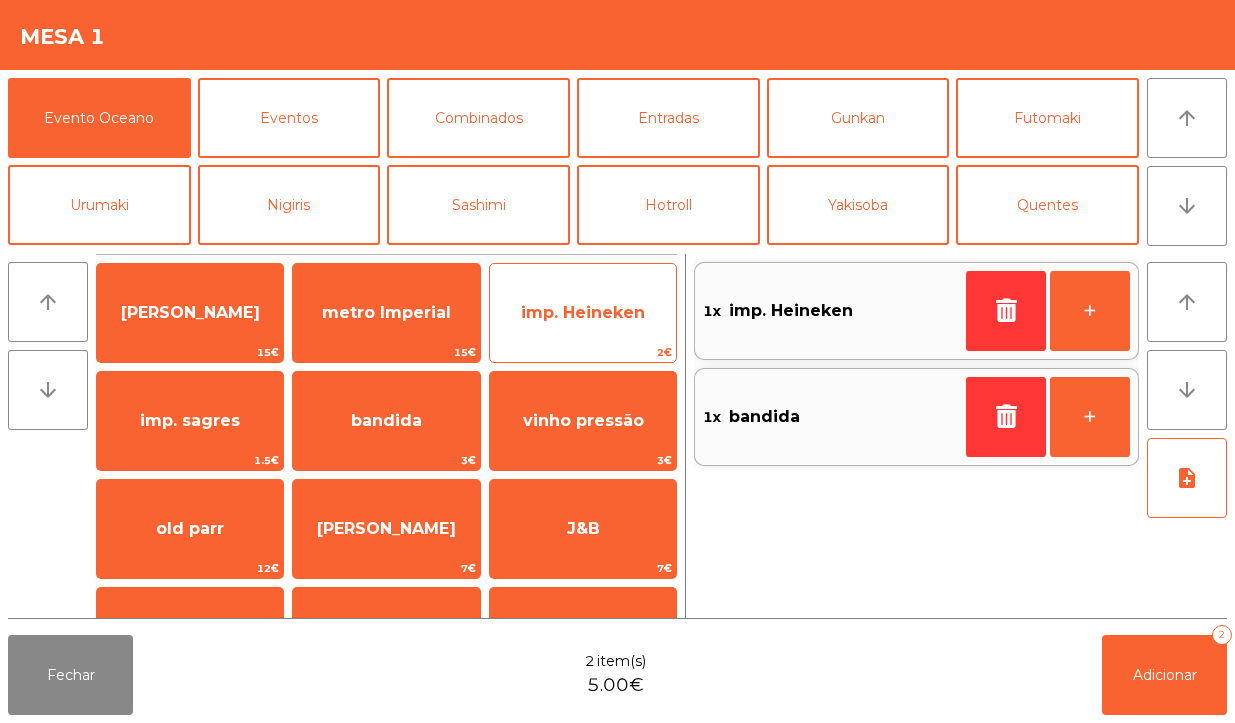 click on "imp. Heineken   2€" 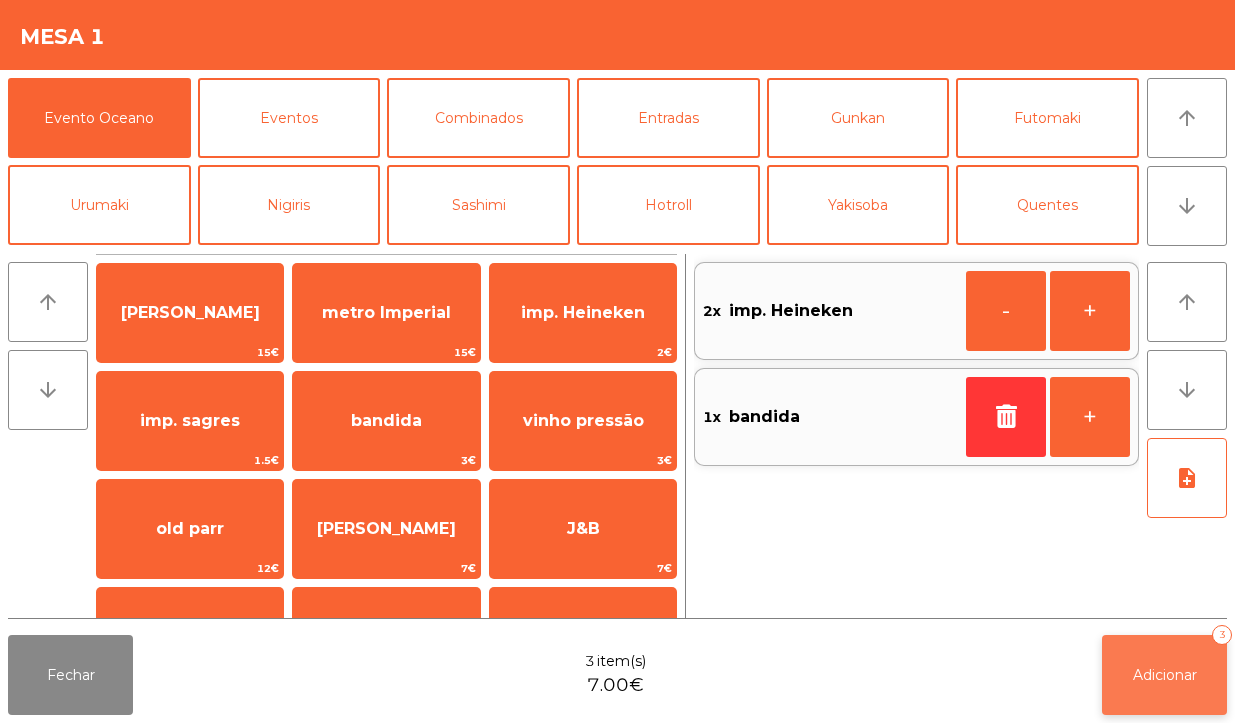 click on "Adicionar   3" 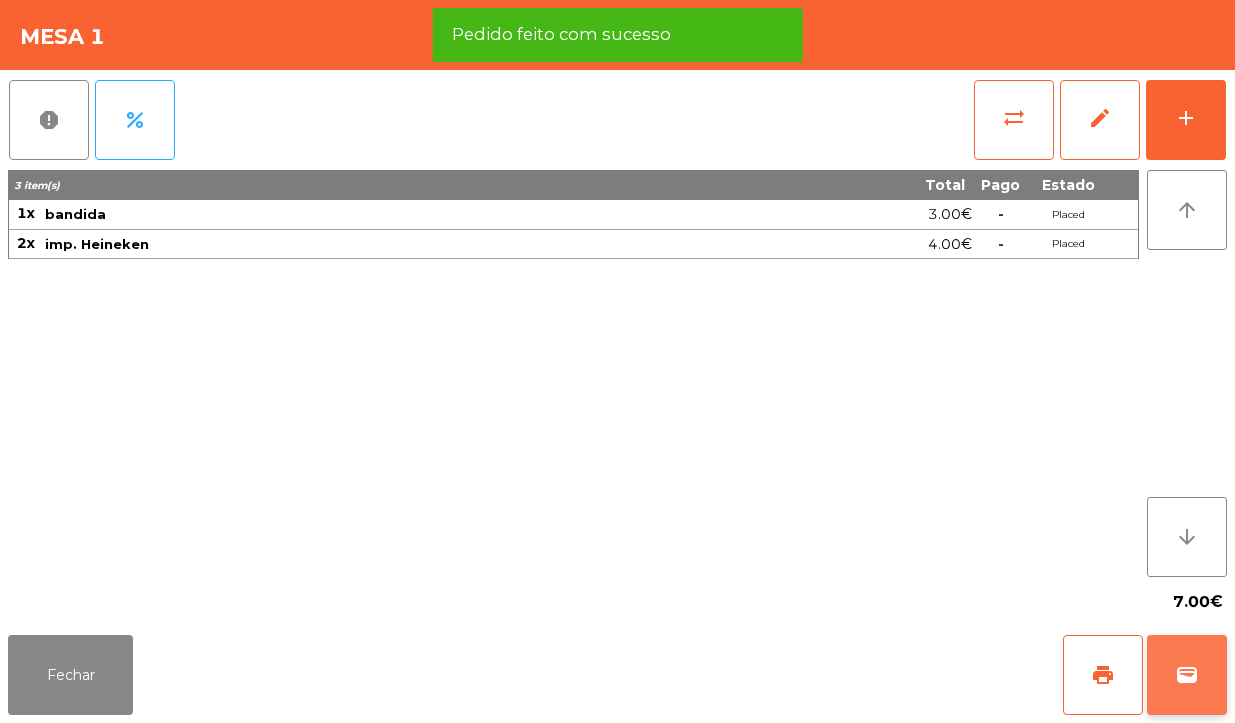 click on "wallet" 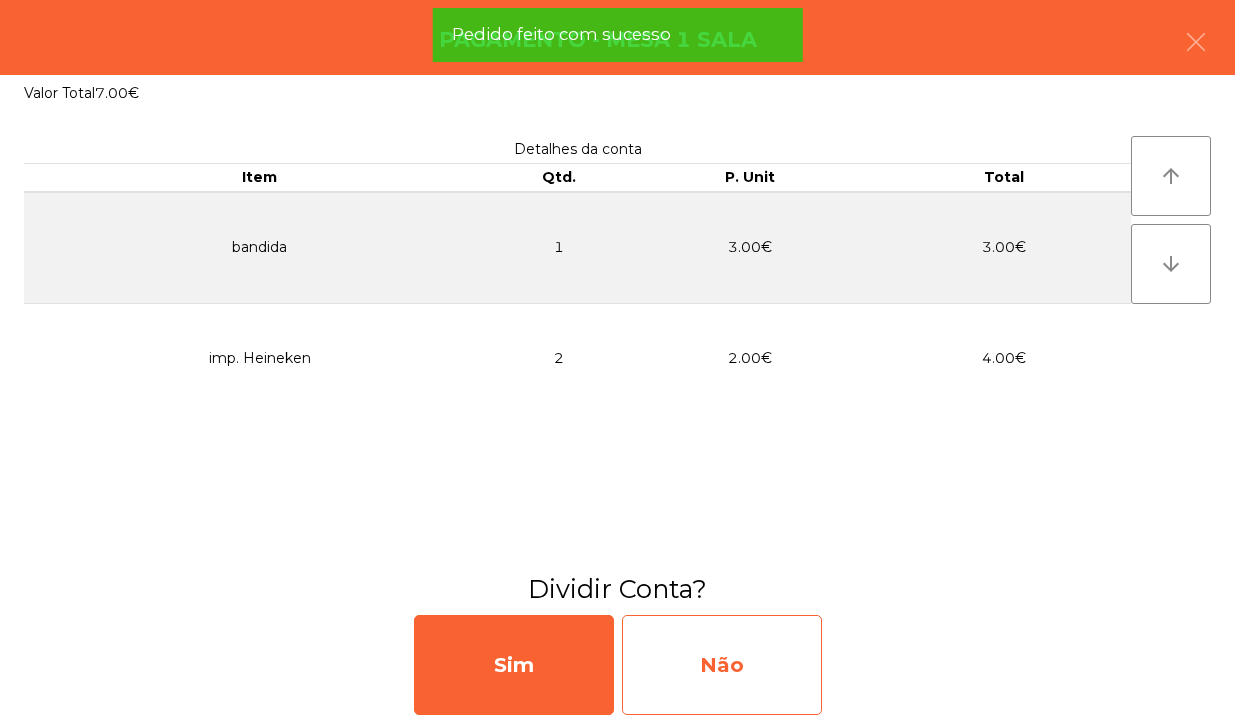 click on "Não" 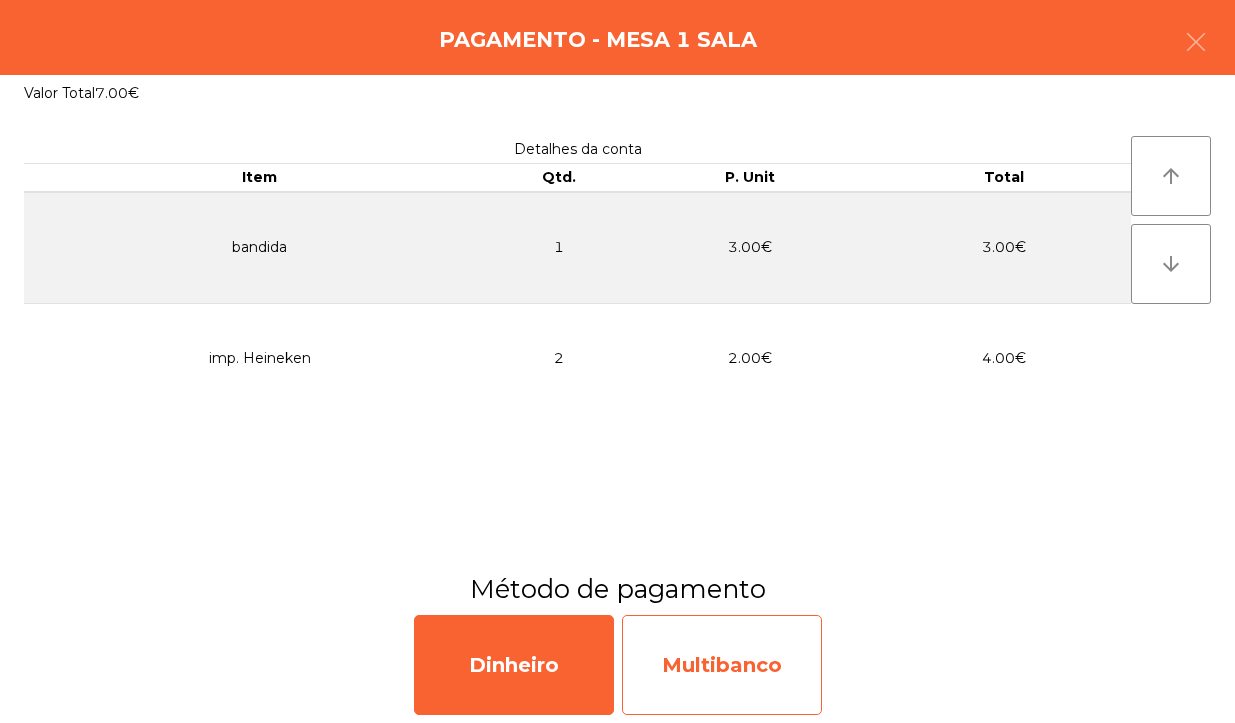 click on "Multibanco" 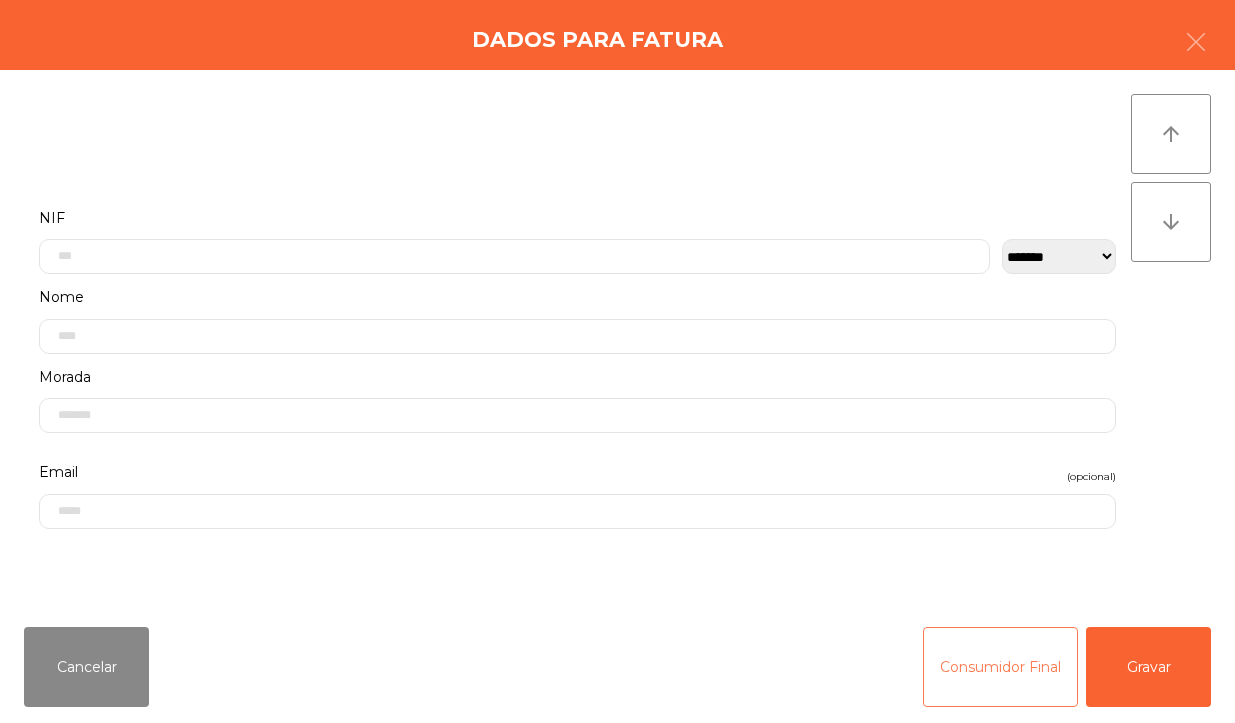 click on "Consumidor Final" 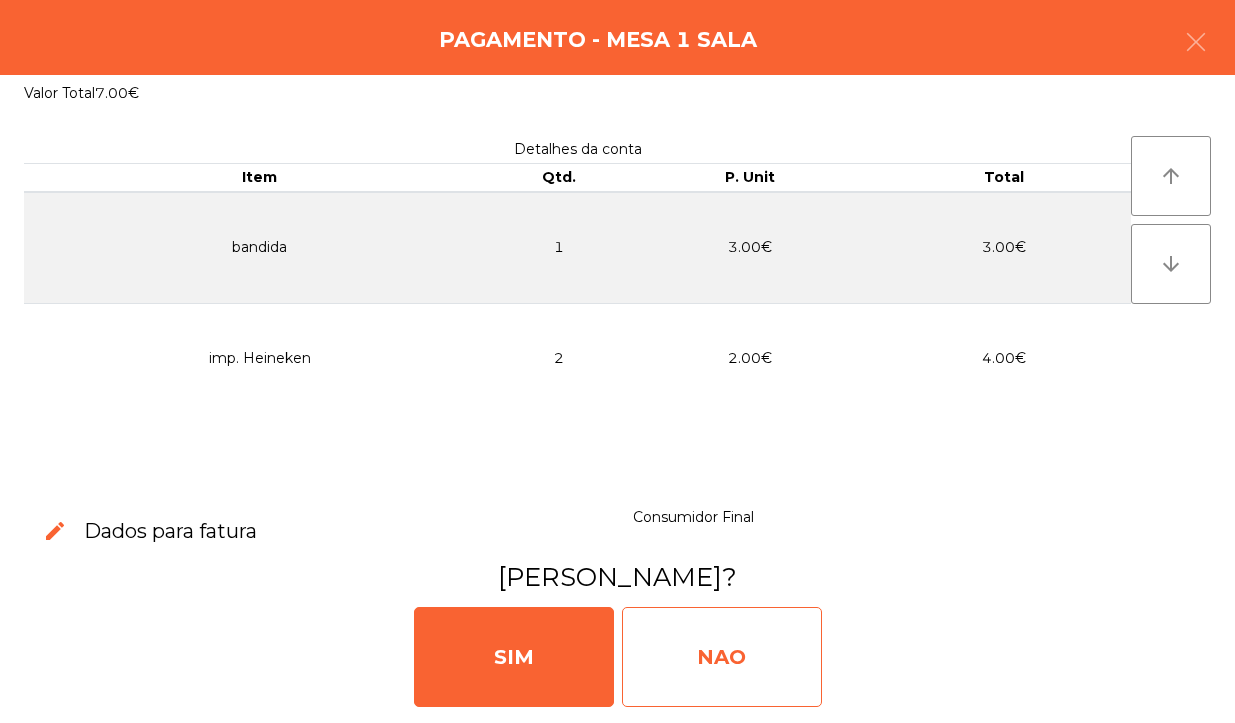 click on "NAO" 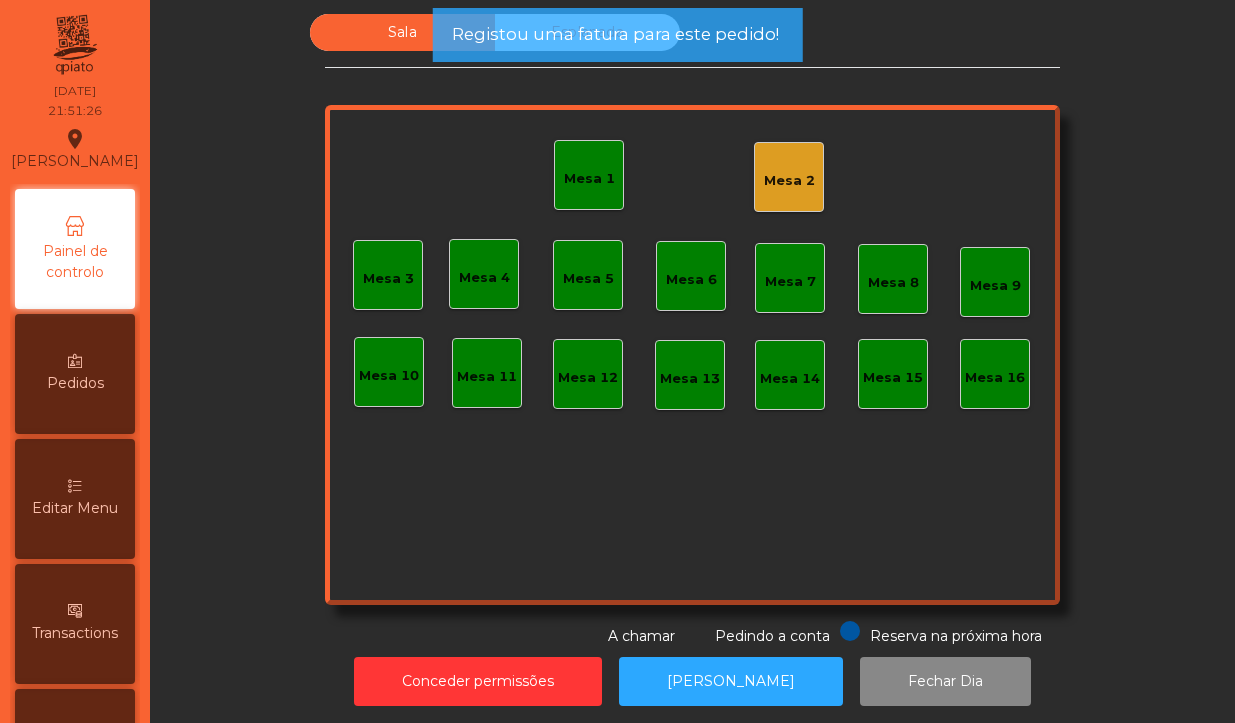 click on "Mesa 1" 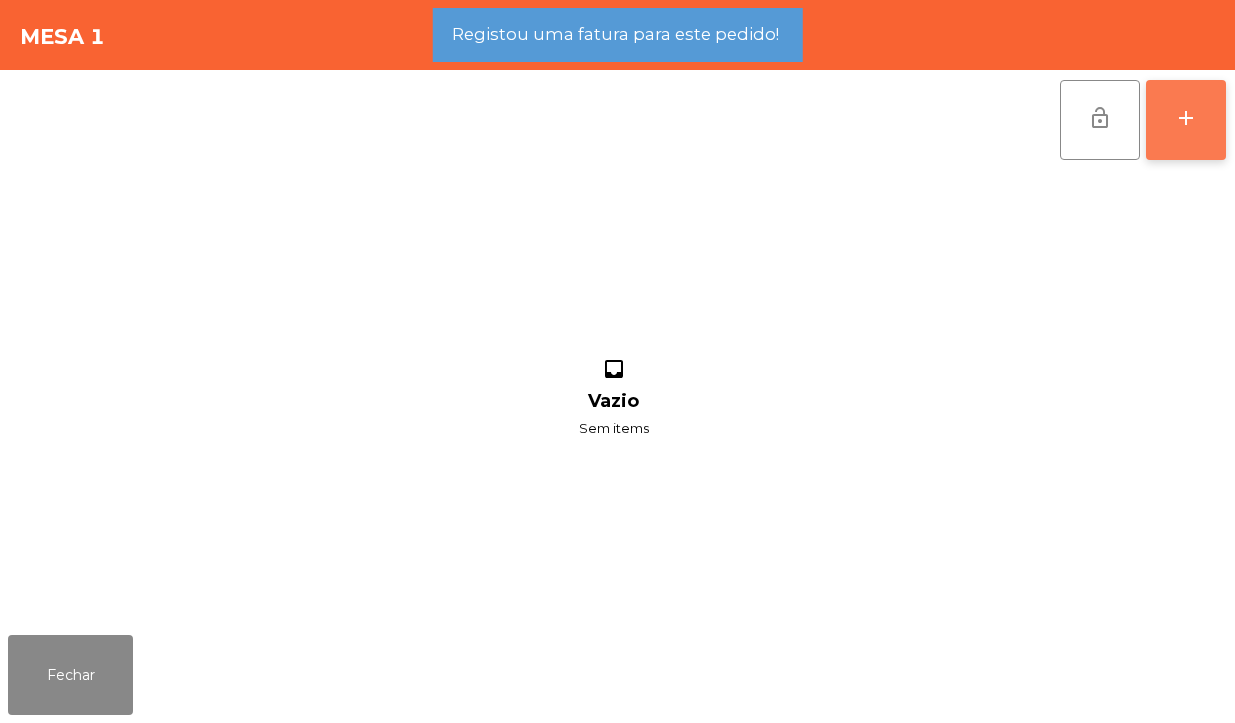 click on "add" 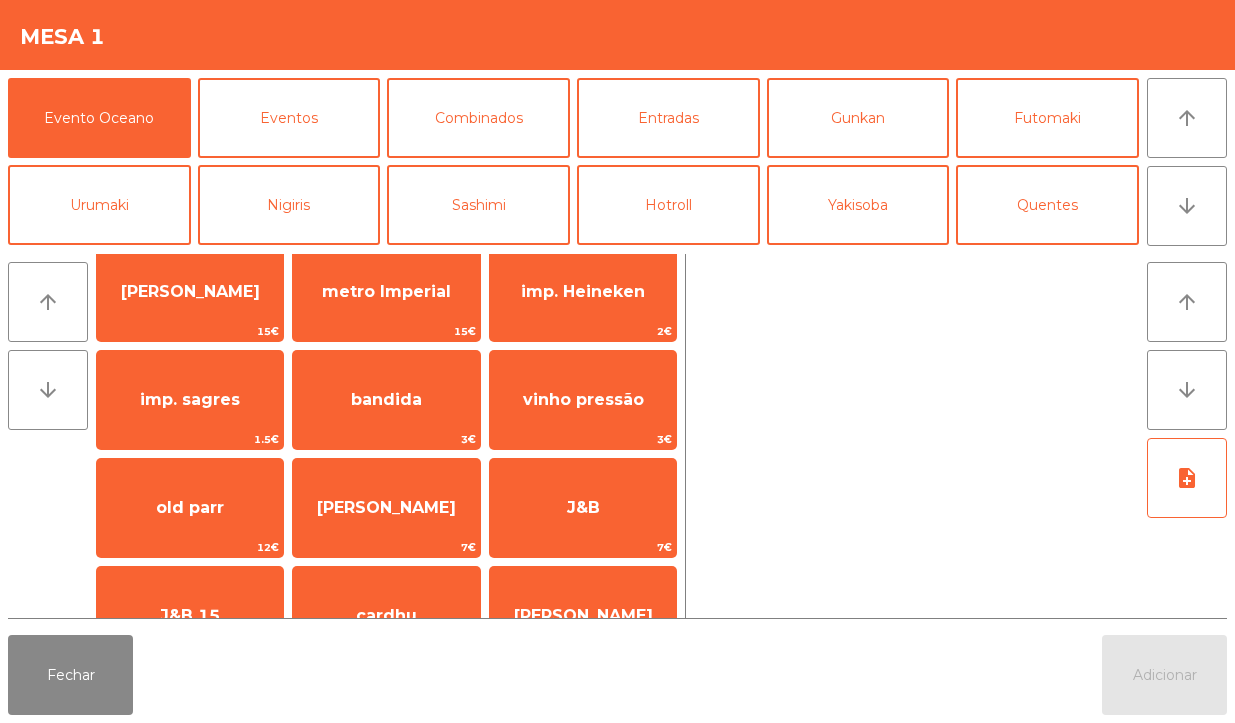 scroll, scrollTop: 0, scrollLeft: 0, axis: both 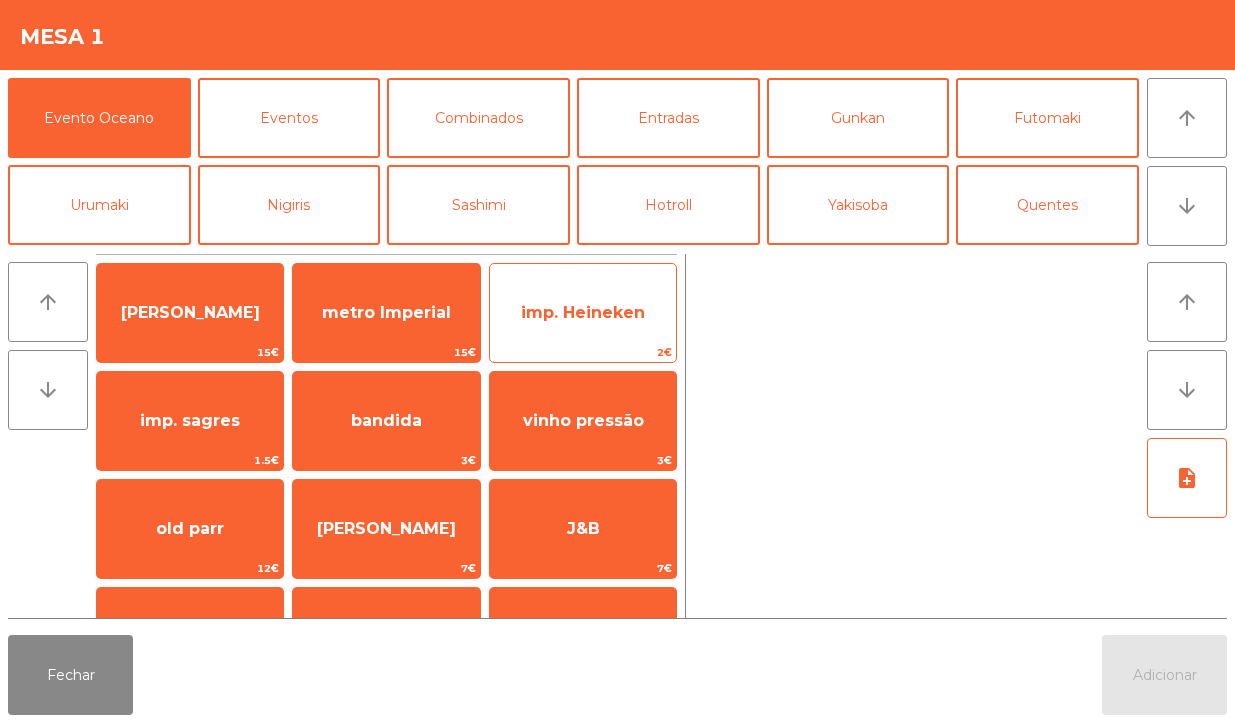 click on "2€" 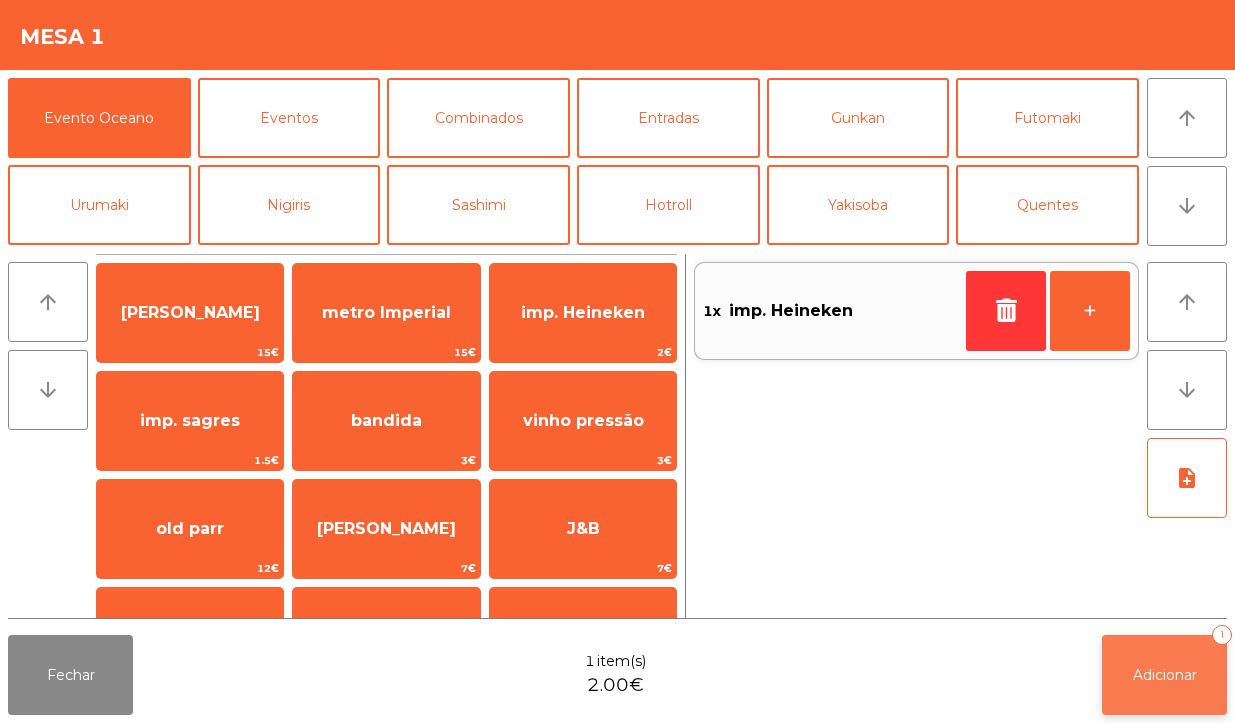 click on "Adicionar   1" 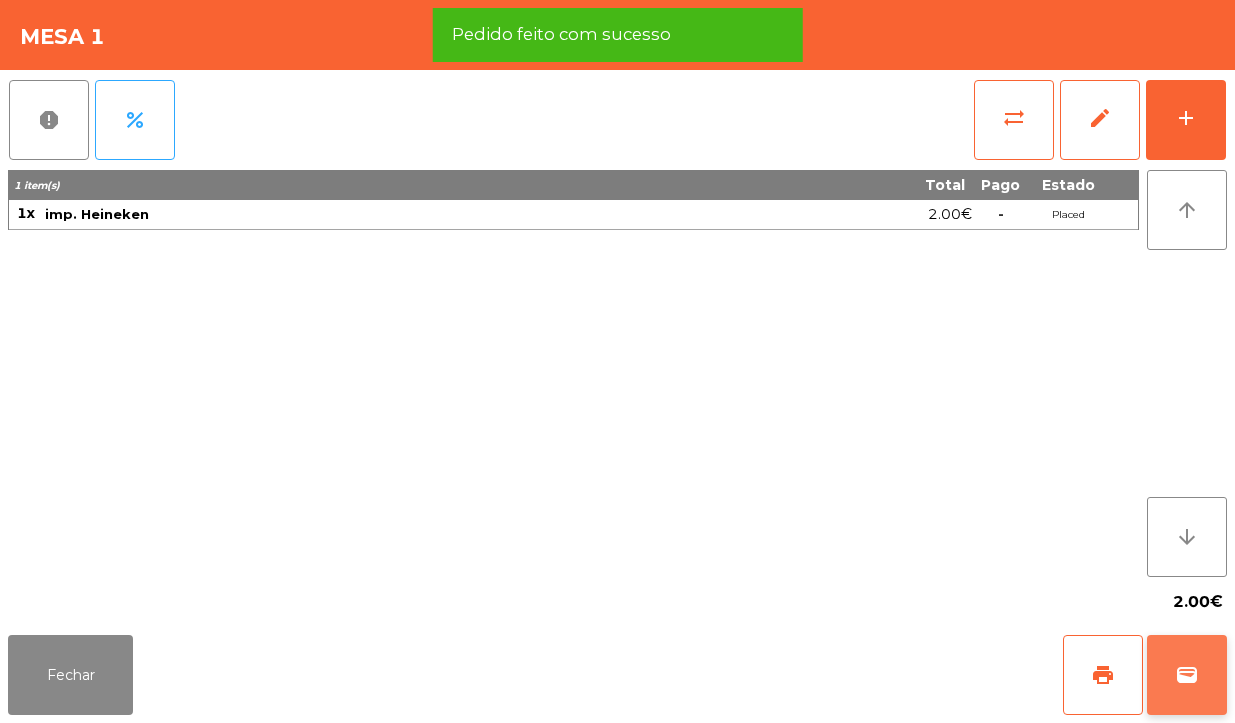 click on "wallet" 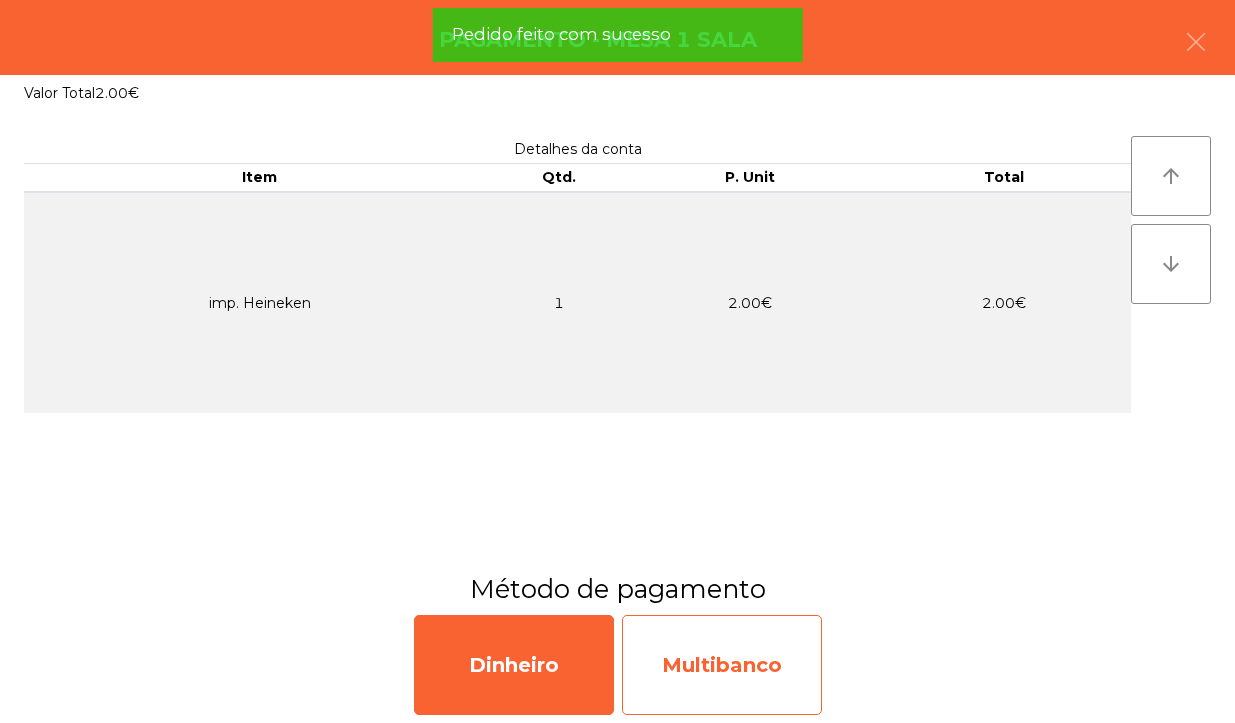 click on "Multibanco" 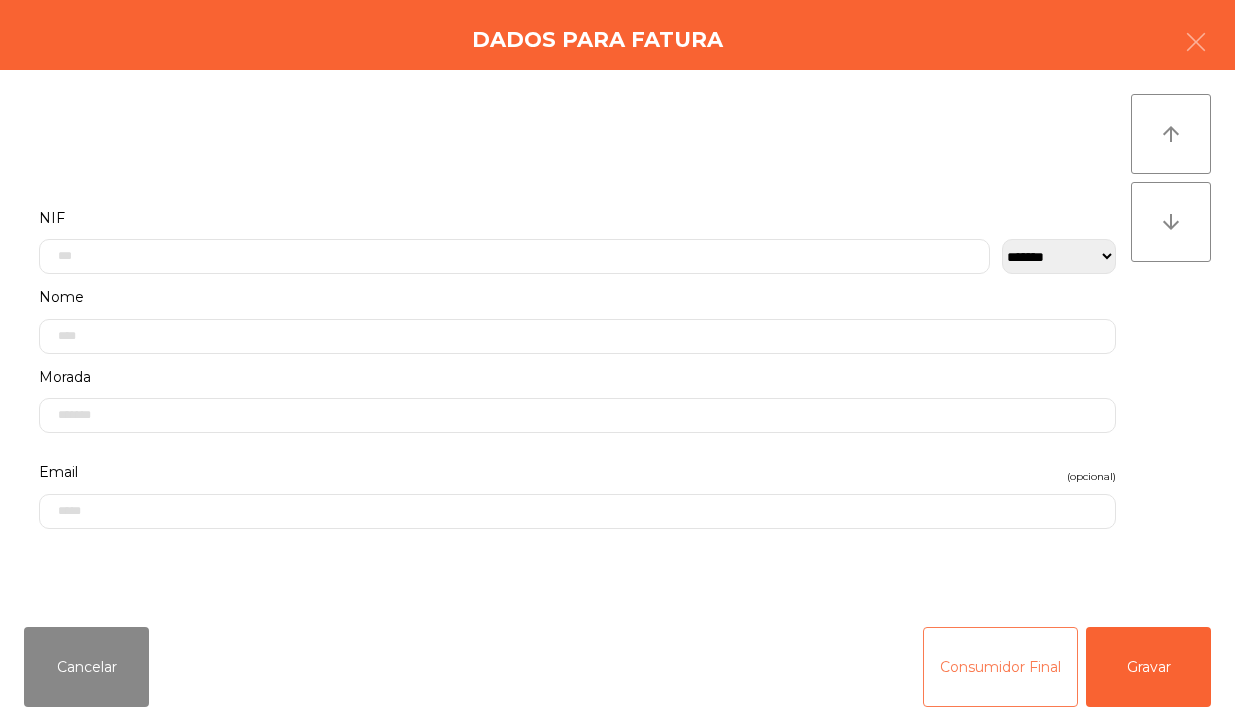 click on "Consumidor Final" 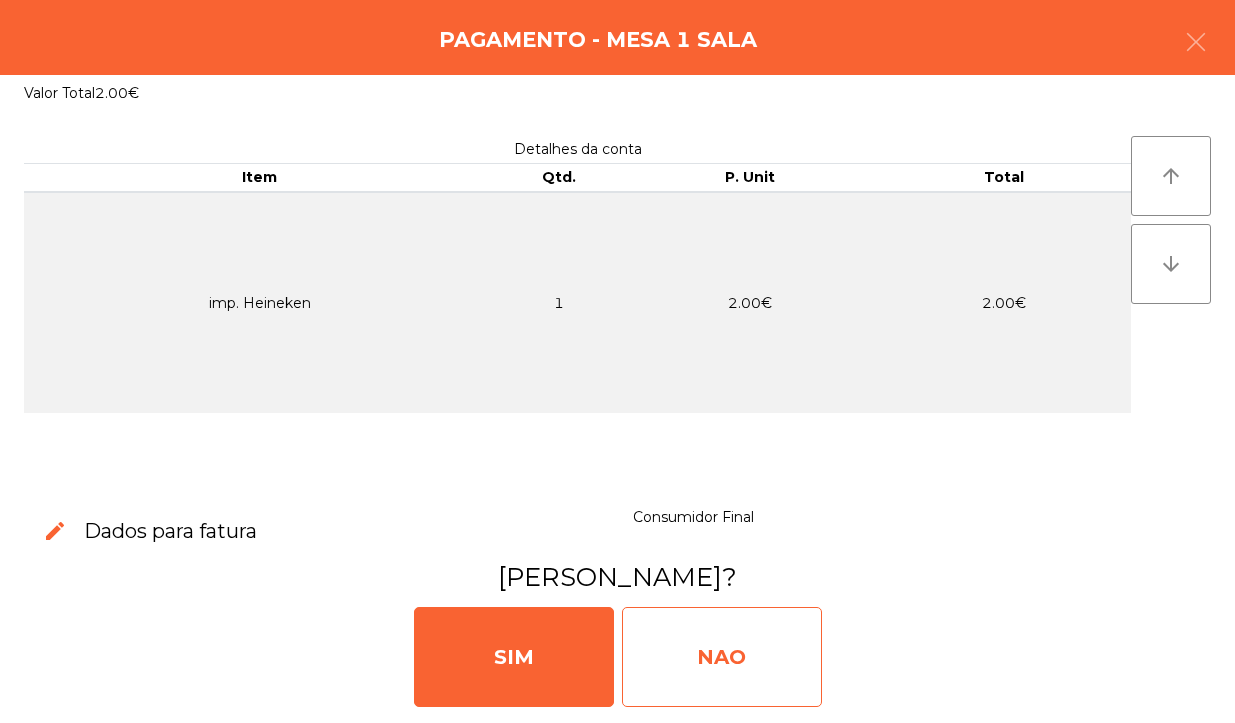 click on "NAO" 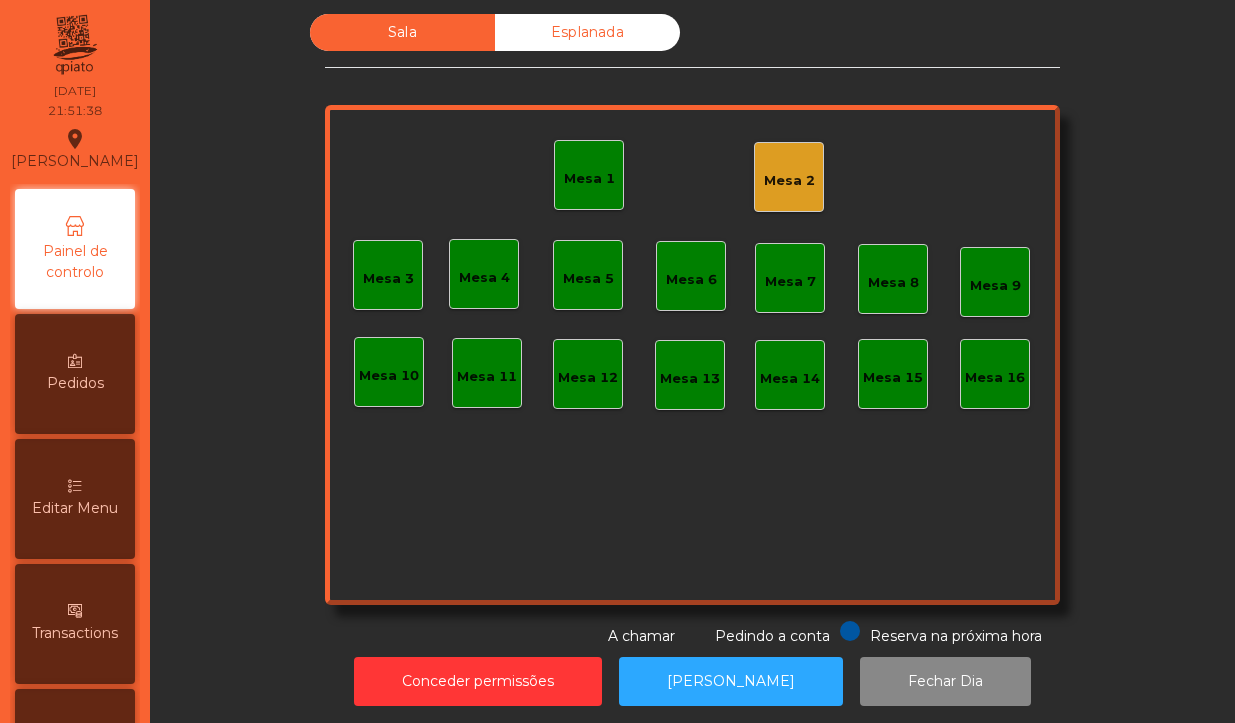 click on "Mesa 1" 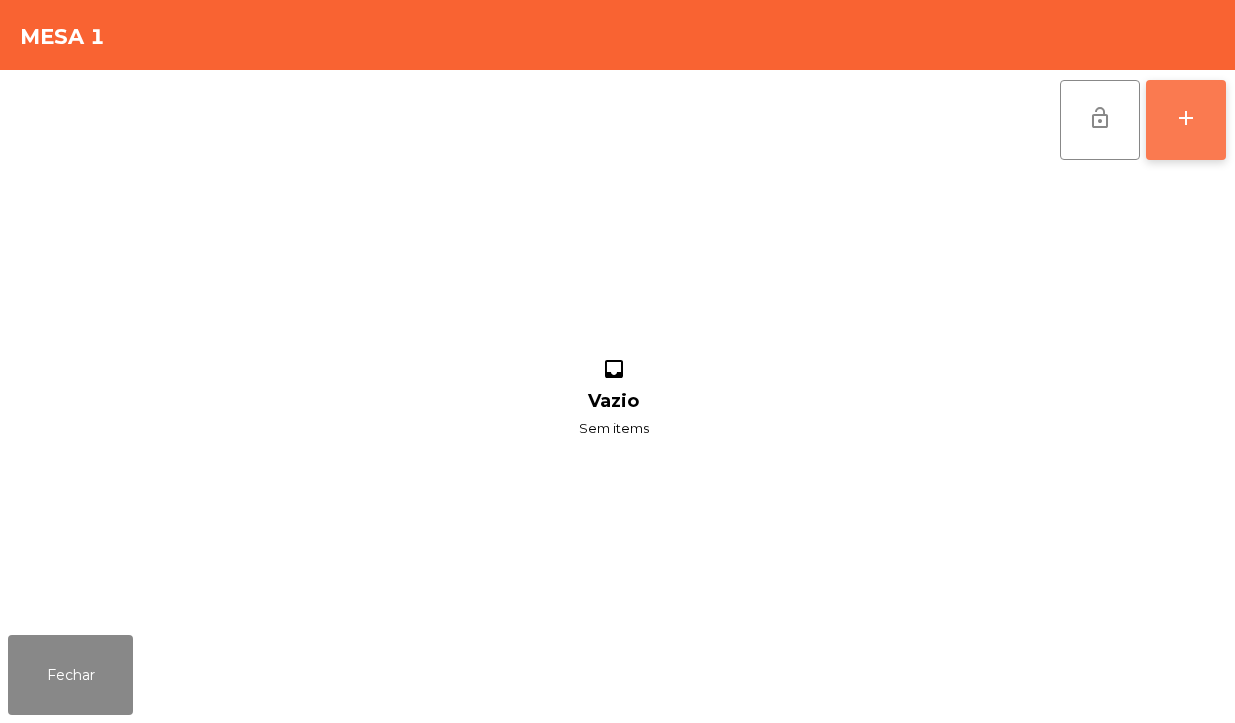 click on "add" 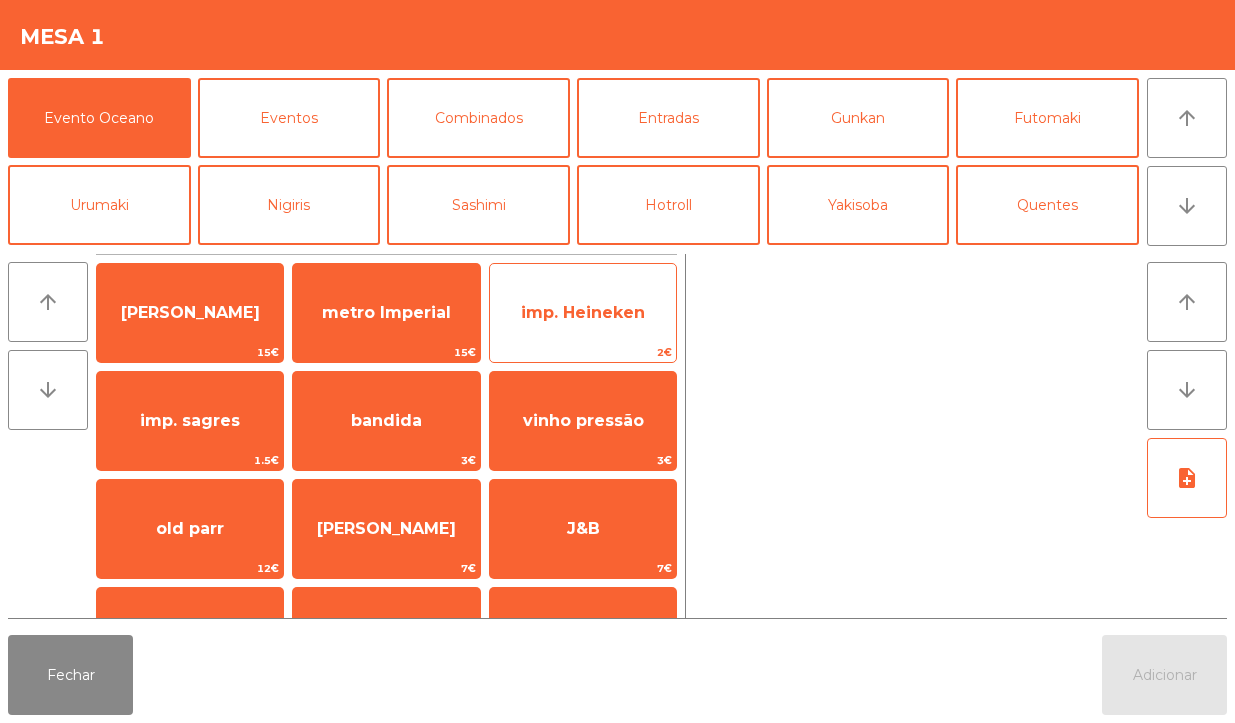 click on "imp. Heineken" 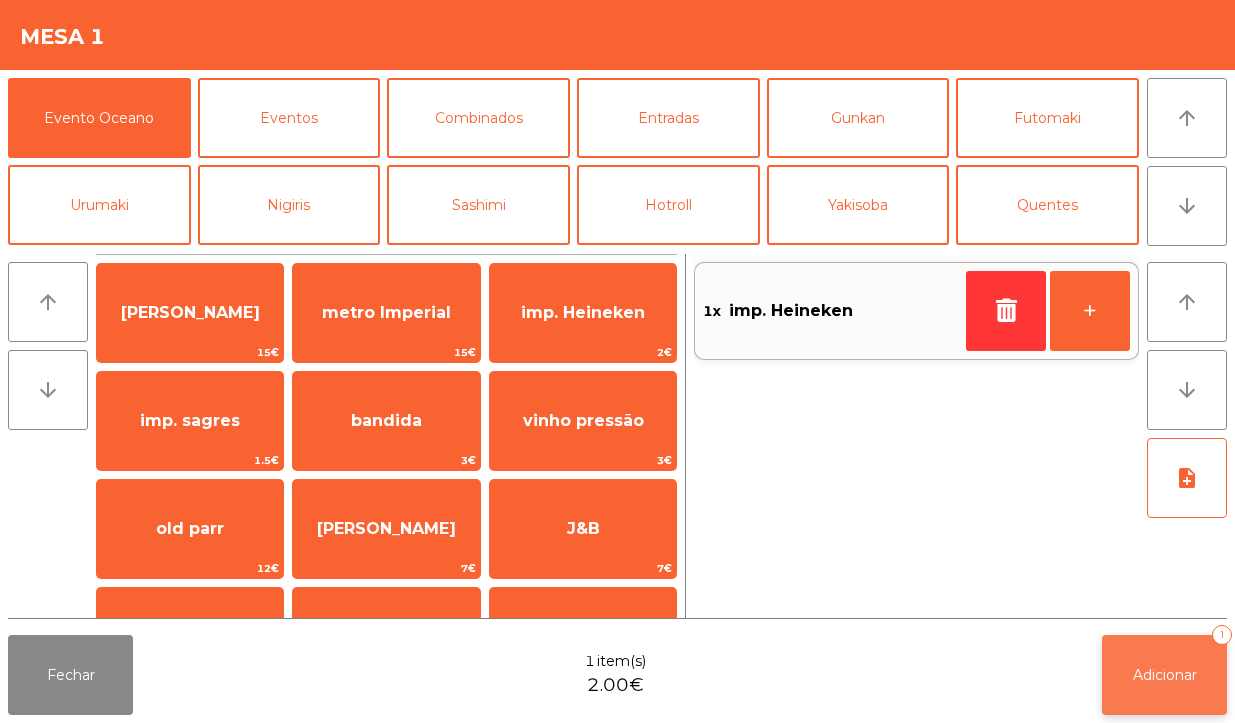 click on "Adicionar   1" 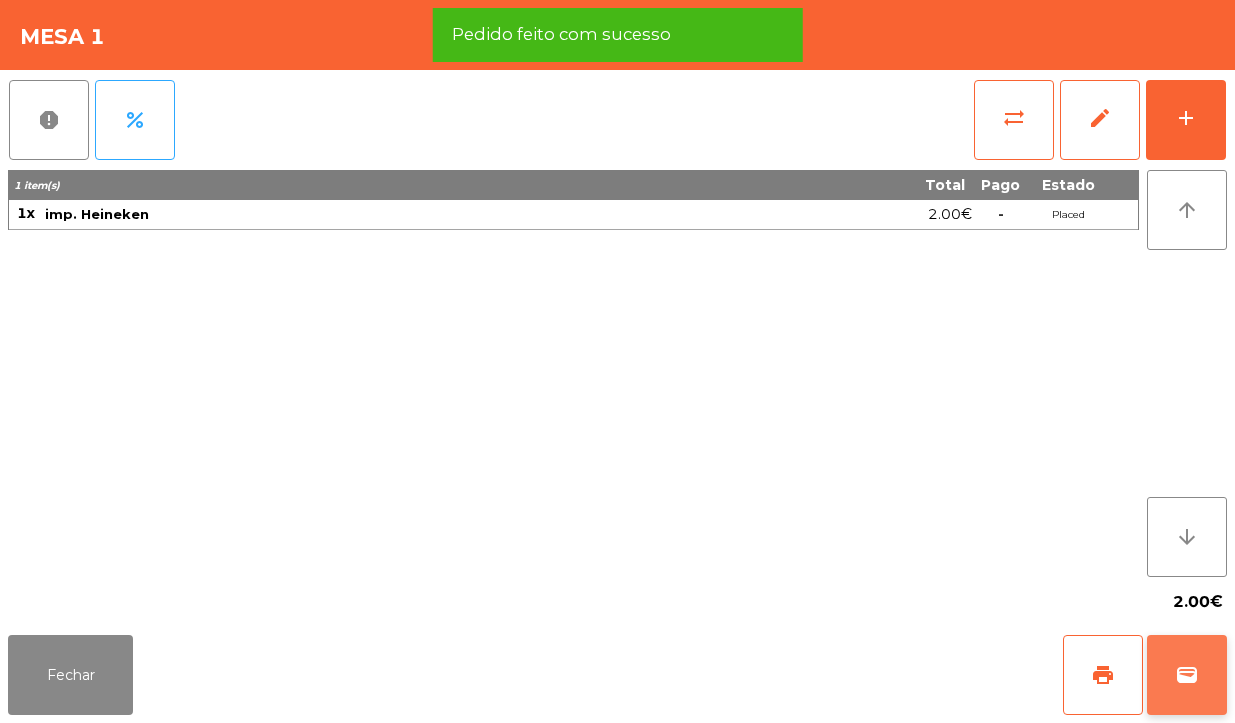click on "wallet" 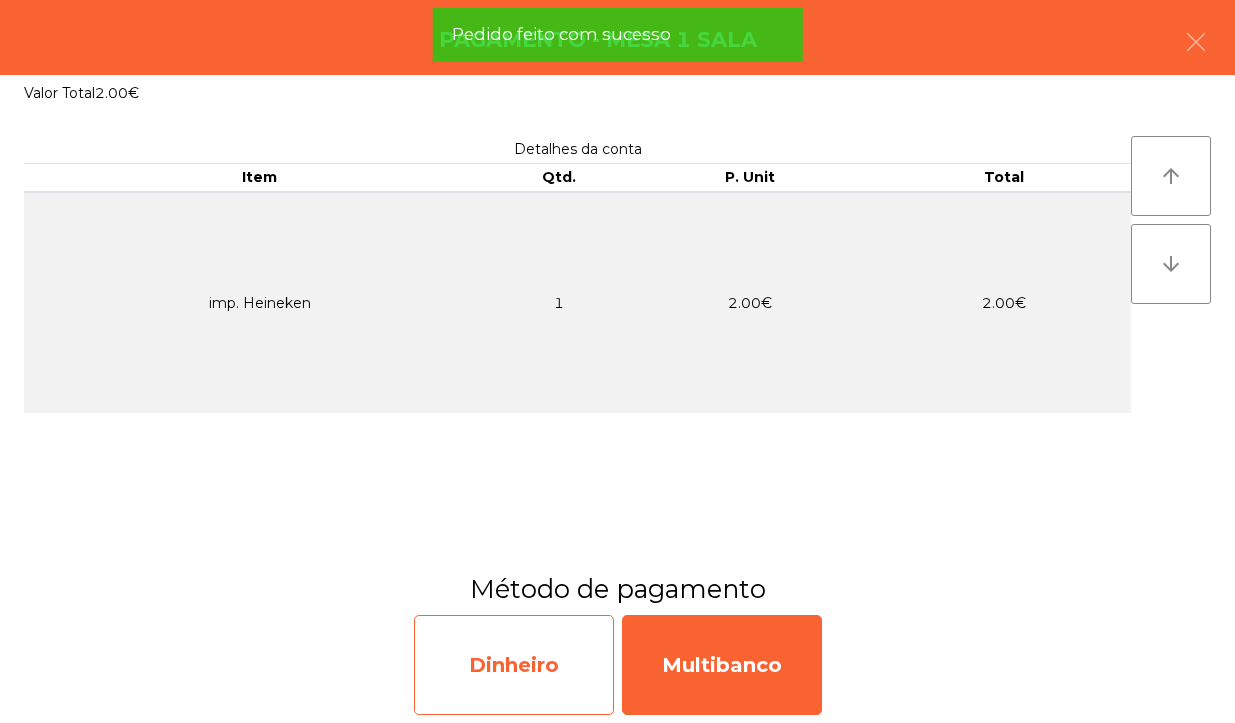 click on "Dinheiro" 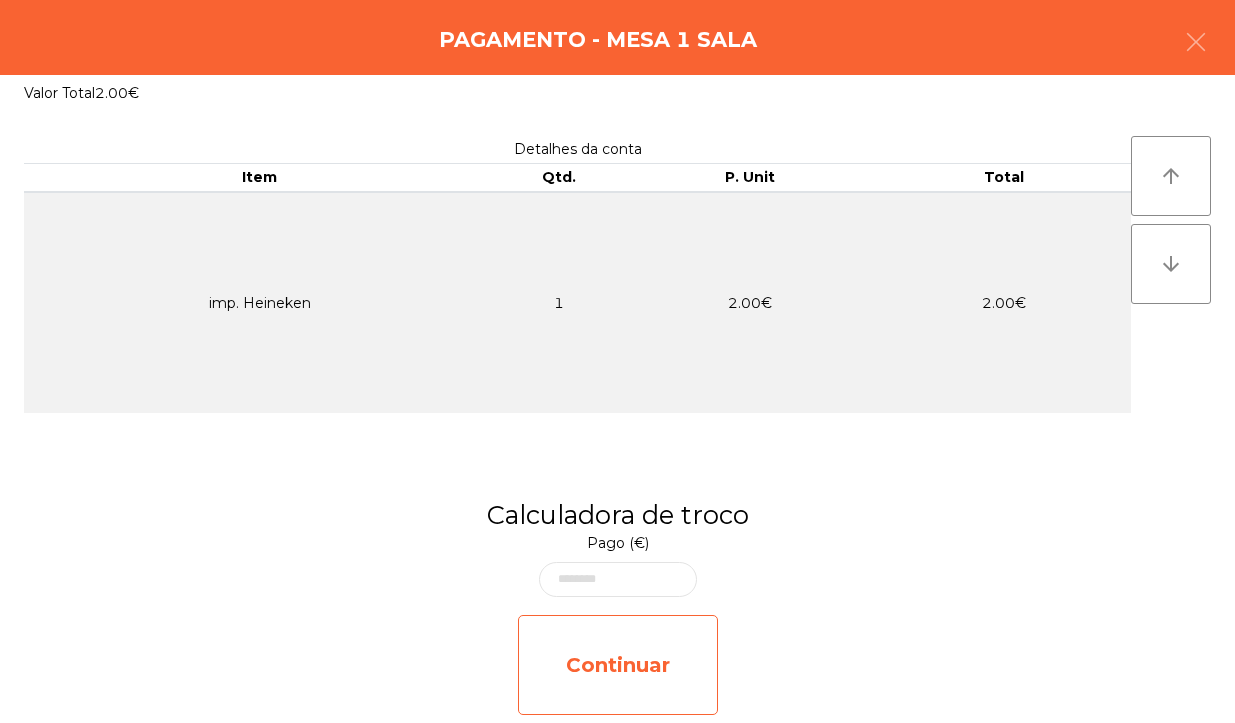 click on "Continuar" 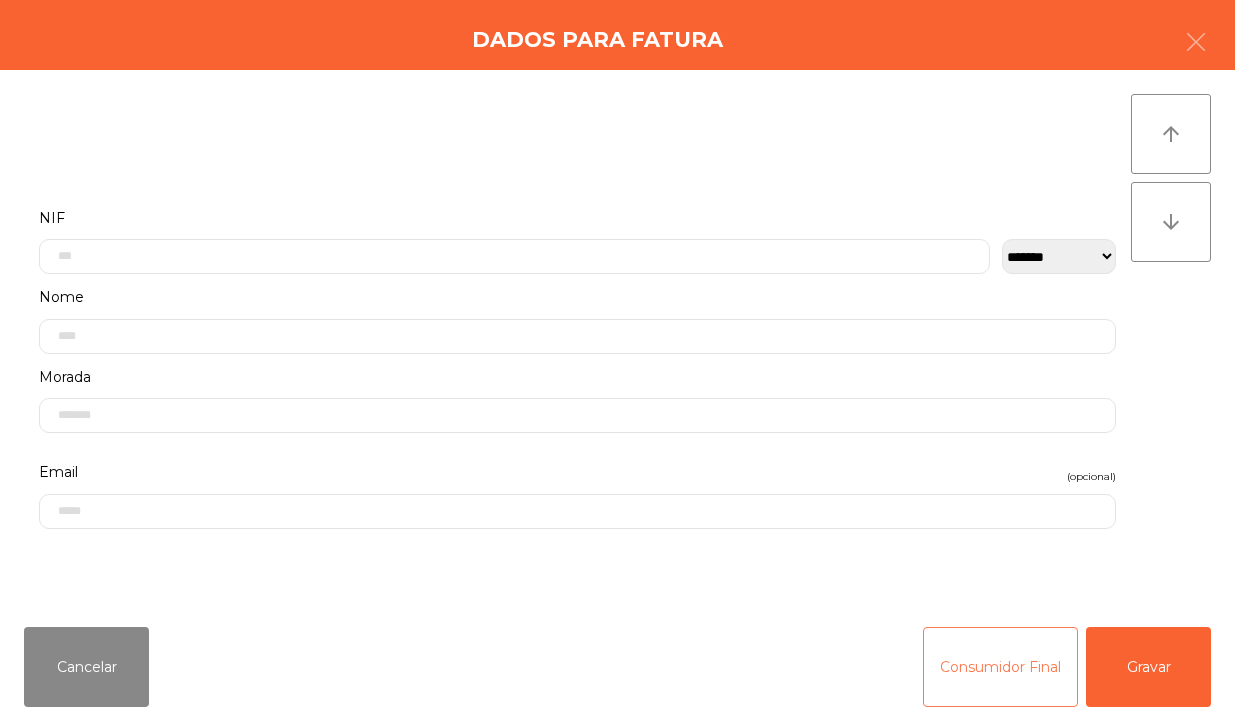 click on "Consumidor Final" 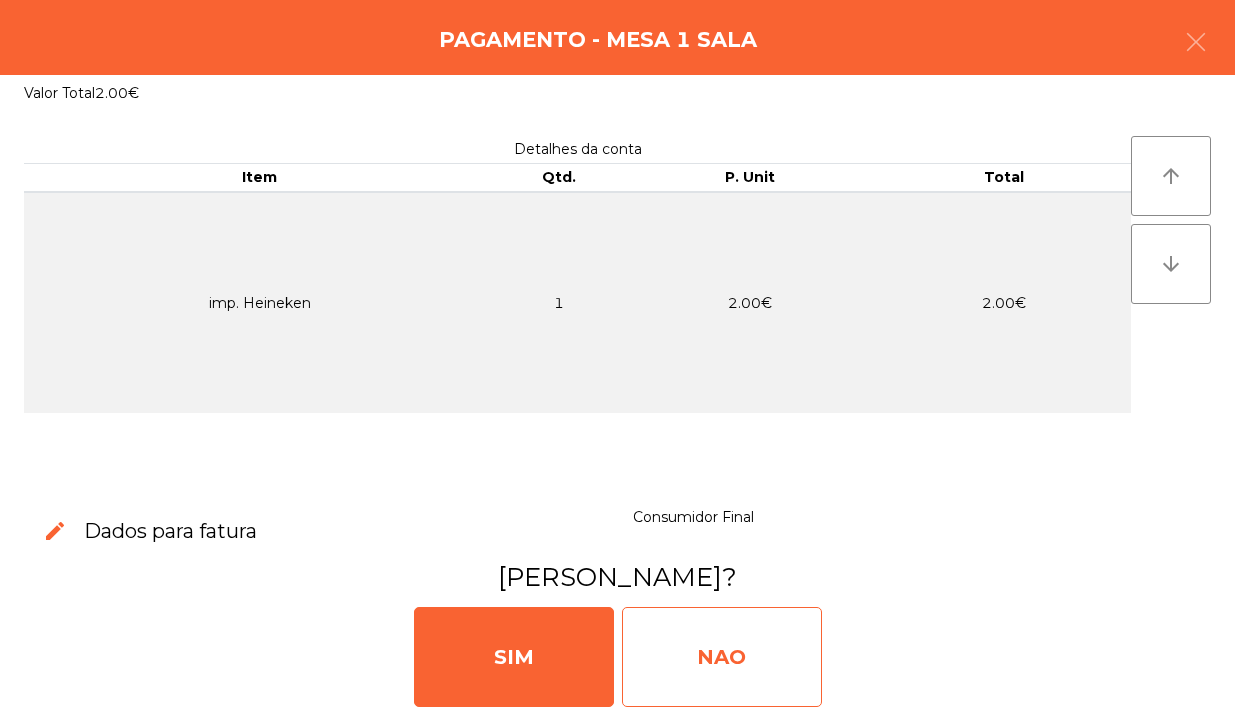 click on "NAO" 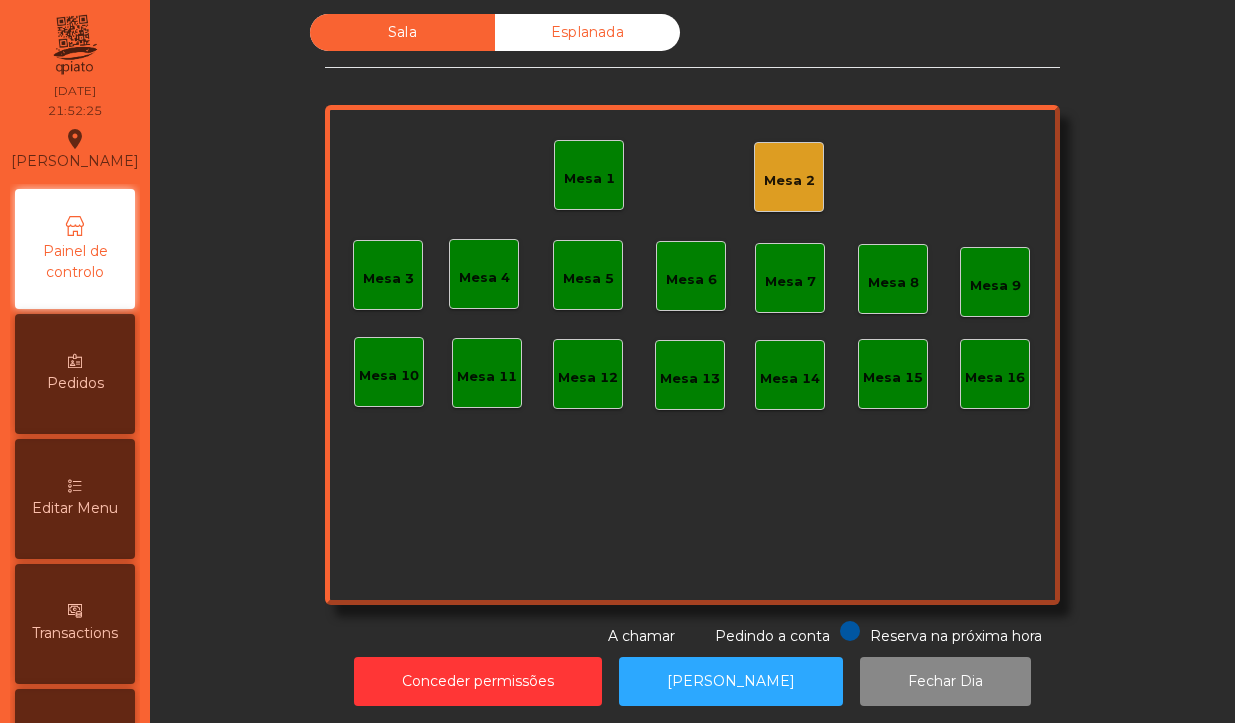click on "Mesa 1" 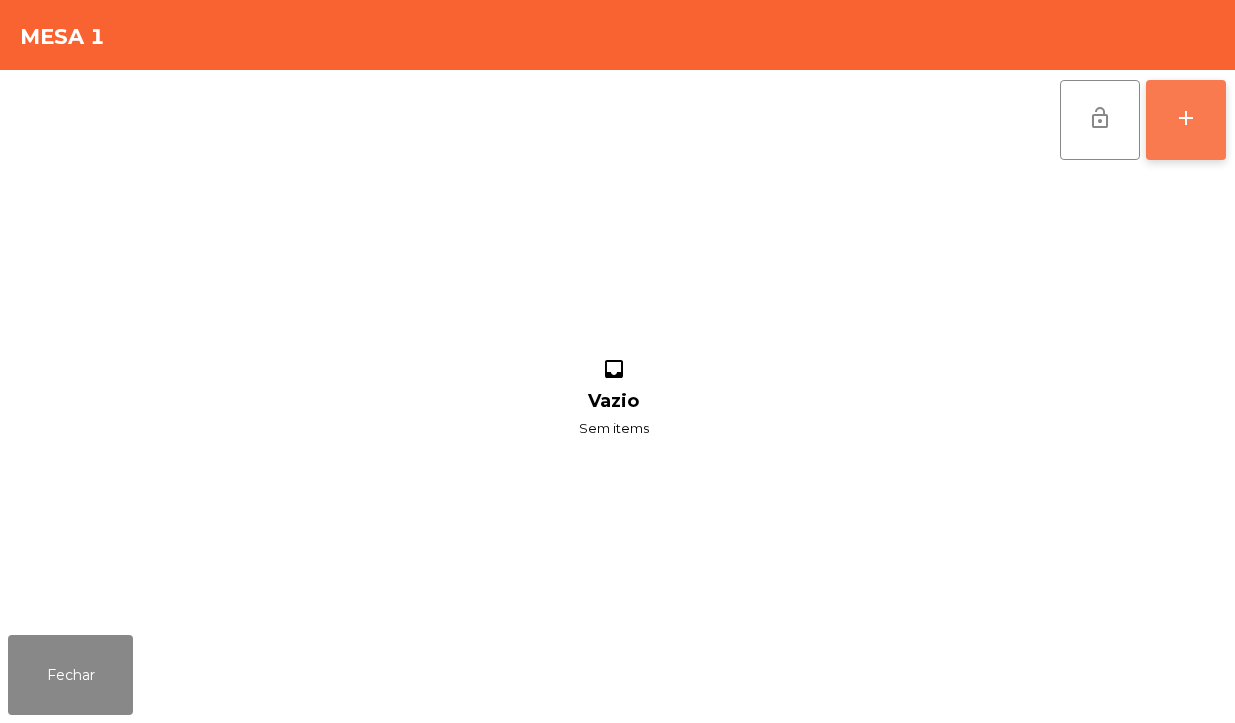 click on "add" 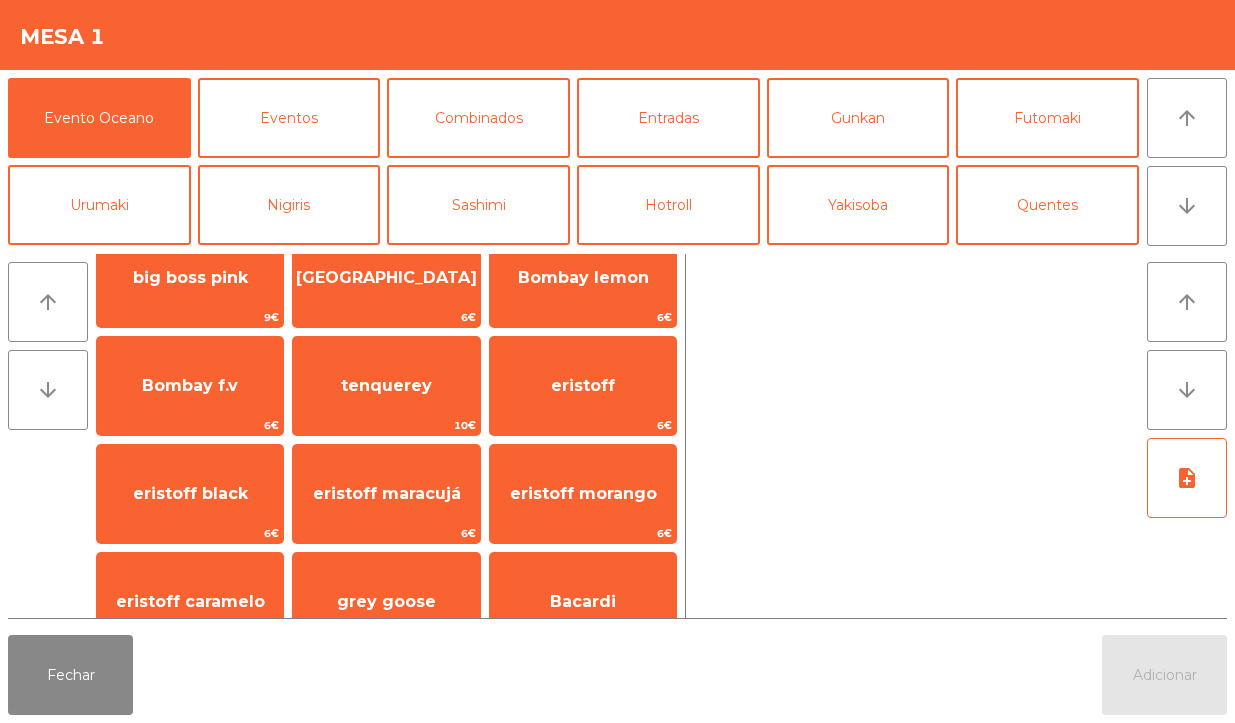 scroll, scrollTop: 576, scrollLeft: 0, axis: vertical 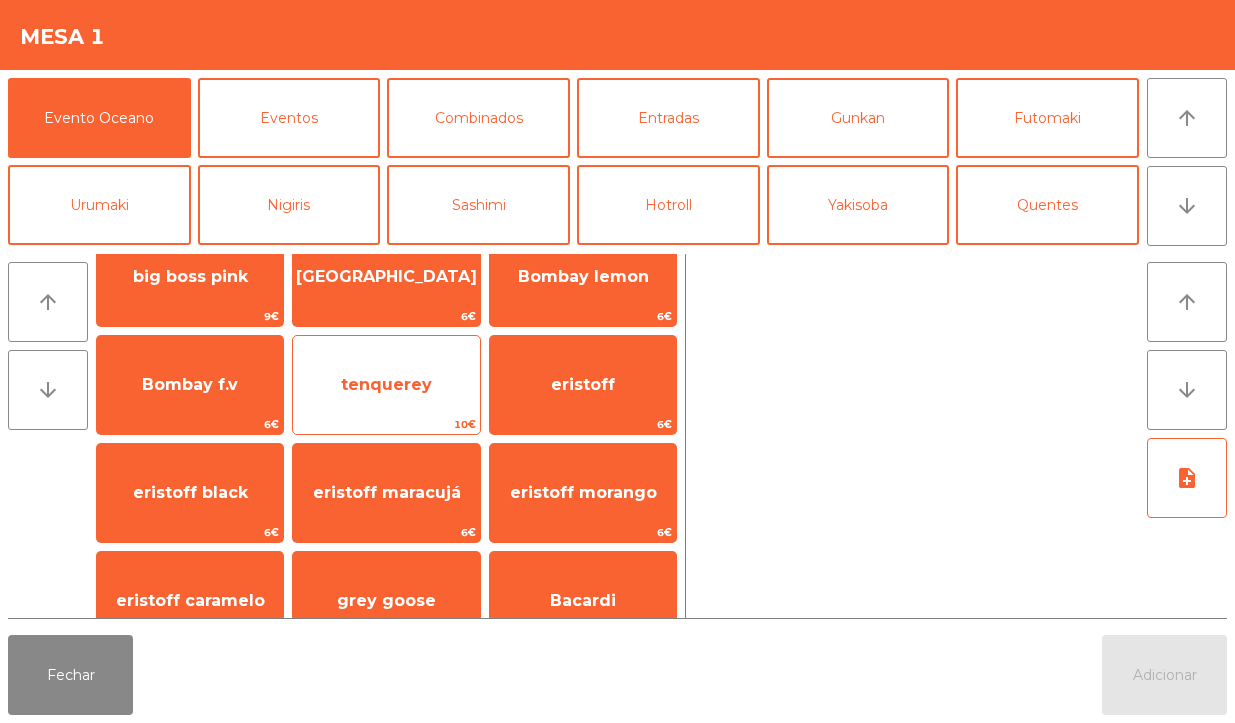 click on "tenquerey" 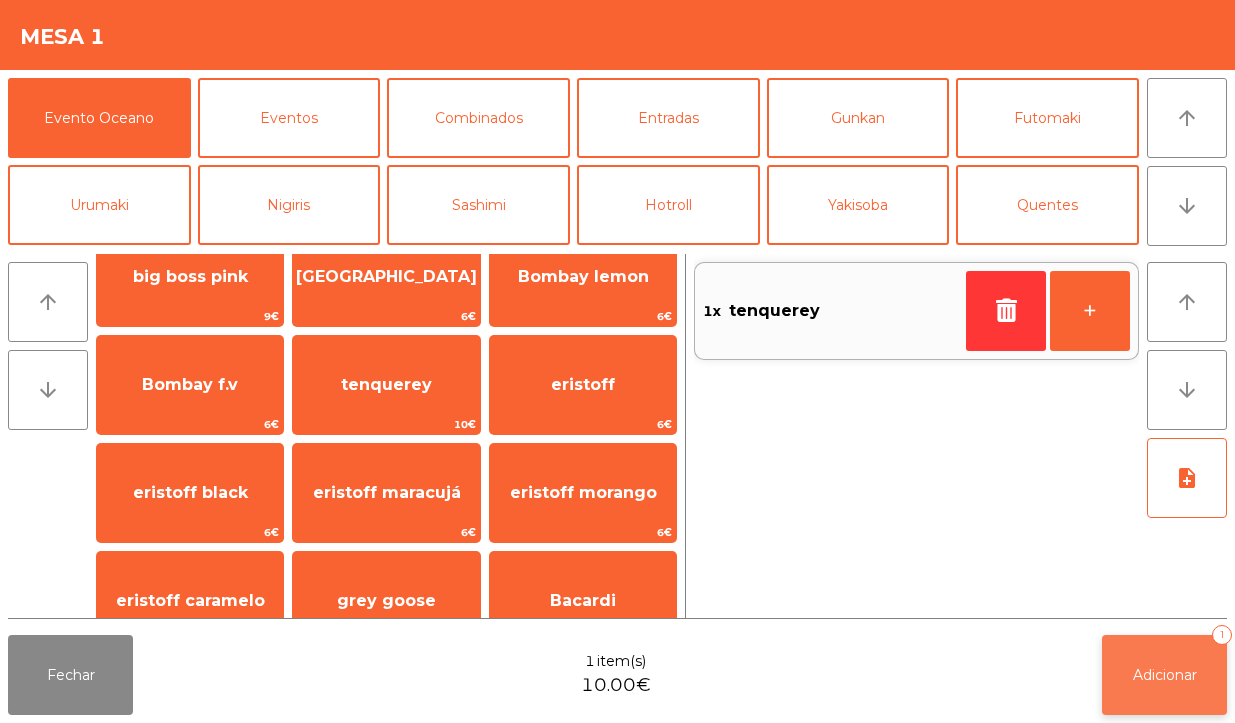 click on "Adicionar" 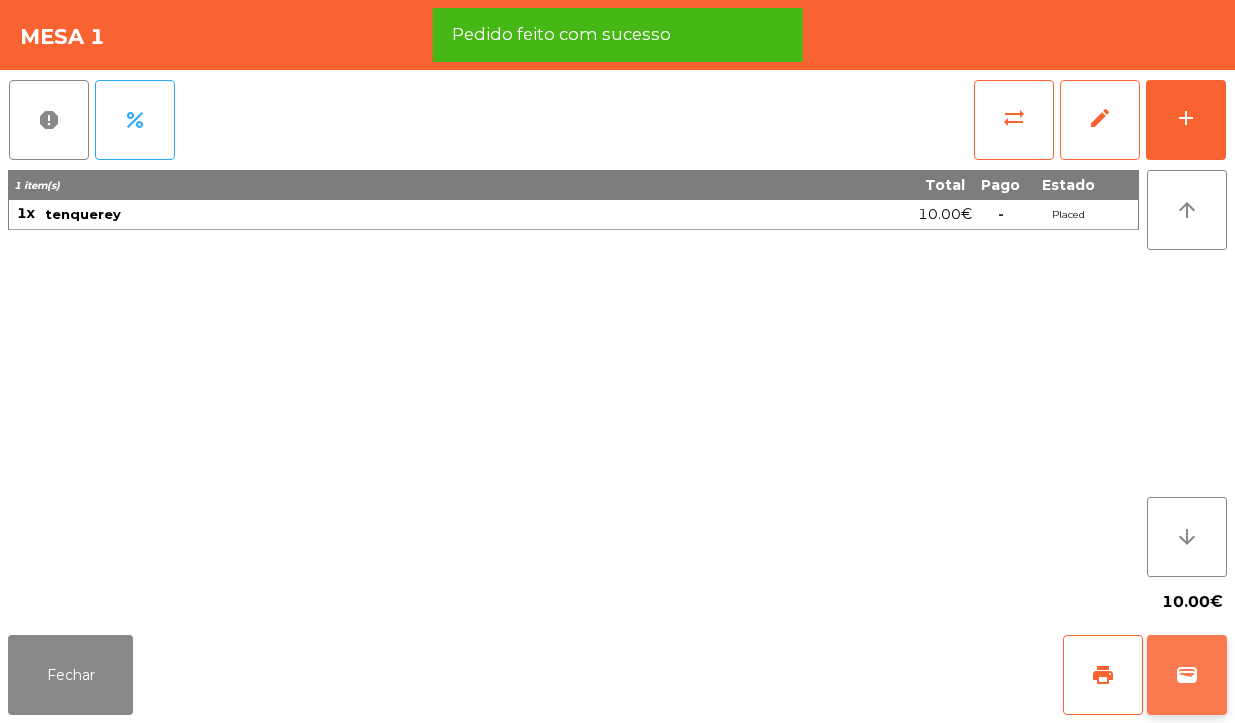 click on "wallet" 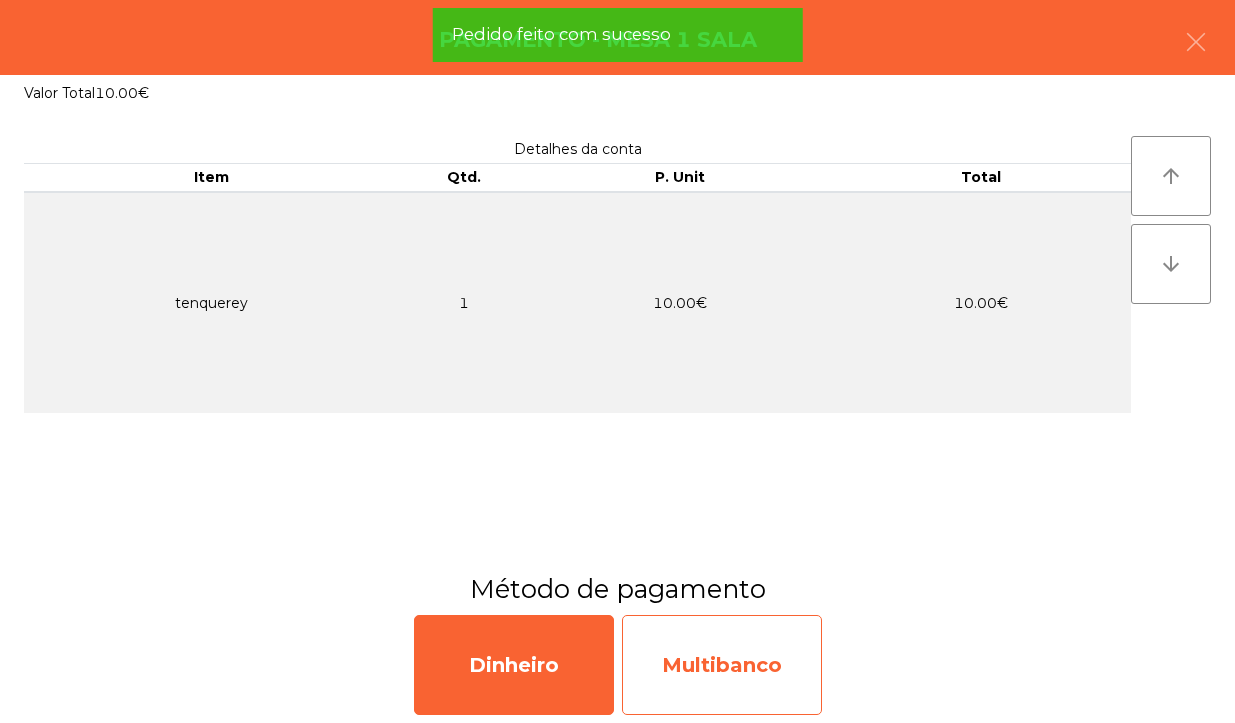 click on "Multibanco" 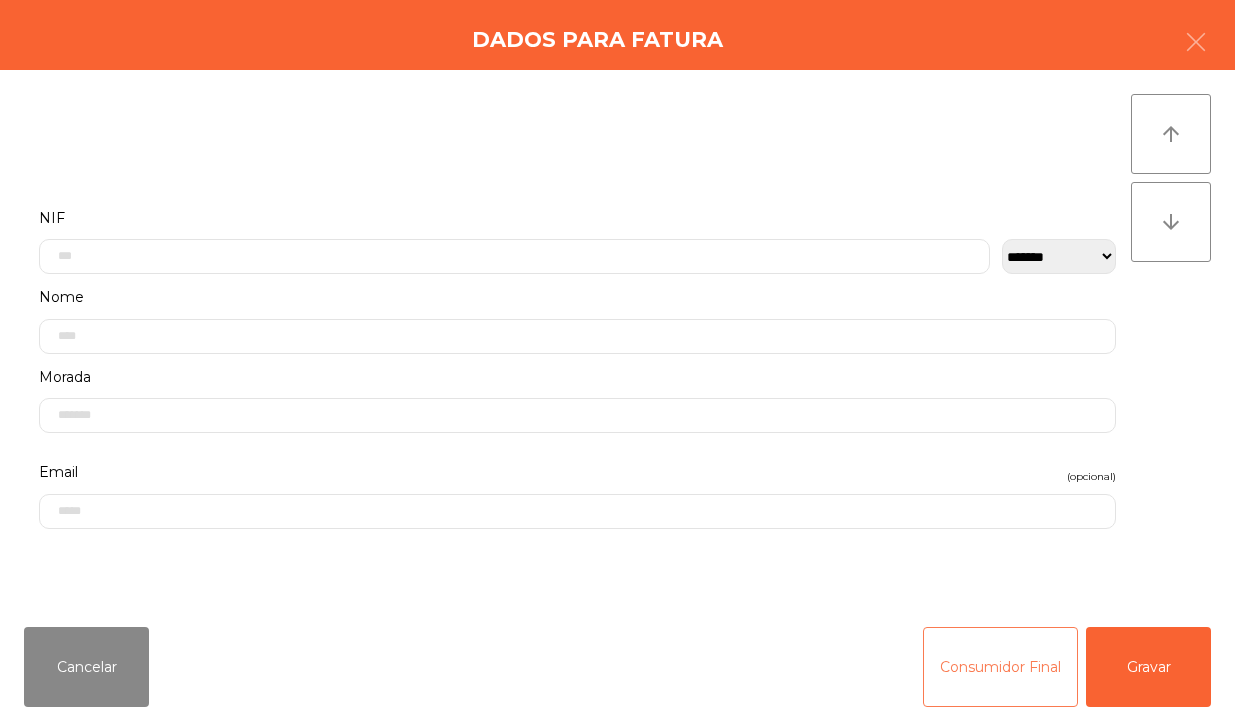 click on "Consumidor Final" 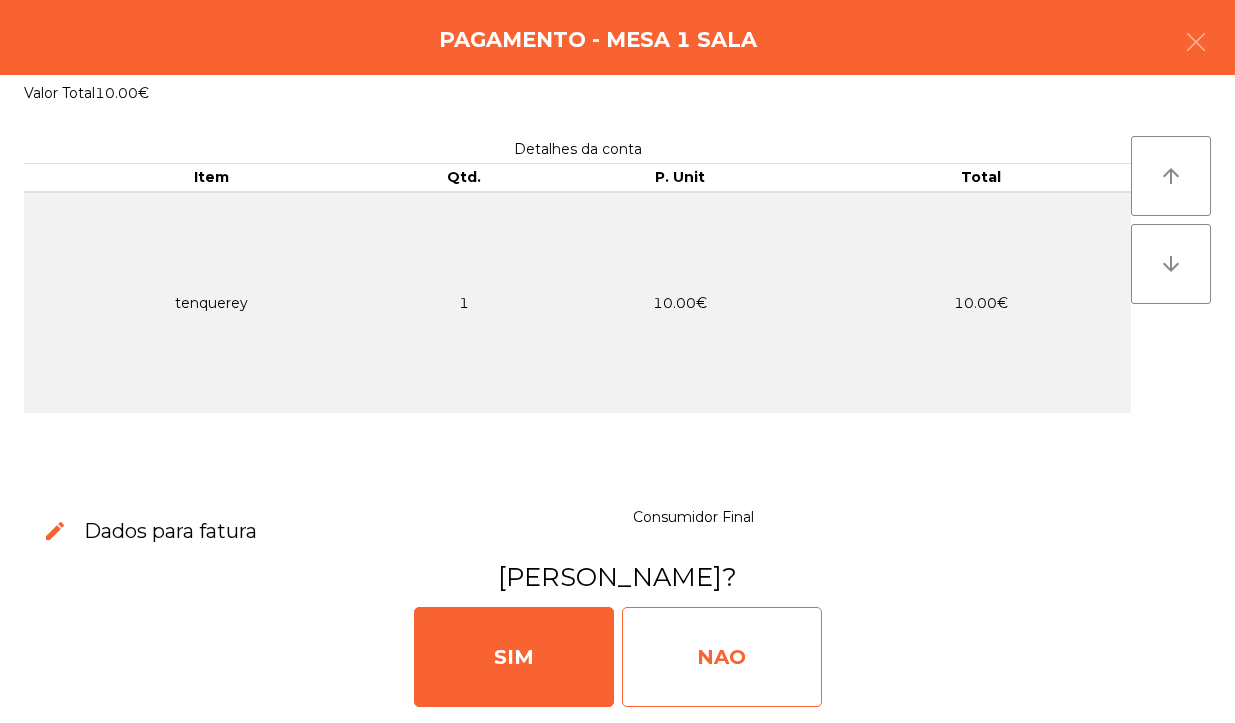 click on "NAO" 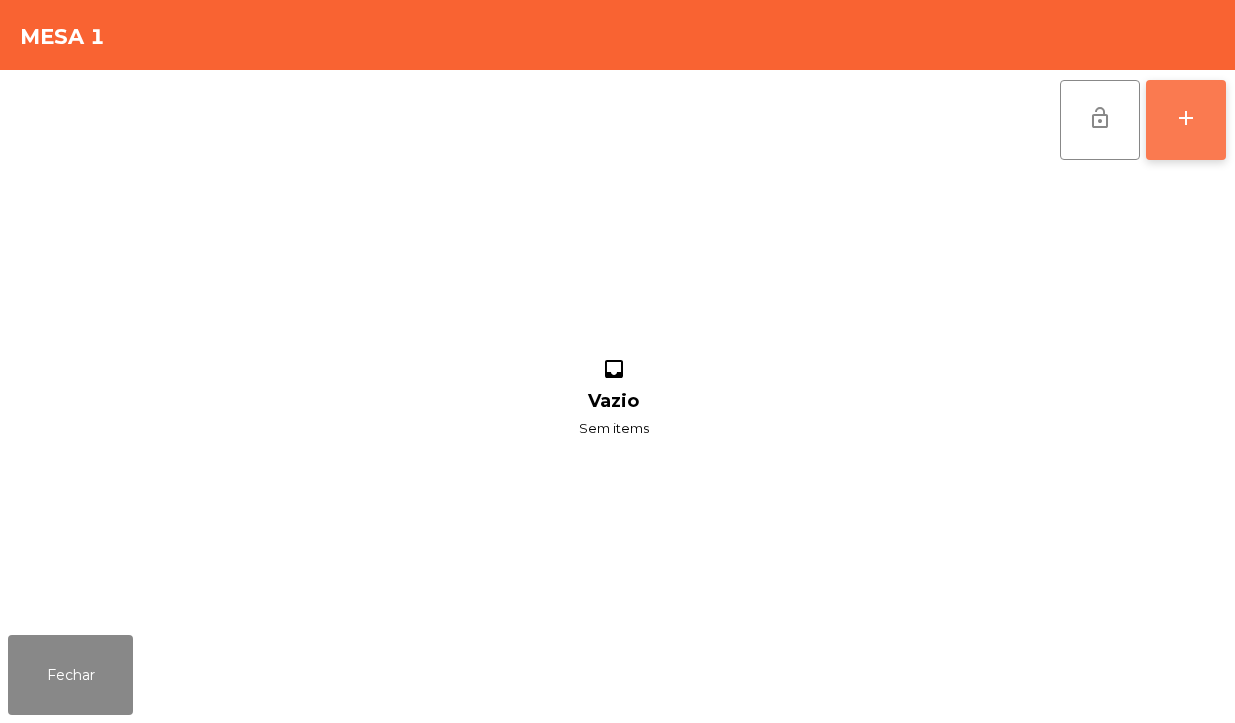 click on "add" 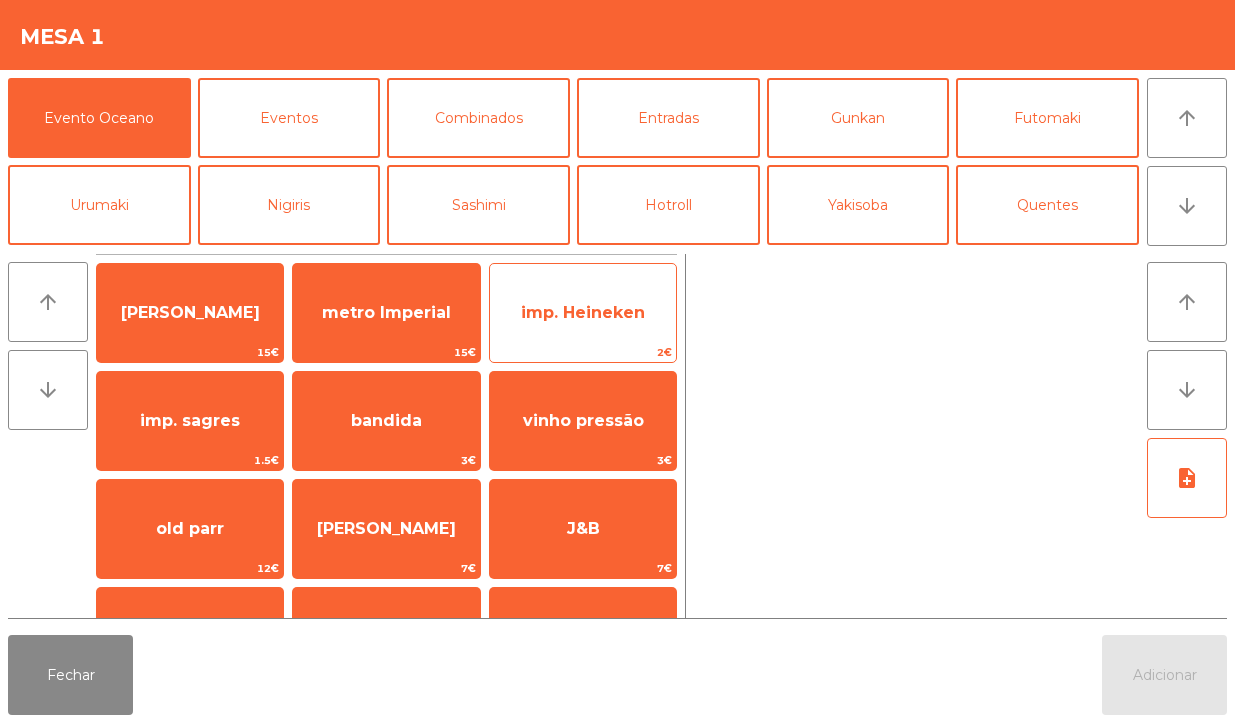 click on "imp. Heineken" 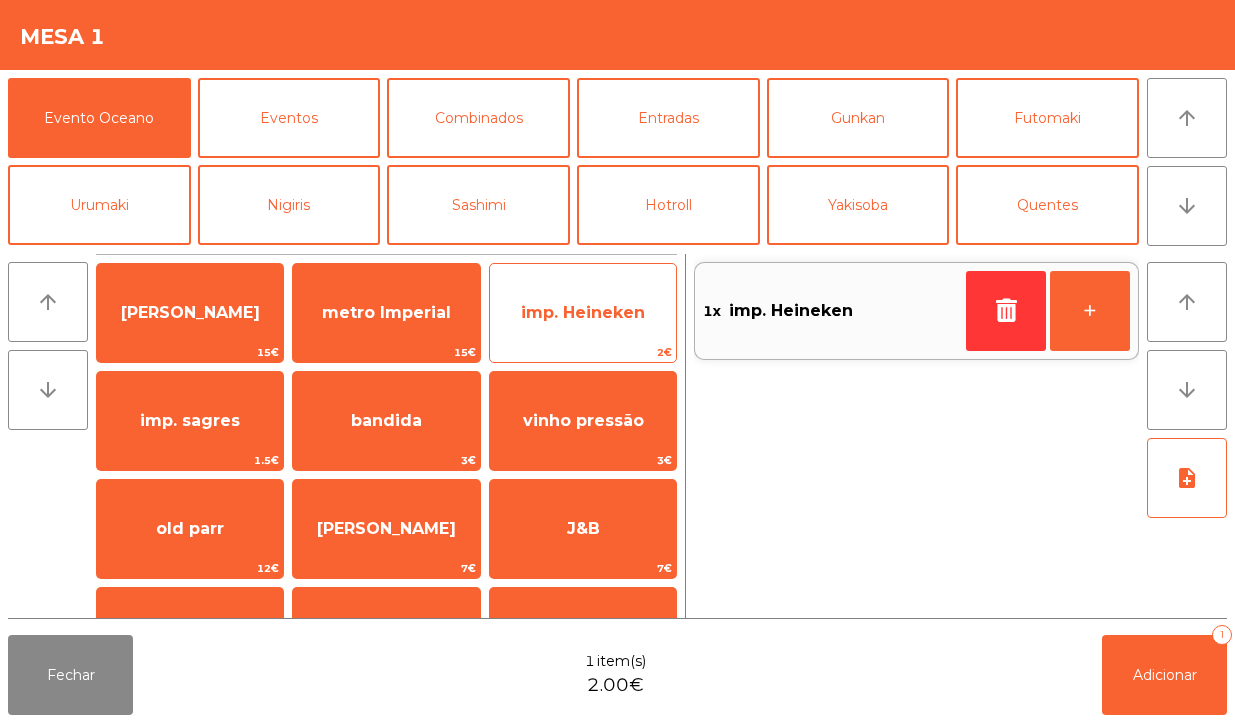 click on "2€" 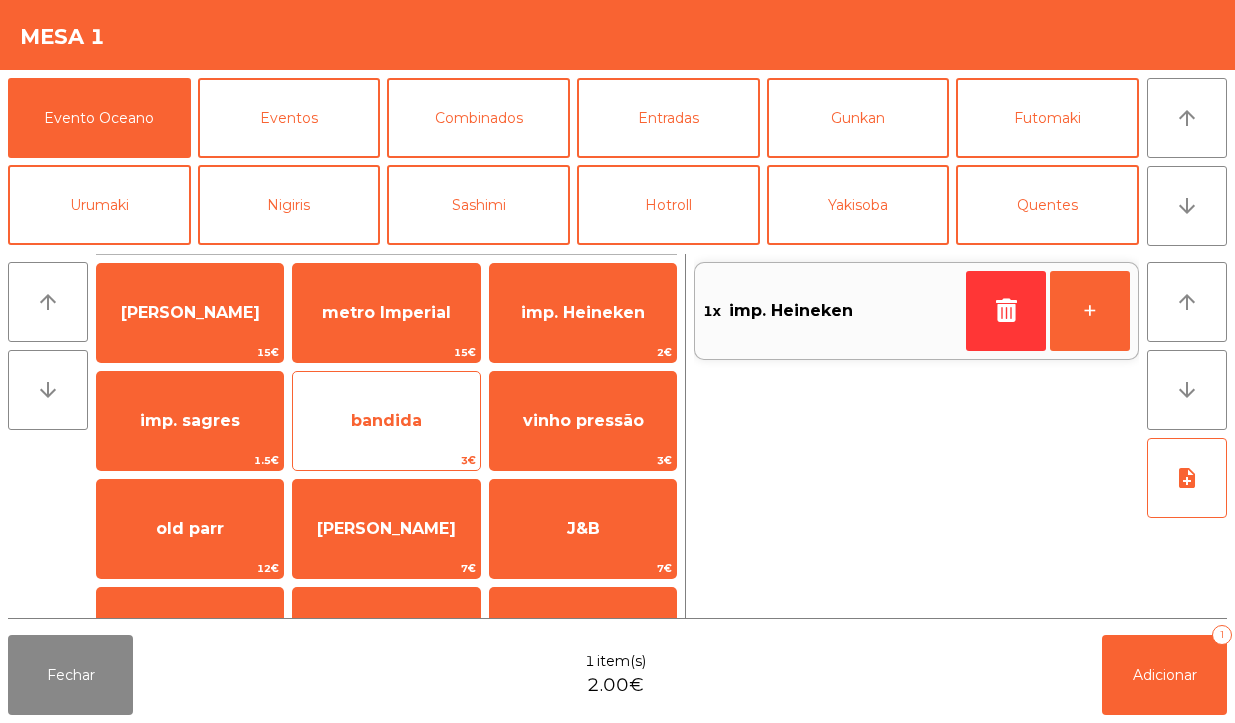 click on "bandida" 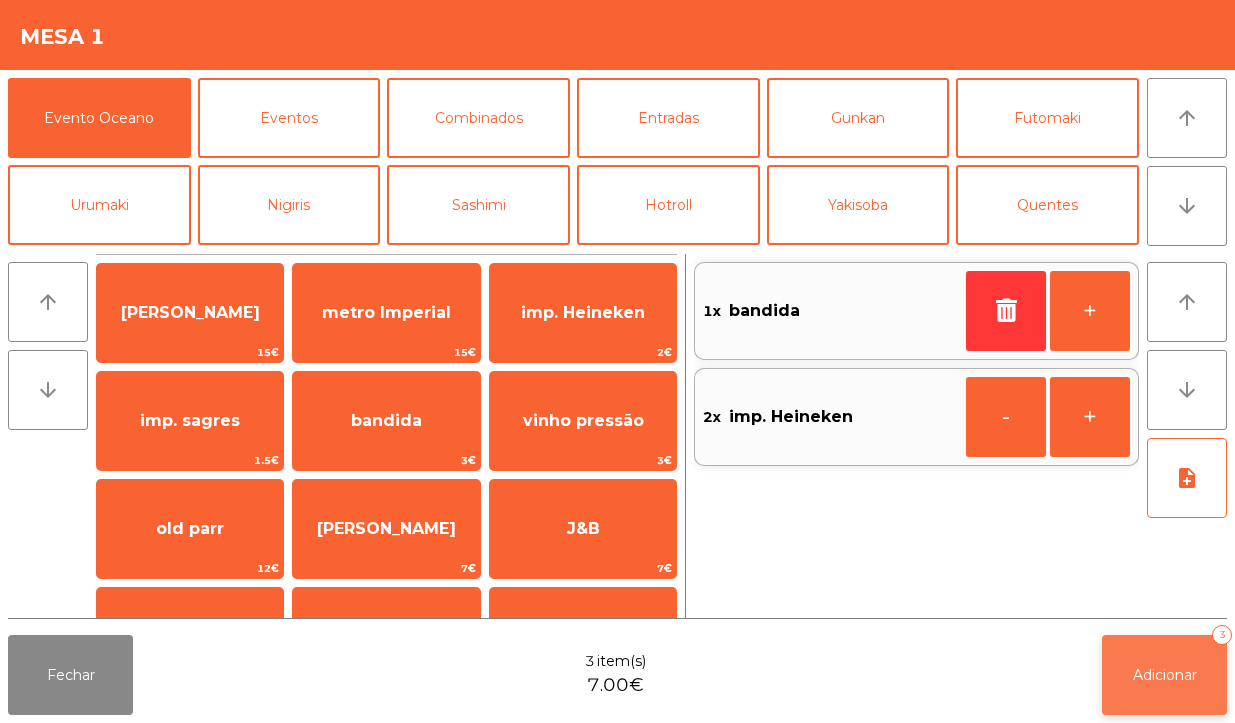click on "Adicionar   3" 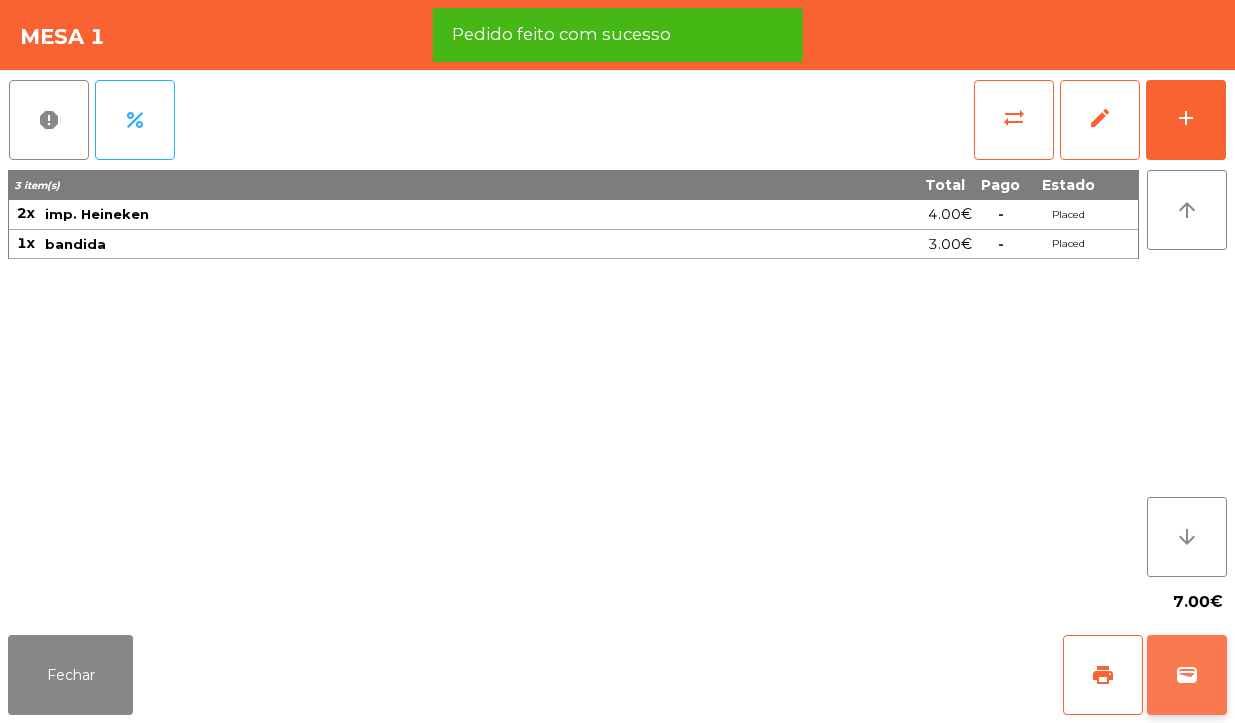 click on "wallet" 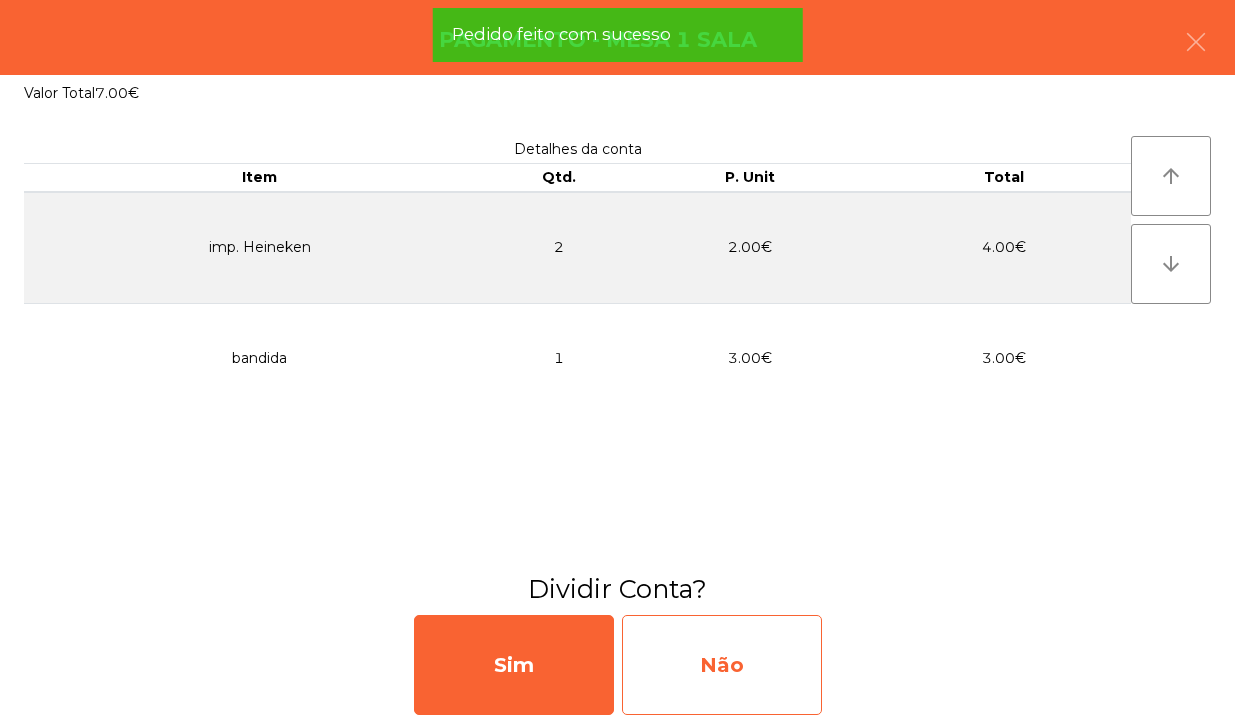 click on "Não" 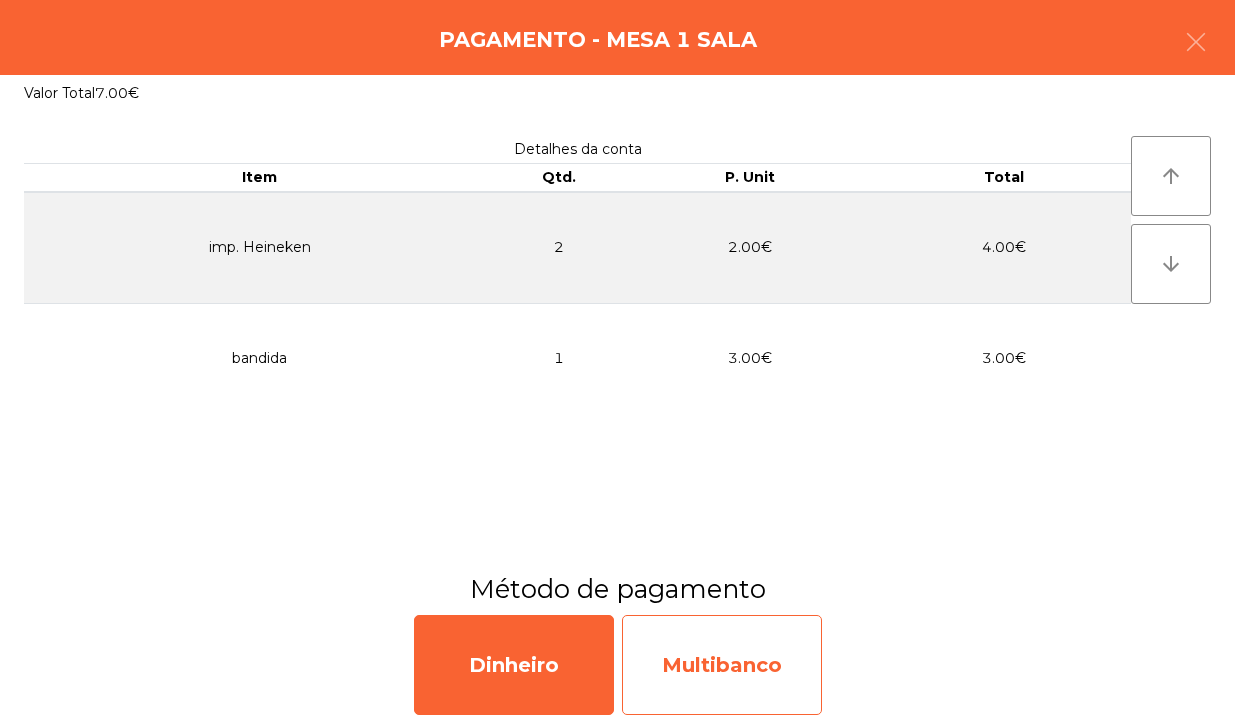 click on "Multibanco" 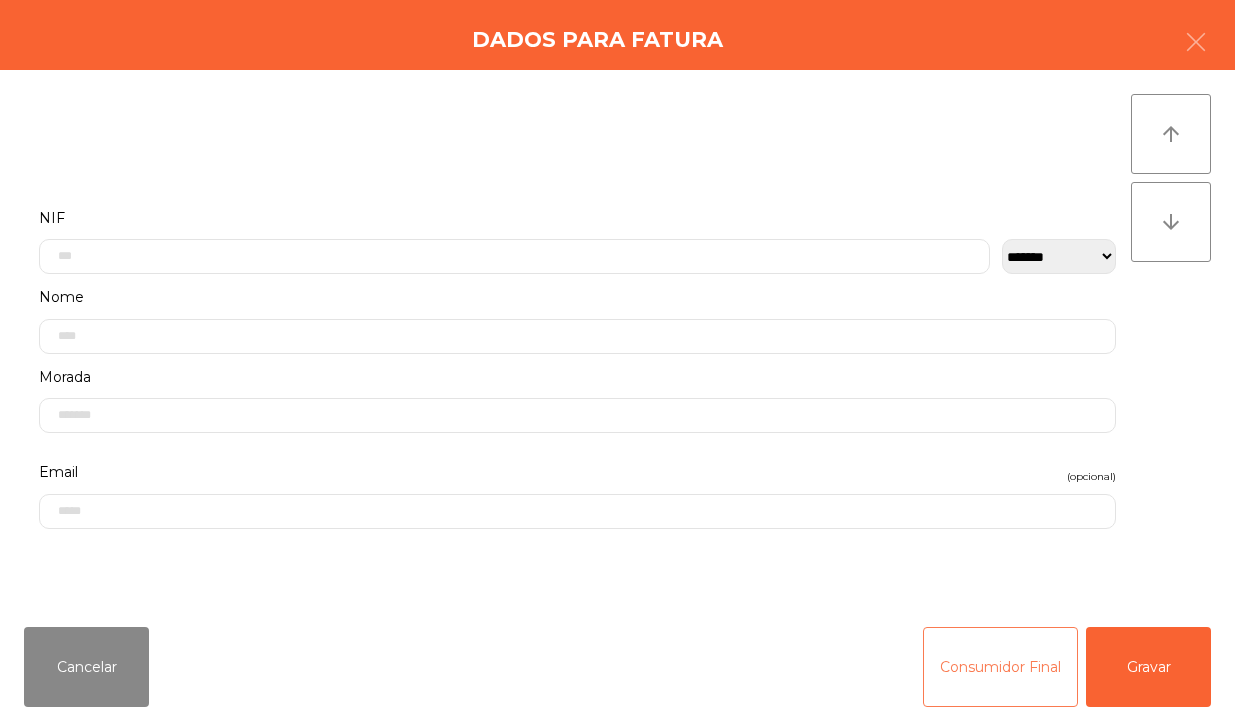 click on "Consumidor Final" 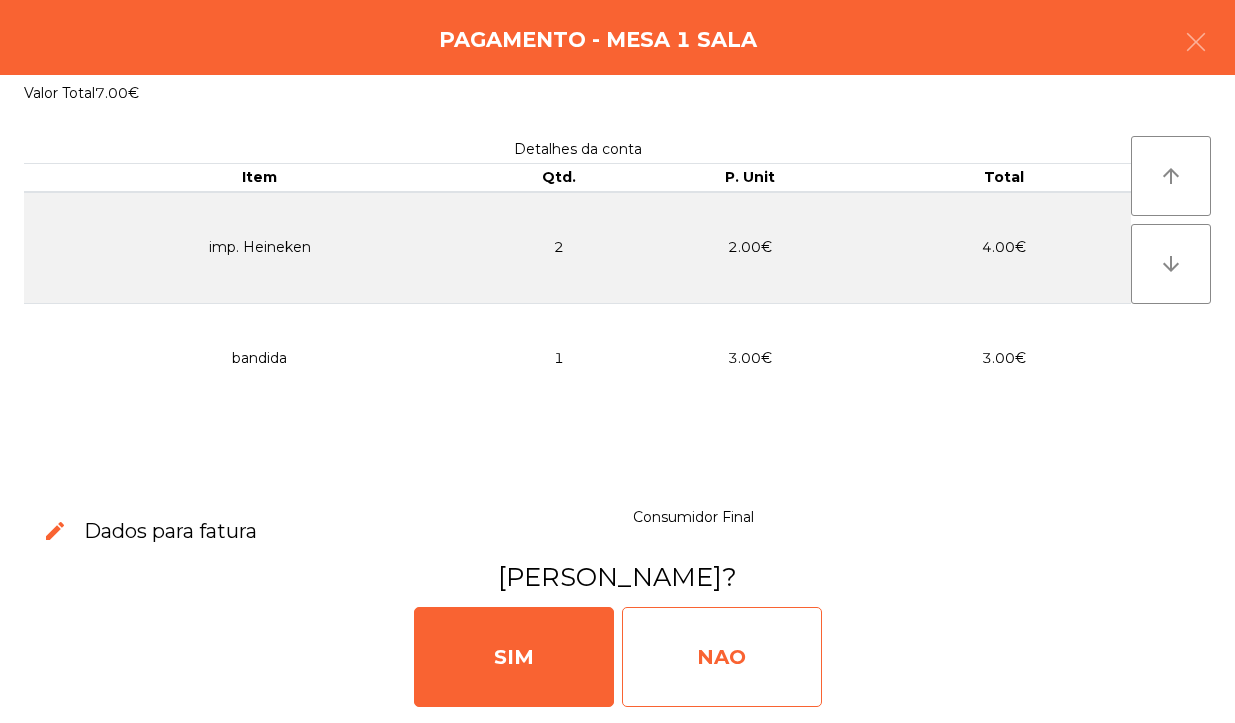 click on "NAO" 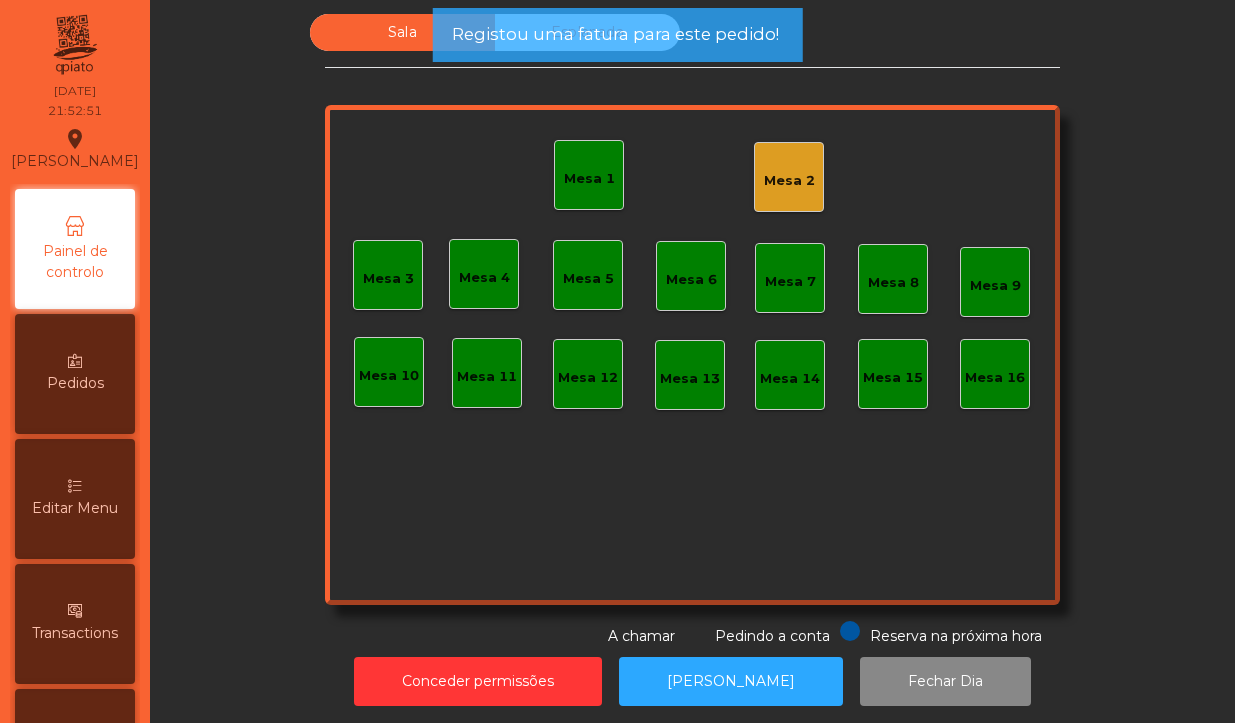 click on "Mesa 1" 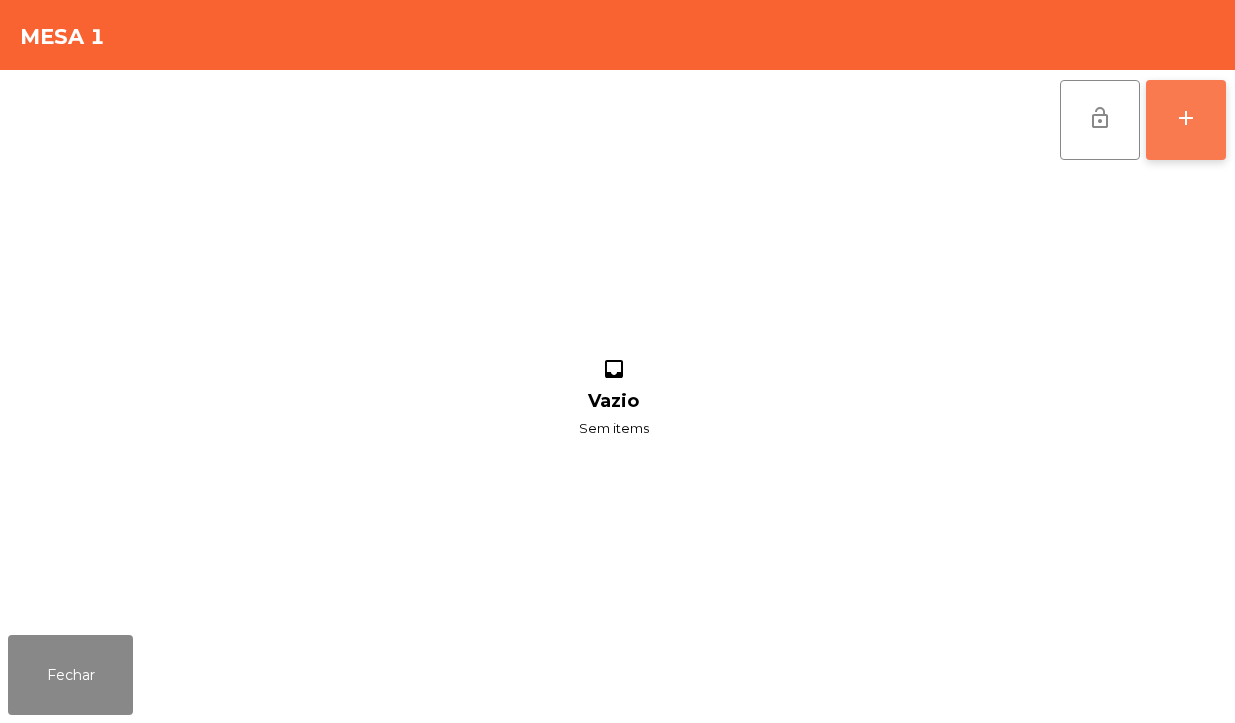 click on "add" 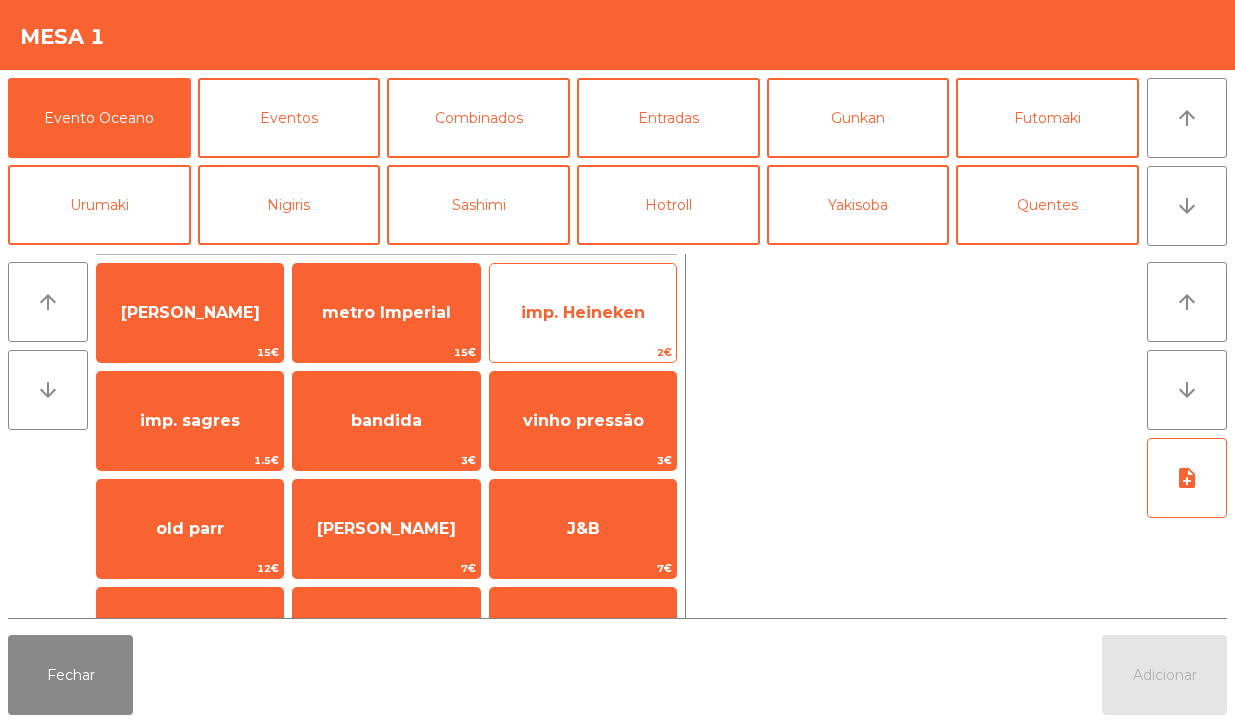 click on "imp. Heineken" 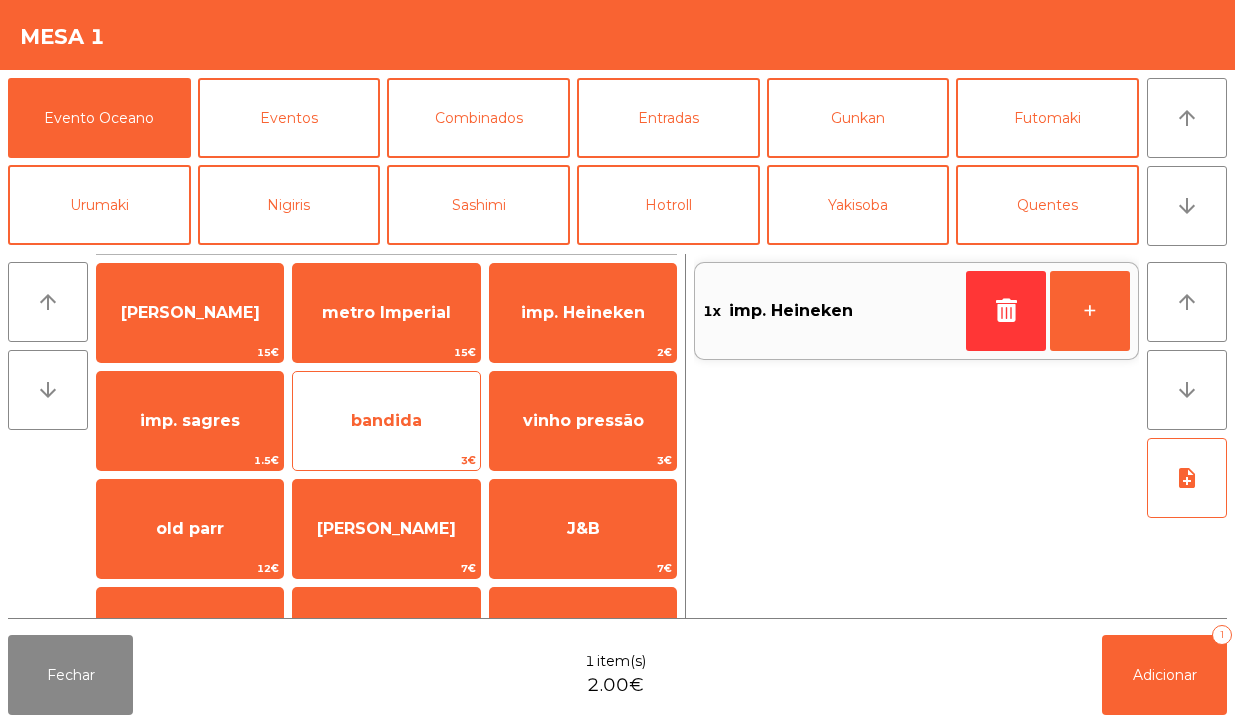 click on "bandida" 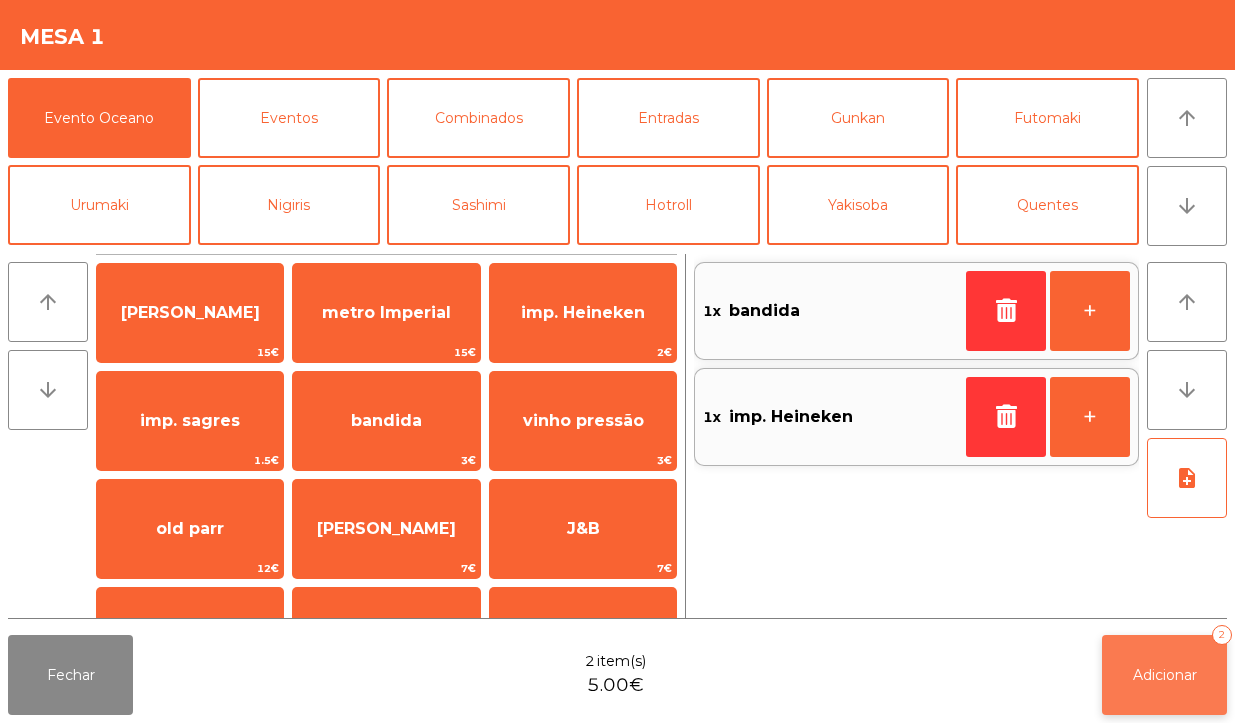 click on "Adicionar" 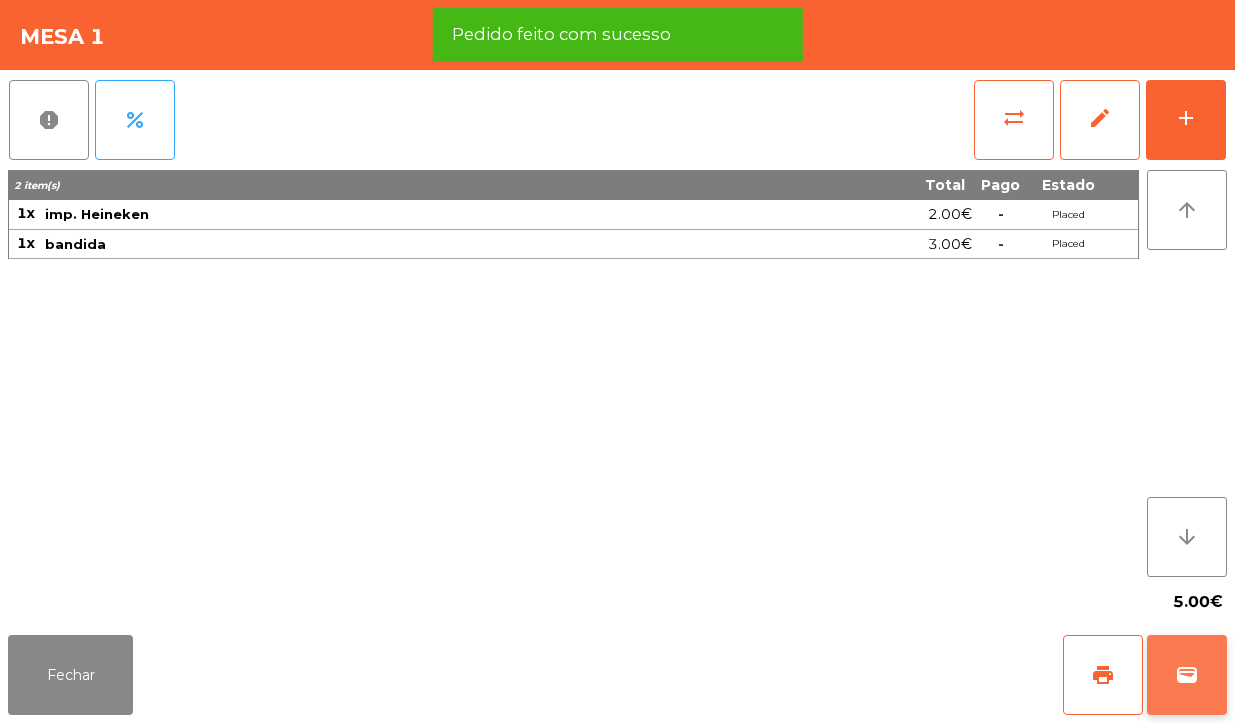click on "wallet" 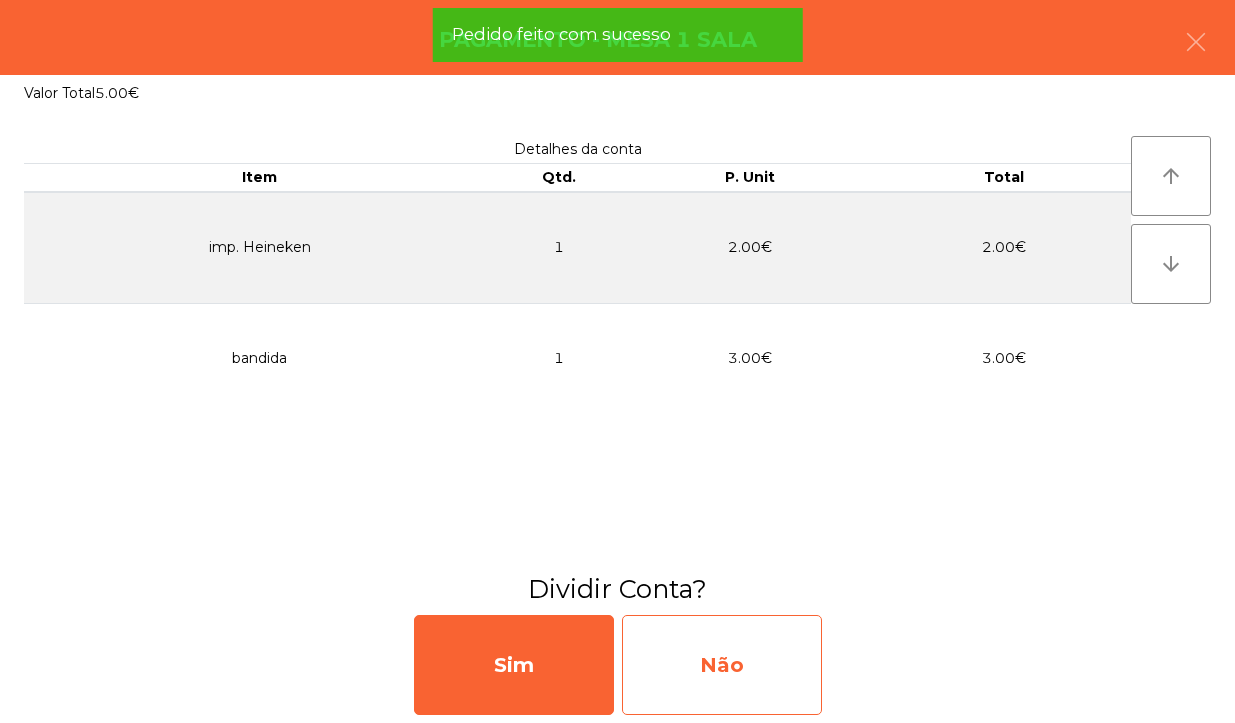 click on "Não" 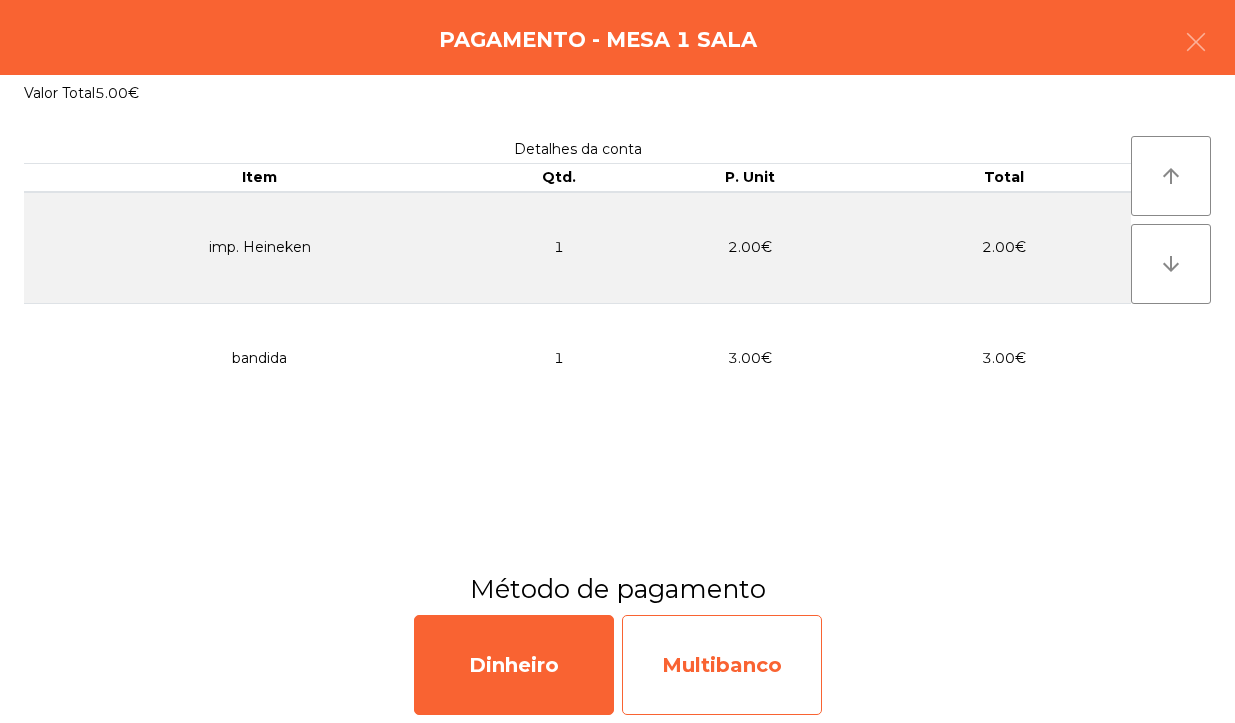 click on "Multibanco" 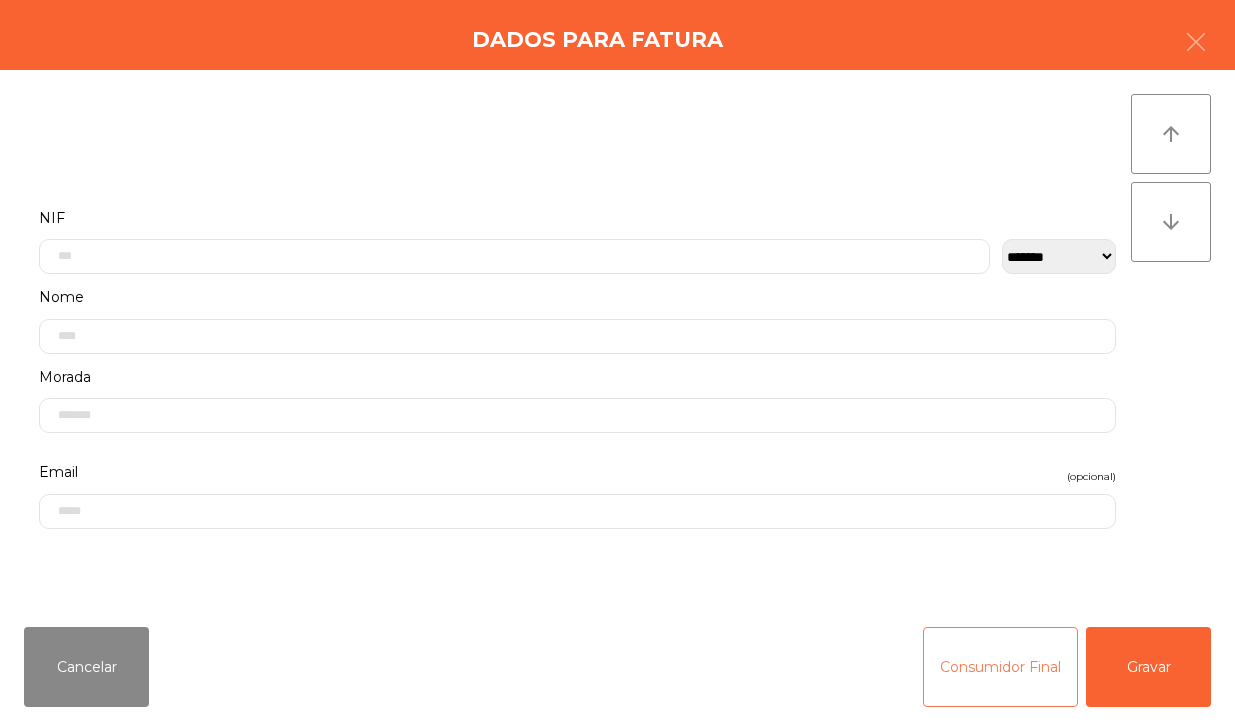 click on "Consumidor Final" 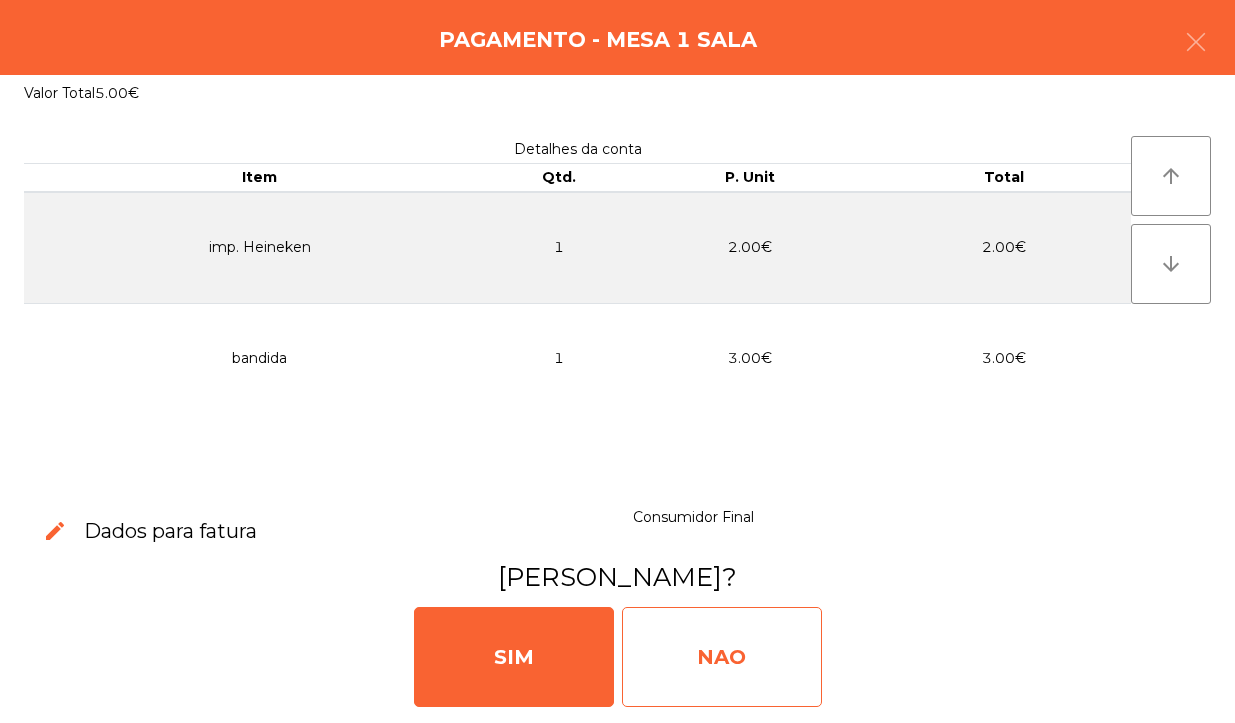 click on "NAO" 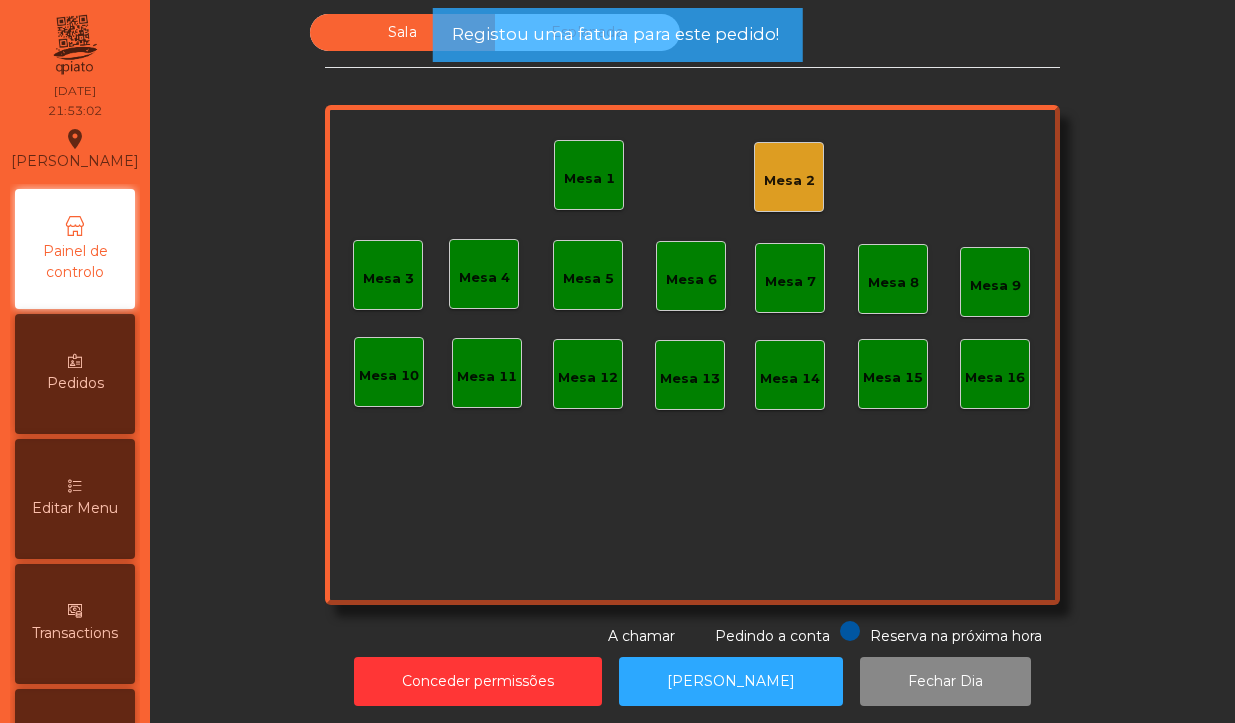 click on "Mesa 1" 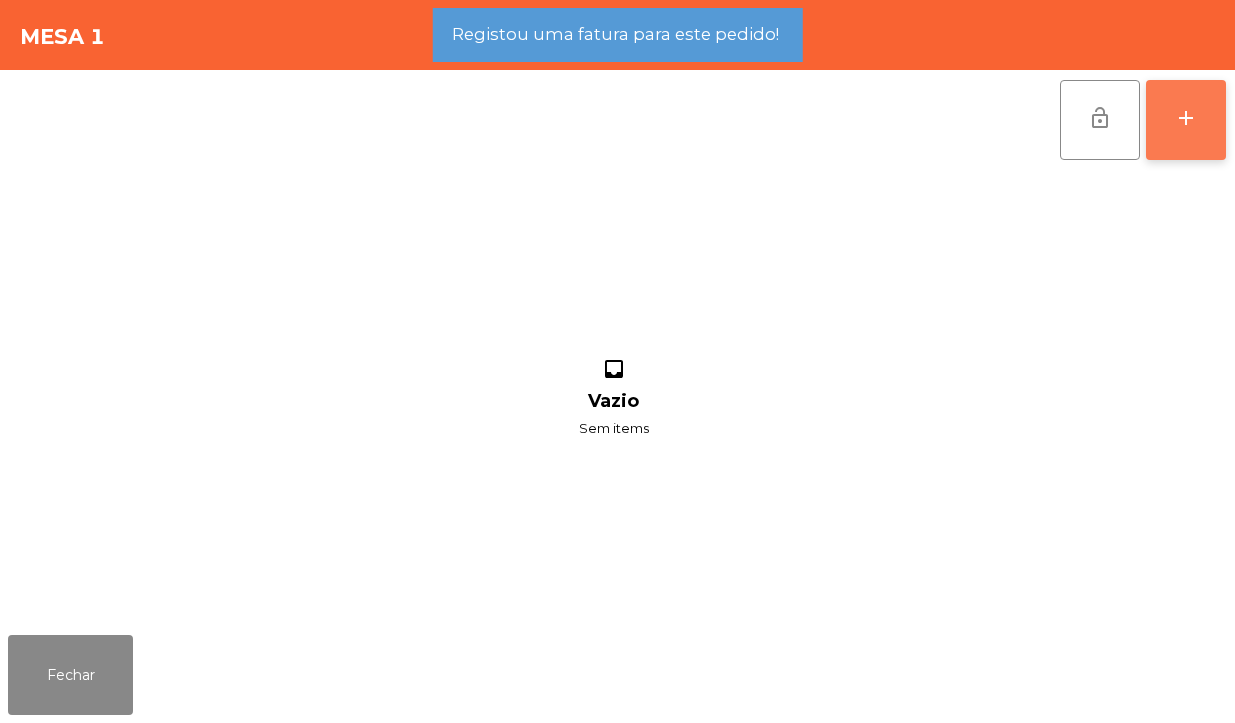 click on "add" 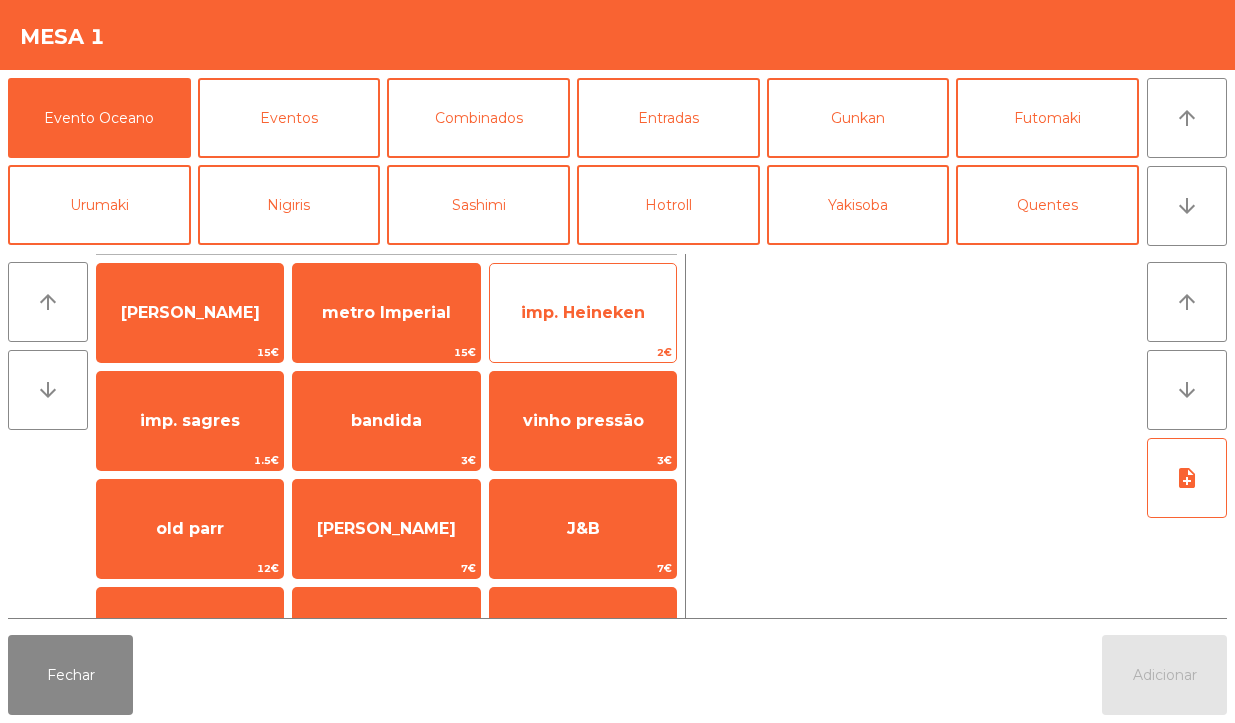 click on "imp. Heineken" 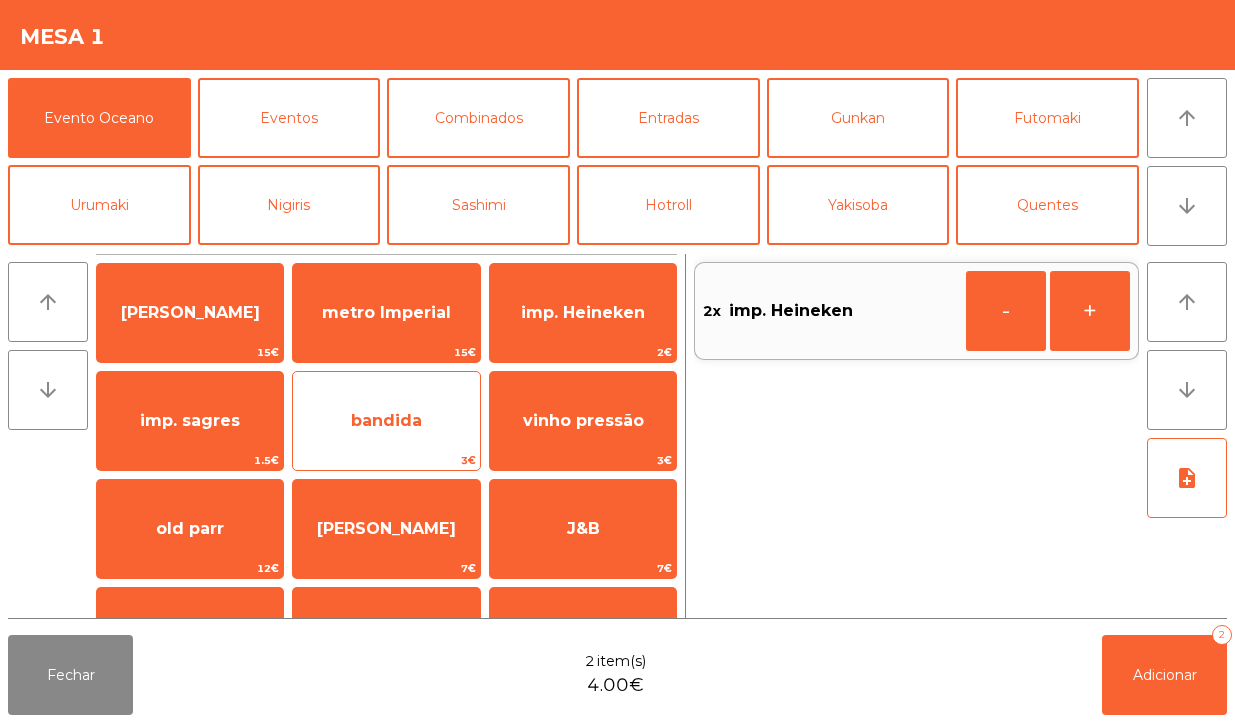 click on "bandida" 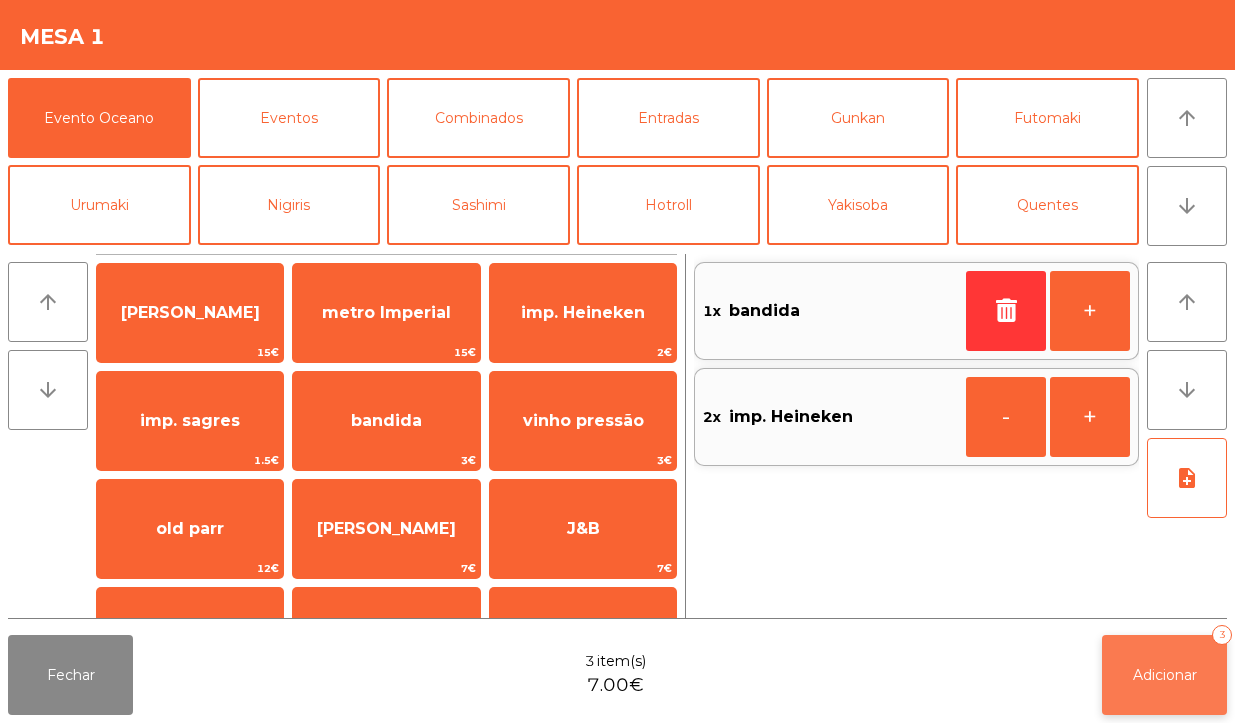 click on "Adicionar   3" 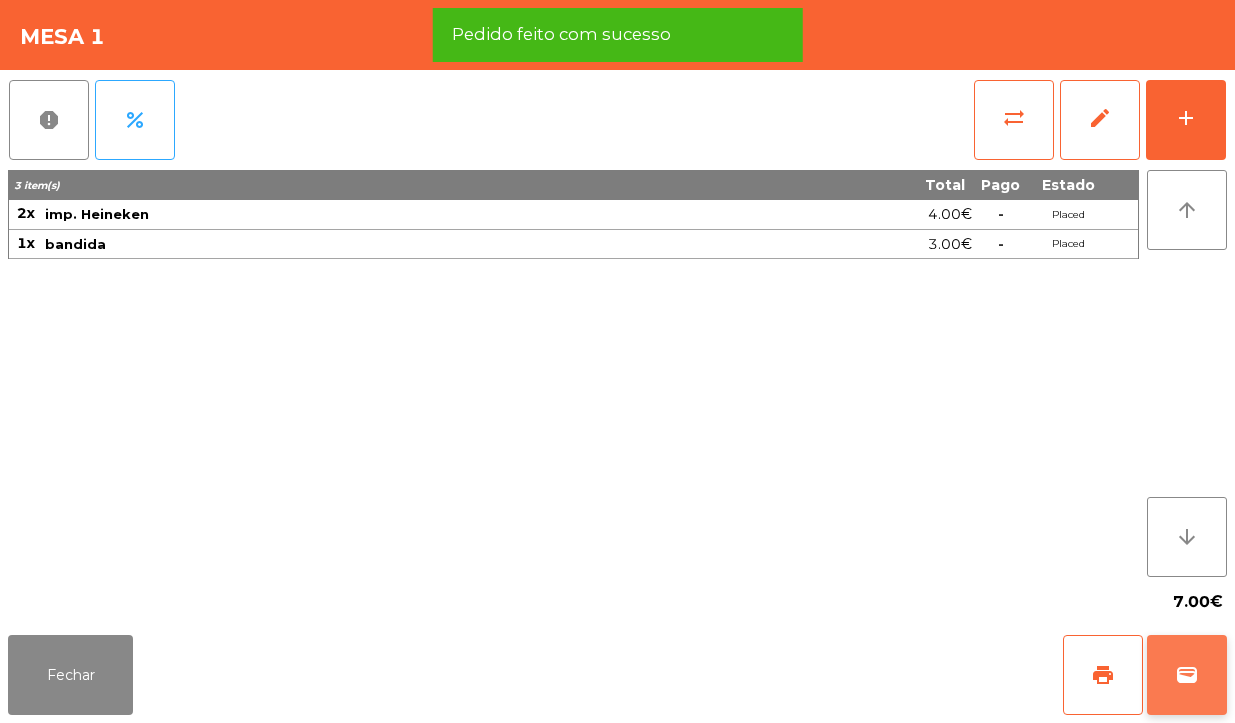 click on "wallet" 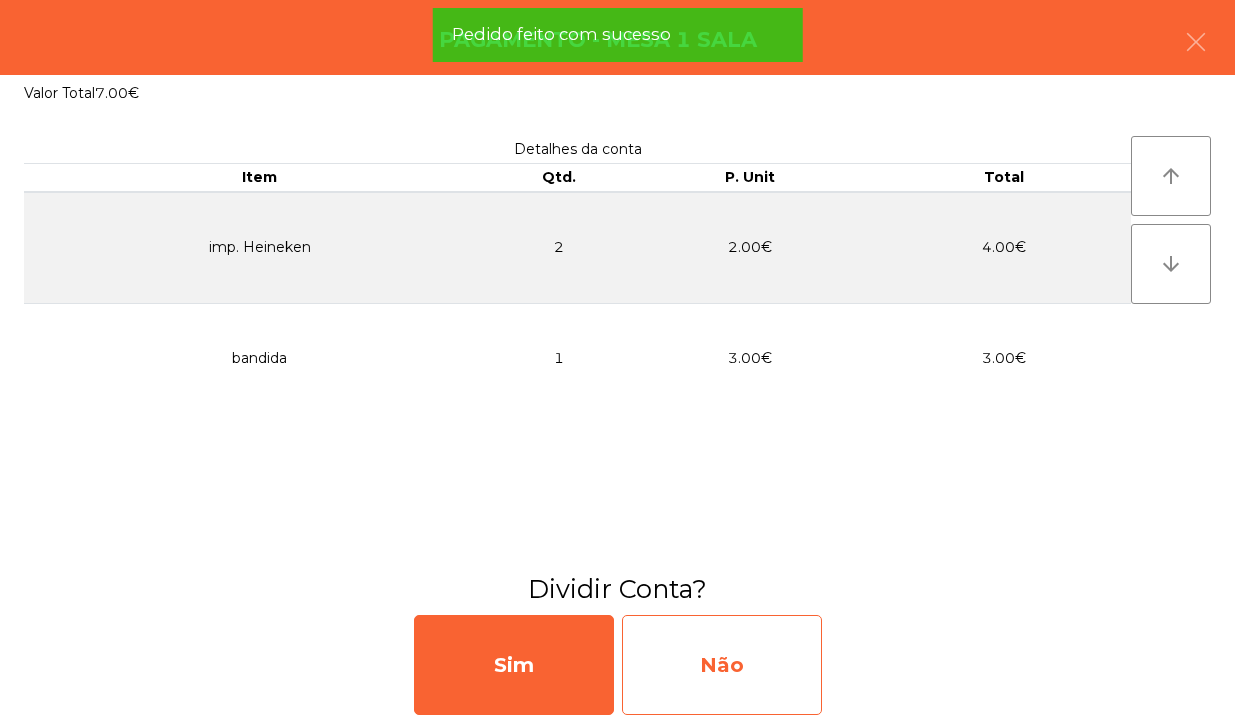 click on "Não" 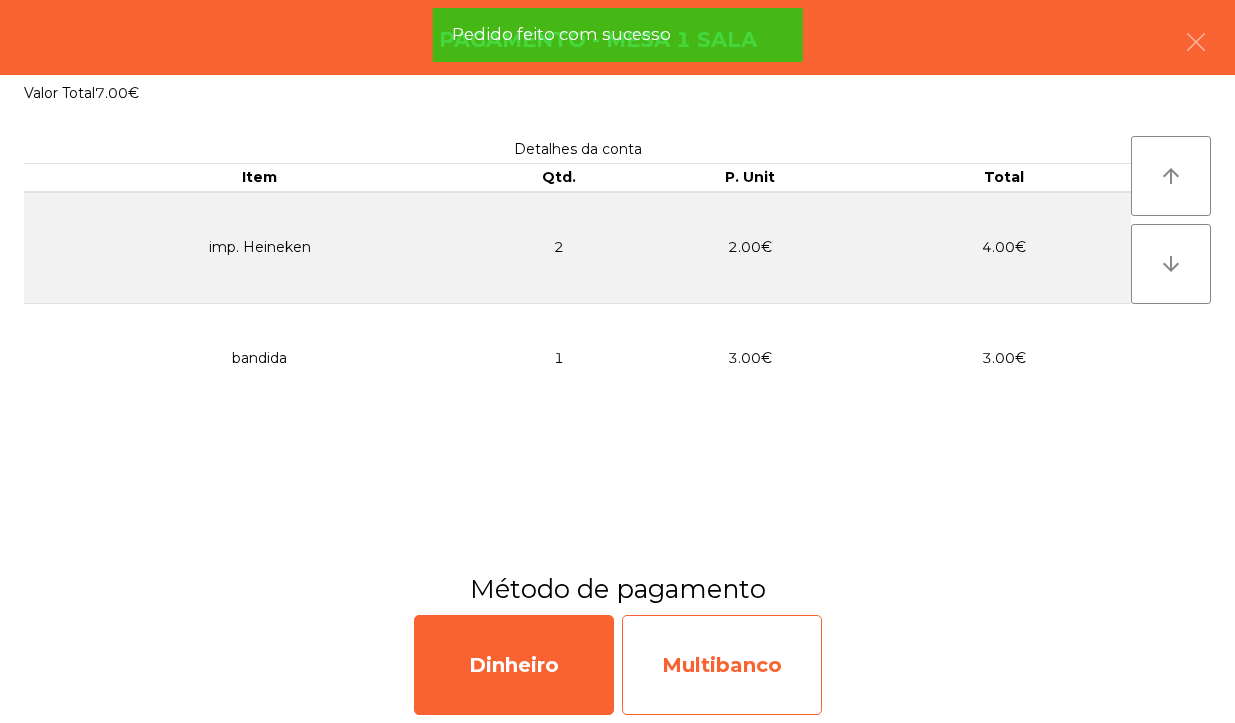 click on "Multibanco" 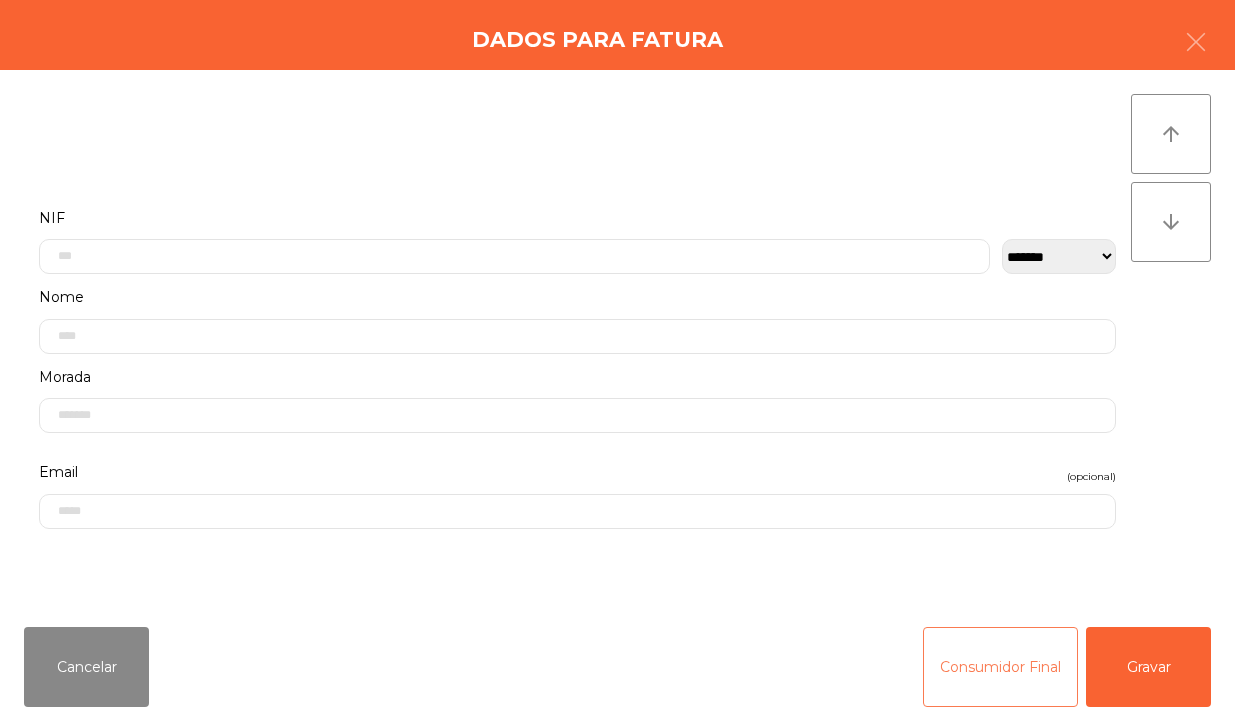 click on "Consumidor Final" 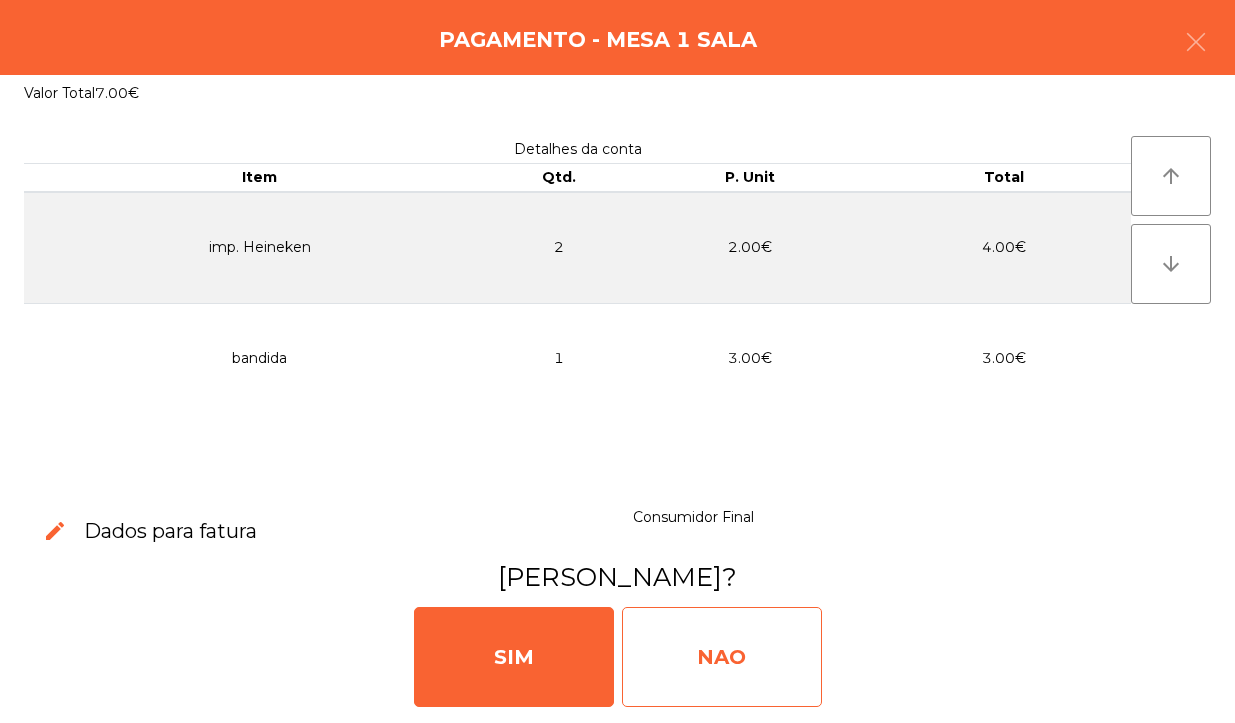 click on "NAO" 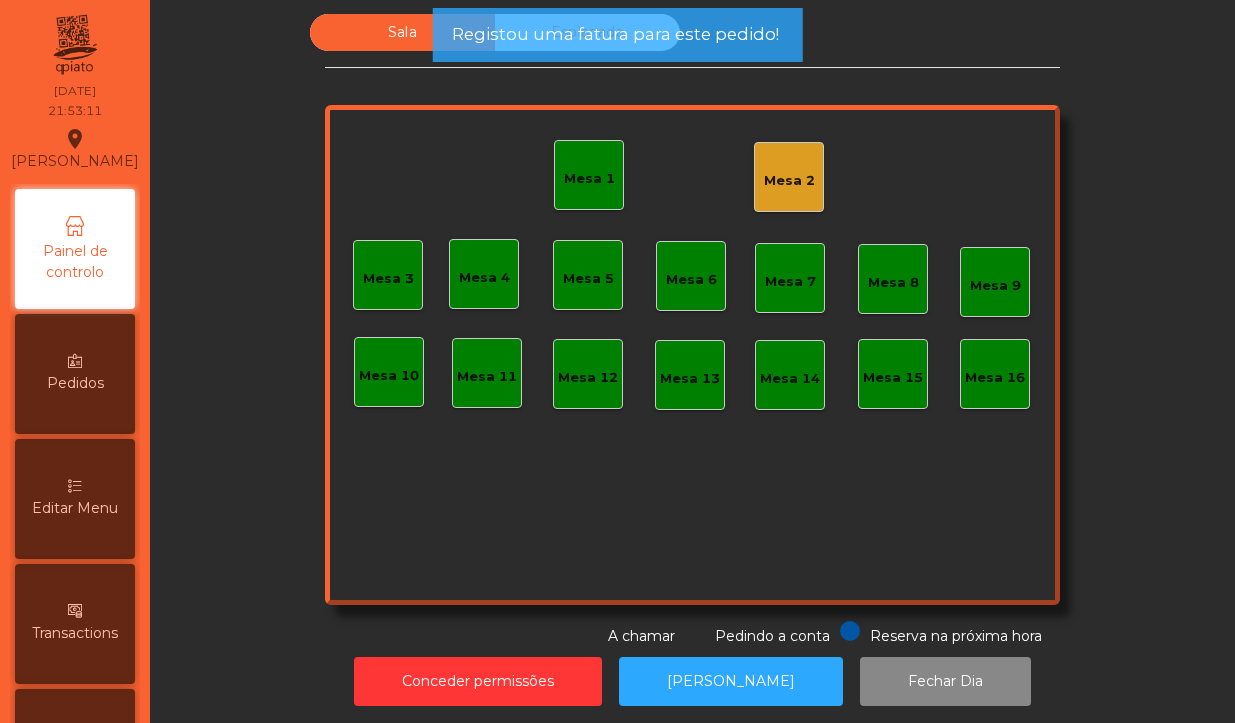 click on "Mesa 1" 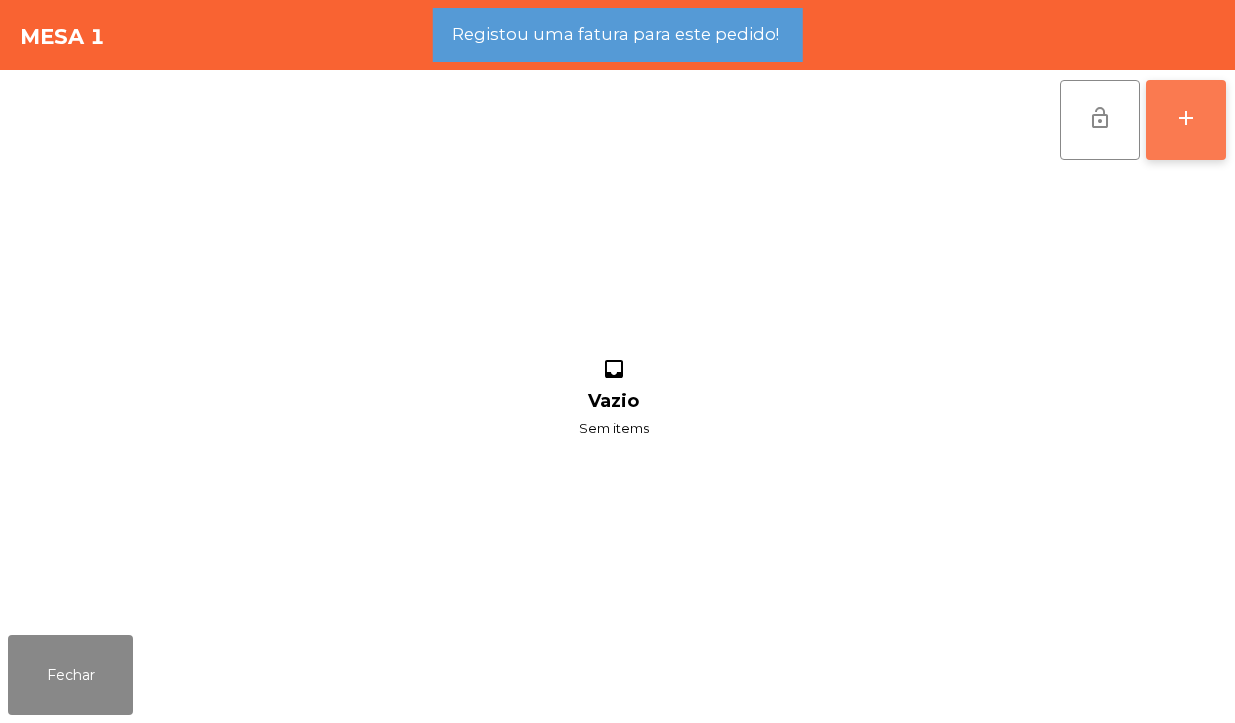 click on "add" 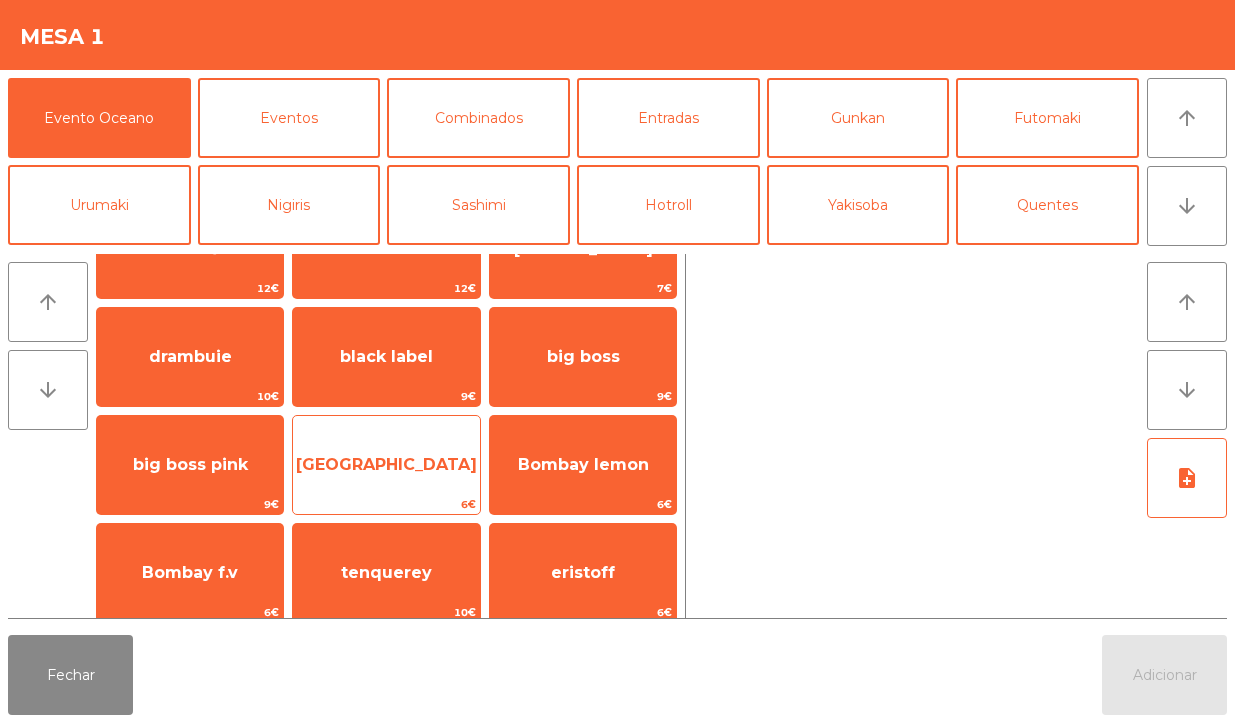 click on "[GEOGRAPHIC_DATA]" 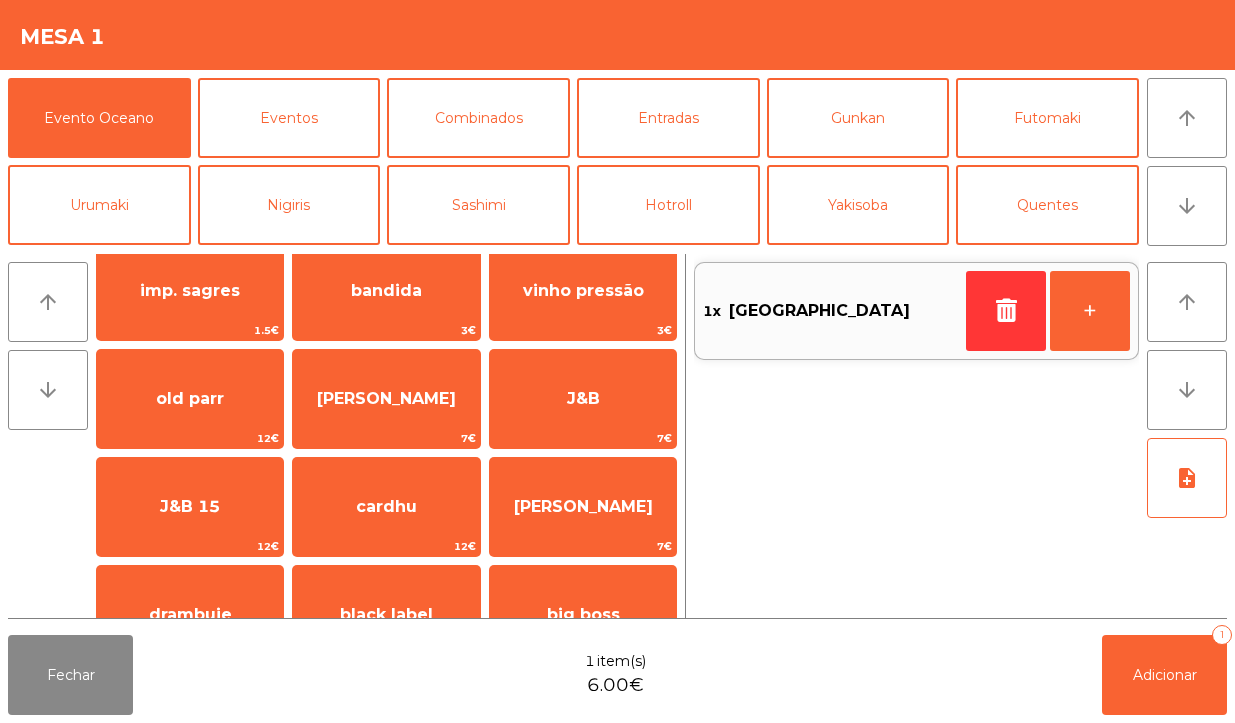scroll, scrollTop: 0, scrollLeft: 0, axis: both 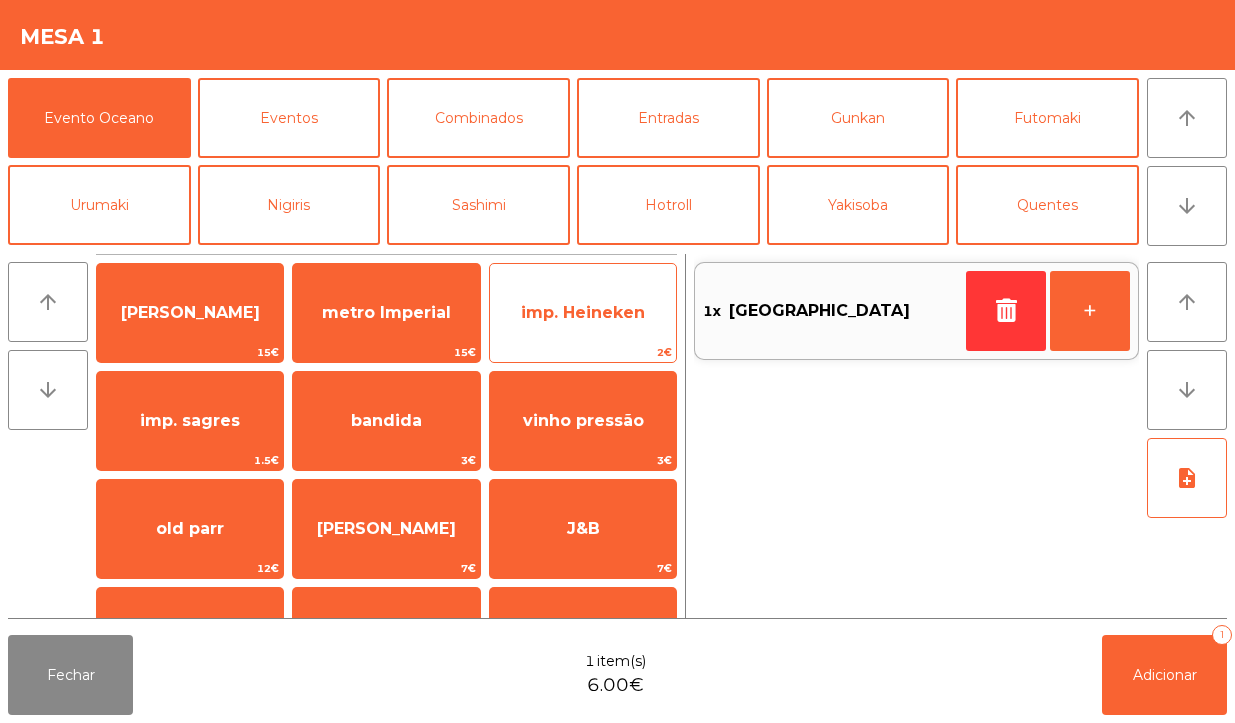 click on "imp. Heineken" 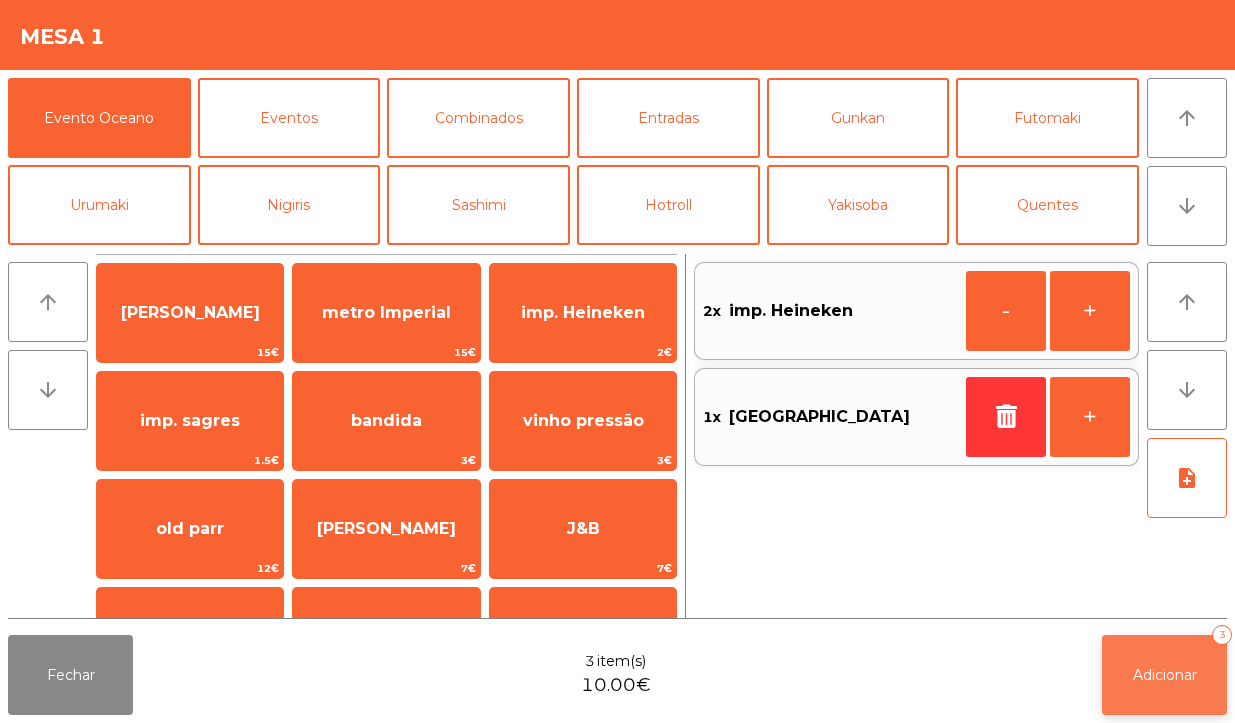 click on "Adicionar   3" 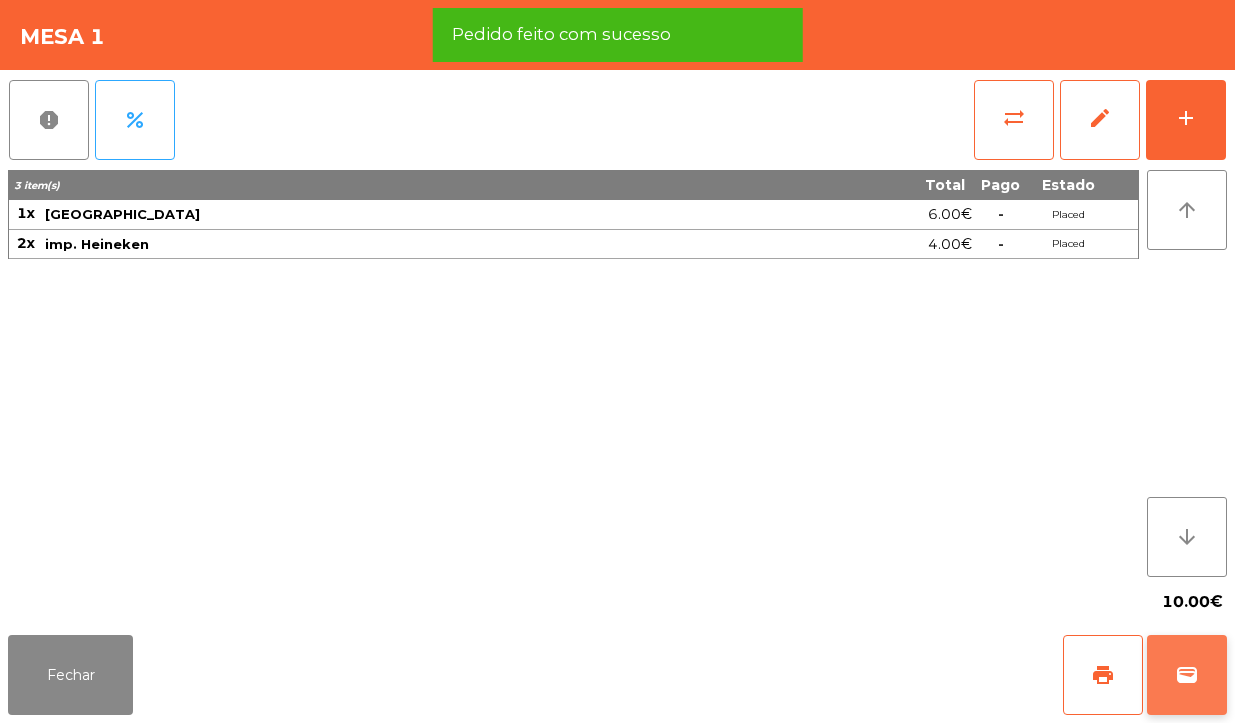 click on "wallet" 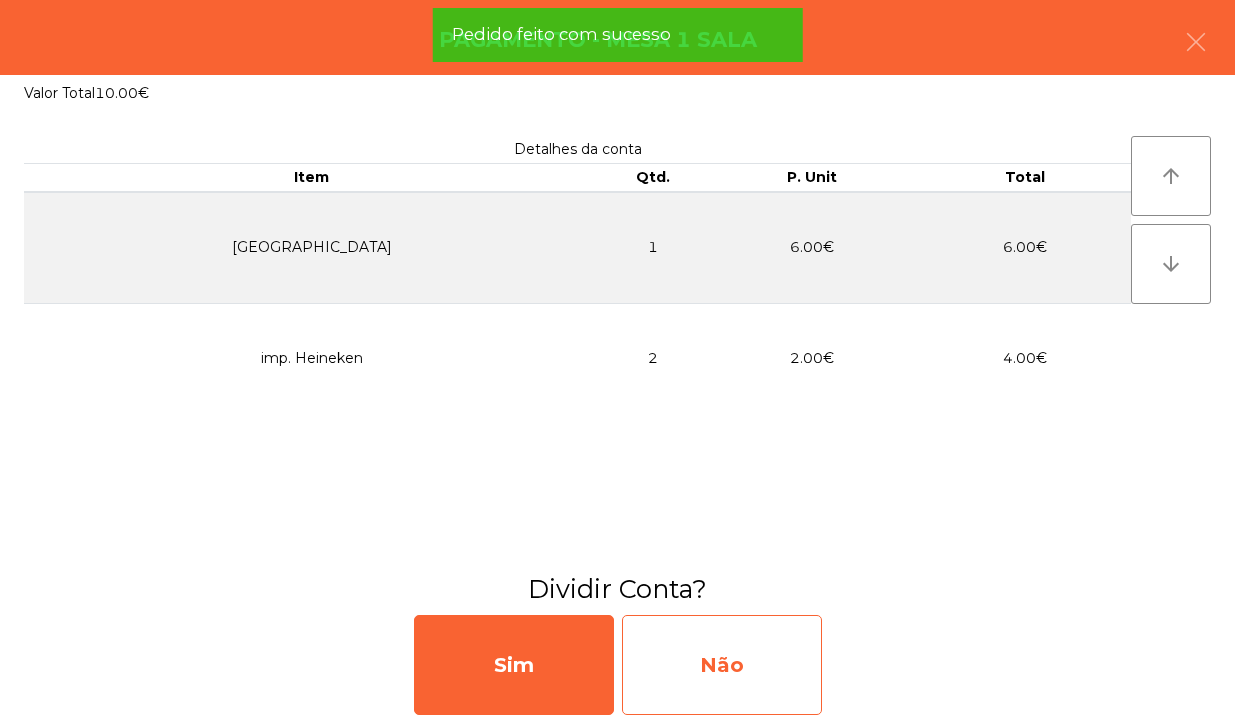 click on "Não" 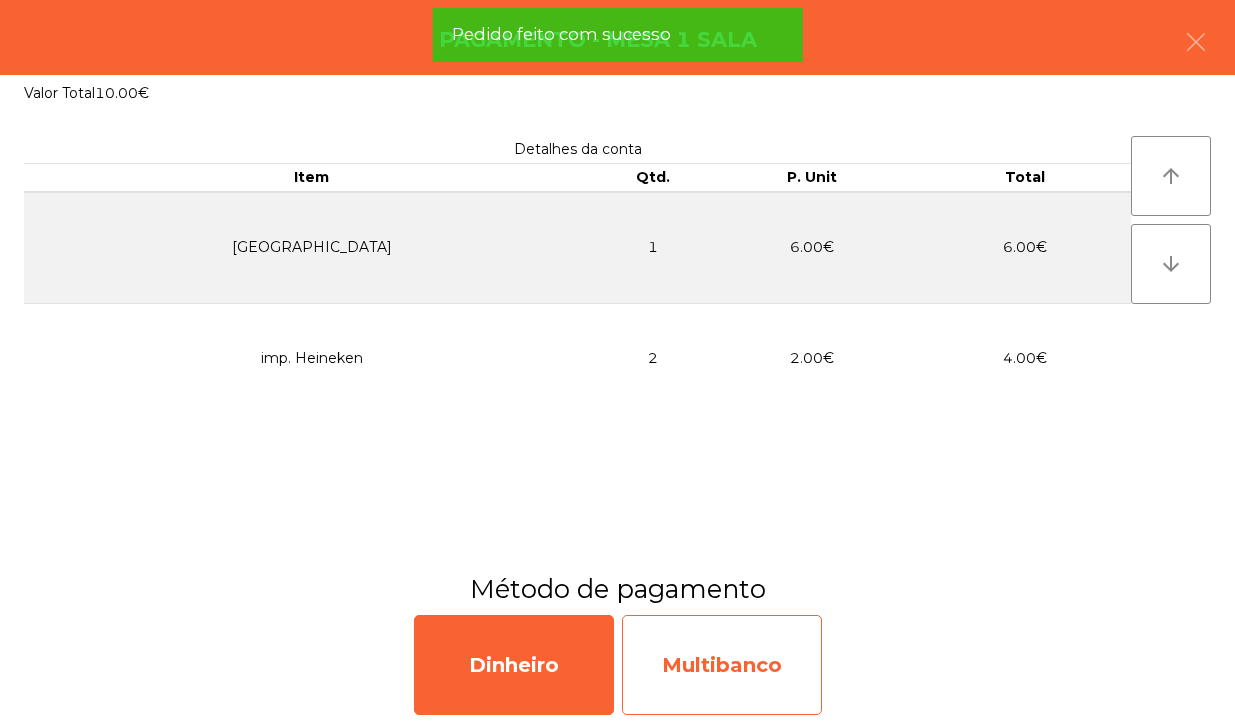 click on "Multibanco" 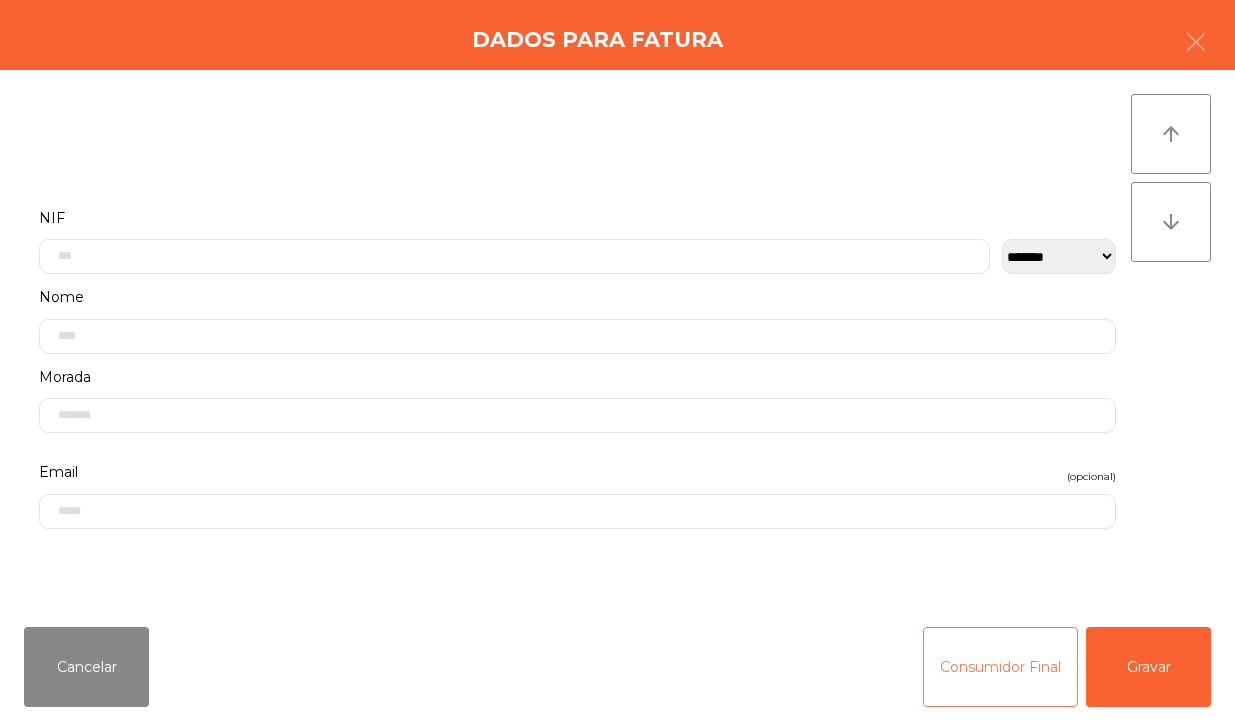 click on "Consumidor Final" 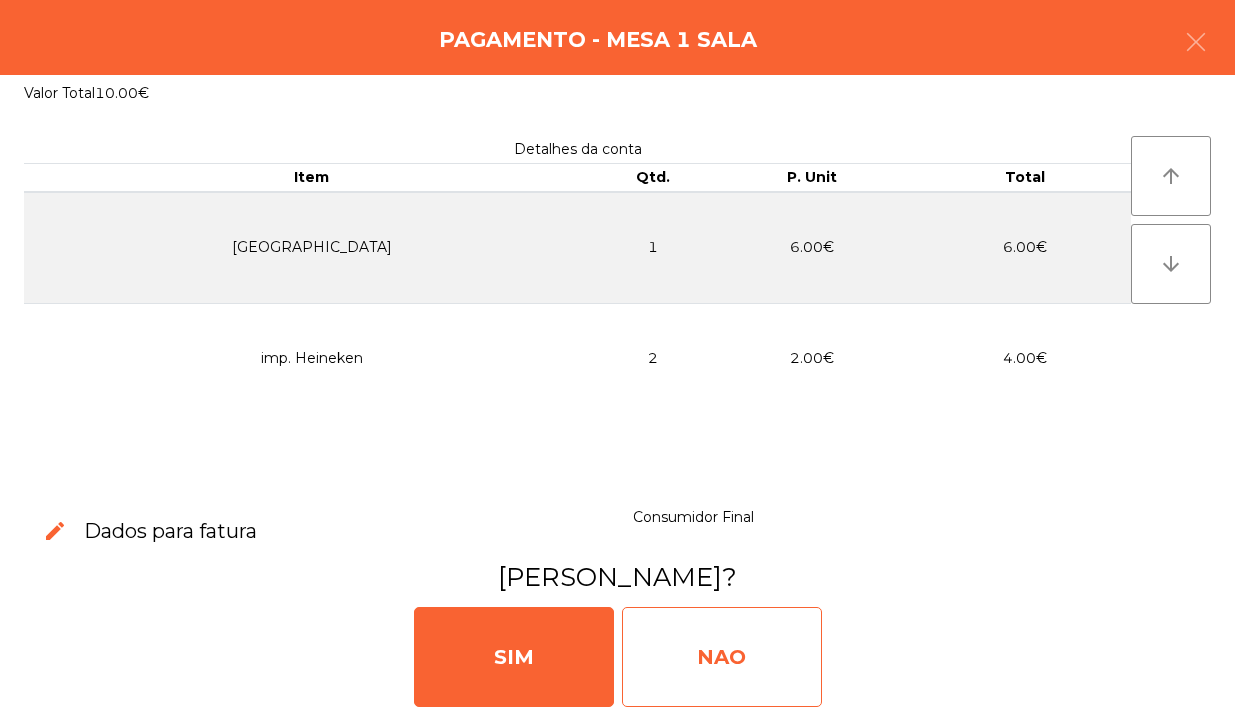 click on "NAO" 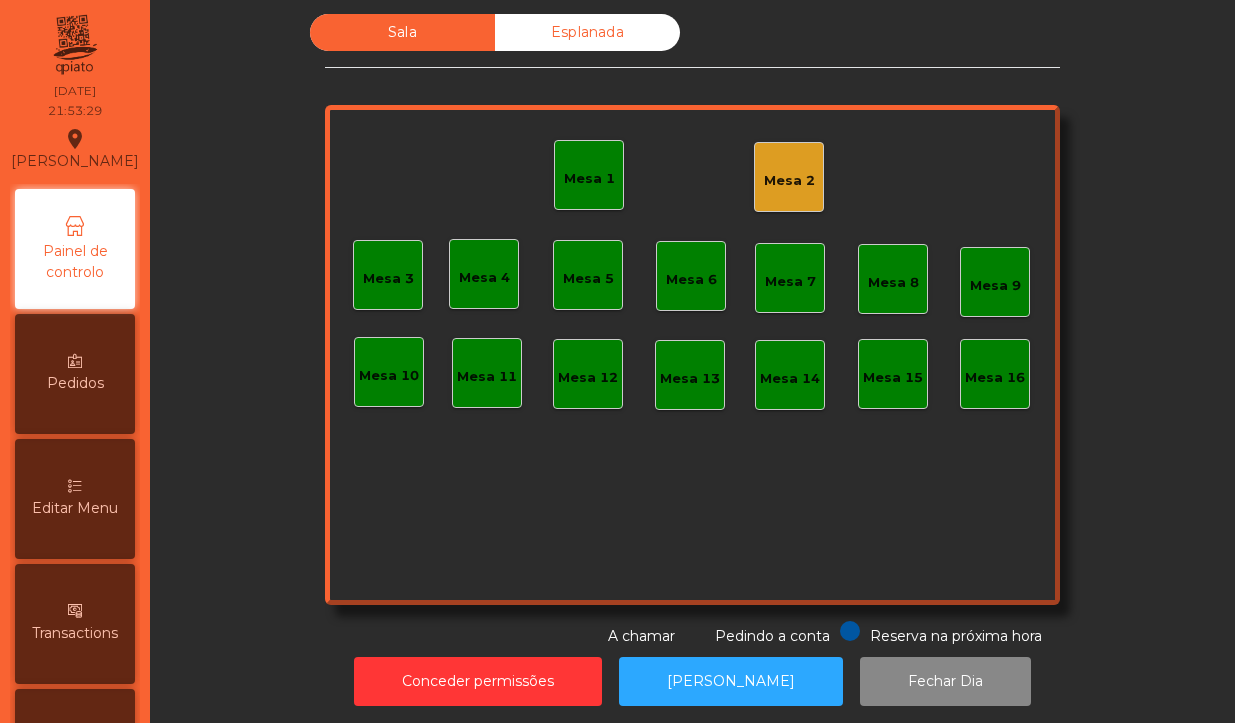 click on "Mesa 1" 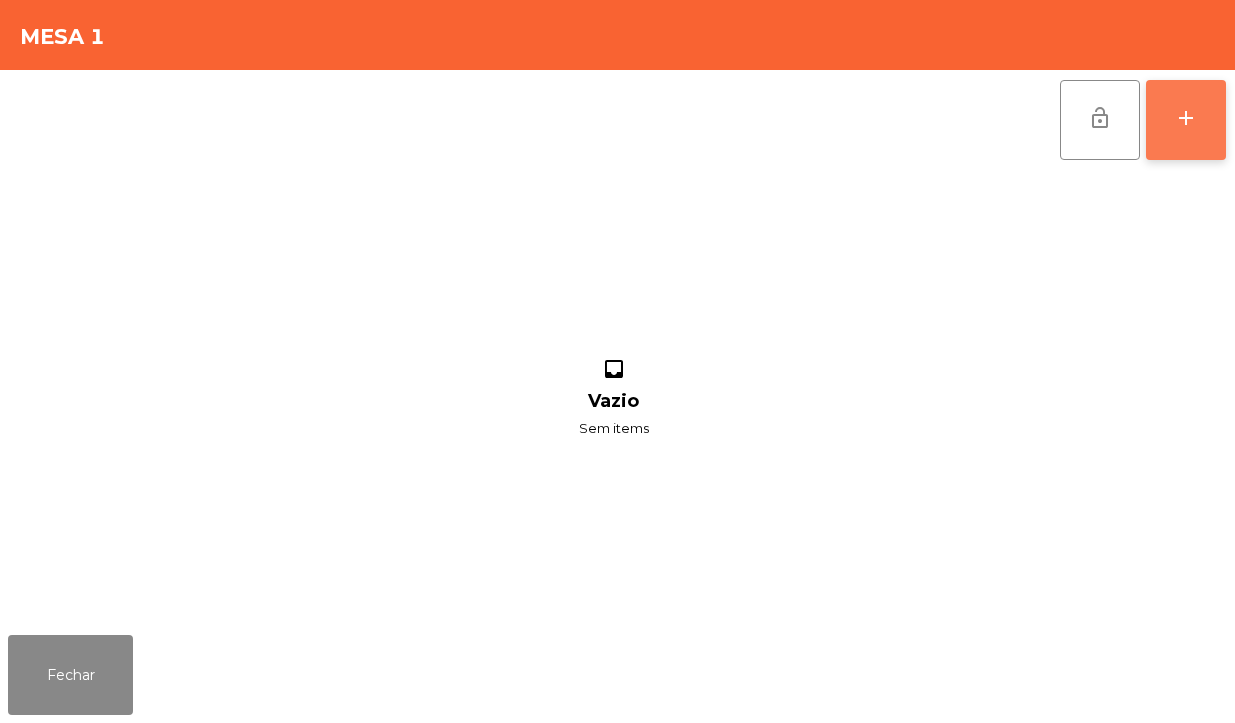 click on "add" 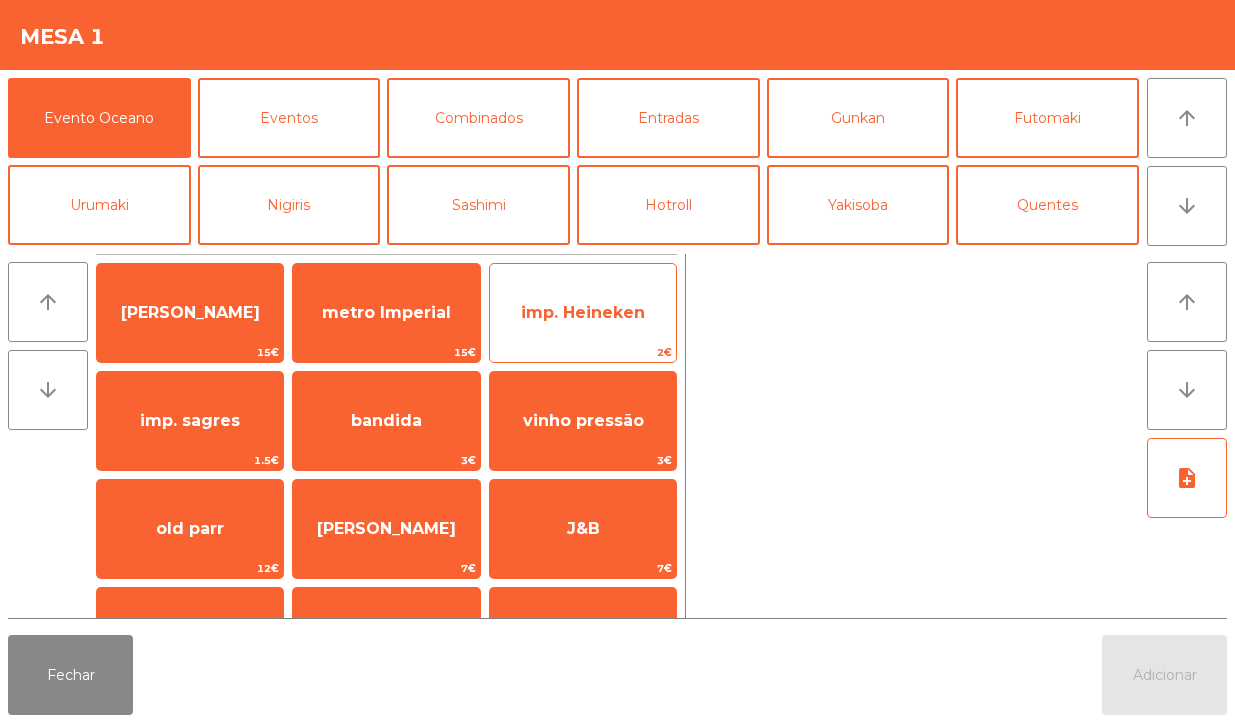 click on "imp. Heineken" 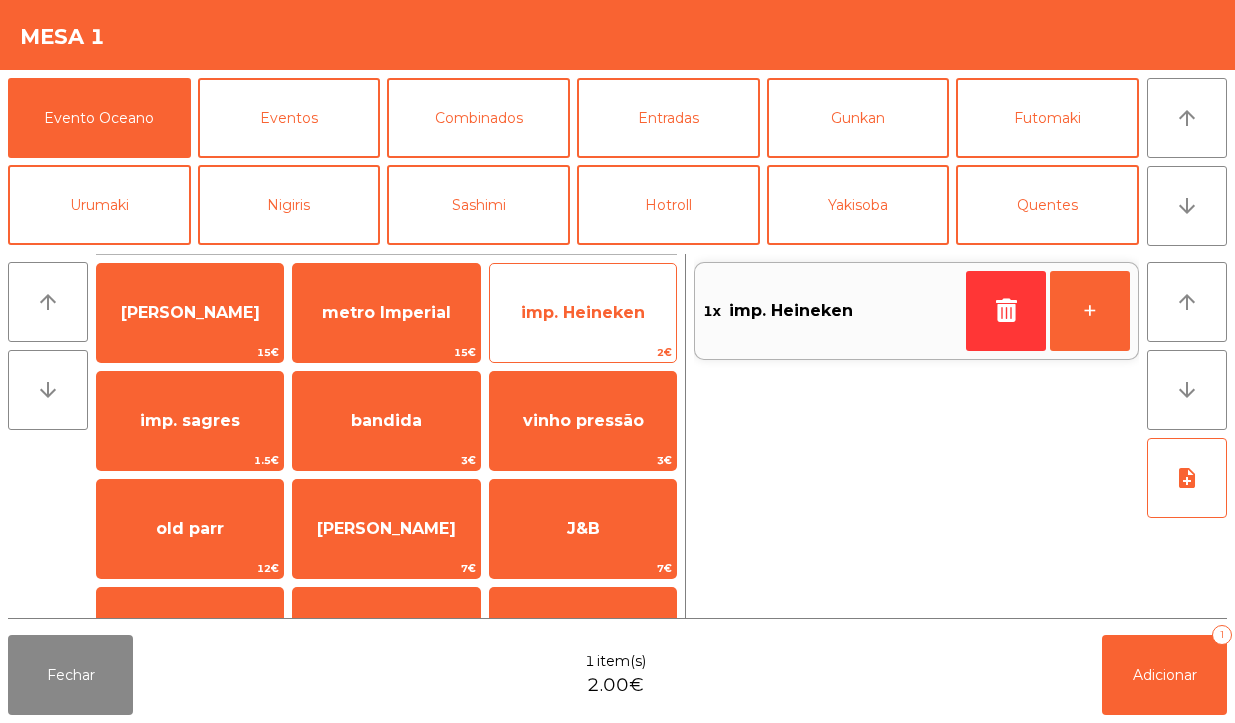 click on "imp. Heineken" 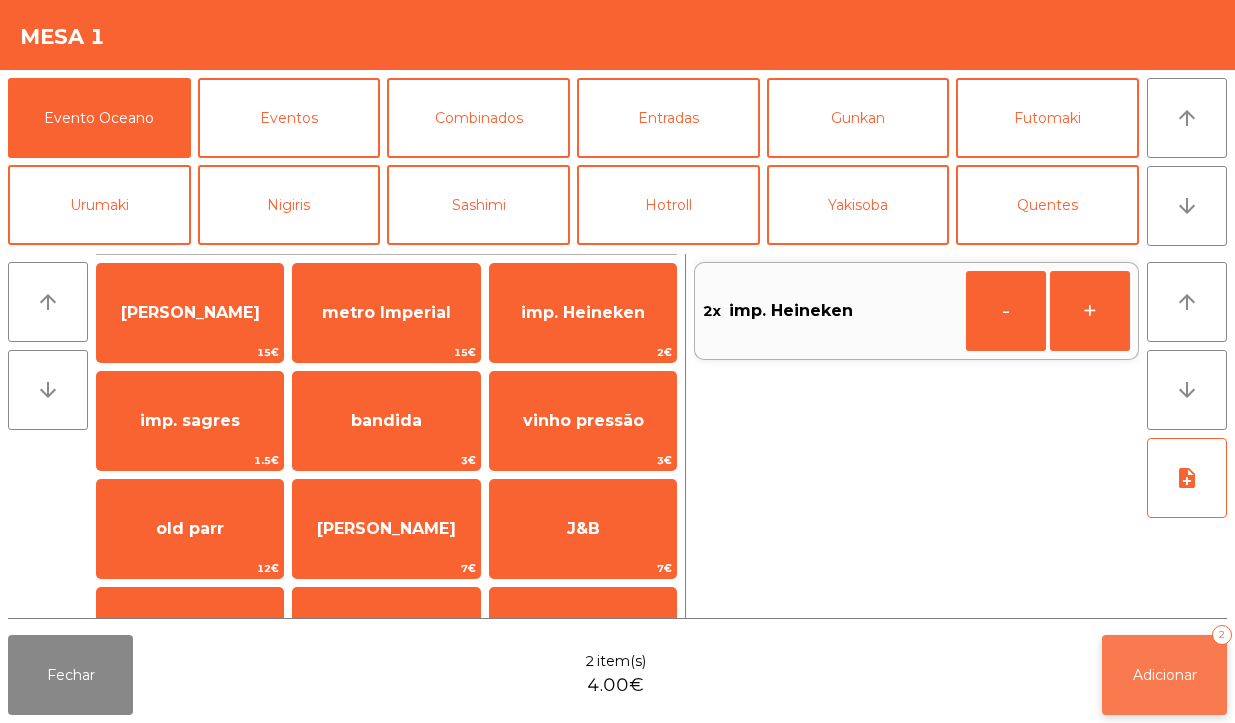 click on "Adicionar   2" 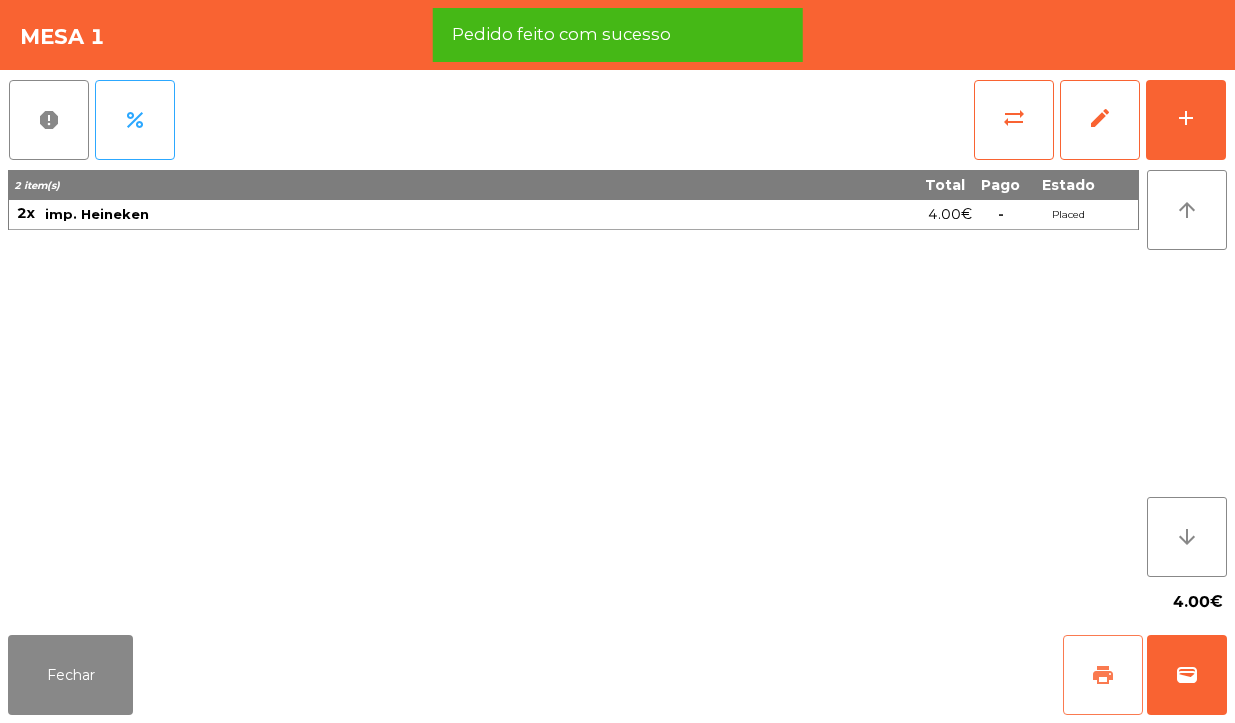 click on "print" 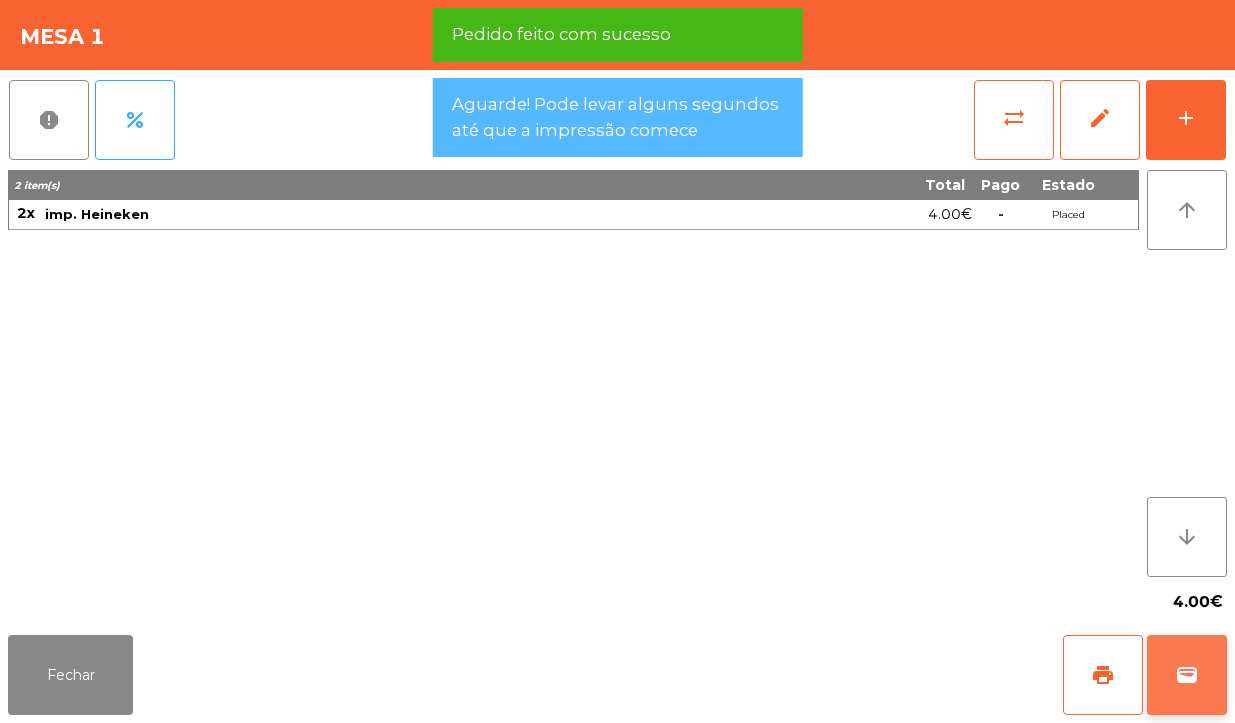 click on "wallet" 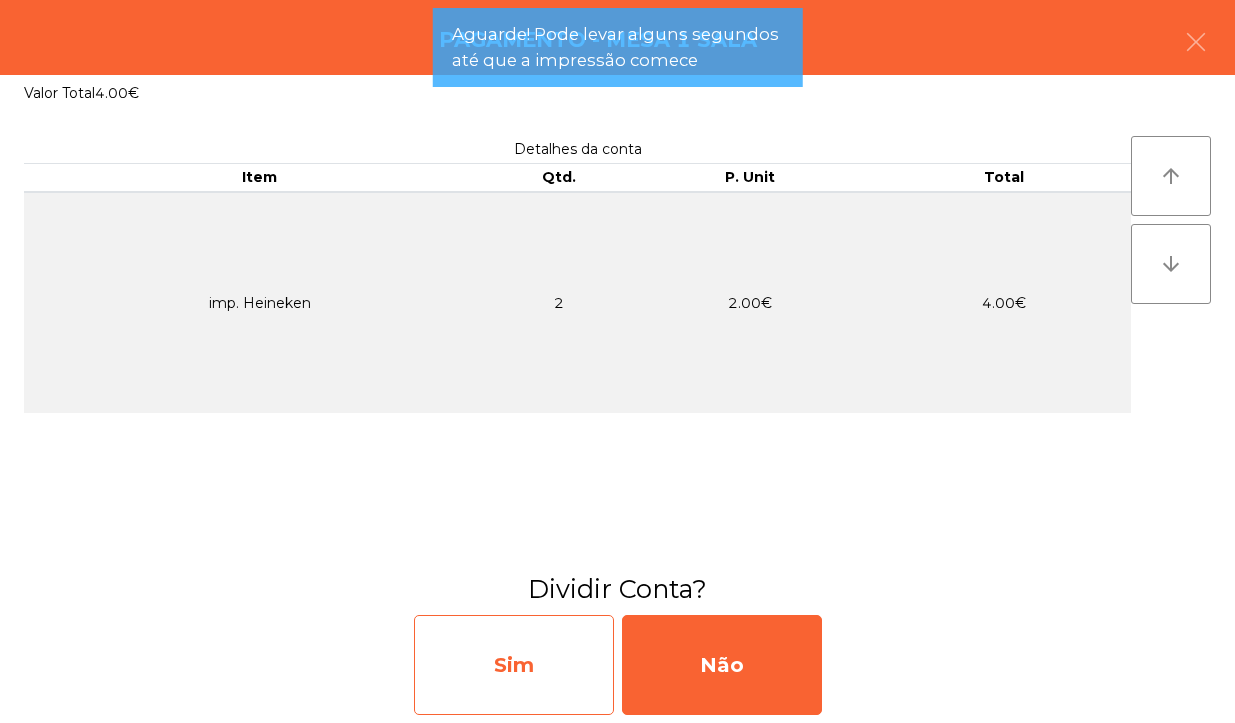 click on "Sim" 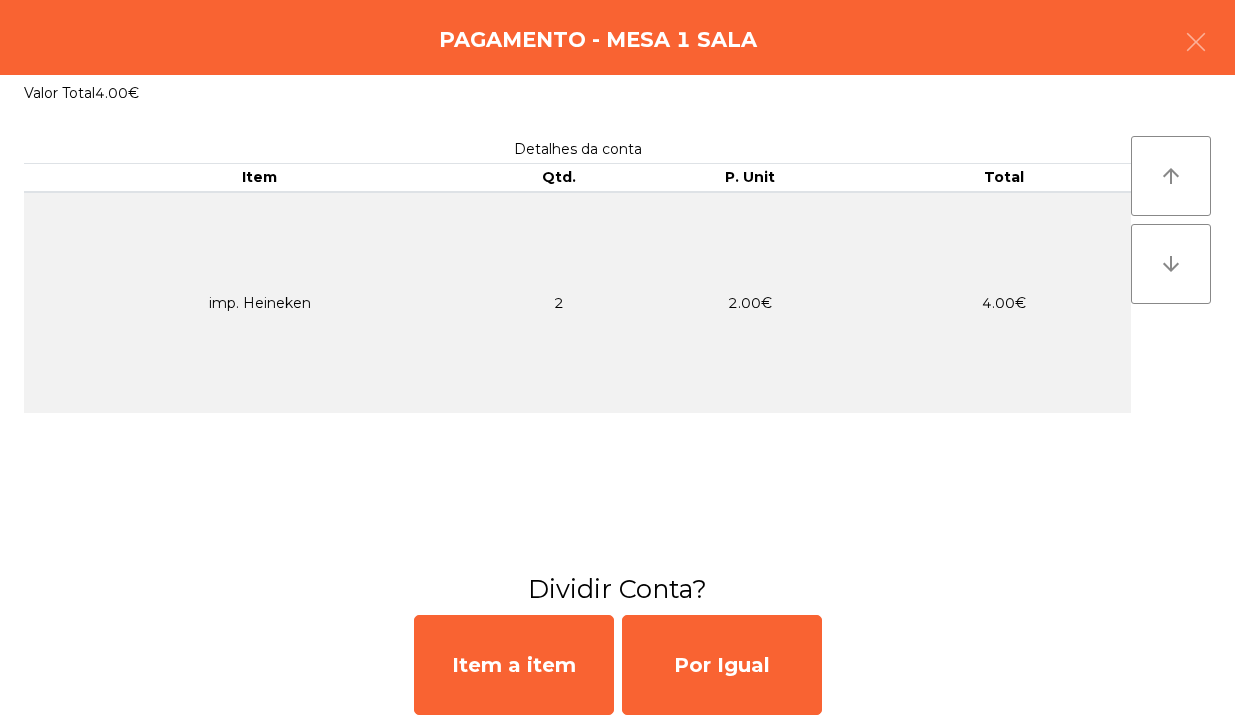 click on "Item a item   Por Igual" 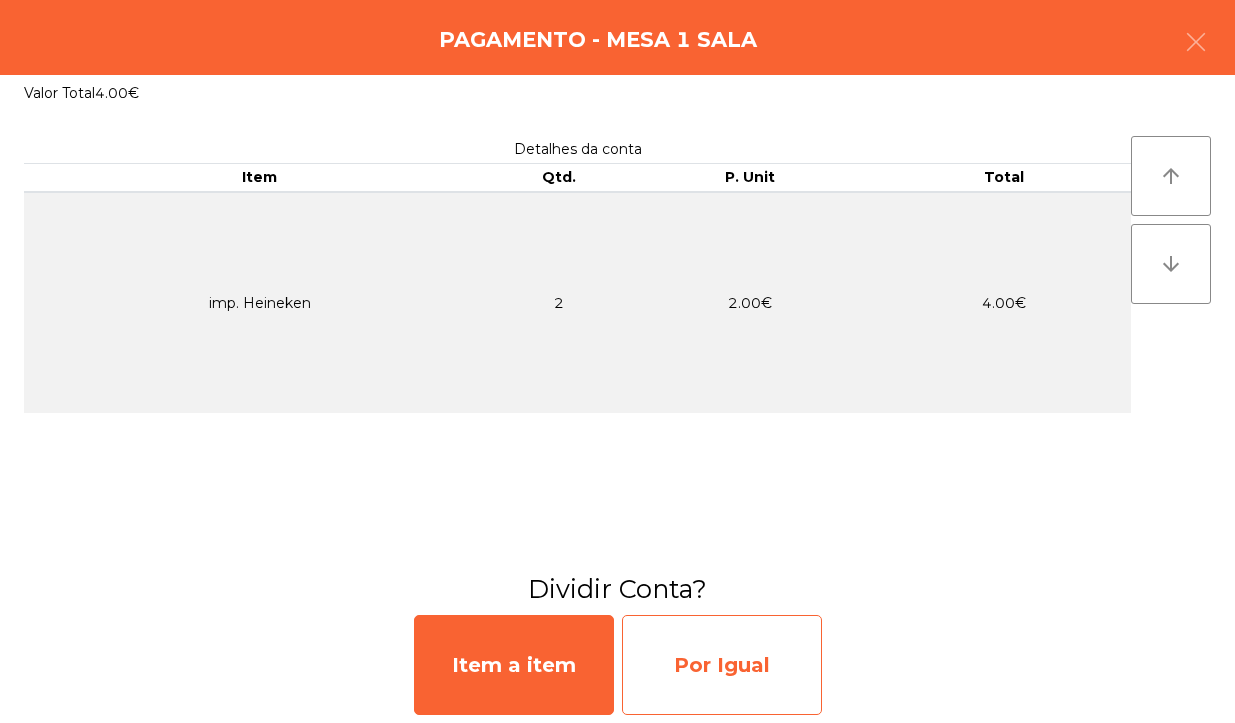click on "Por Igual" 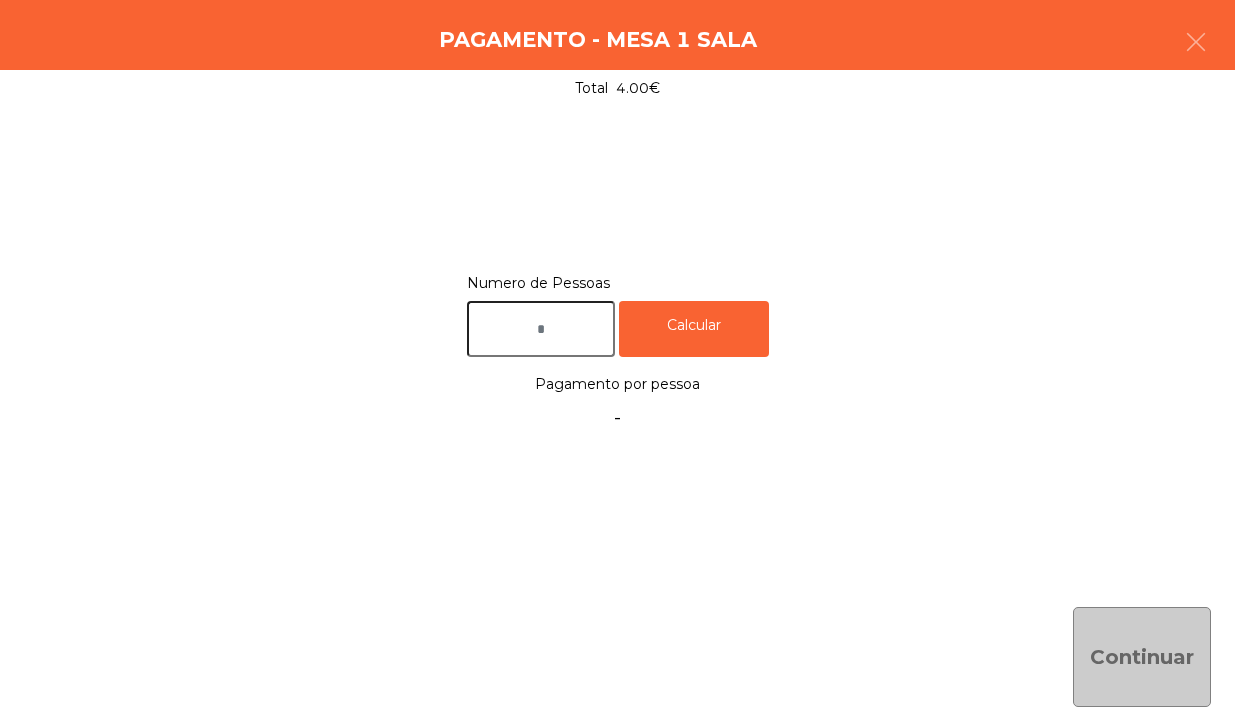 click on "Continuar" 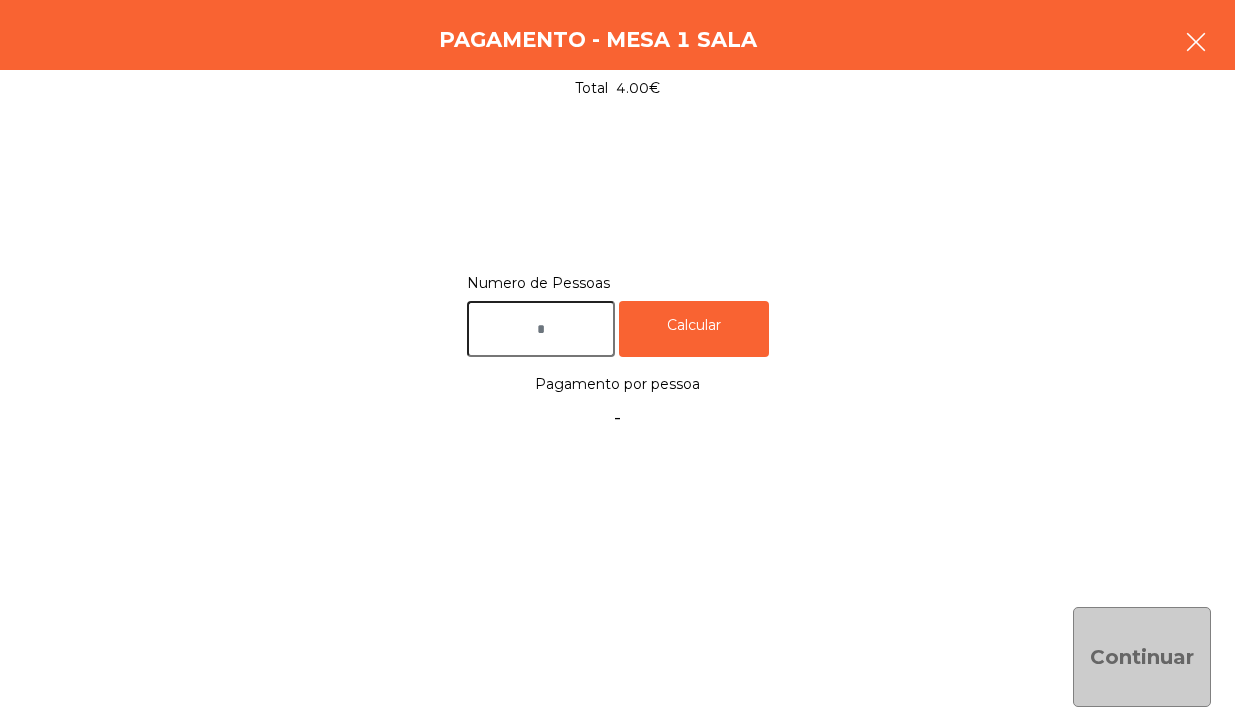 click 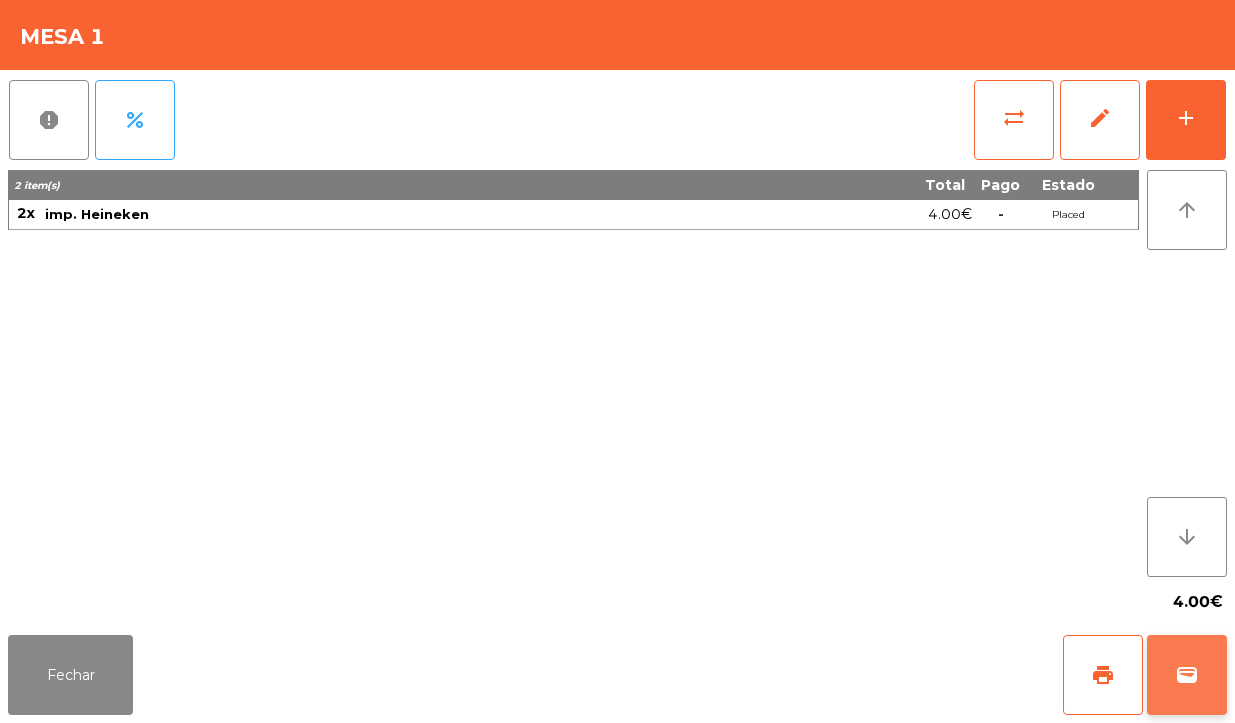 click on "wallet" 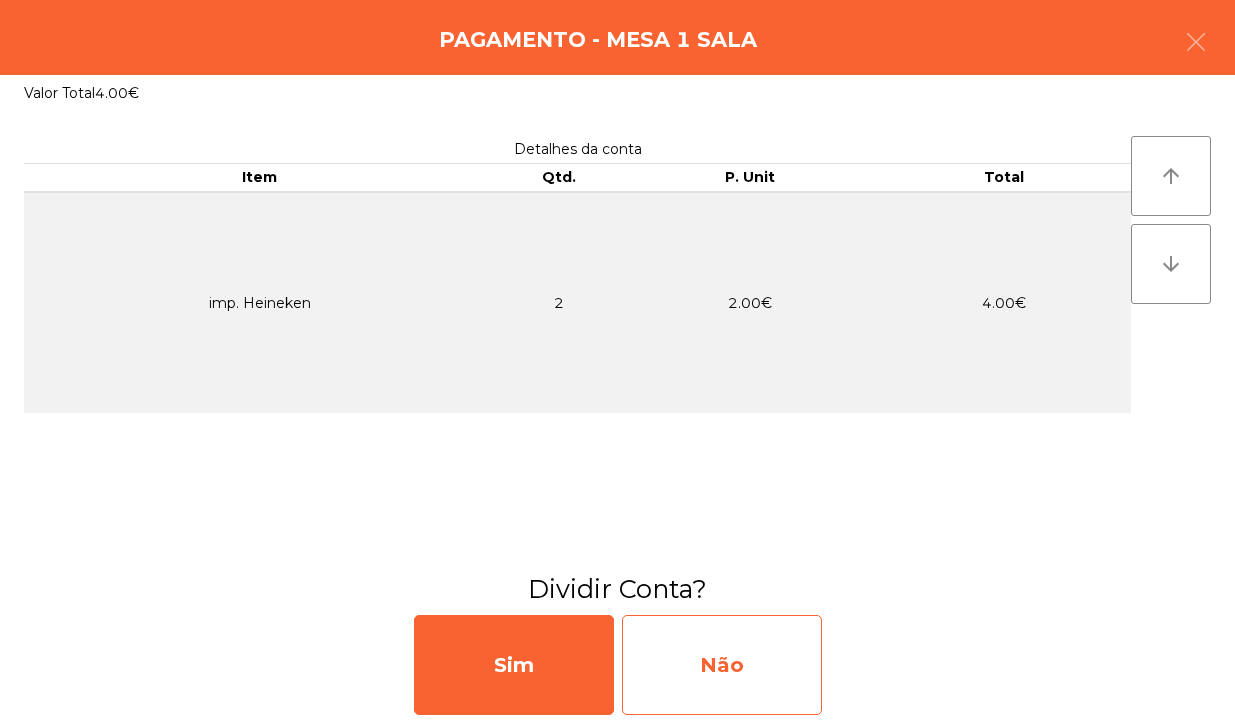 click on "Não" 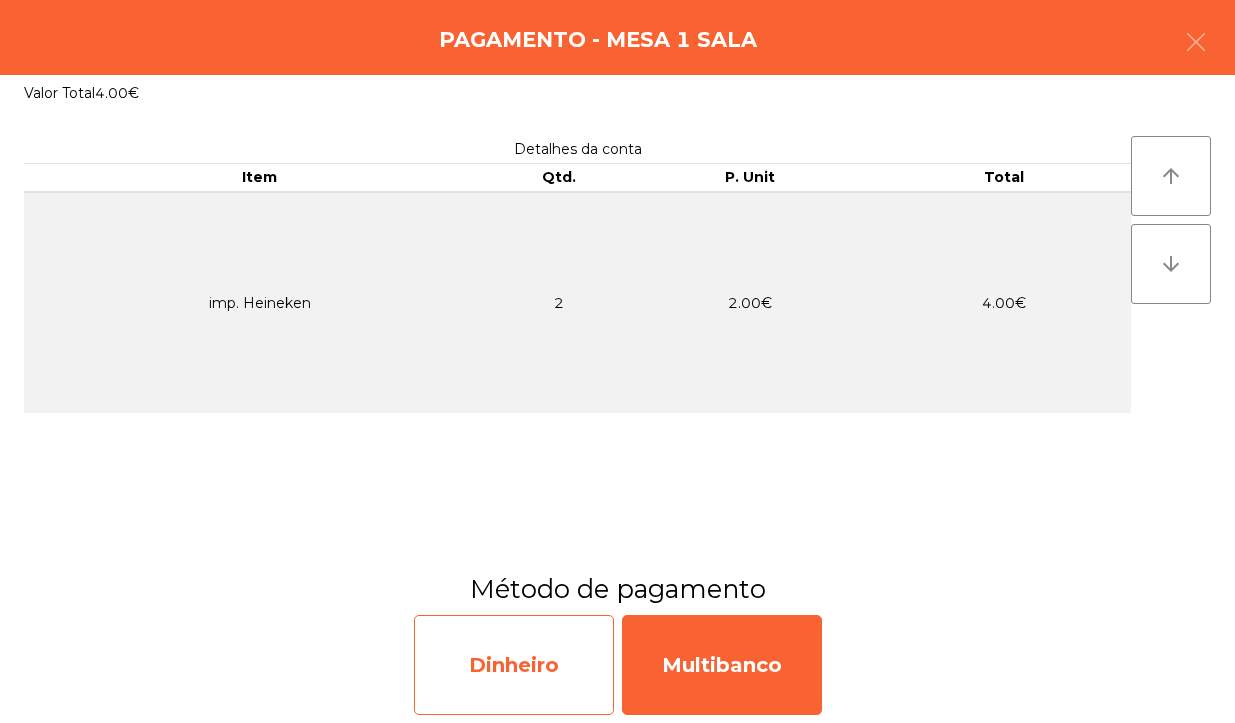 click on "Dinheiro" 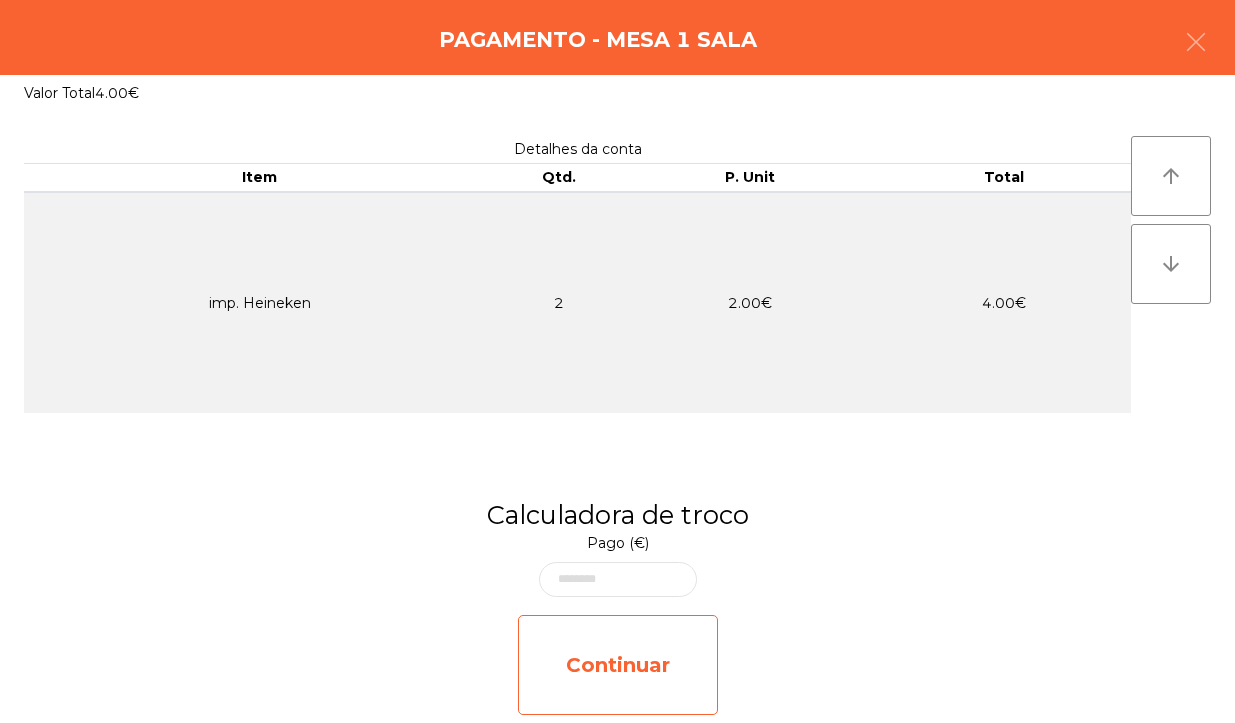 click on "Continuar" 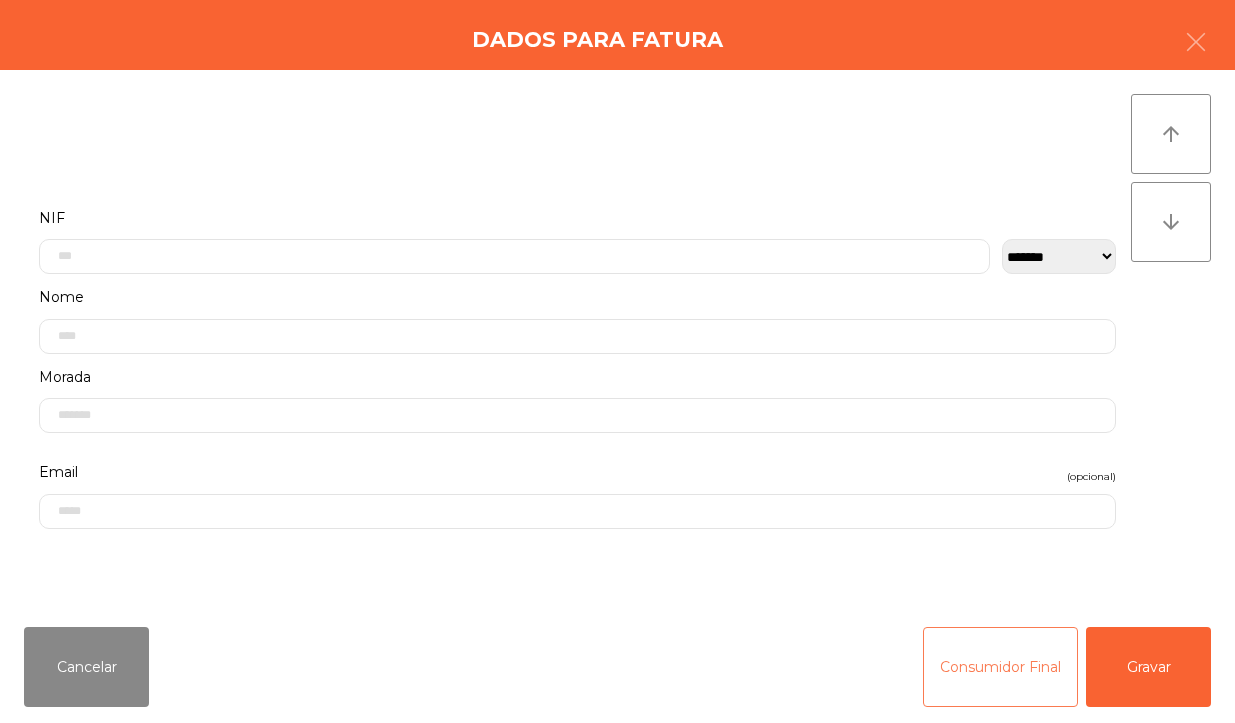 click on "Consumidor Final" 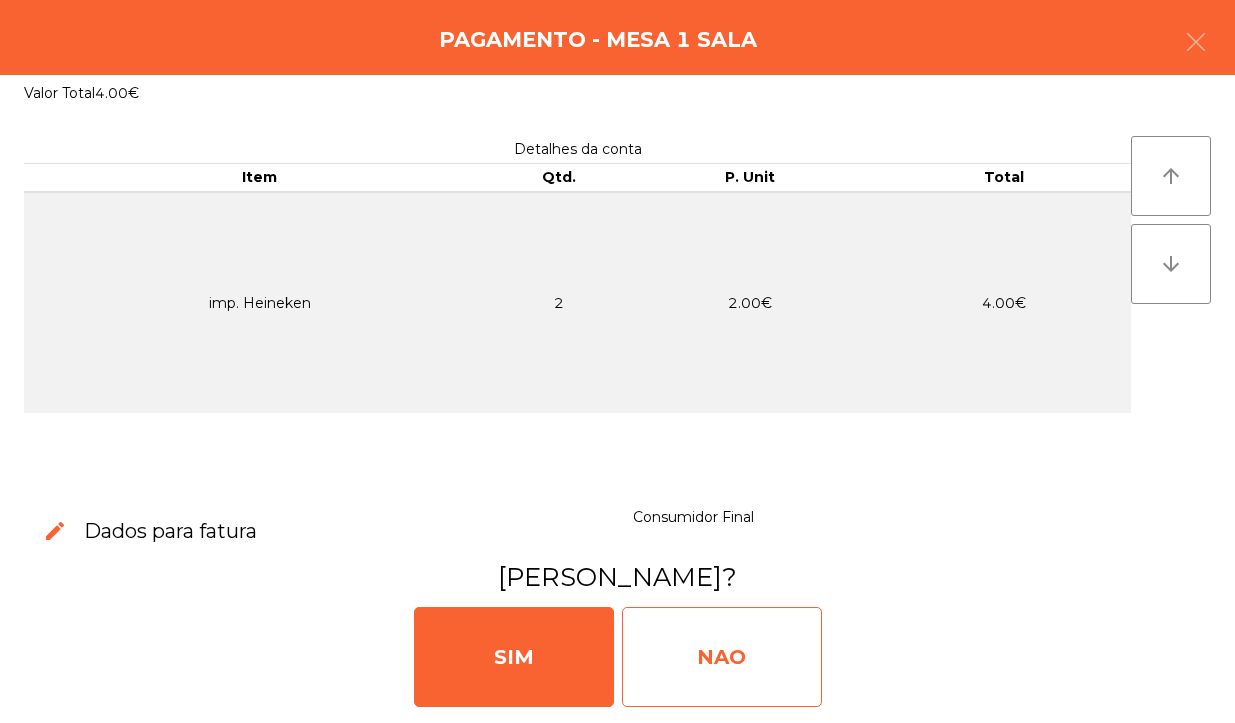 click on "NAO" 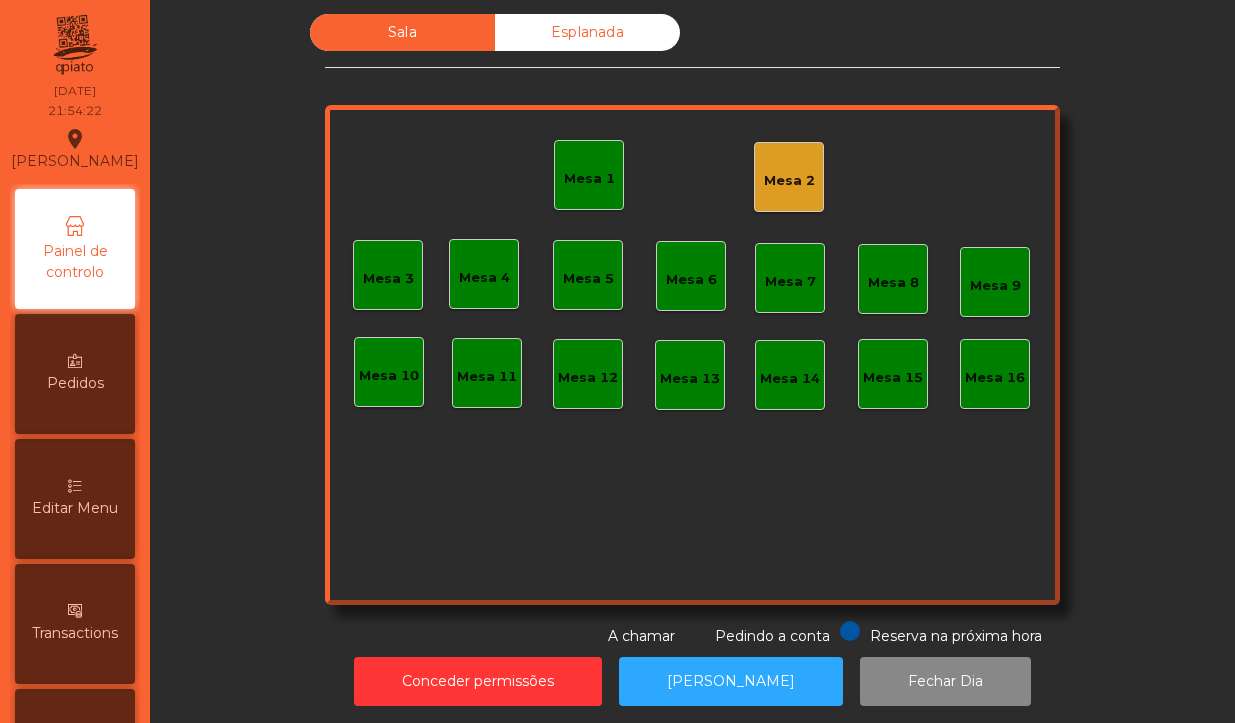 click on "Mesa 1" 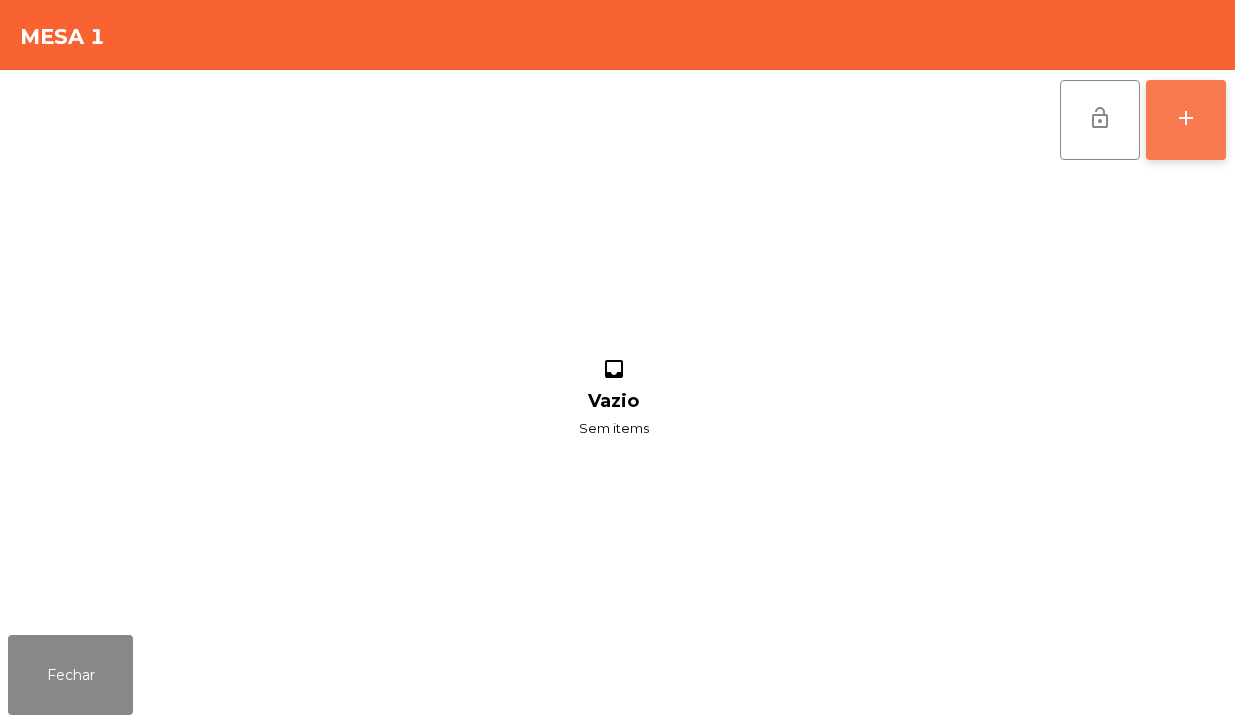 click on "add" 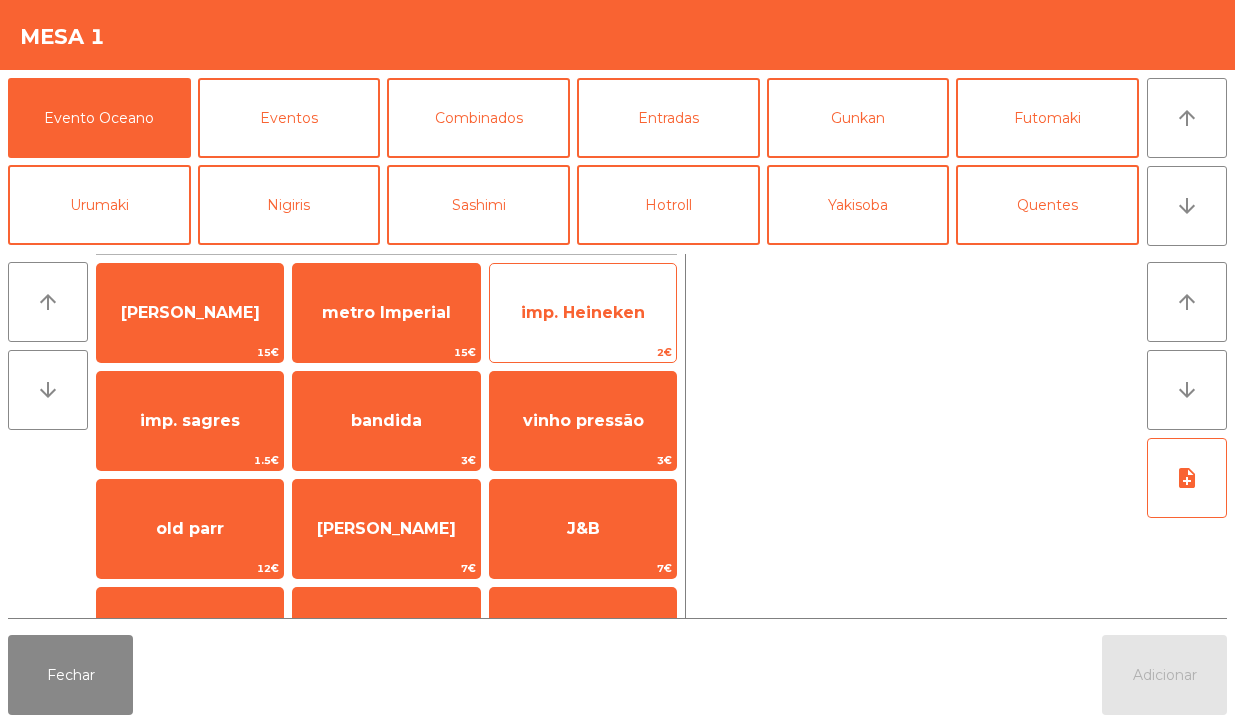 click on "imp. Heineken" 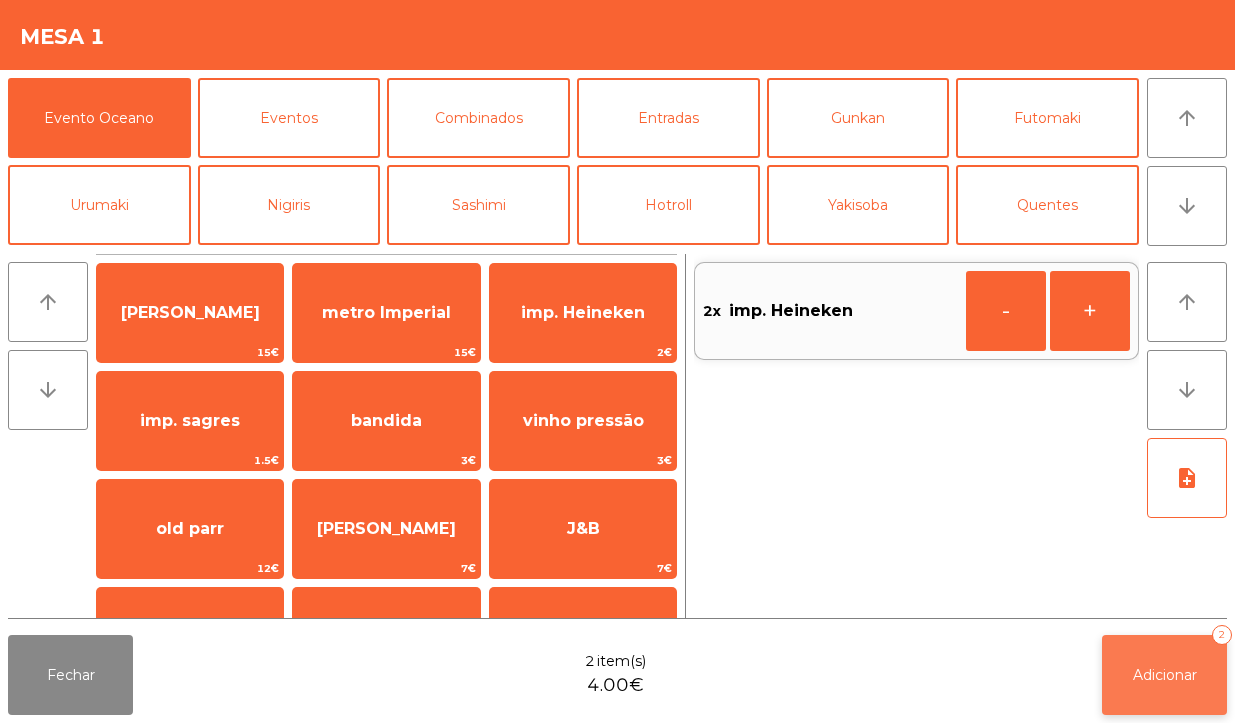 click on "Adicionar" 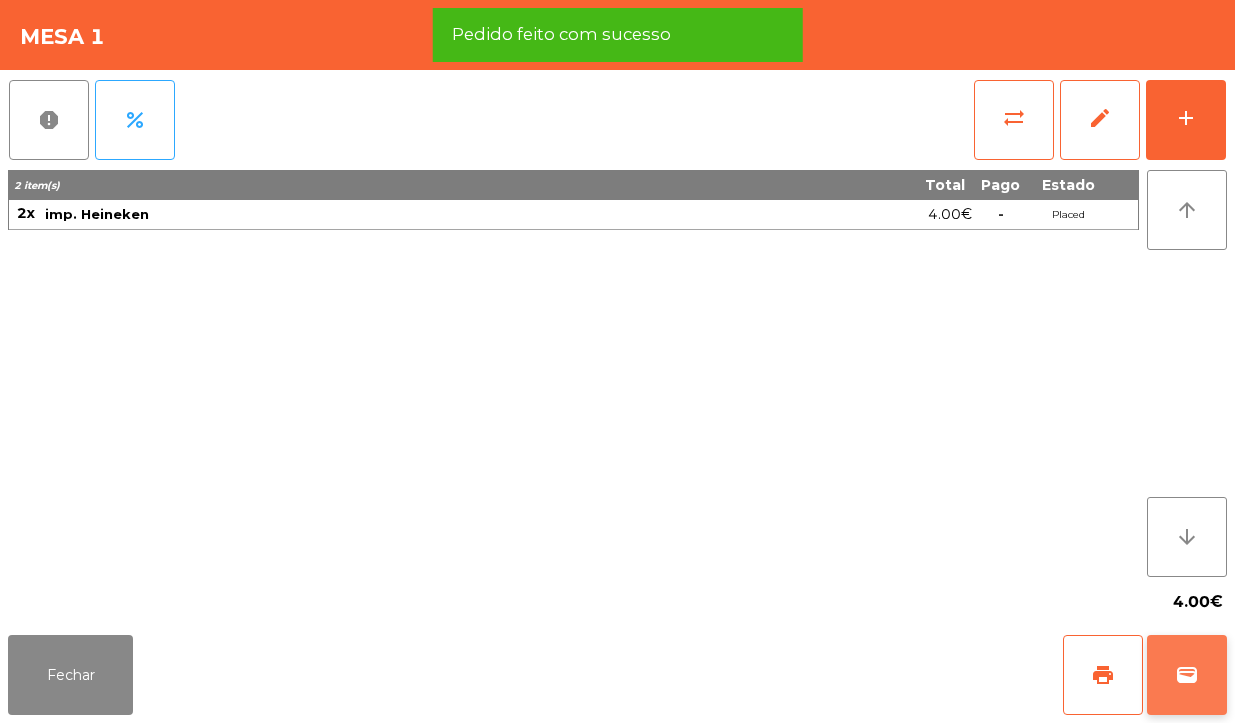 click on "wallet" 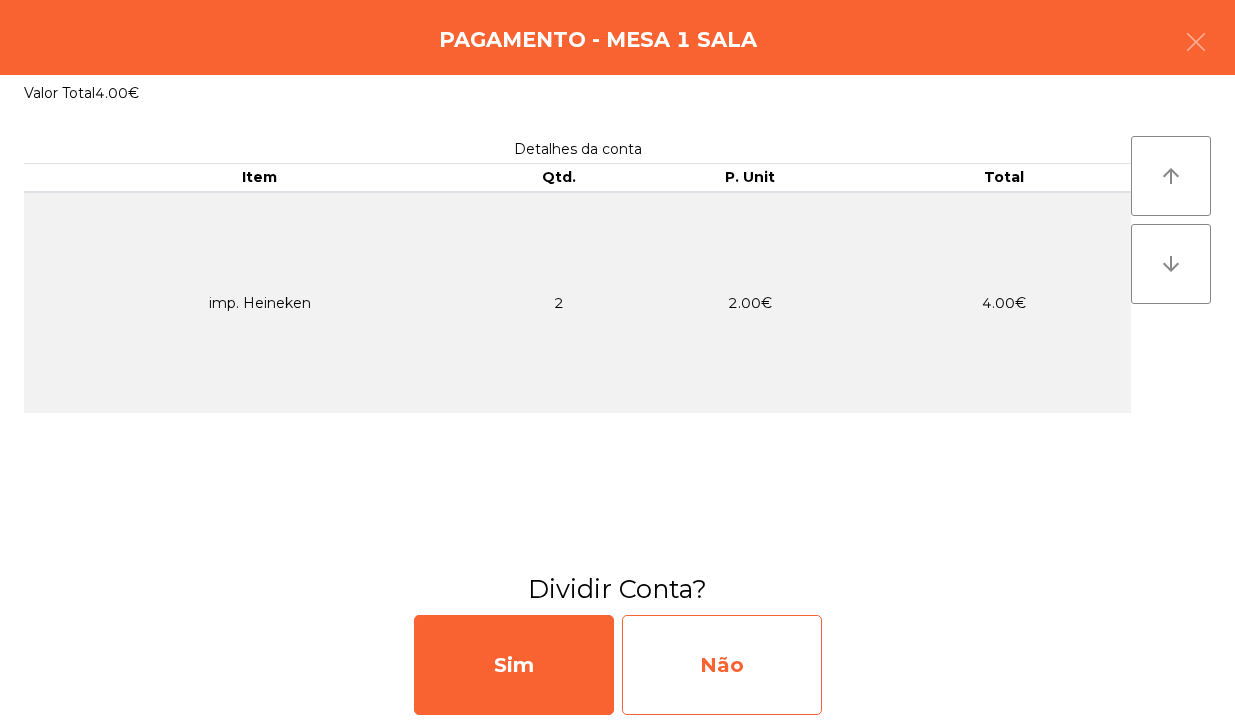 click on "Não" 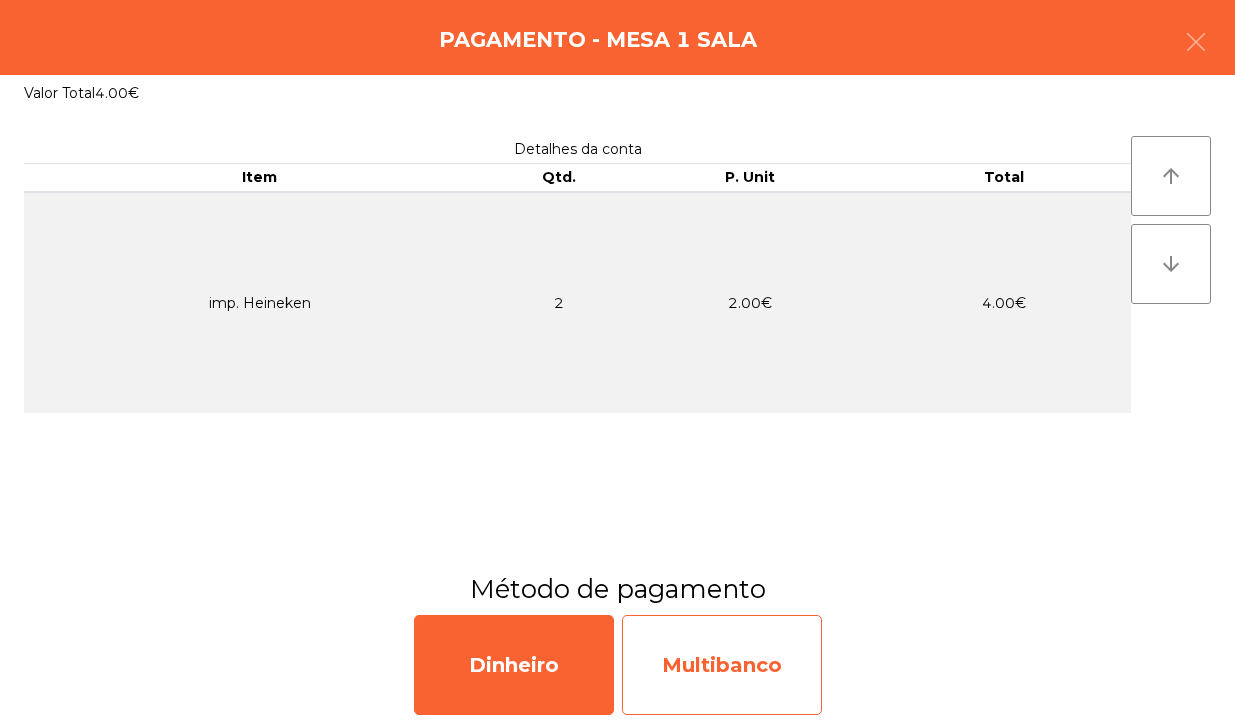 click on "Multibanco" 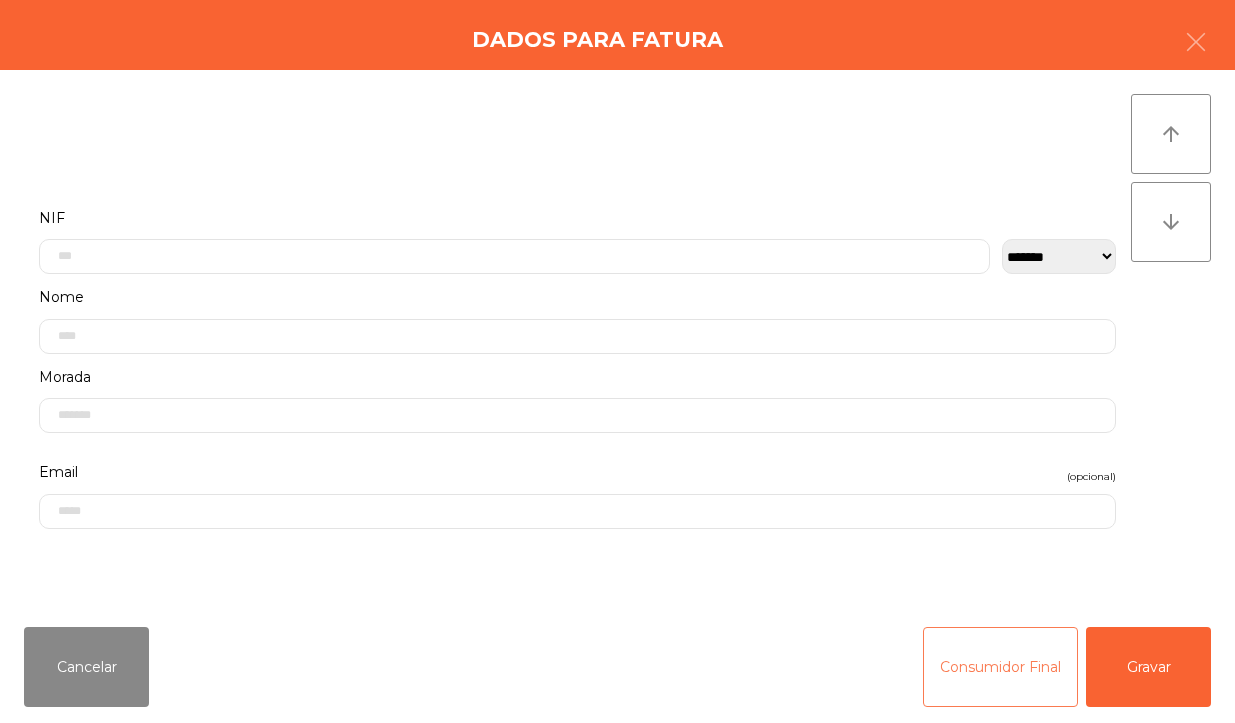 click on "Consumidor Final" 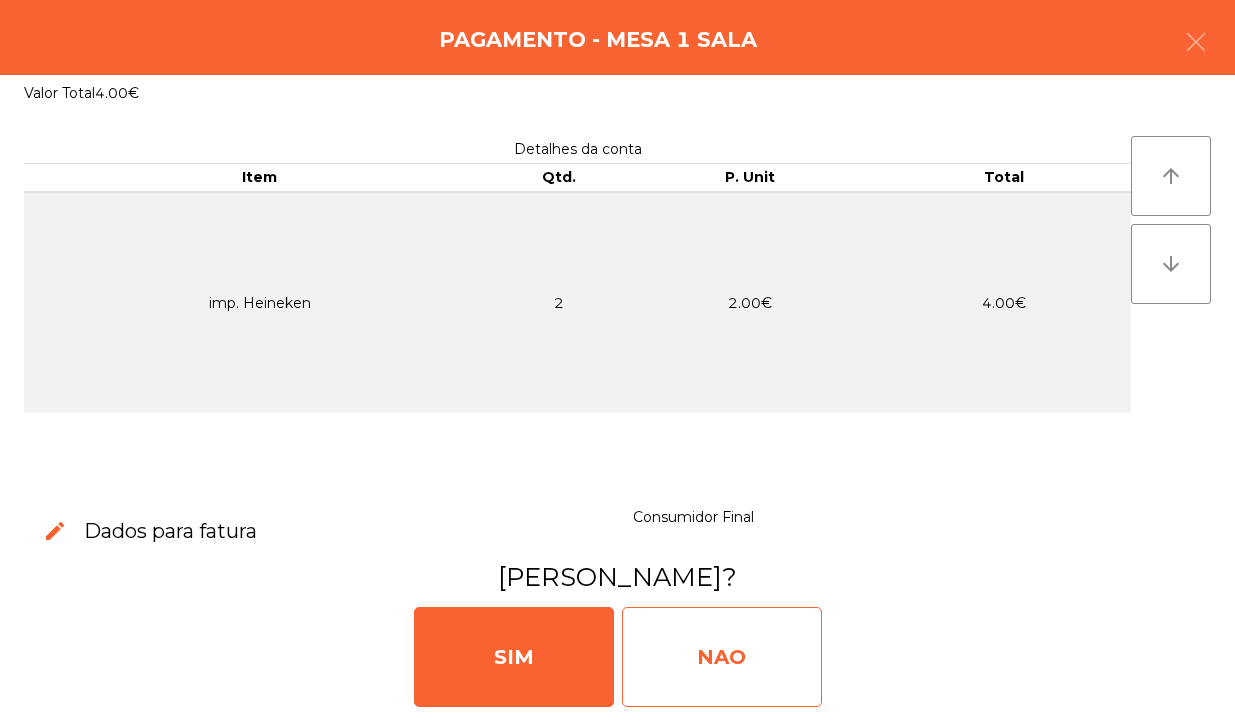 click on "NAO" 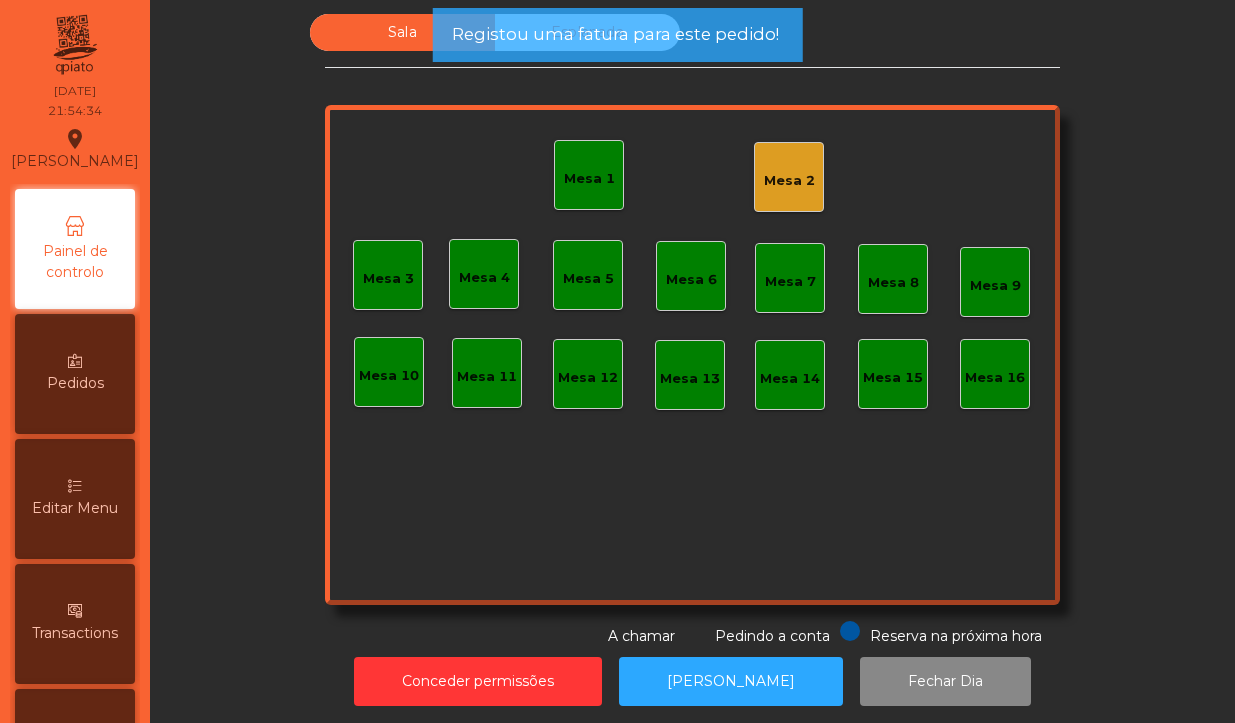 click on "Mesa 1" 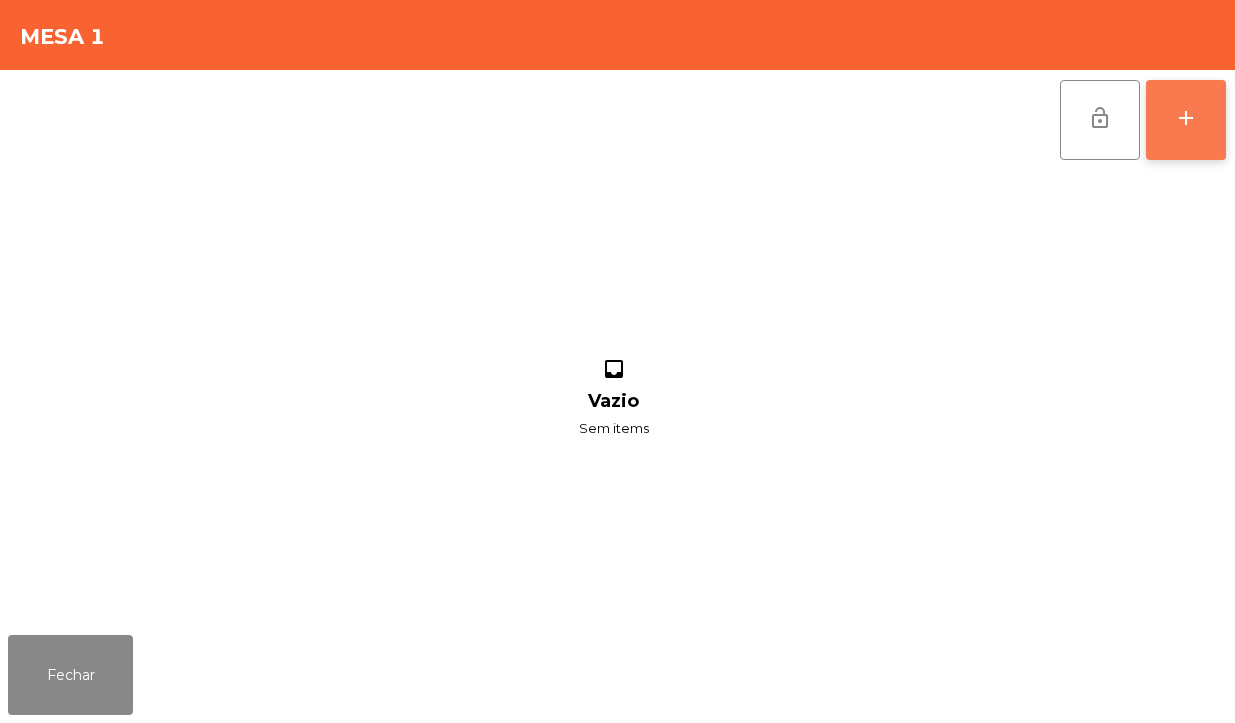 click on "add" 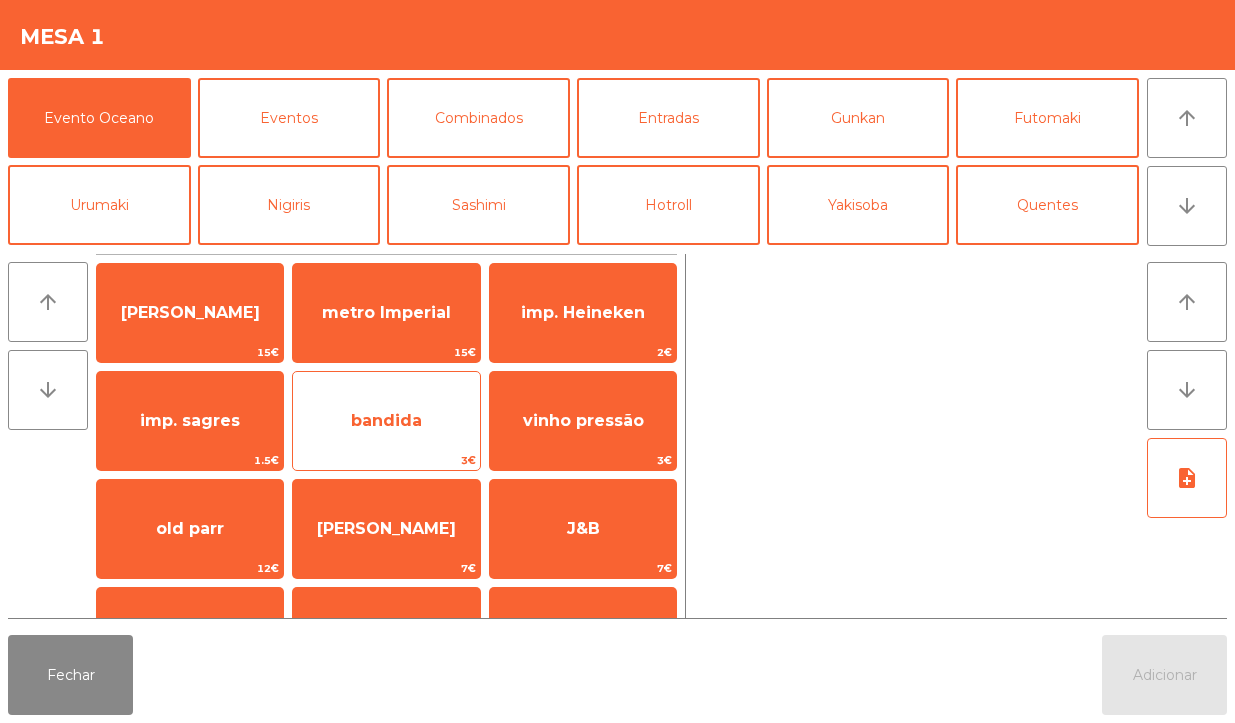 click on "bandida" 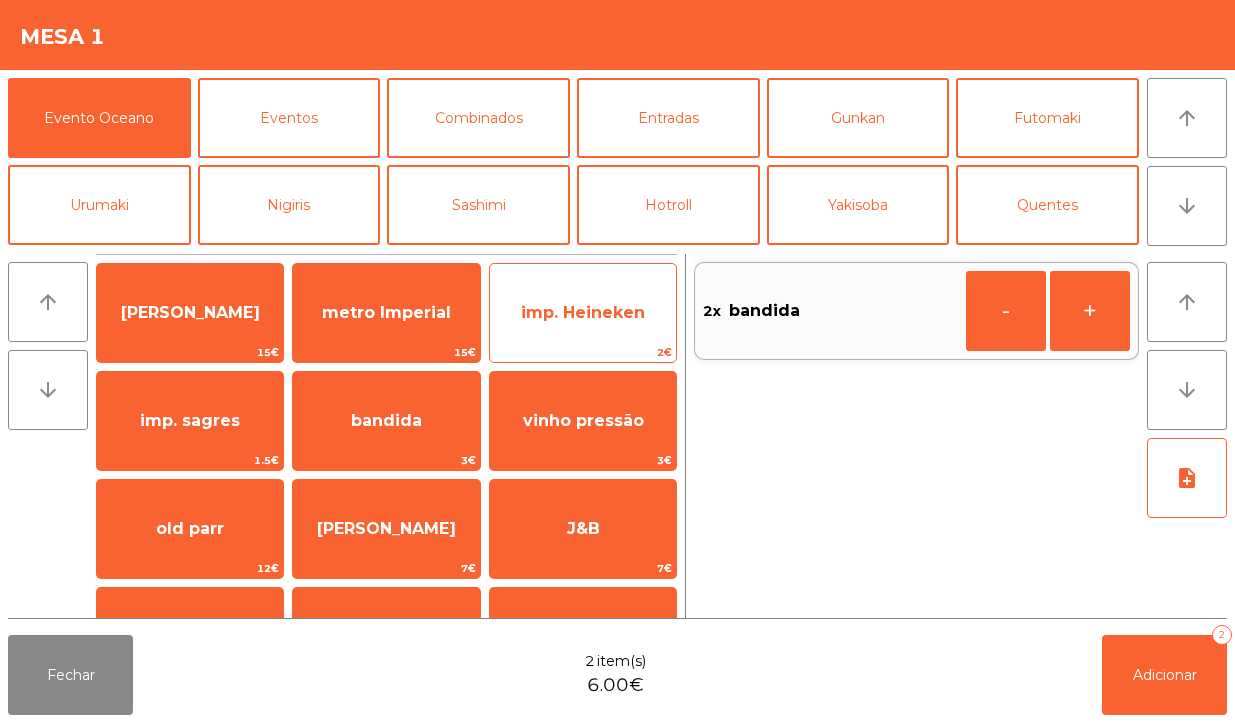 click on "imp. Heineken" 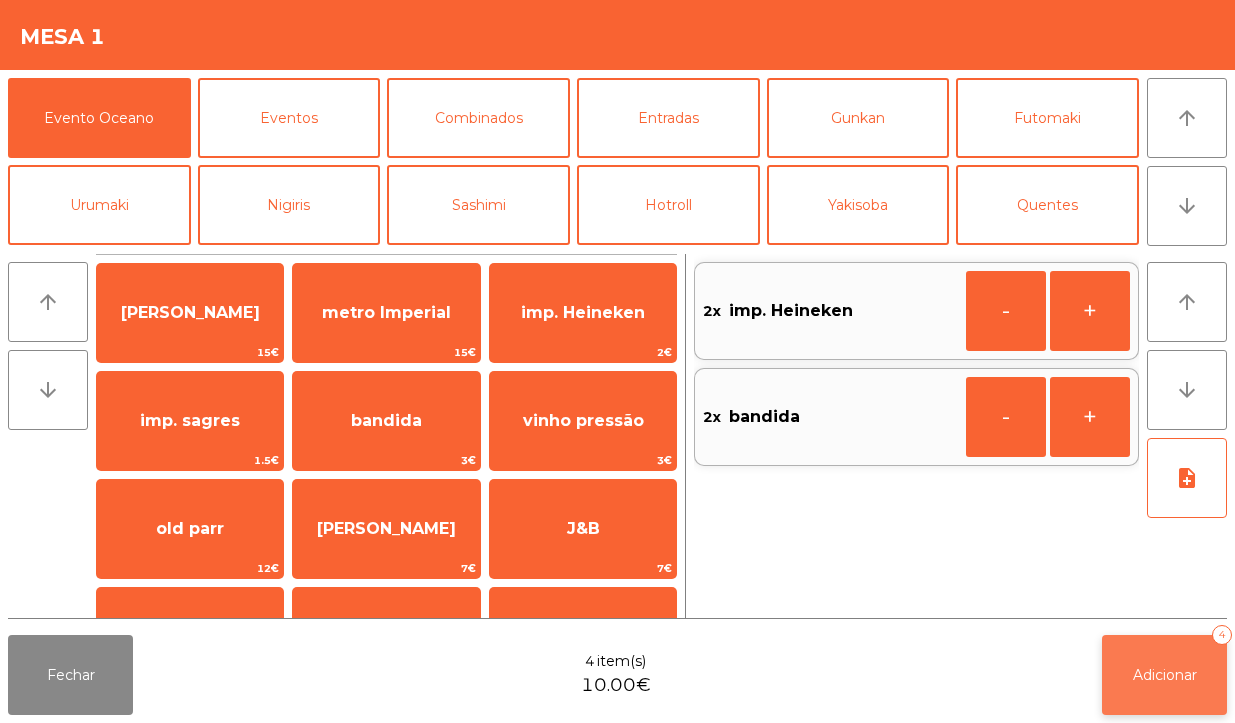 click on "Adicionar" 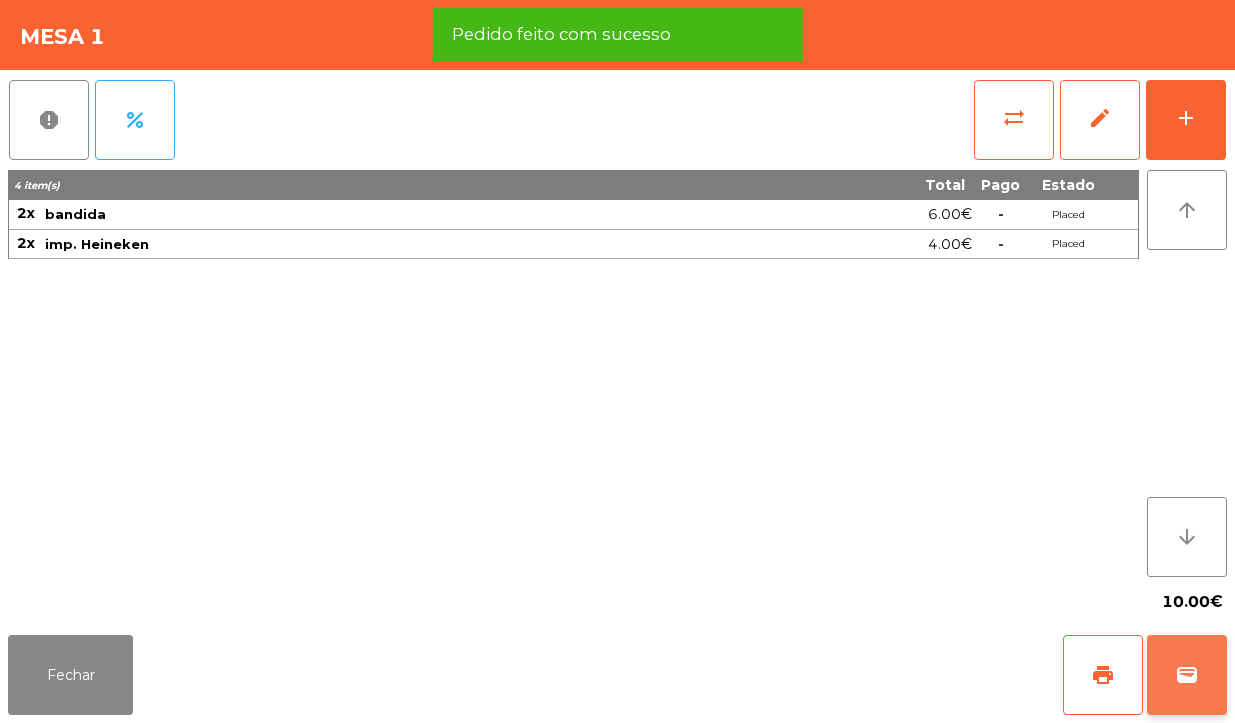 click on "wallet" 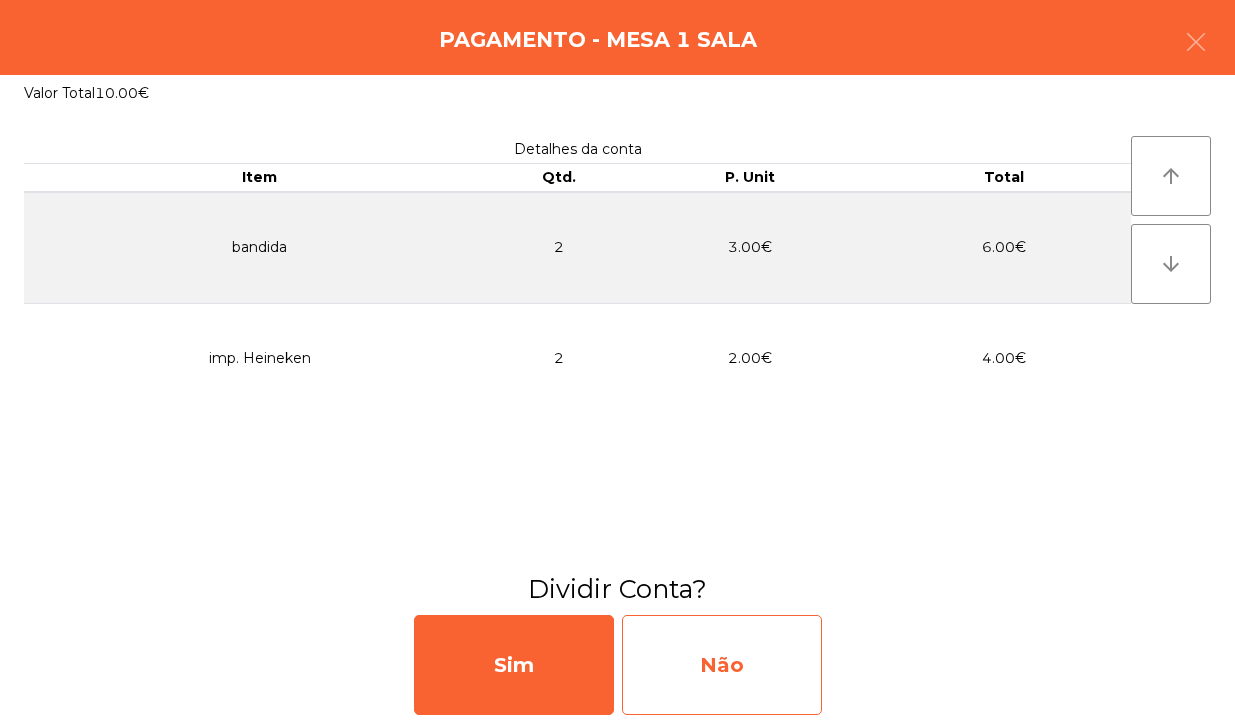 click on "Não" 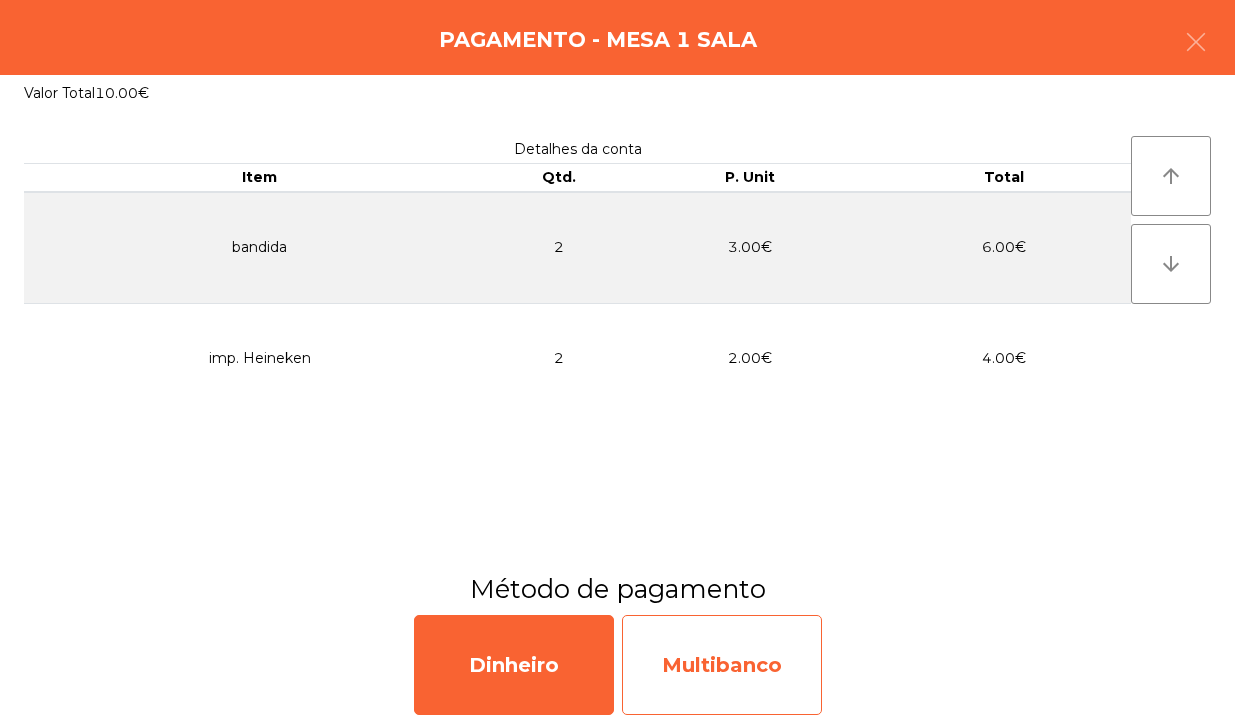 click on "Multibanco" 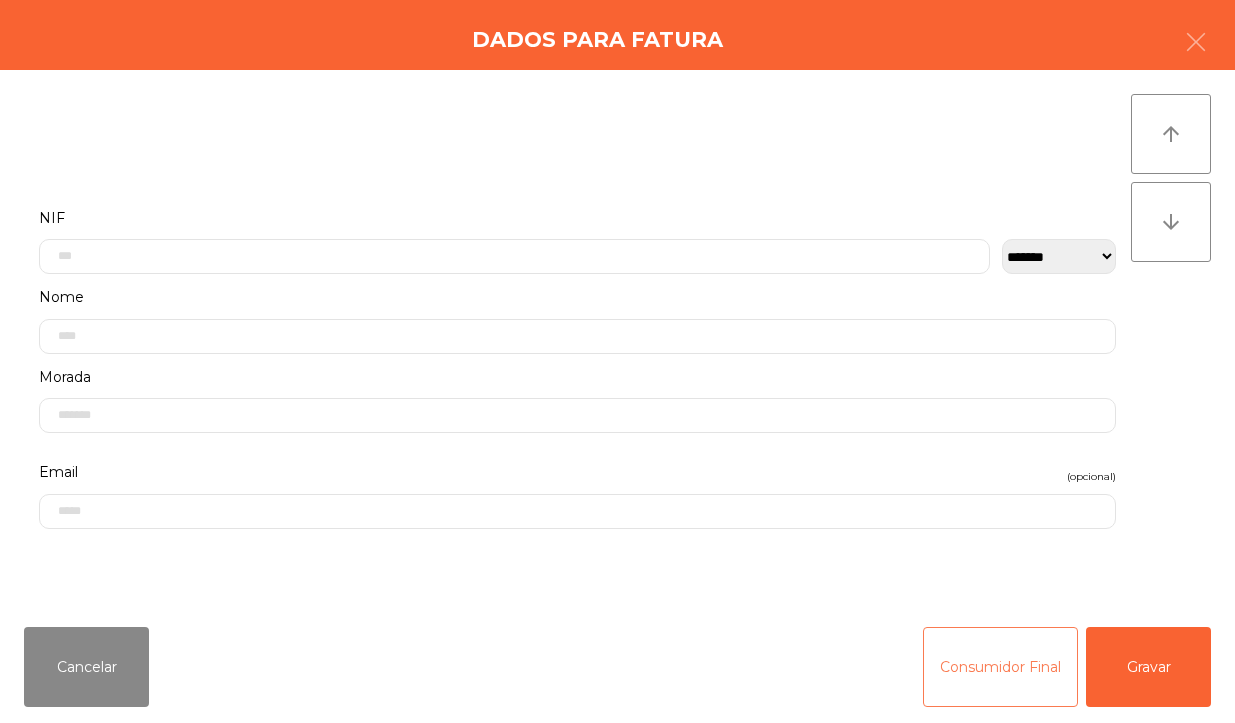 click on "Consumidor Final" 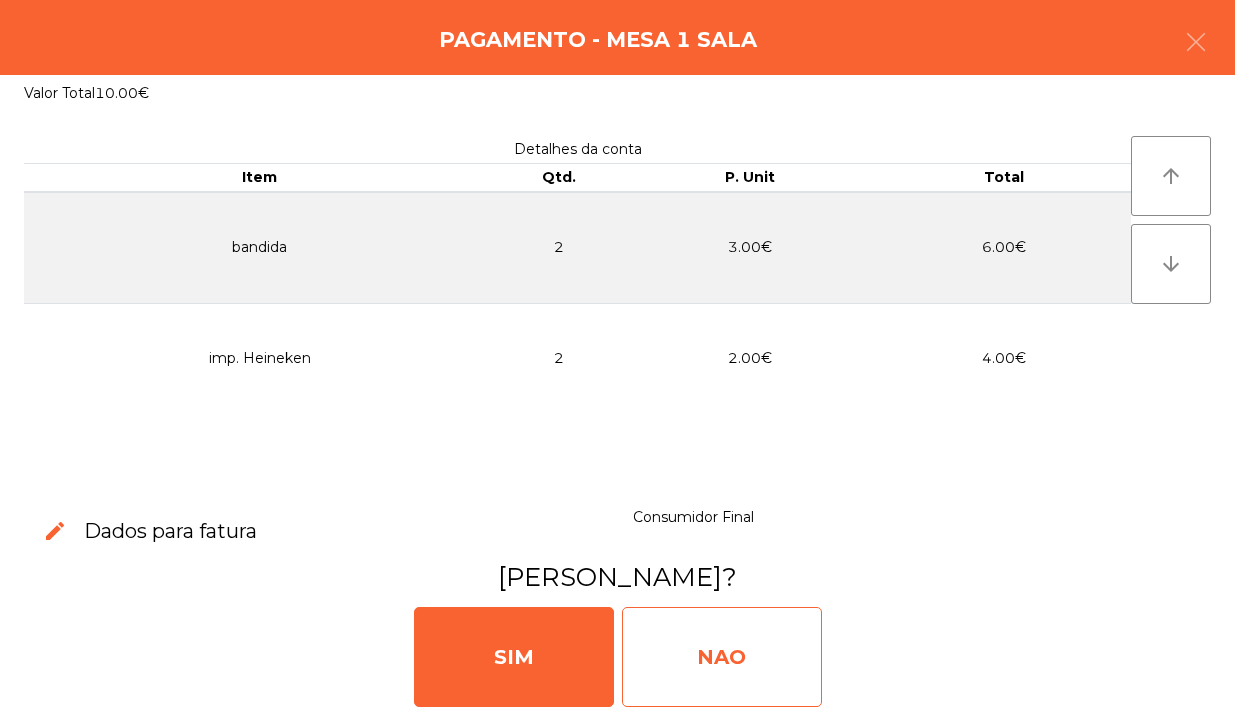 click on "NAO" 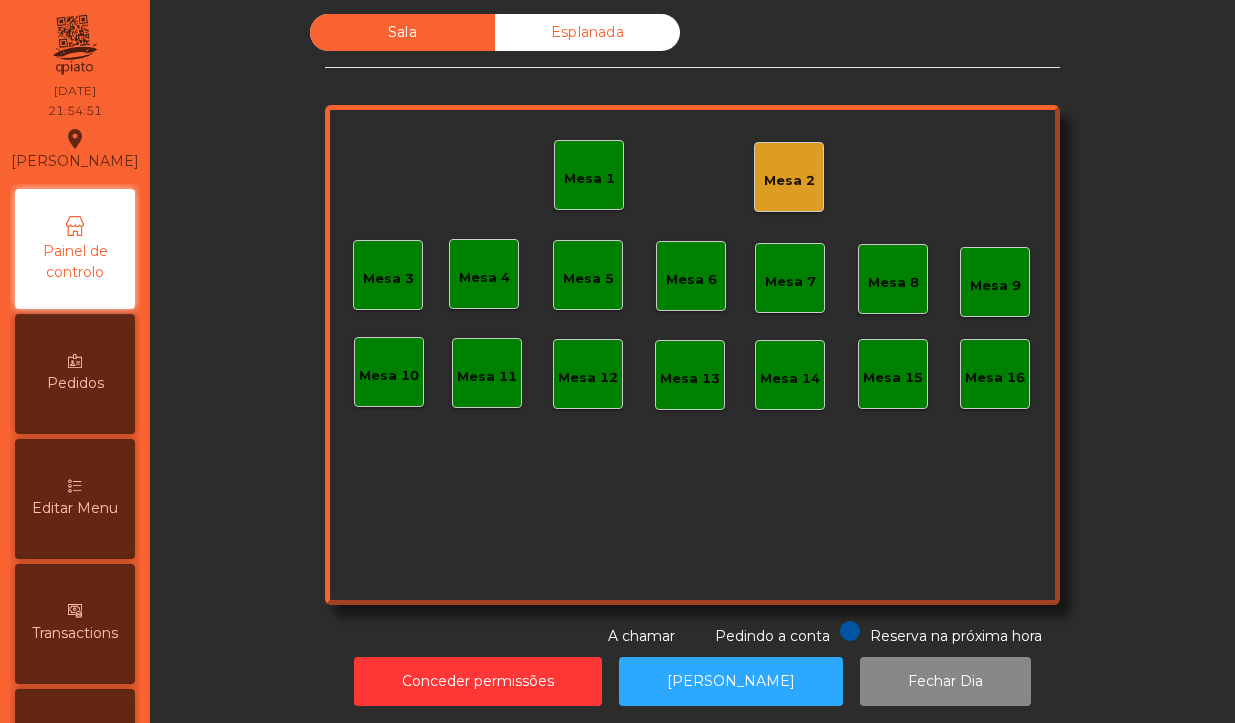 click on "Mesa 1" 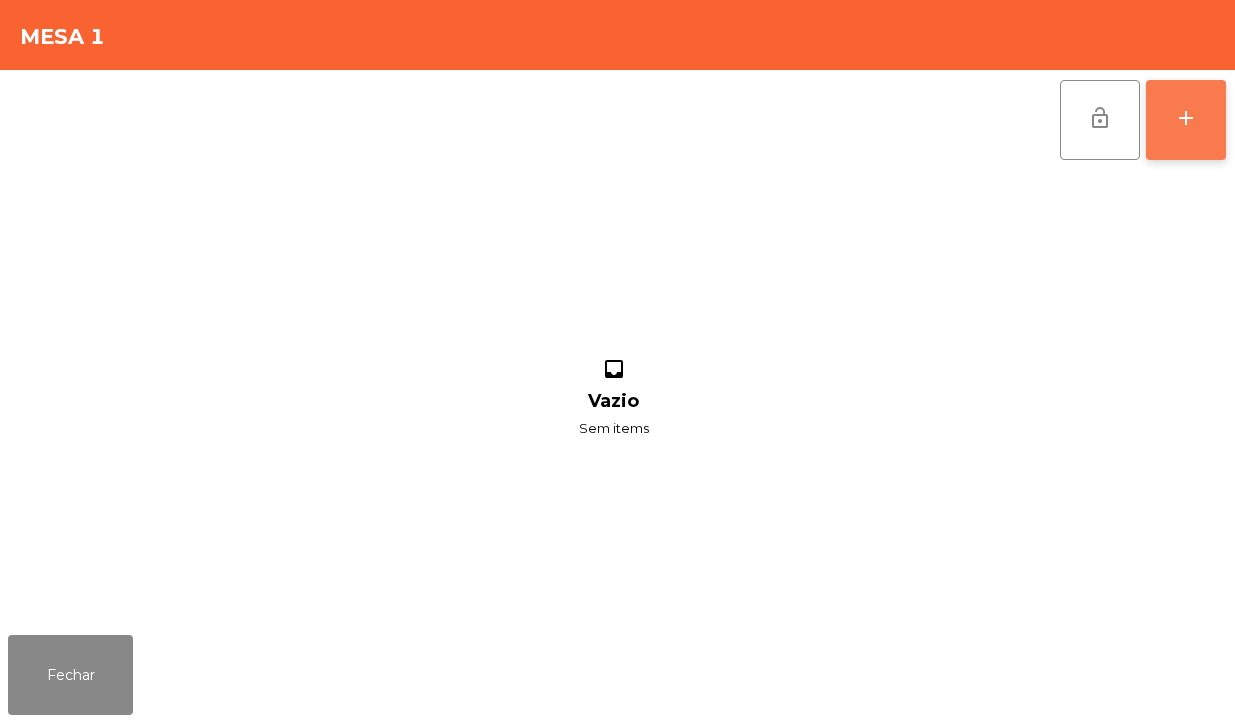 click on "add" 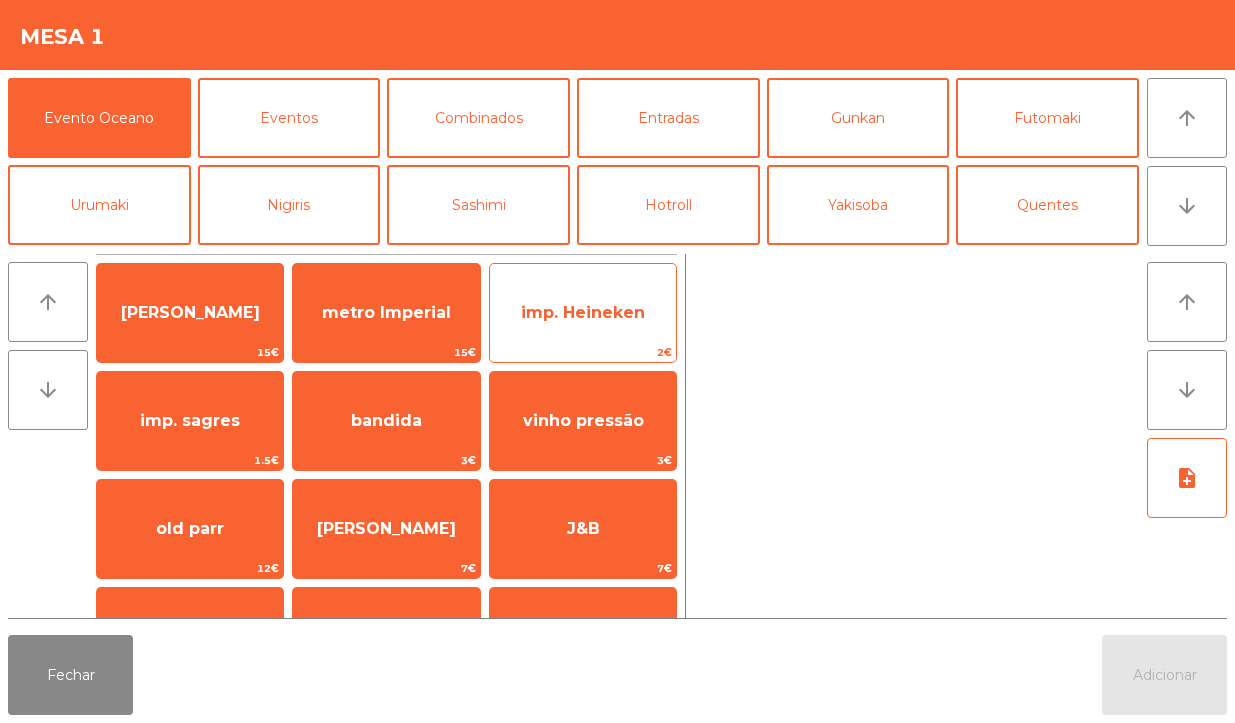 click on "imp. Heineken" 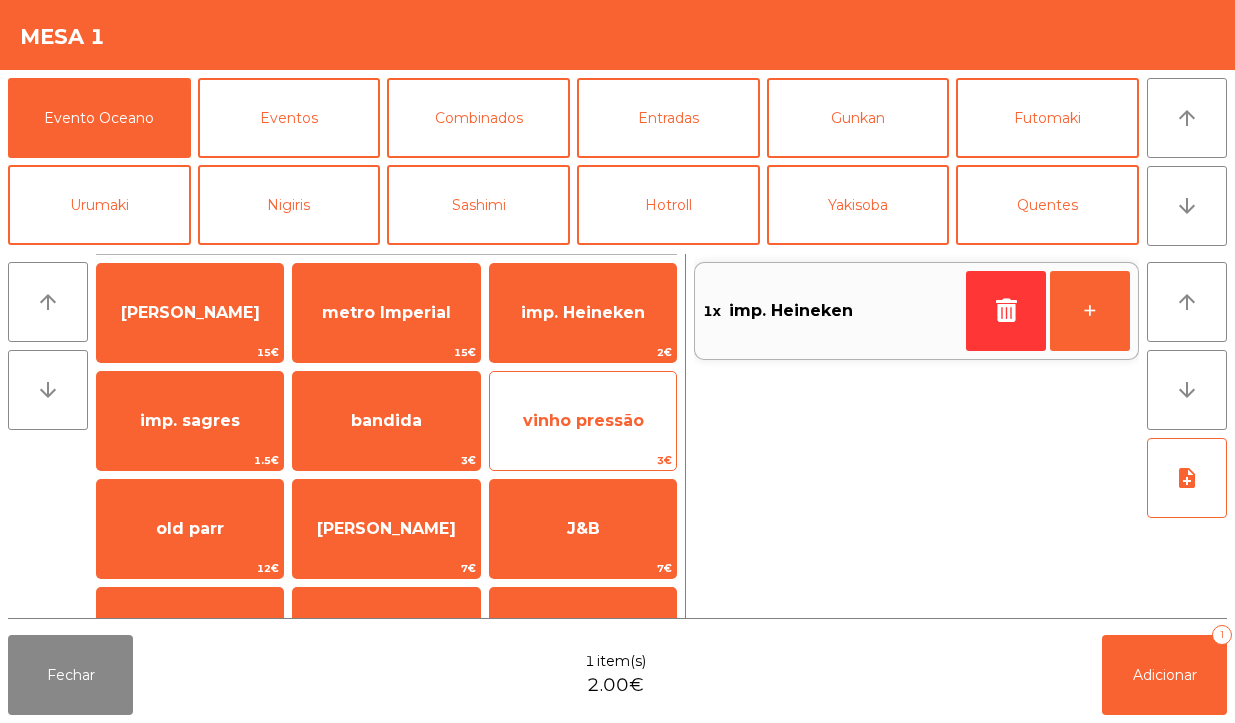 click on "vinho pressão" 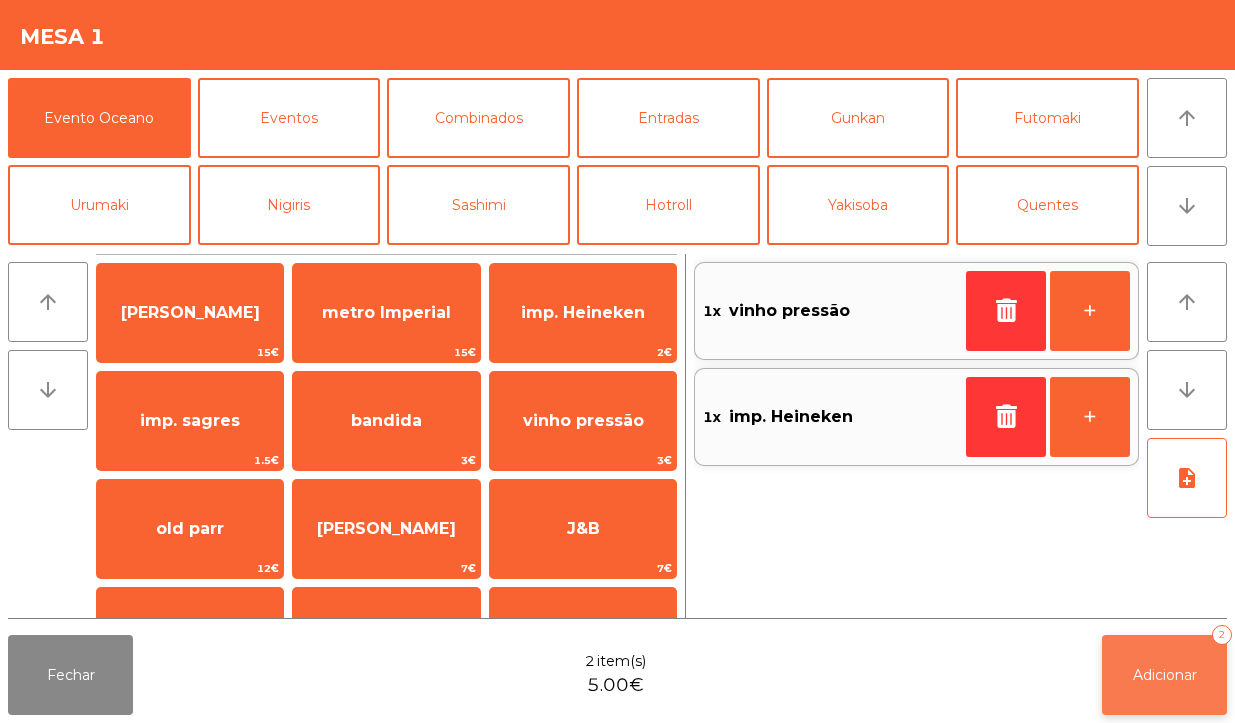 click on "Adicionar   2" 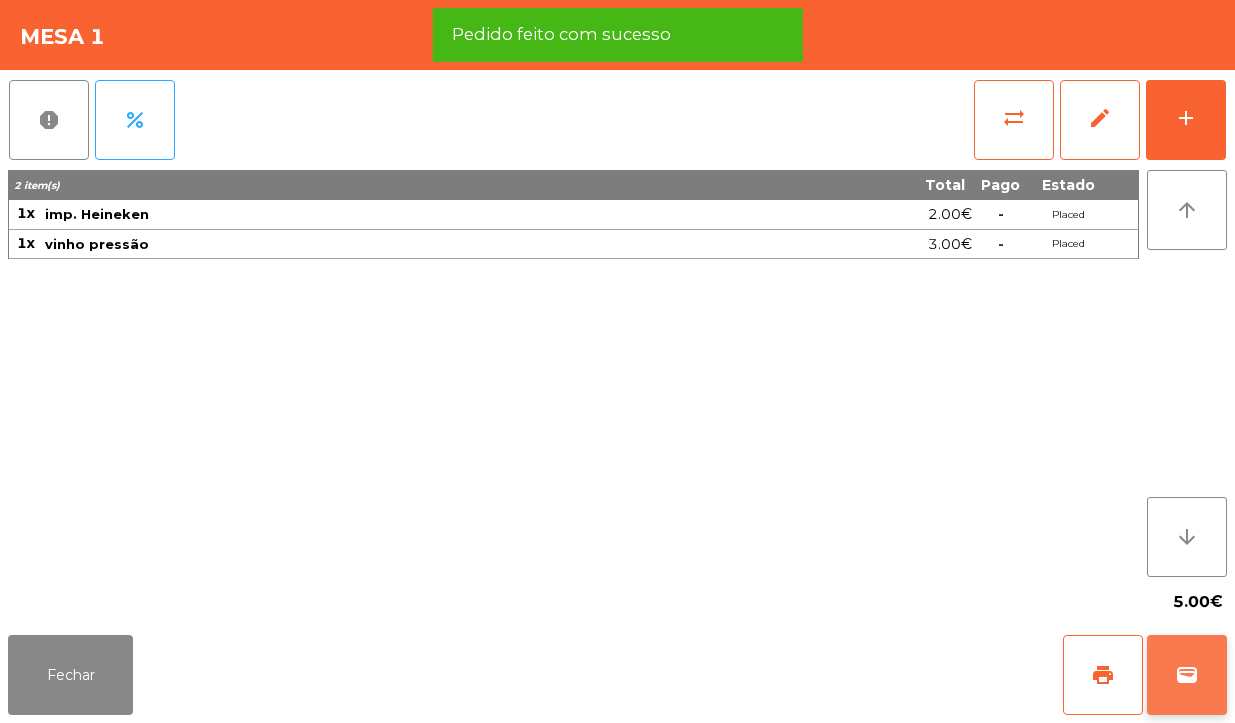click on "wallet" 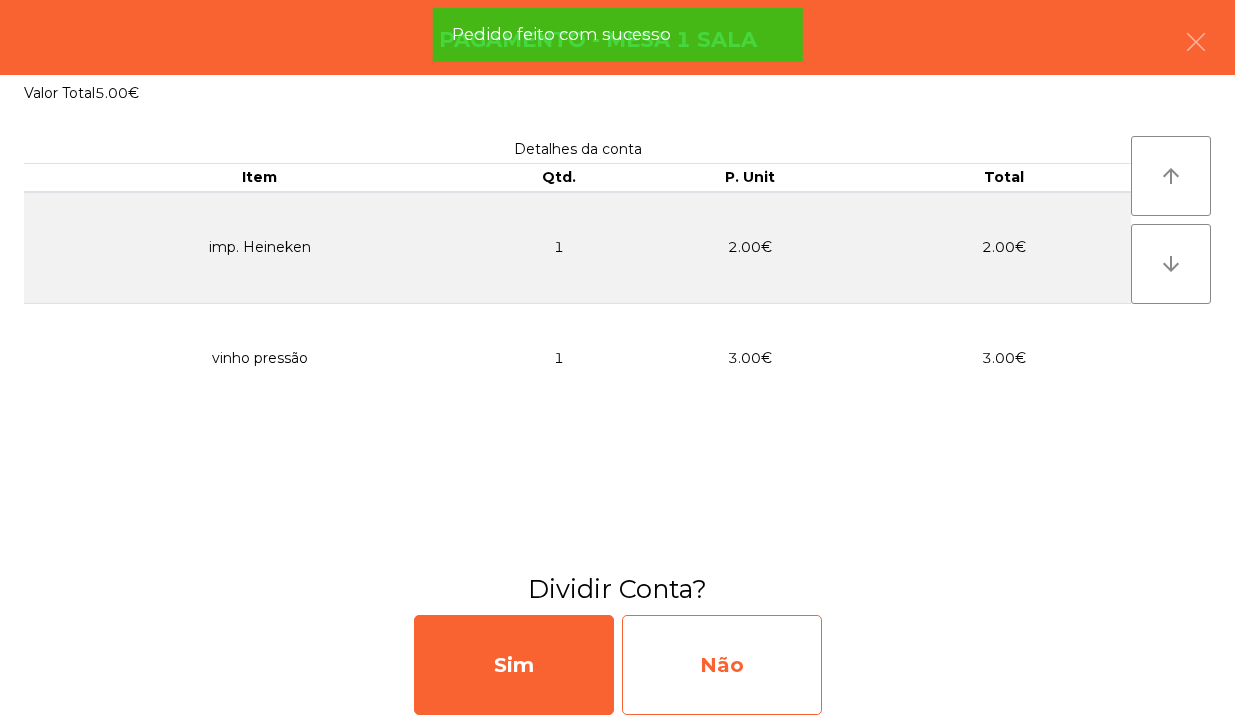 click on "Não" 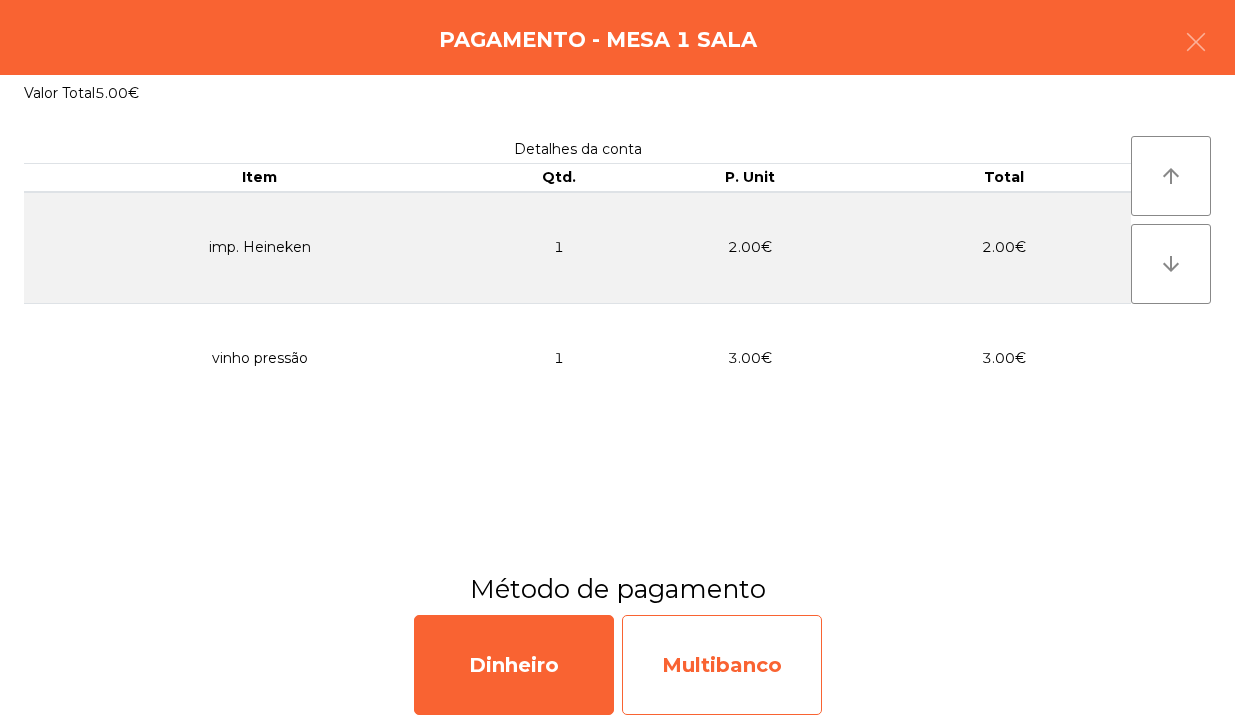 click on "Multibanco" 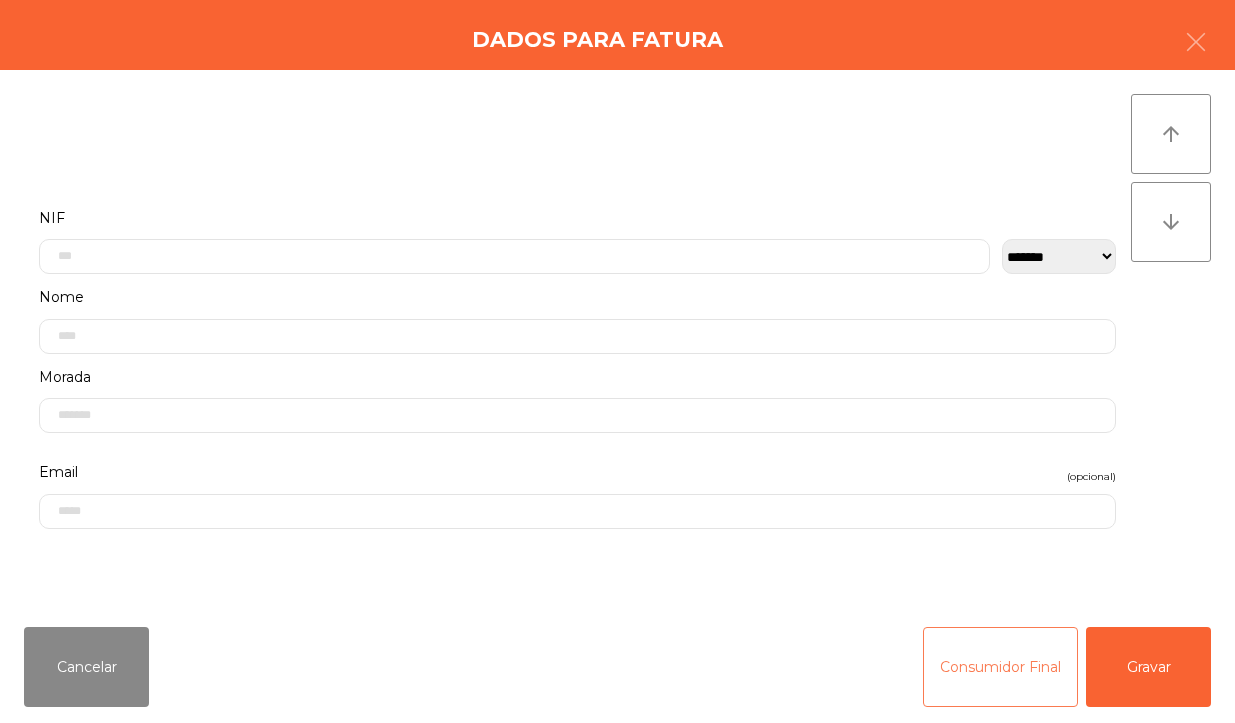 click on "Consumidor Final" 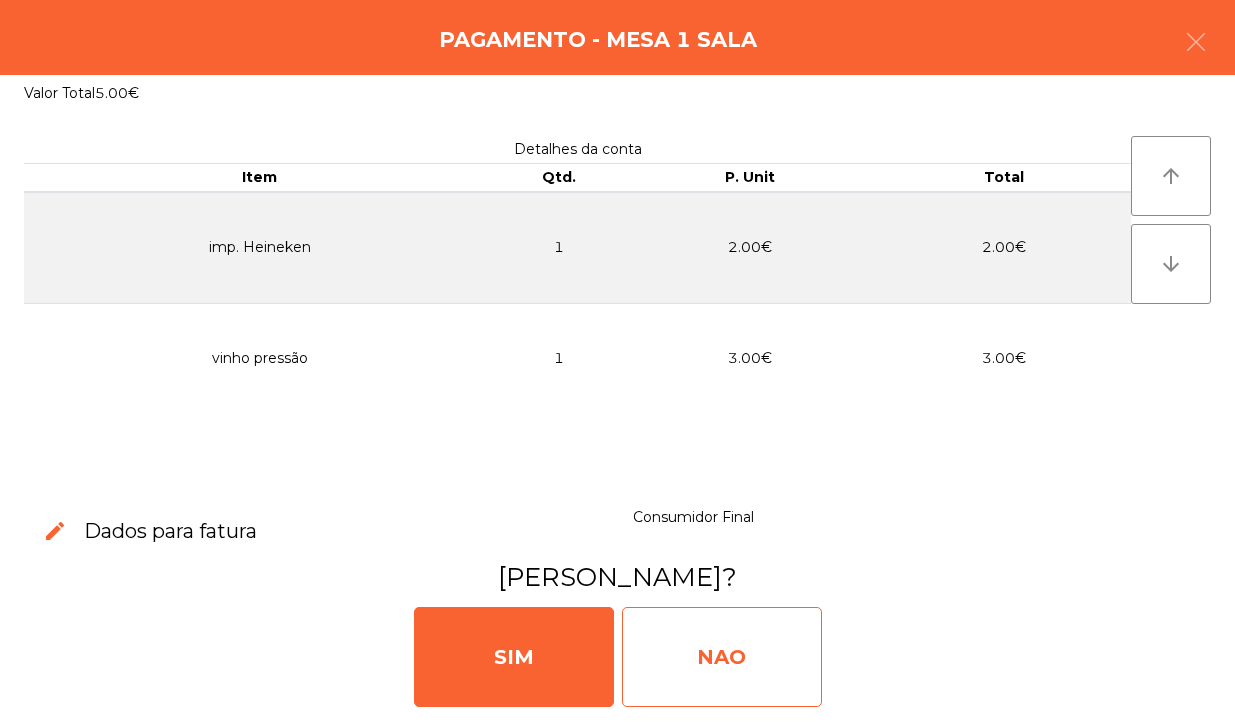 click on "NAO" 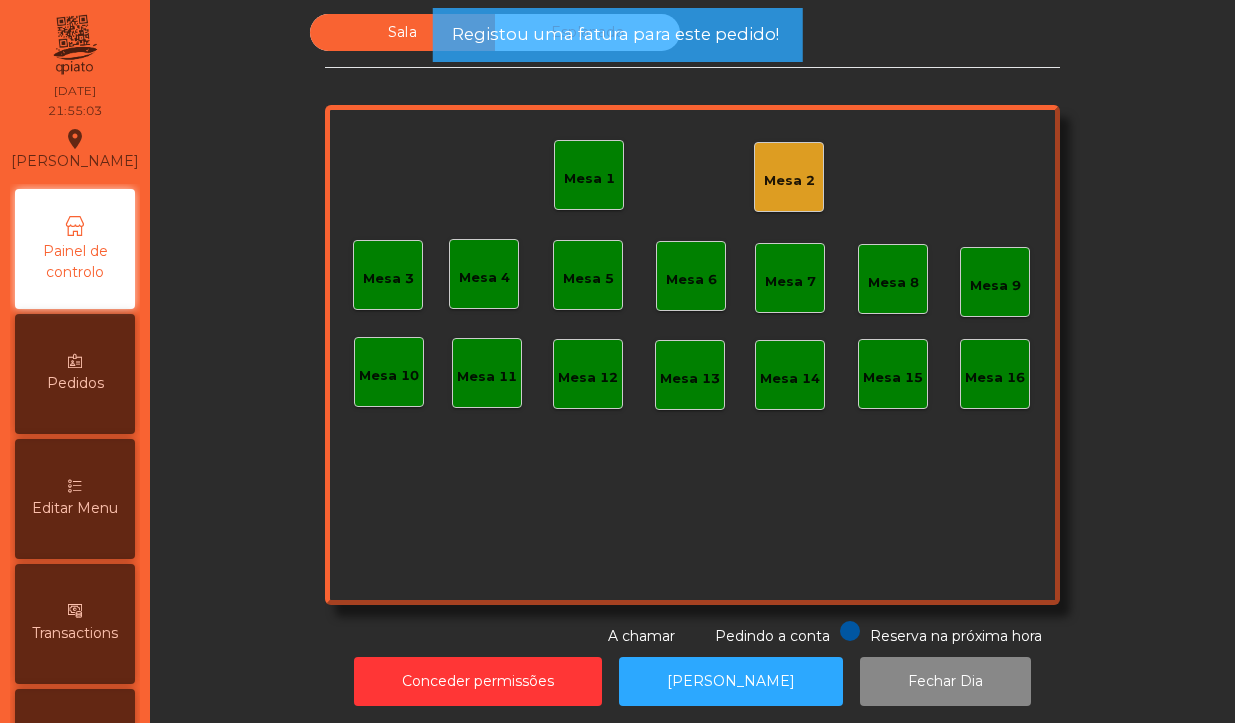 click on "Mesa 1" 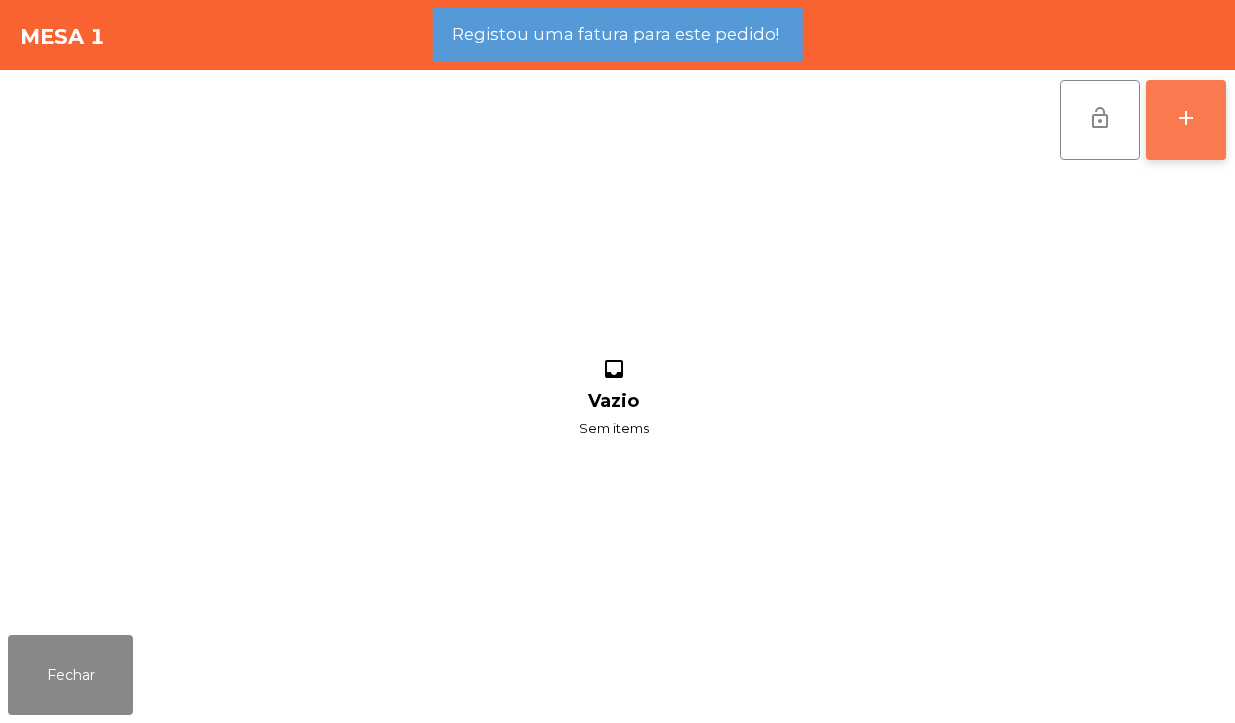 click on "add" 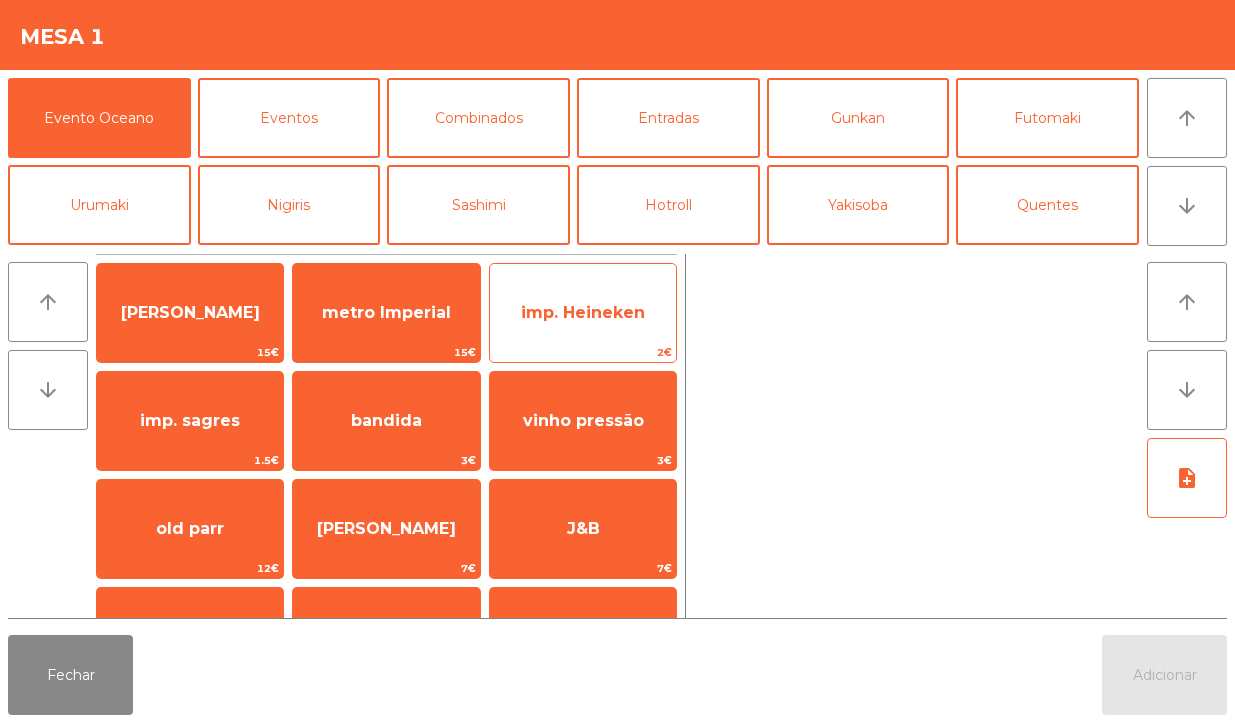 click on "imp. Heineken" 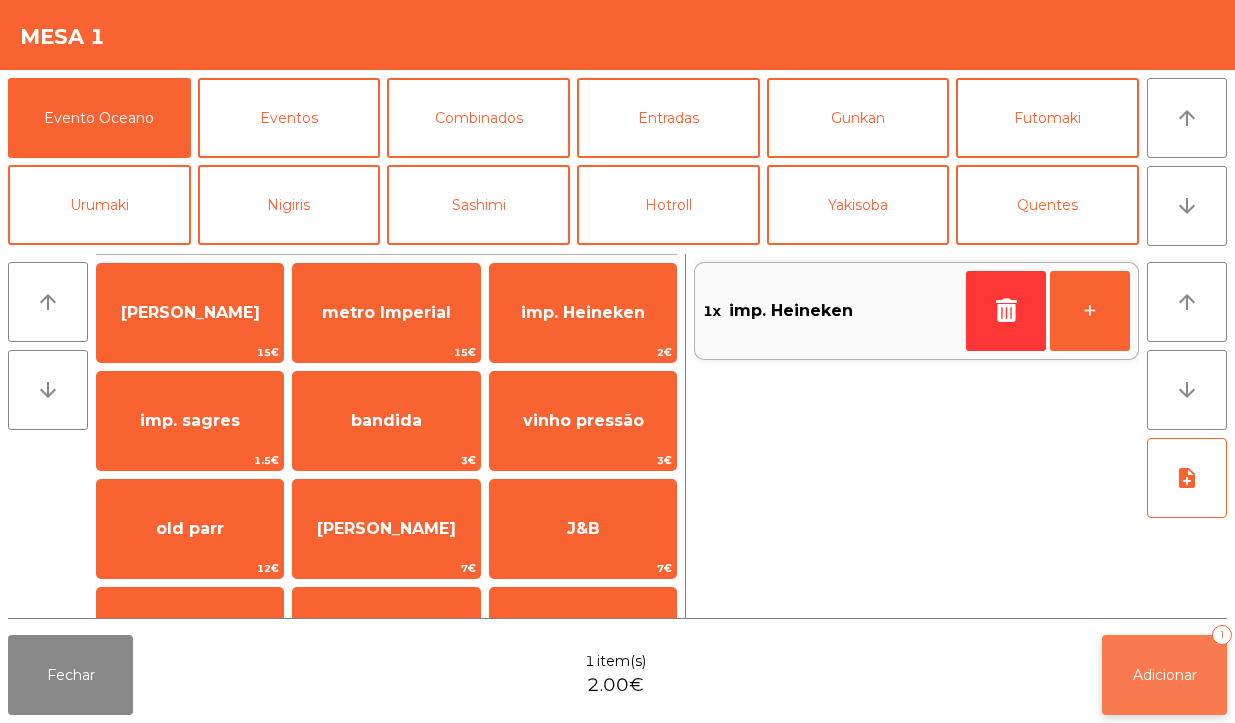 click on "Adicionar   1" 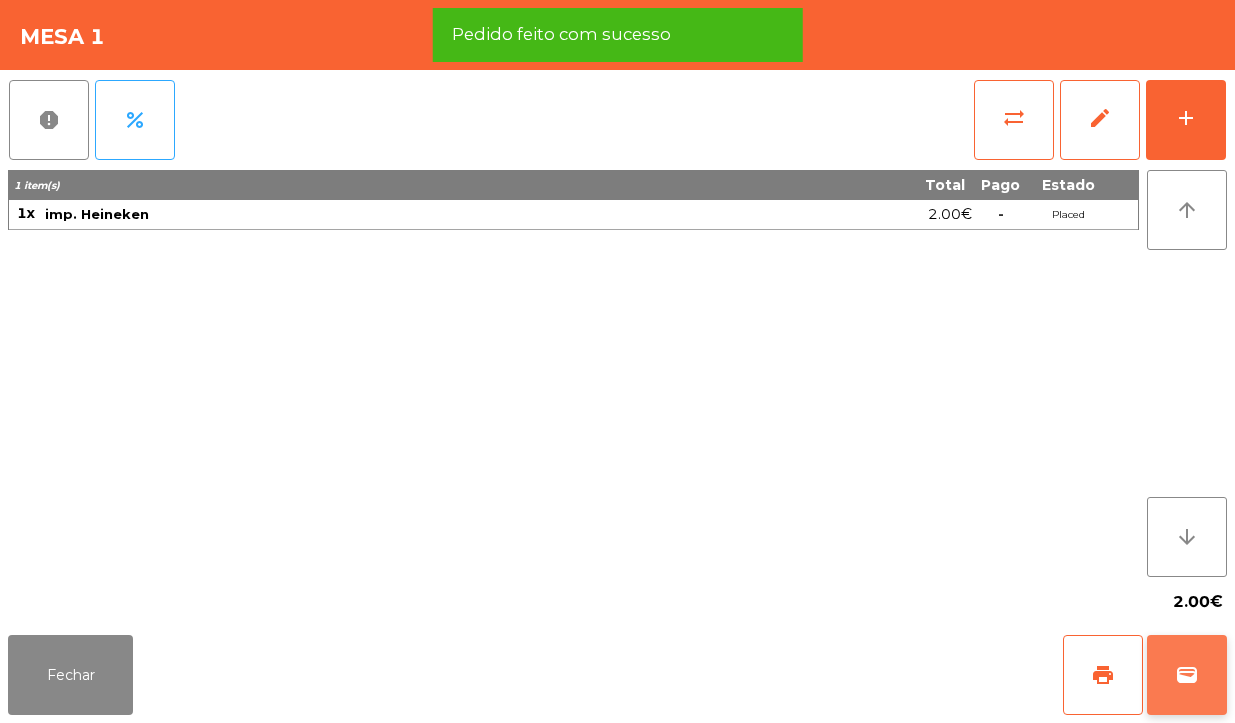 click on "wallet" 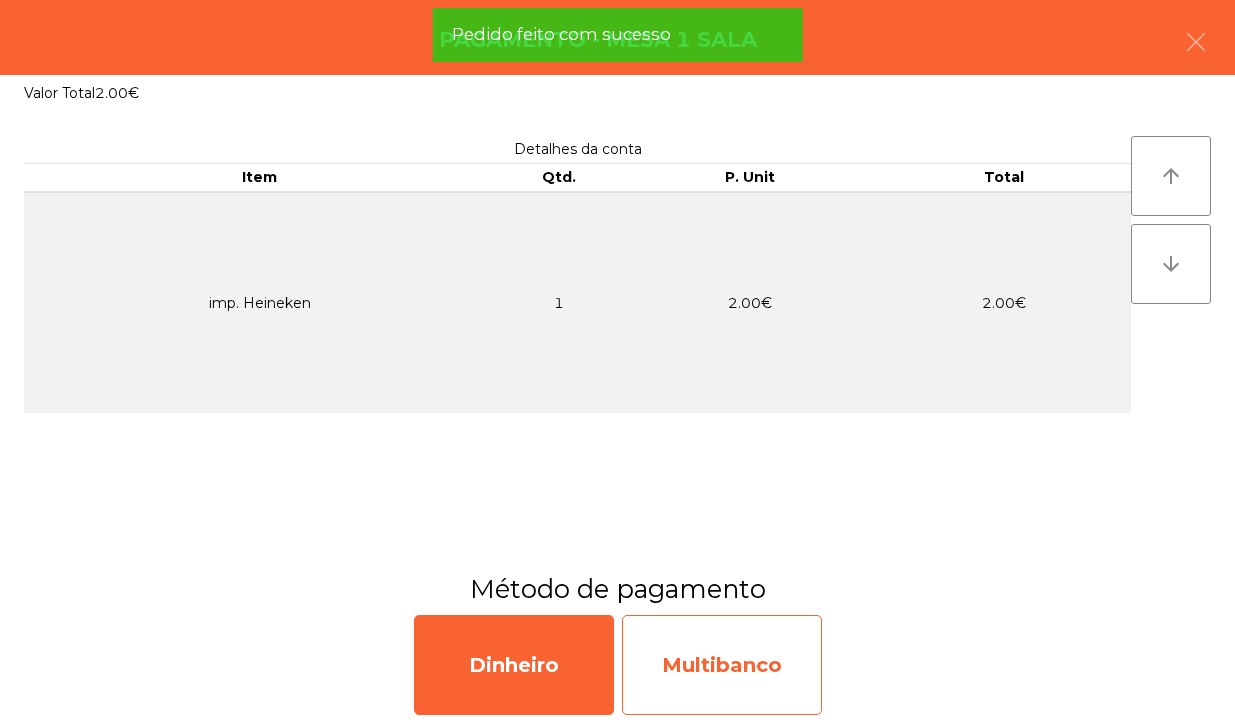 click on "Multibanco" 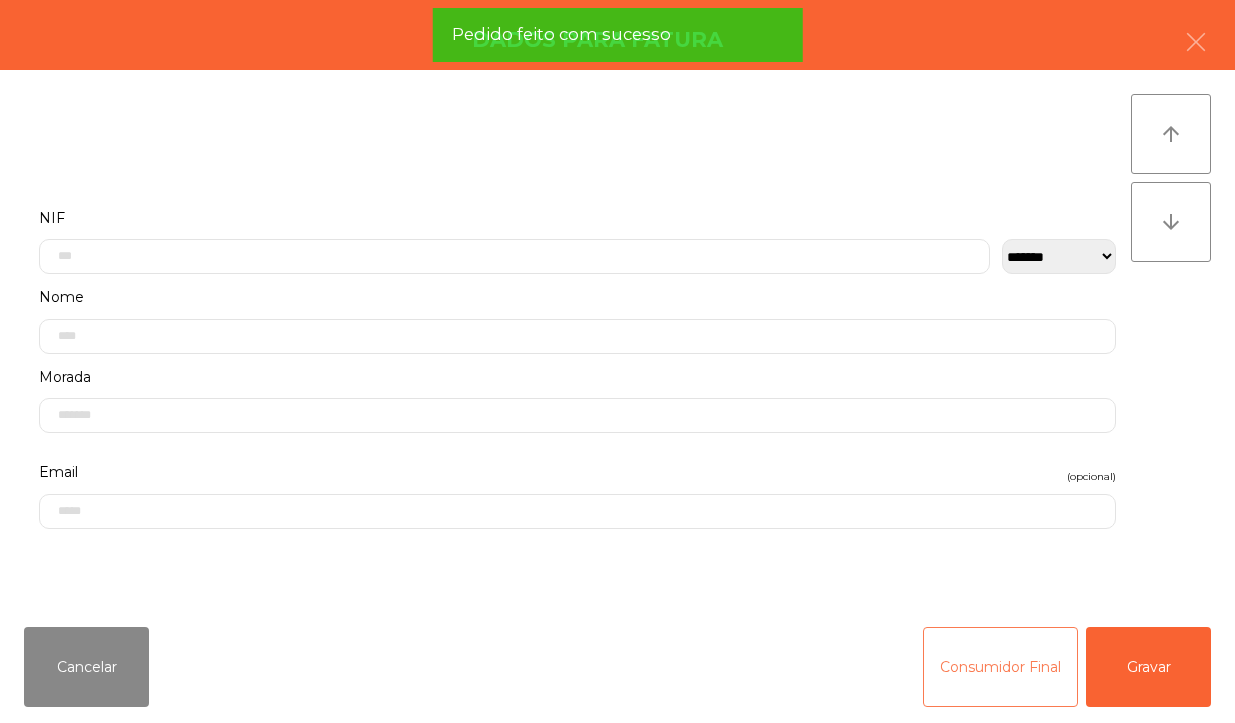 click on "Consumidor Final" 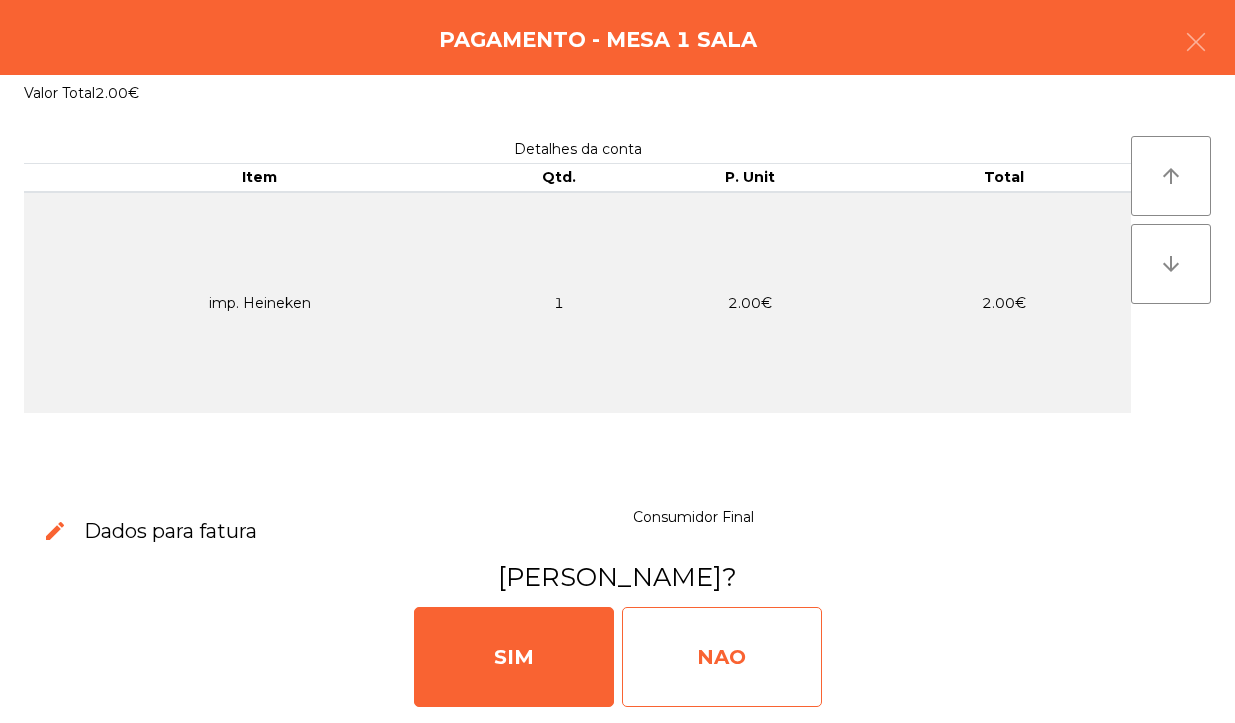 click on "NAO" 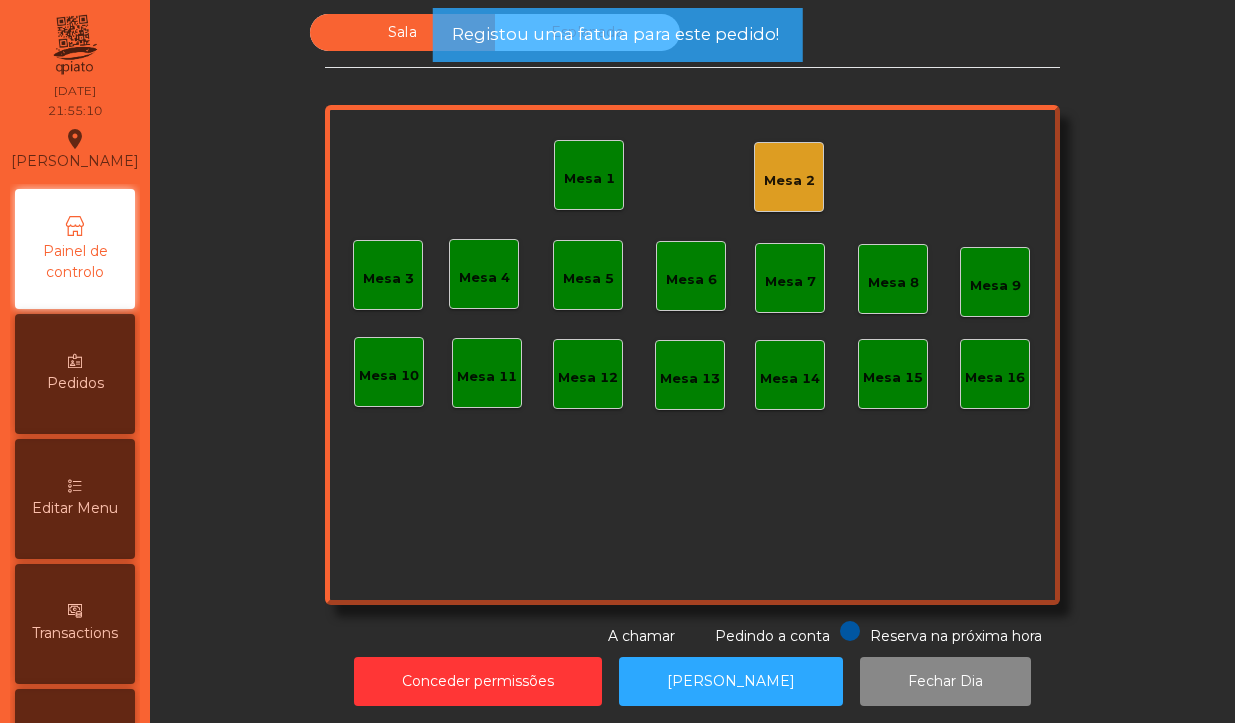 click on "Mesa 1" 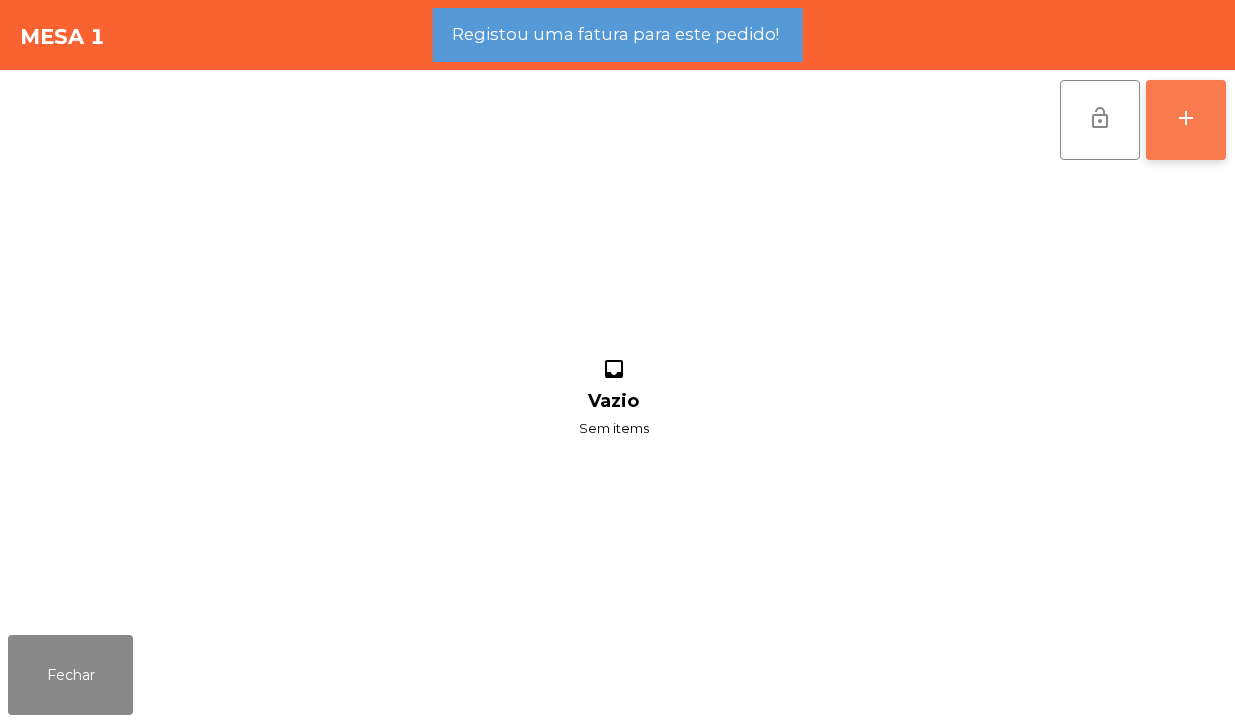 click on "add" 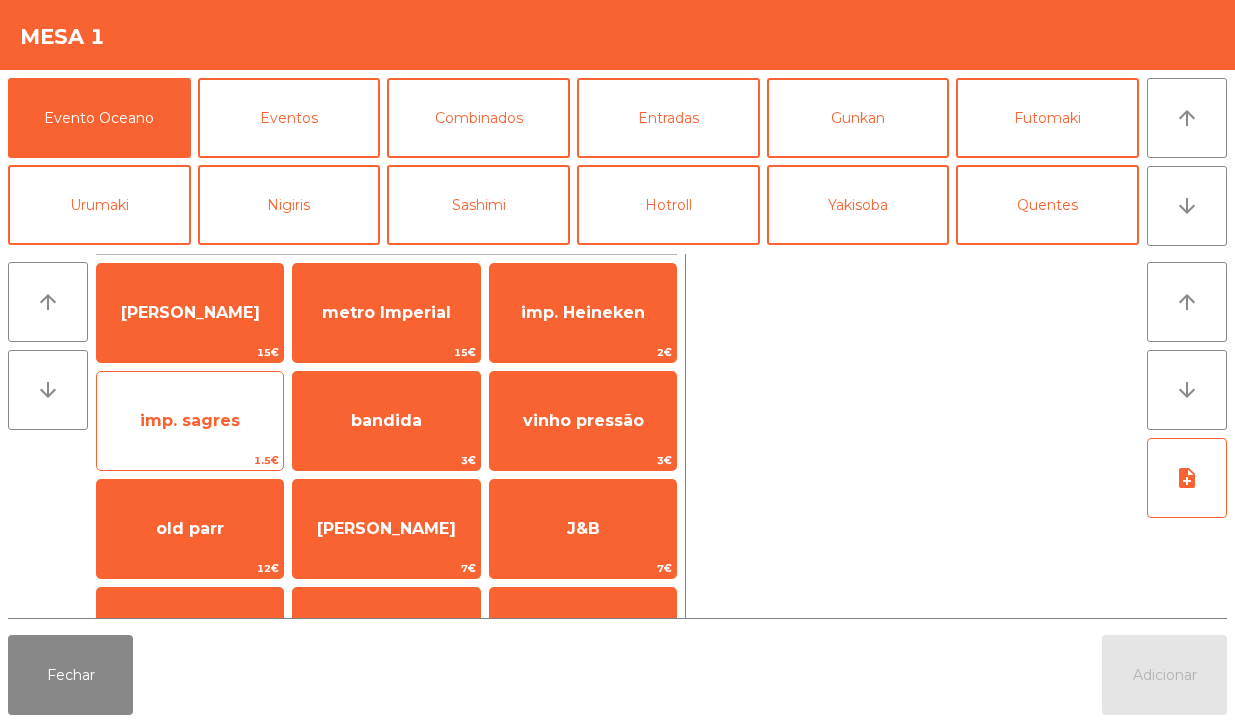 click on "imp. sagres" 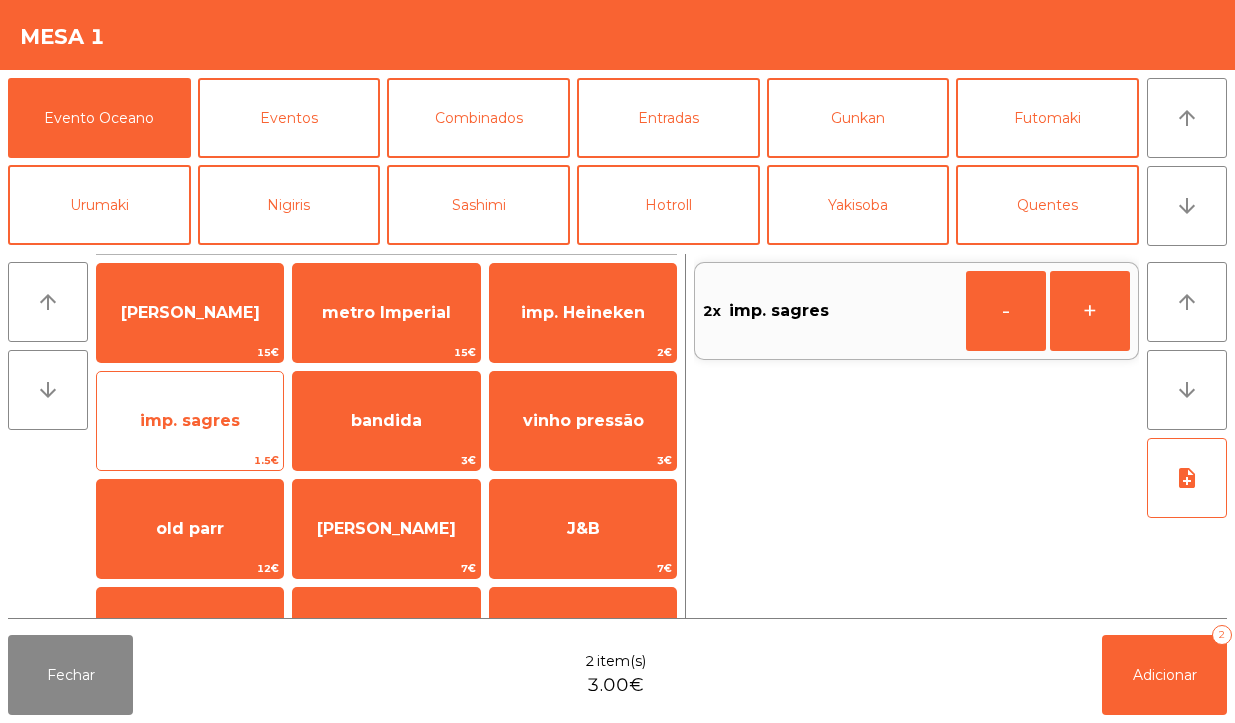 click on "imp. sagres" 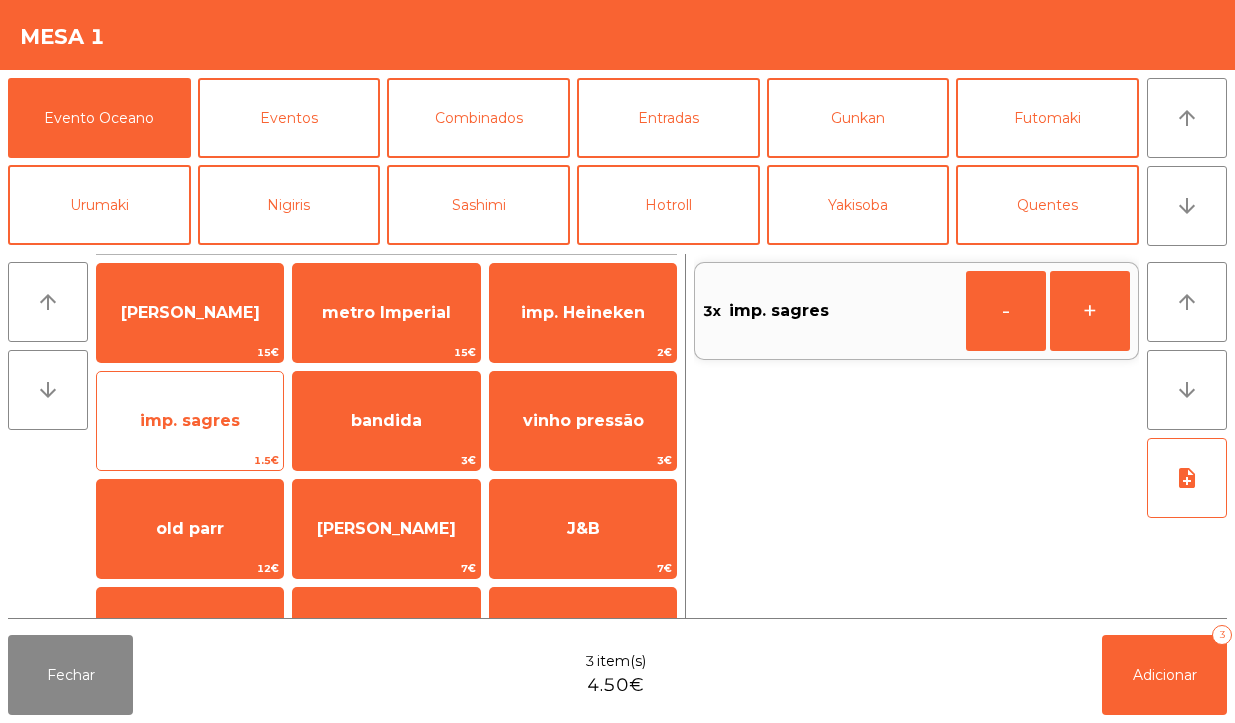 click on "imp. sagres" 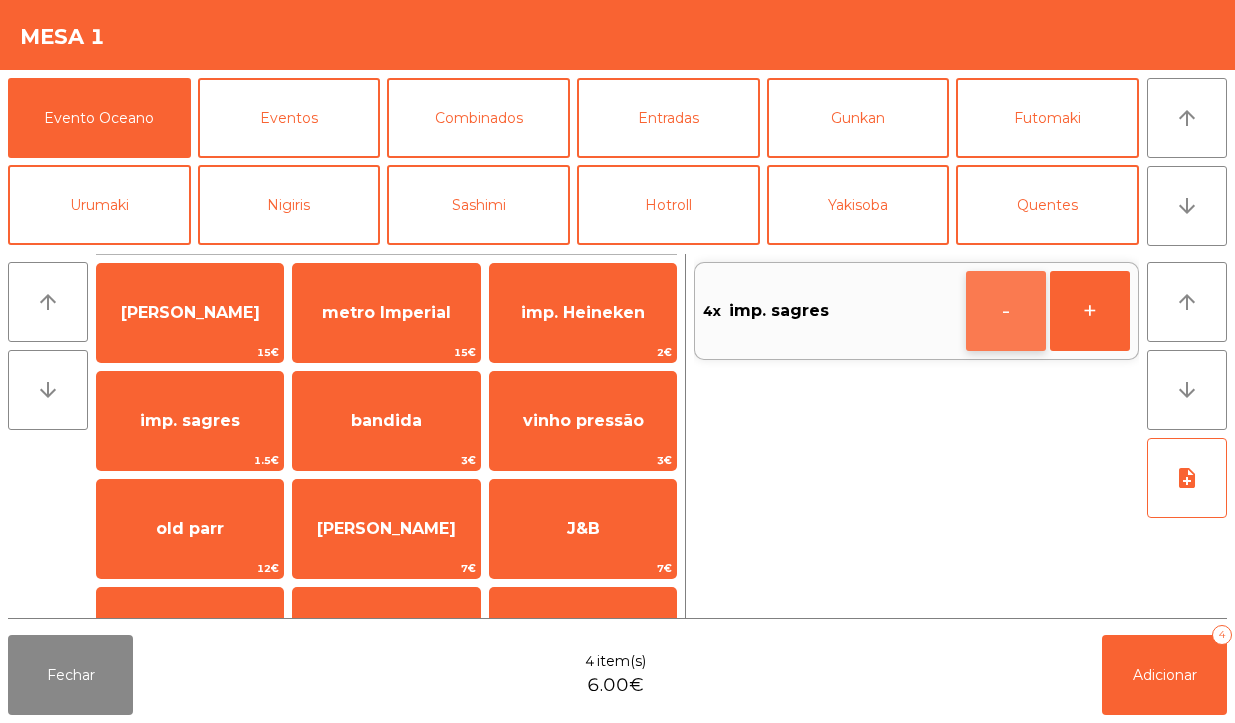 click on "-" 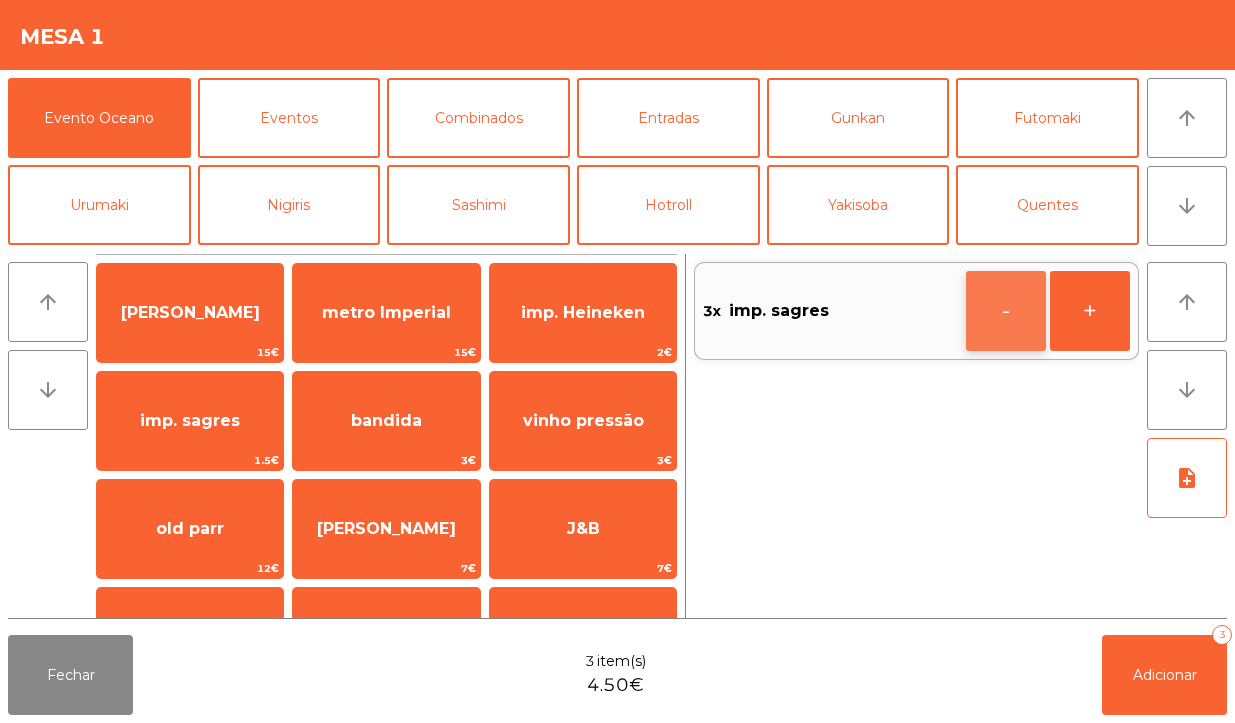 click on "-" 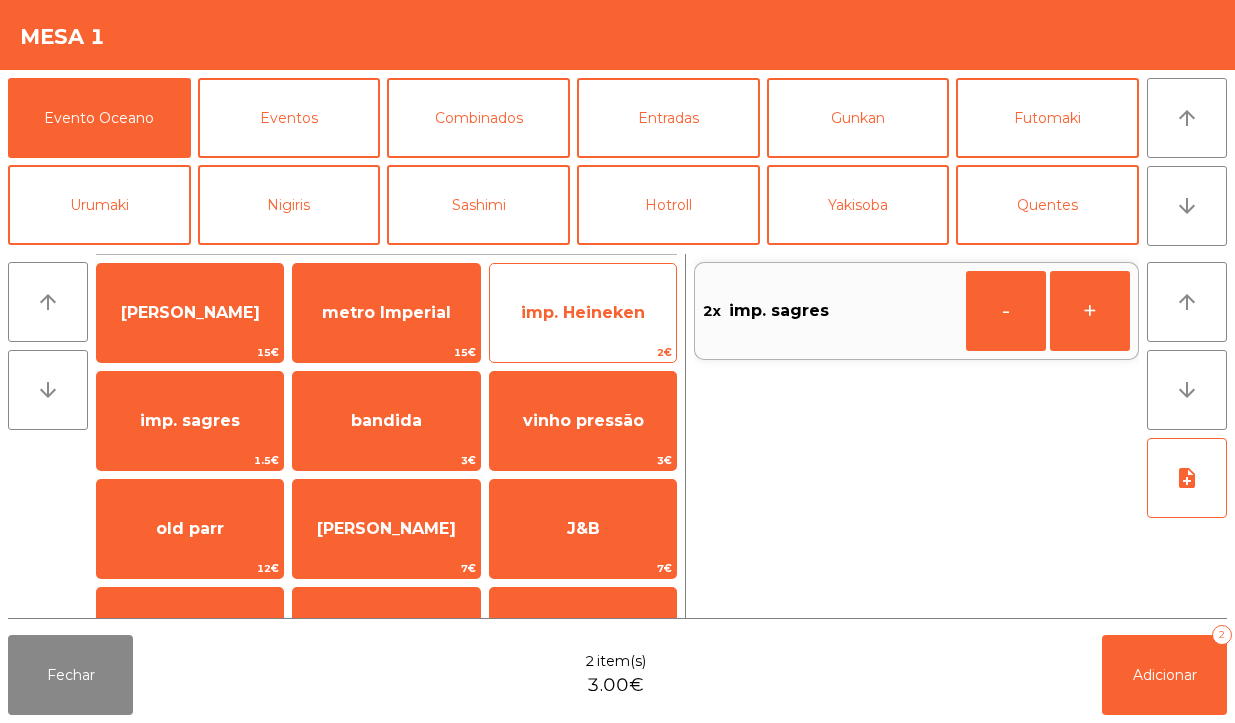 click on "imp. Heineken" 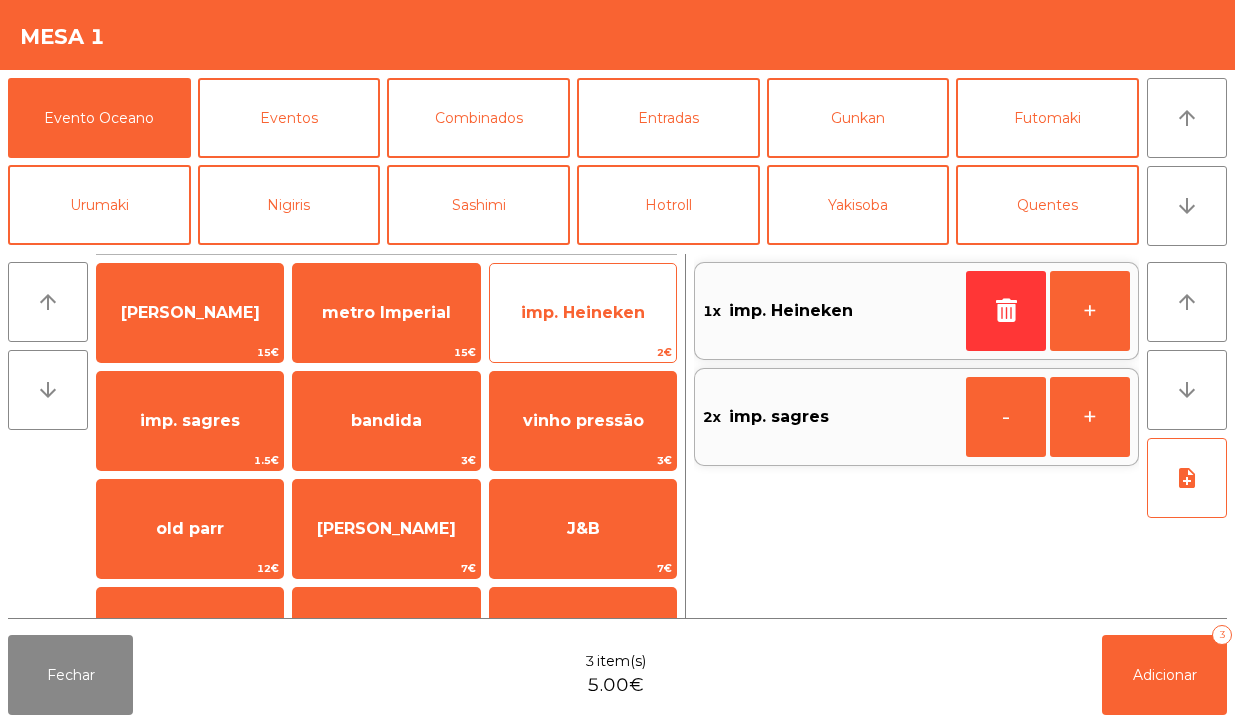 click on "imp. Heineken" 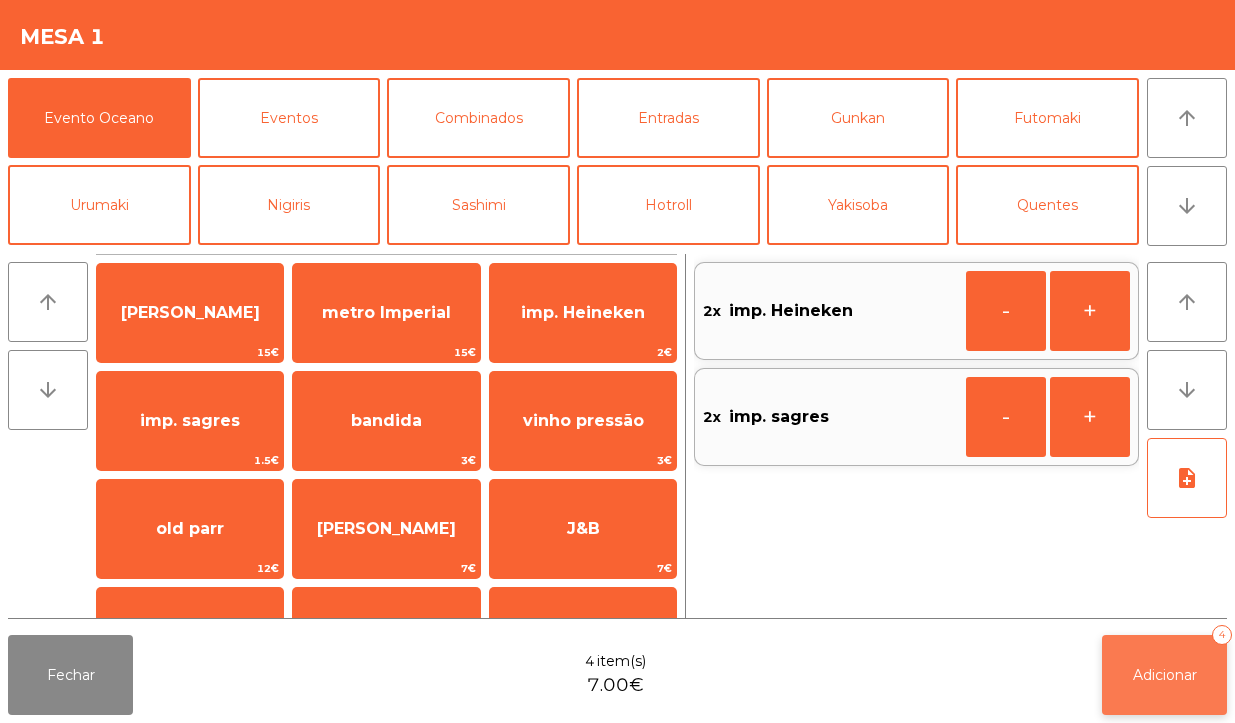 click on "Adicionar   4" 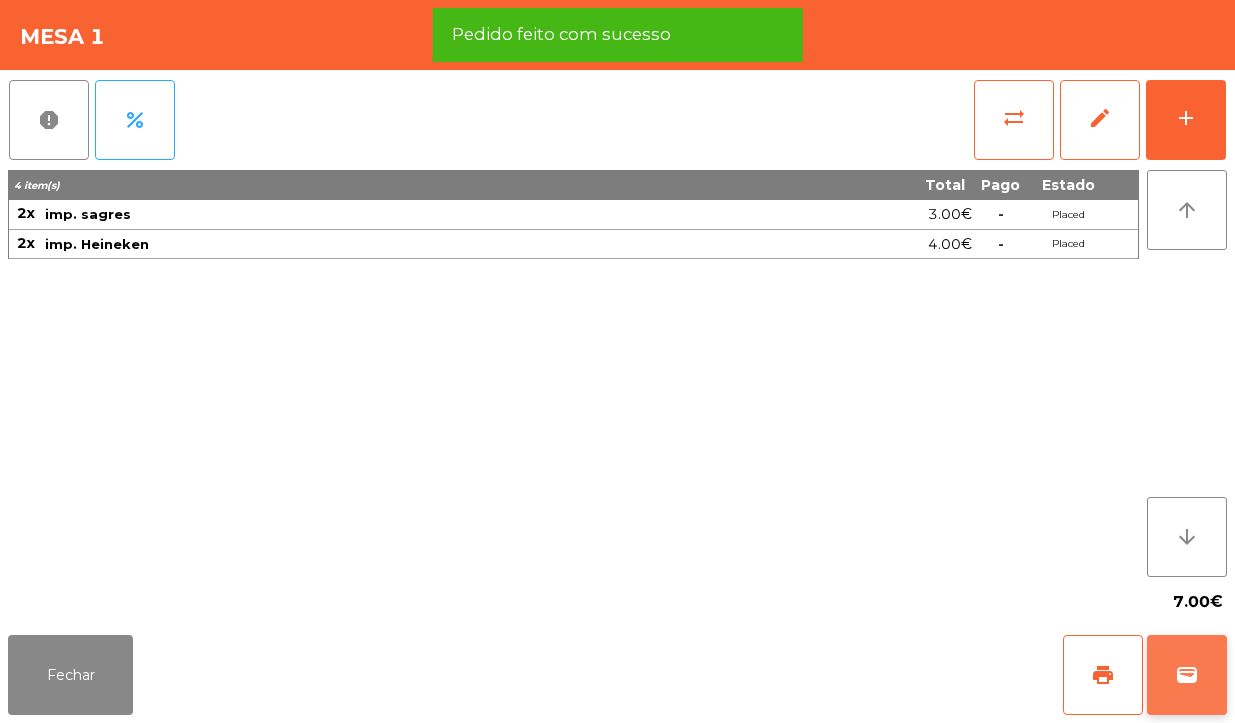 click on "wallet" 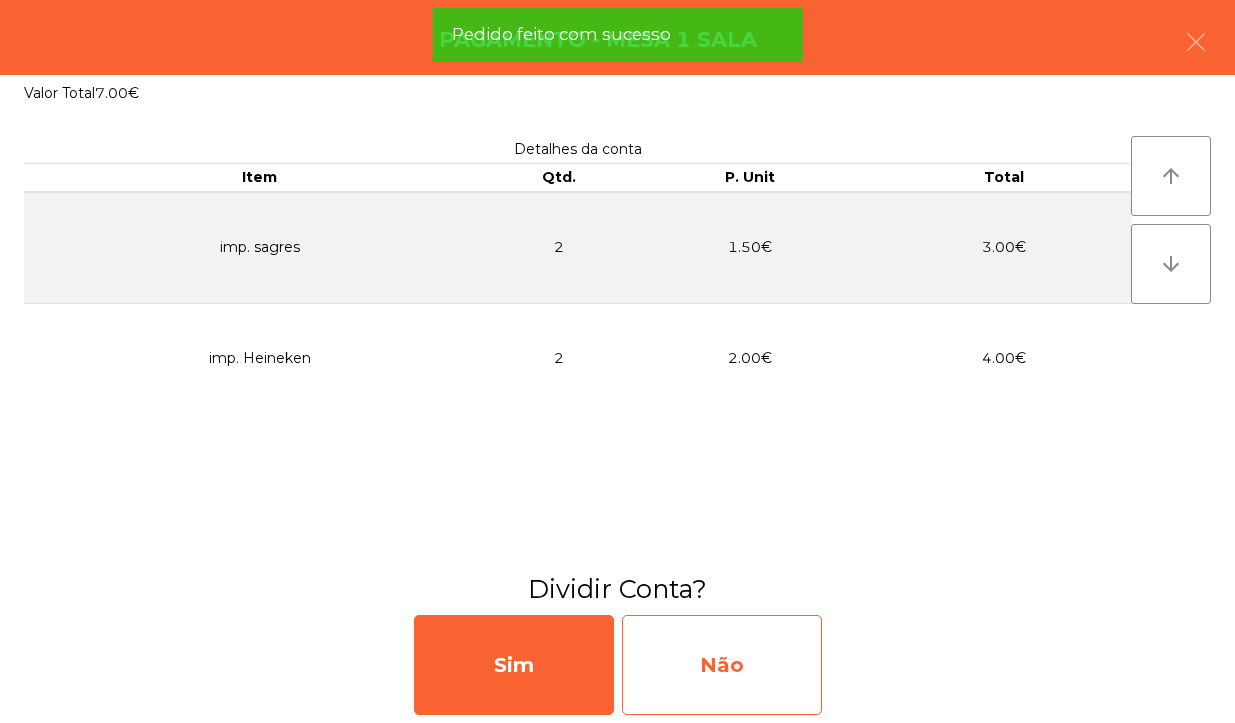 click on "Não" 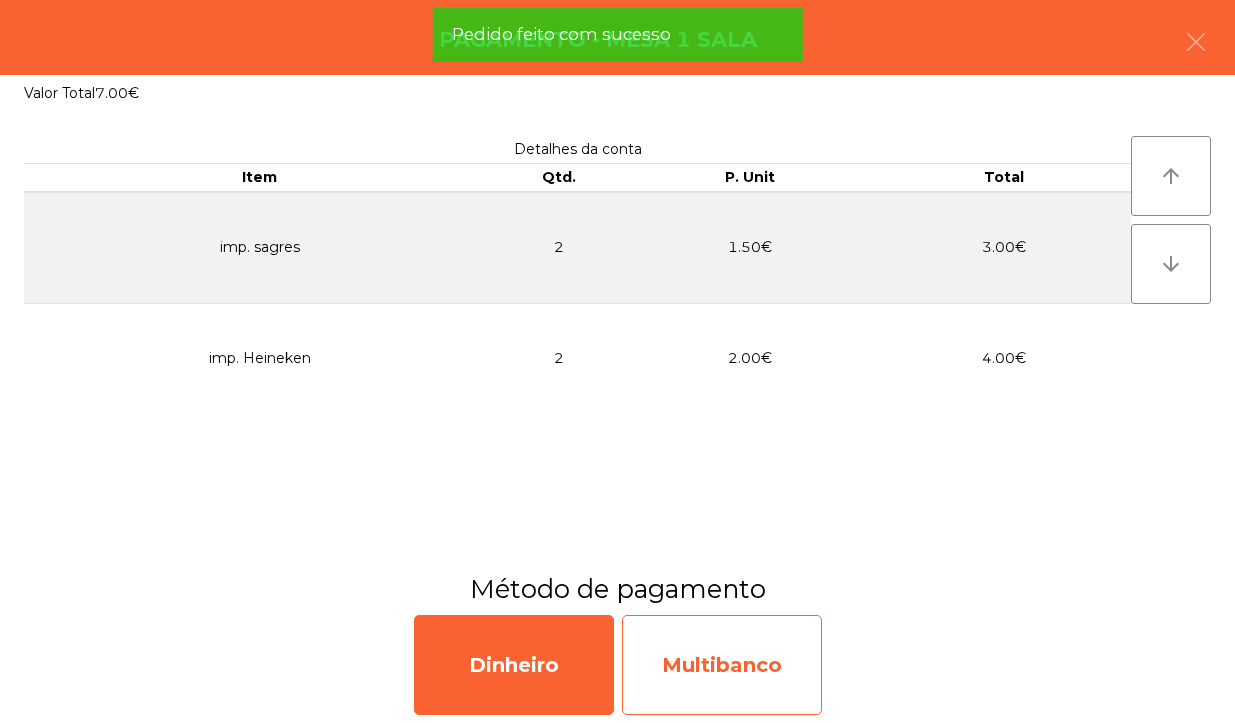 click on "Multibanco" 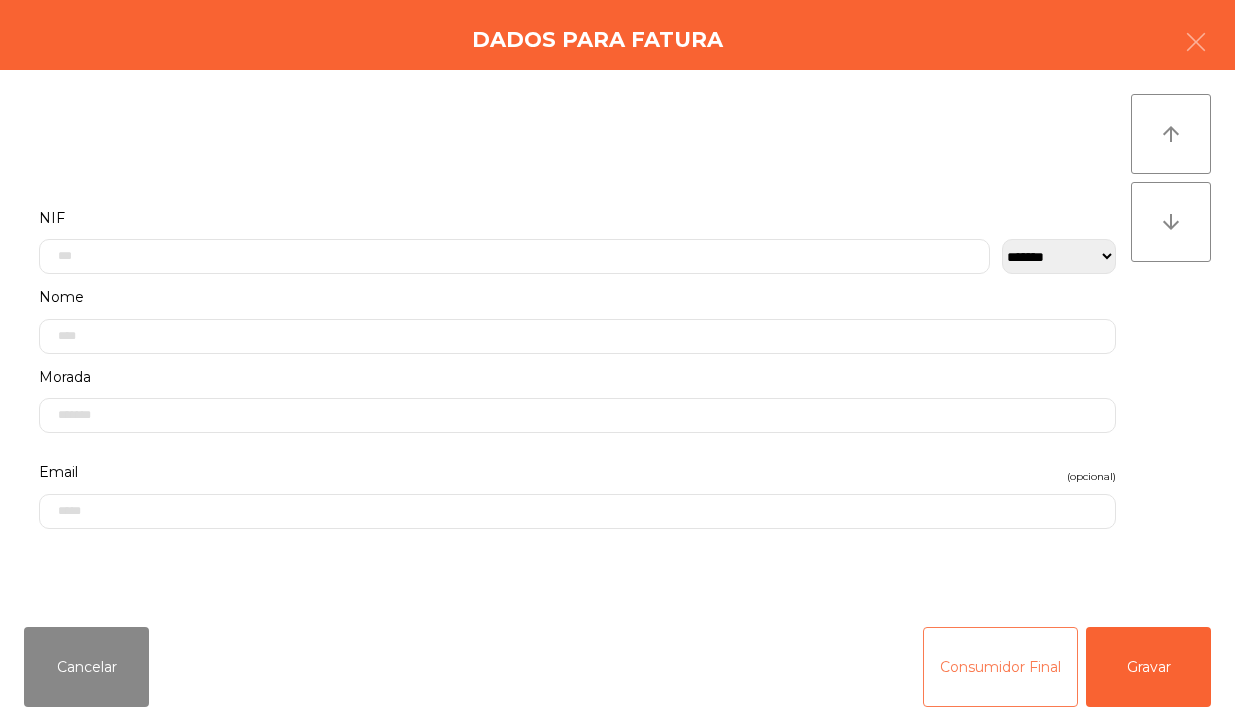 click on "Consumidor Final" 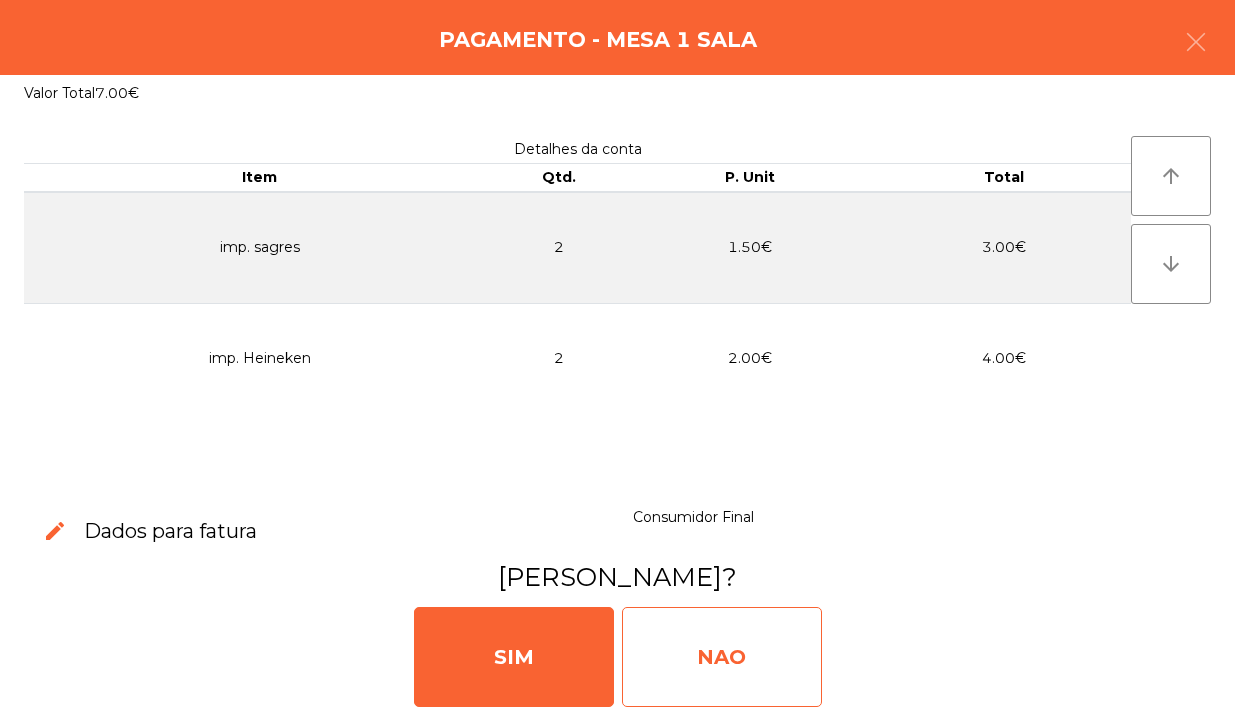click on "NAO" 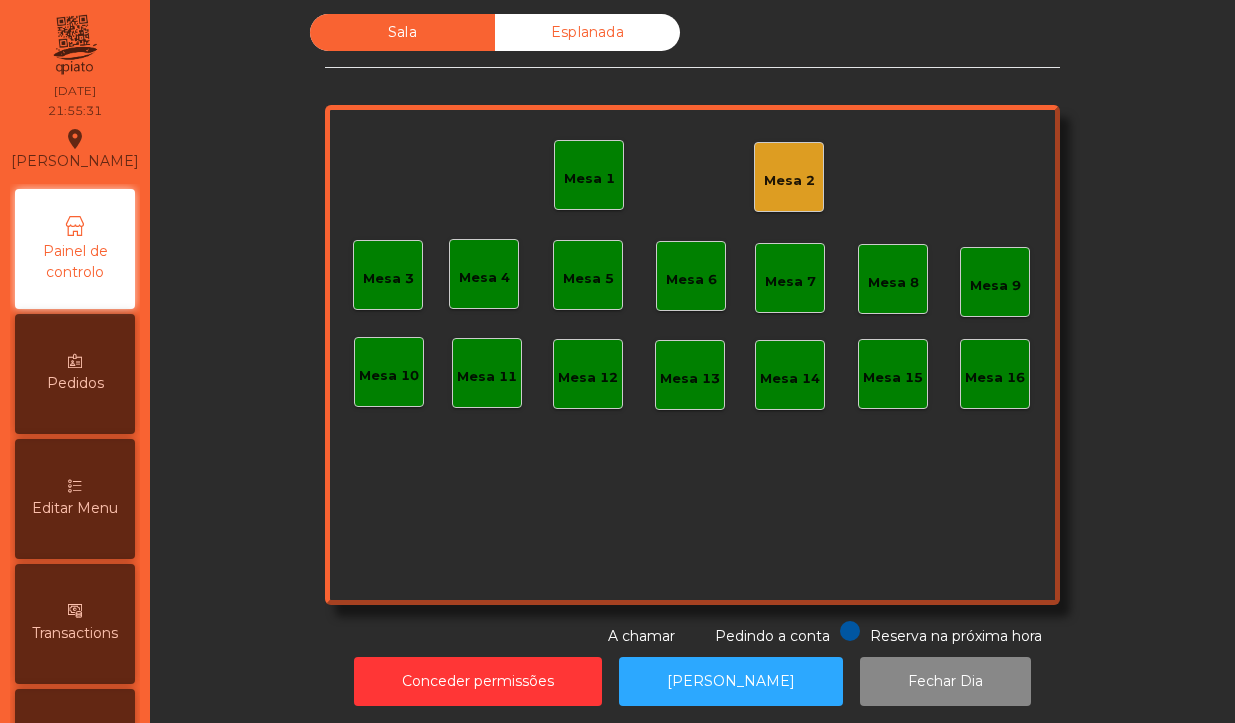 click on "Mesa 1" 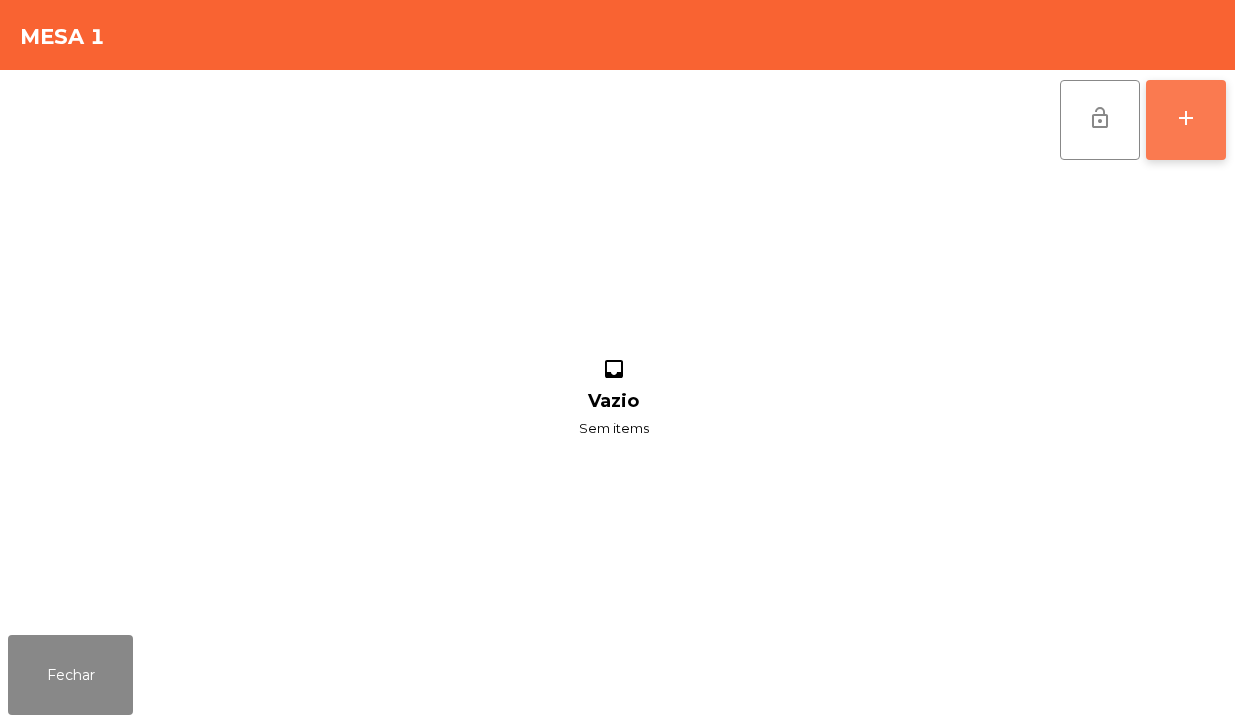 click on "add" 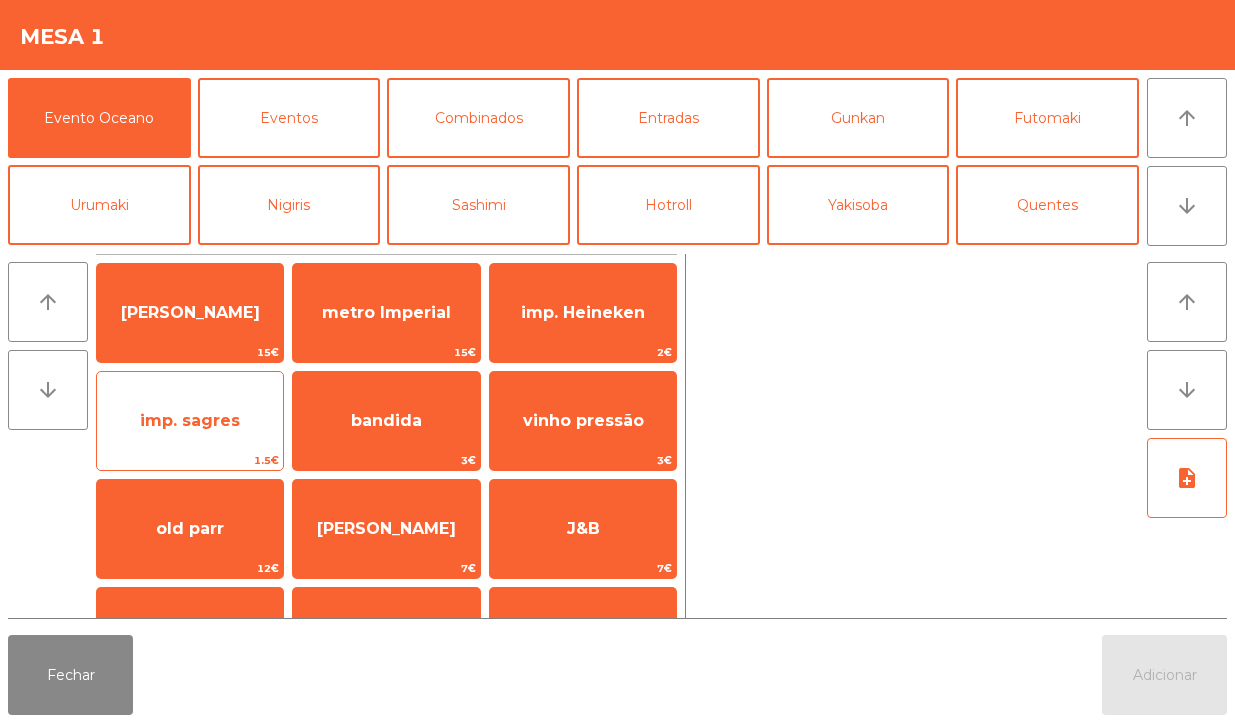 click on "imp. sagres" 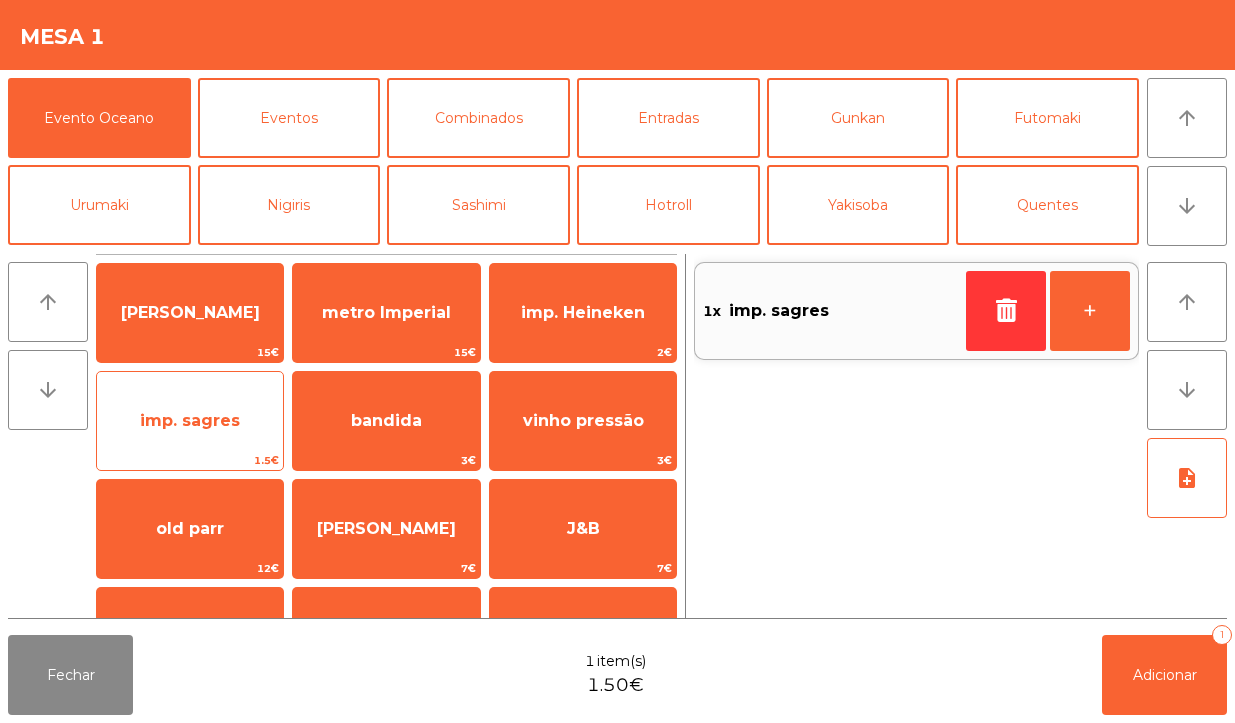 click on "imp. sagres" 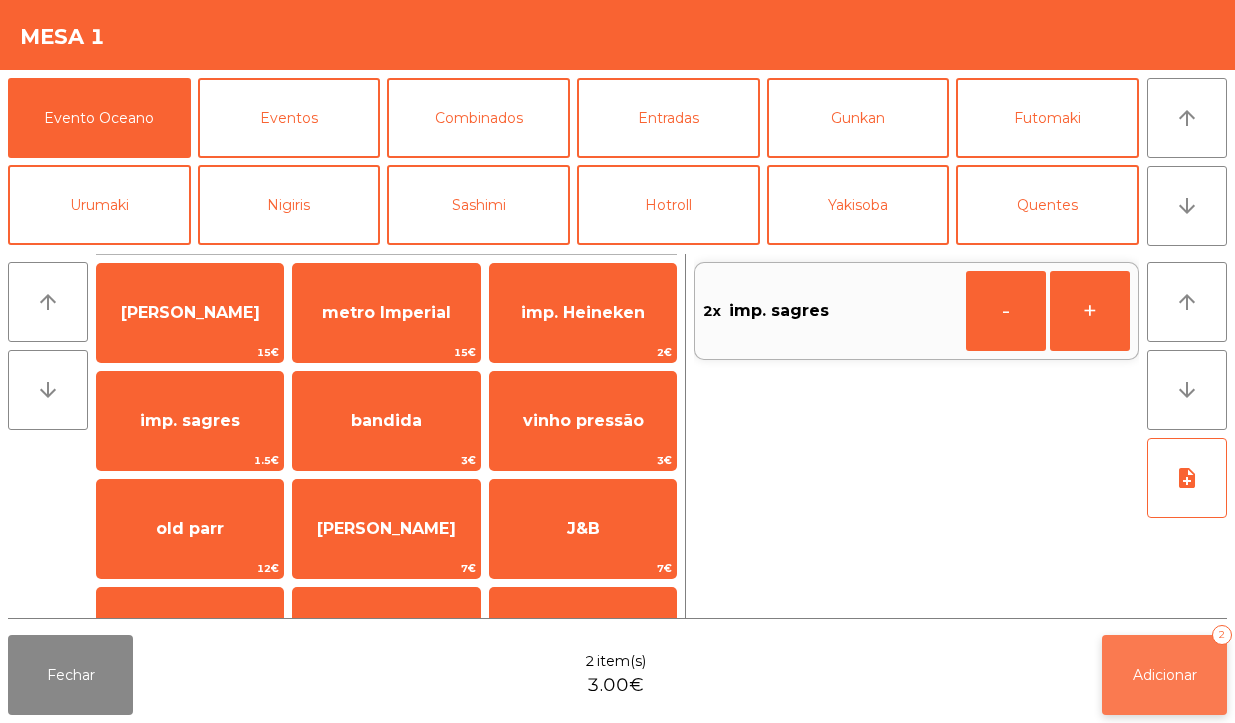 click on "Adicionar   2" 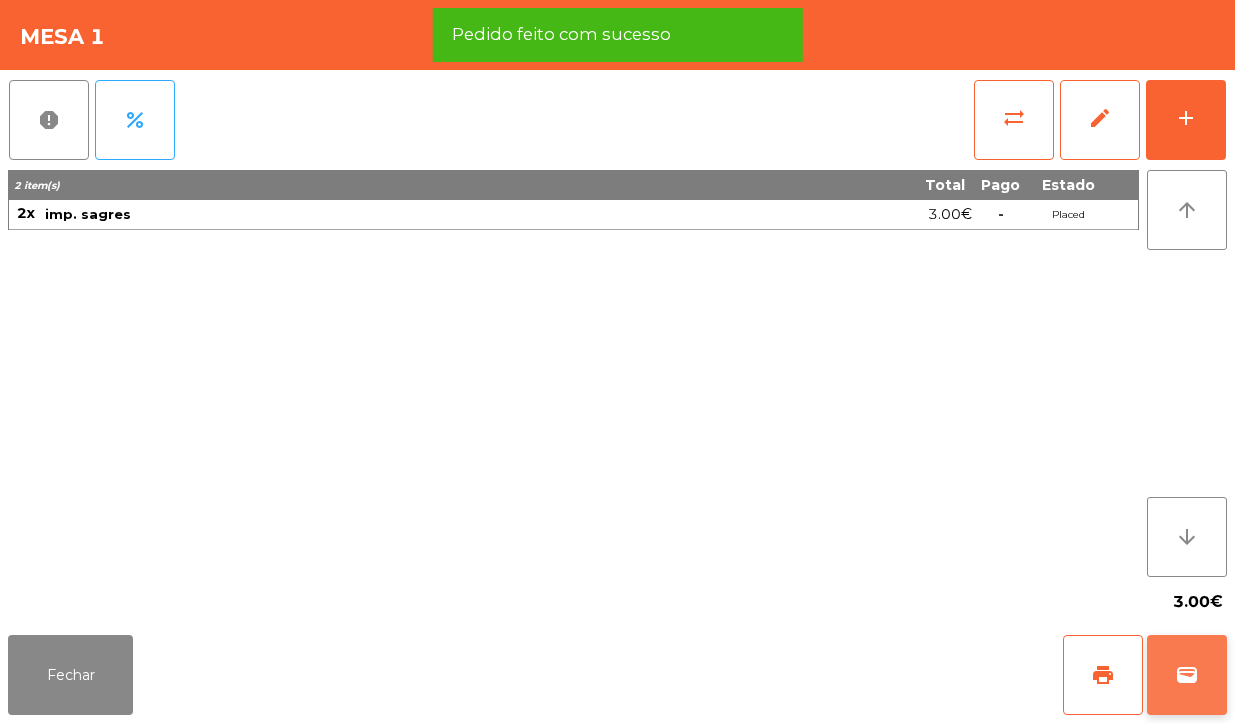 click on "wallet" 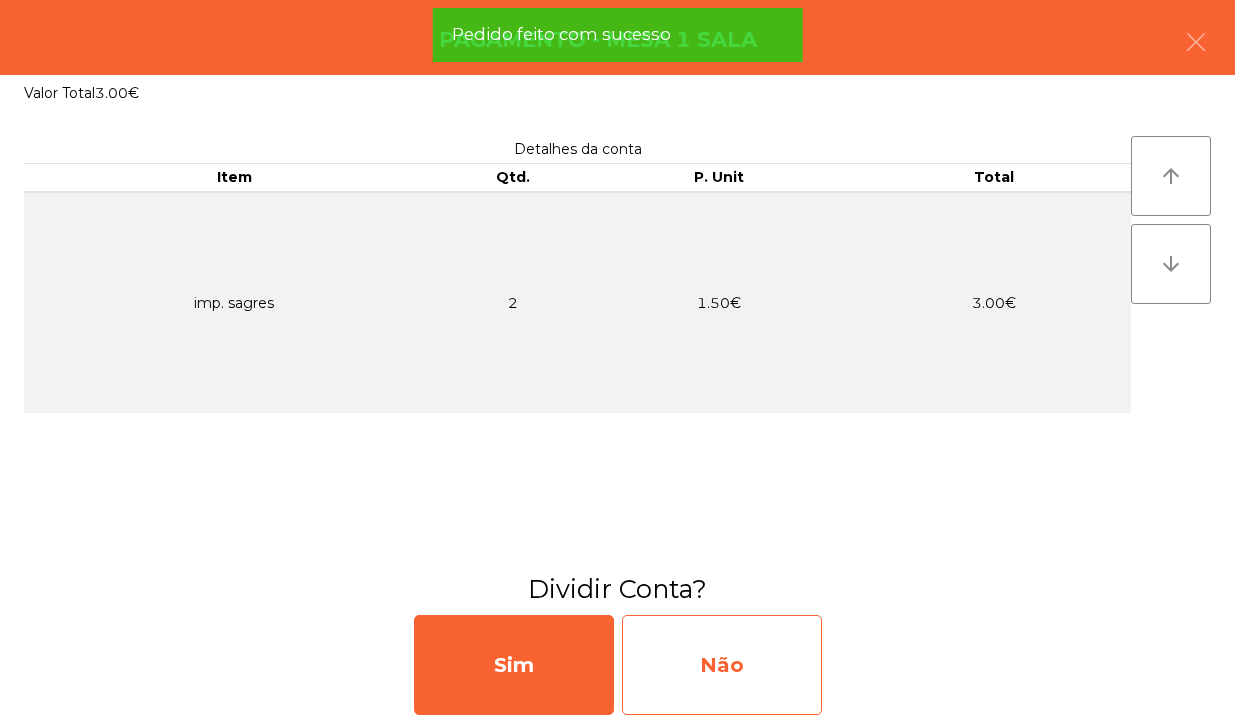 click on "Não" 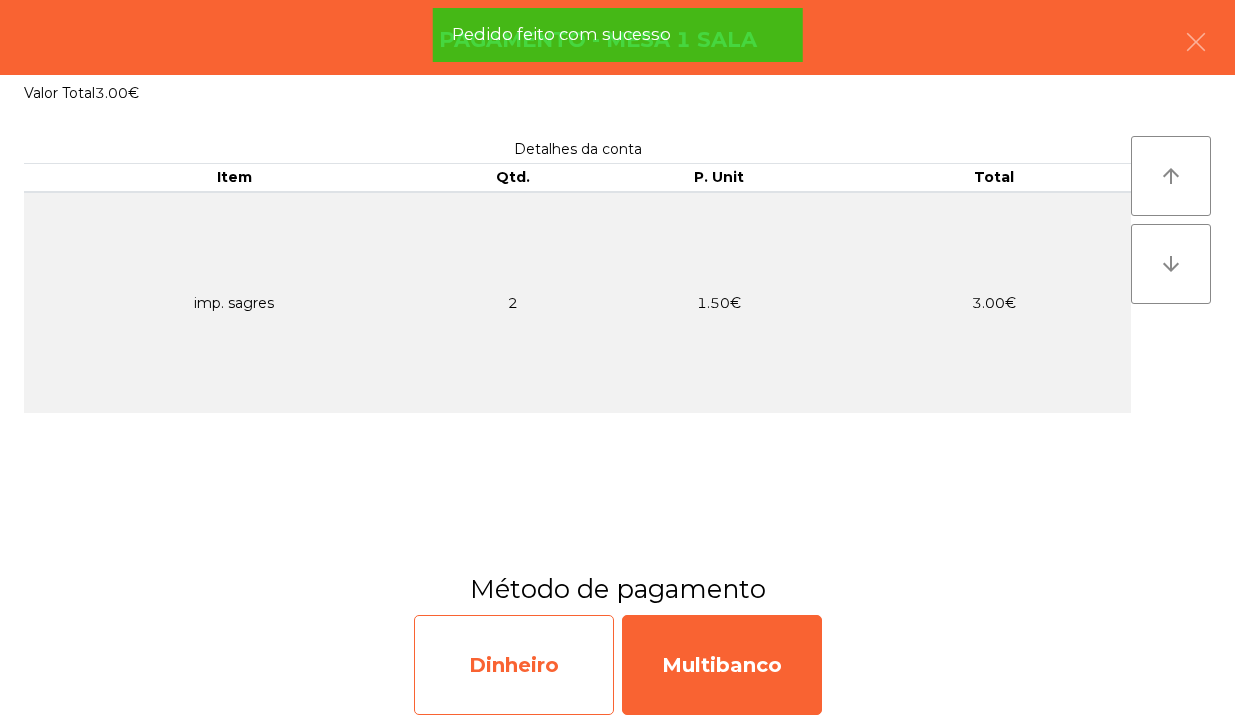 click on "Dinheiro" 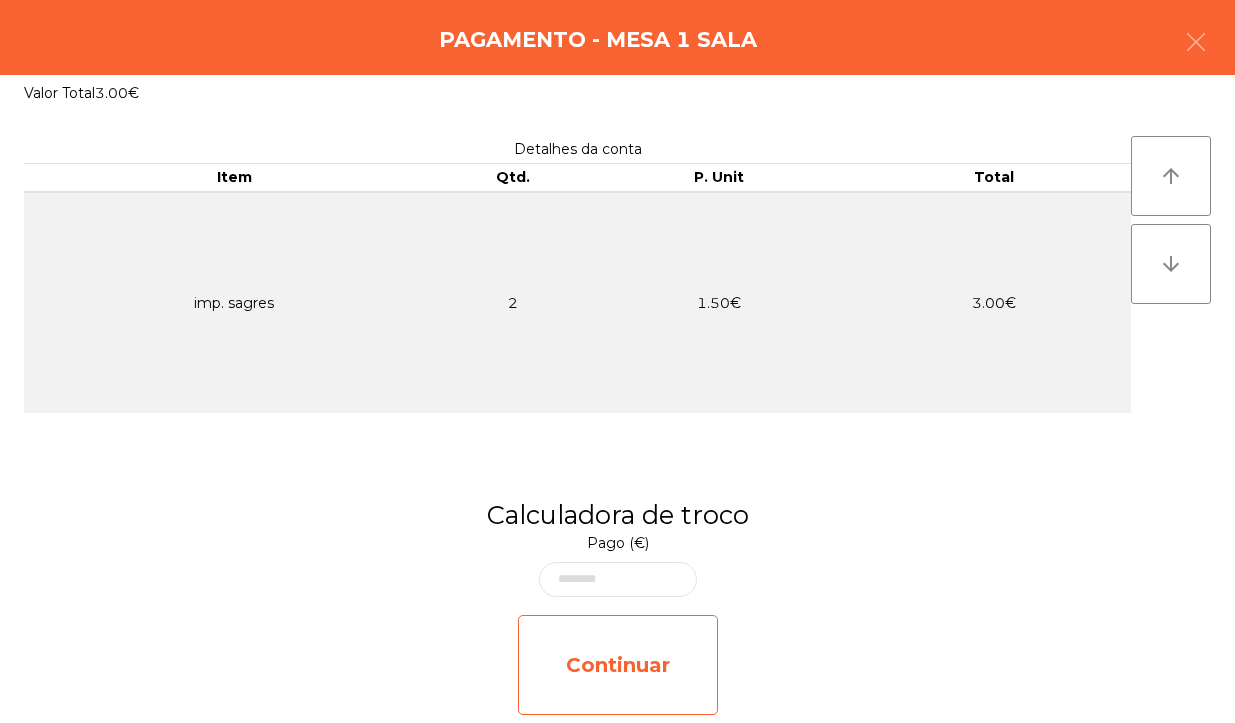 click on "Continuar" 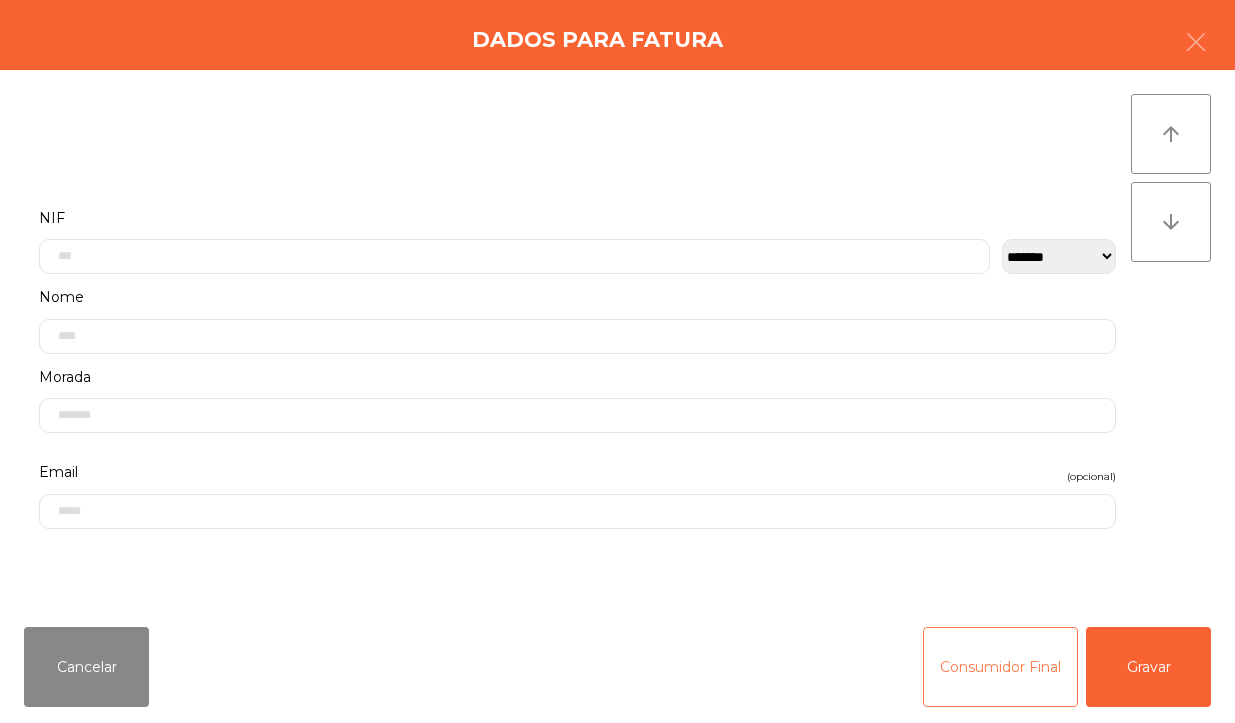click on "Consumidor Final" 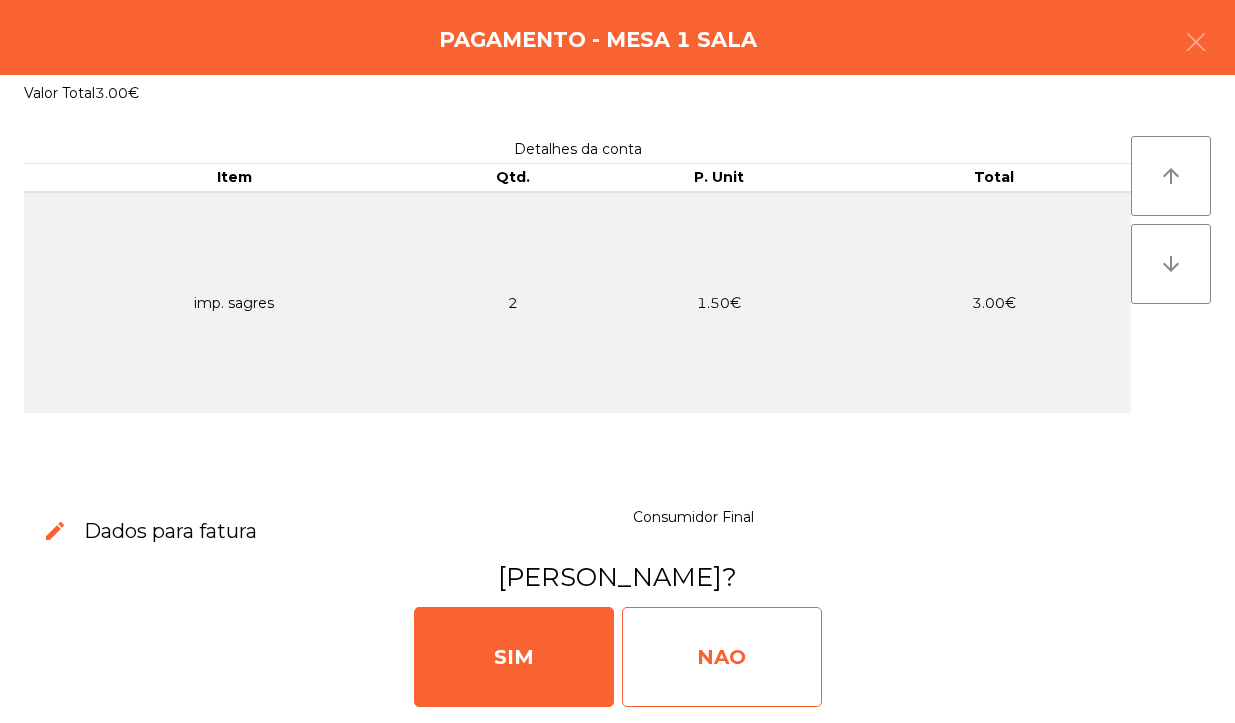 click on "NAO" 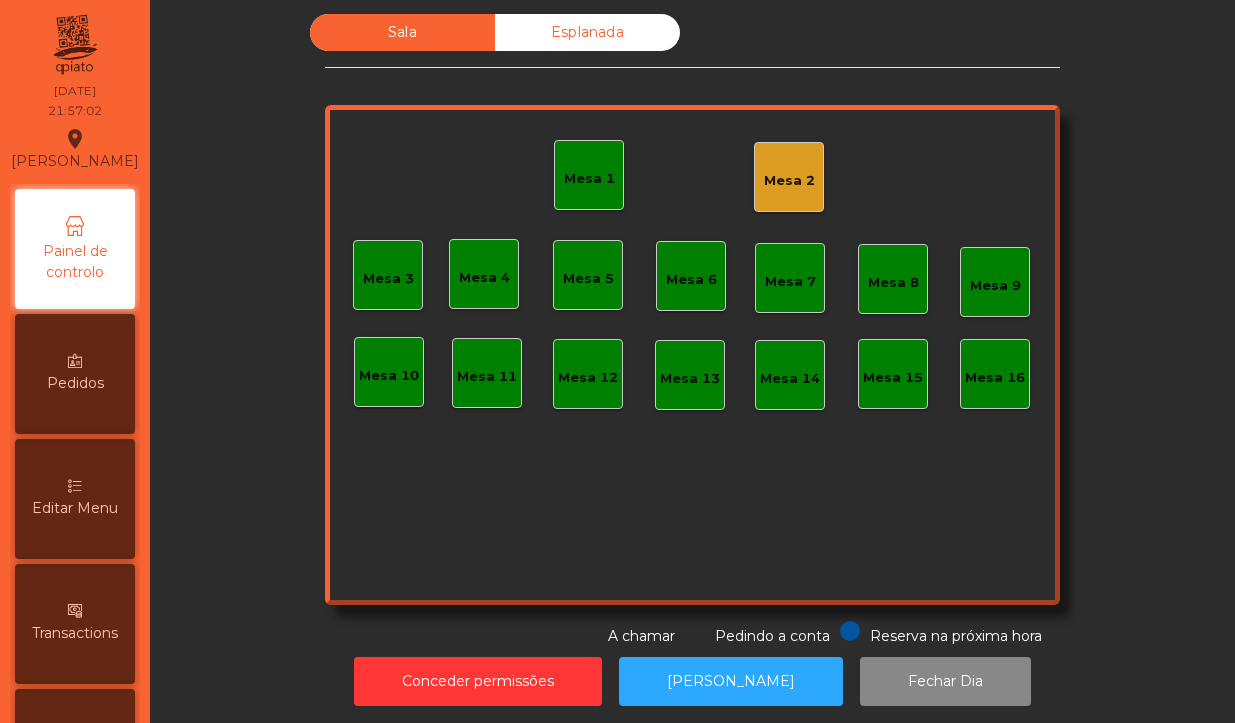 click on "Mesa 1" 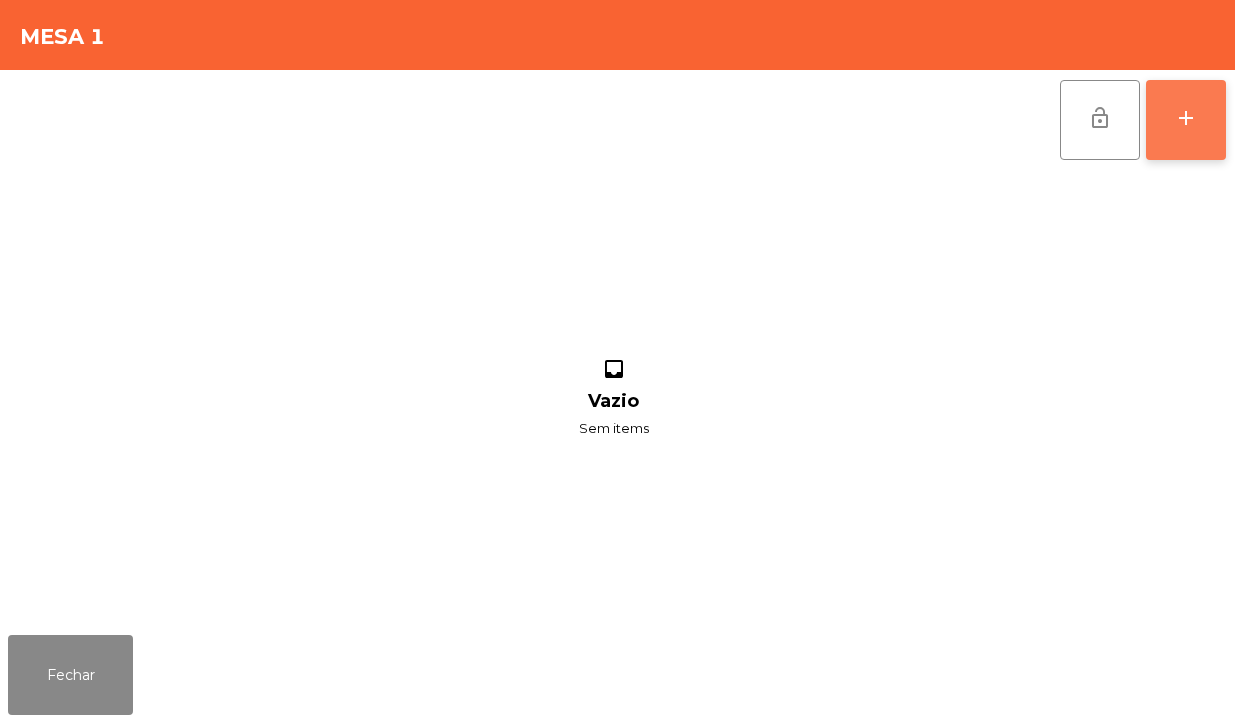 click on "add" 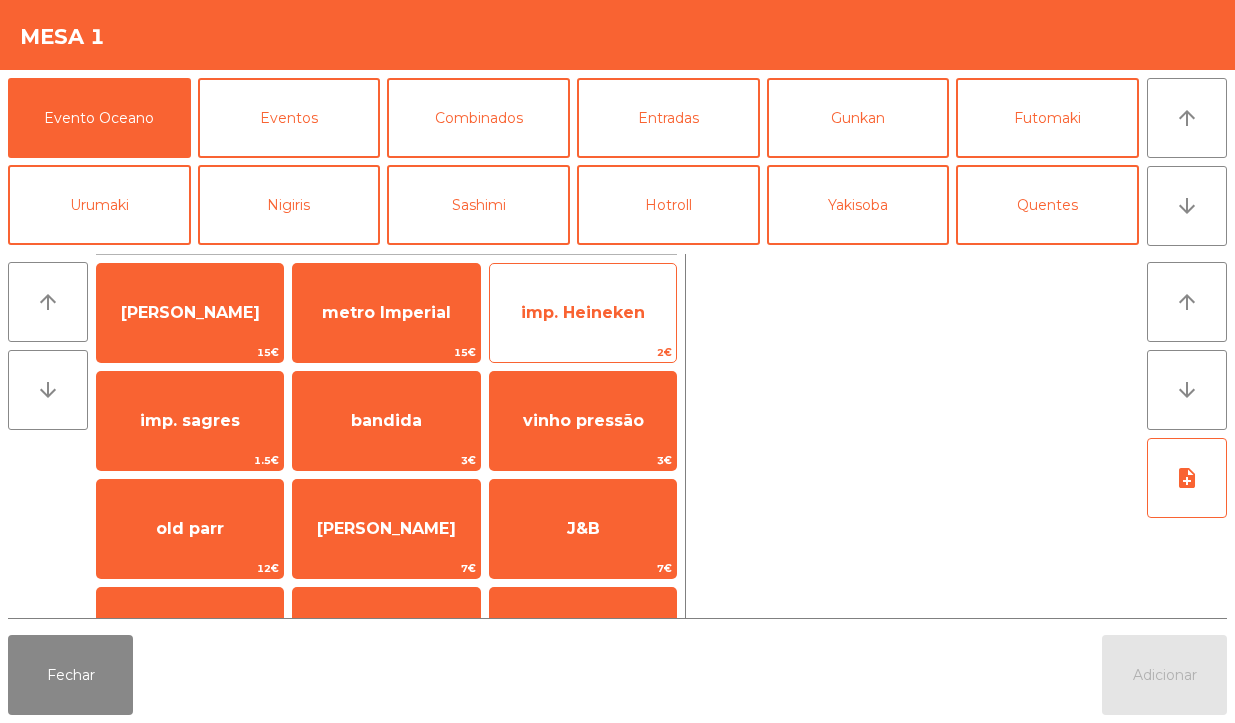 click on "imp. Heineken" 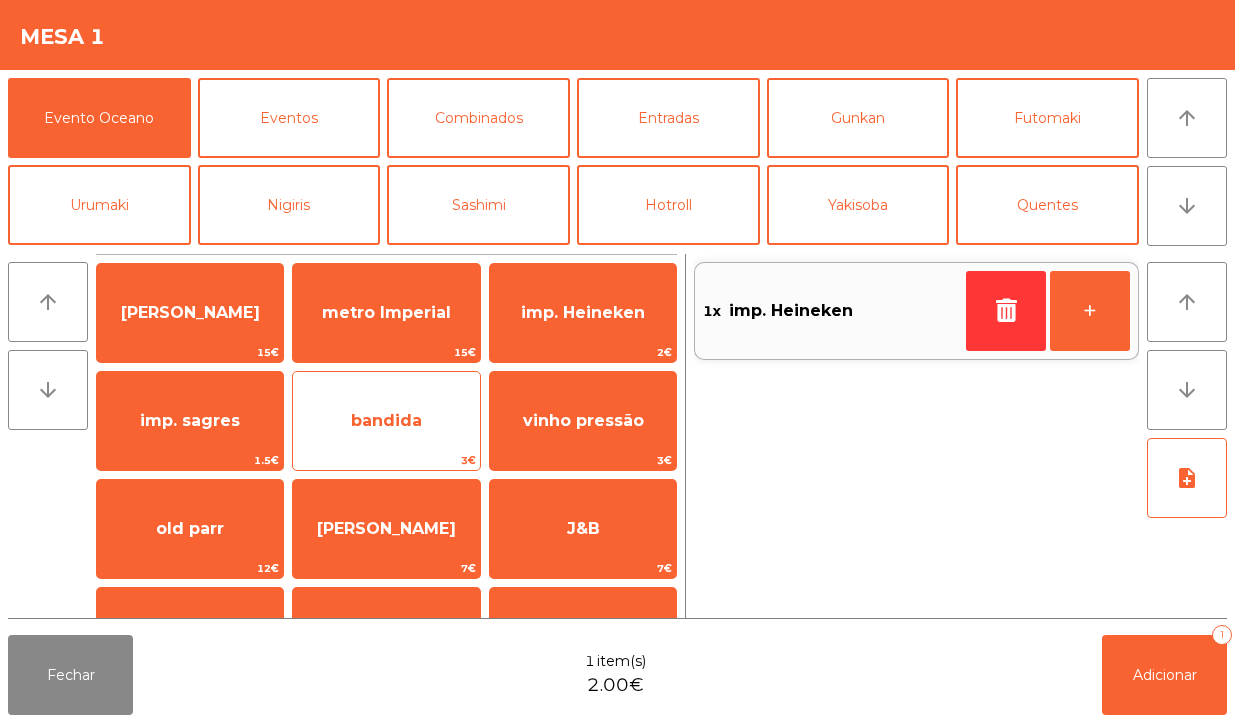 click on "bandida" 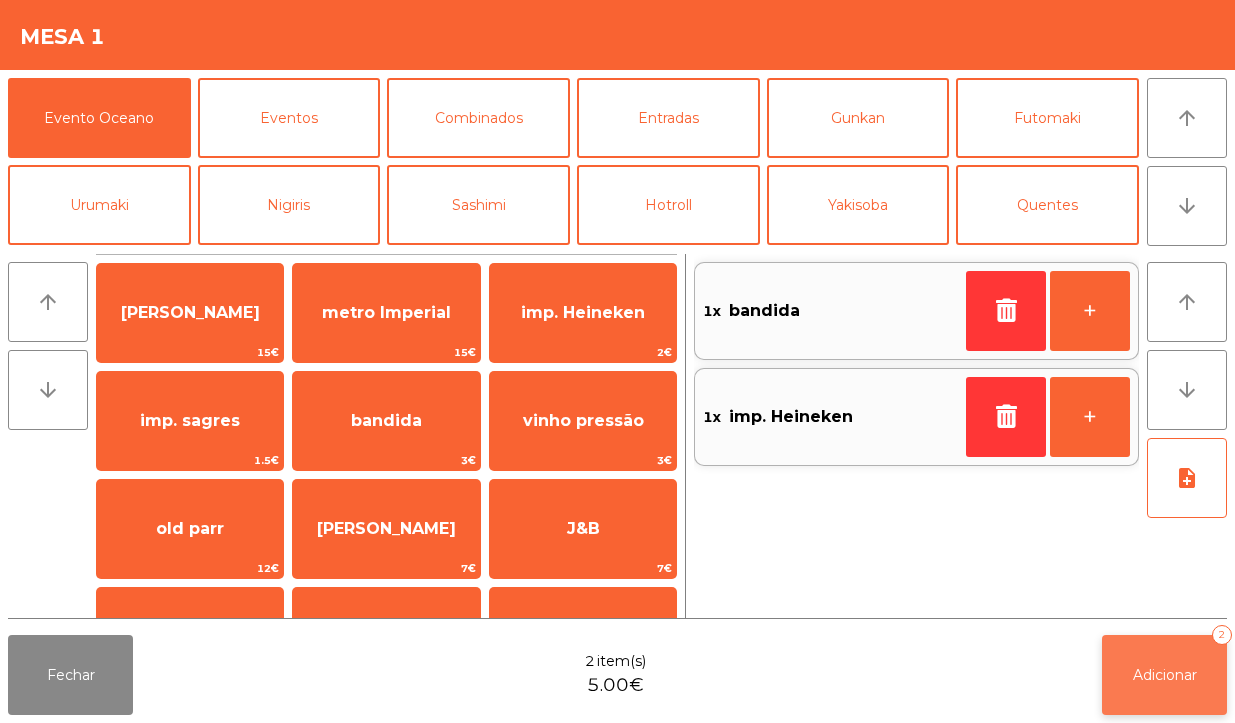 click on "Adicionar" 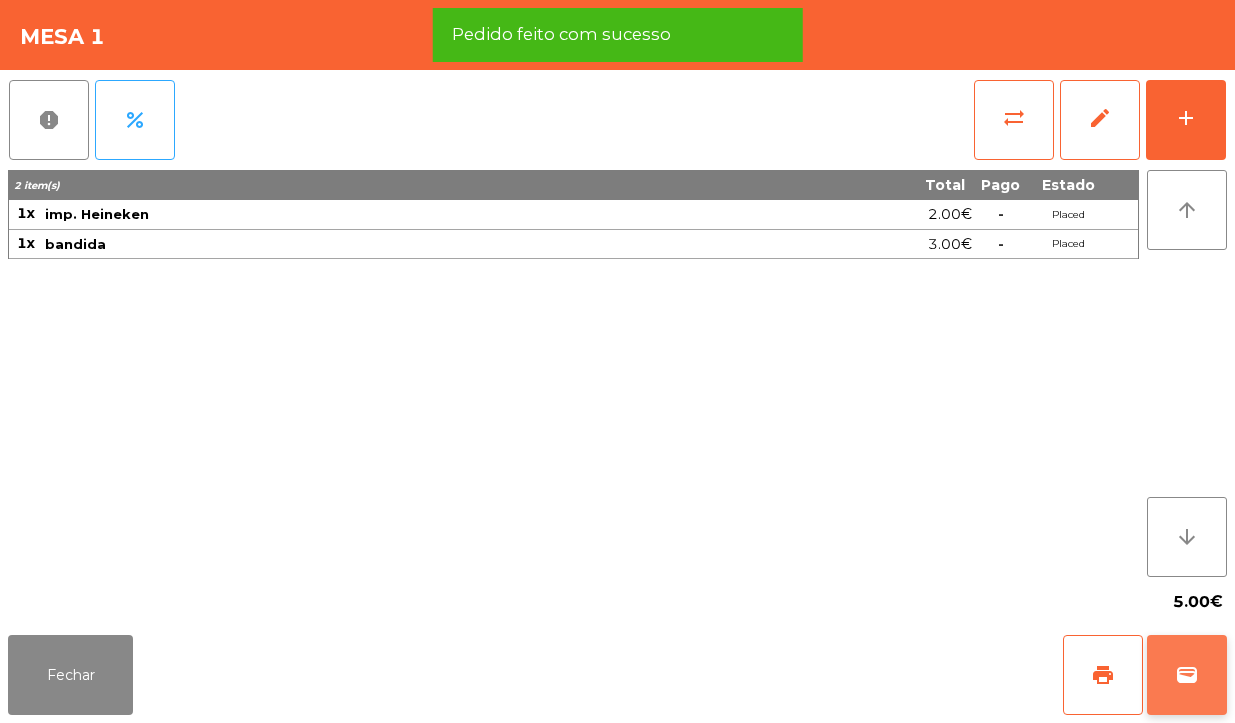 click on "wallet" 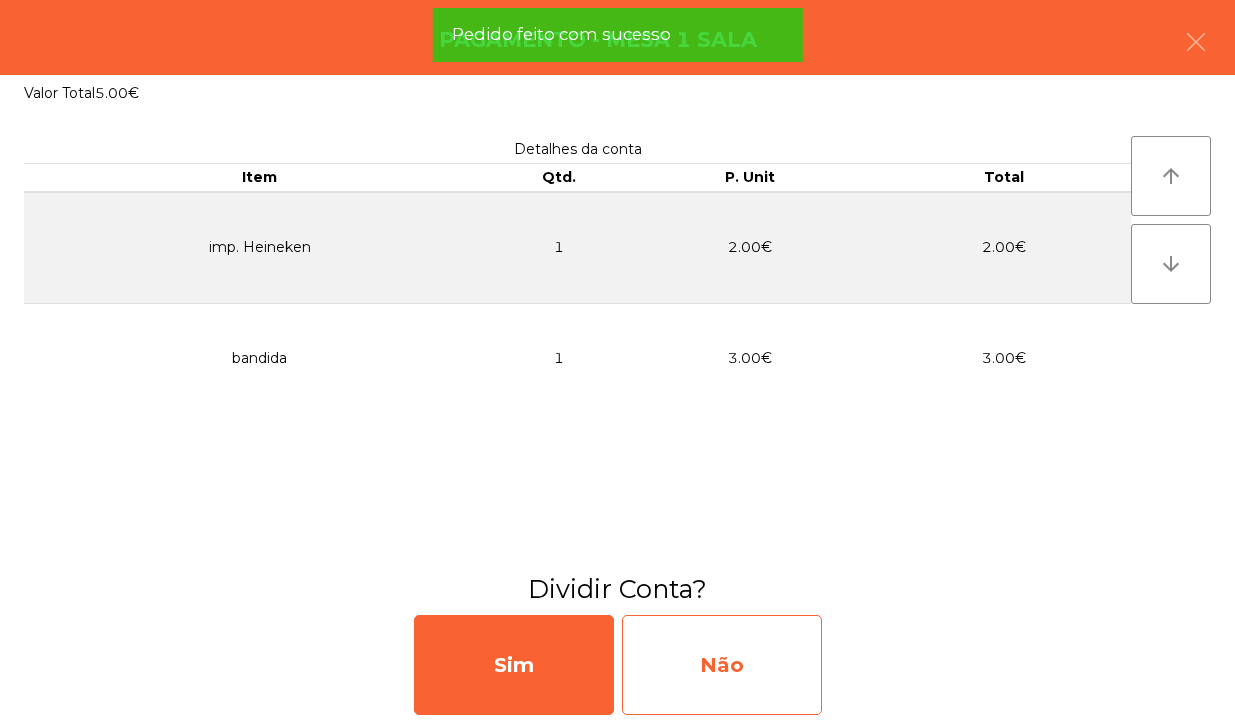 click on "Não" 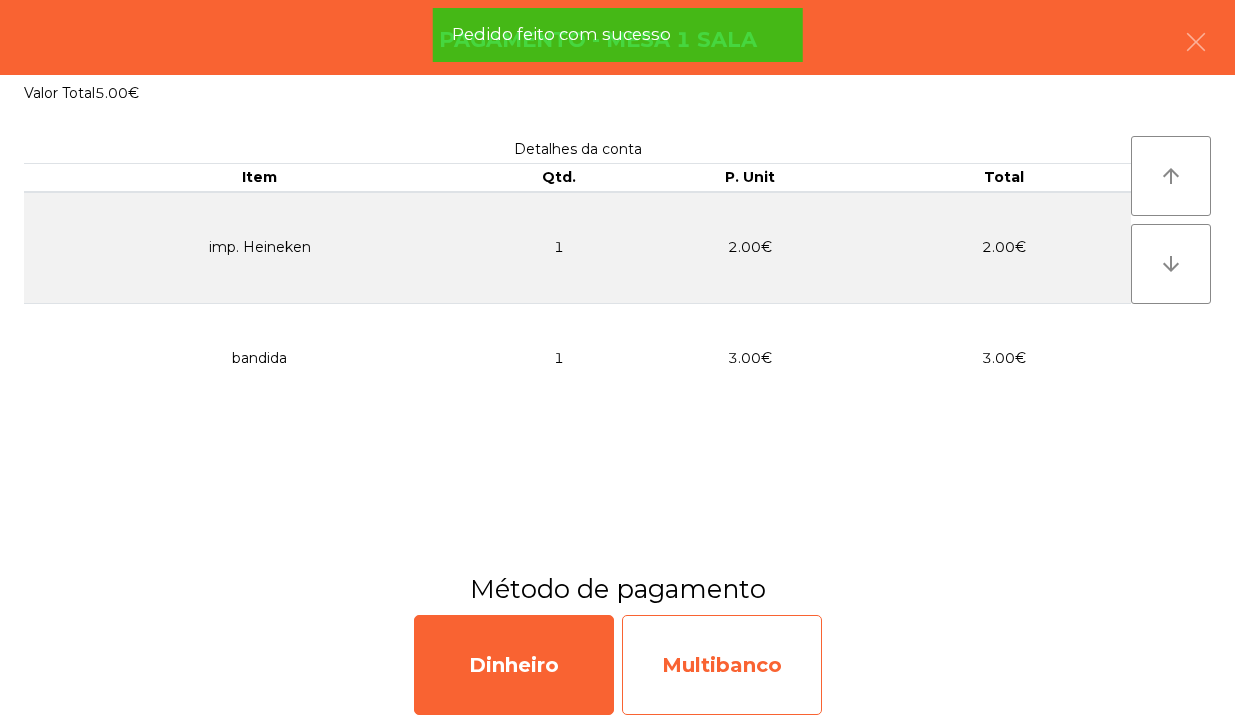click on "Multibanco" 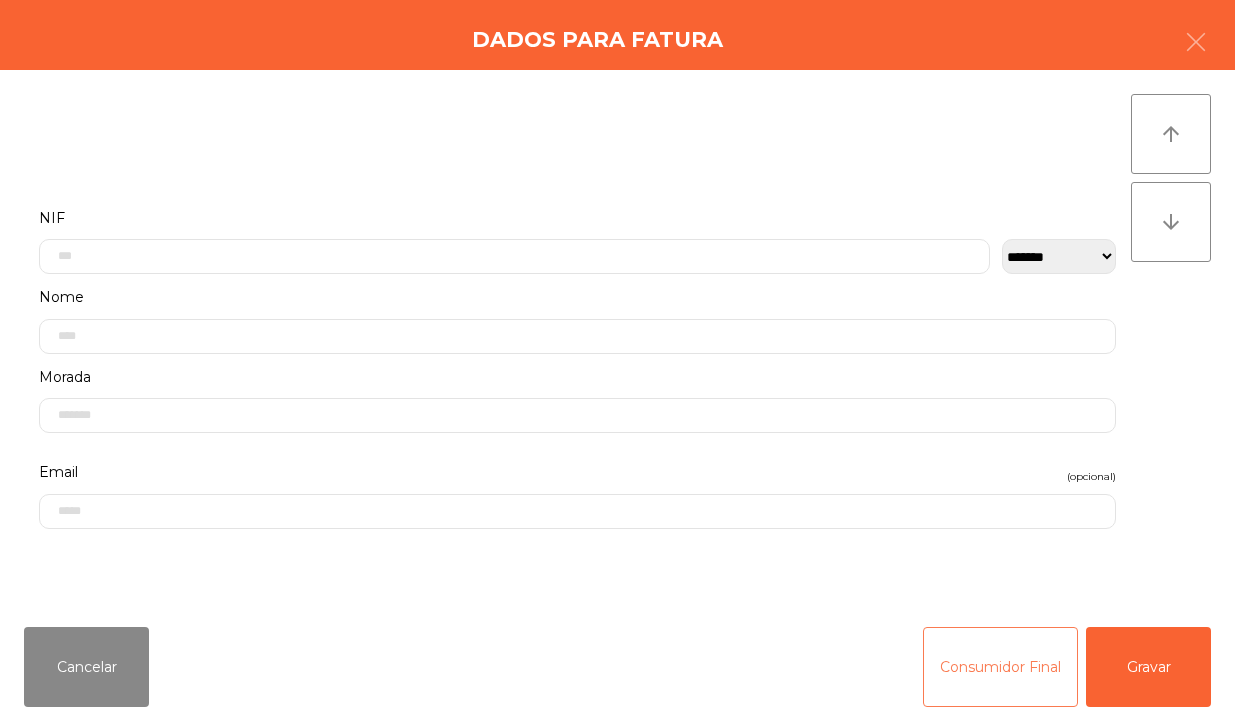 click on "Consumidor Final" 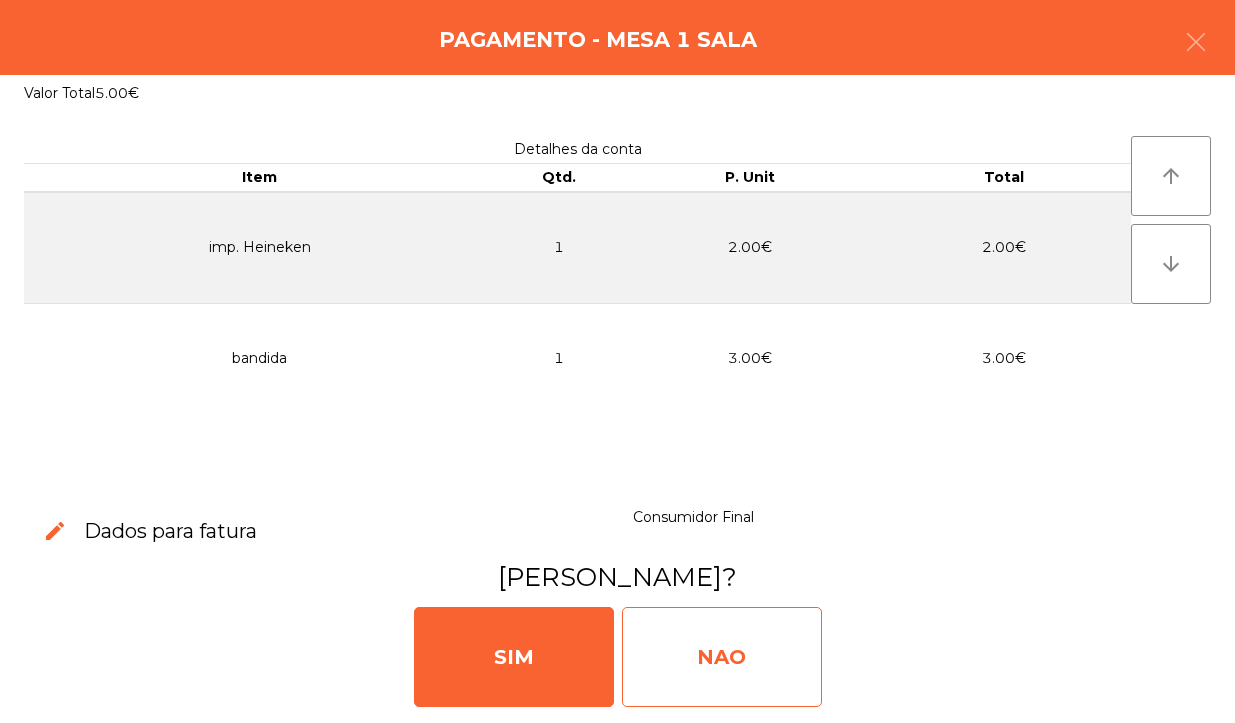 click on "NAO" 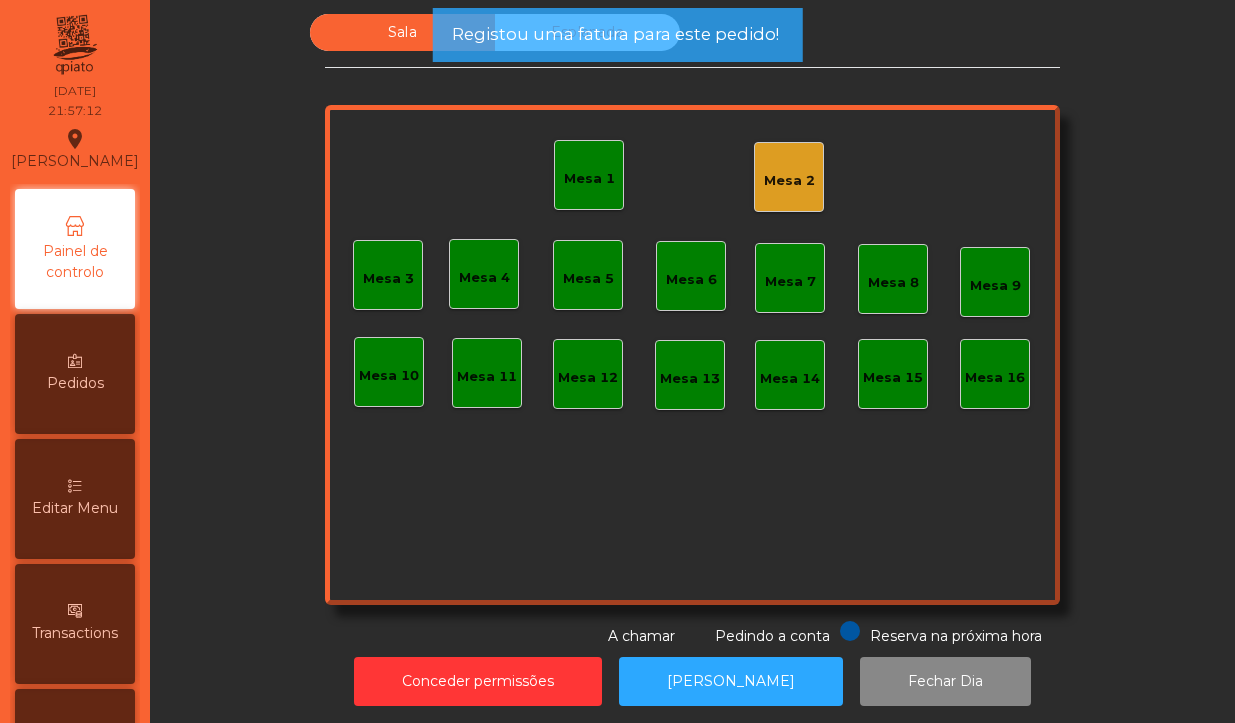 click on "Mesa 1" 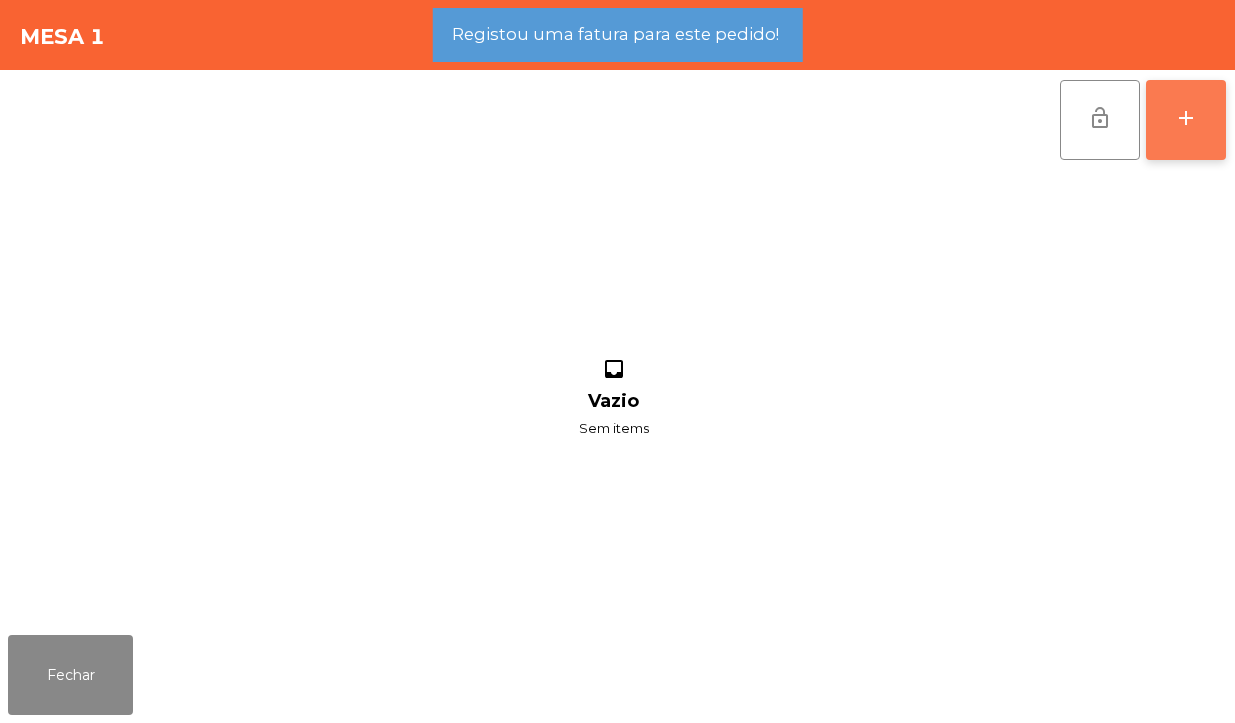 click on "add" 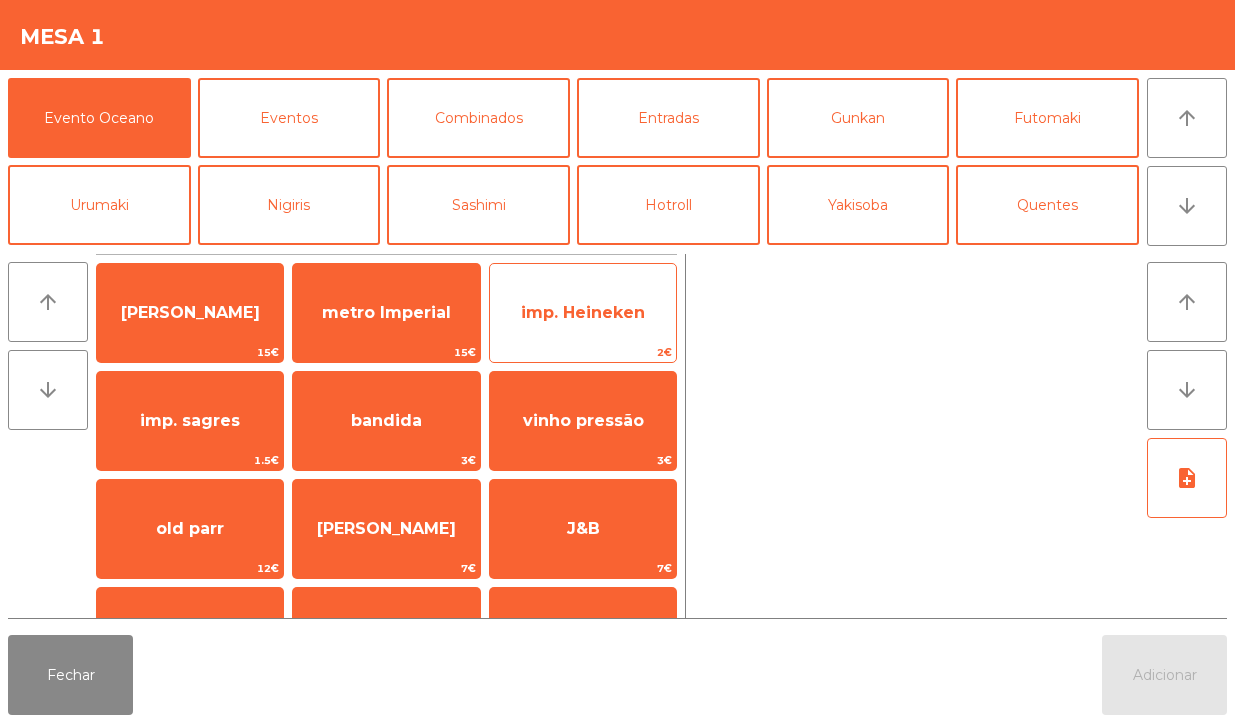 click on "imp. Heineken" 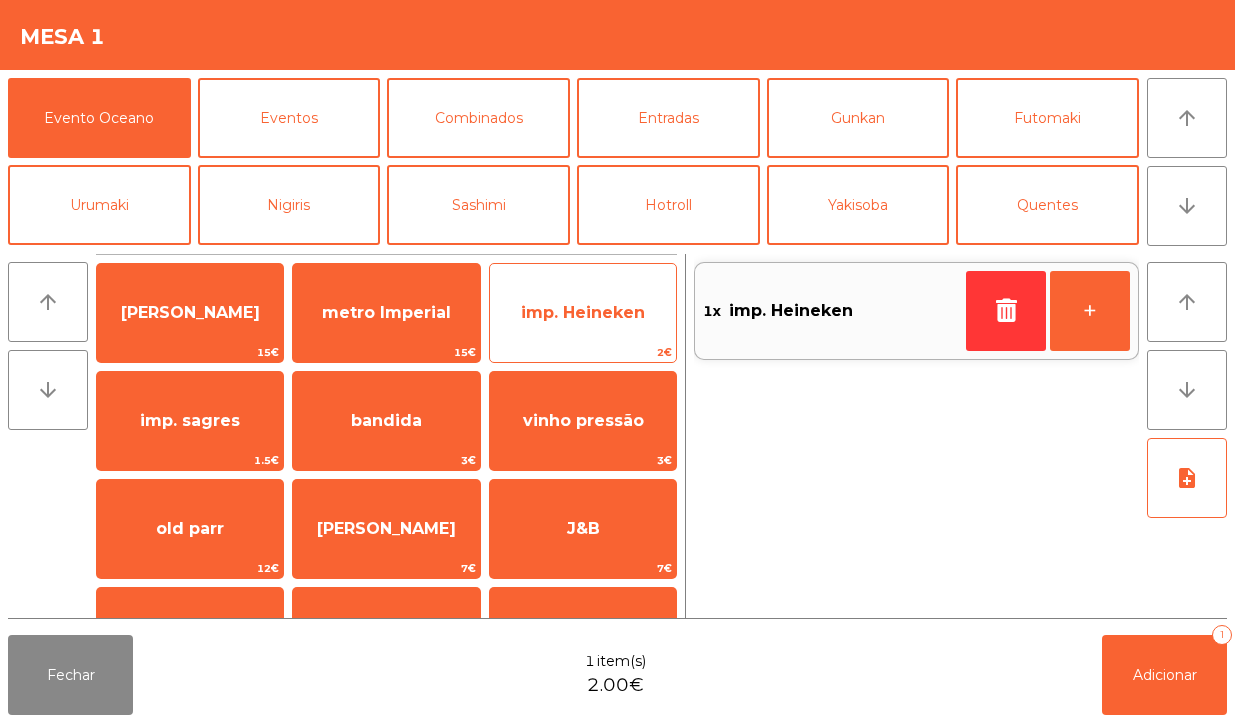click on "imp. Heineken" 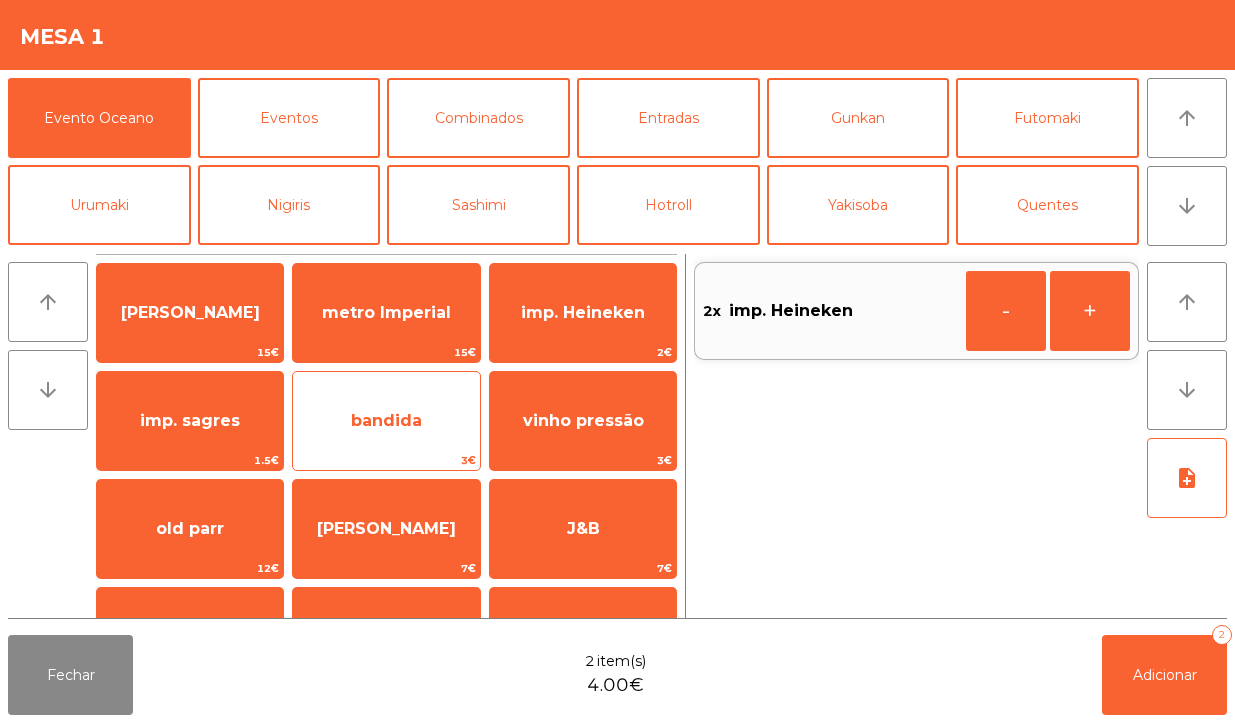 click on "bandida" 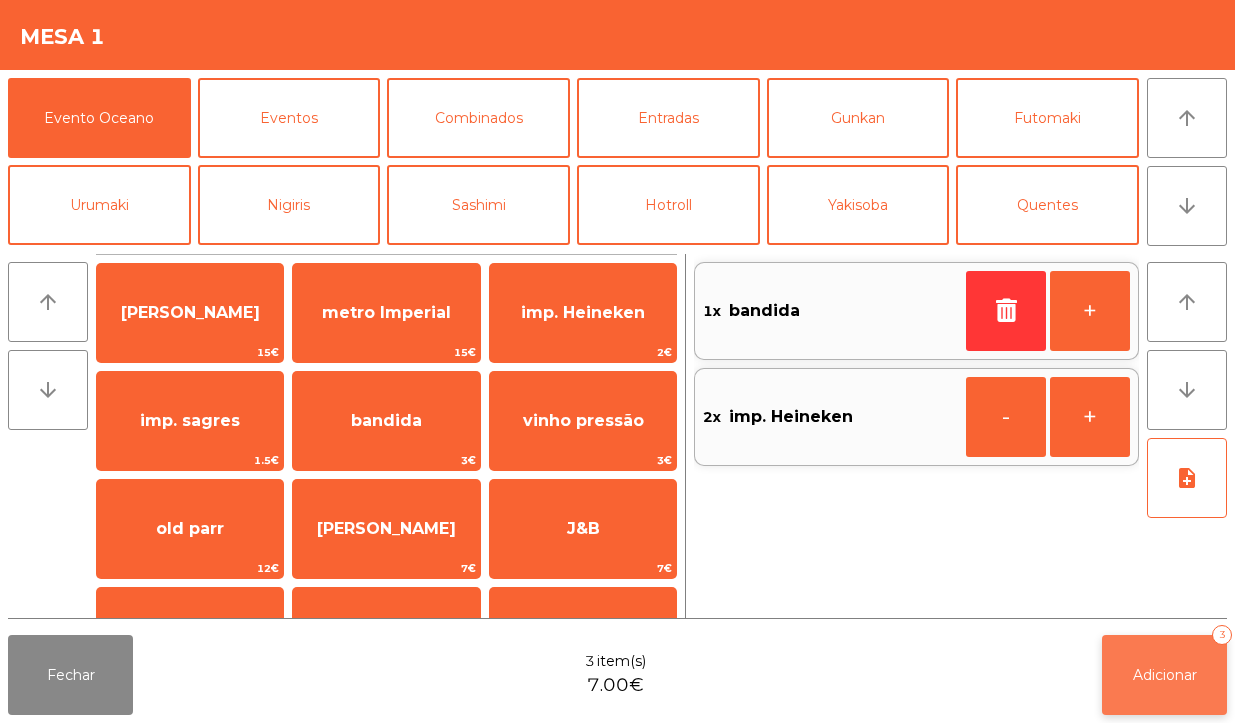 click on "Adicionar   3" 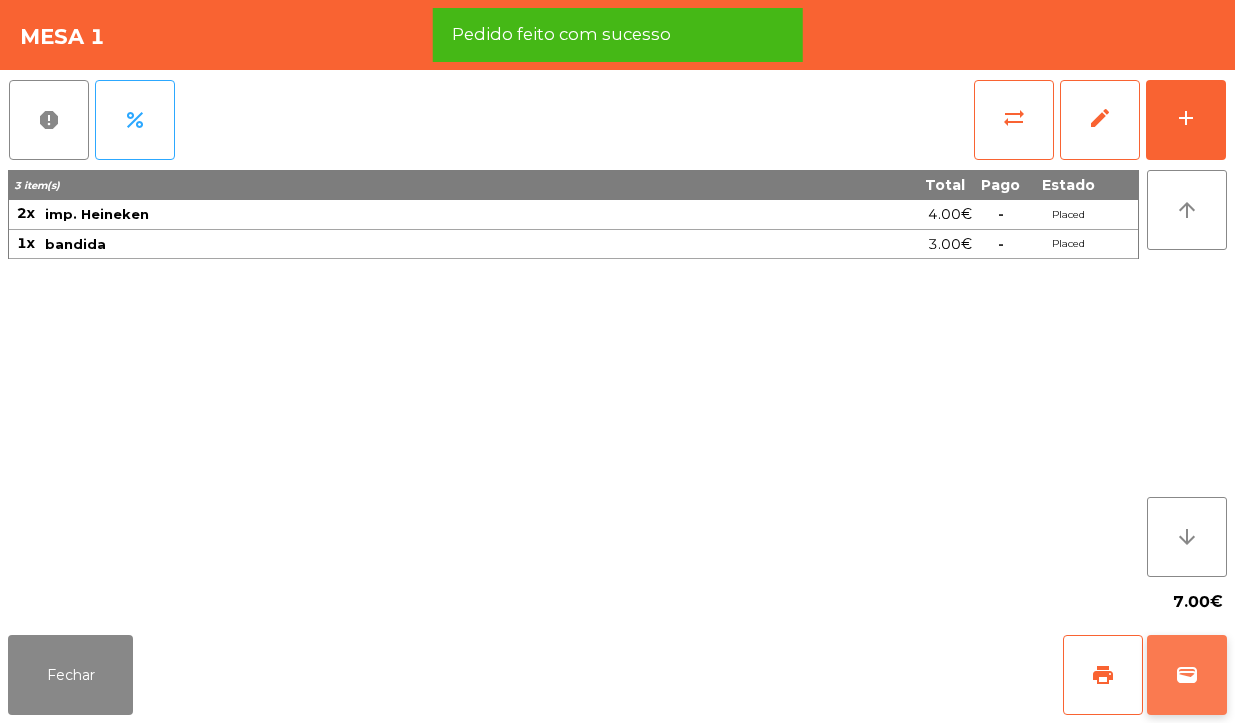 click on "wallet" 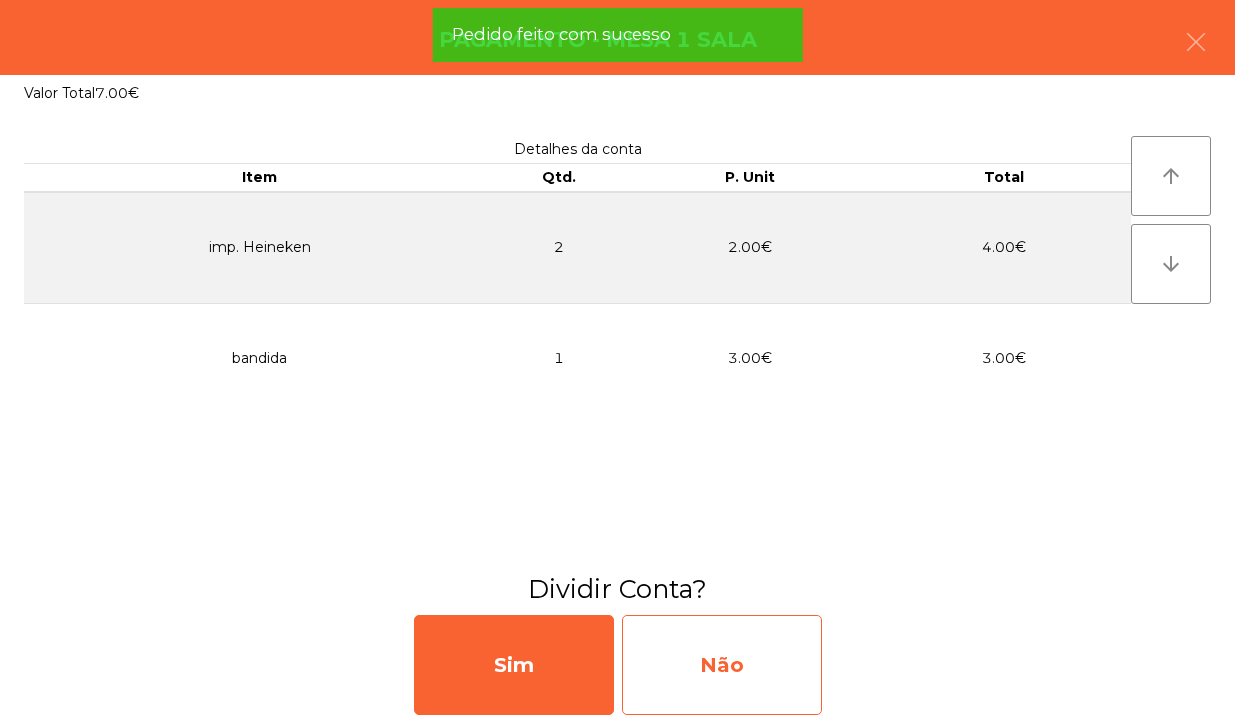 click on "Não" 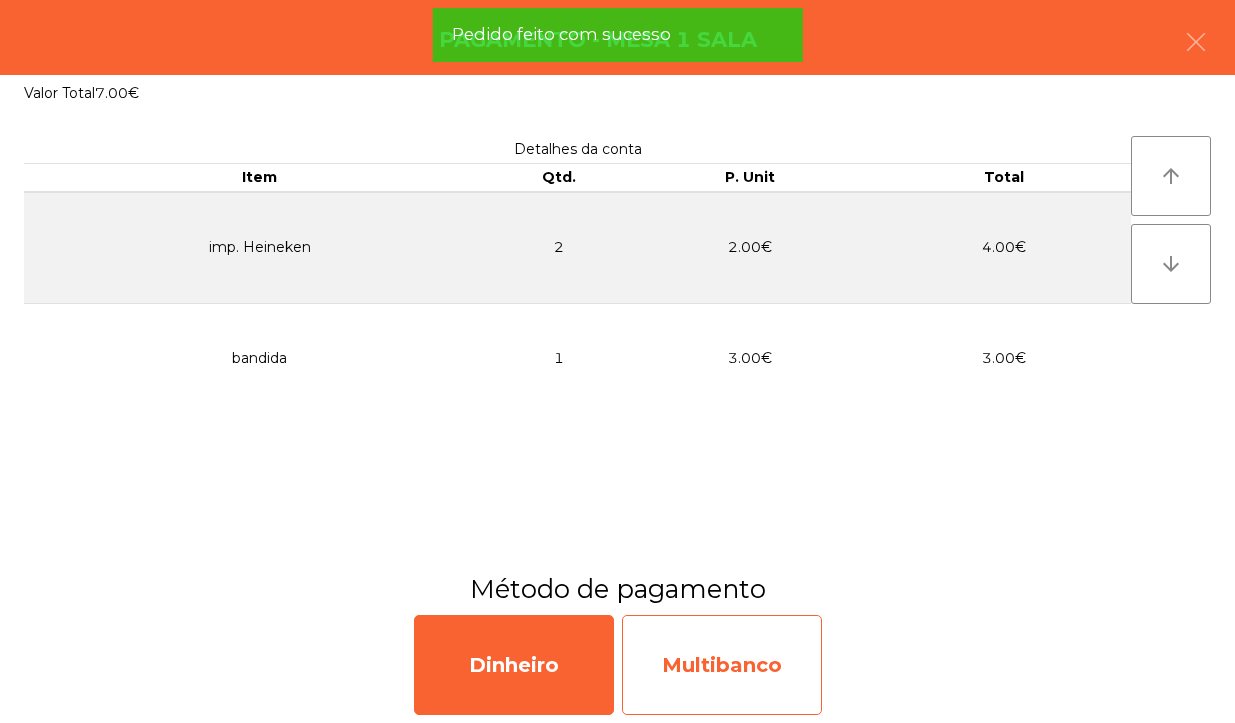 click on "Multibanco" 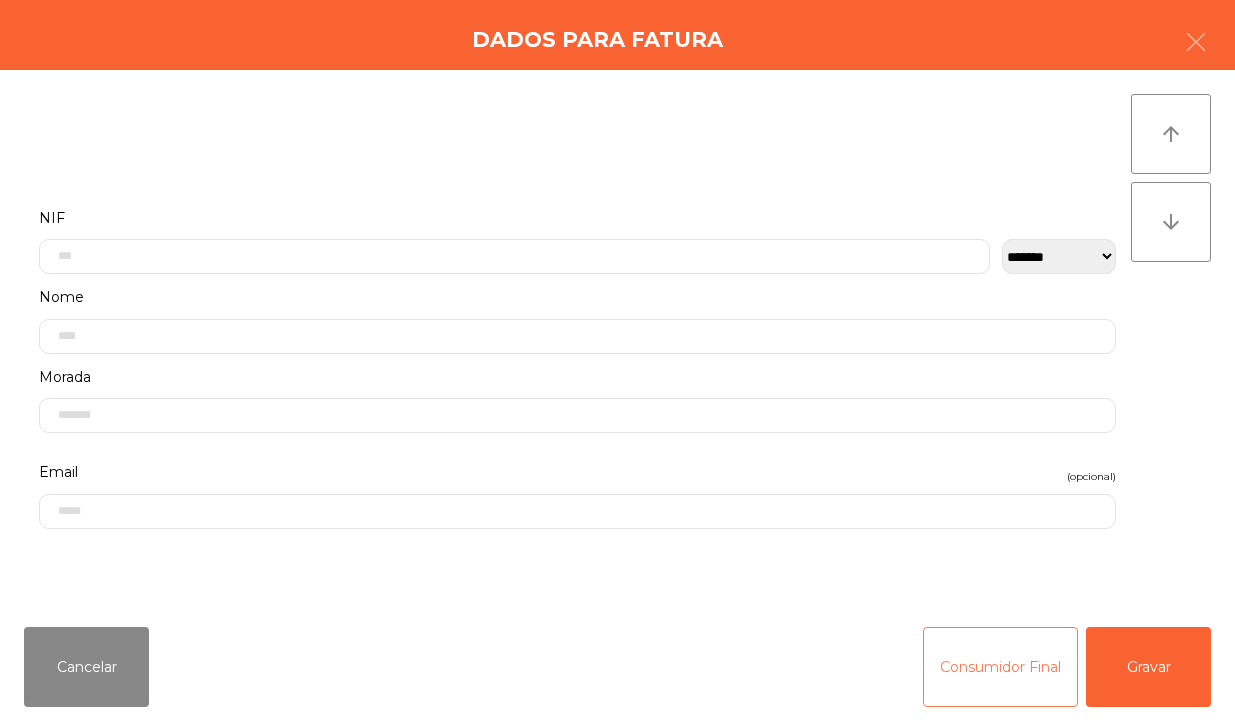 click on "Consumidor Final" 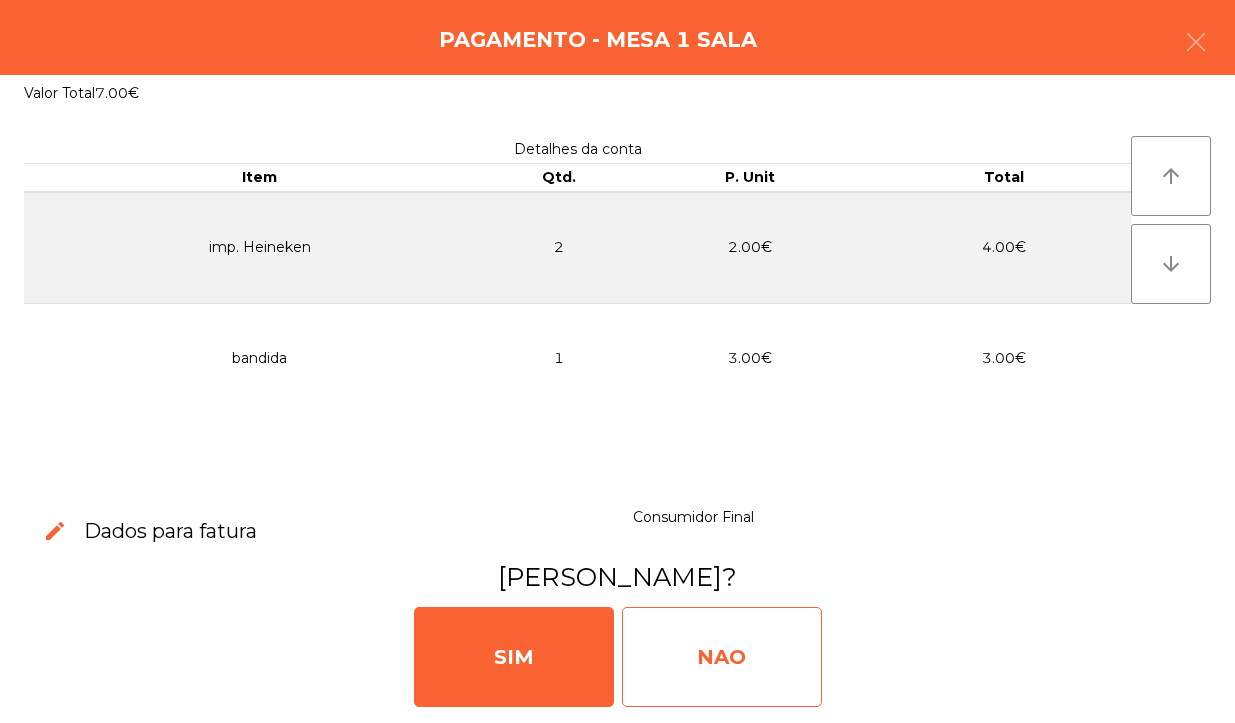 click on "NAO" 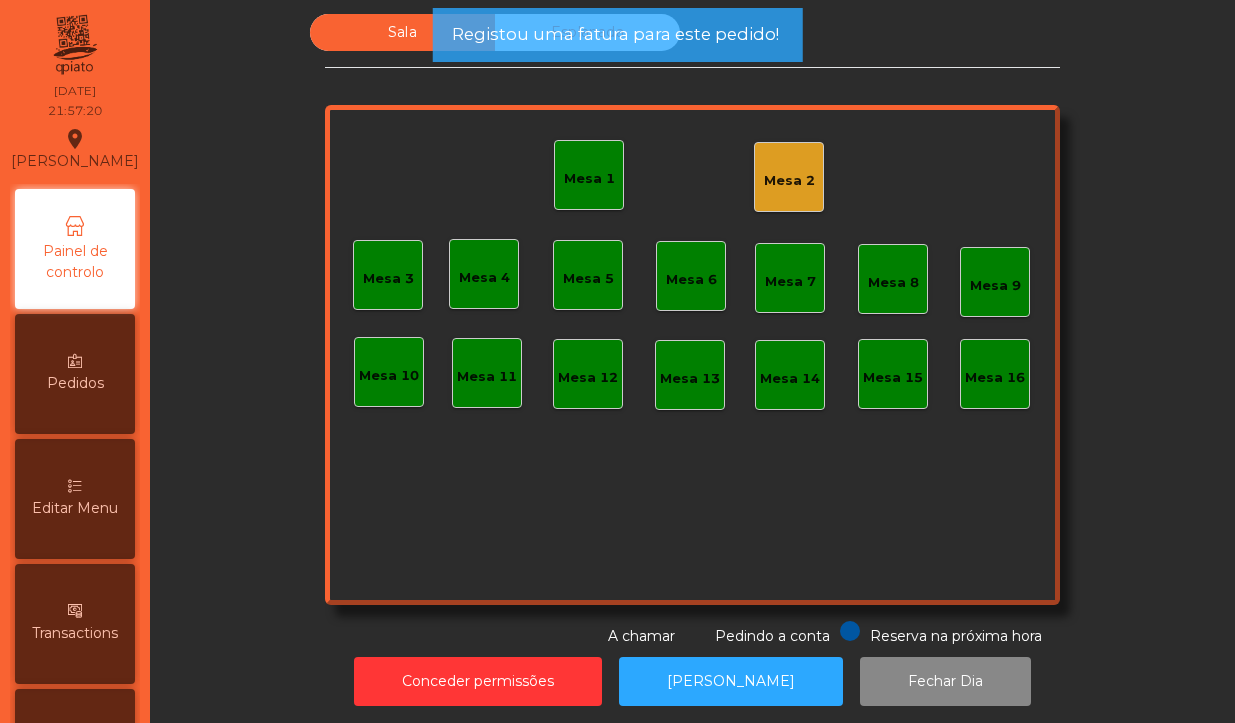 click on "Mesa 1" 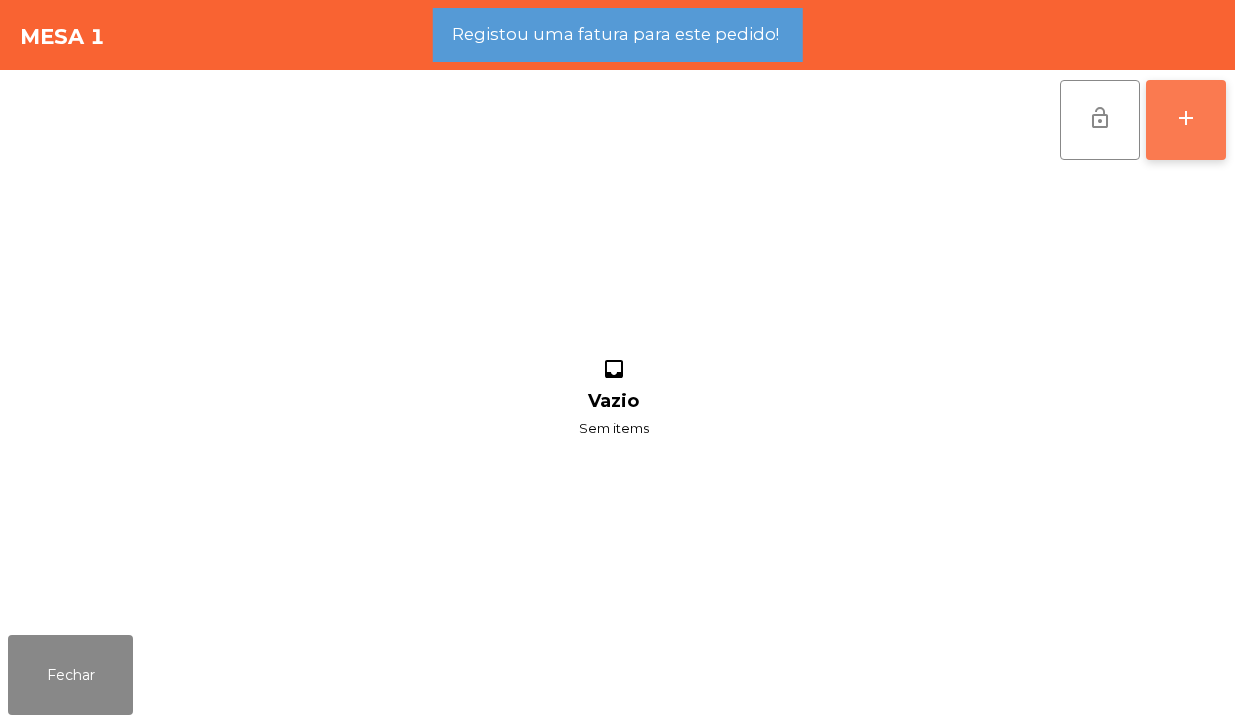 click on "add" 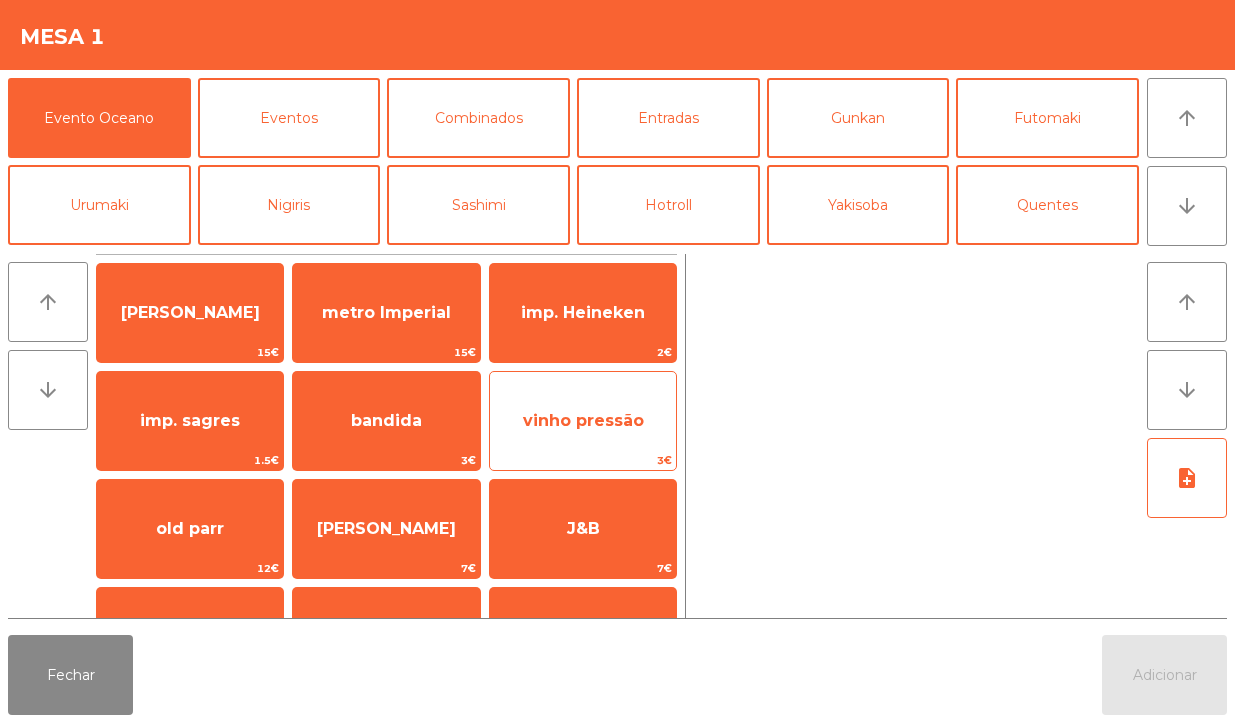 click on "vinho pressão" 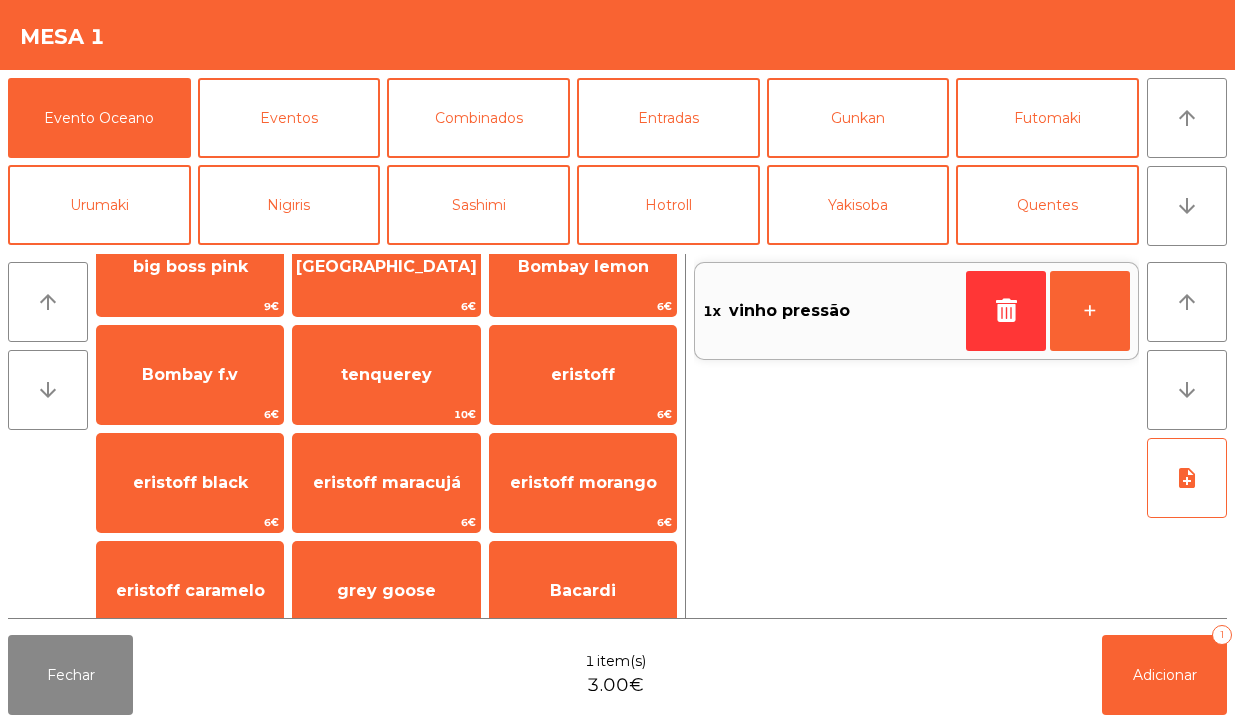 scroll, scrollTop: 627, scrollLeft: 0, axis: vertical 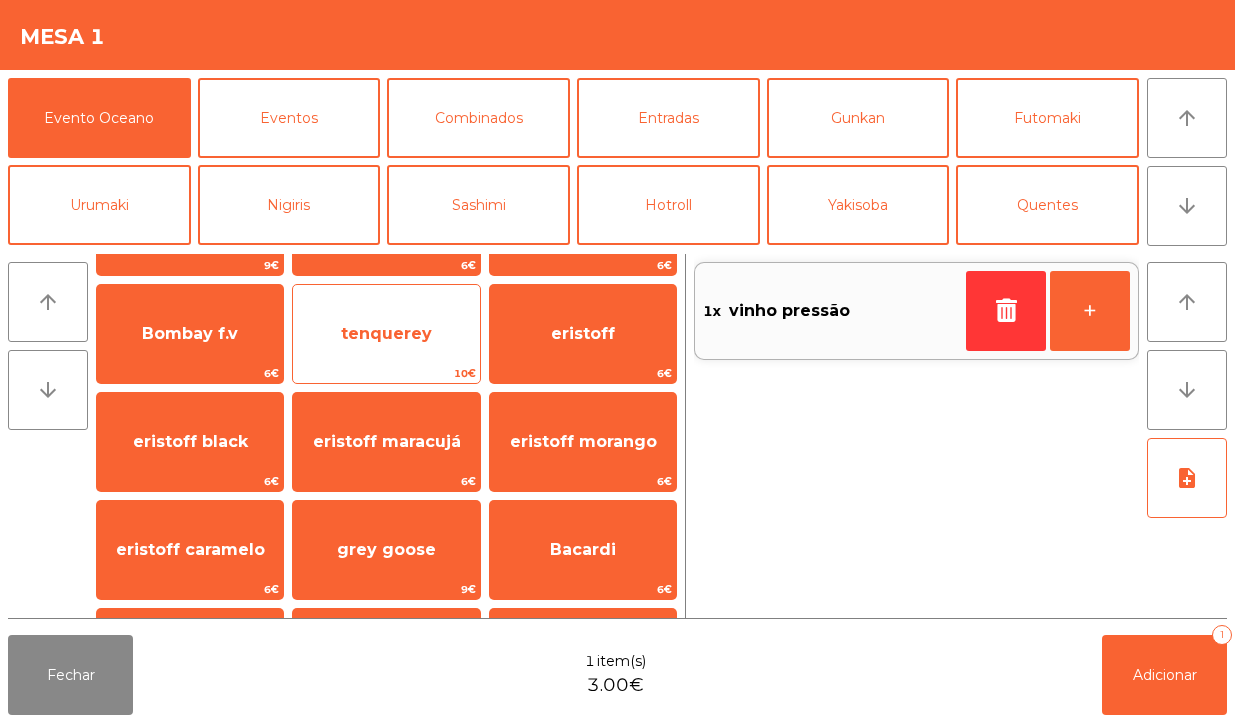 click on "tenquerey" 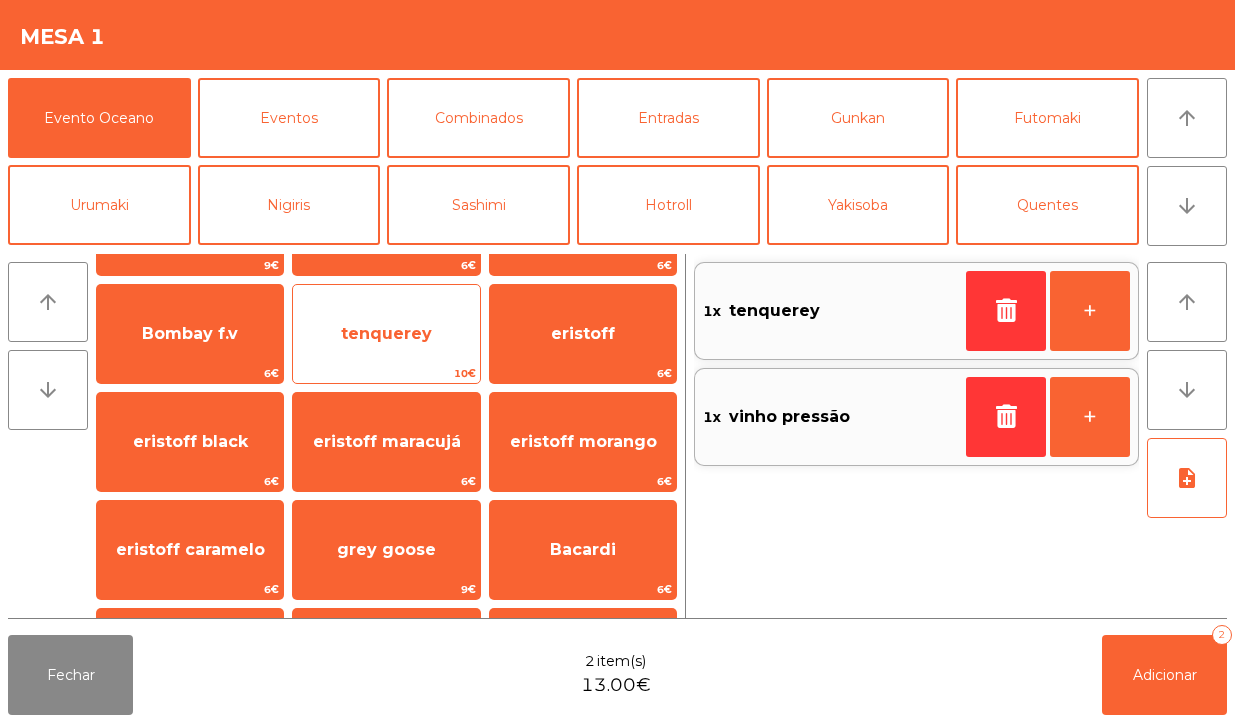 click on "tenquerey" 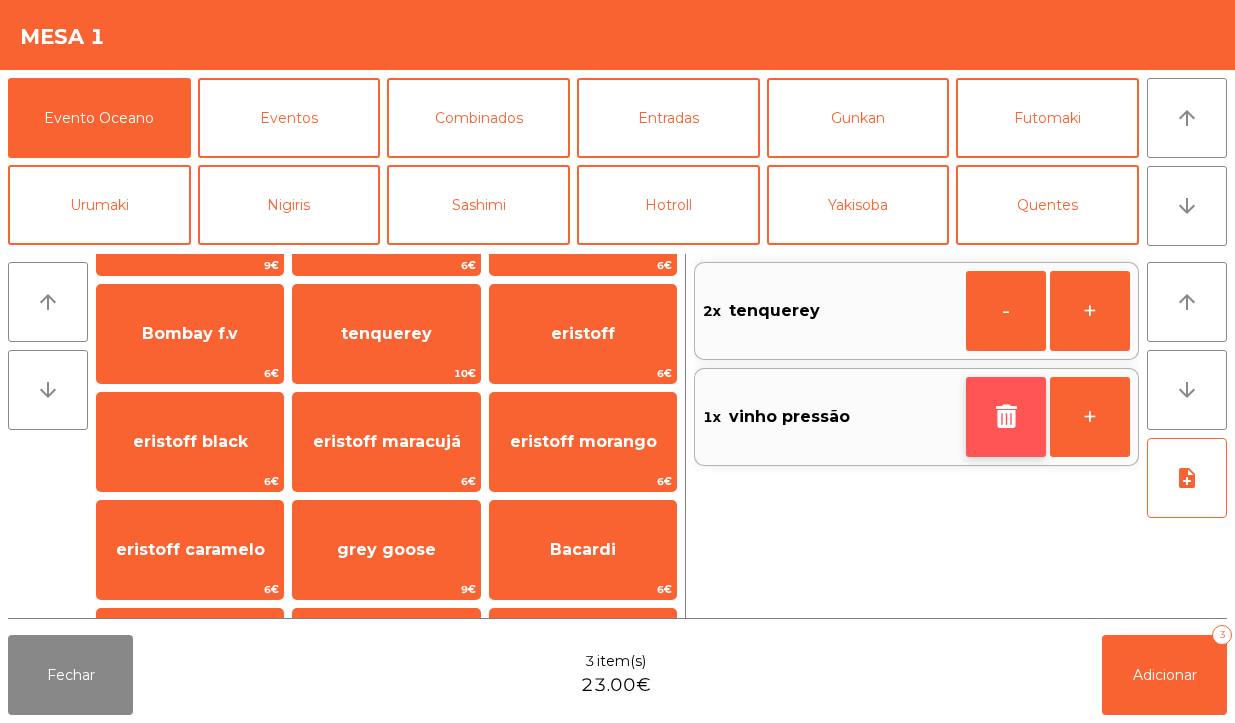 click 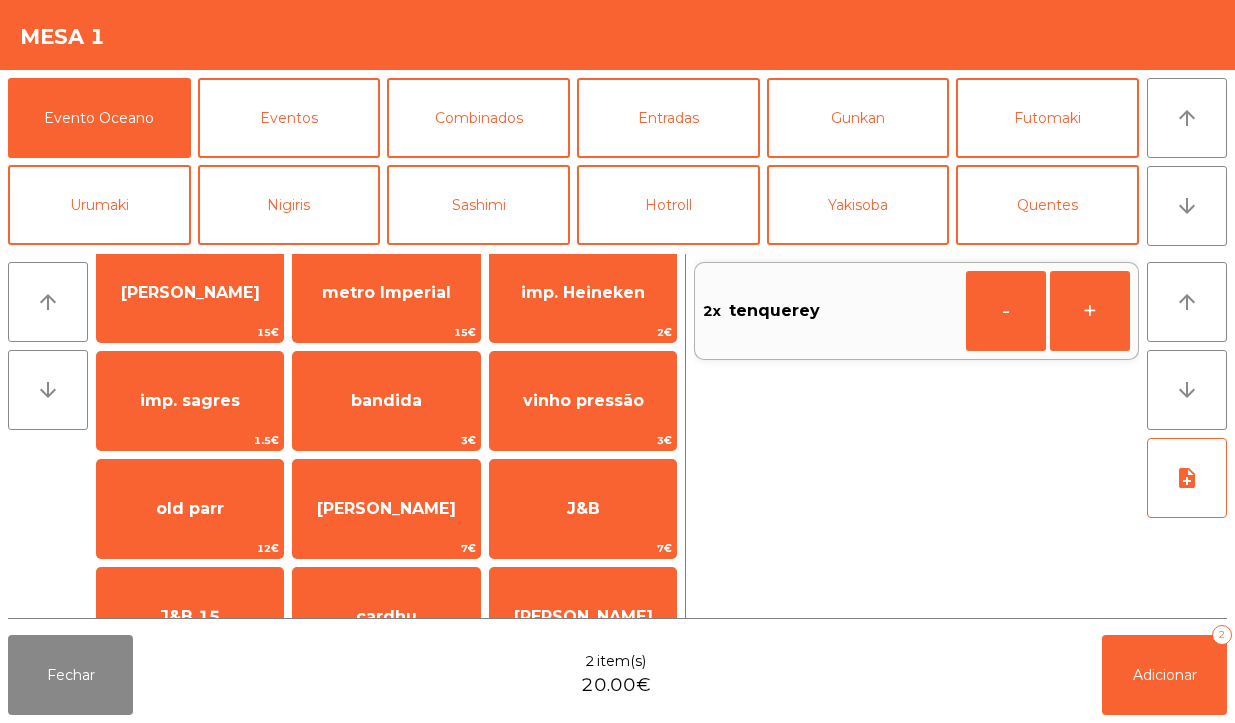 scroll, scrollTop: 0, scrollLeft: 0, axis: both 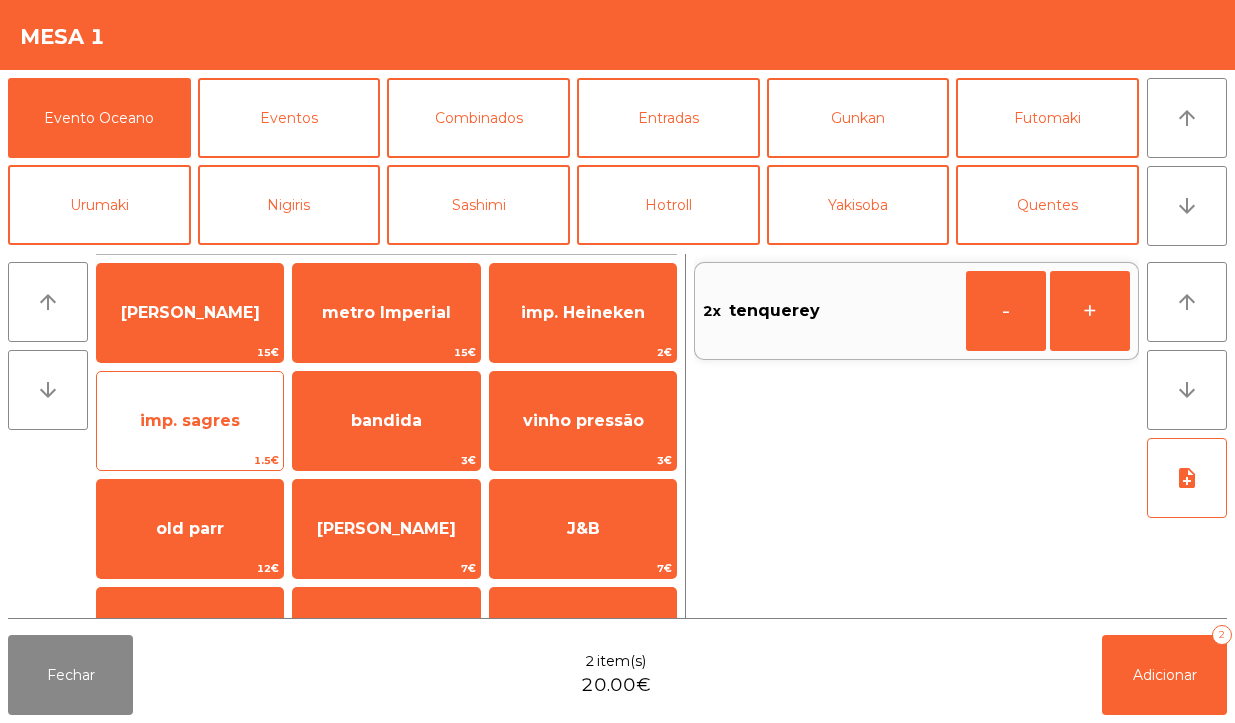 click on "1.5€" 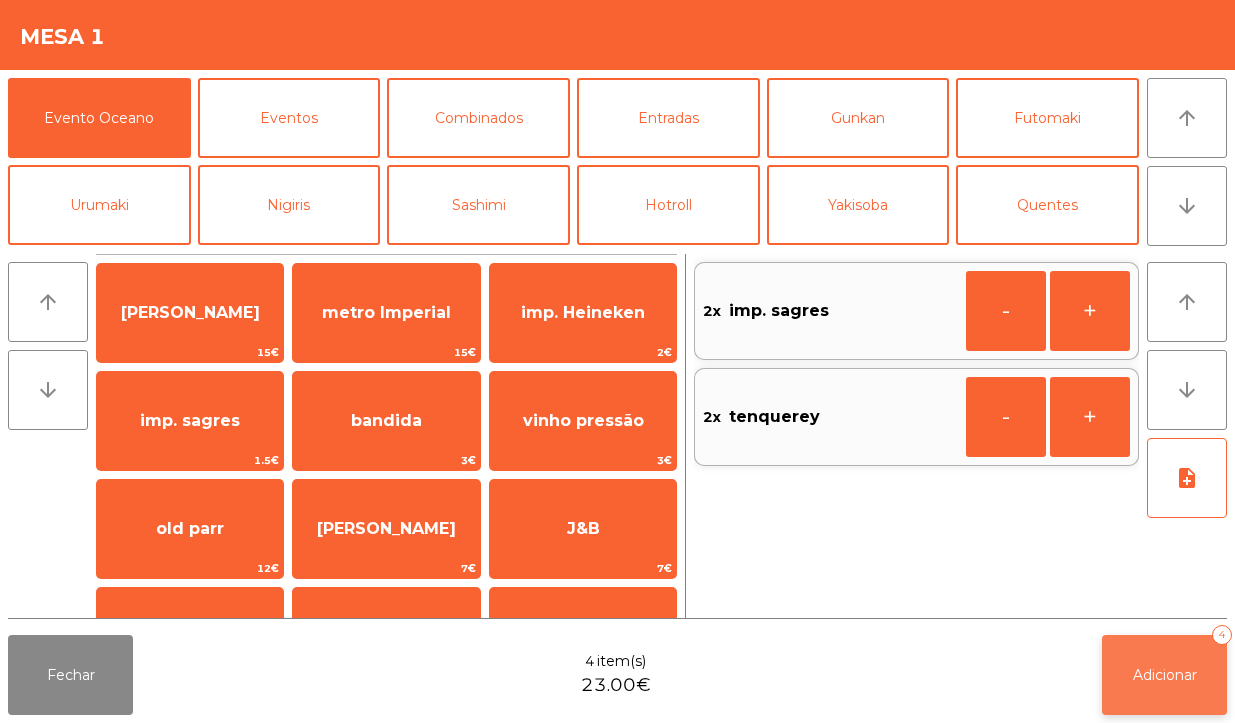 click on "Adicionar" 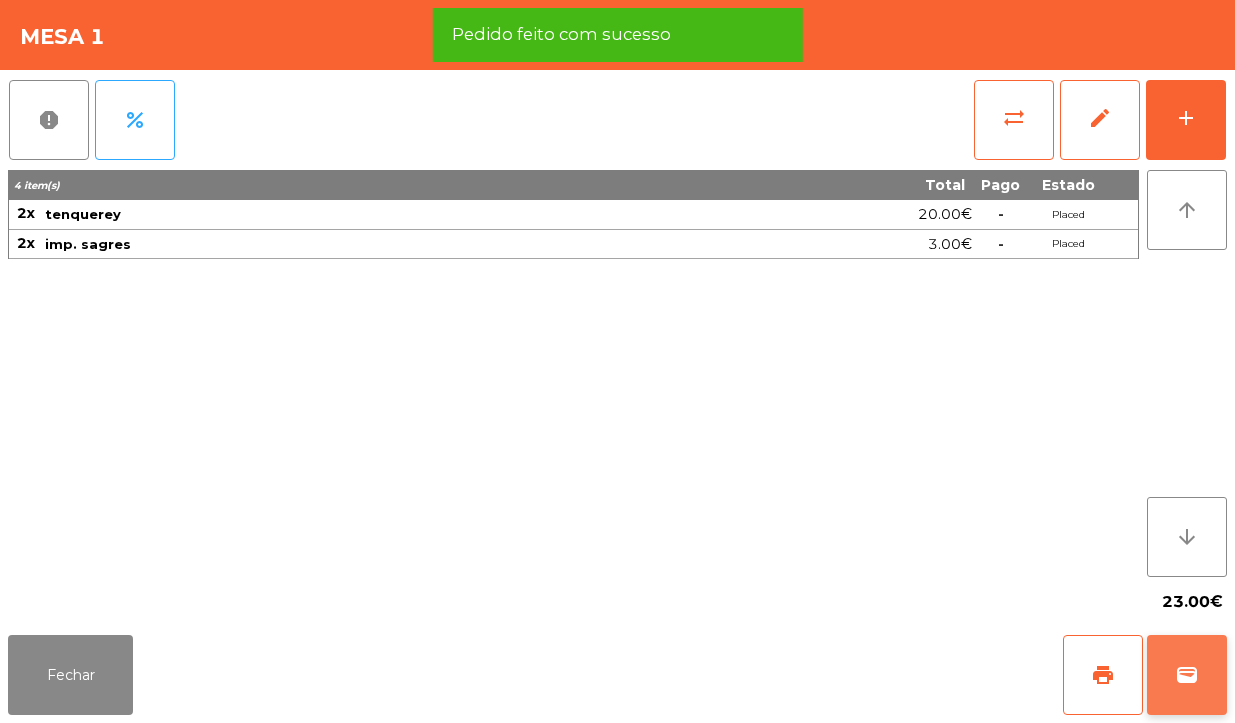click on "wallet" 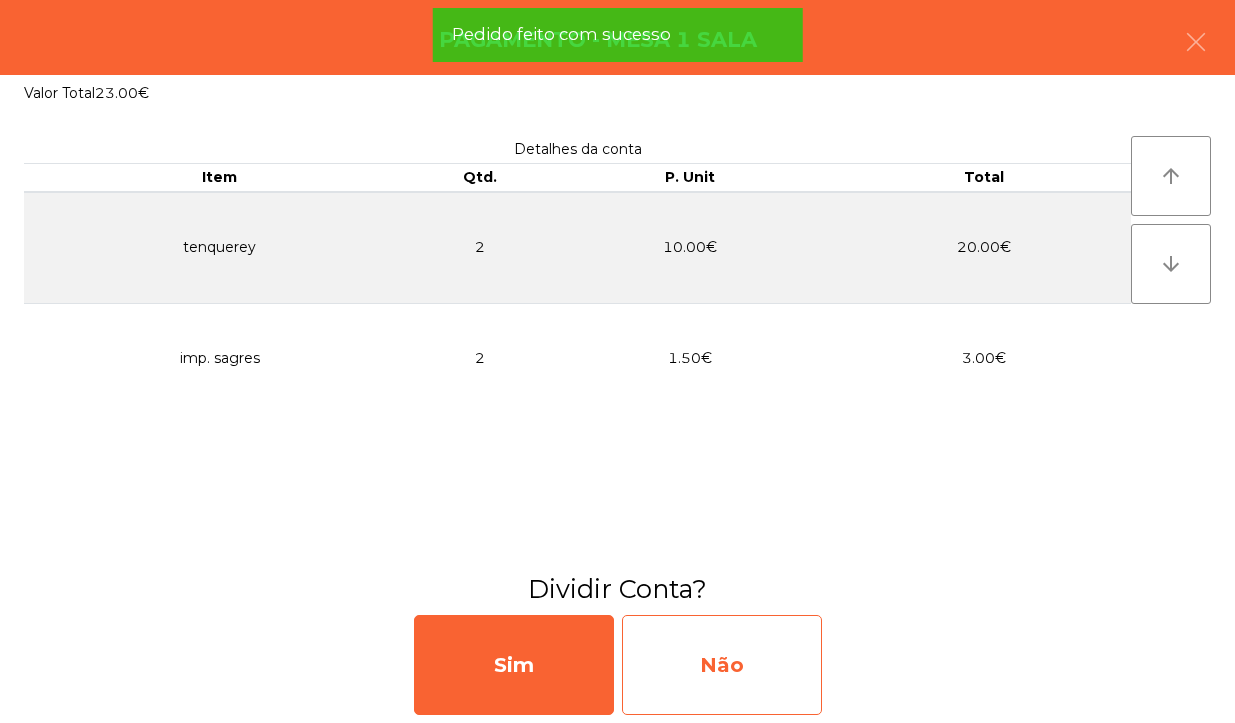 click on "Não" 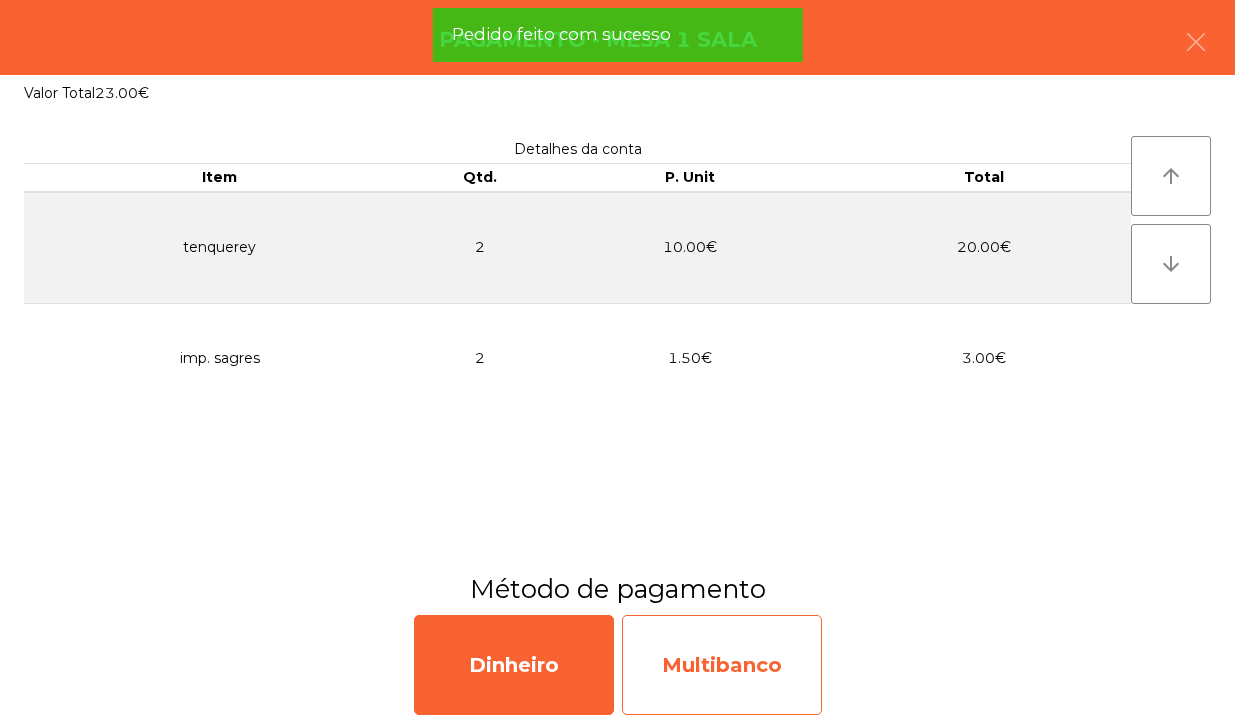 click on "Multibanco" 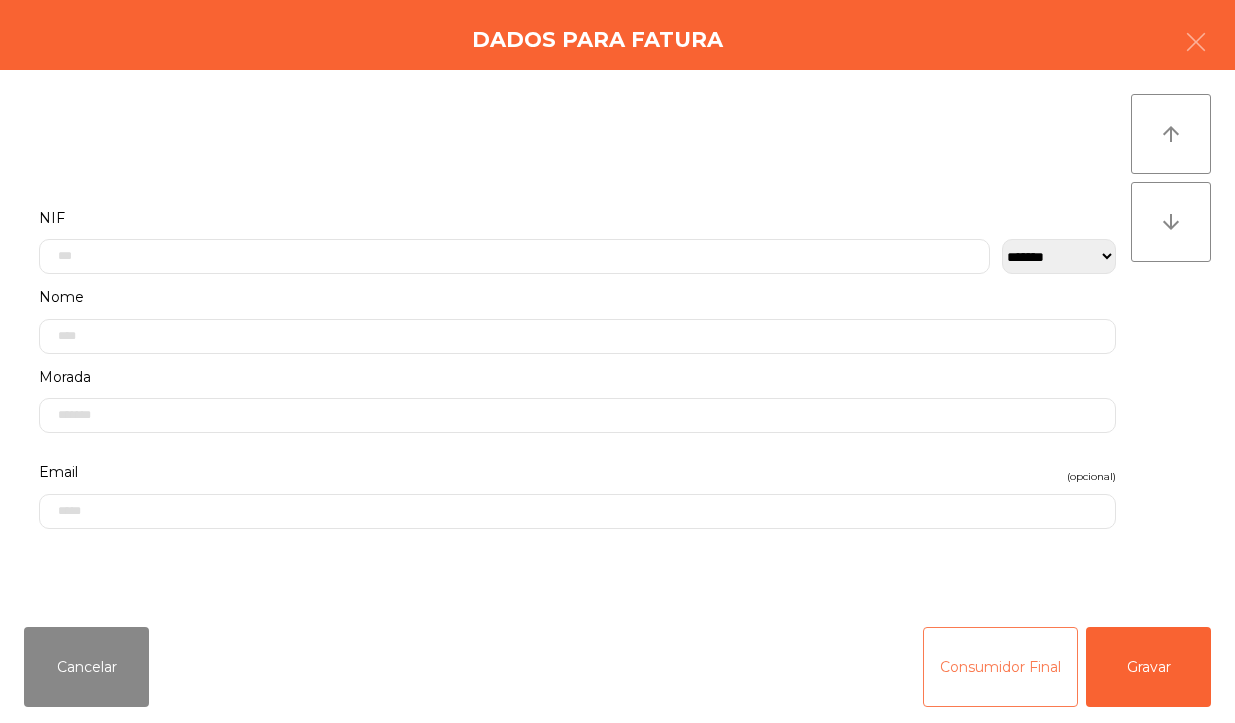 click on "Consumidor Final" 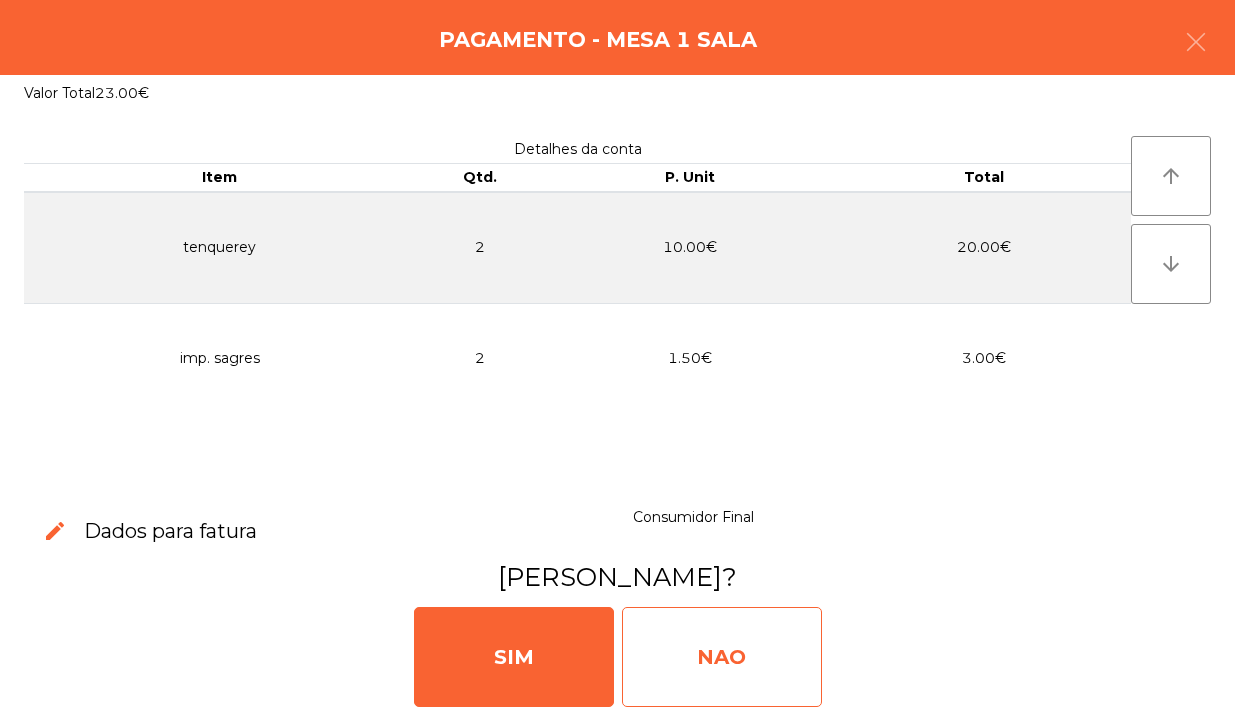 click on "NAO" 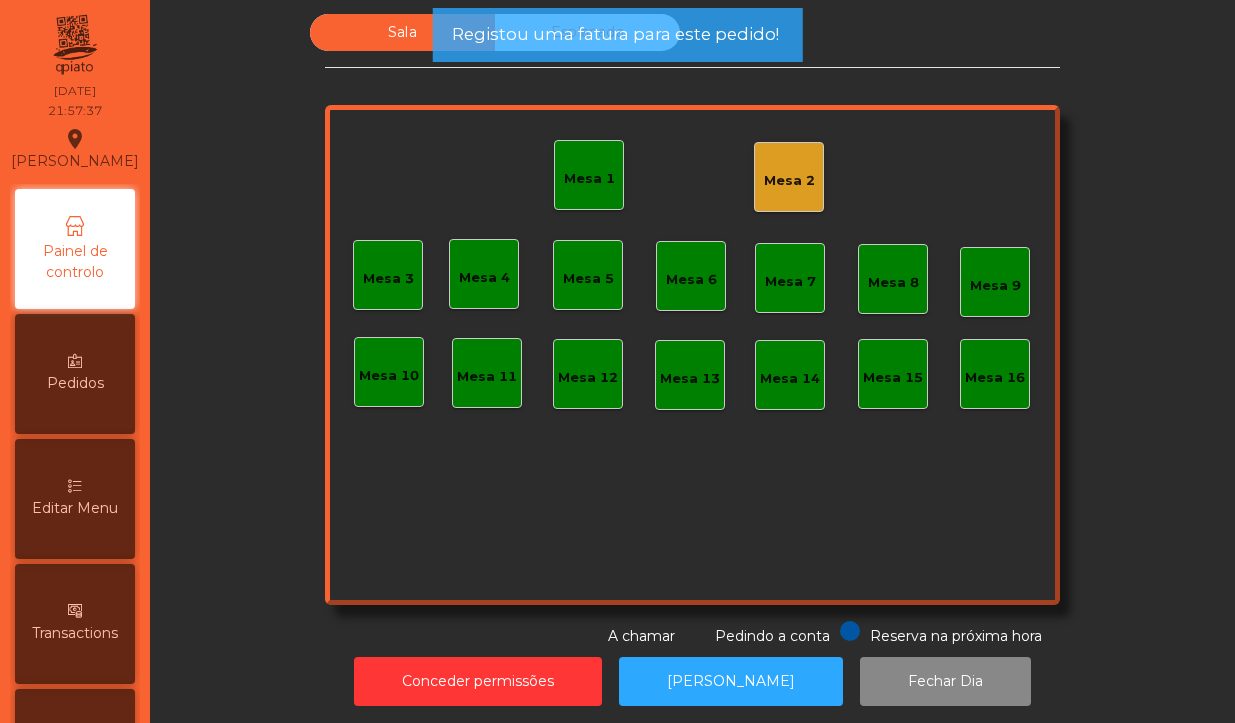 click on "Mesa 1" 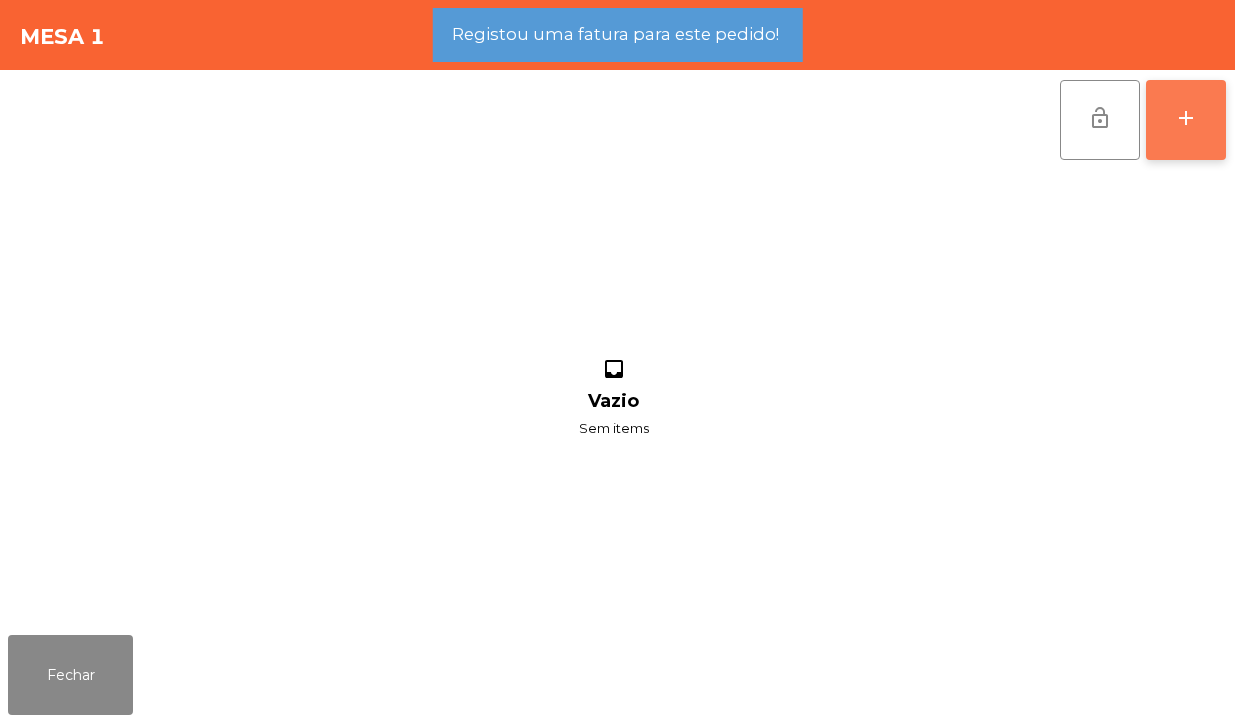 click on "add" 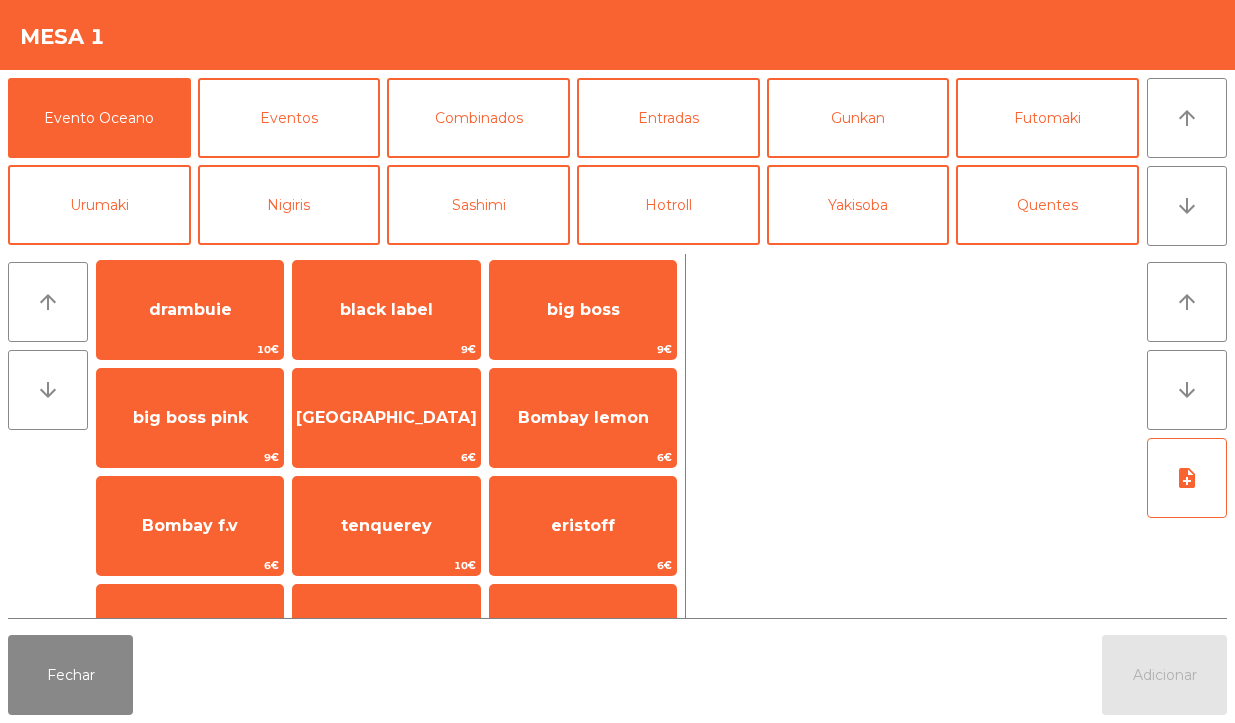 scroll, scrollTop: 458, scrollLeft: 0, axis: vertical 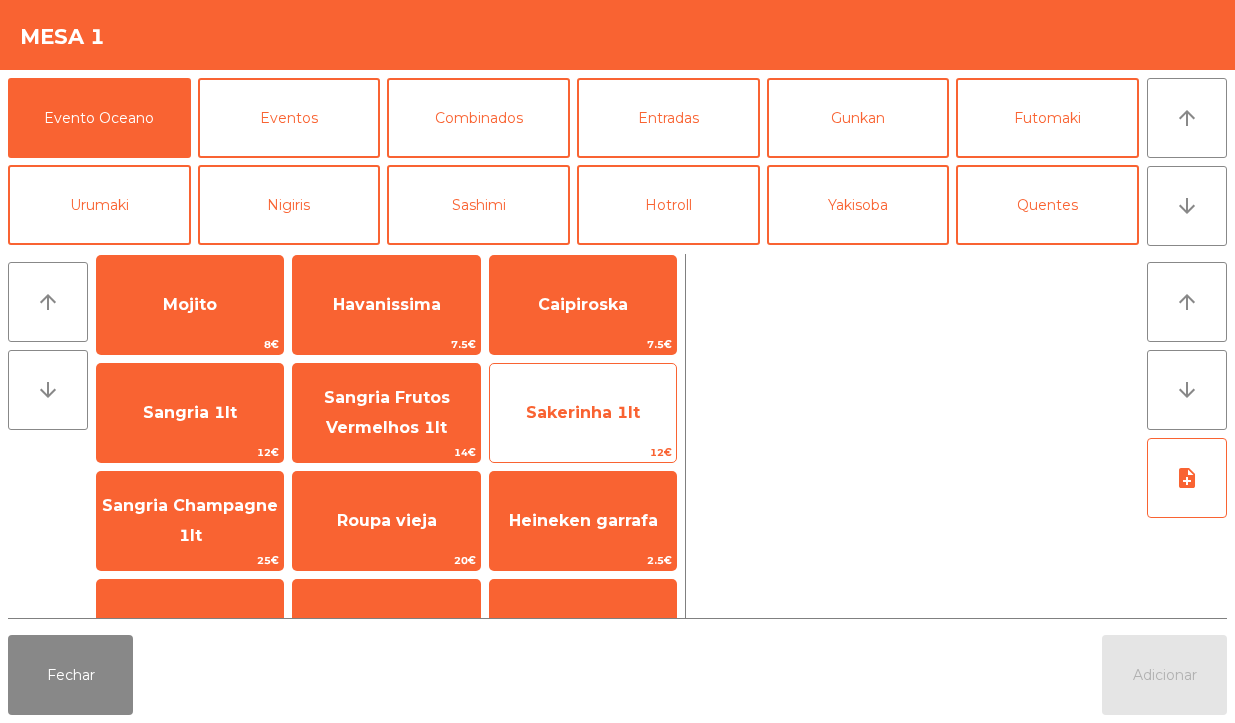 click on "12€" 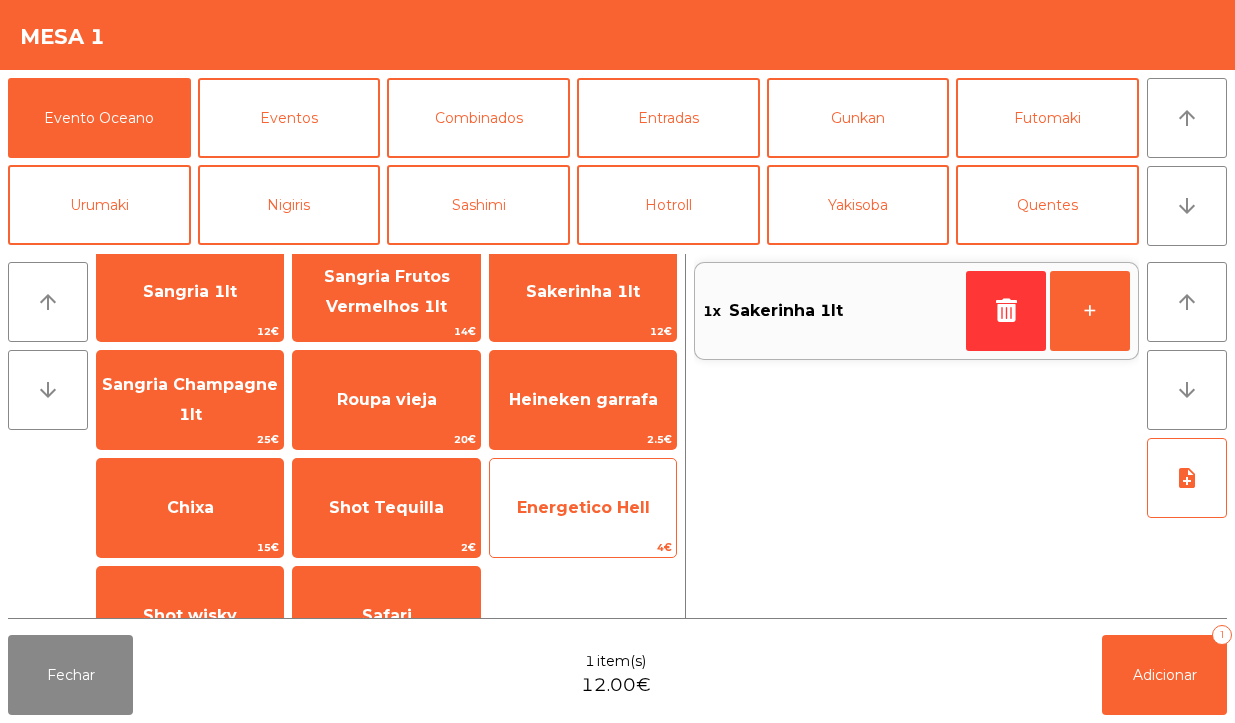 click on "4€" 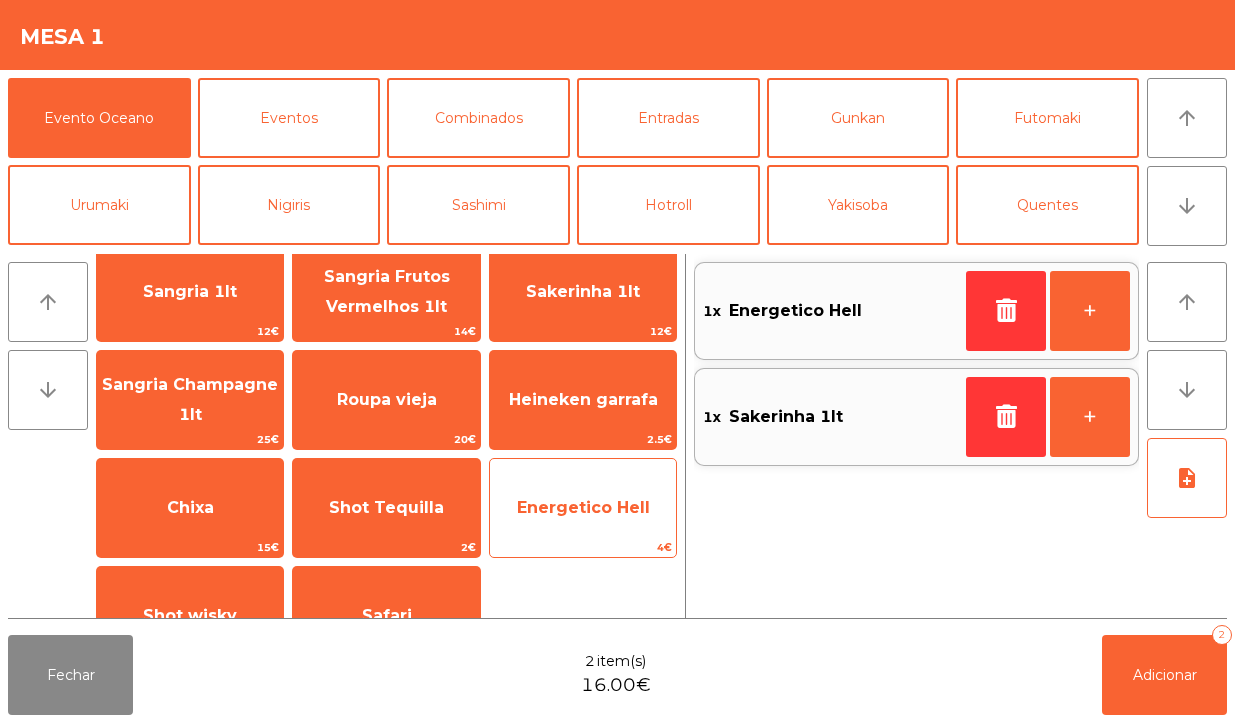 scroll, scrollTop: 1696, scrollLeft: 0, axis: vertical 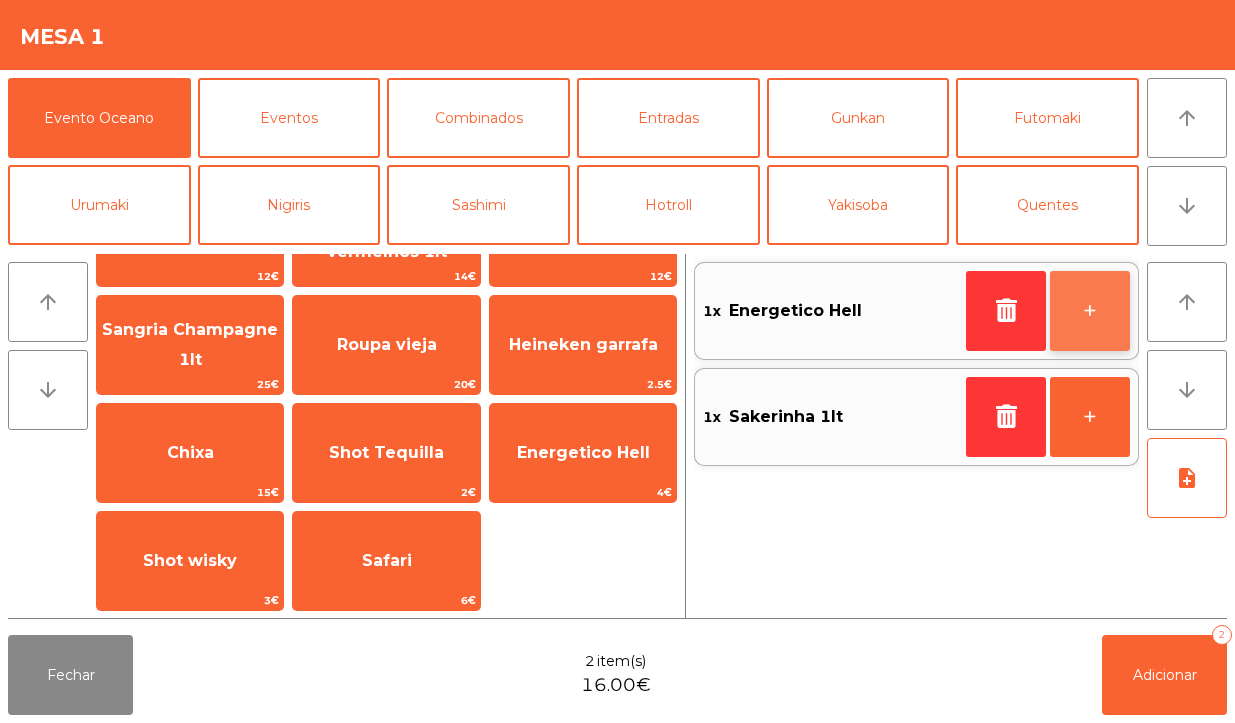 click on "+" 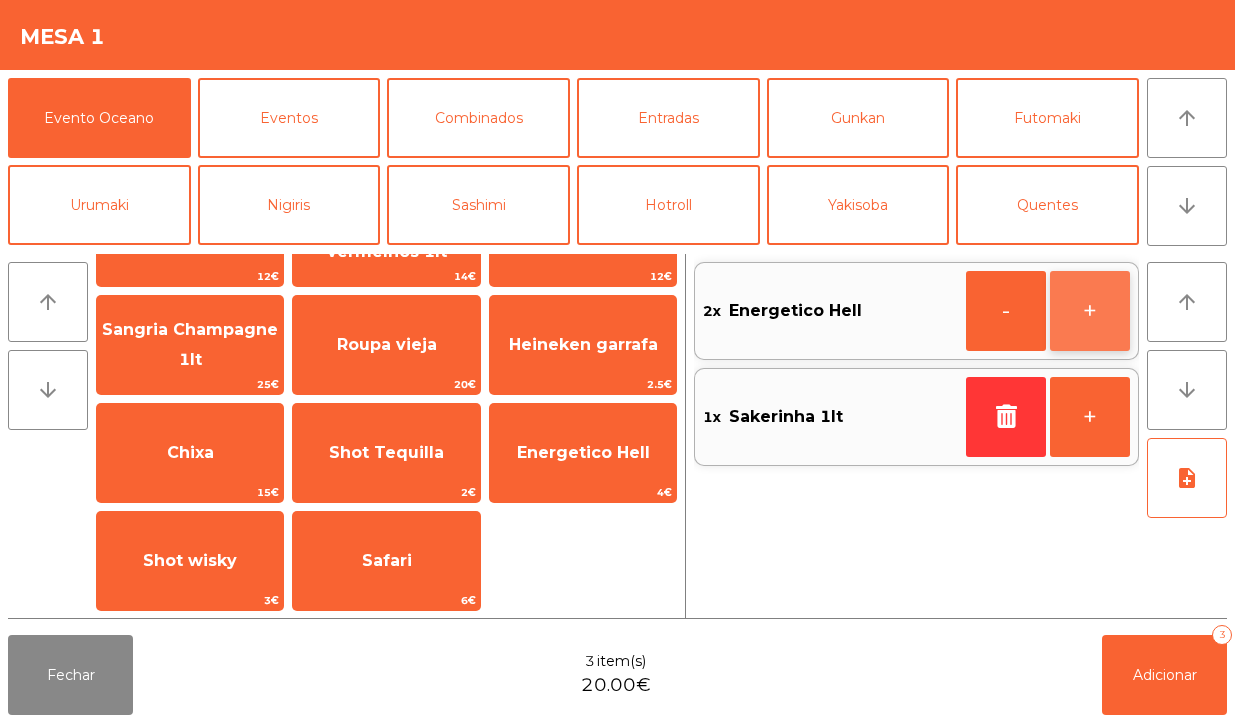 click on "+" 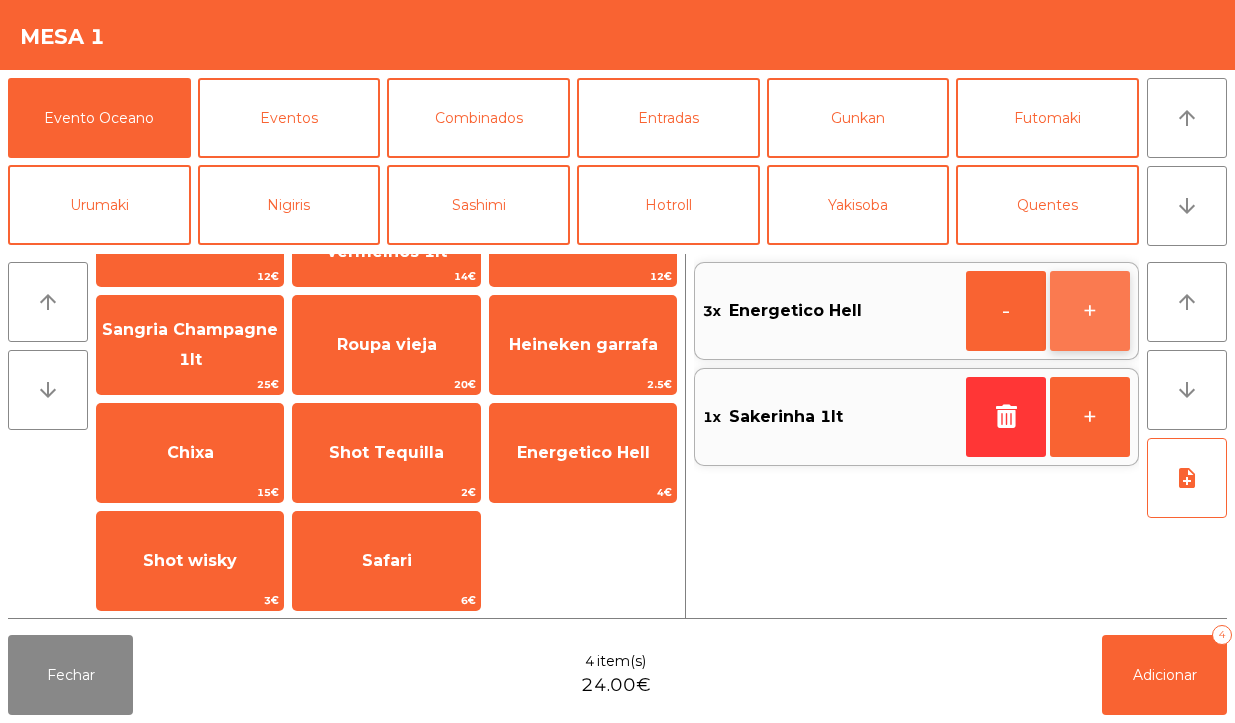 click on "+" 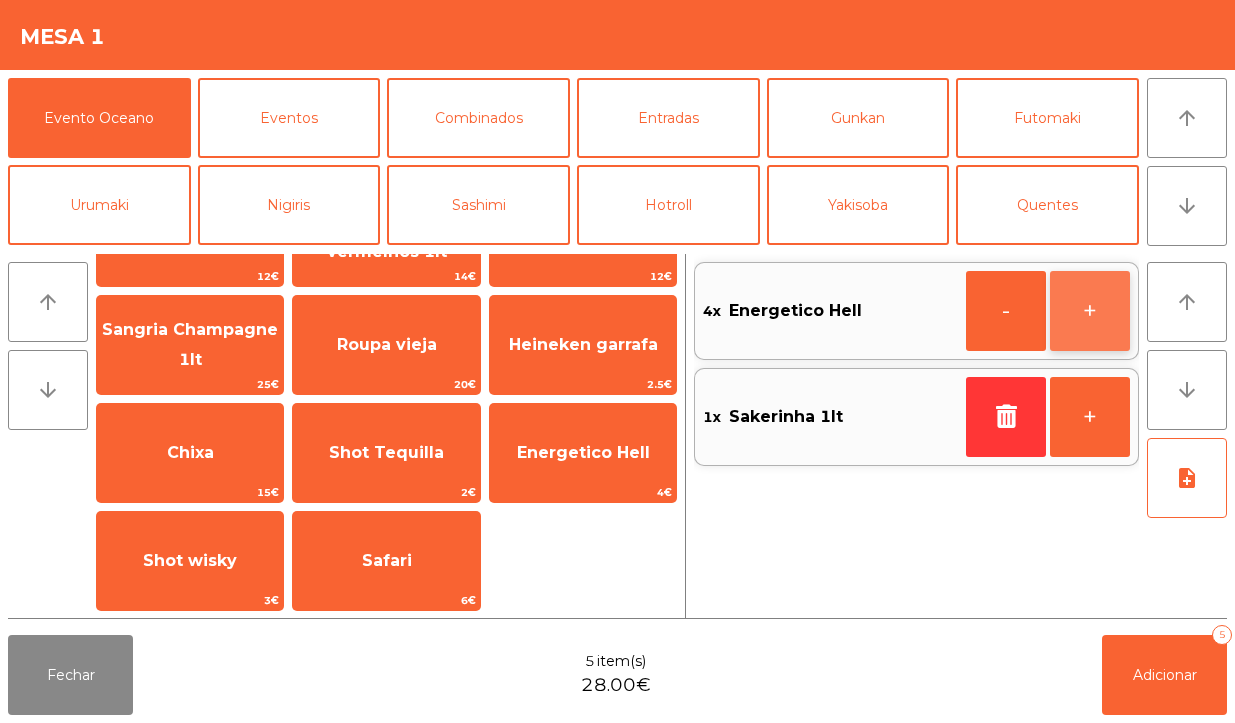 click on "+" 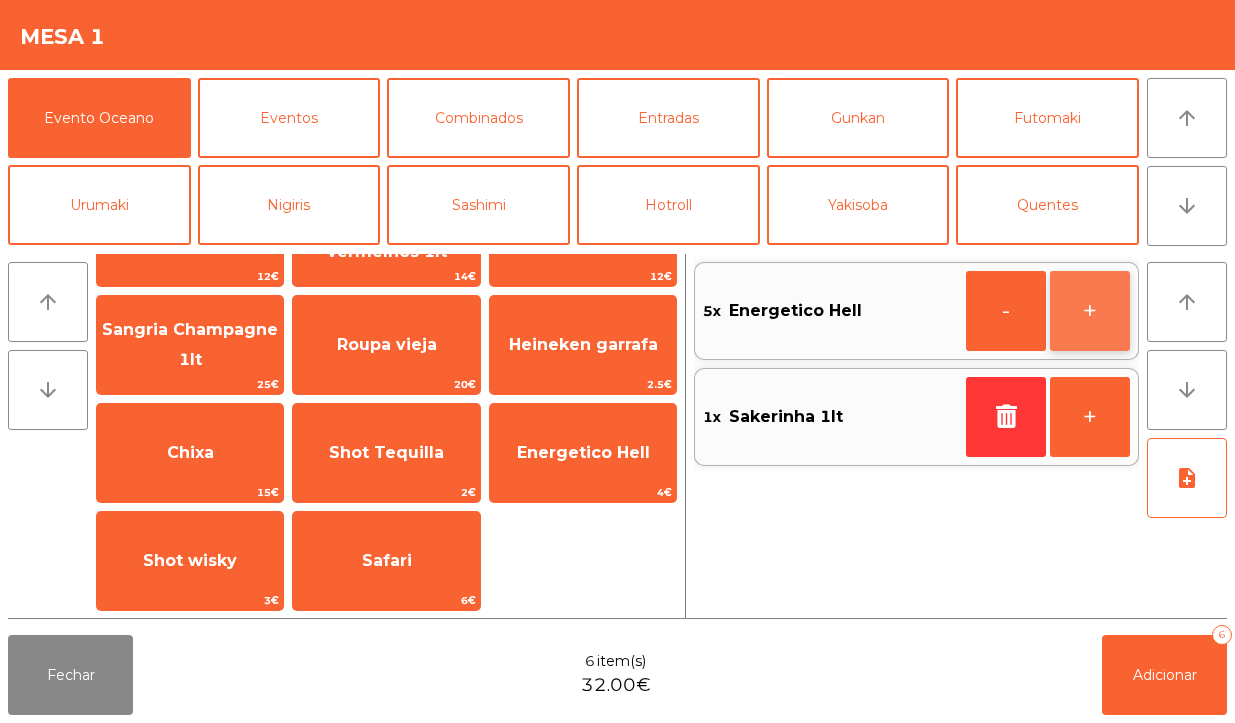 click on "+" 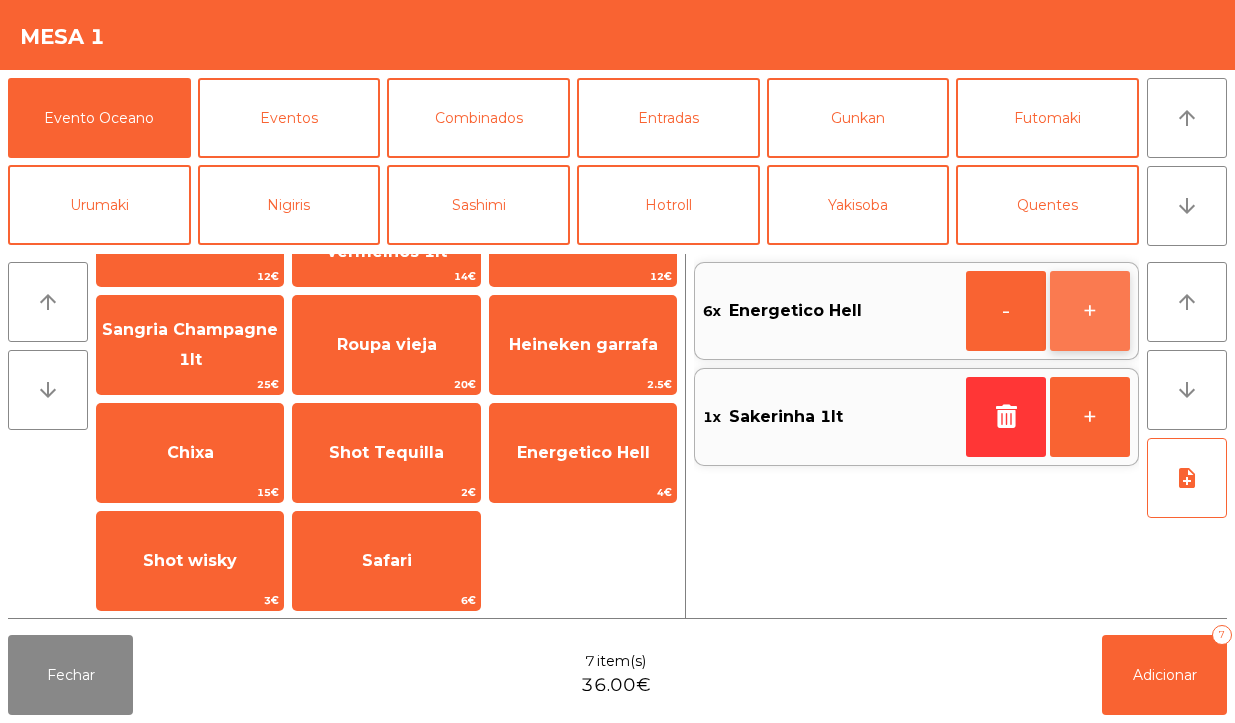 click on "+" 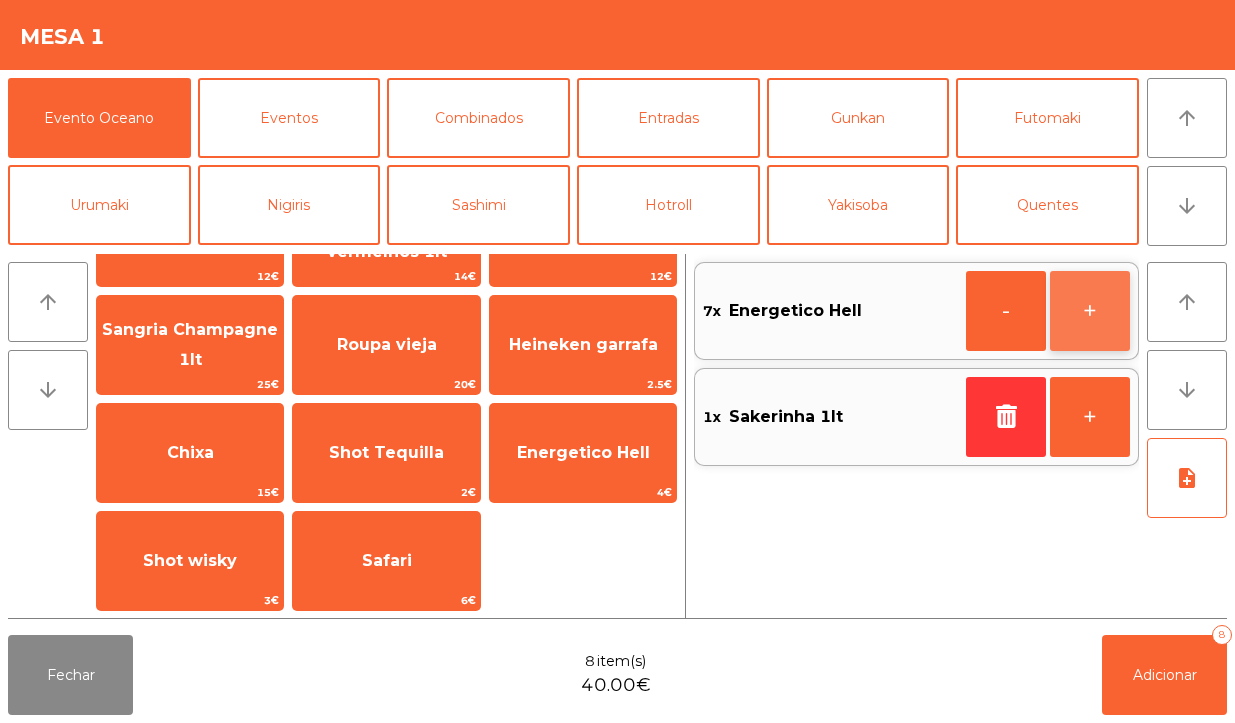 click on "+" 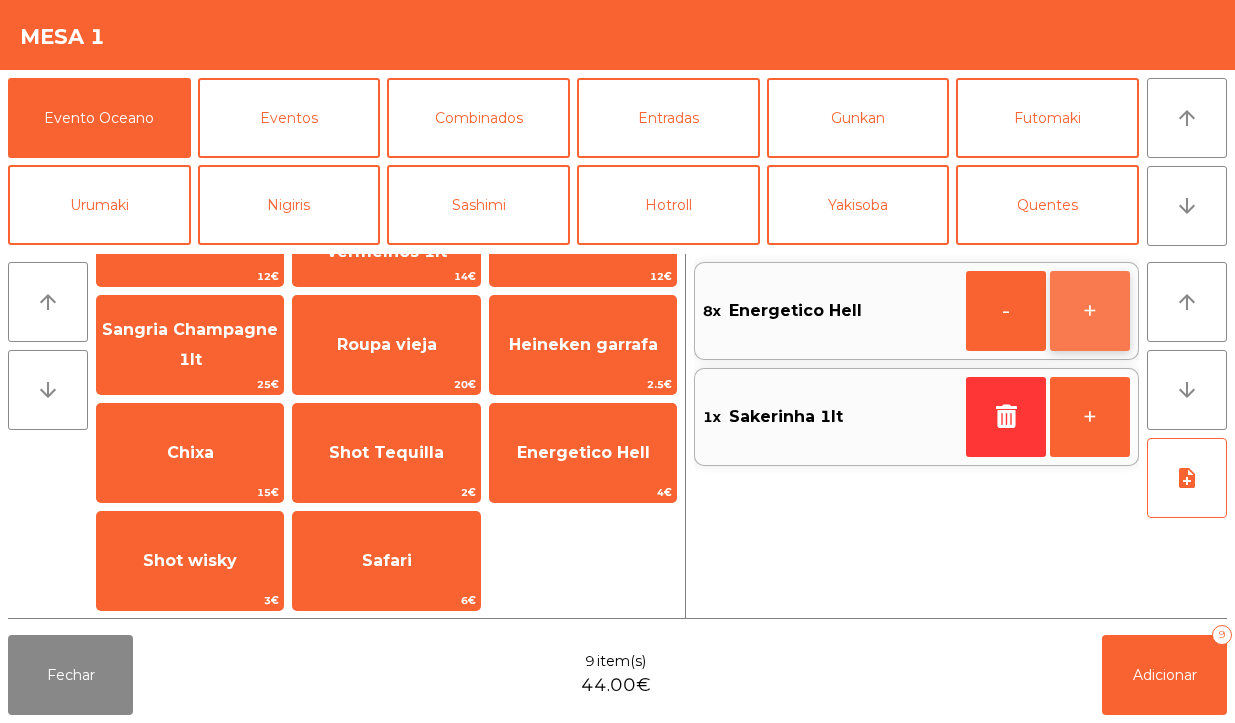 click on "+" 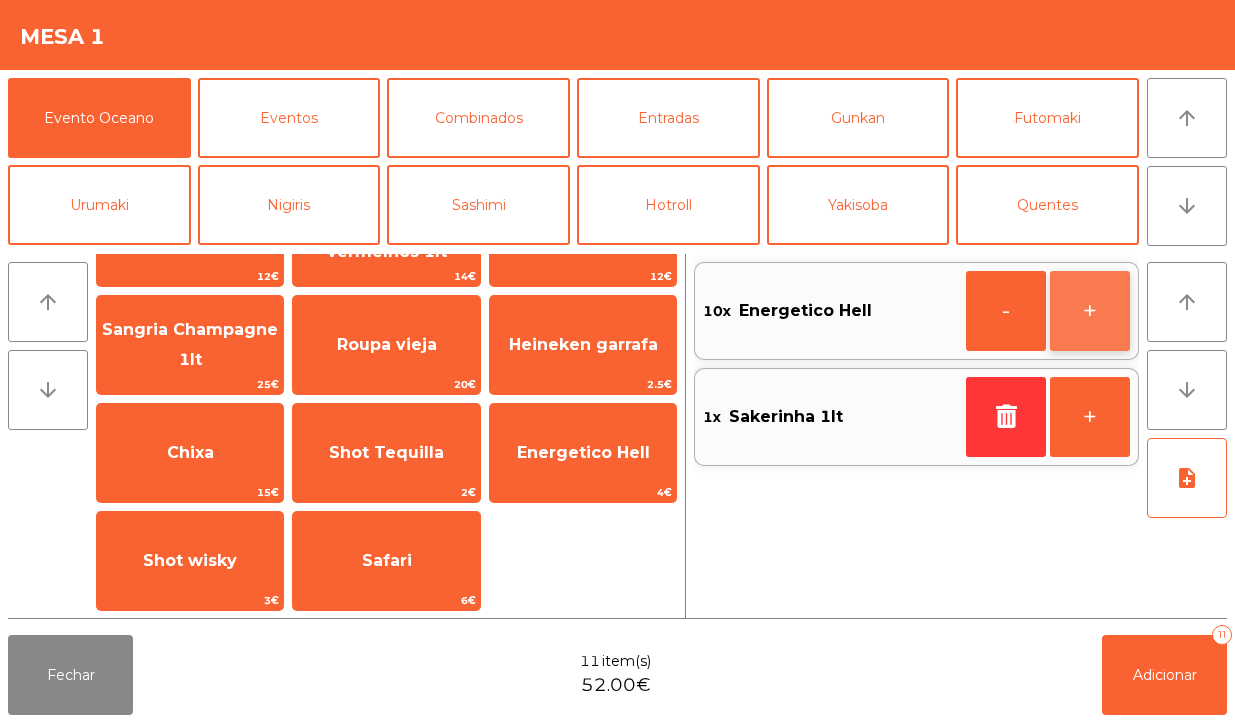 click on "+" 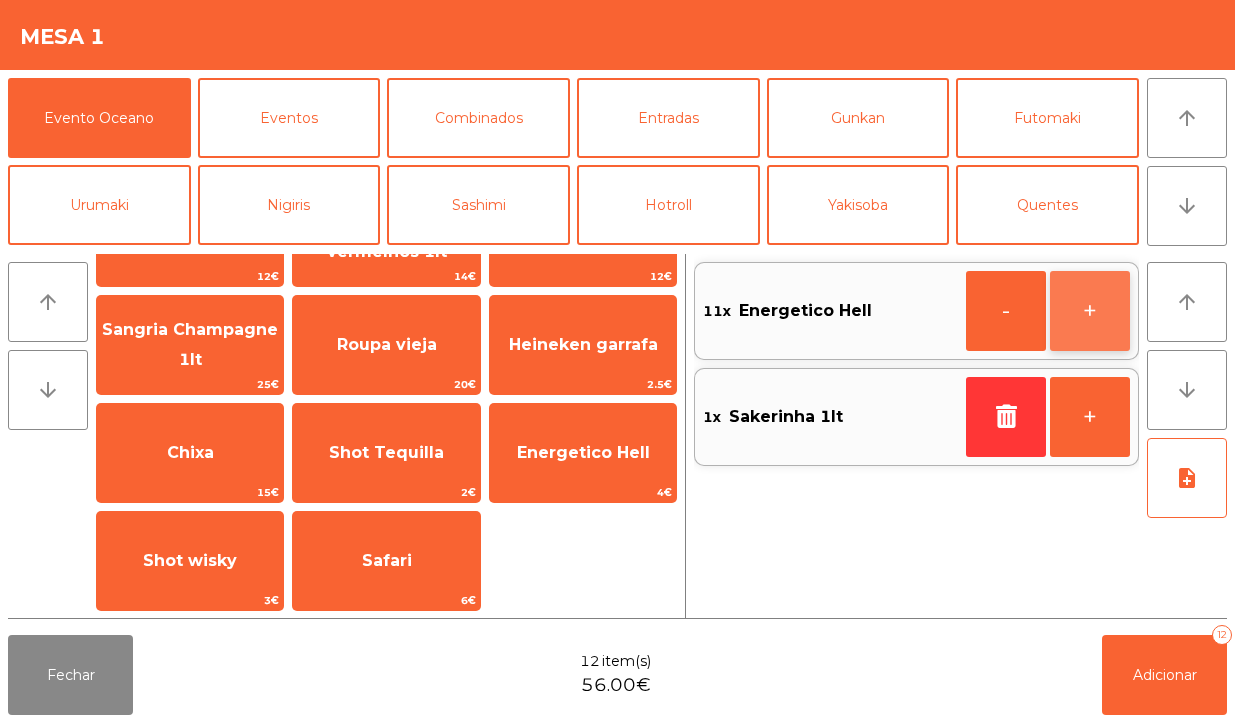 click on "+" 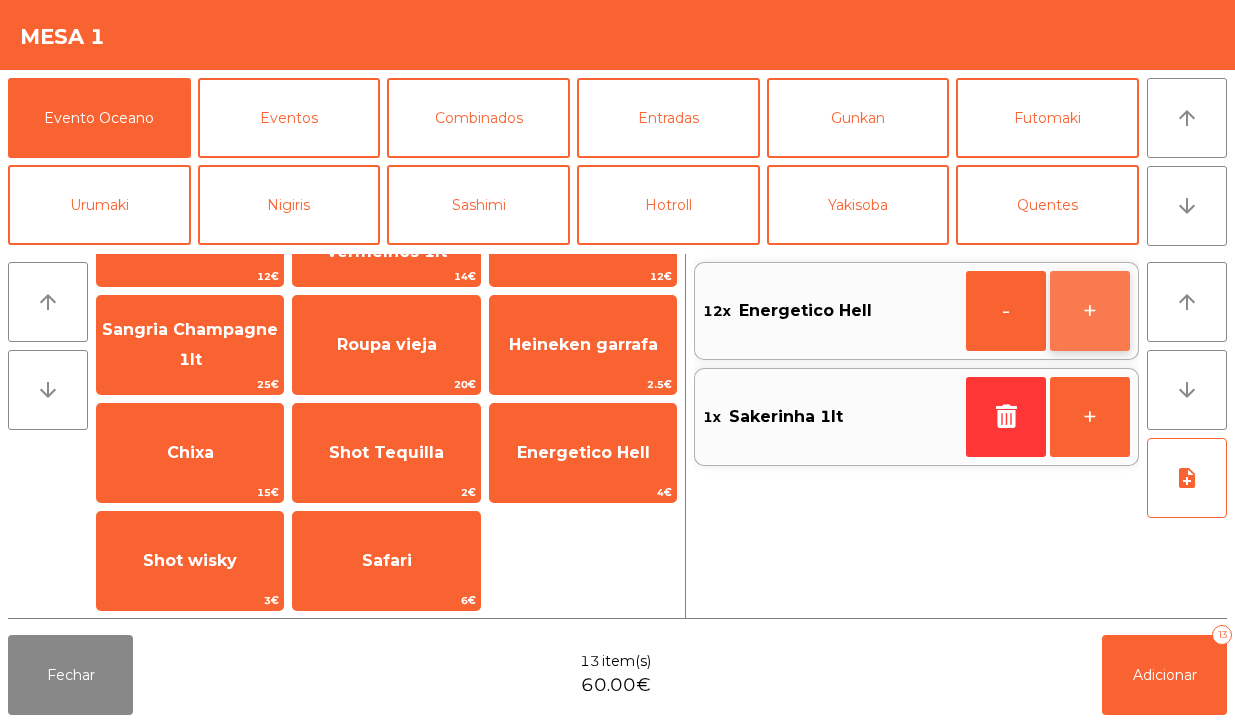 click on "+" 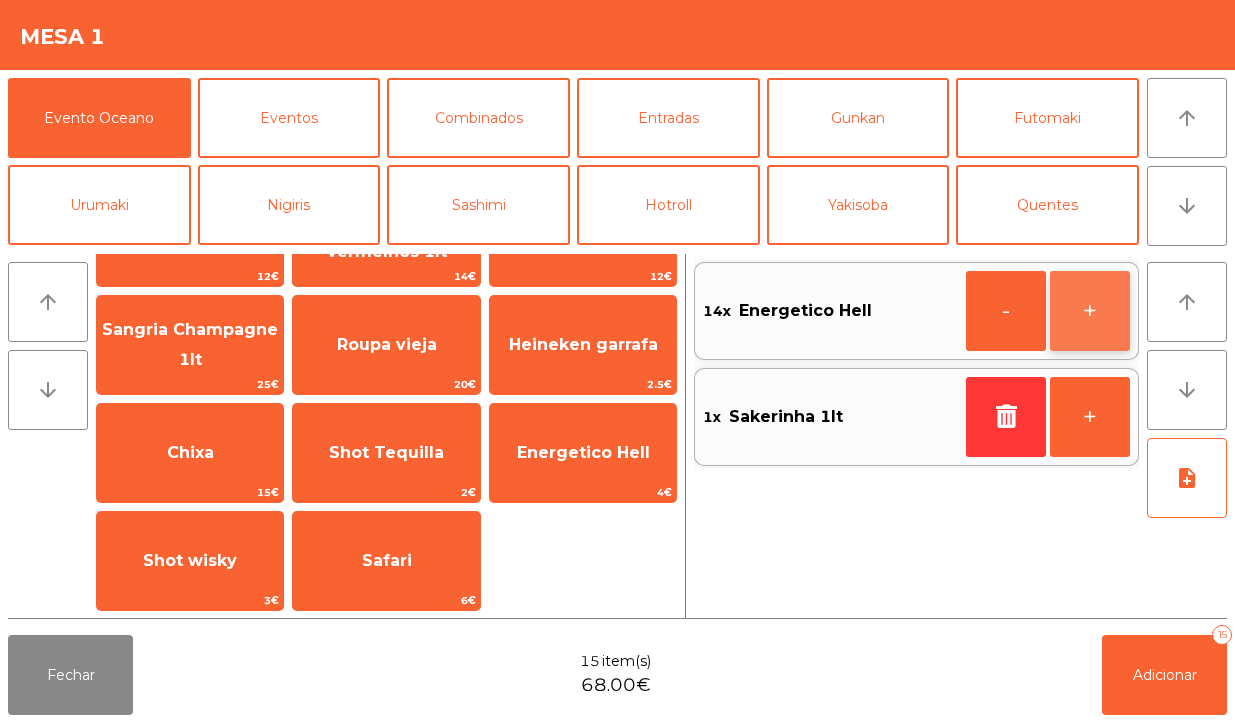 click on "+" 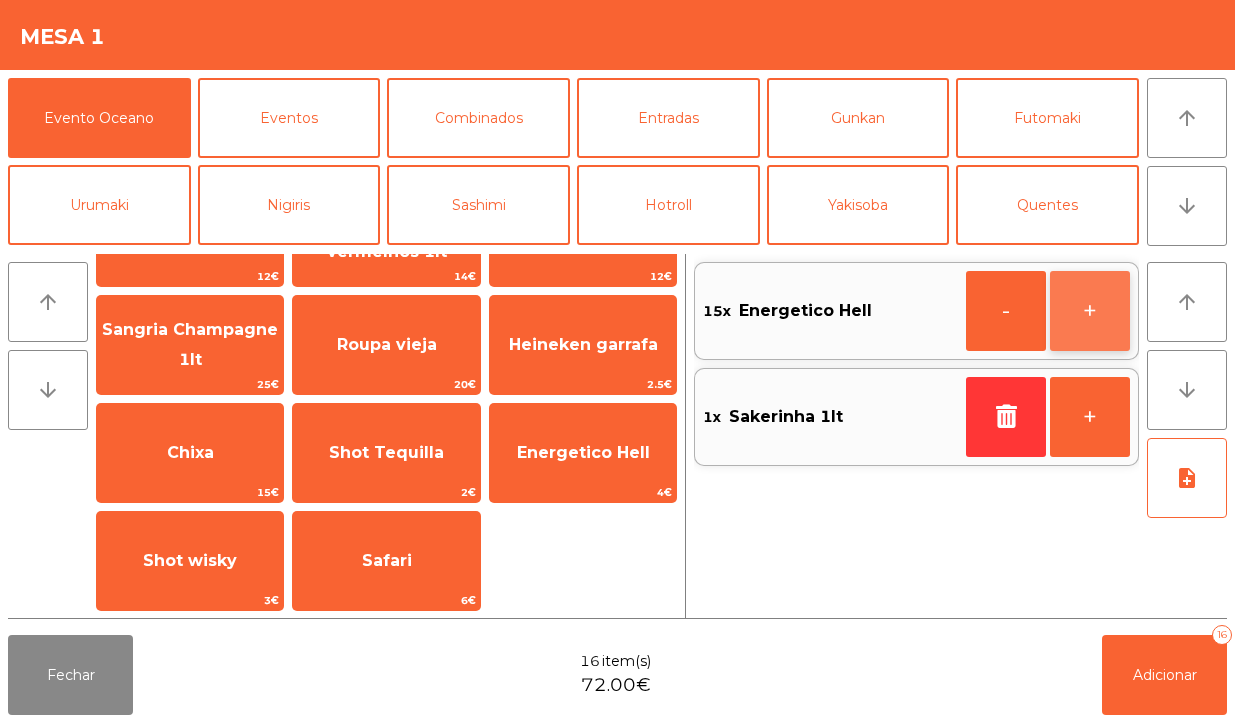 click on "+" 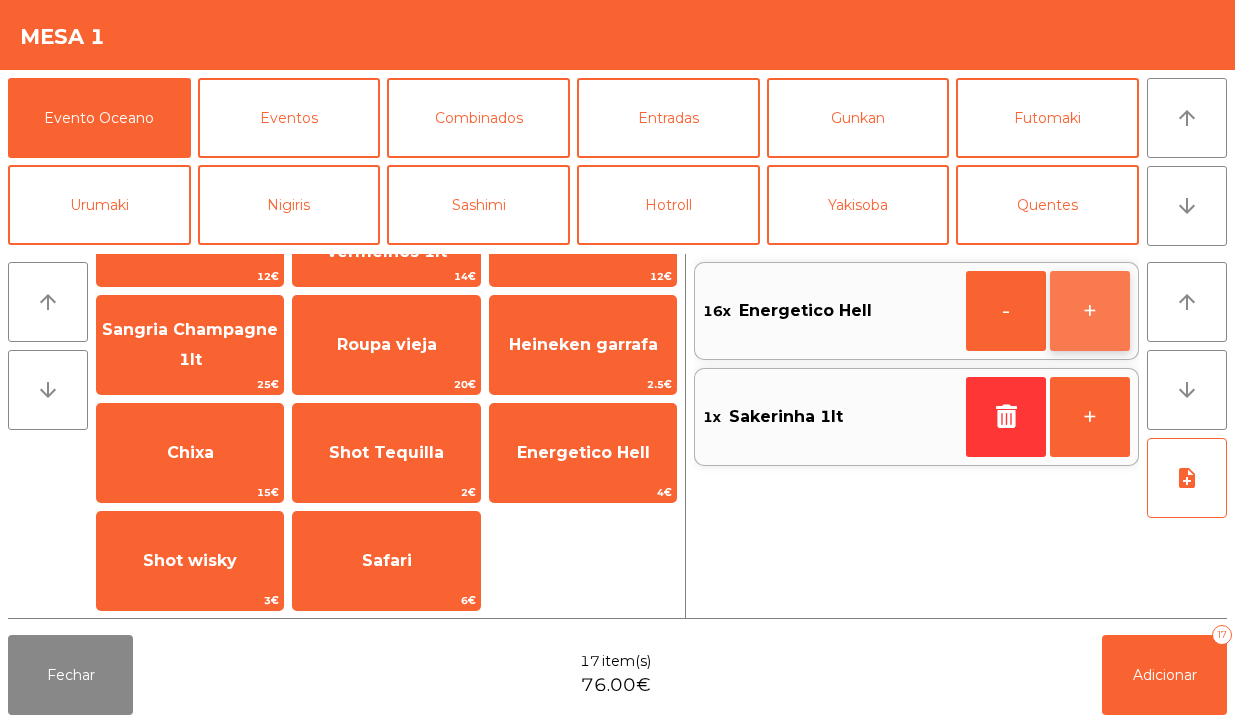 click on "+" 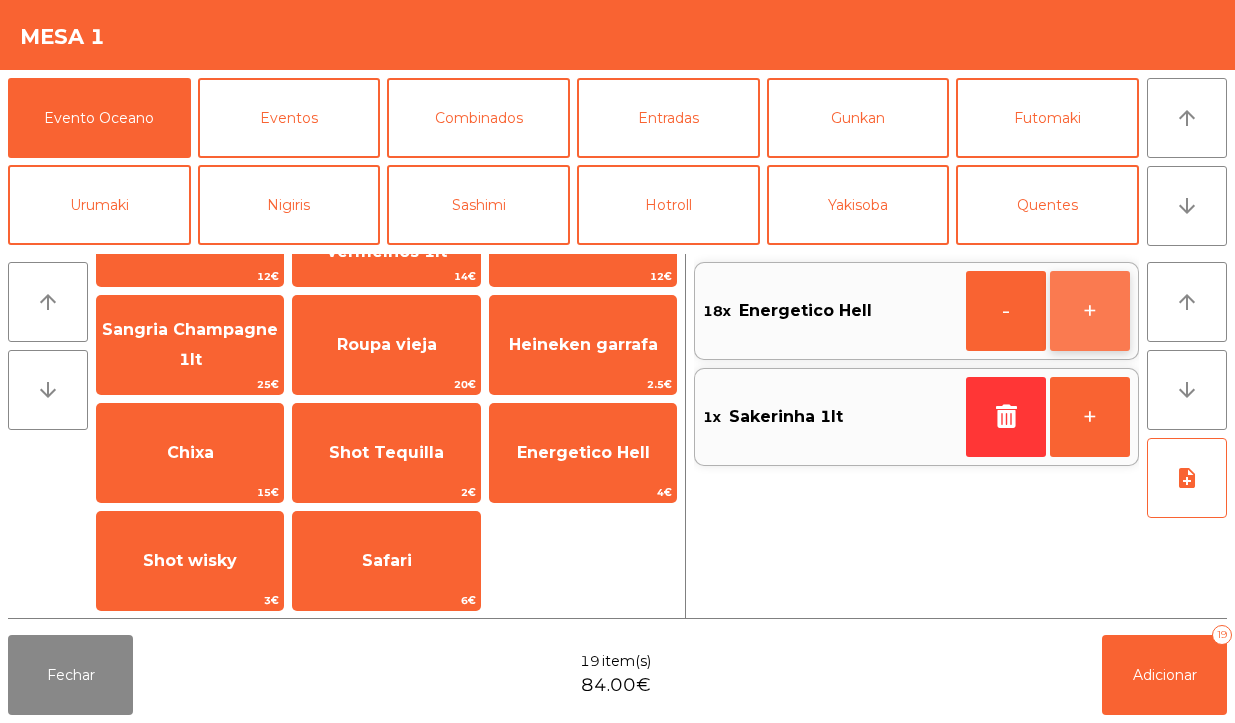 click on "+" 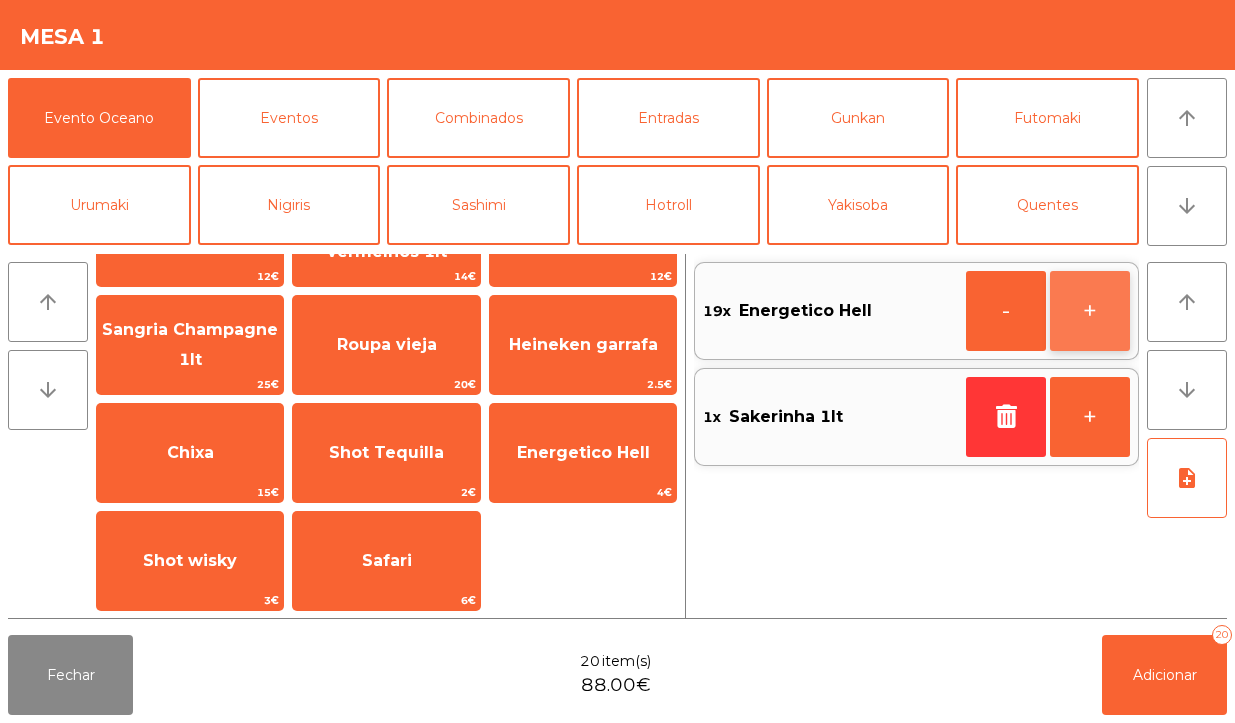 click on "+" 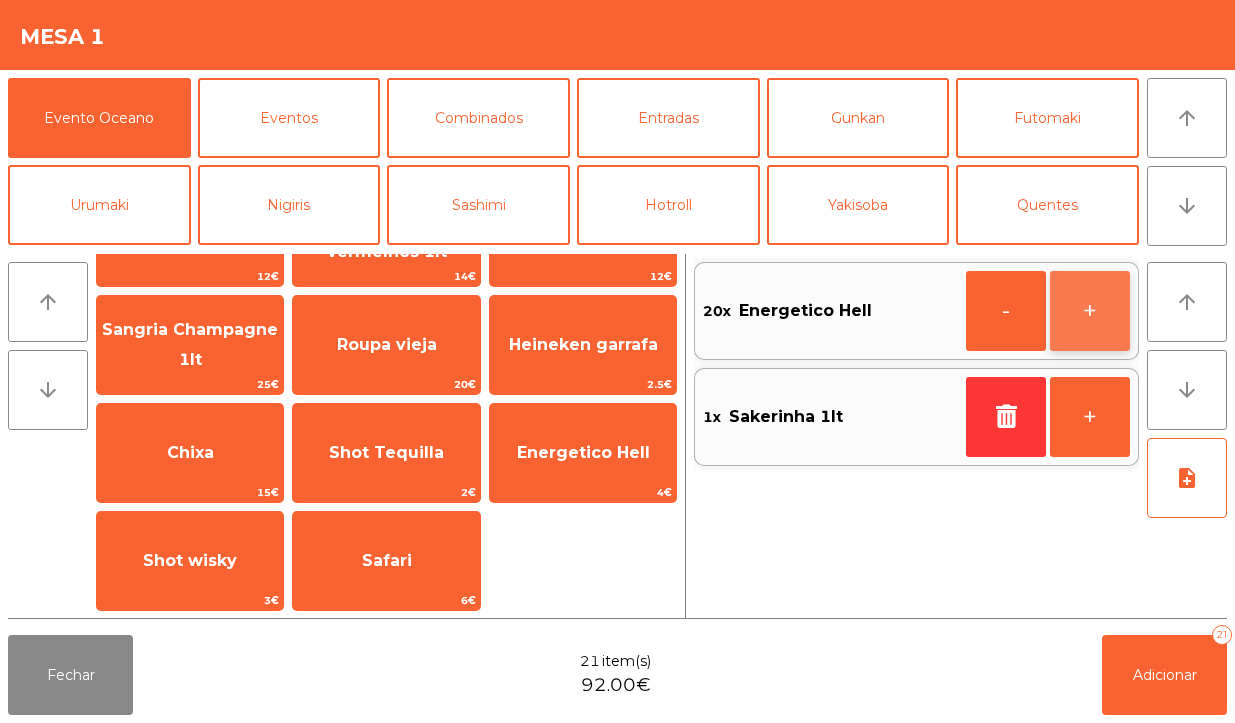 click on "+" 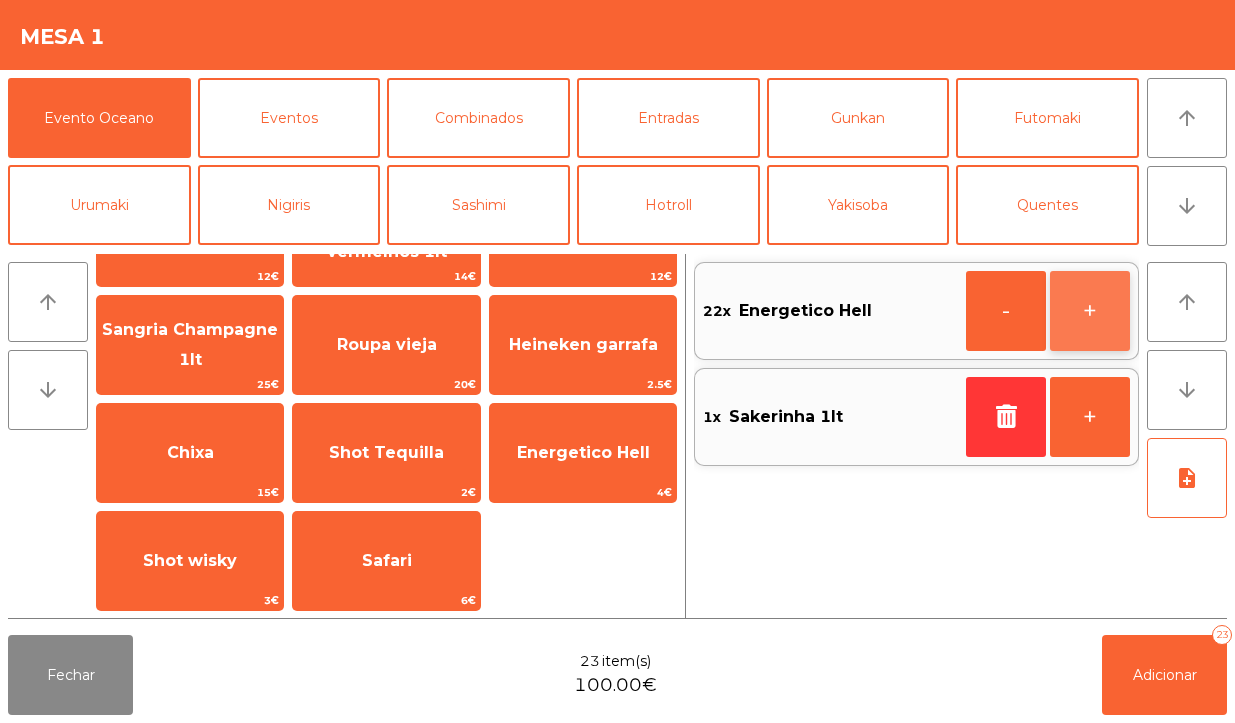 click on "+" 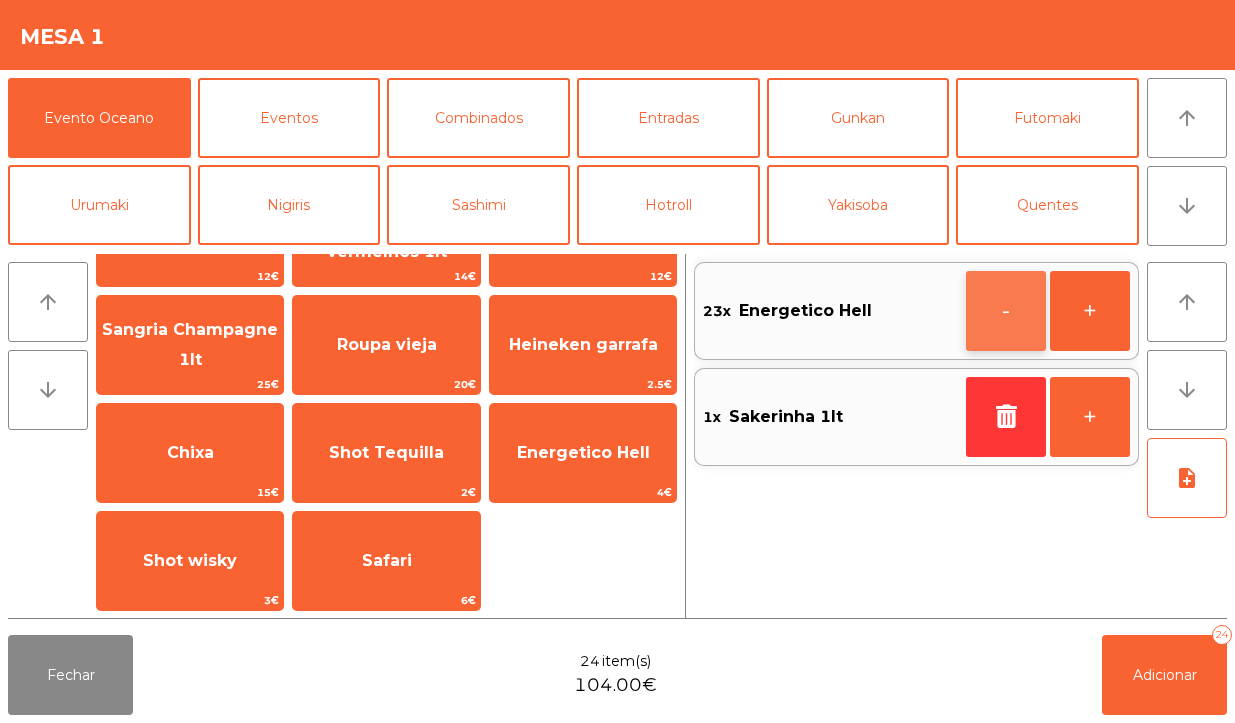 click on "-" 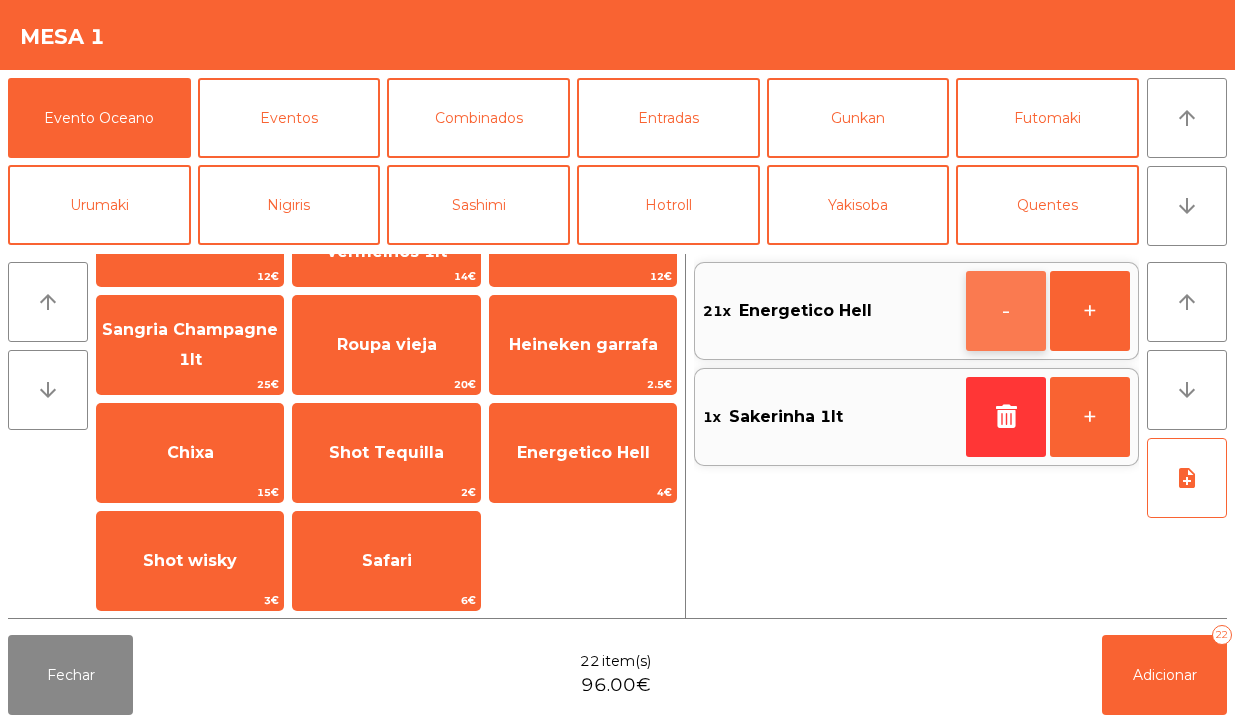 click on "-" 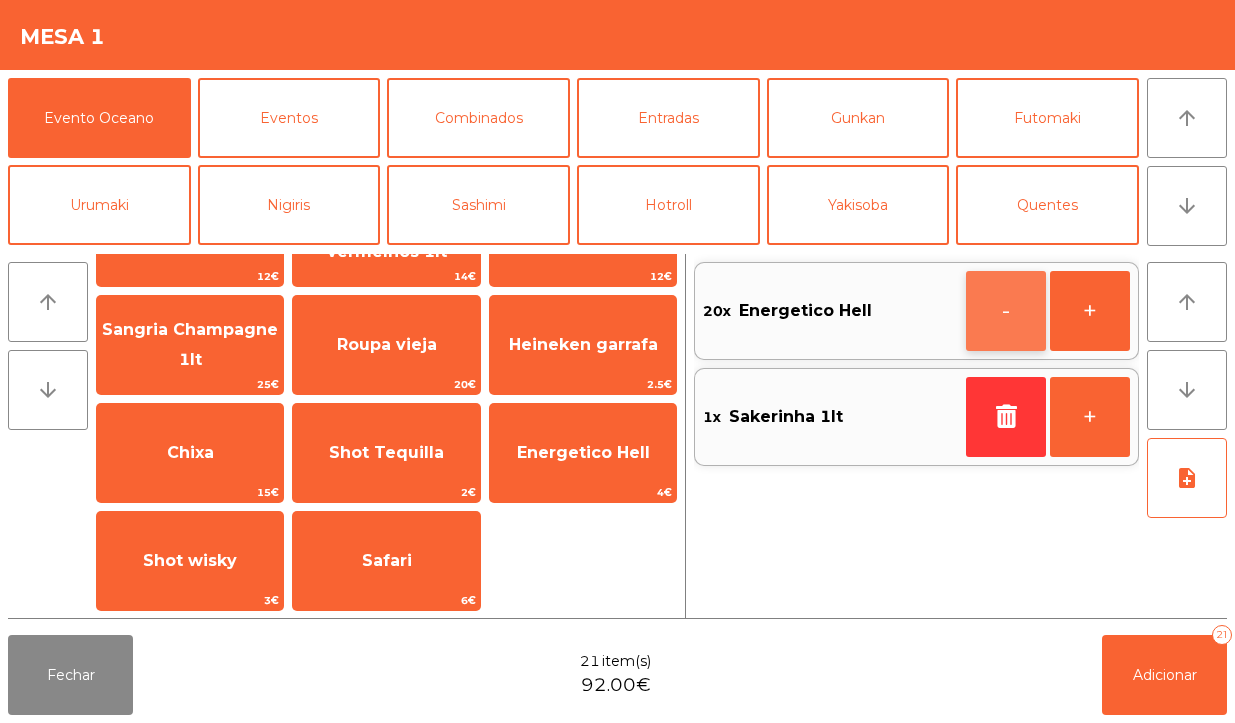 click on "-" 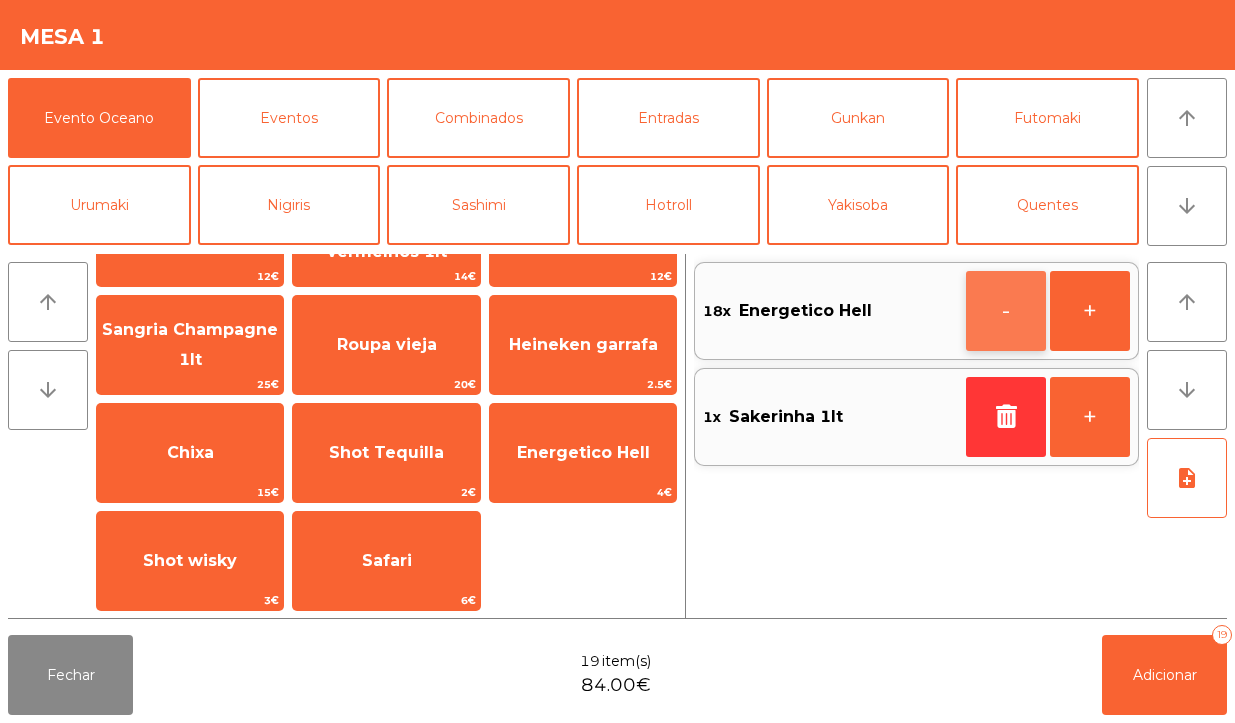 click on "-" 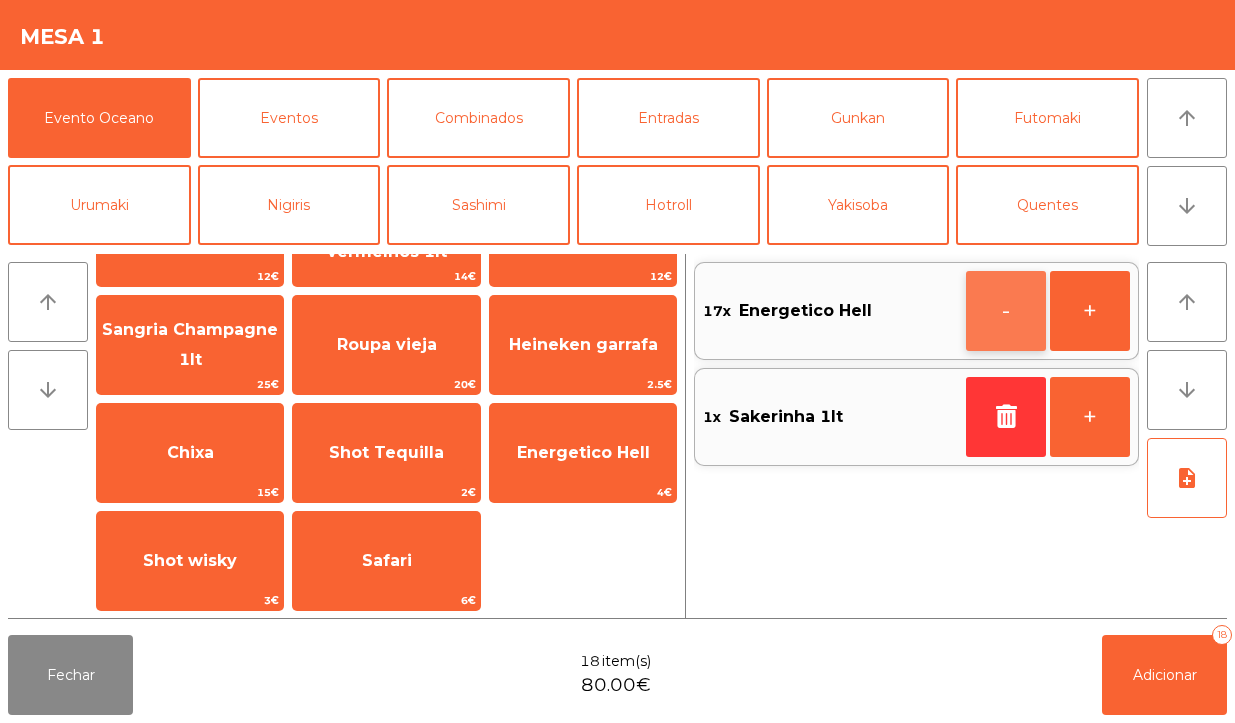 click on "-" 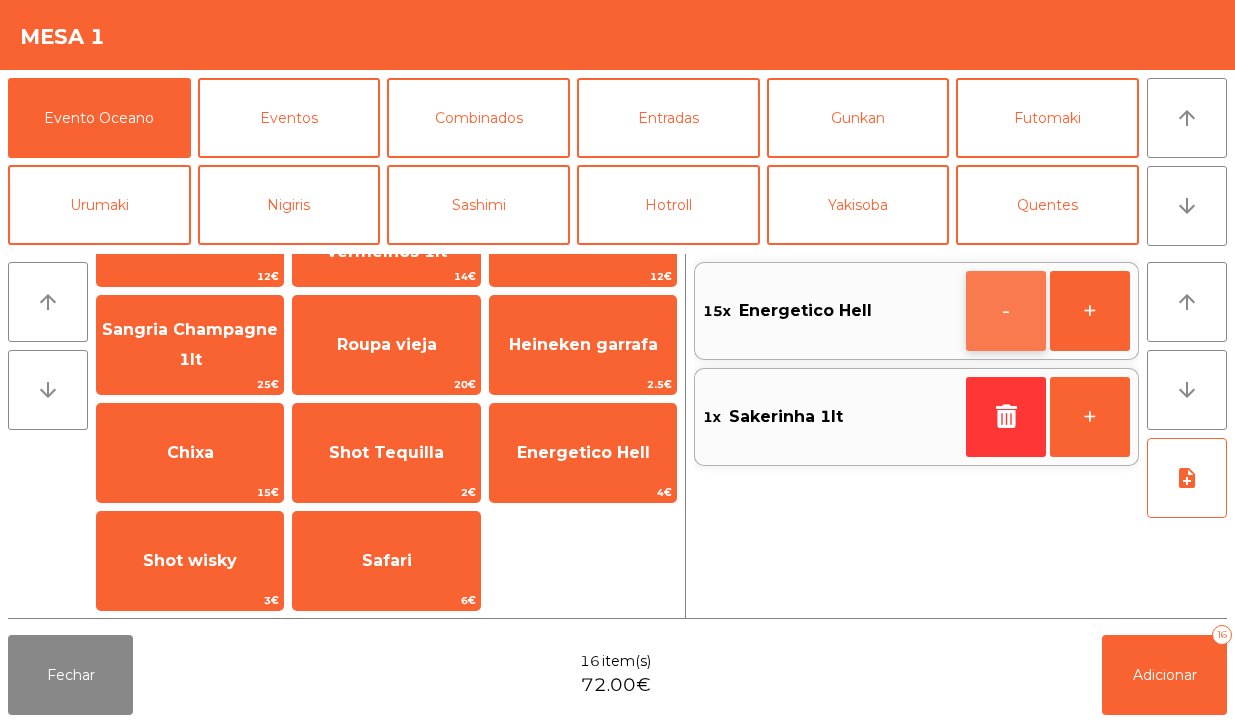 click on "-" 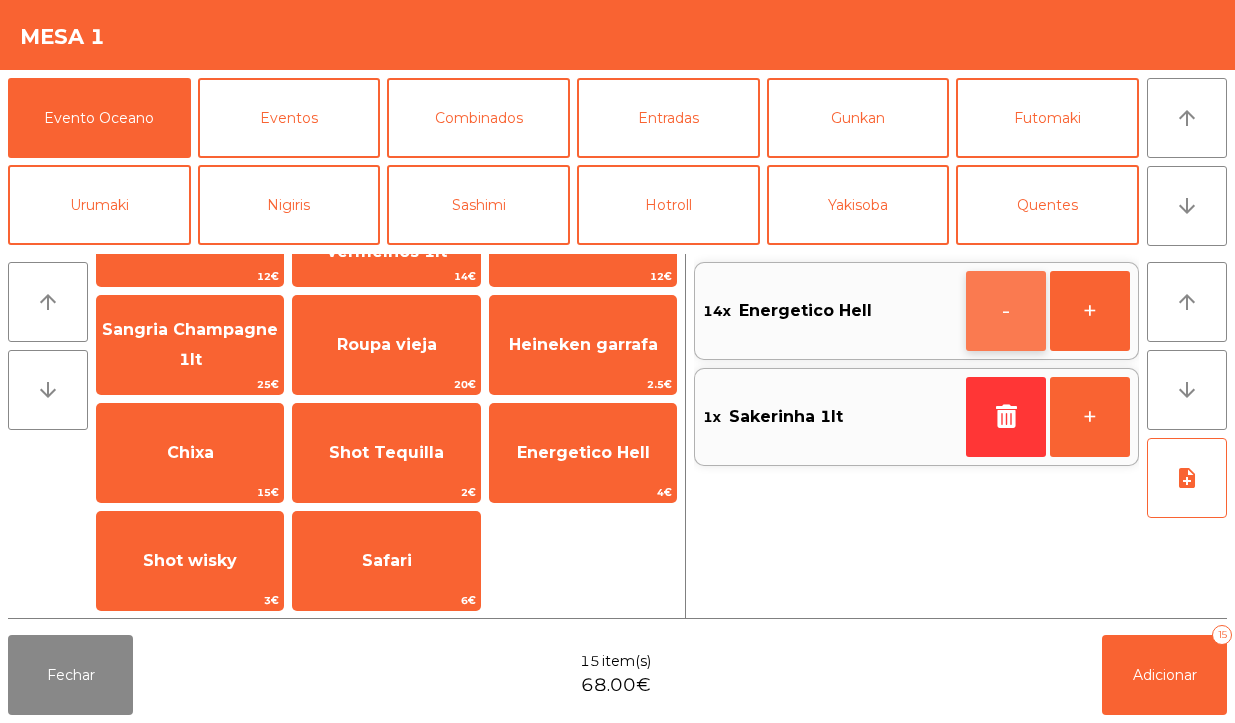 click on "-" 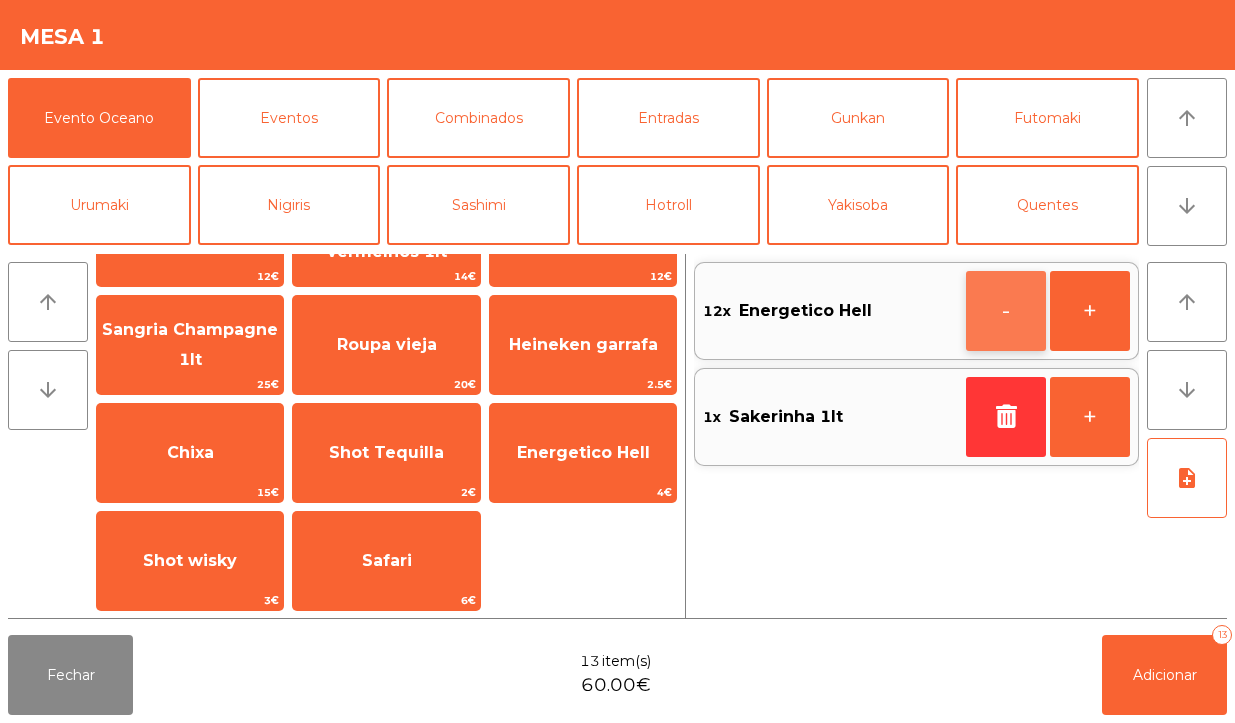 click on "-" 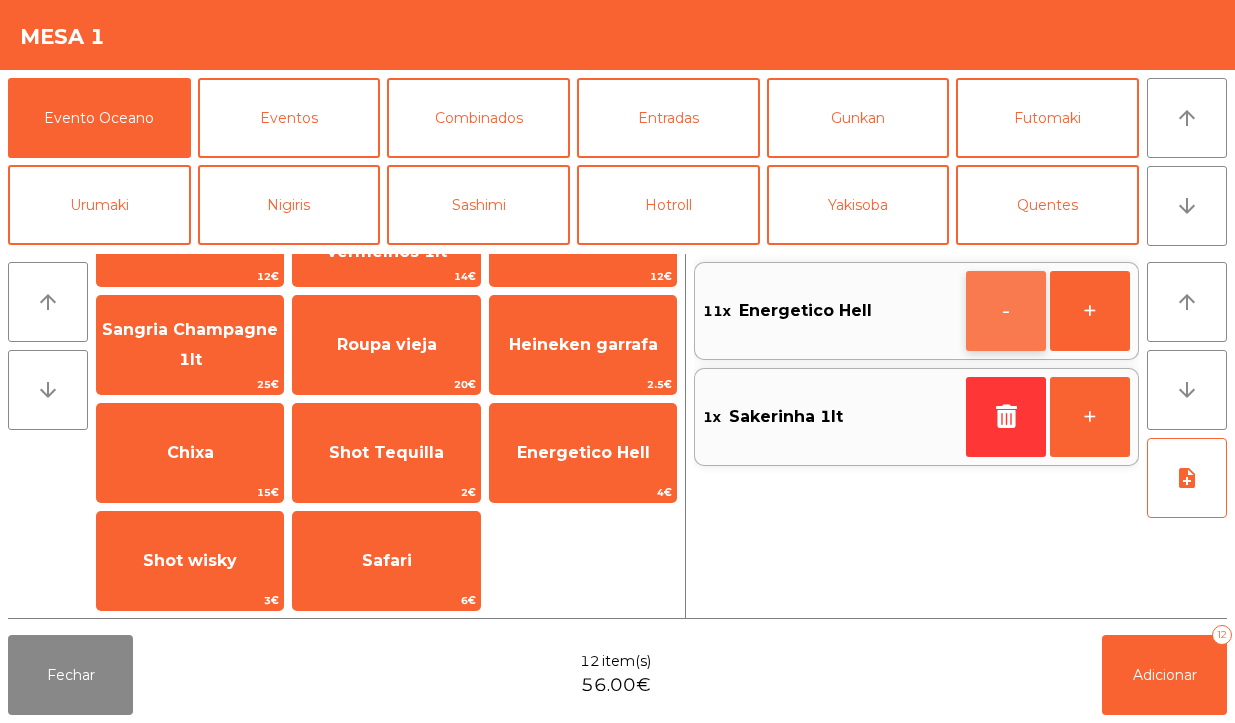 click on "-" 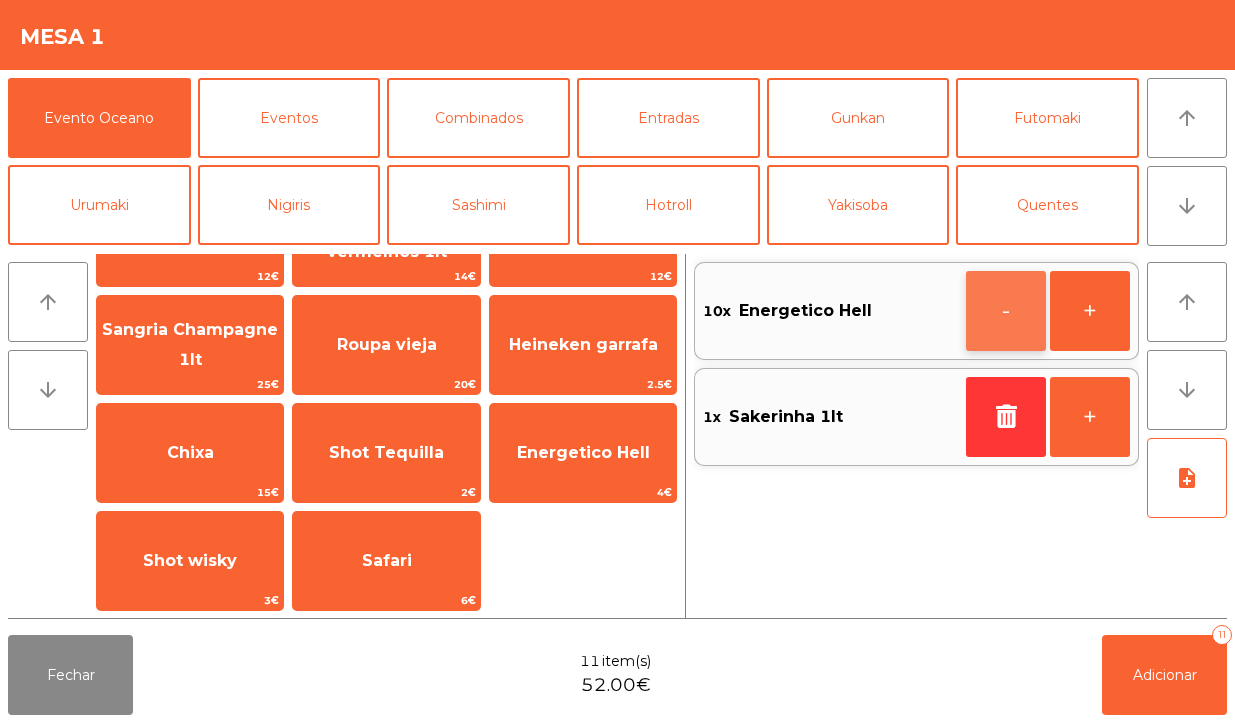 click on "-" 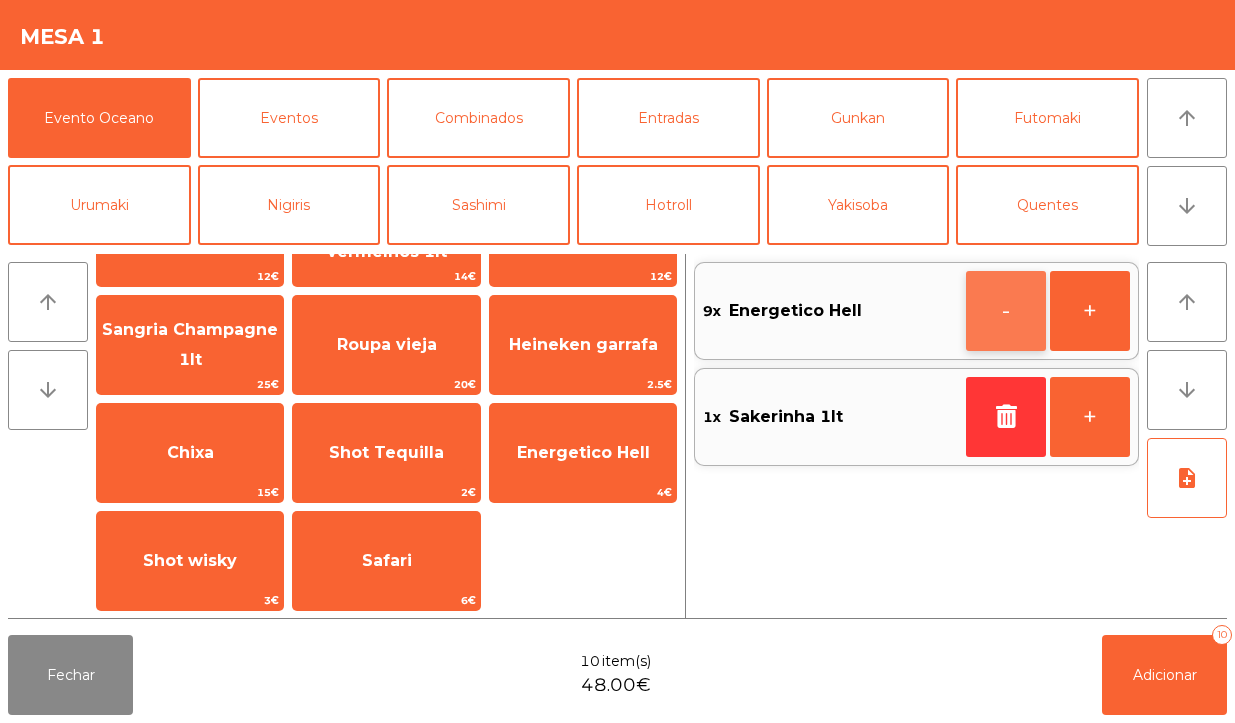 click on "-" 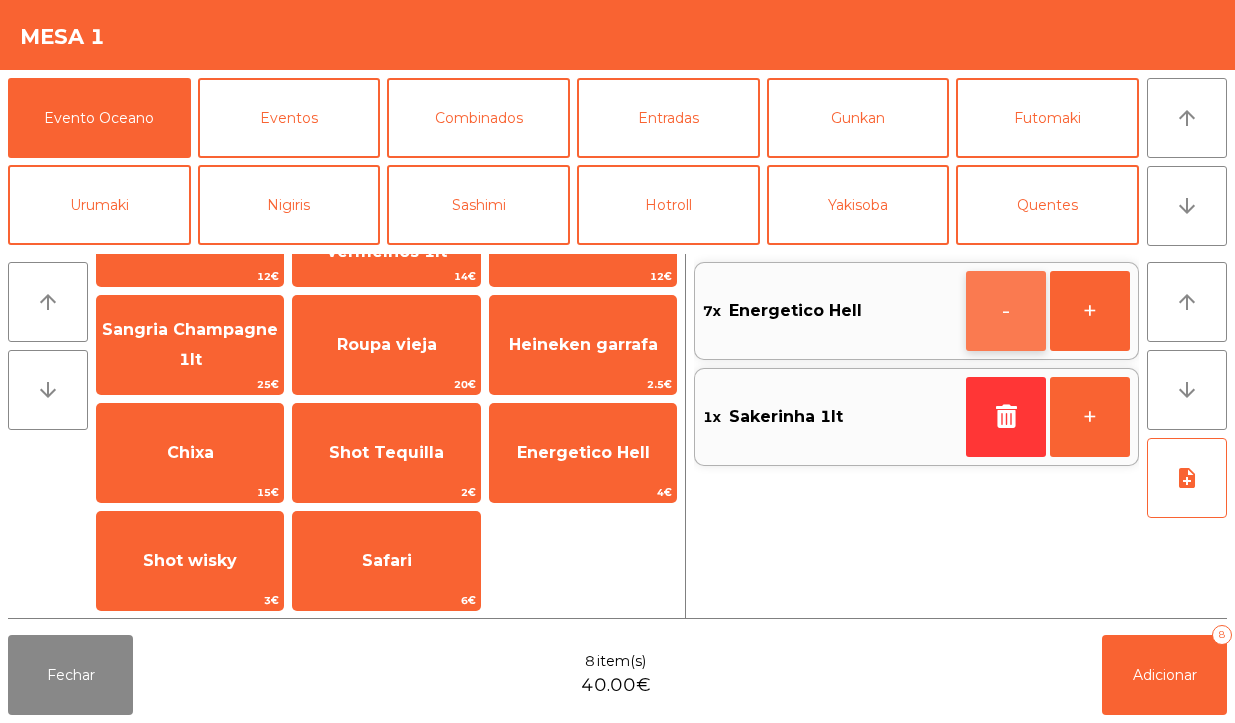 click on "-" 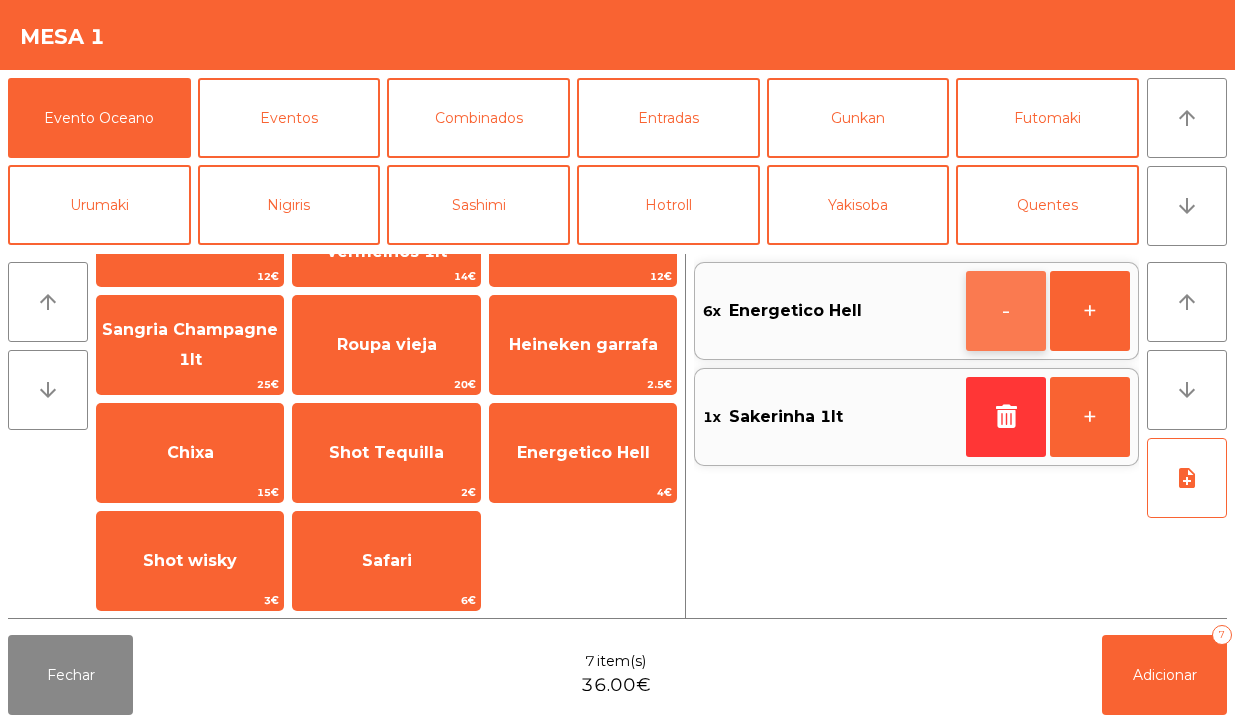 click on "-" 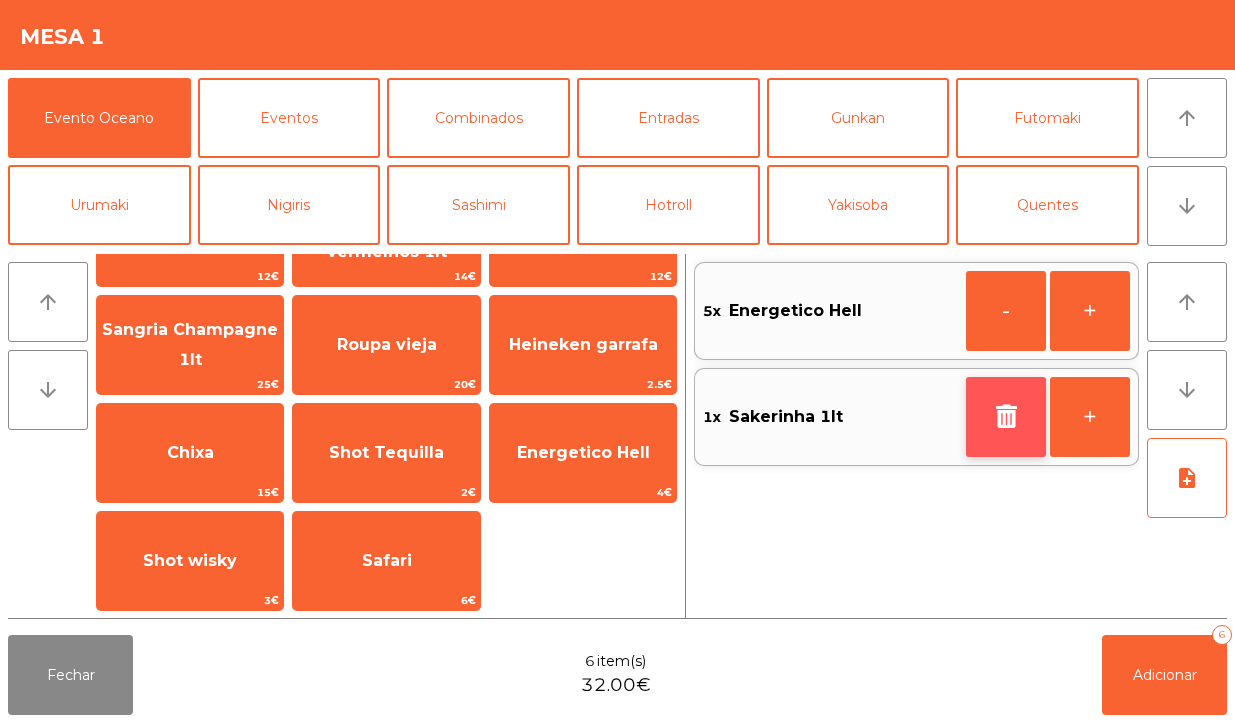 click 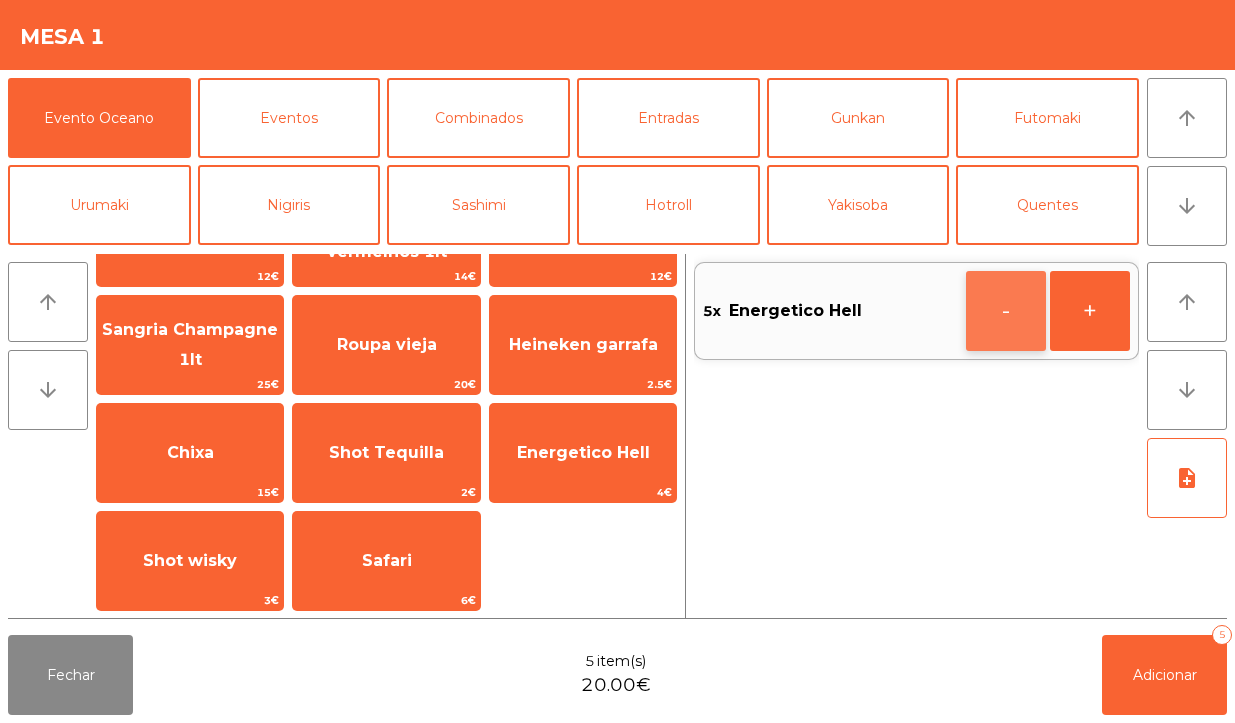 click on "-" 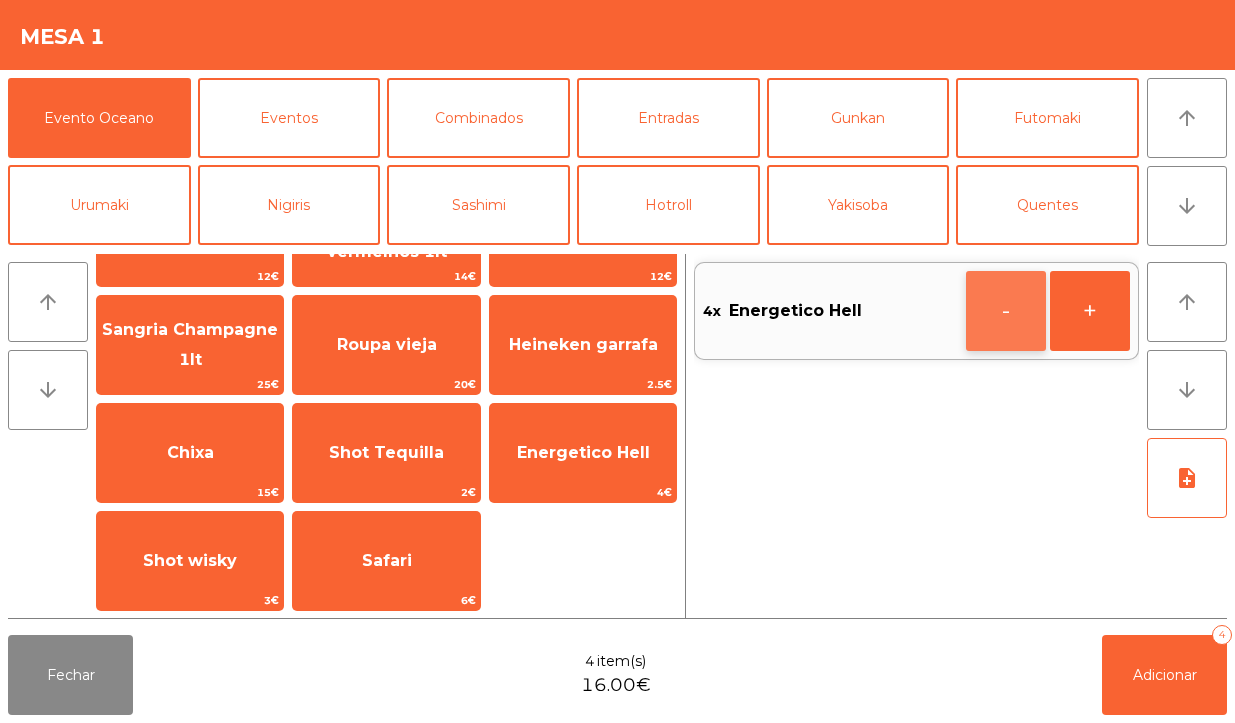 click on "-" 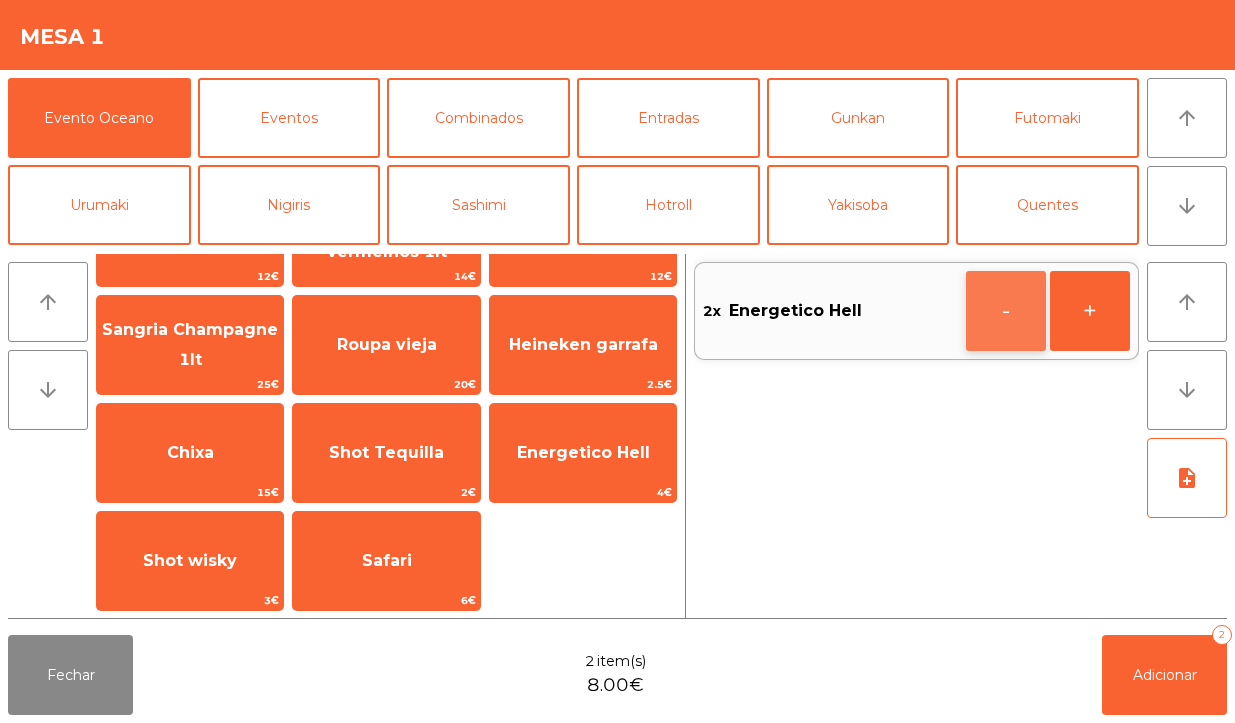 click on "-" 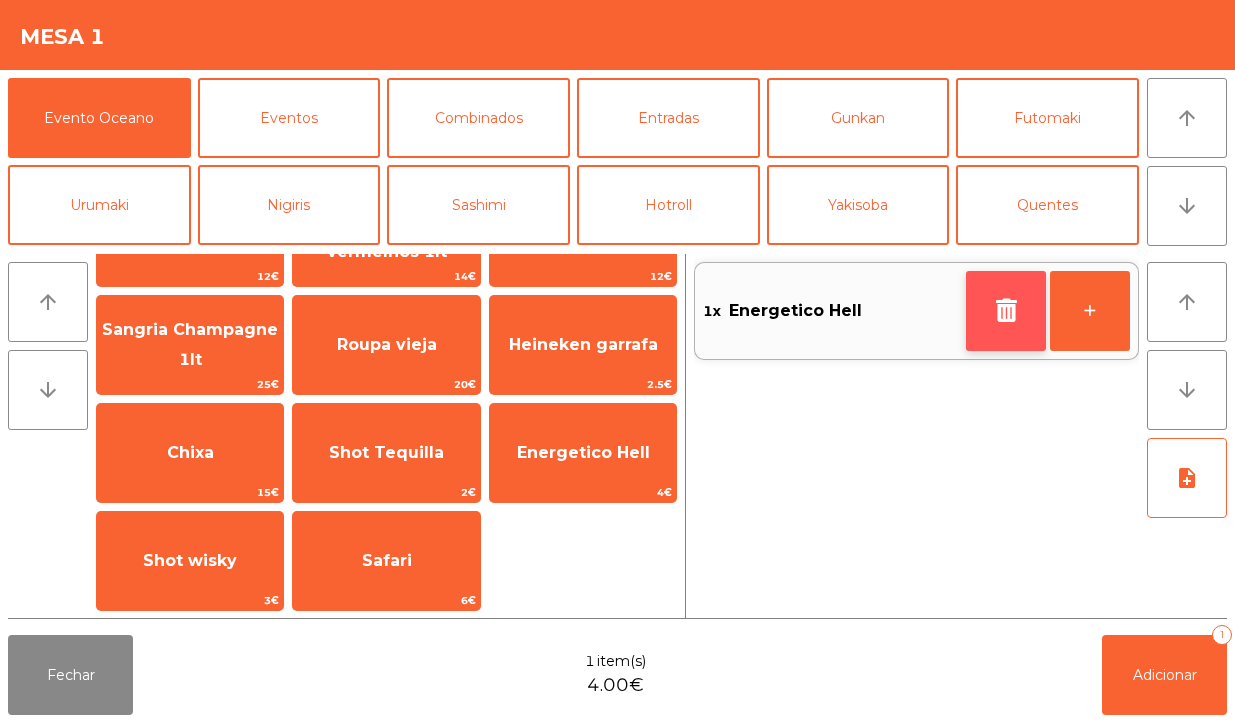 click 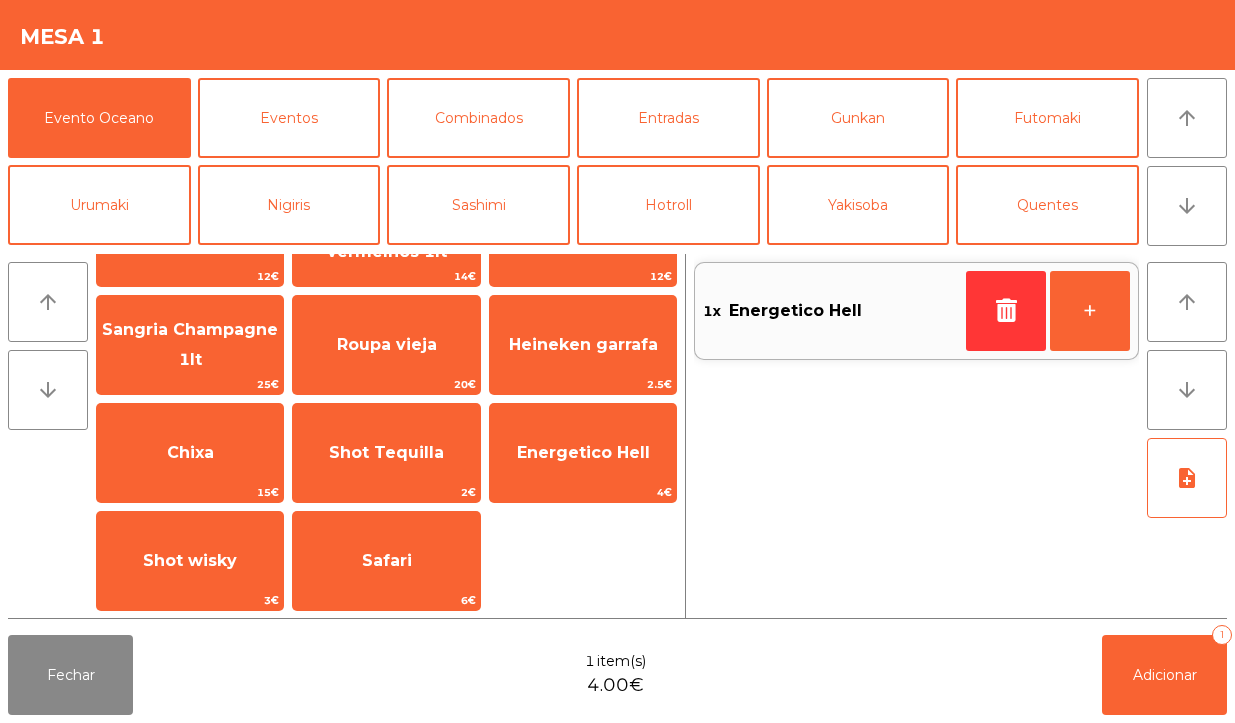 click on "1x    Energetico Hell   +" 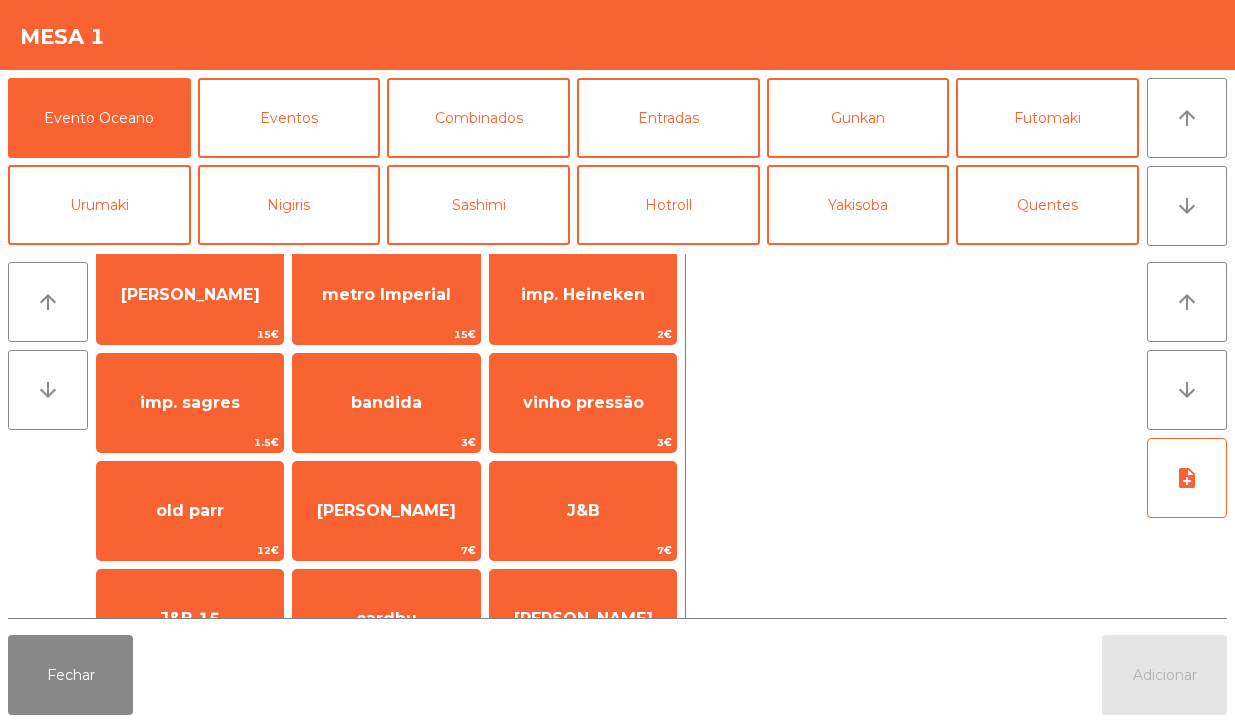 scroll, scrollTop: 0, scrollLeft: 0, axis: both 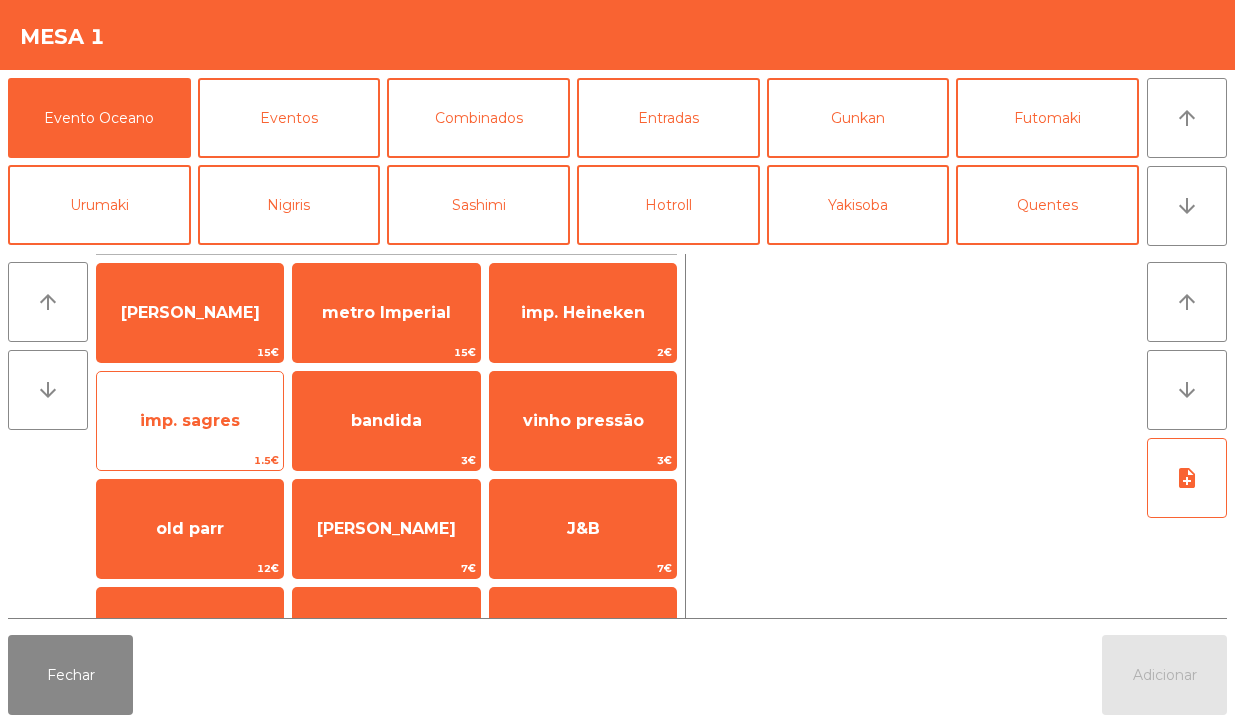 click on "1.5€" 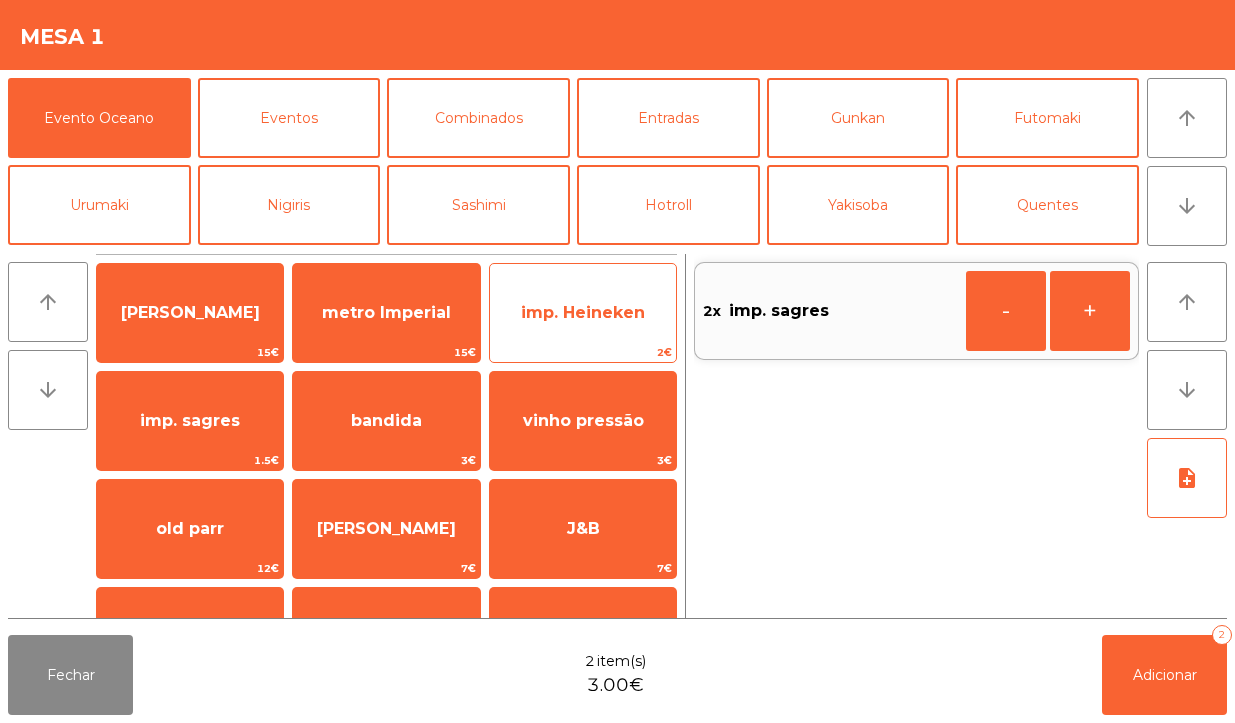 click on "imp. Heineken" 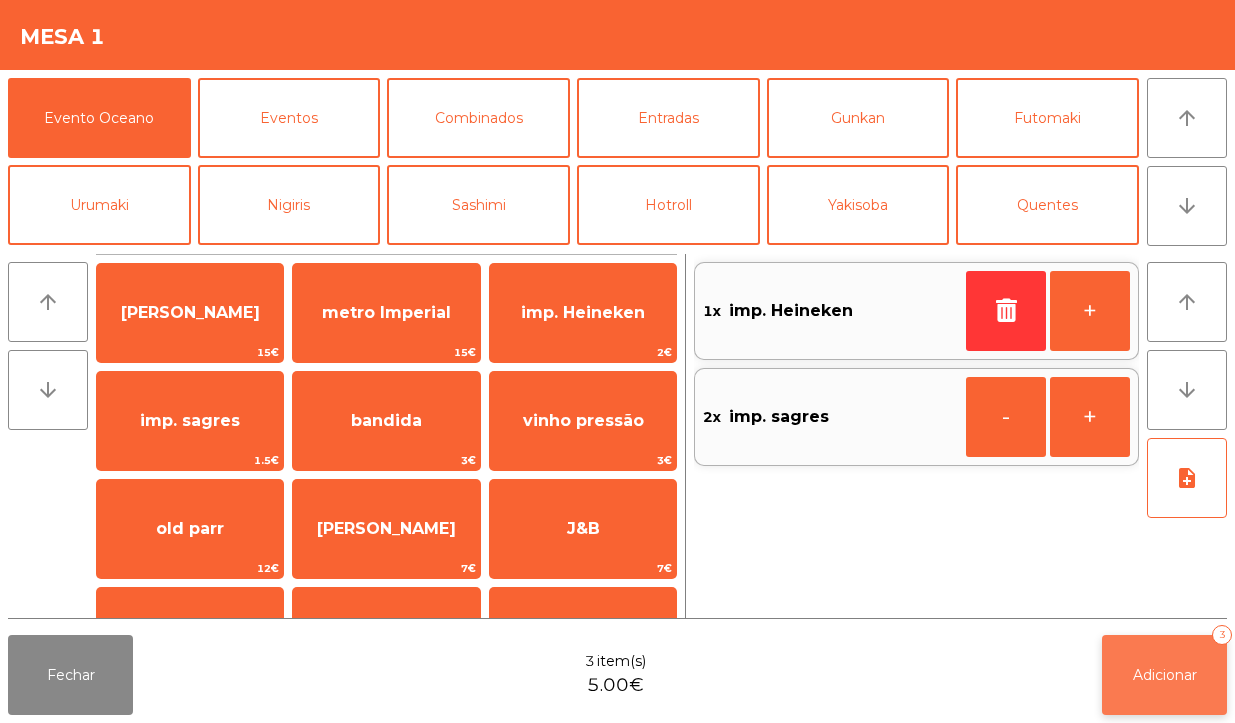 click on "Adicionar   3" 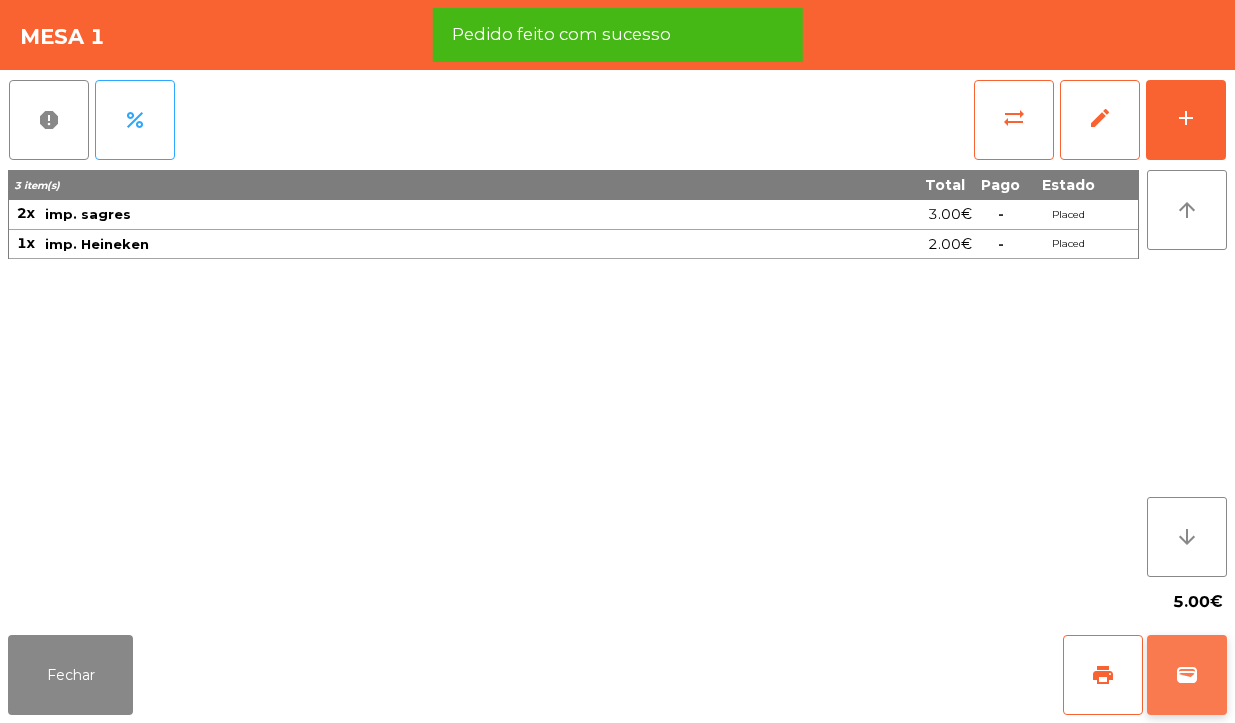 click on "wallet" 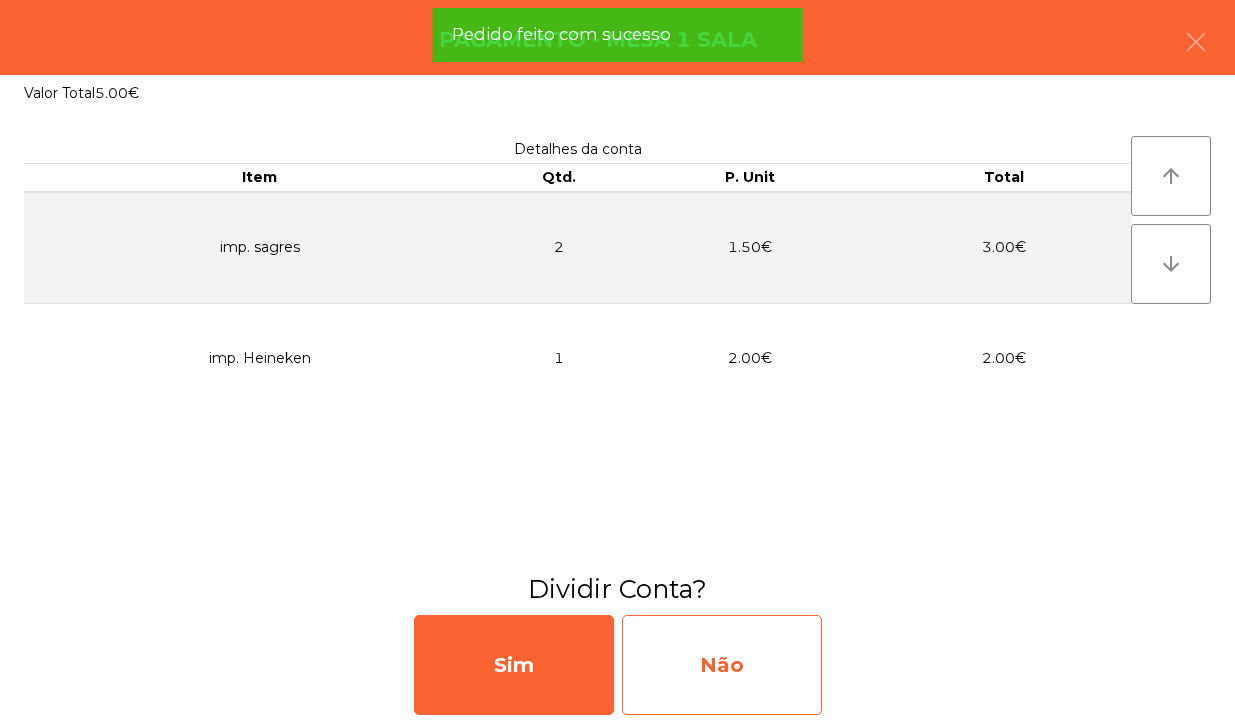 click on "Não" 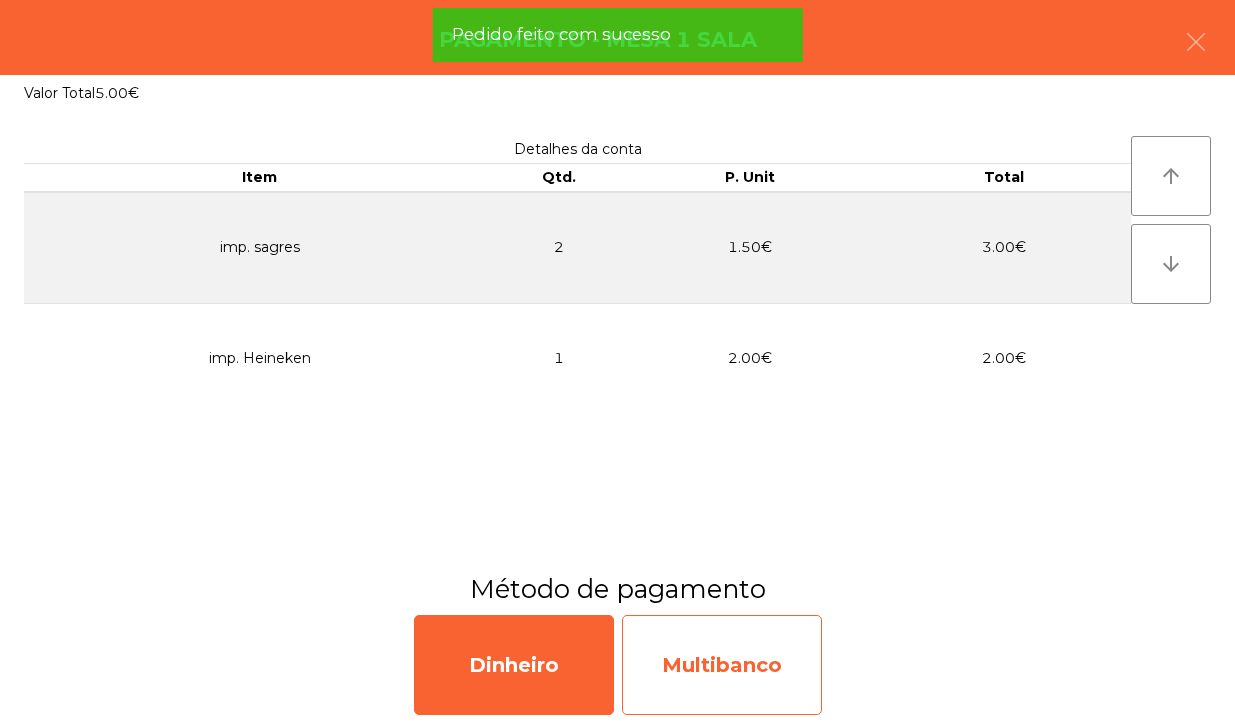 click on "Multibanco" 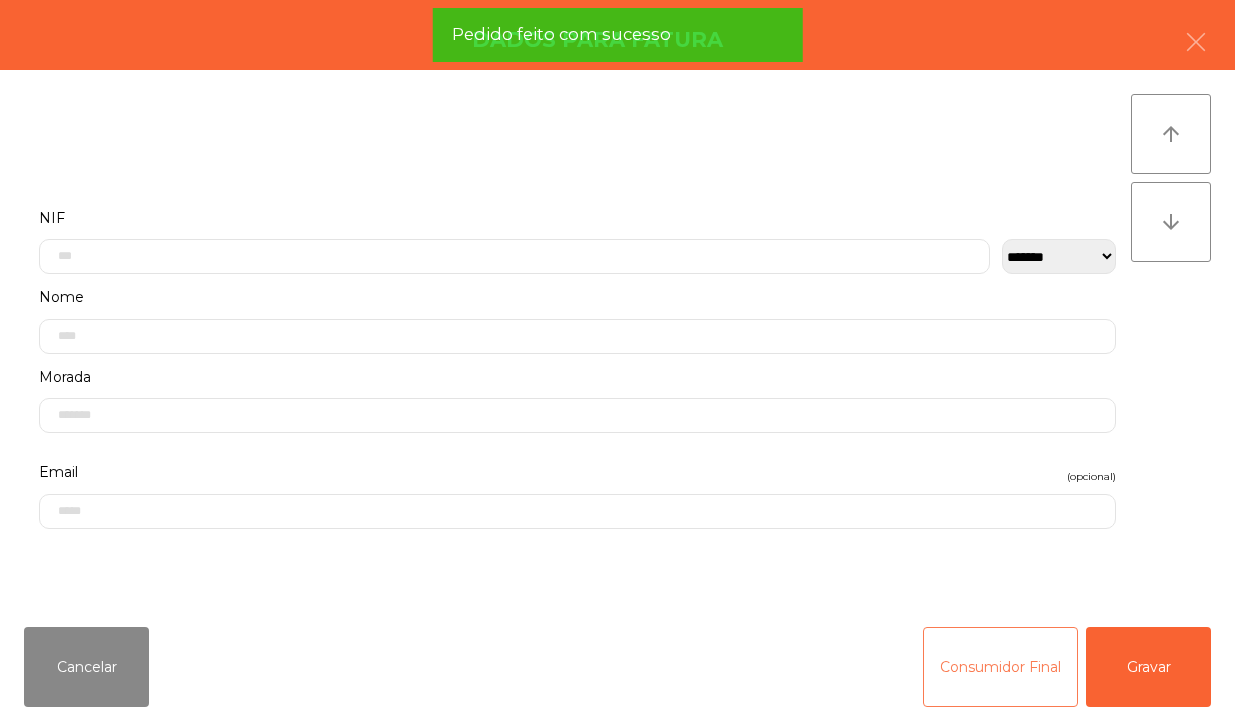 click on "Consumidor Final" 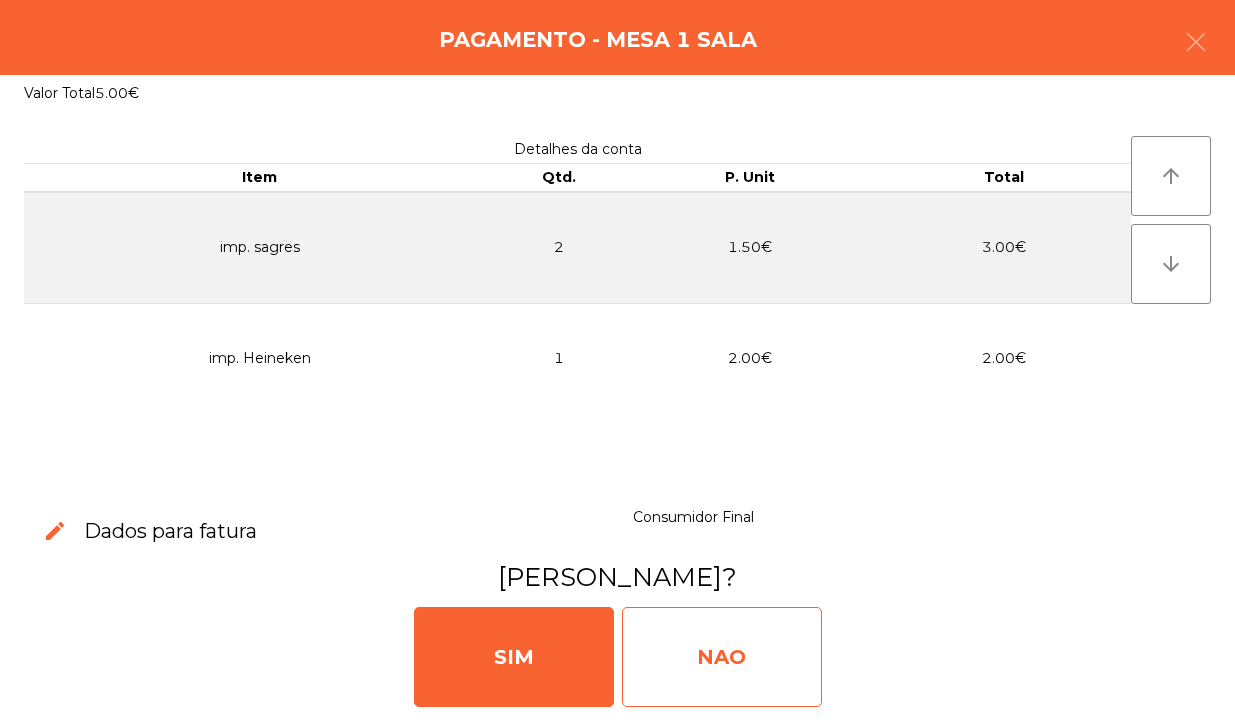 click on "NAO" 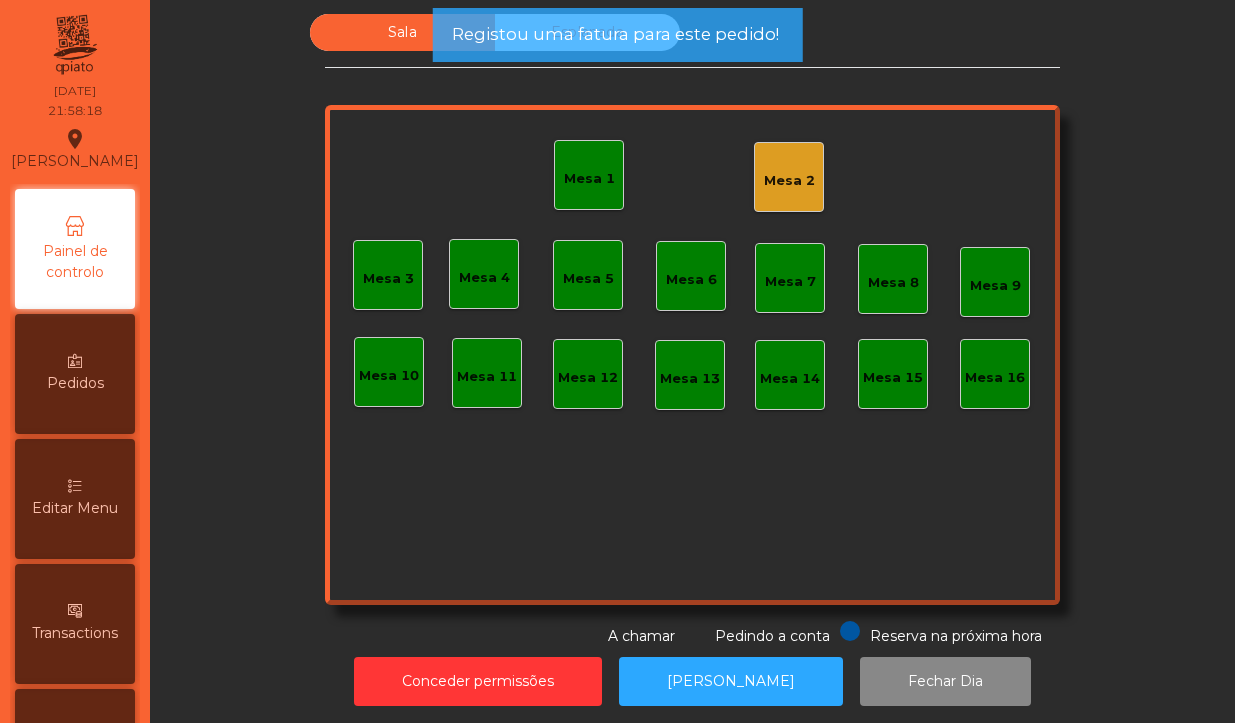 click on "Mesa 1" 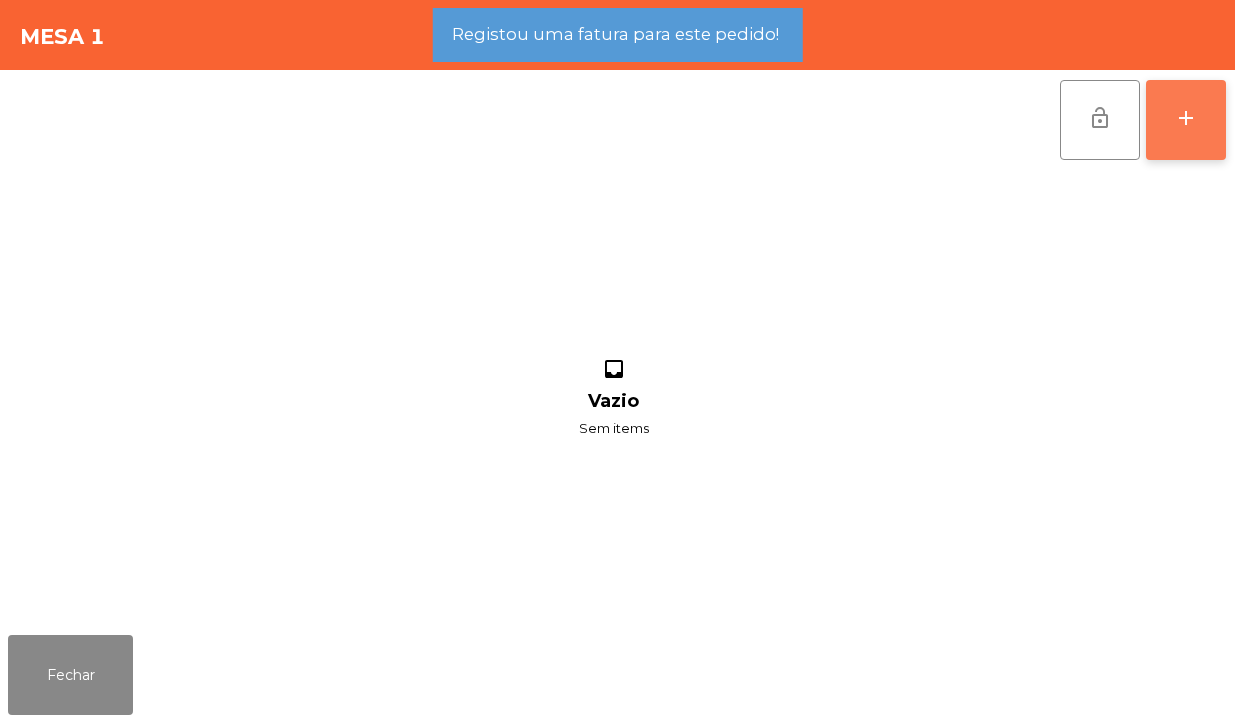 click on "add" 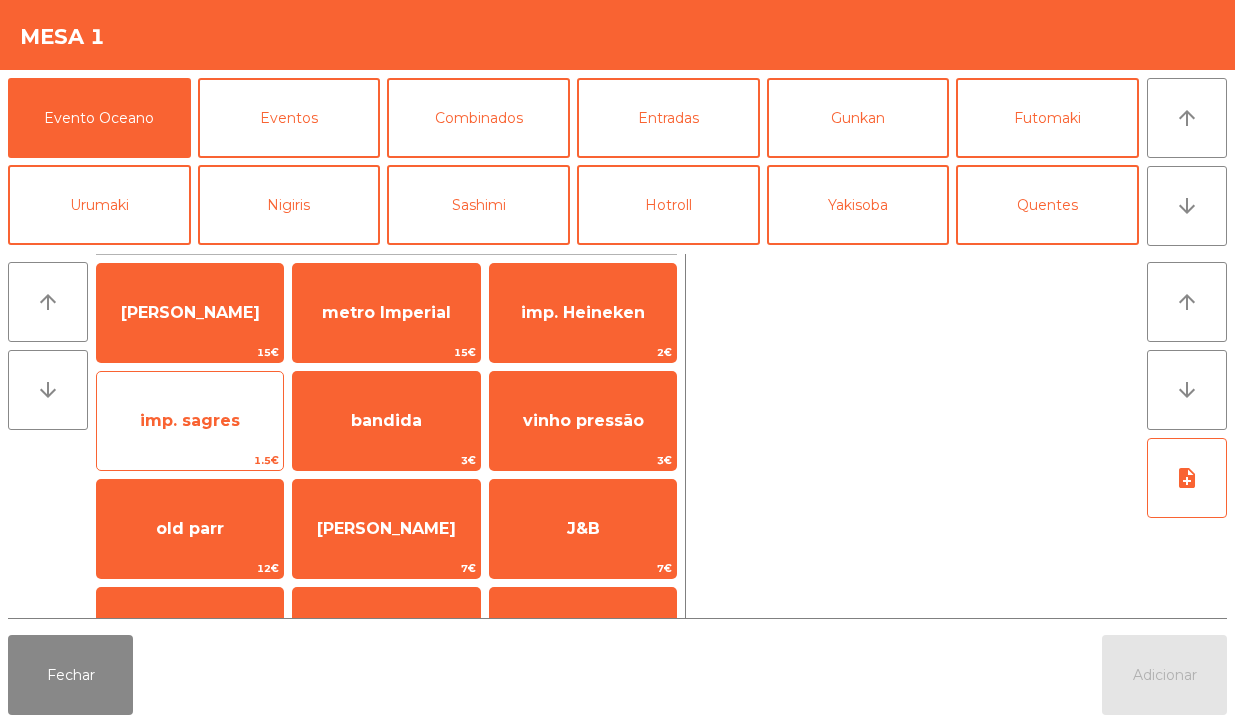 click on "imp. sagres" 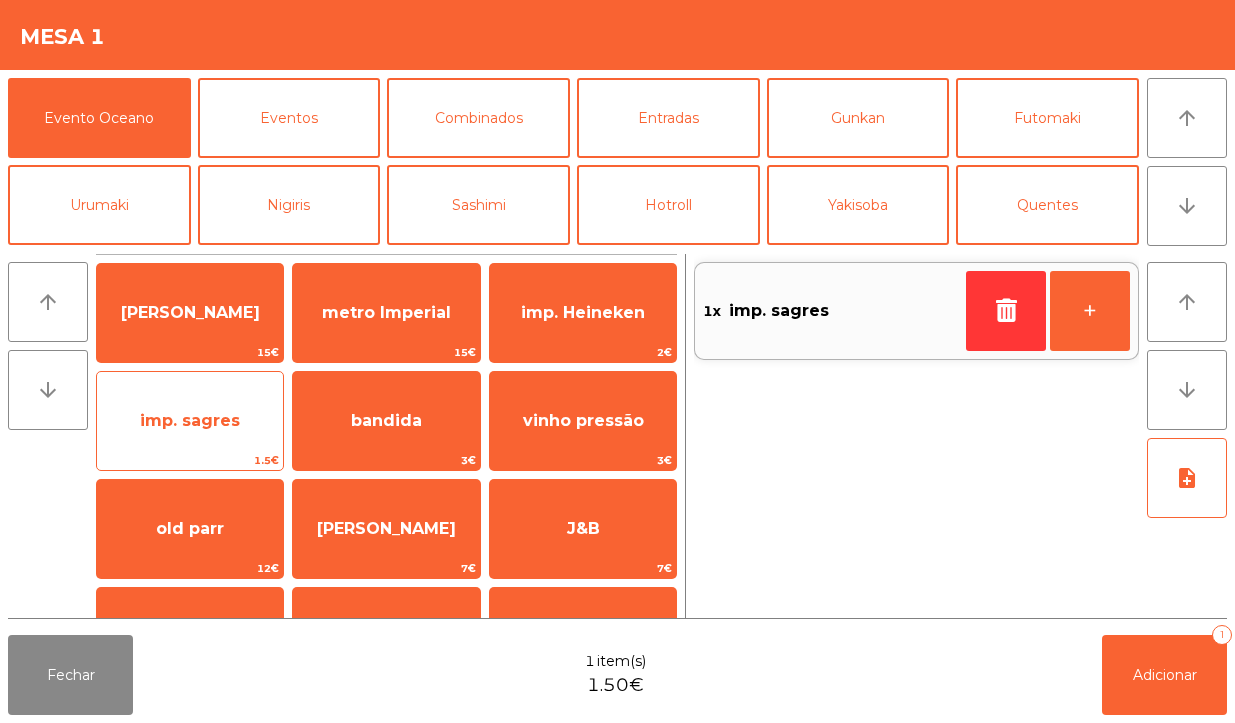 click on "imp. sagres" 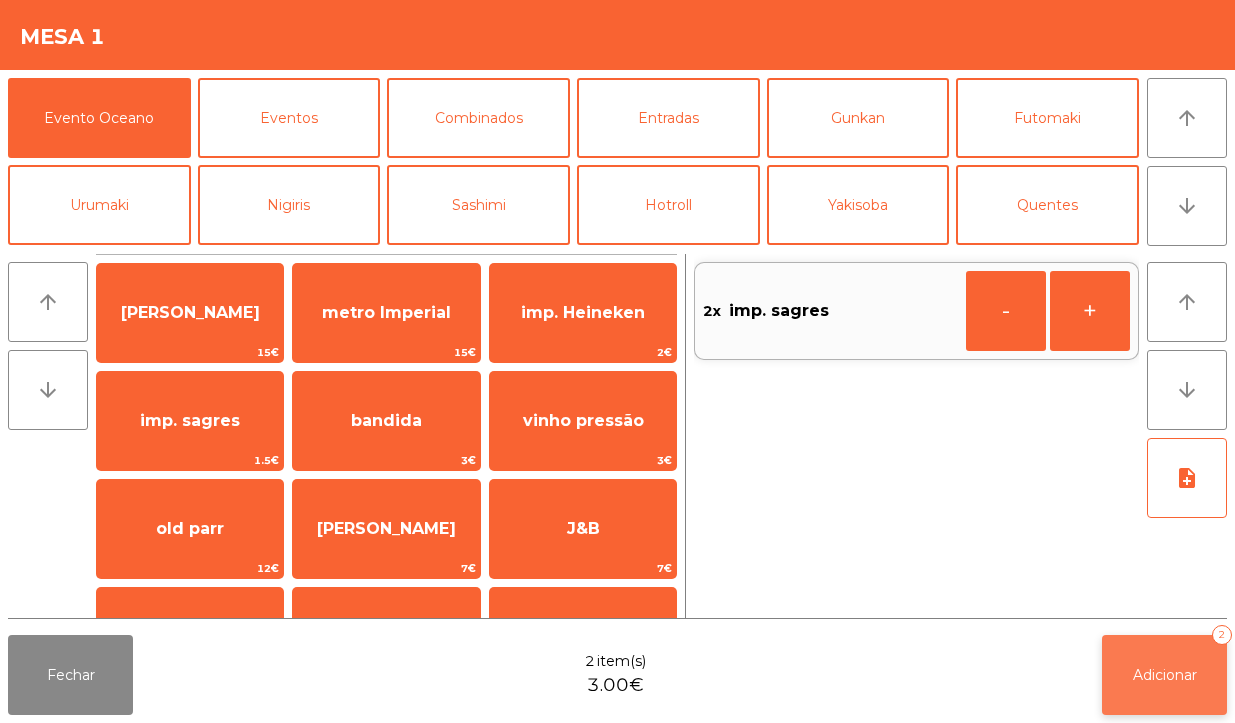 click on "Adicionar   2" 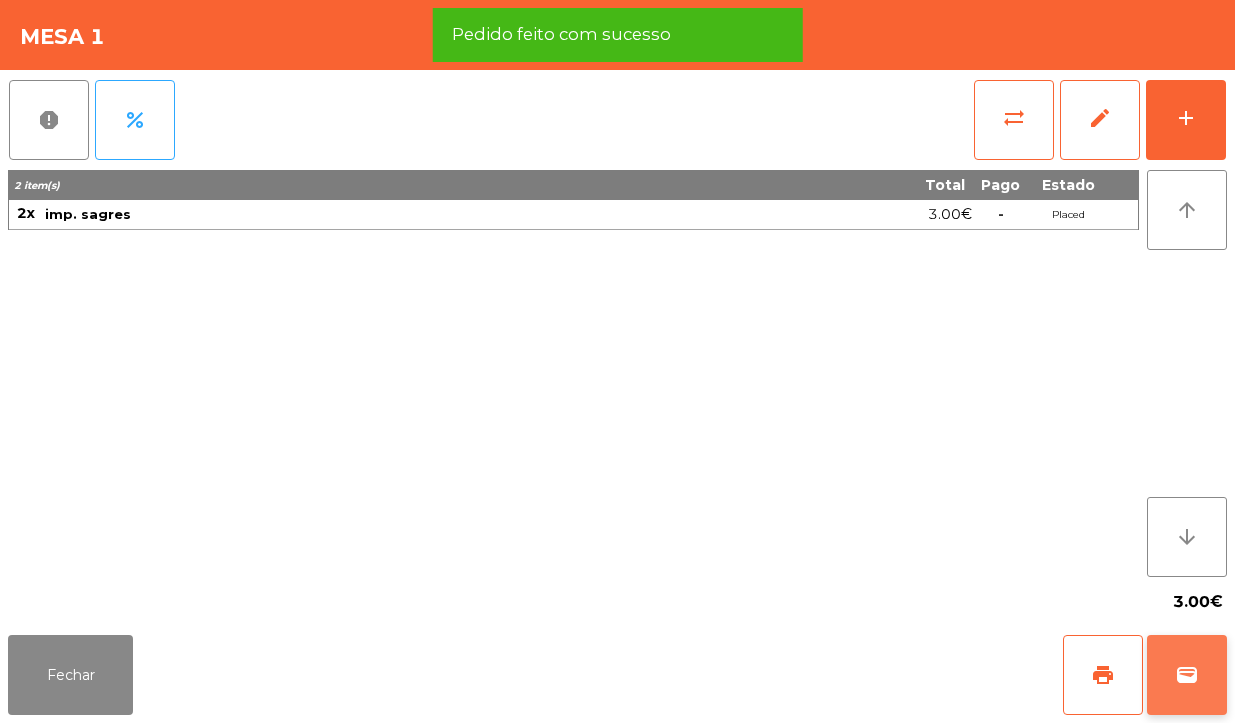 click on "wallet" 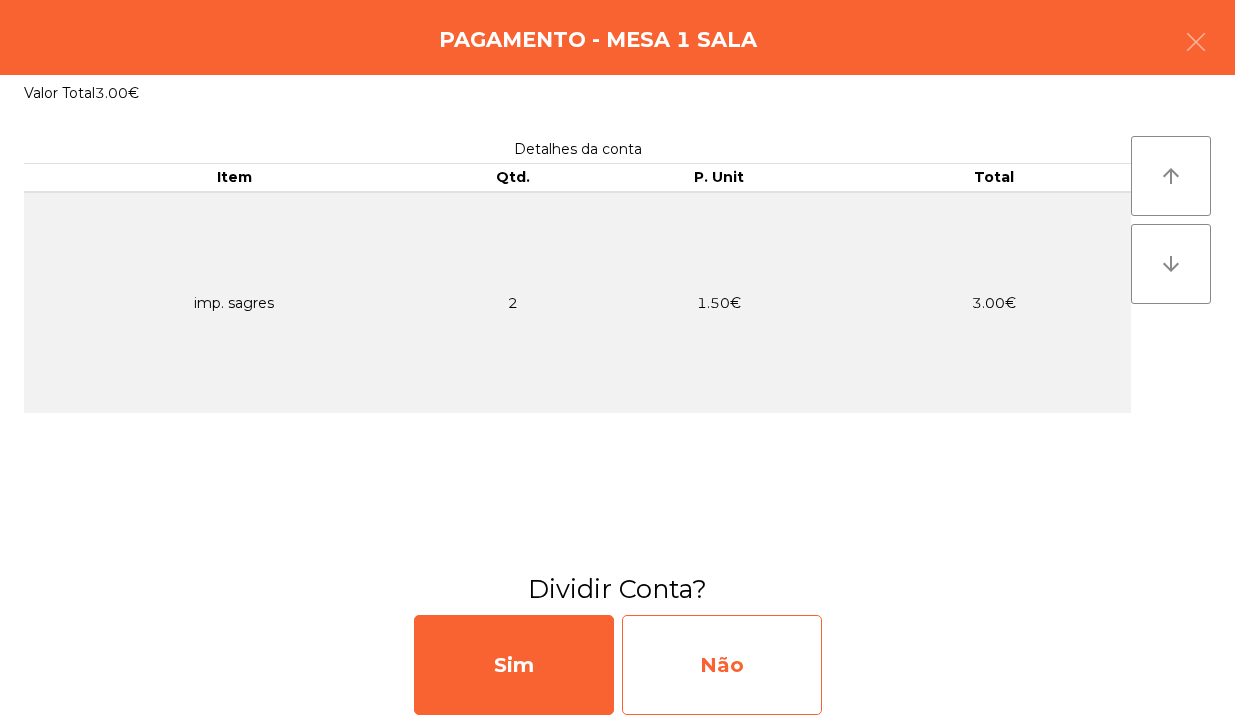 click on "Não" 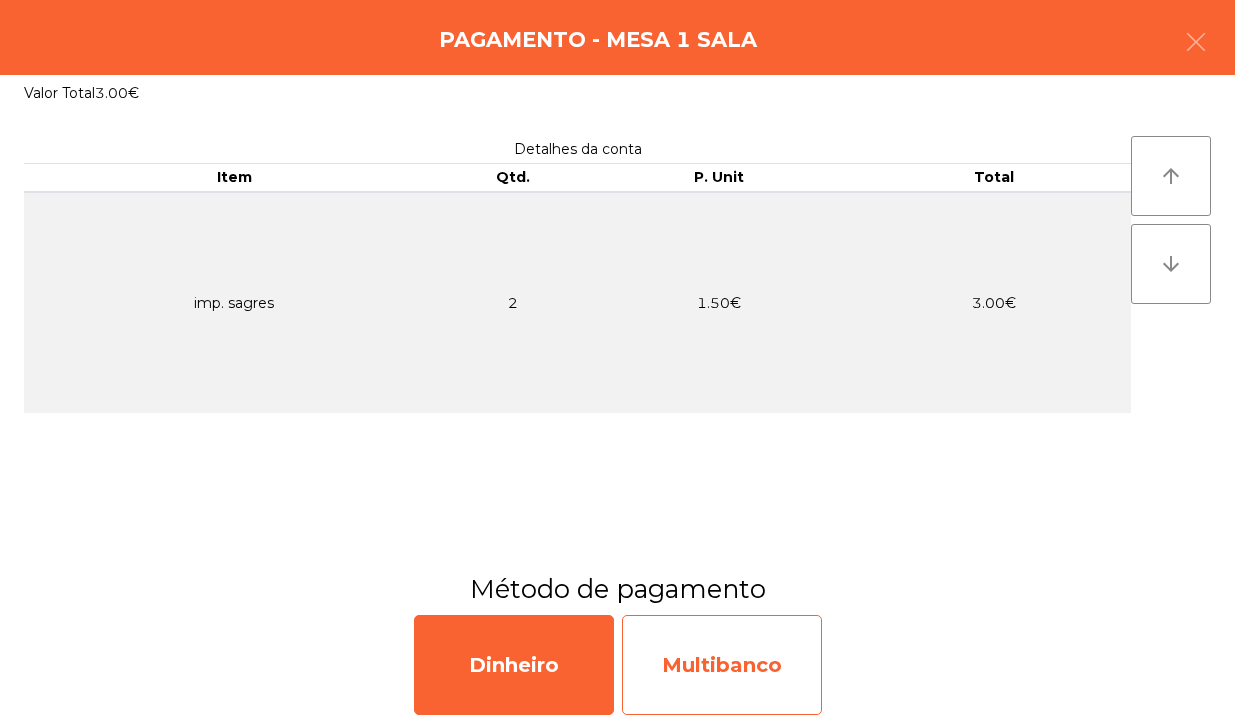 click on "Multibanco" 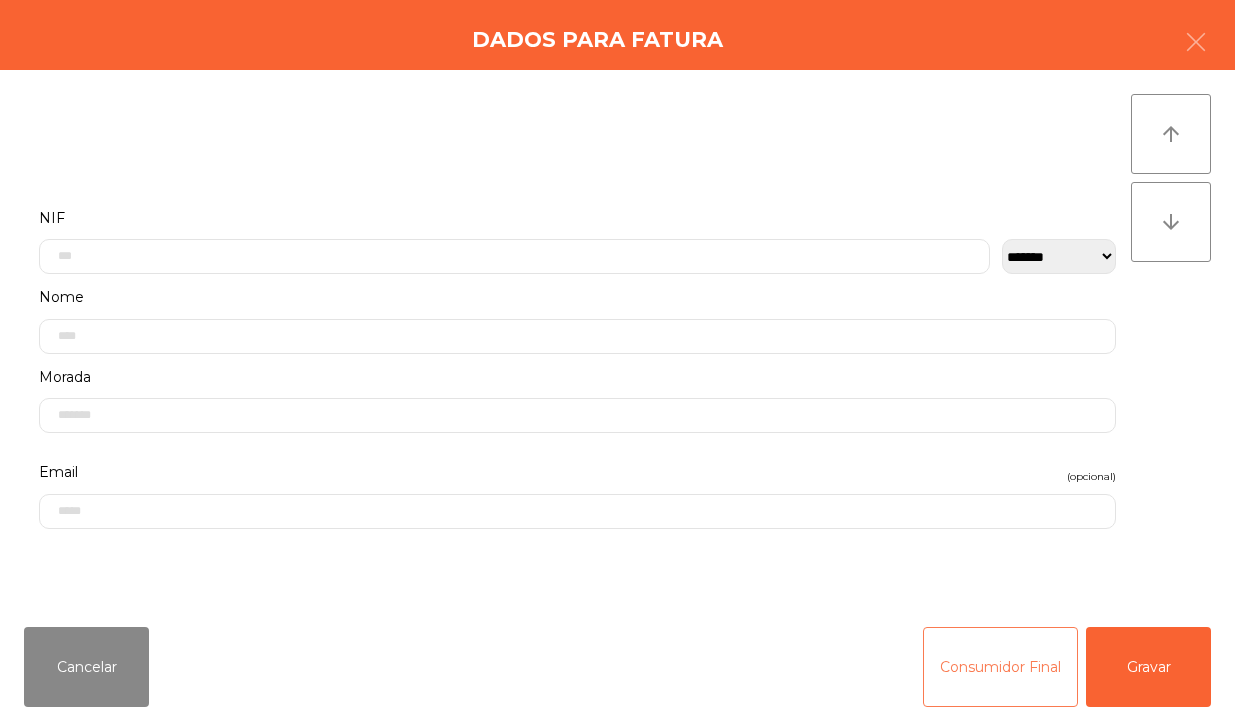click on "Consumidor Final" 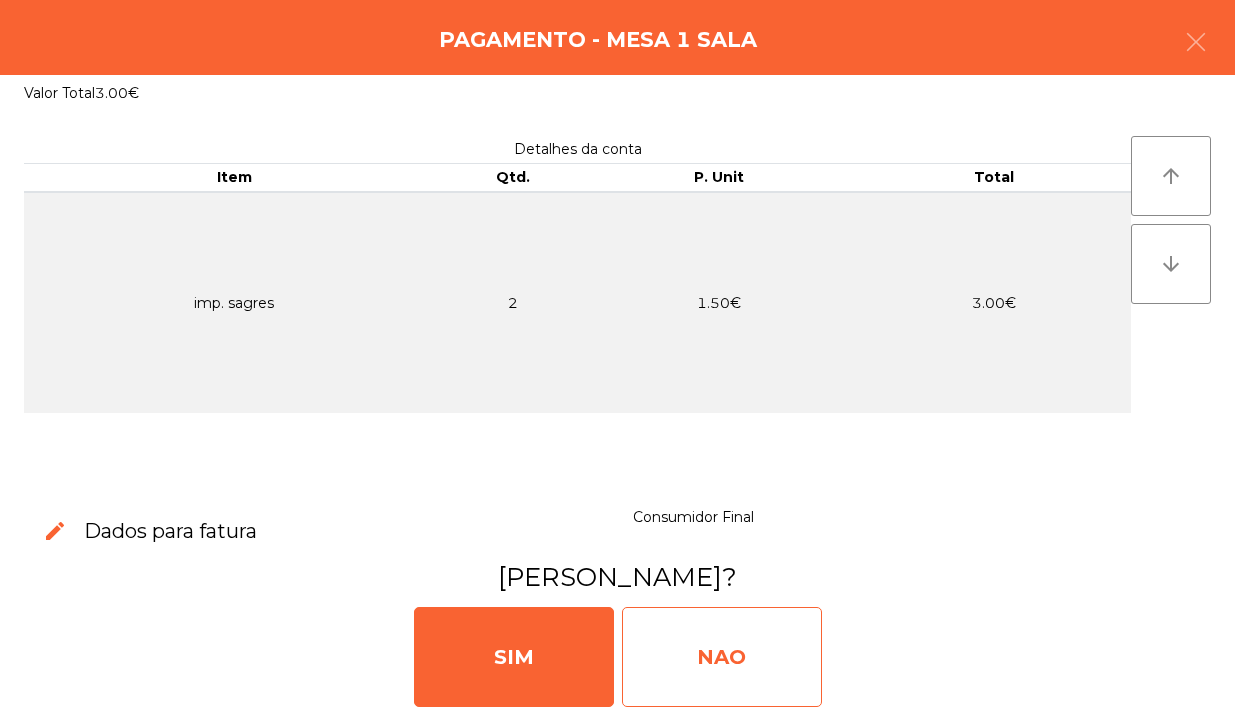 click on "NAO" 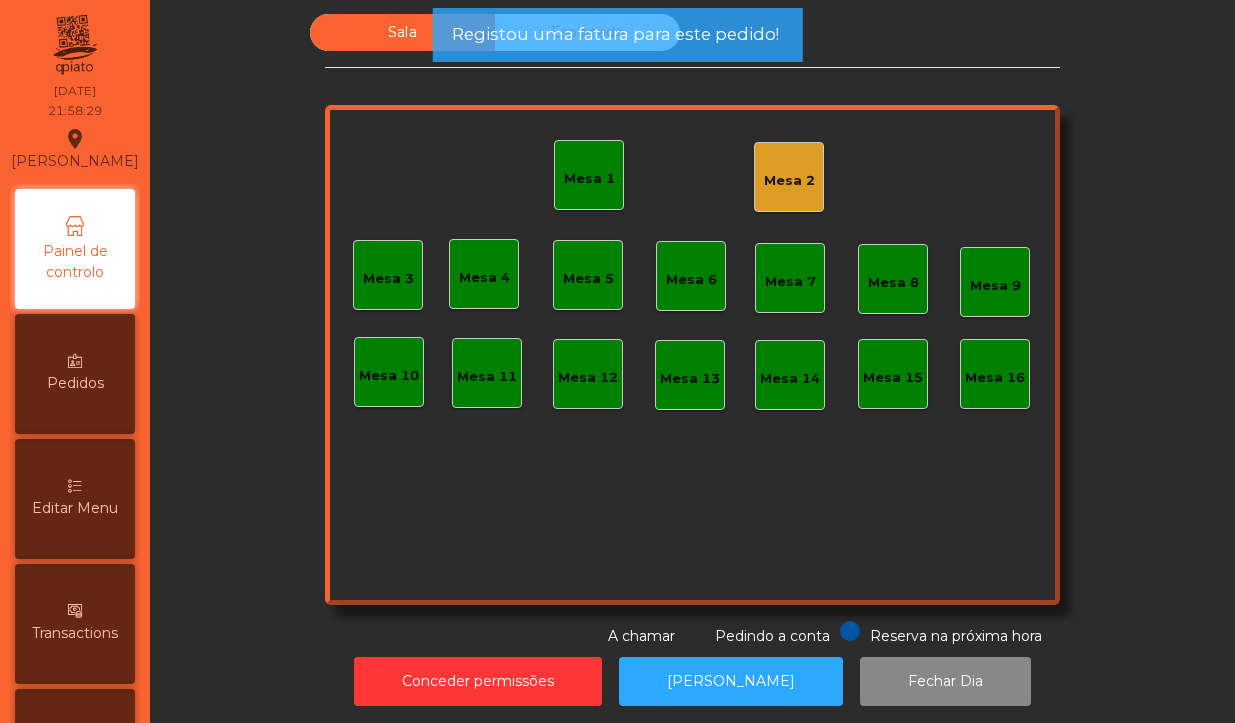 click on "Mesa 1" 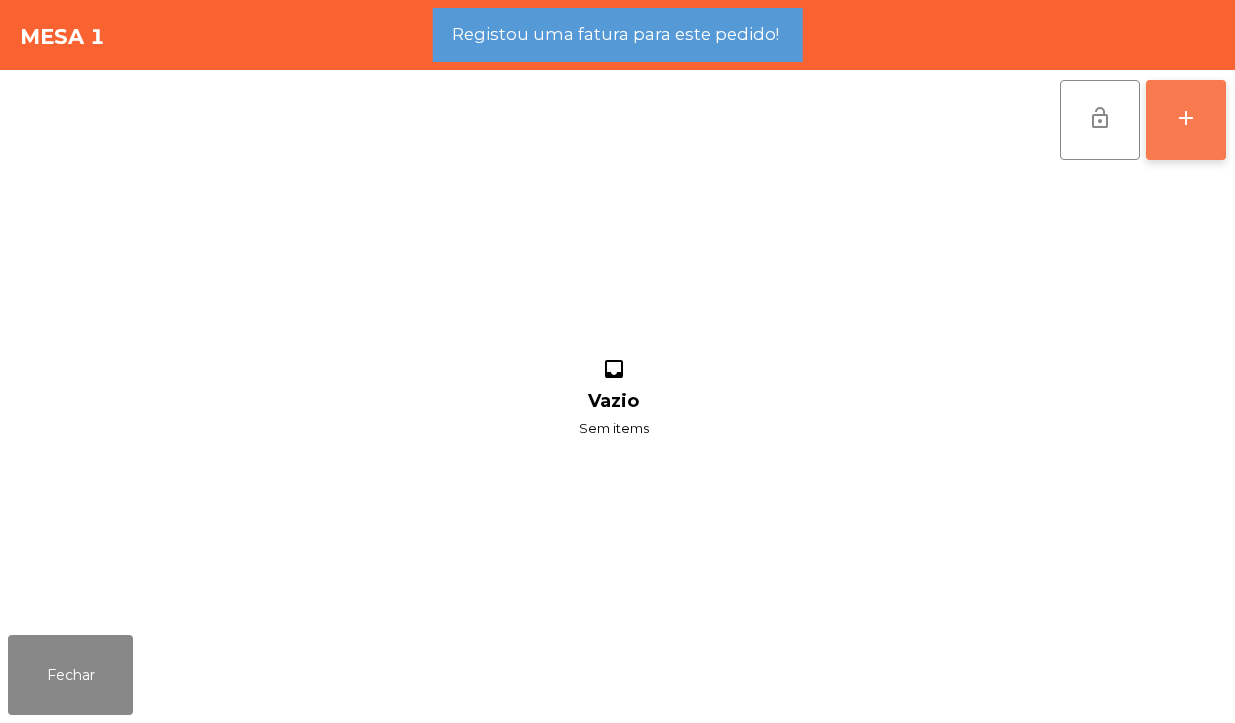 click on "add" 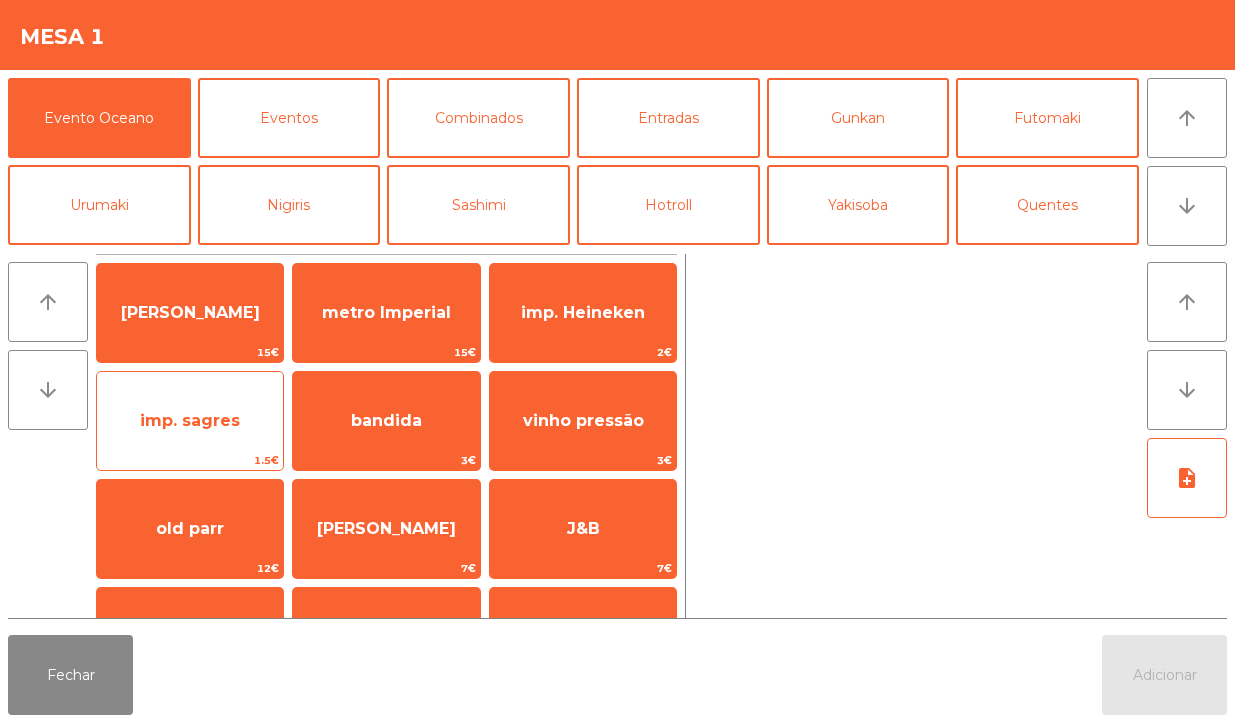 click on "1.5€" 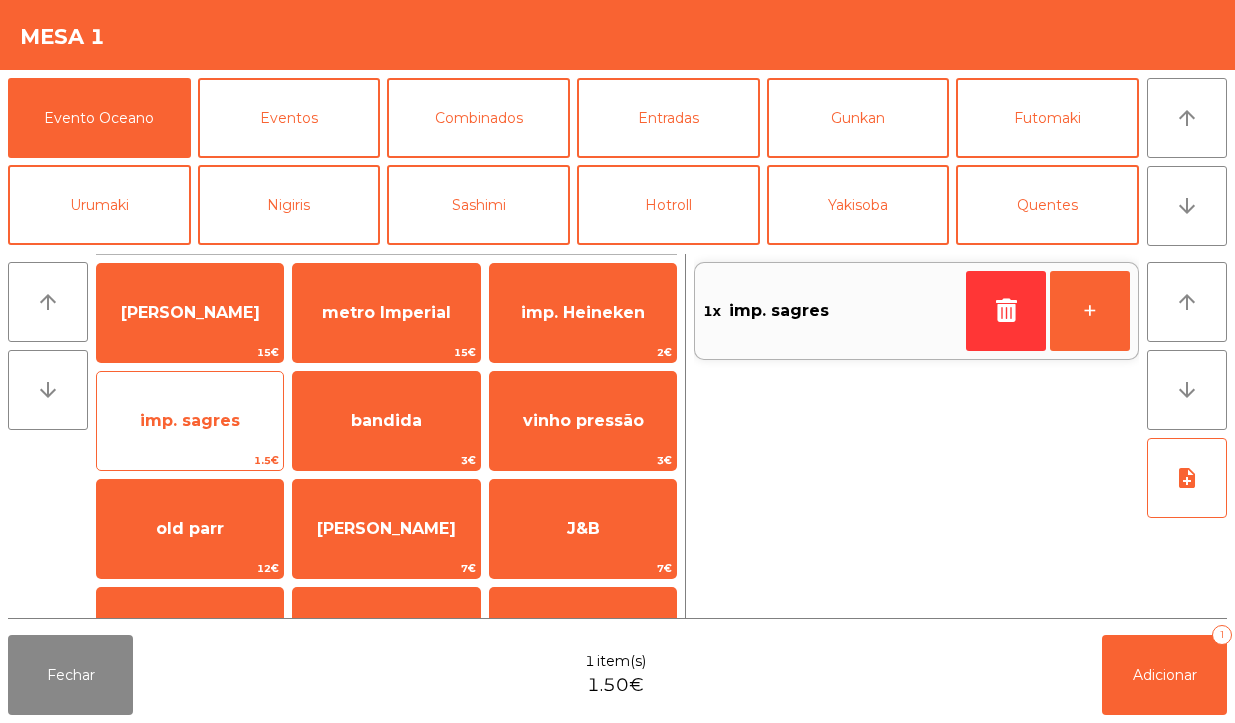 click on "imp. sagres" 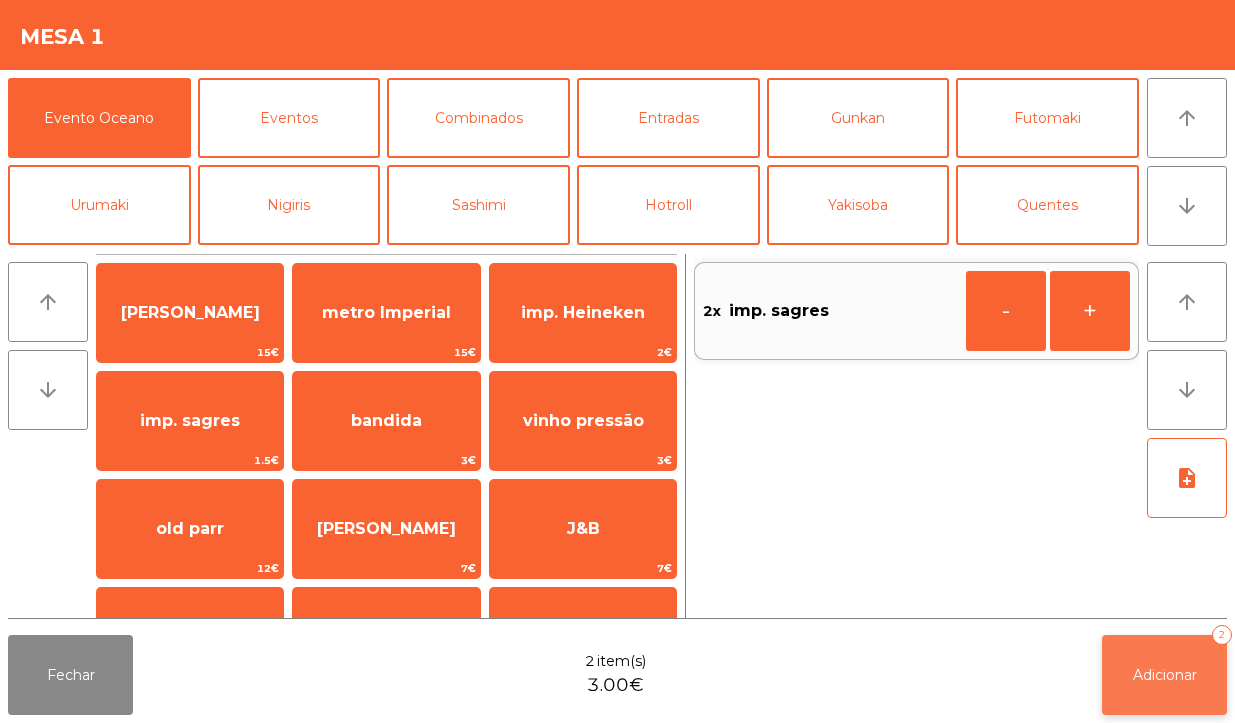 click on "Adicionar   2" 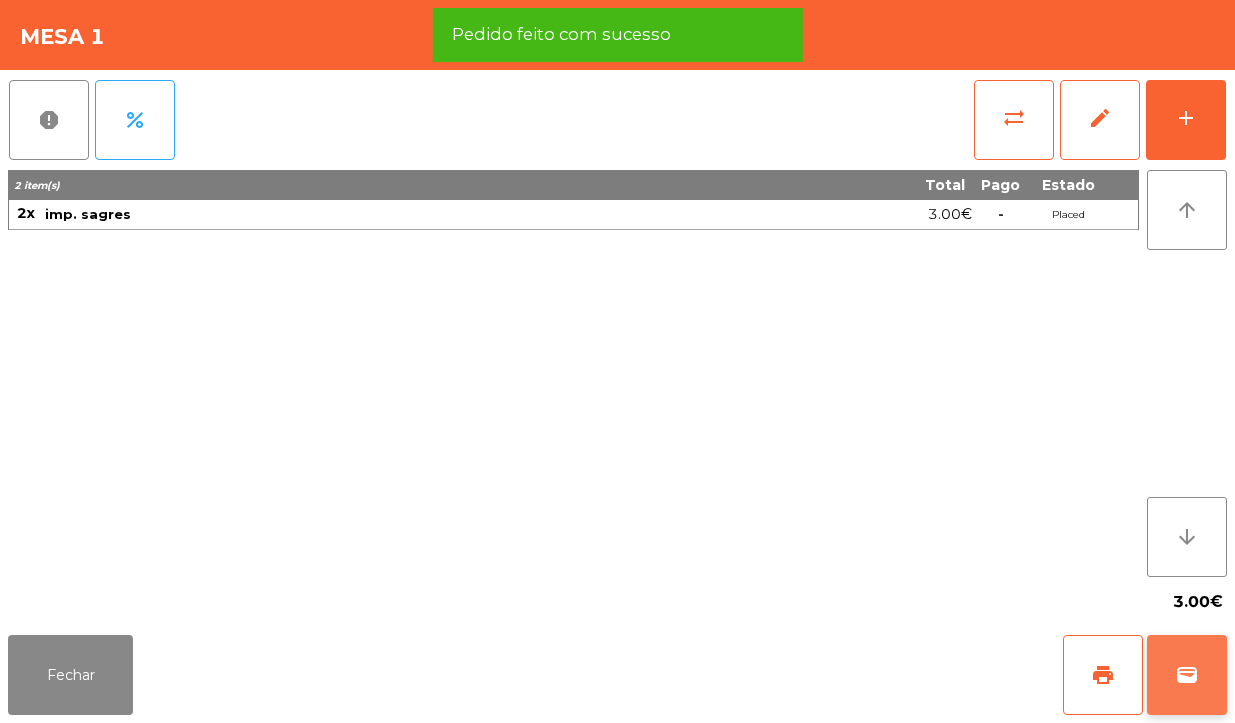 click on "wallet" 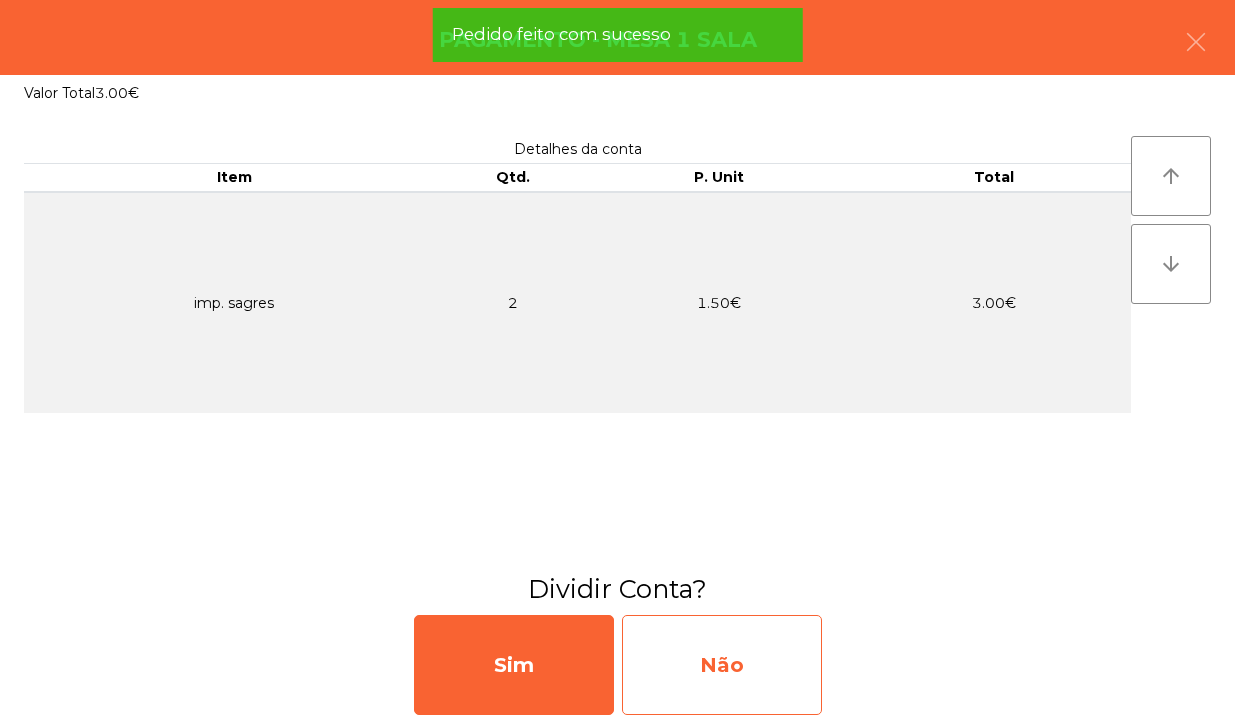 click on "Não" 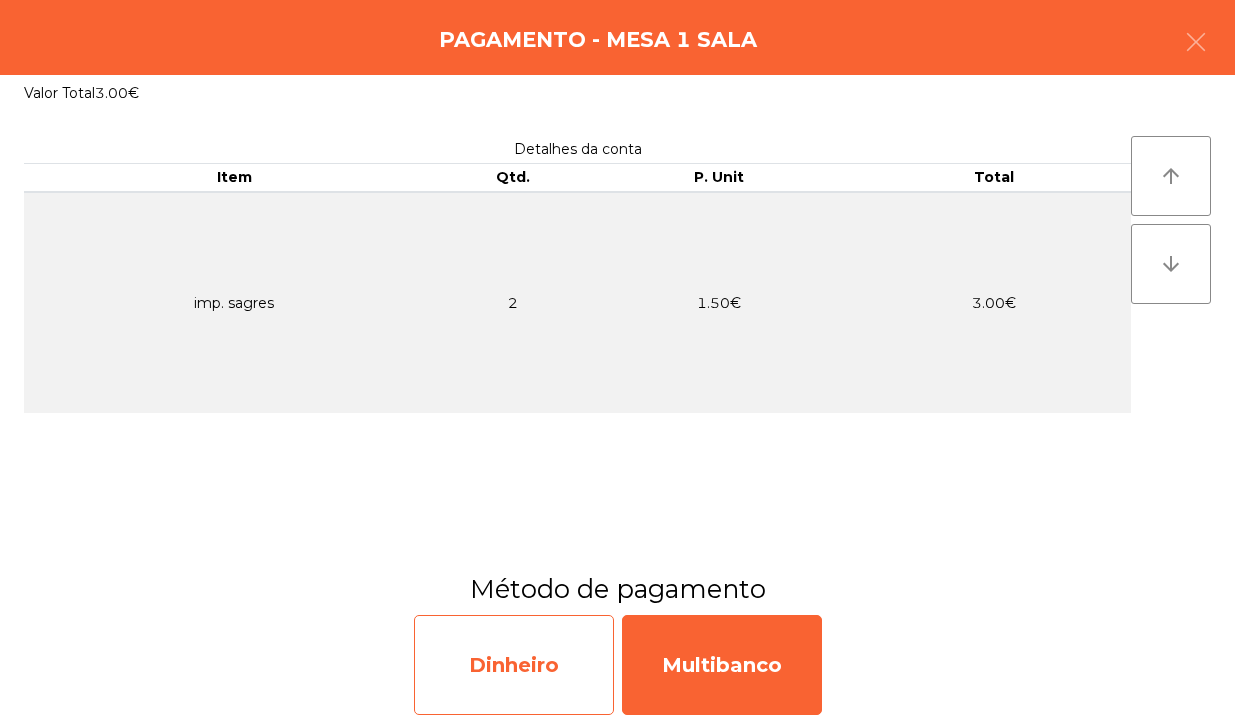 click on "Dinheiro" 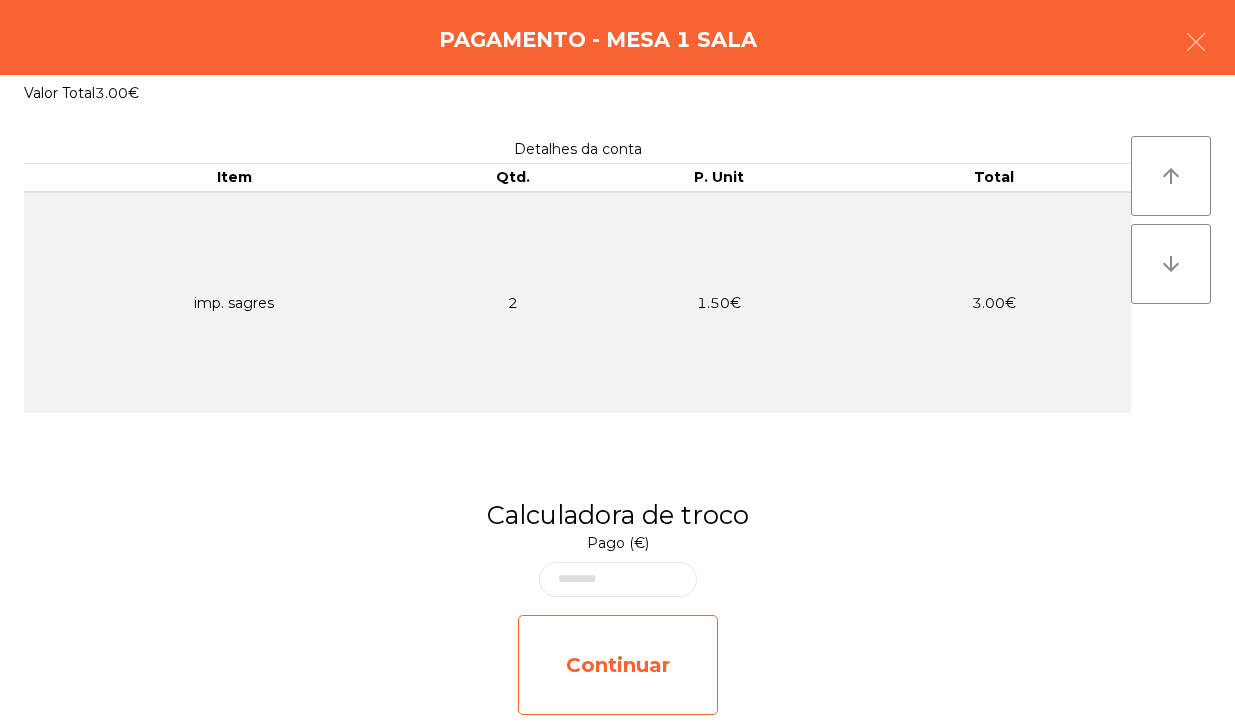 click on "Continuar" 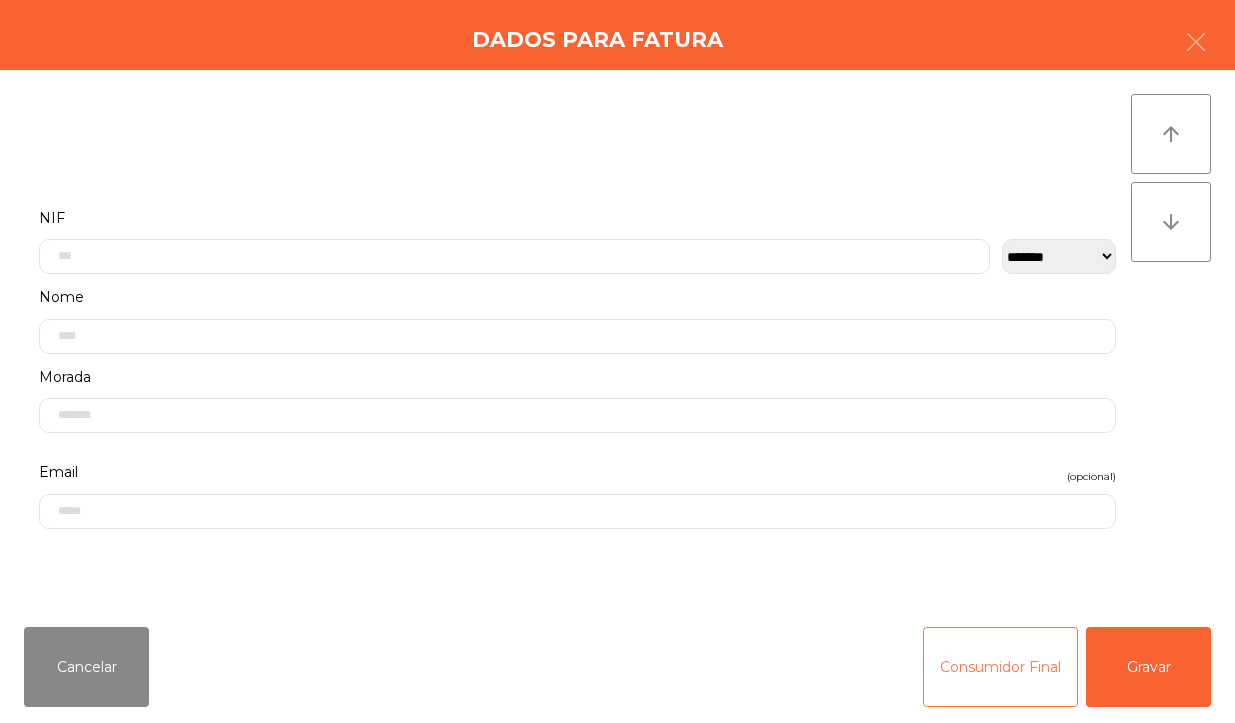 click on "Consumidor Final" 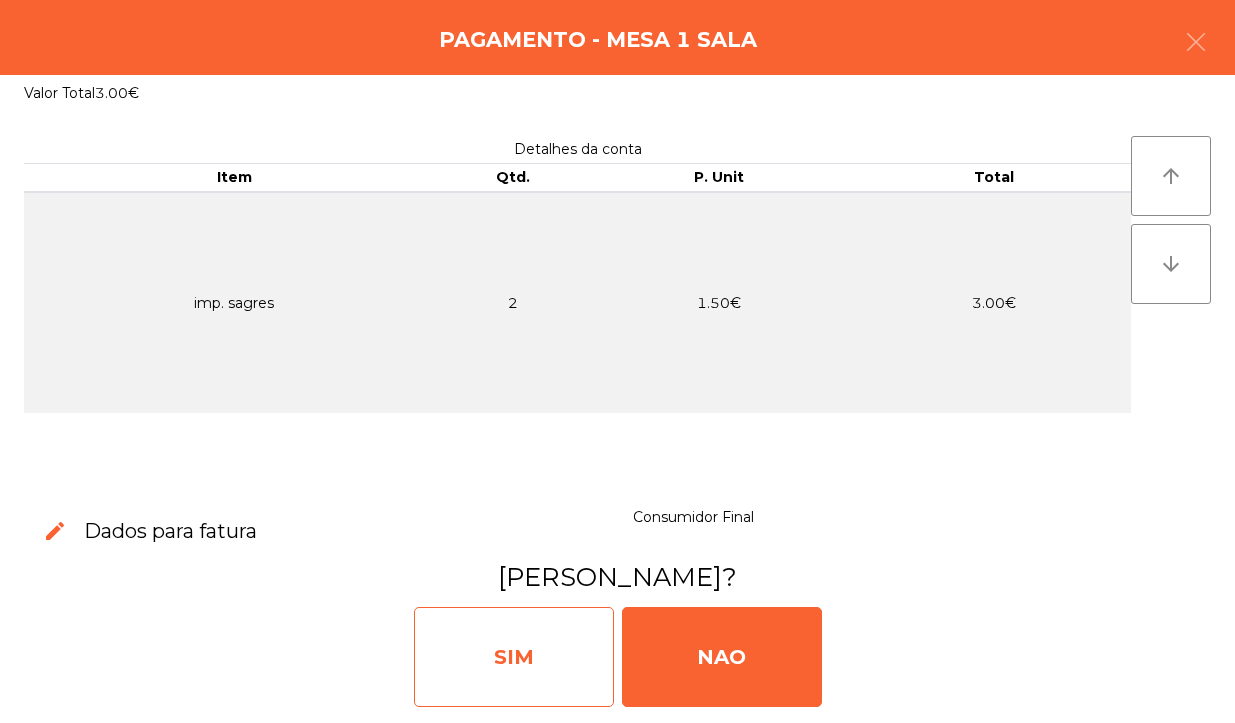 click on "SIM" 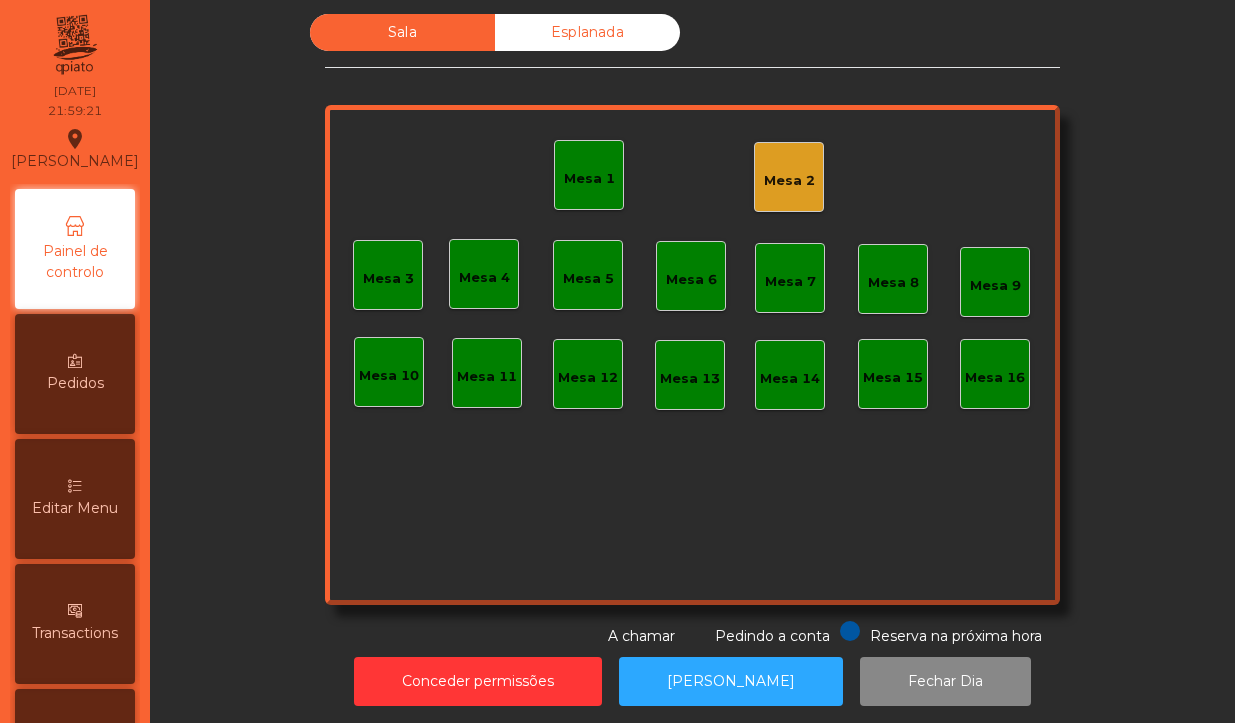 click on "Mesa 1" 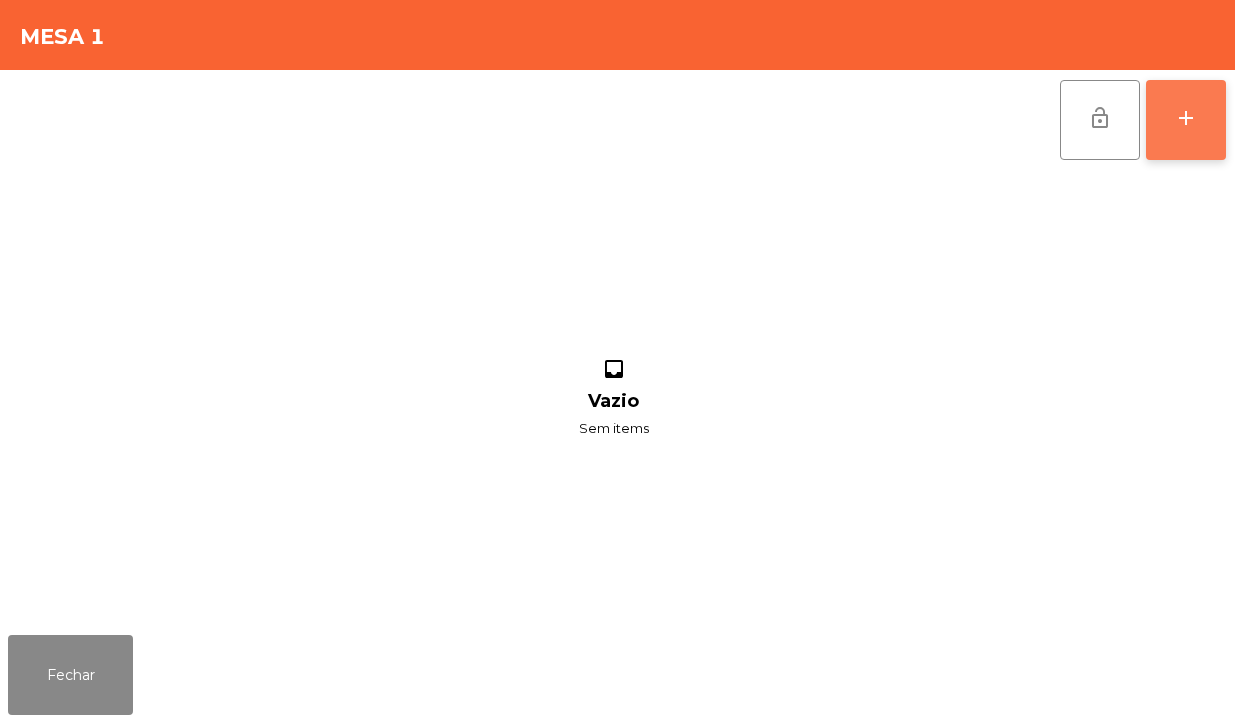click on "add" 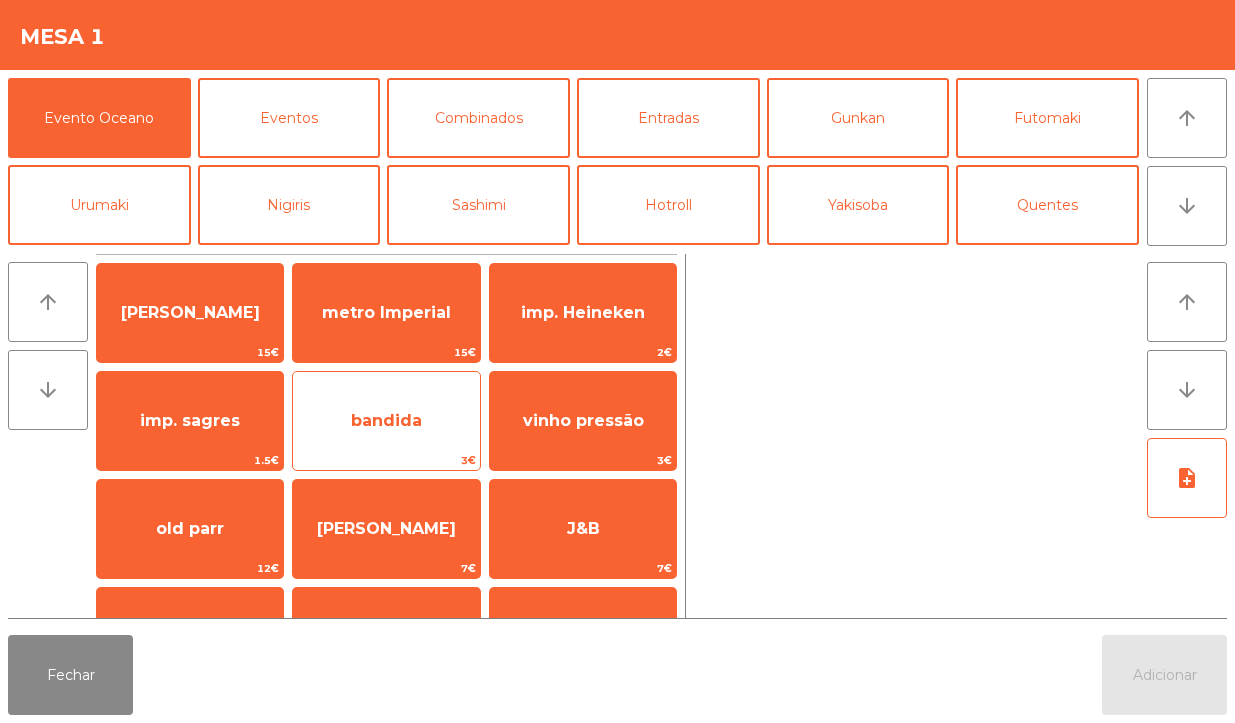 click on "bandida" 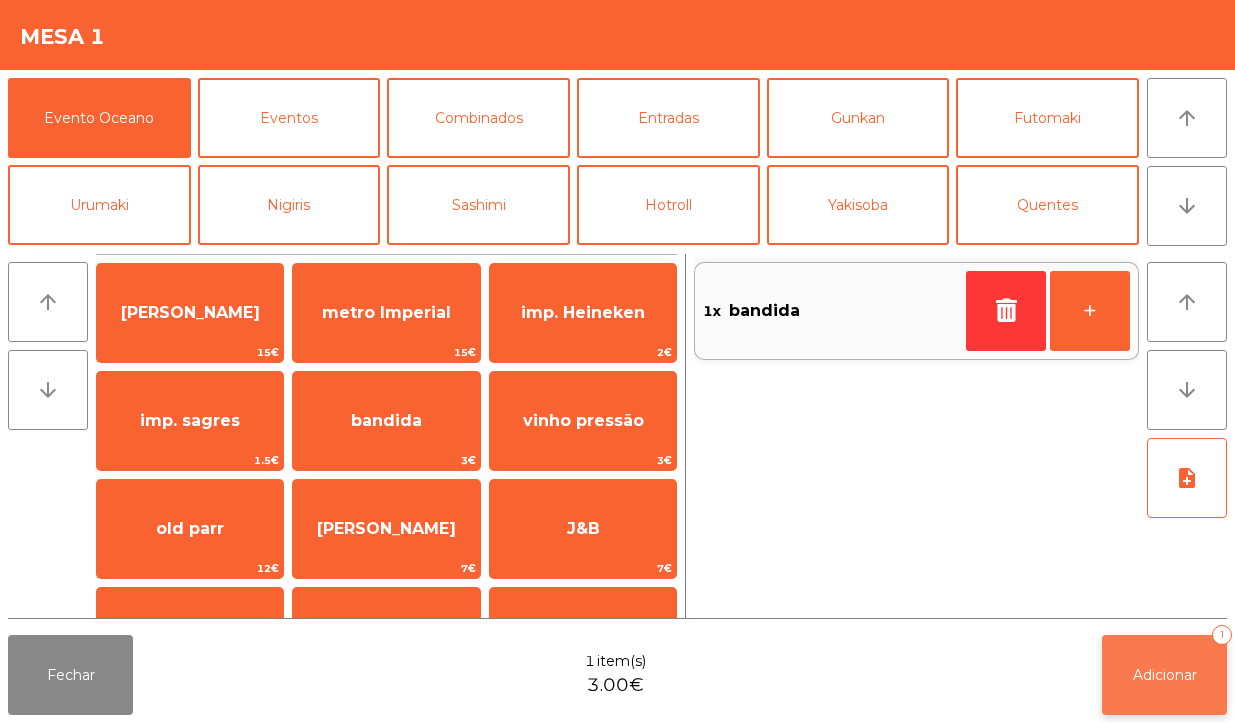click on "Adicionar   1" 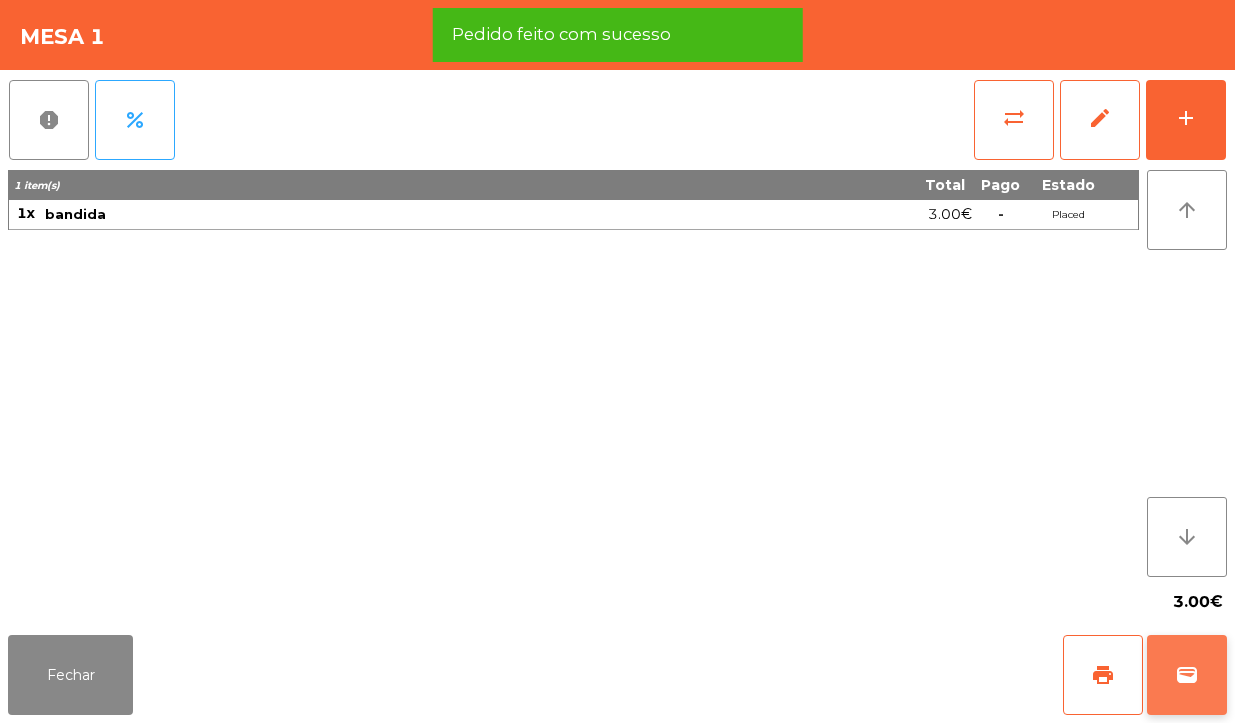 click on "wallet" 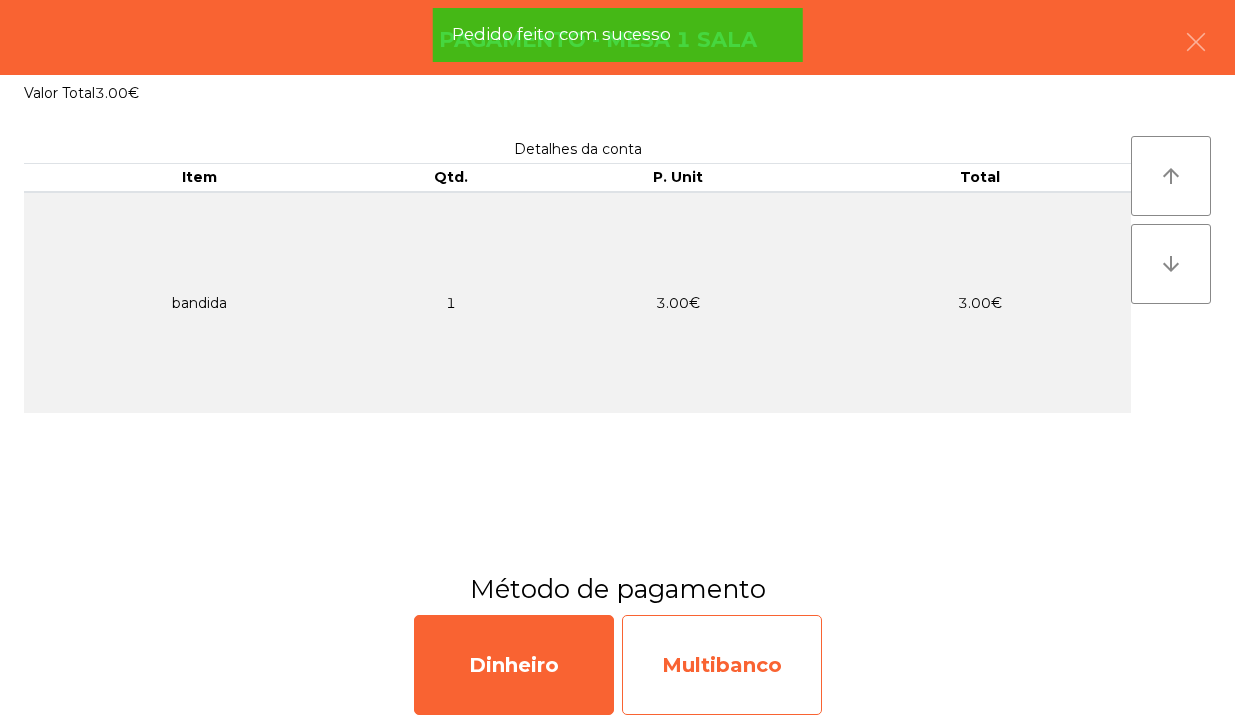 click on "Multibanco" 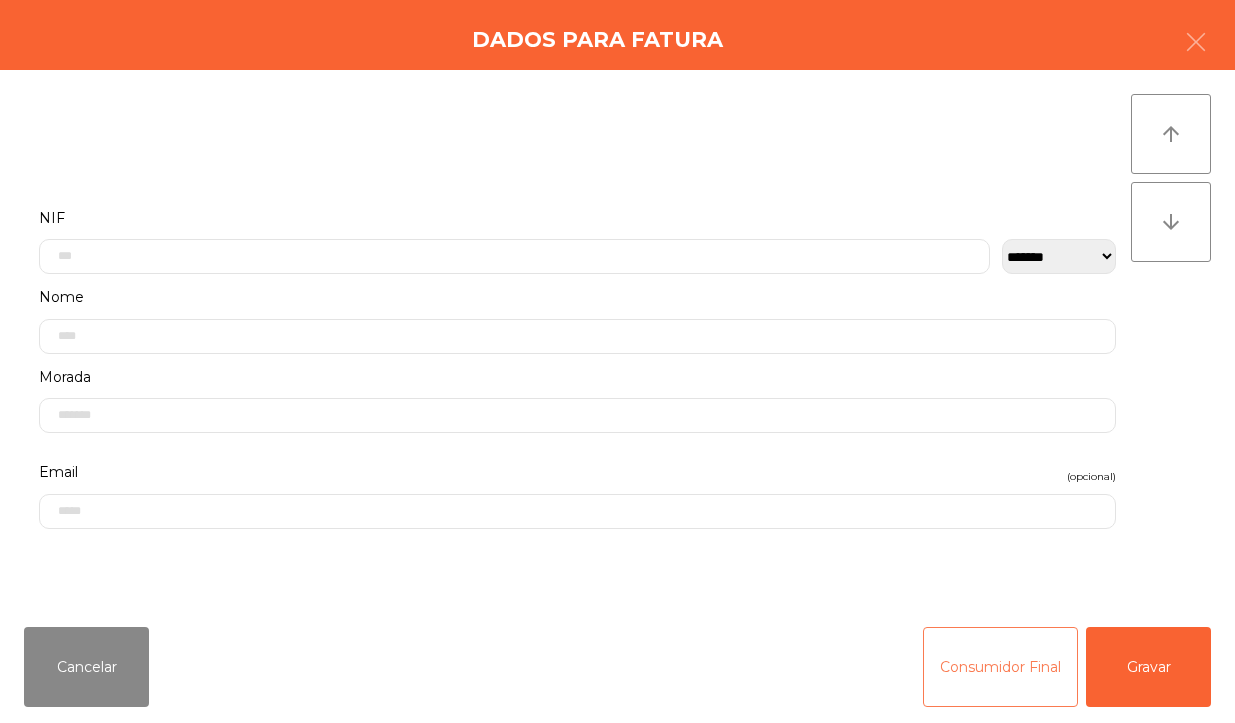 click on "Consumidor Final" 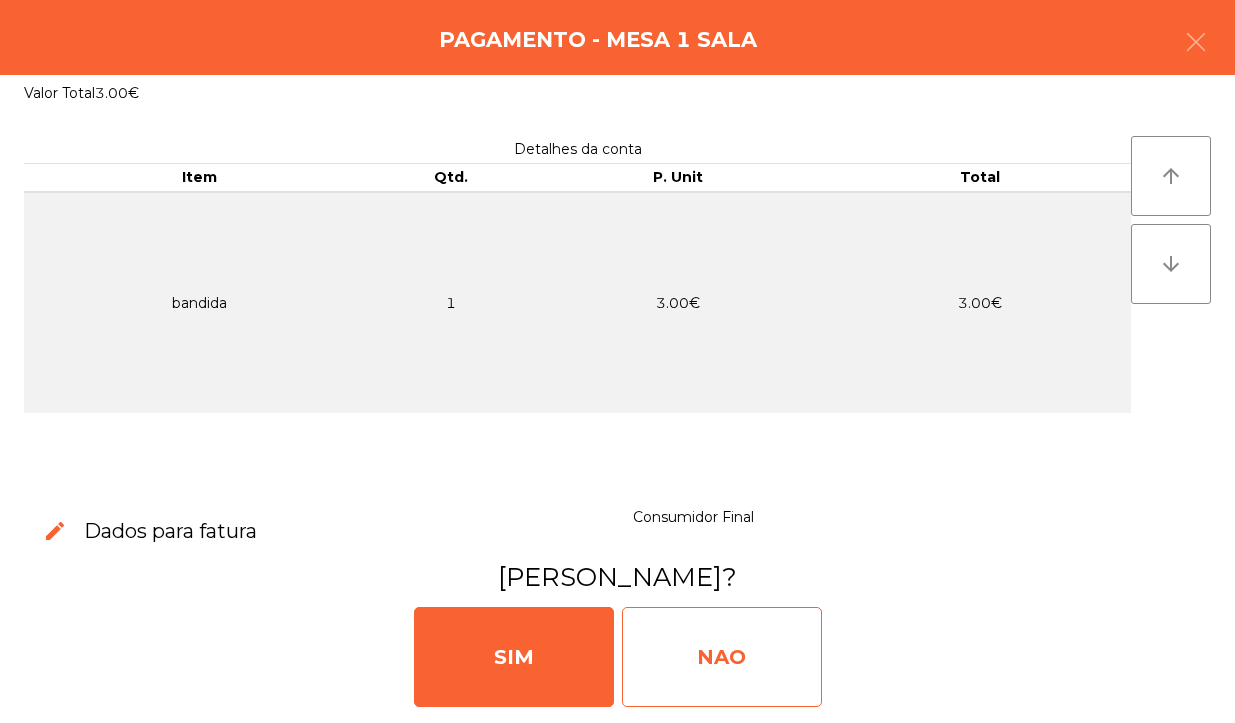 click on "NAO" 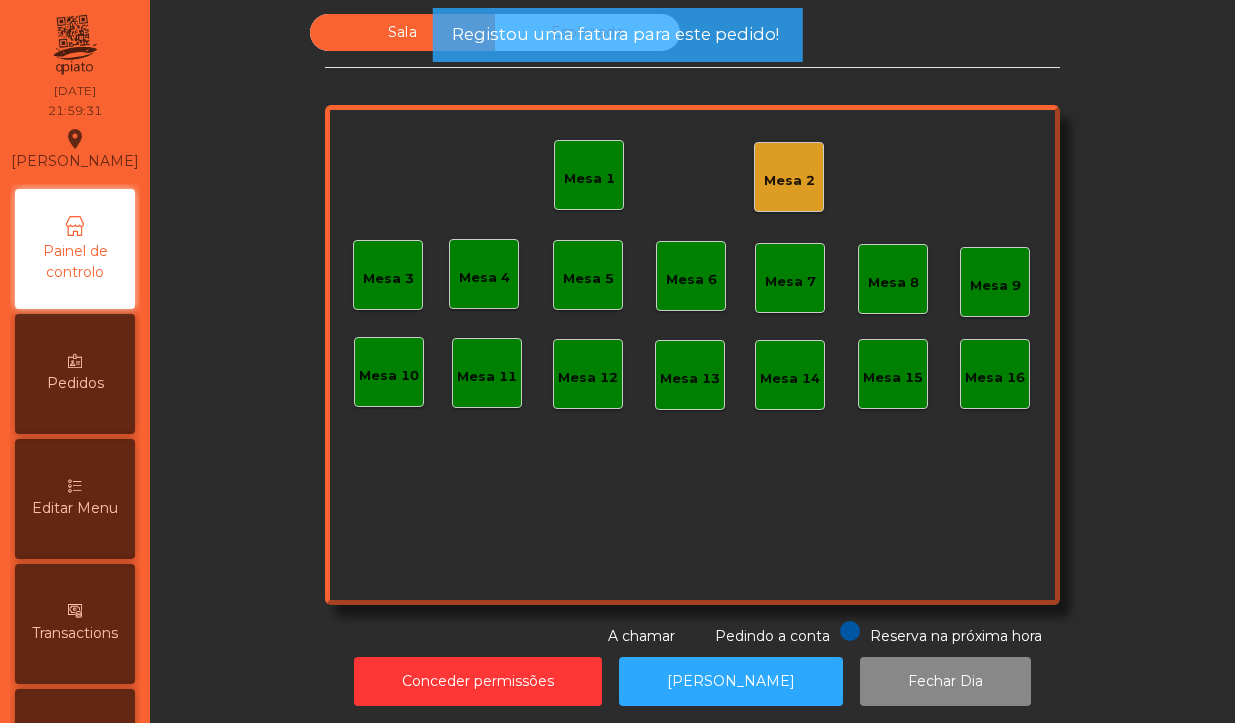 click on "Mesa 1" 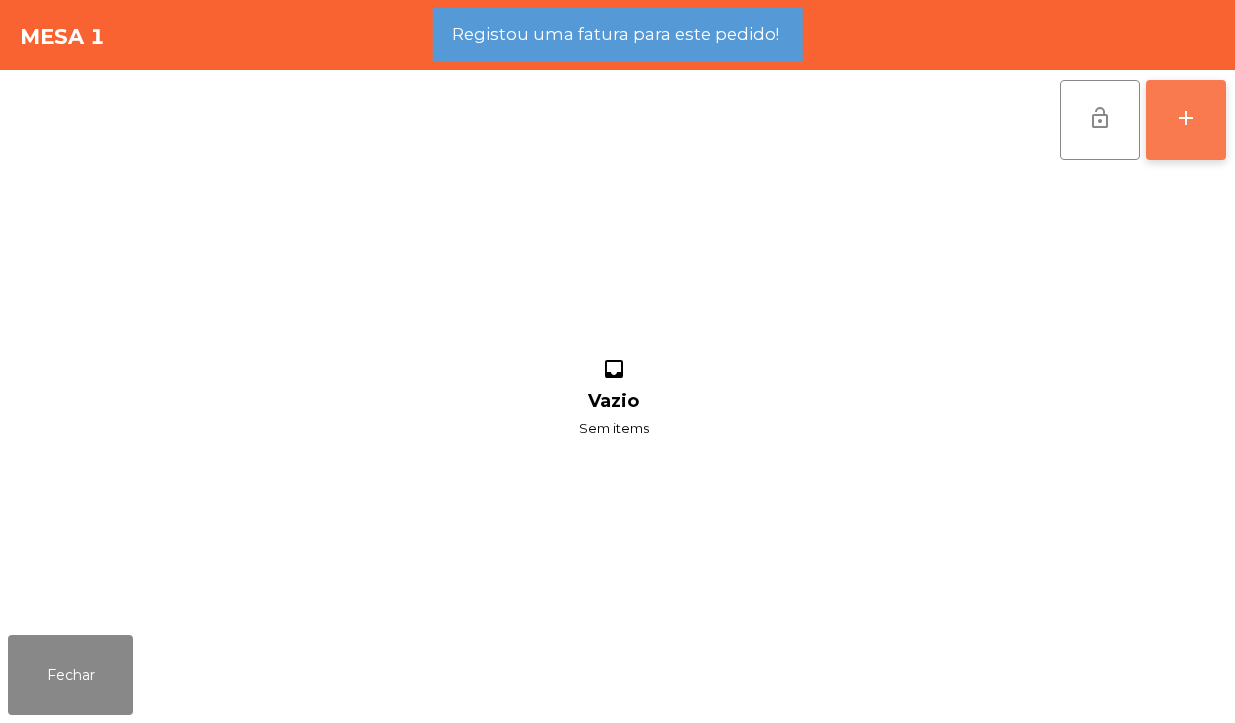 click on "add" 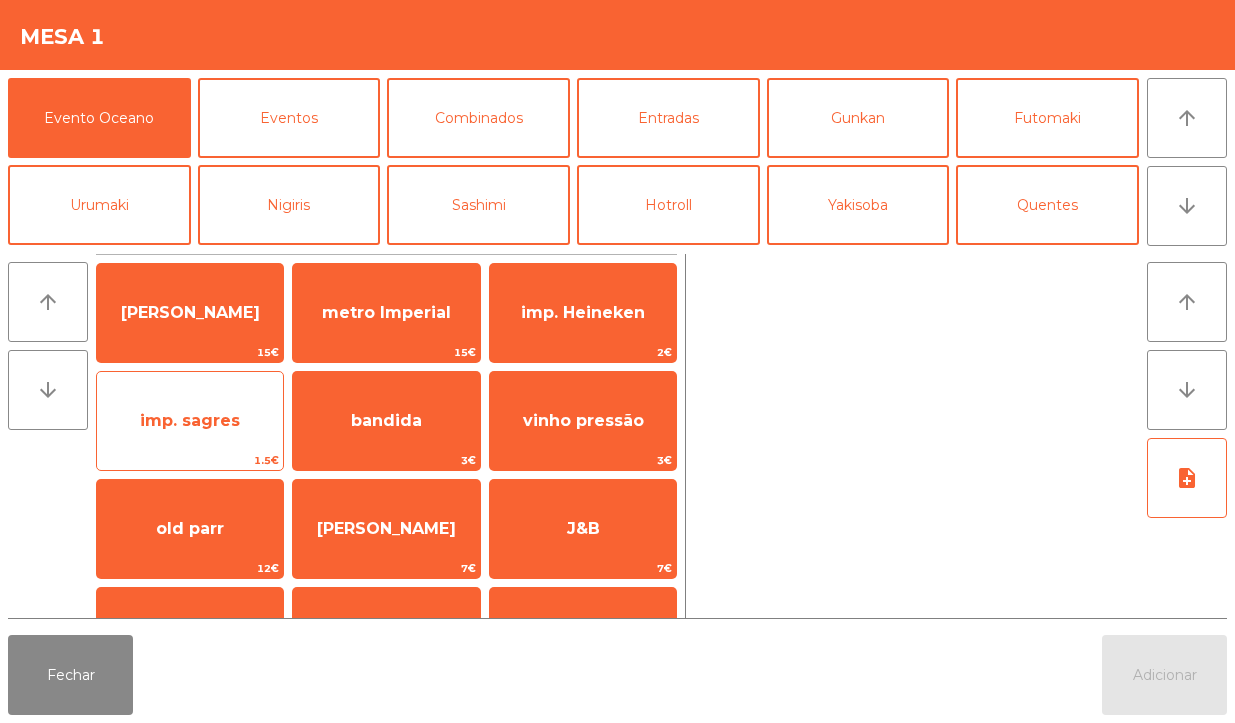 click on "imp. sagres" 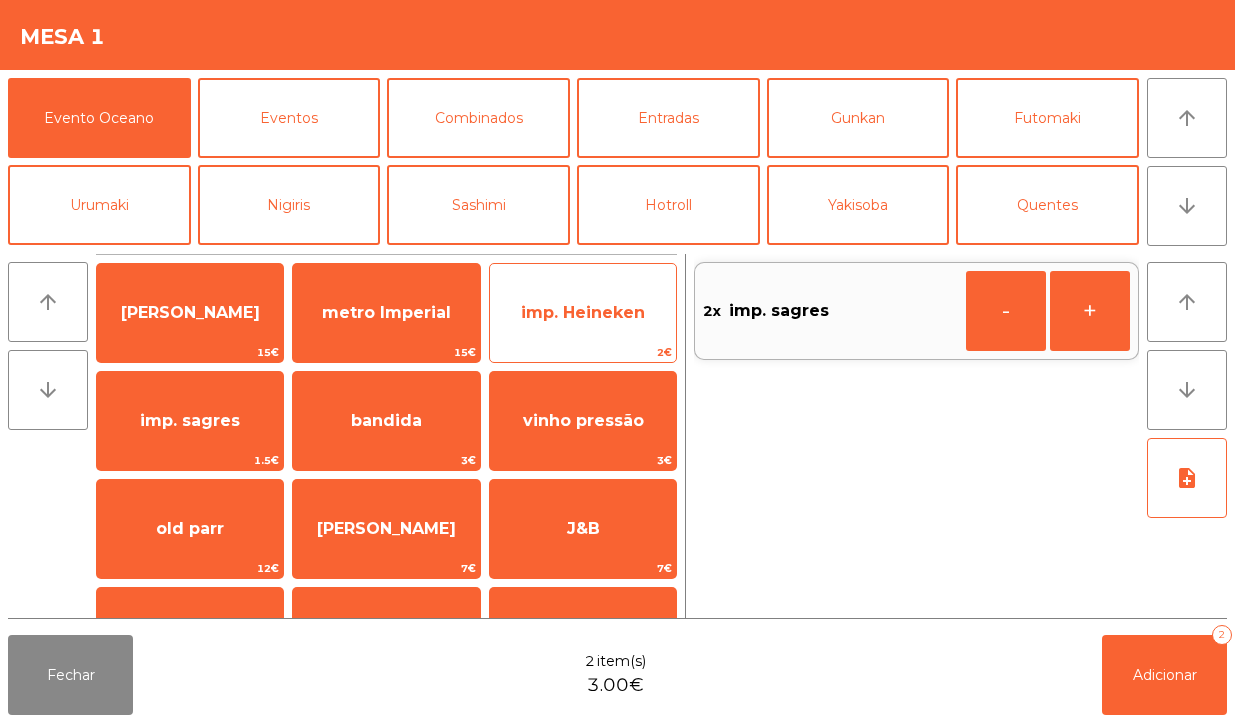 click on "imp. Heineken" 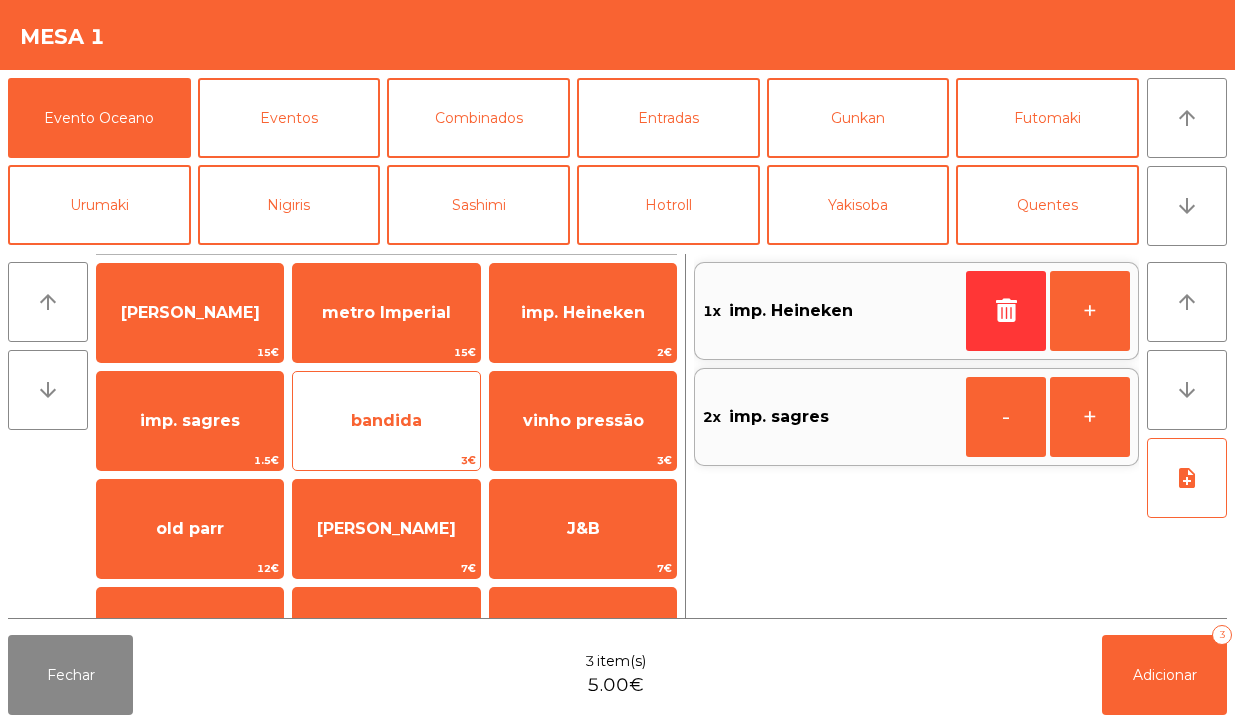 click on "bandida" 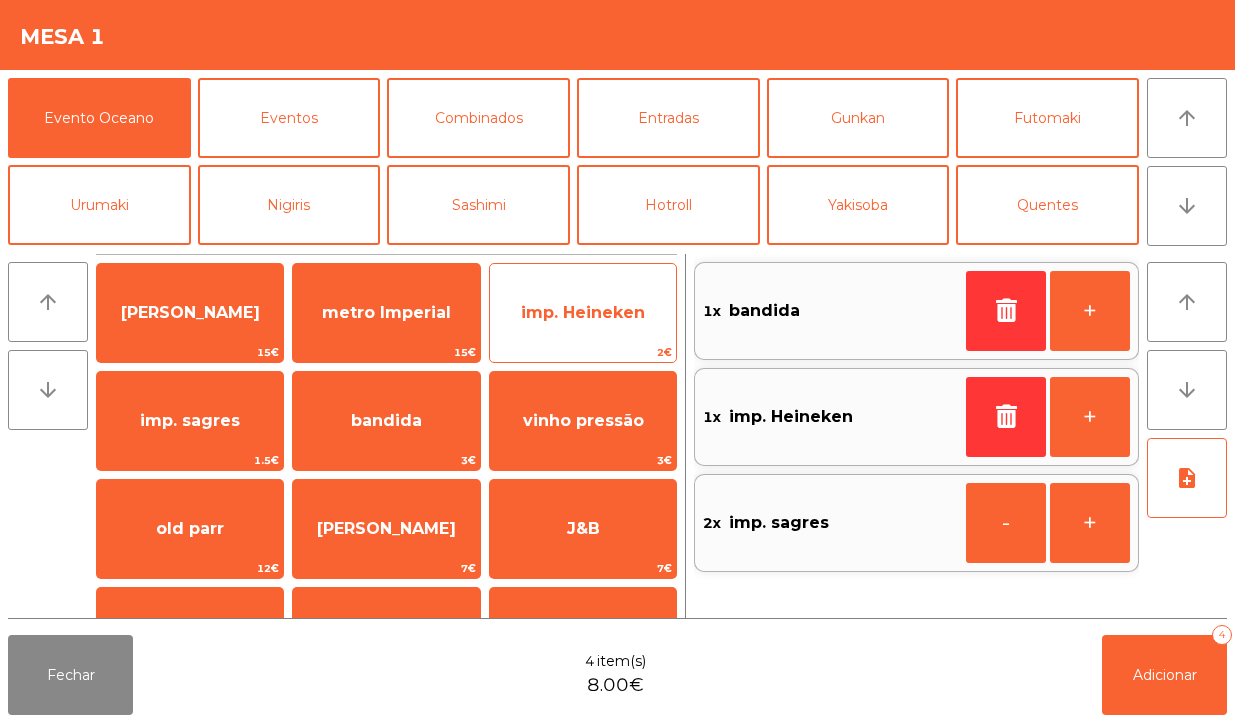 click on "imp. Heineken" 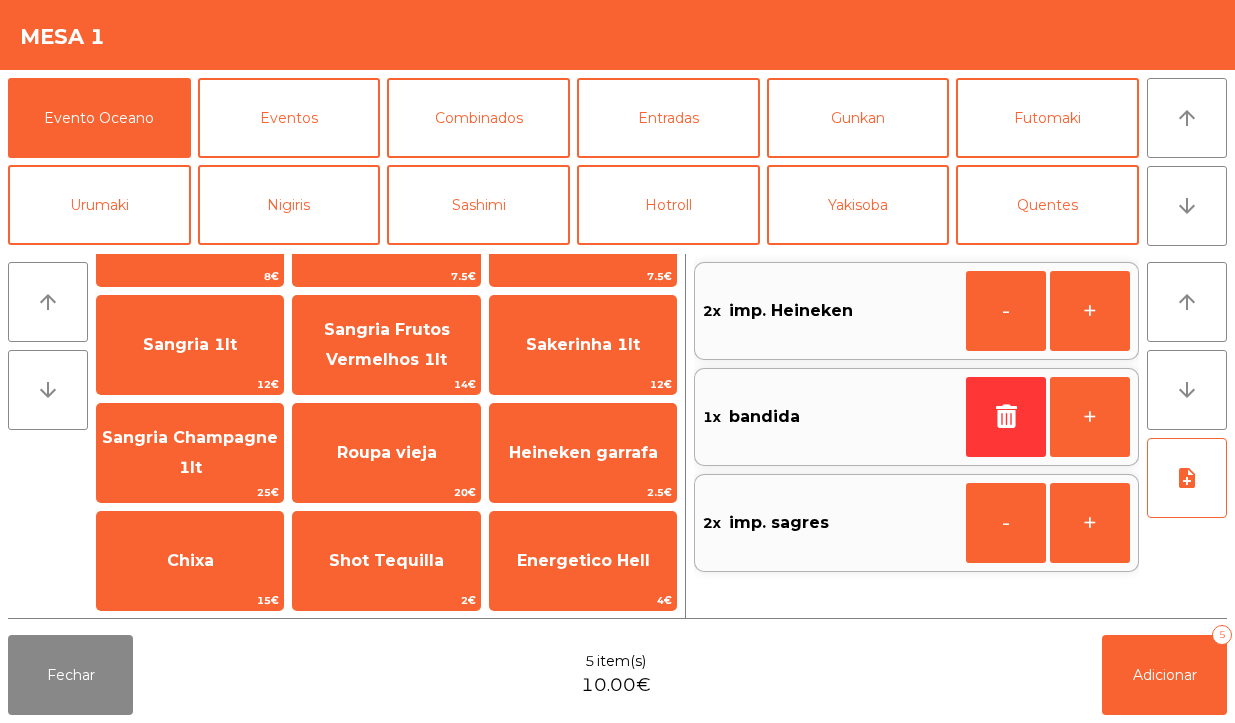 scroll, scrollTop: 1577, scrollLeft: 0, axis: vertical 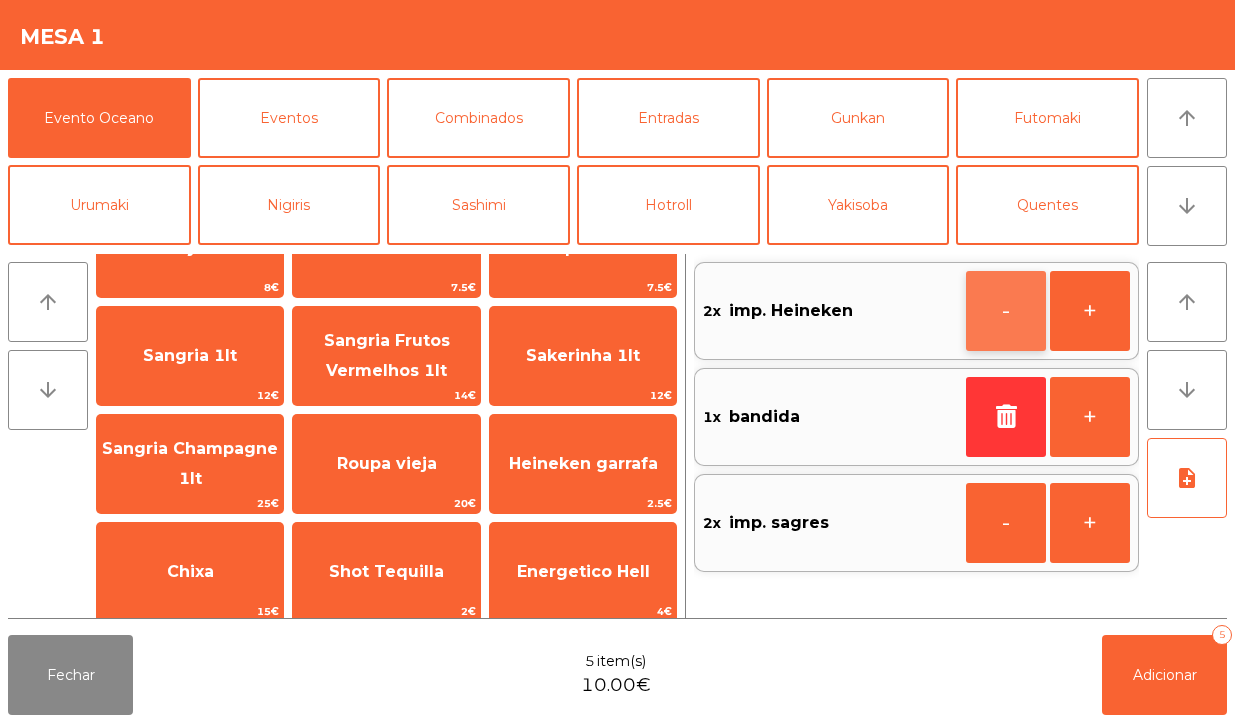 click on "-" 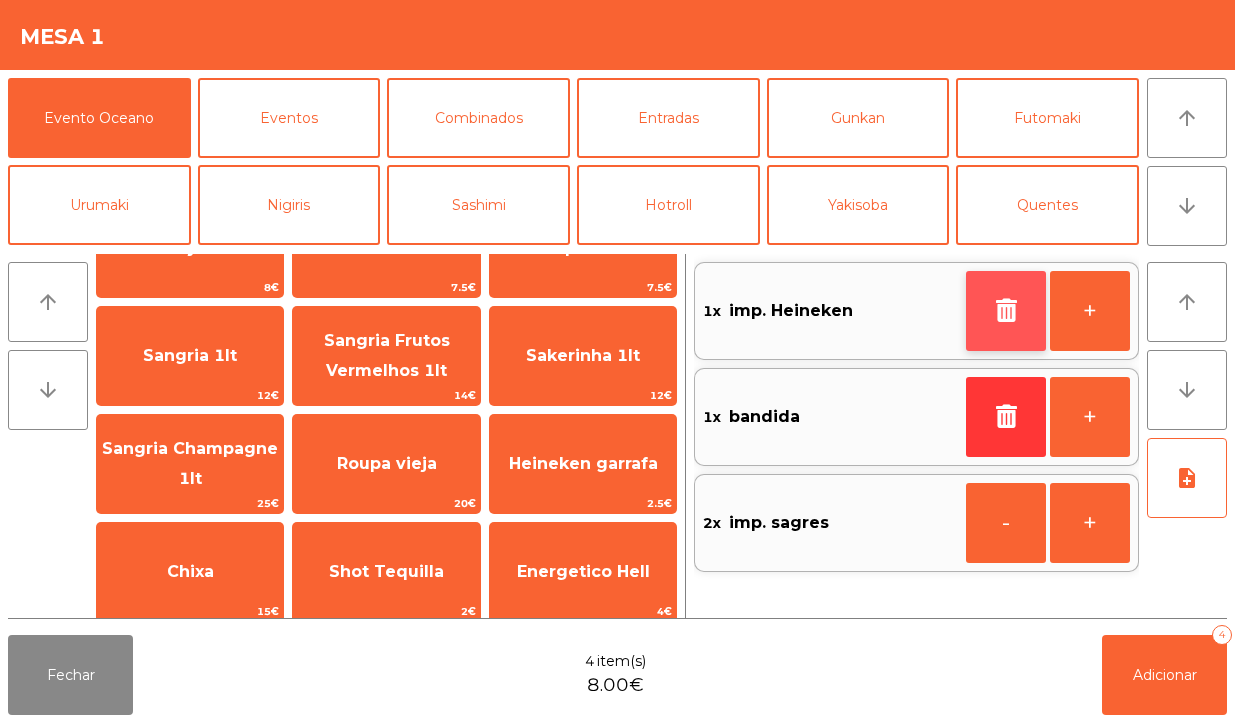 click 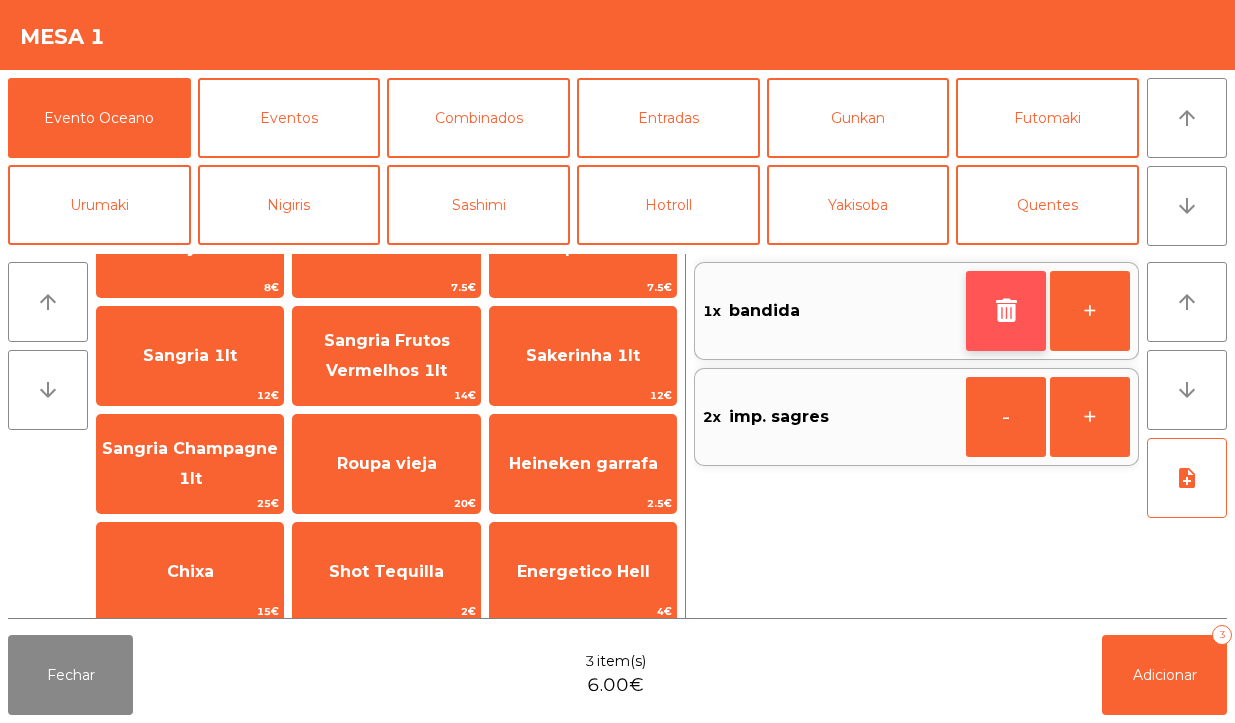 click 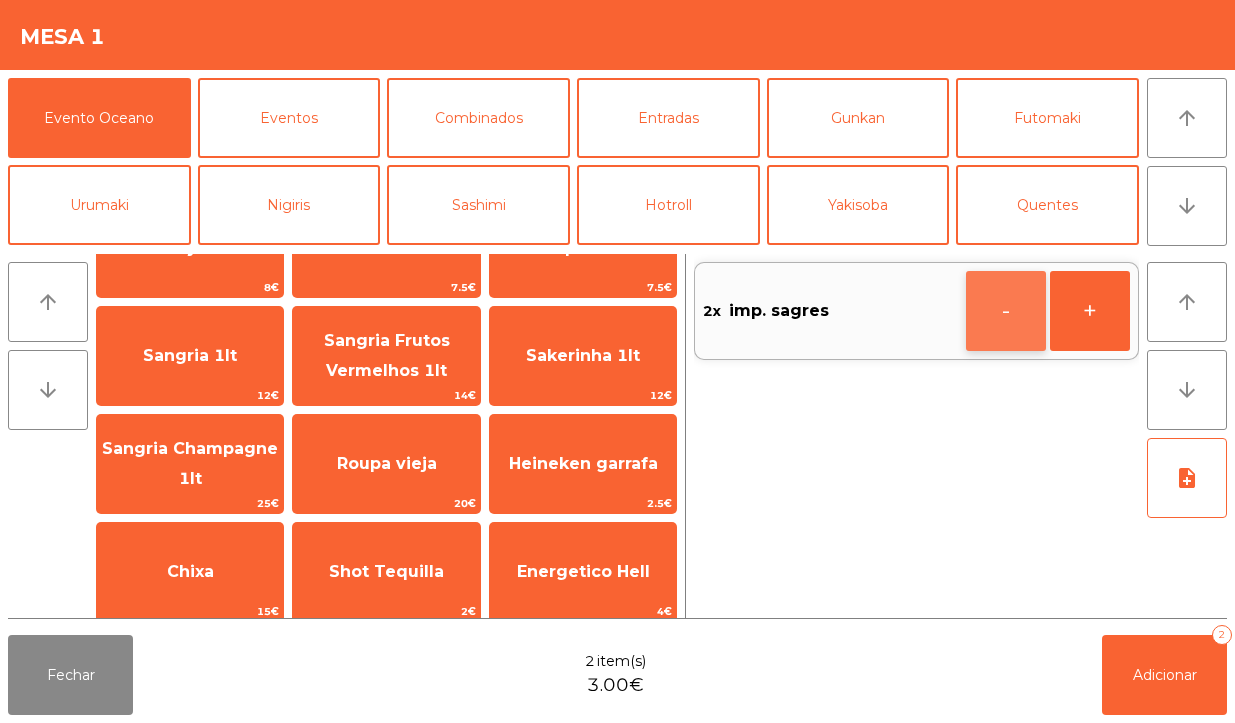 click on "-" 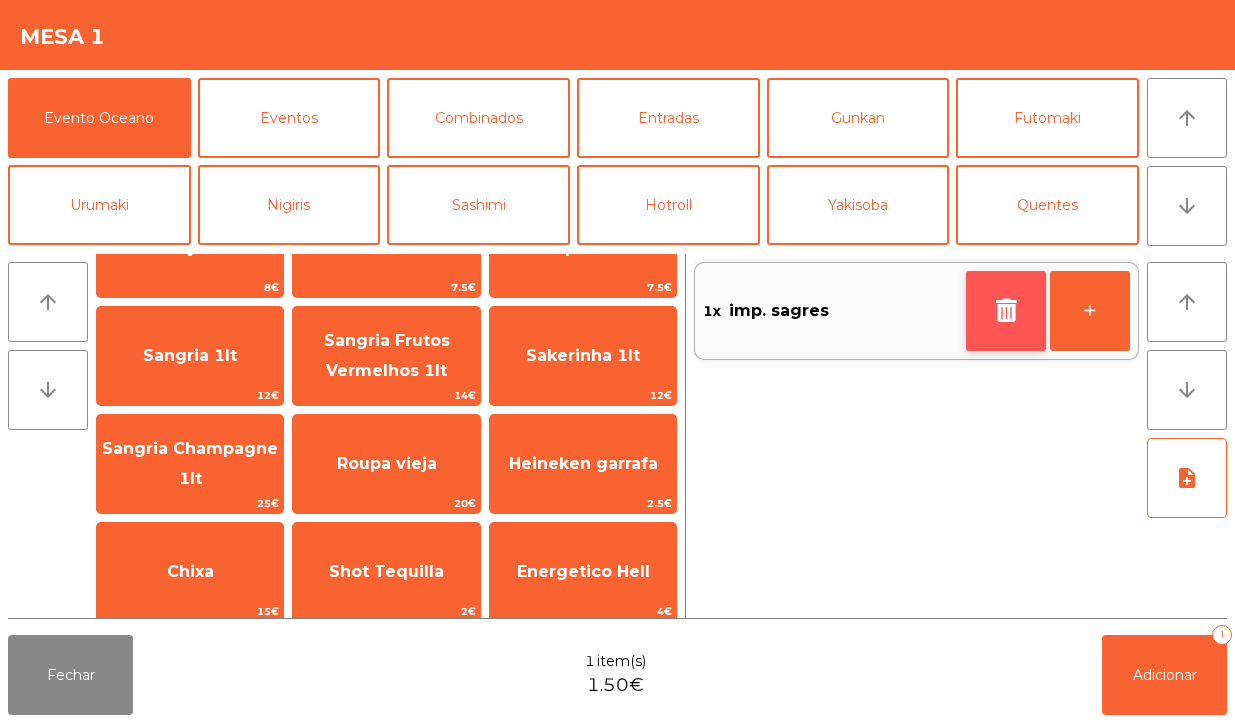 click 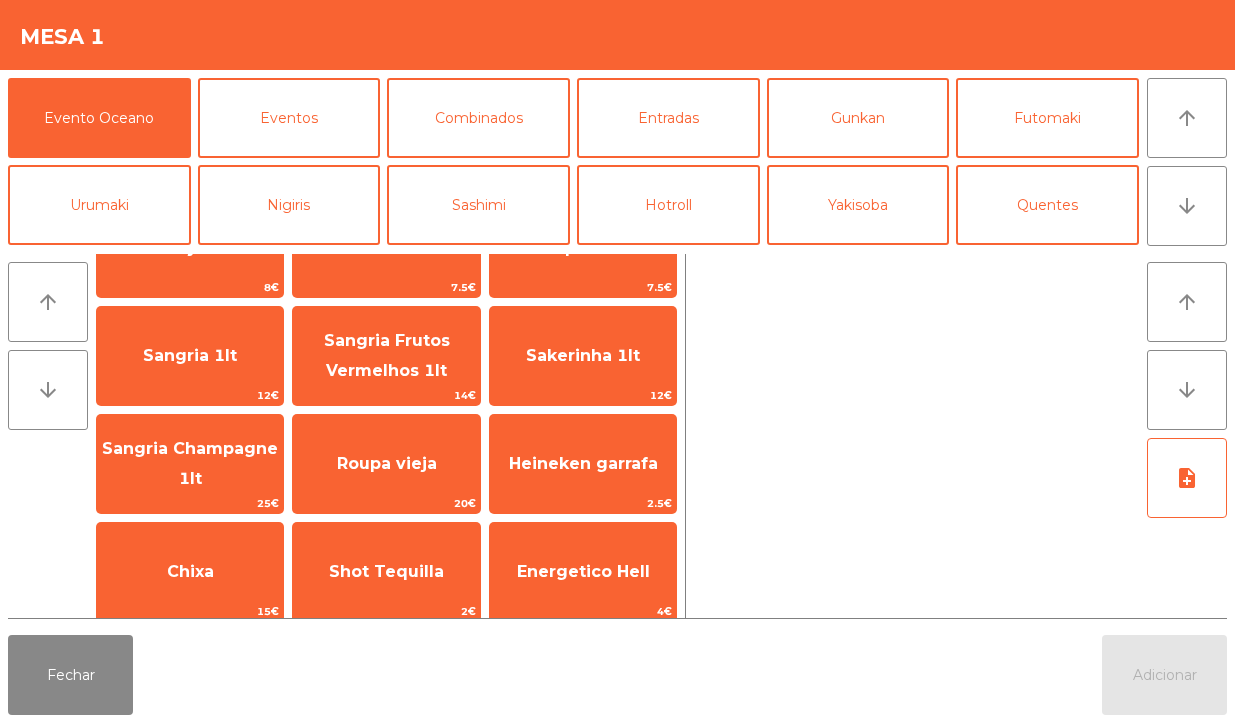 scroll, scrollTop: 1696, scrollLeft: 0, axis: vertical 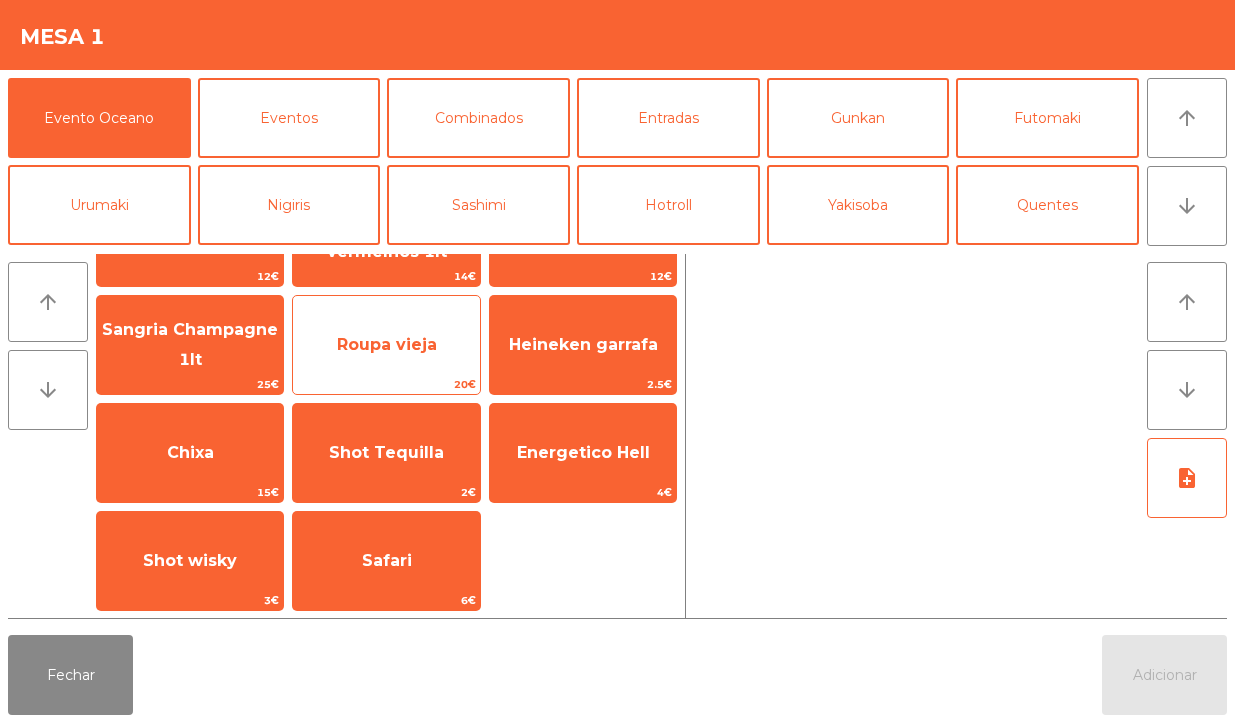 click on "Roupa vieja" 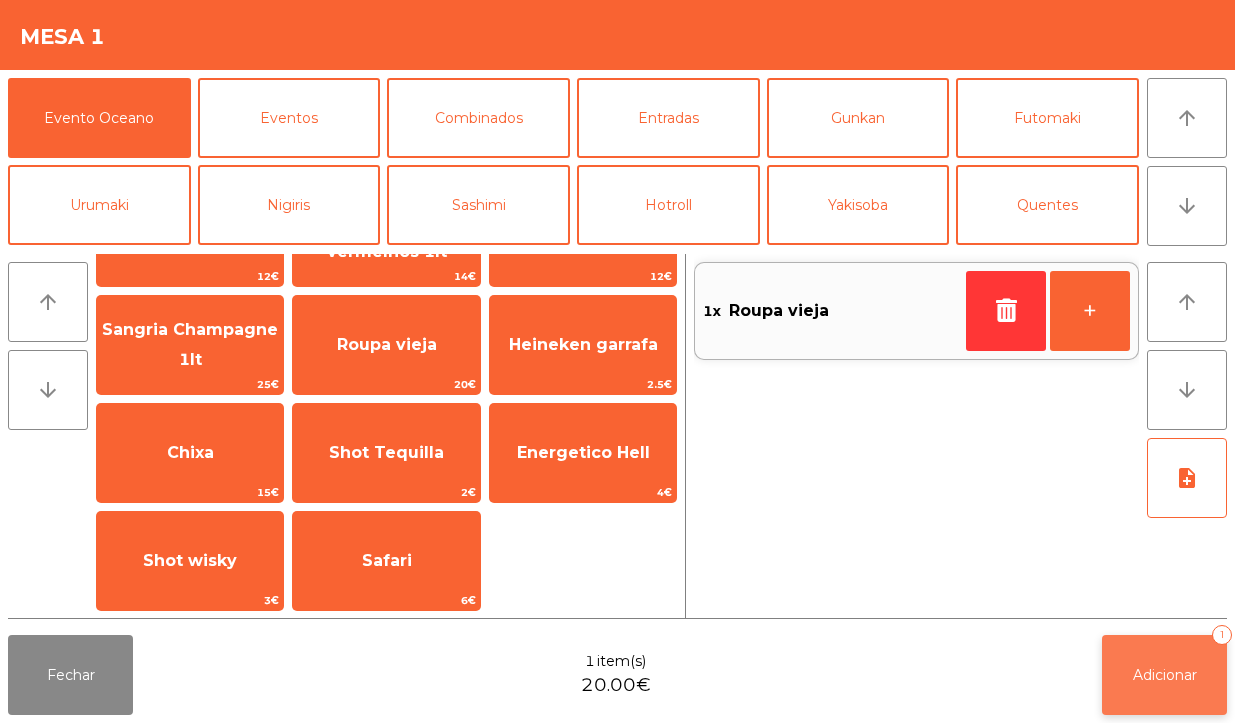 click on "Adicionar" 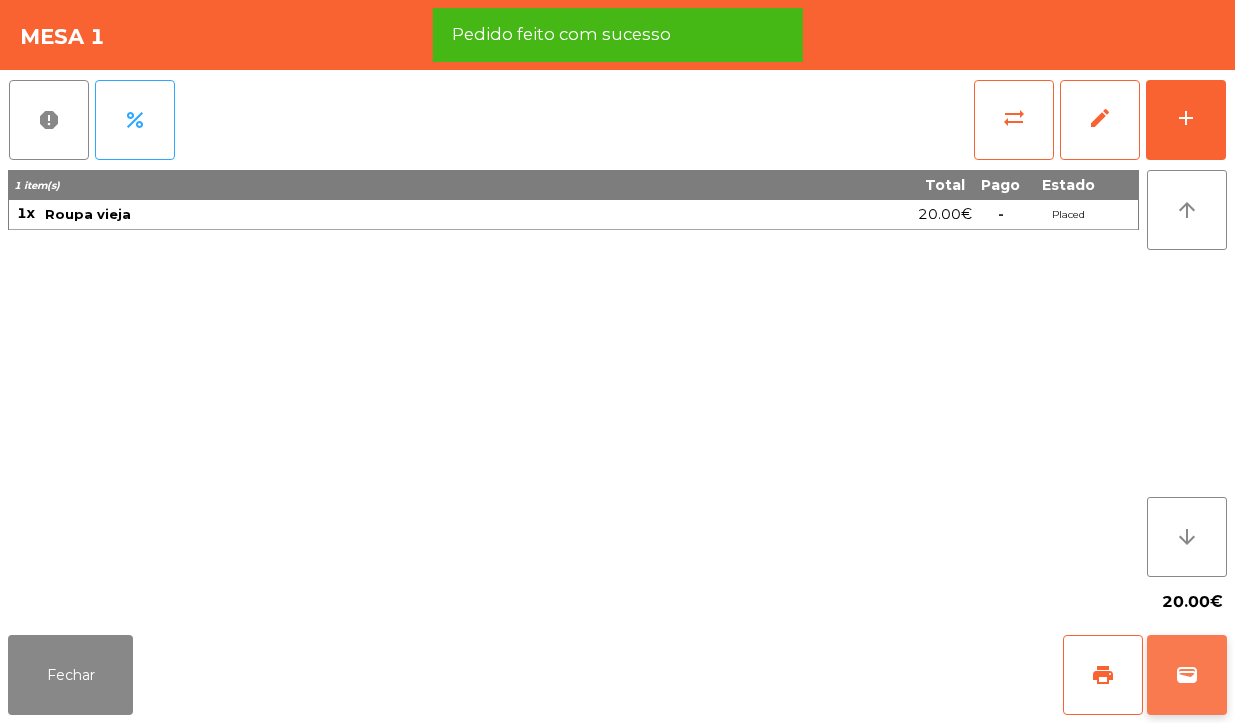 click on "wallet" 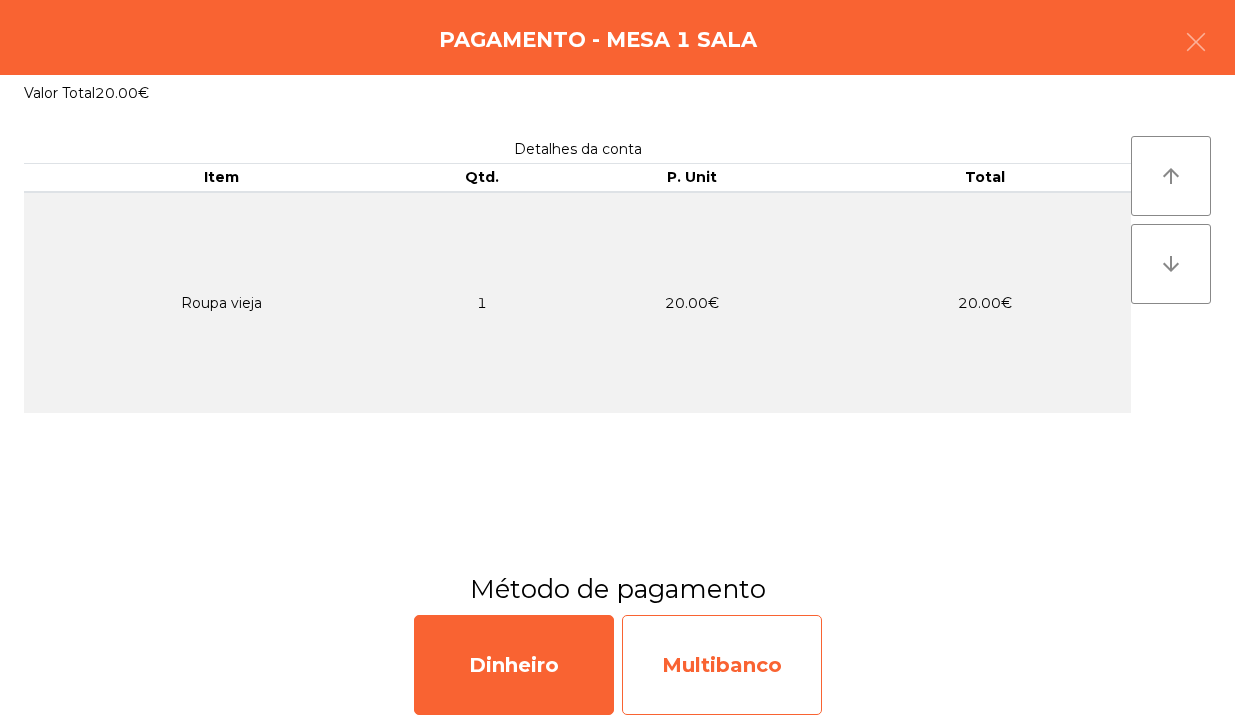 click on "Multibanco" 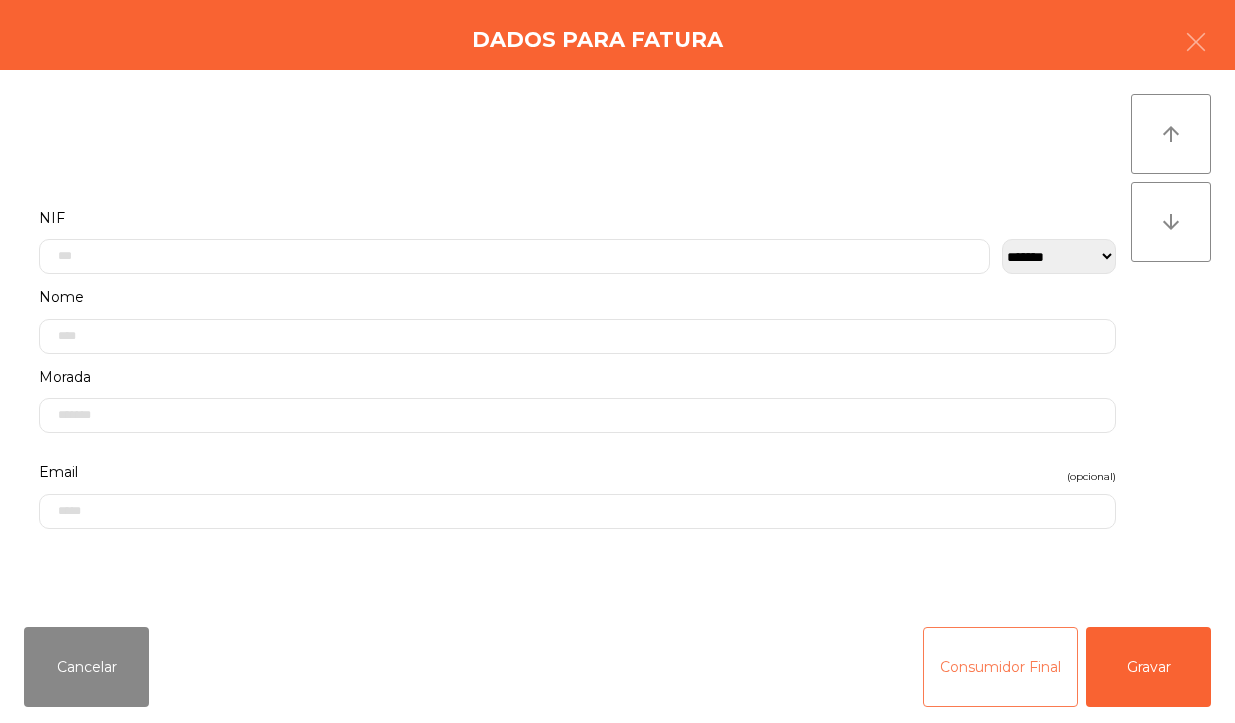 click on "Consumidor Final" 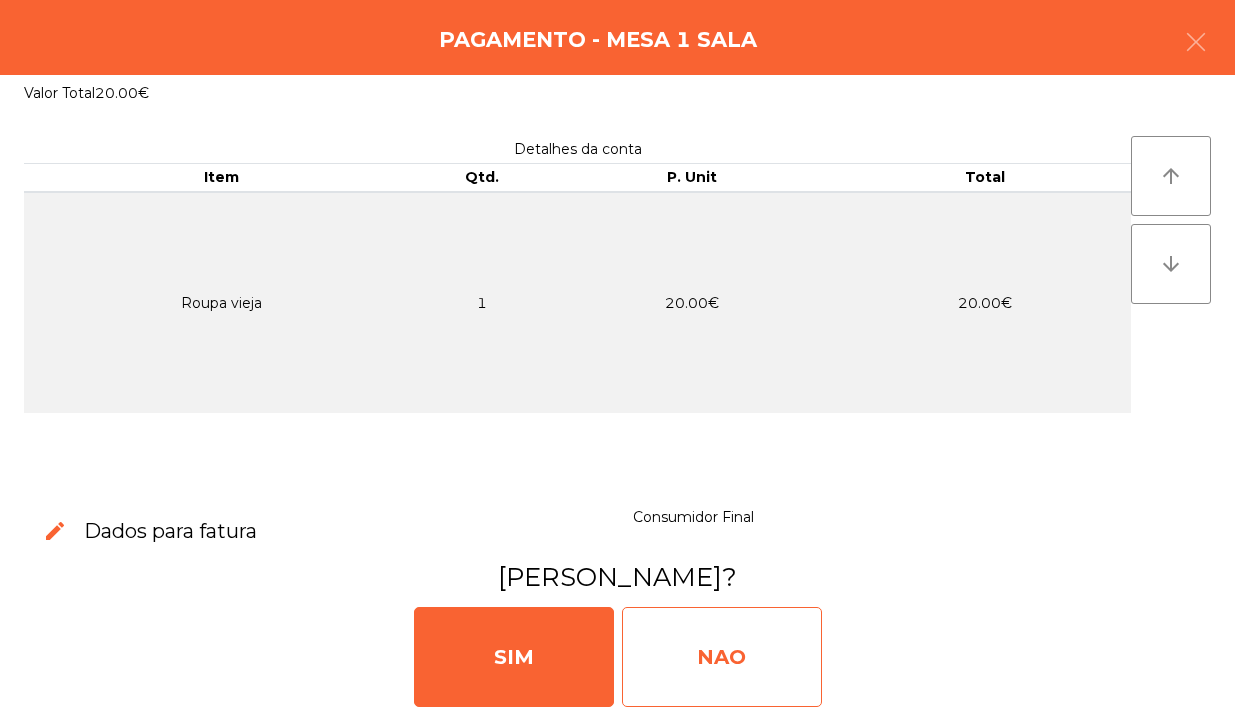 click on "NAO" 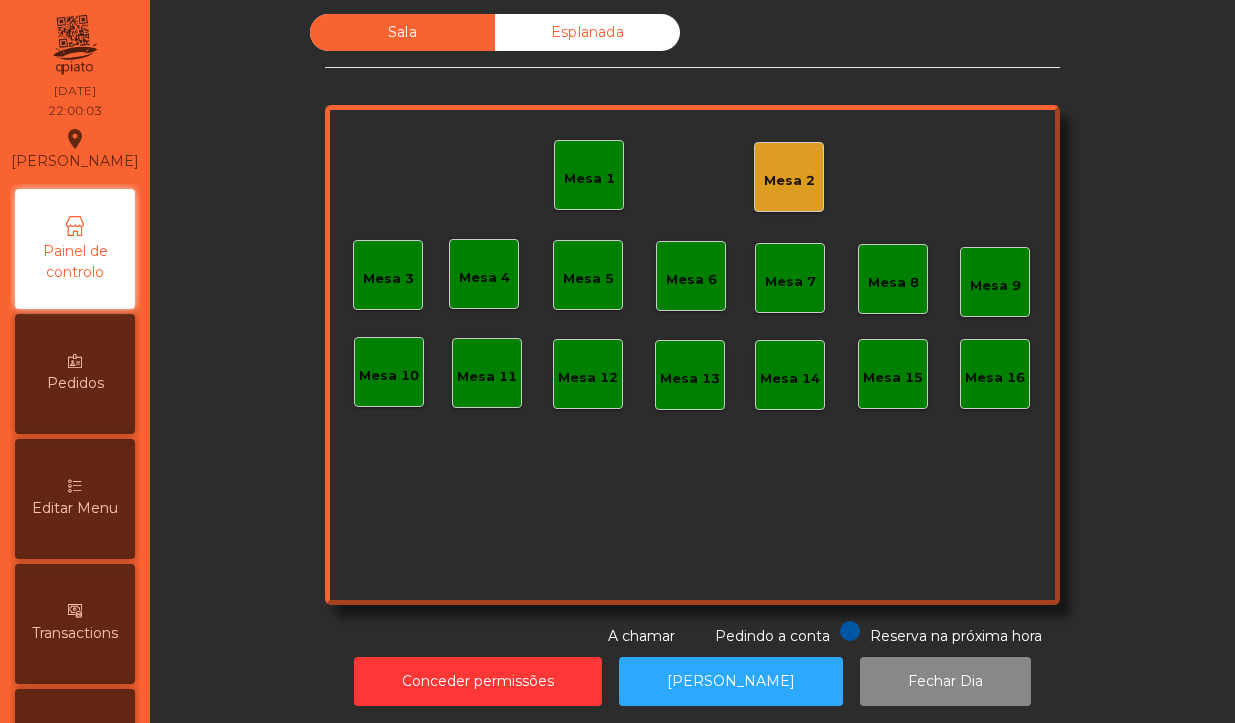 click on "Mesa 1" 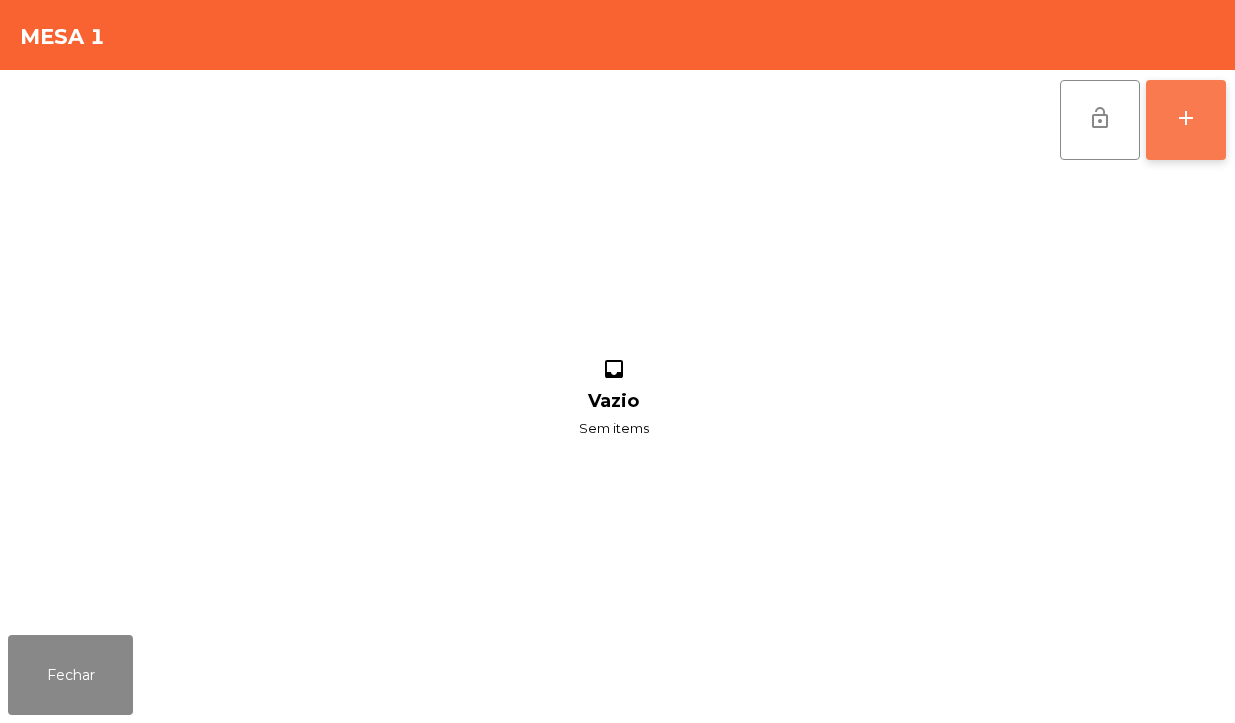 click on "add" 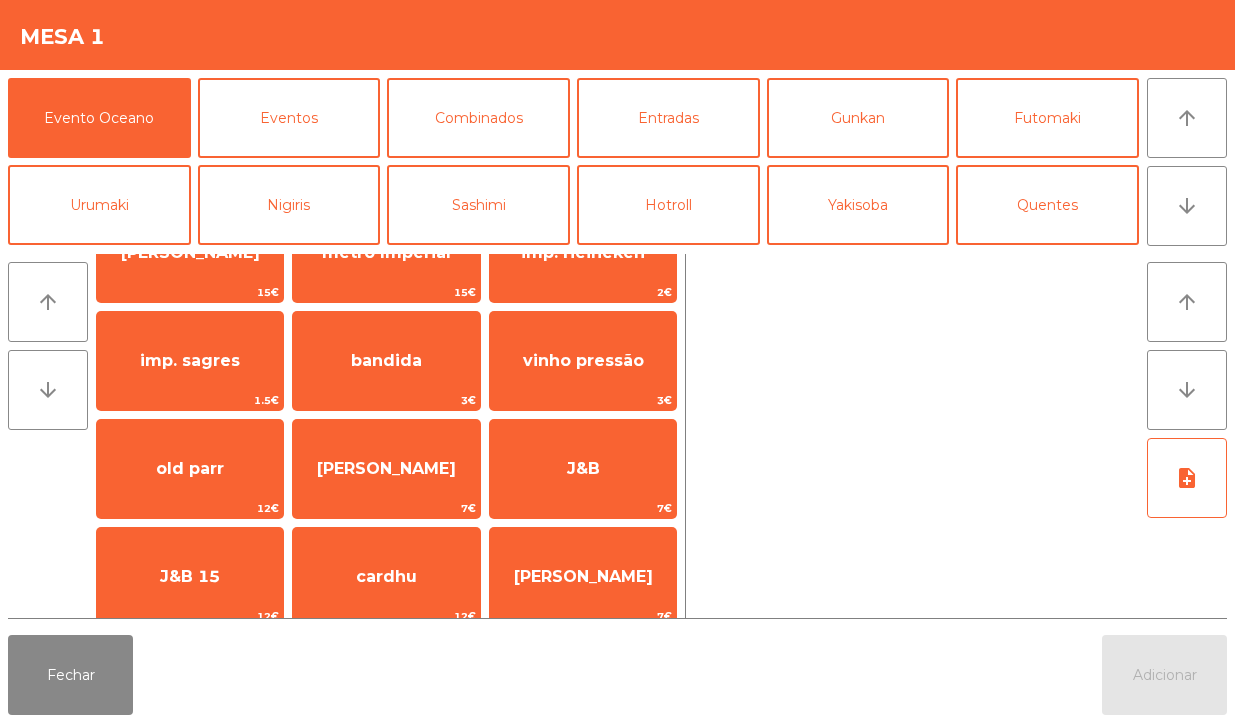 scroll, scrollTop: 58, scrollLeft: 0, axis: vertical 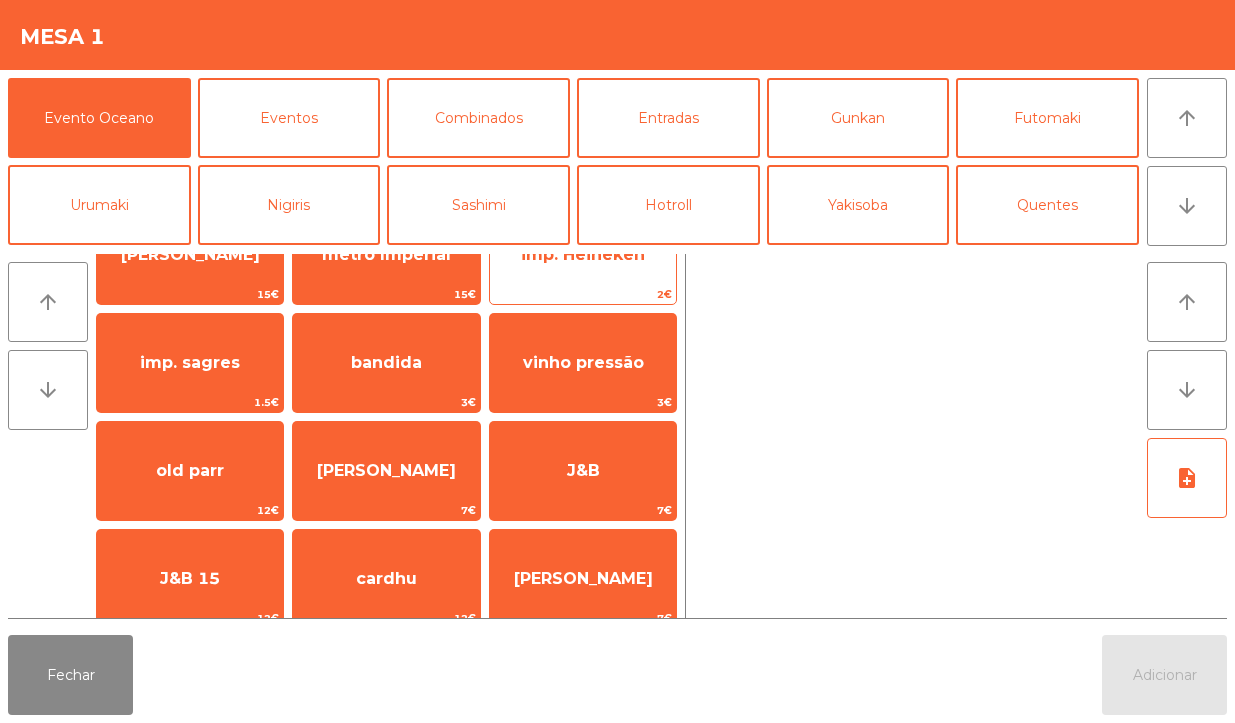 click on "imp. Heineken" 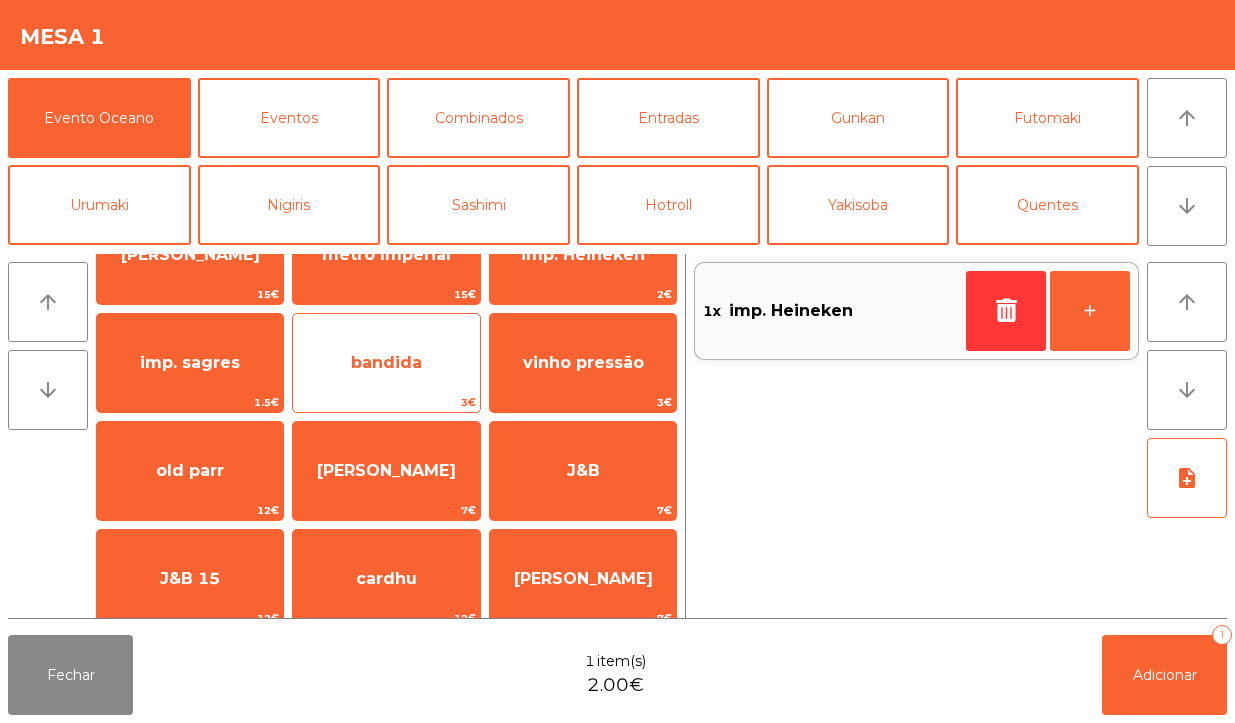 click on "bandida" 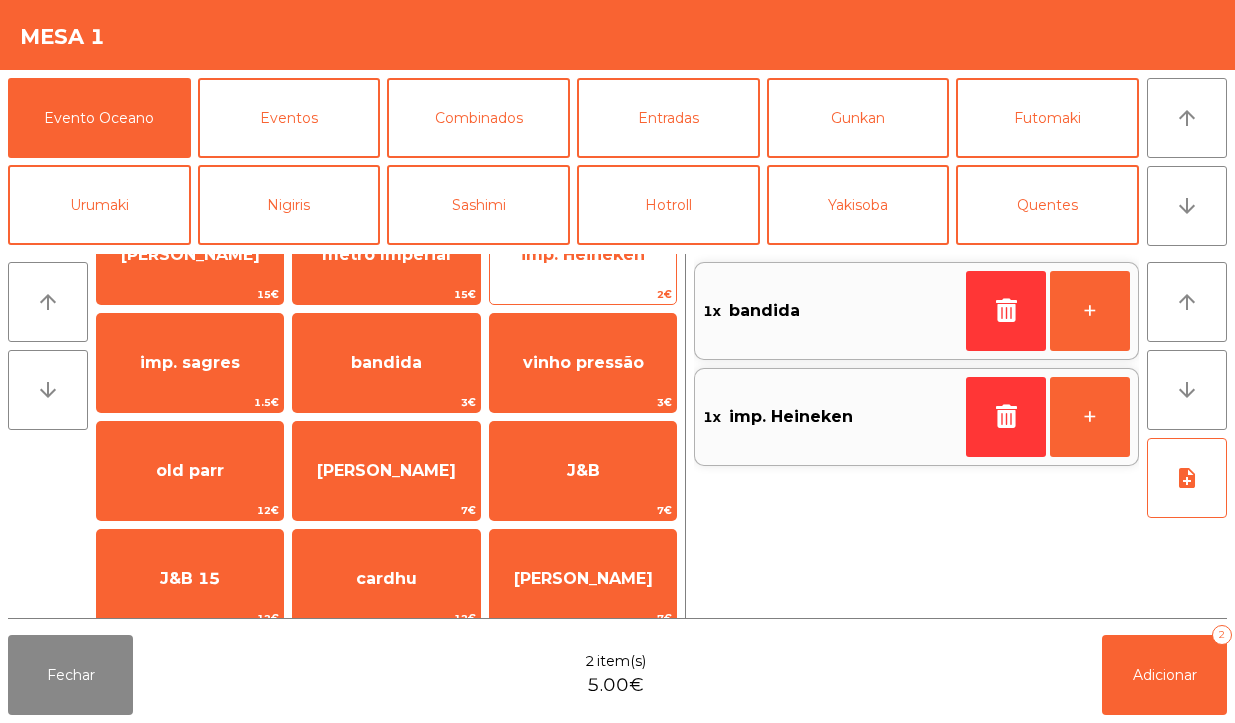 click on "imp. Heineken" 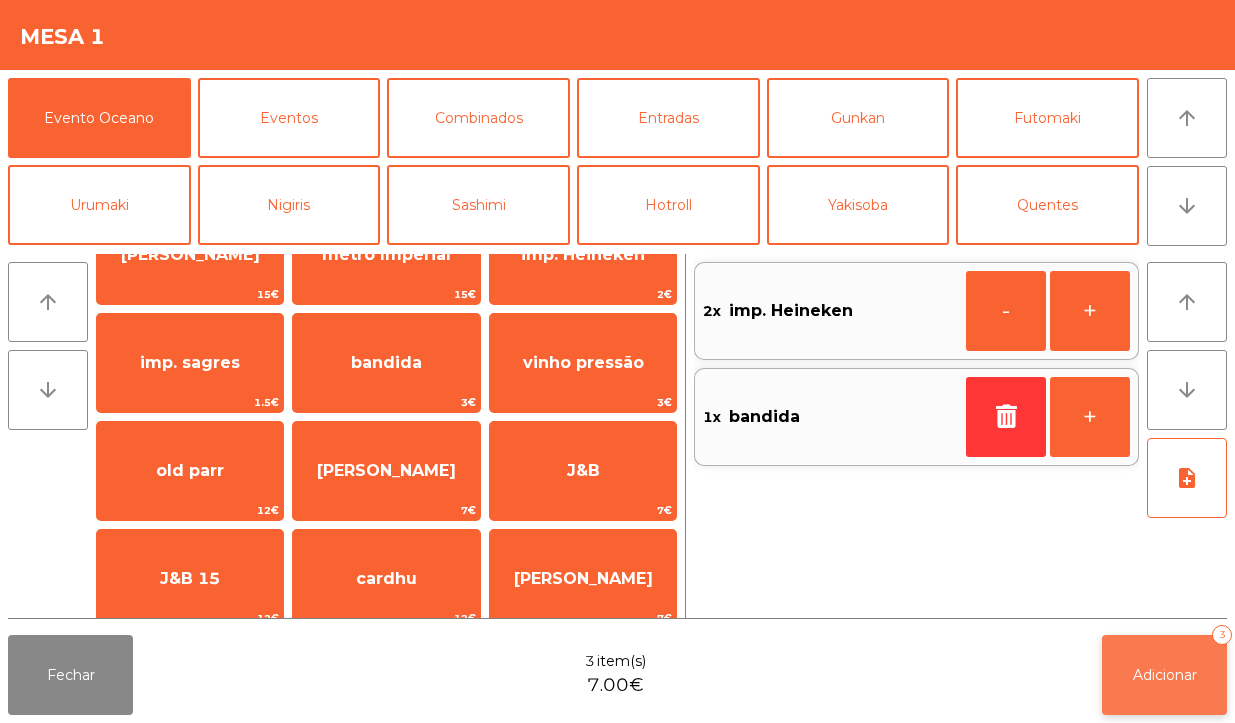 click on "Adicionar" 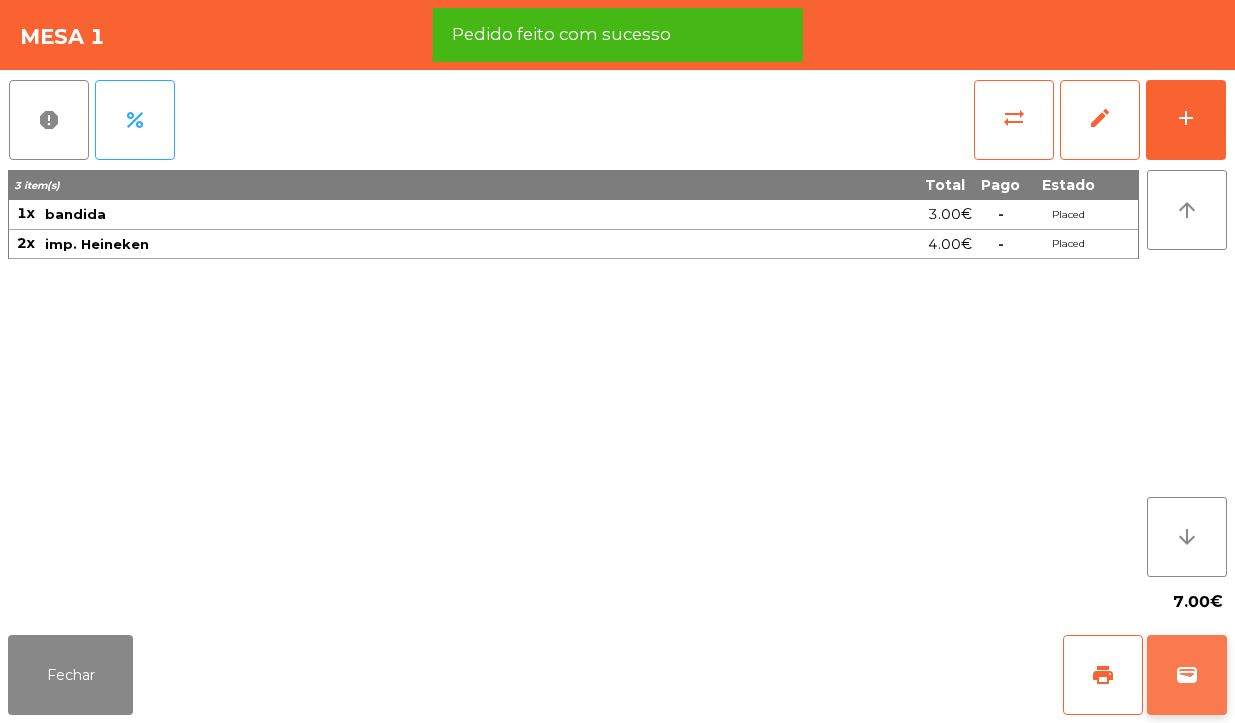 click on "wallet" 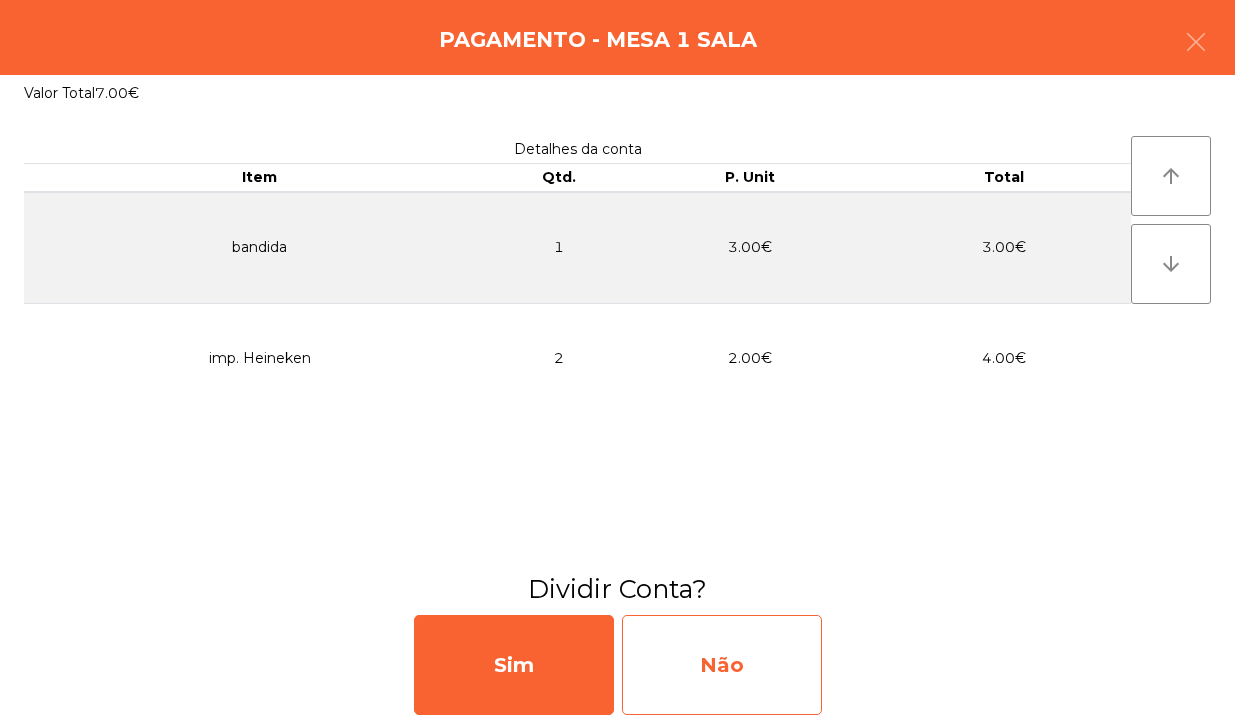 click on "Não" 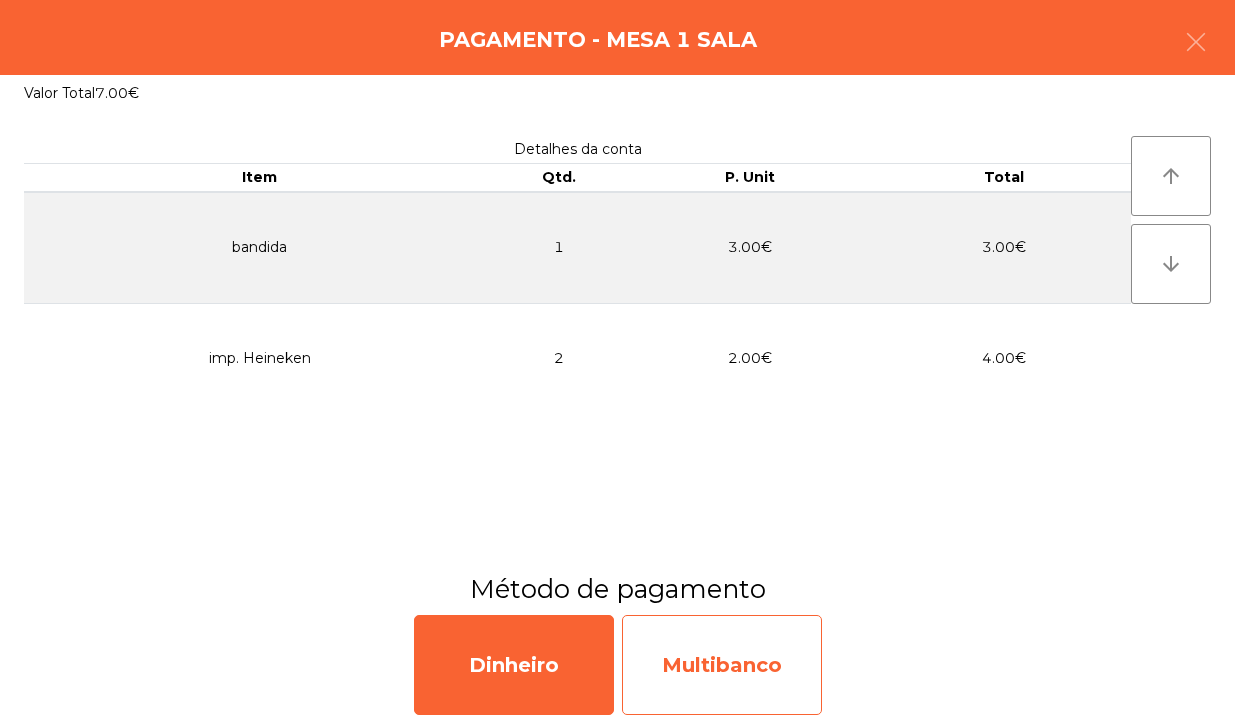 click on "Multibanco" 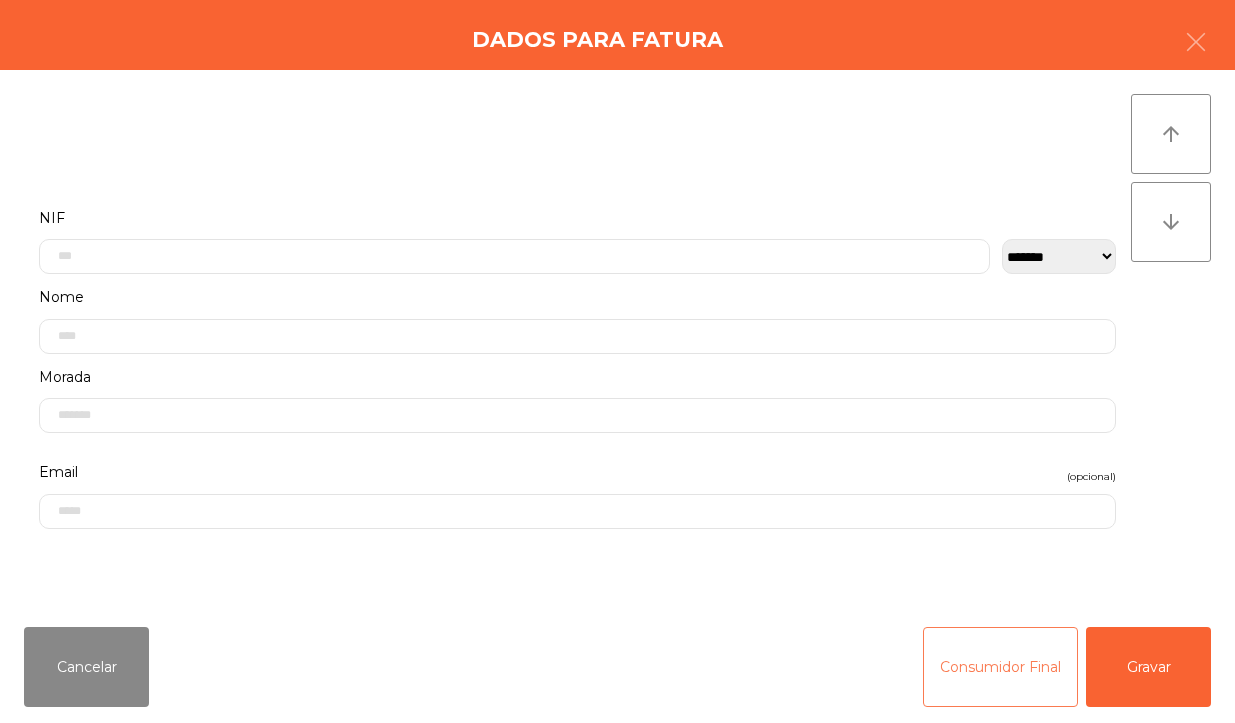 click on "Consumidor Final" 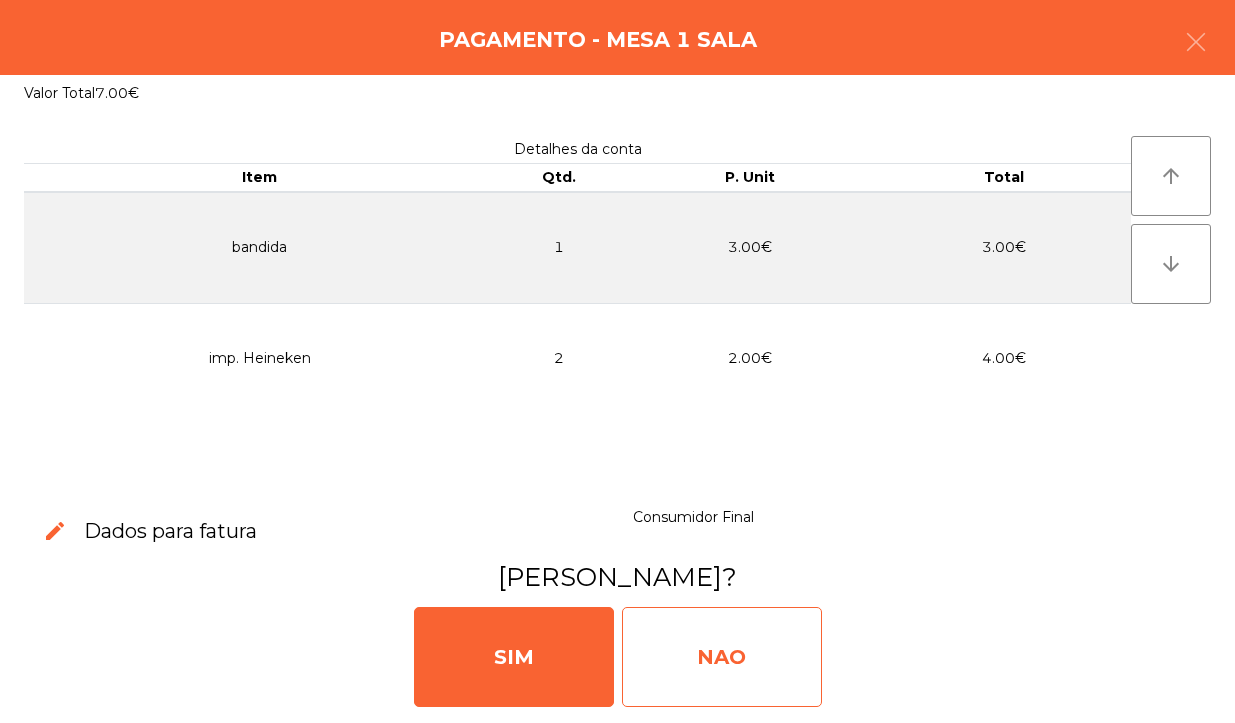 click on "NAO" 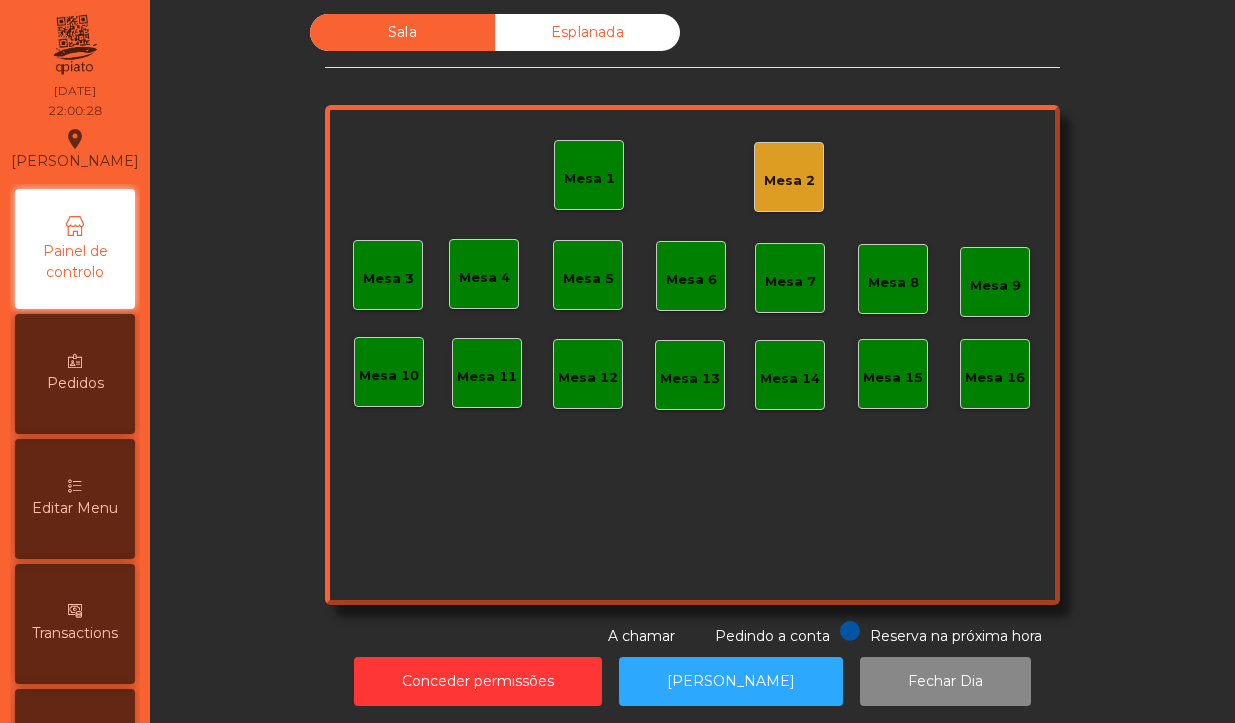 click on "Mesa 1" 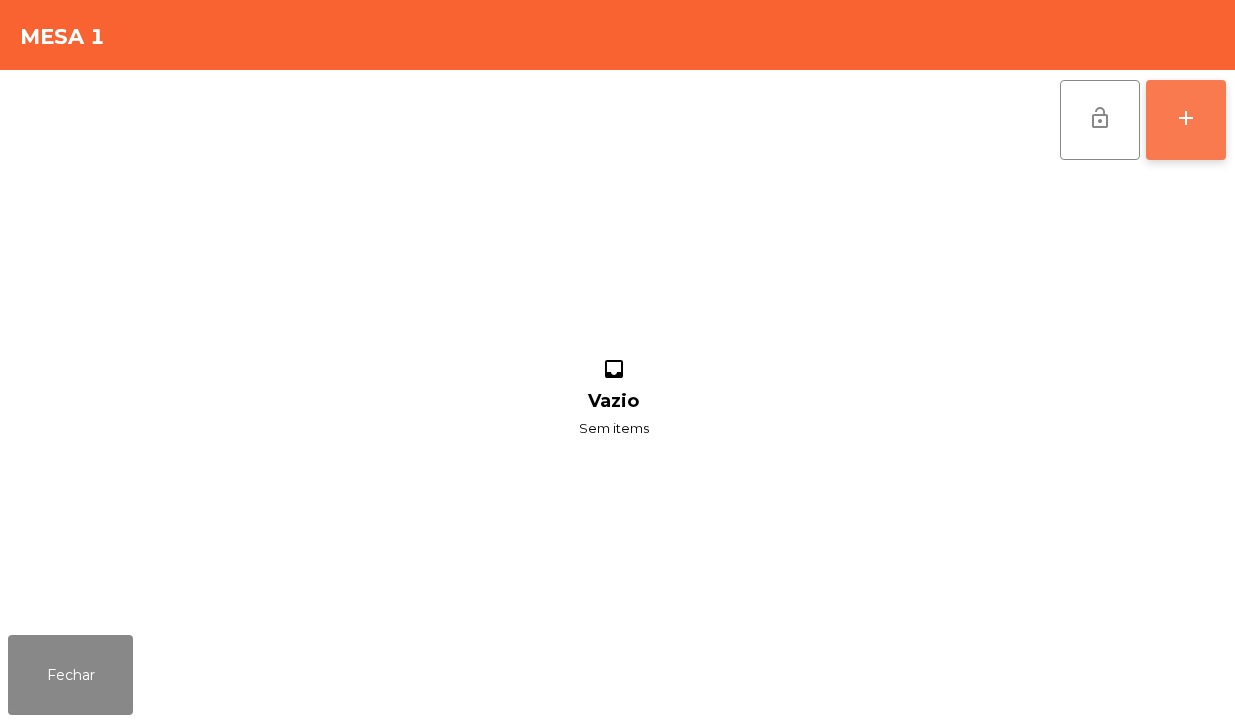 click on "add" 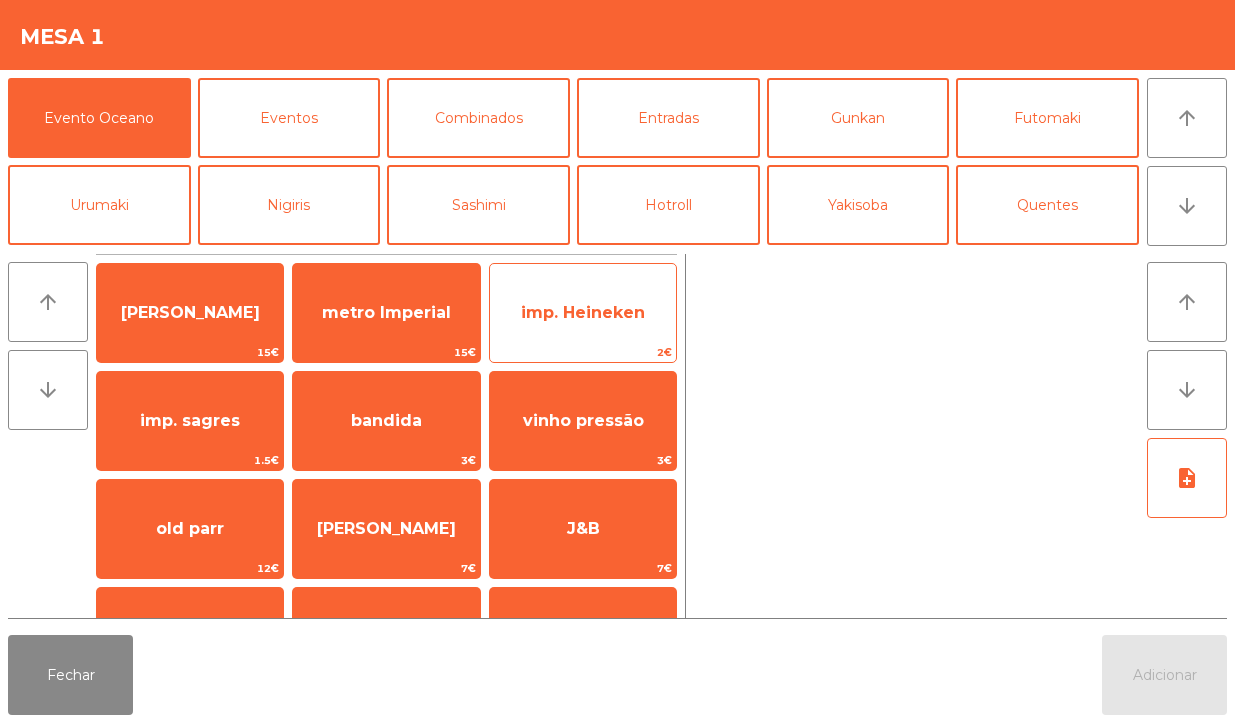 click on "imp. Heineken" 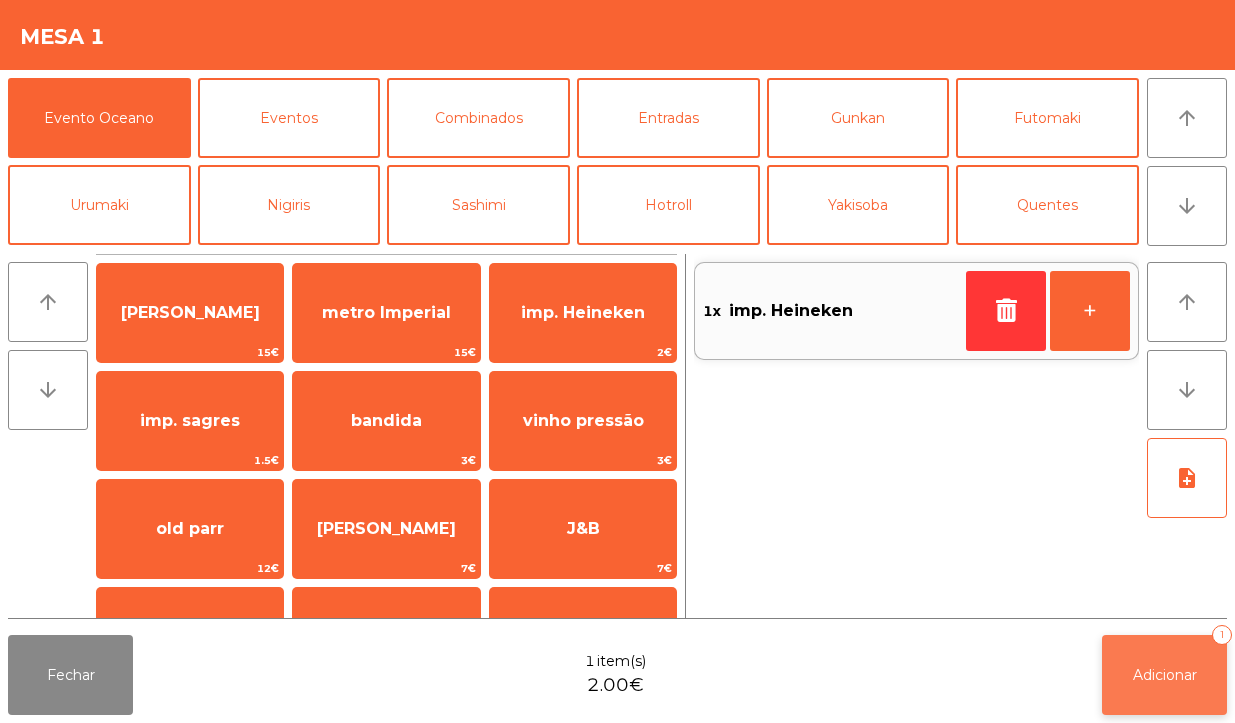 click on "Adicionar   1" 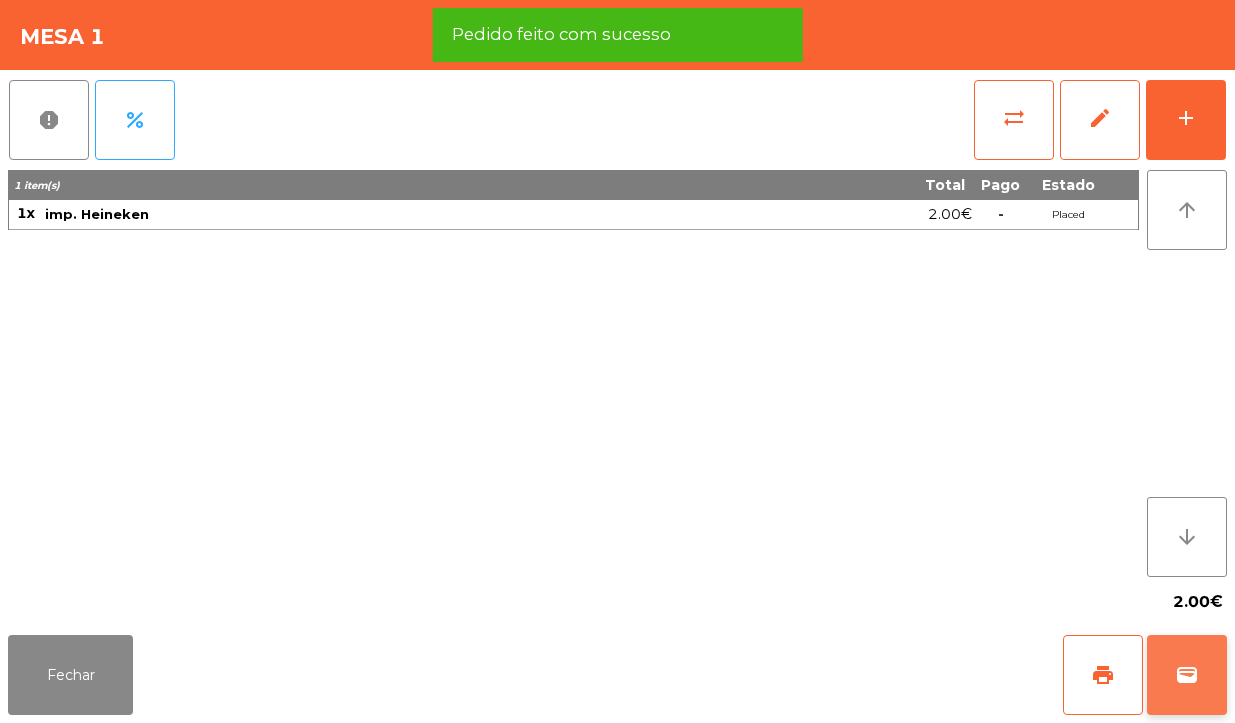 click on "wallet" 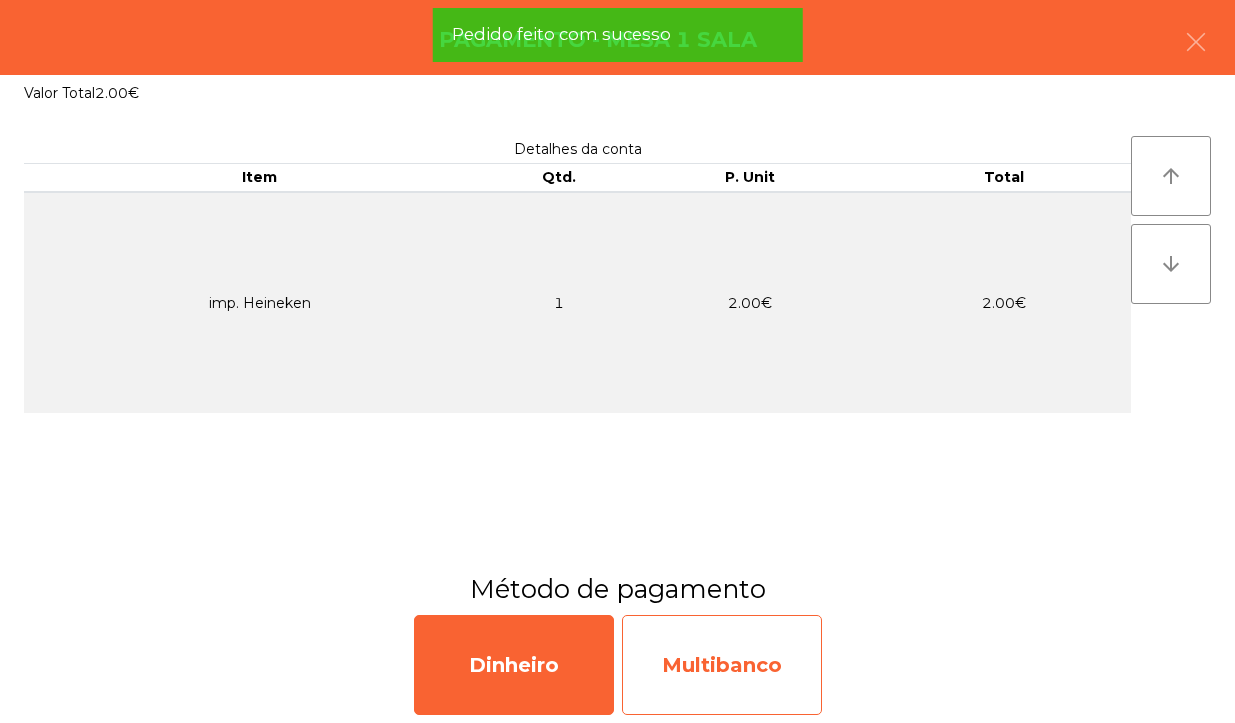 click on "Multibanco" 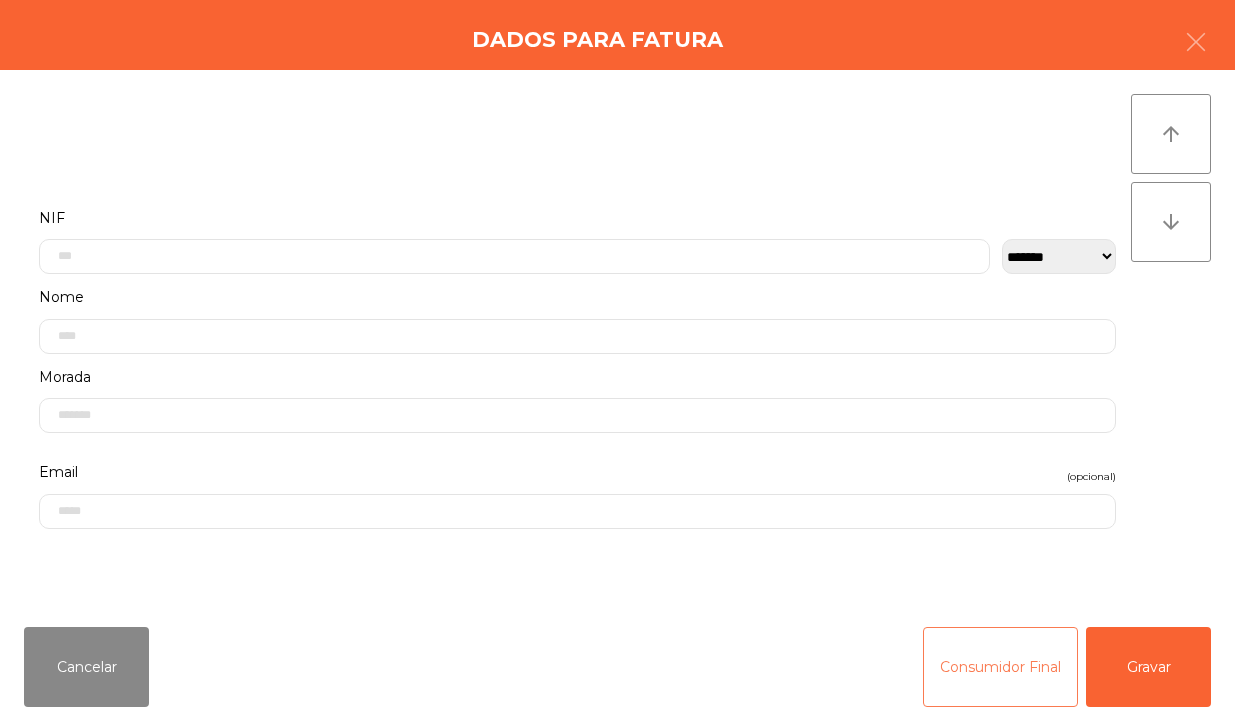 click on "Consumidor Final" 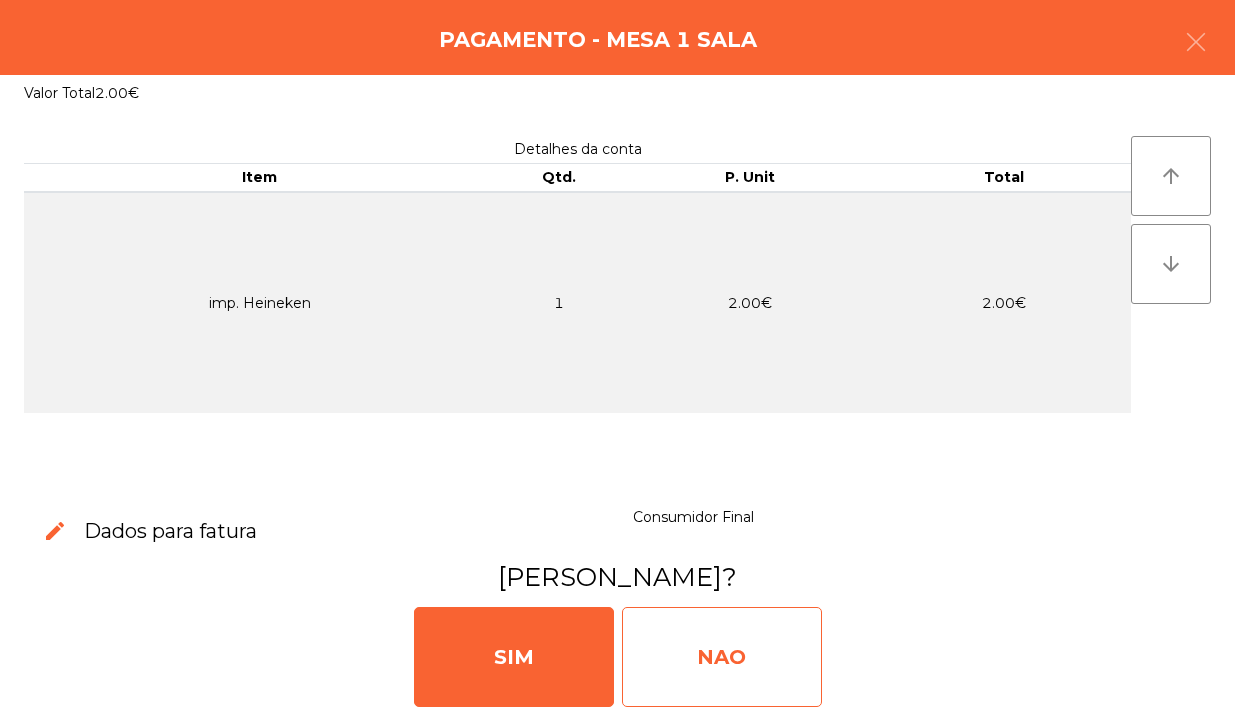 click on "NAO" 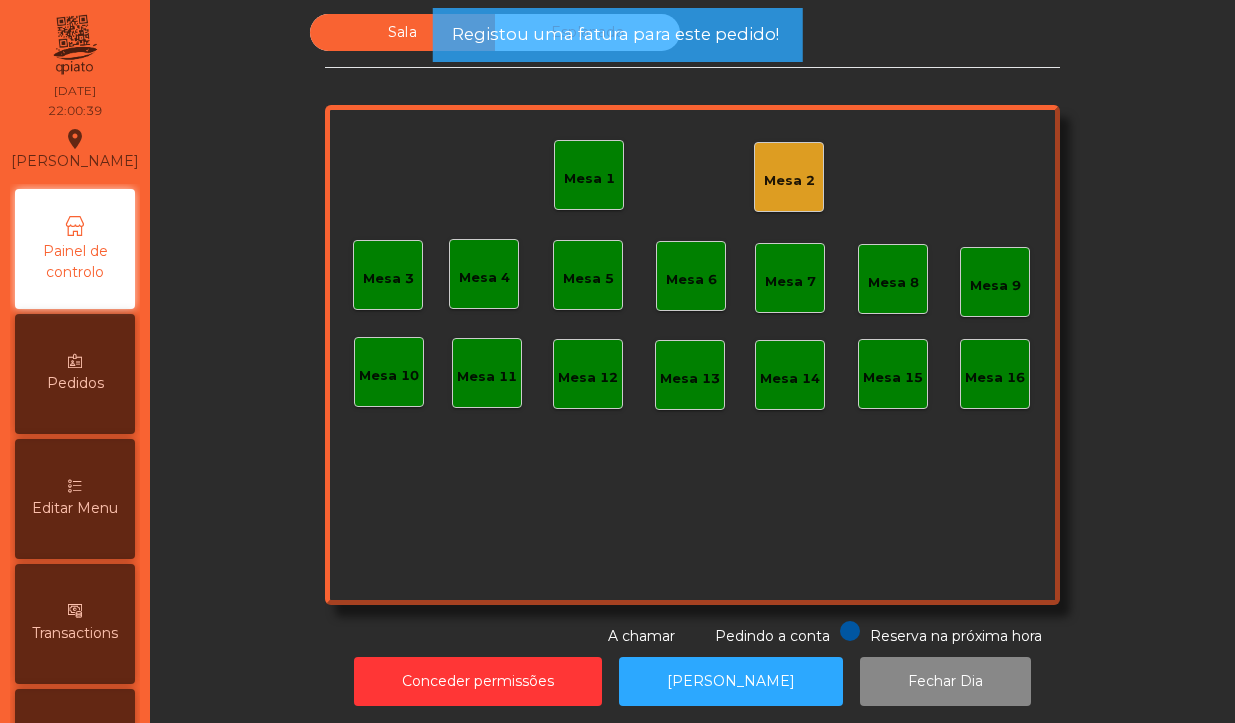 click on "Mesa 1" 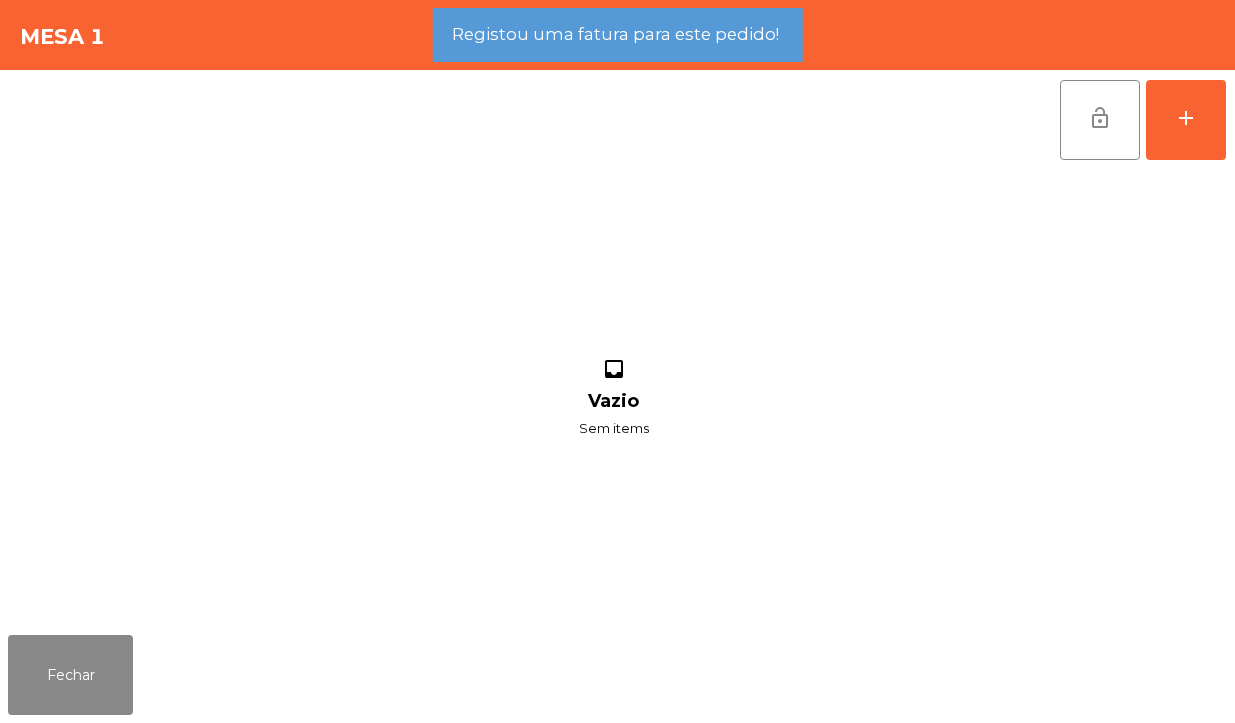 click on "lock_open   add  inbox Vazio Sem items" 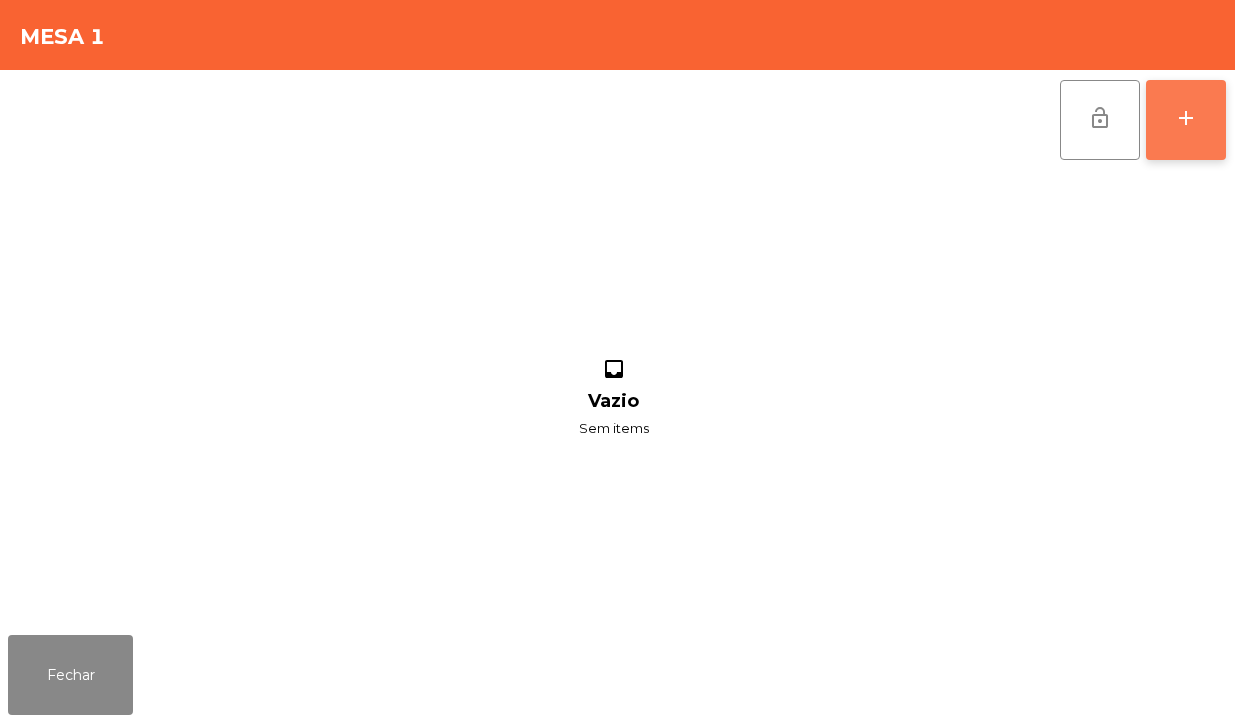 click on "add" 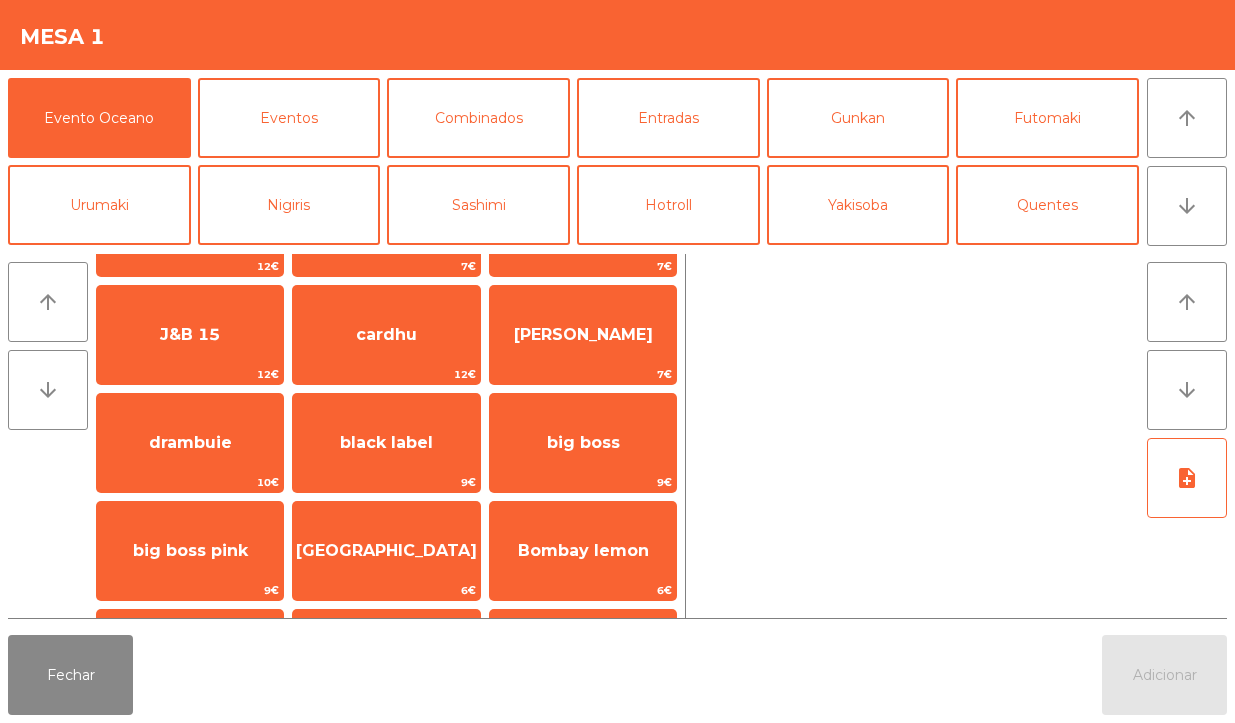 scroll, scrollTop: 301, scrollLeft: 0, axis: vertical 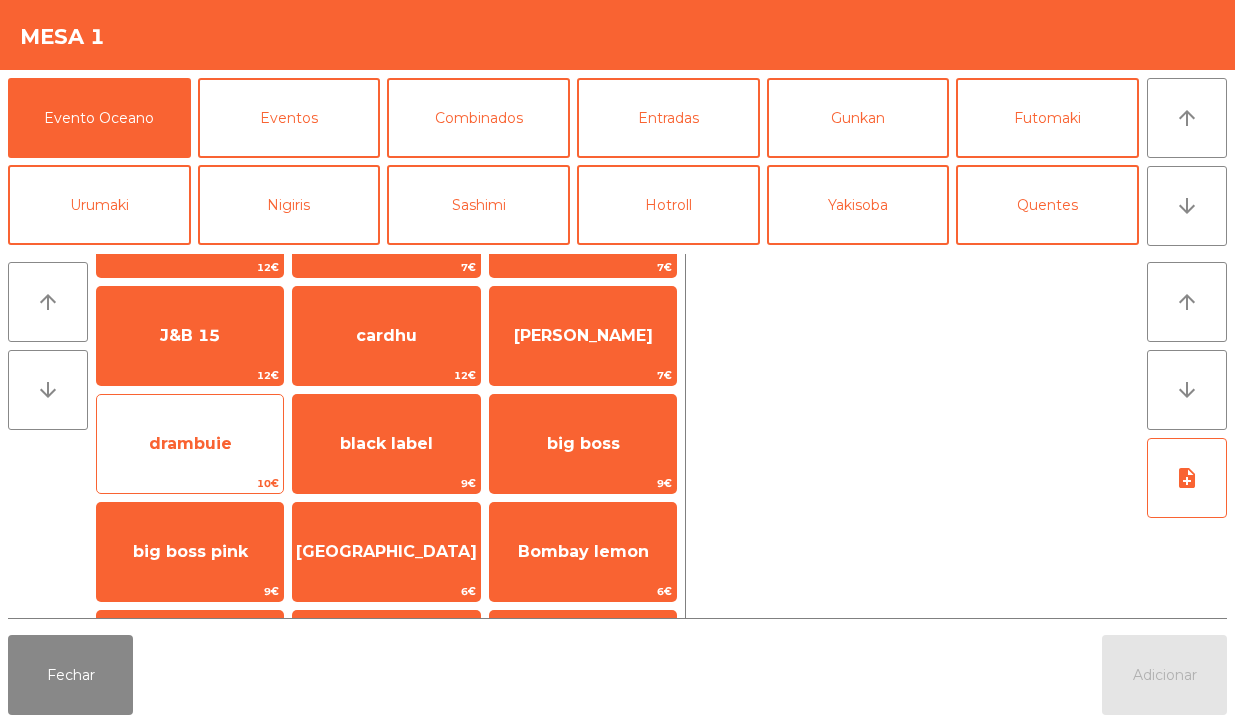 click on "10€" 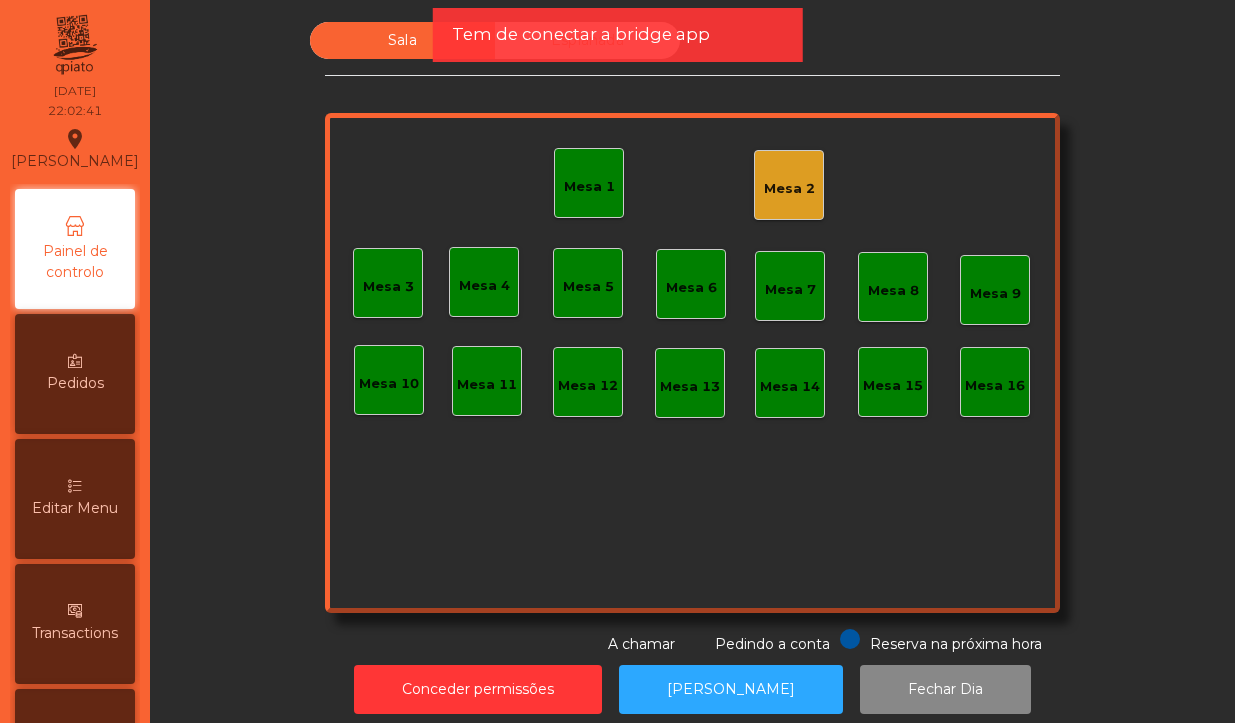 scroll, scrollTop: 0, scrollLeft: 0, axis: both 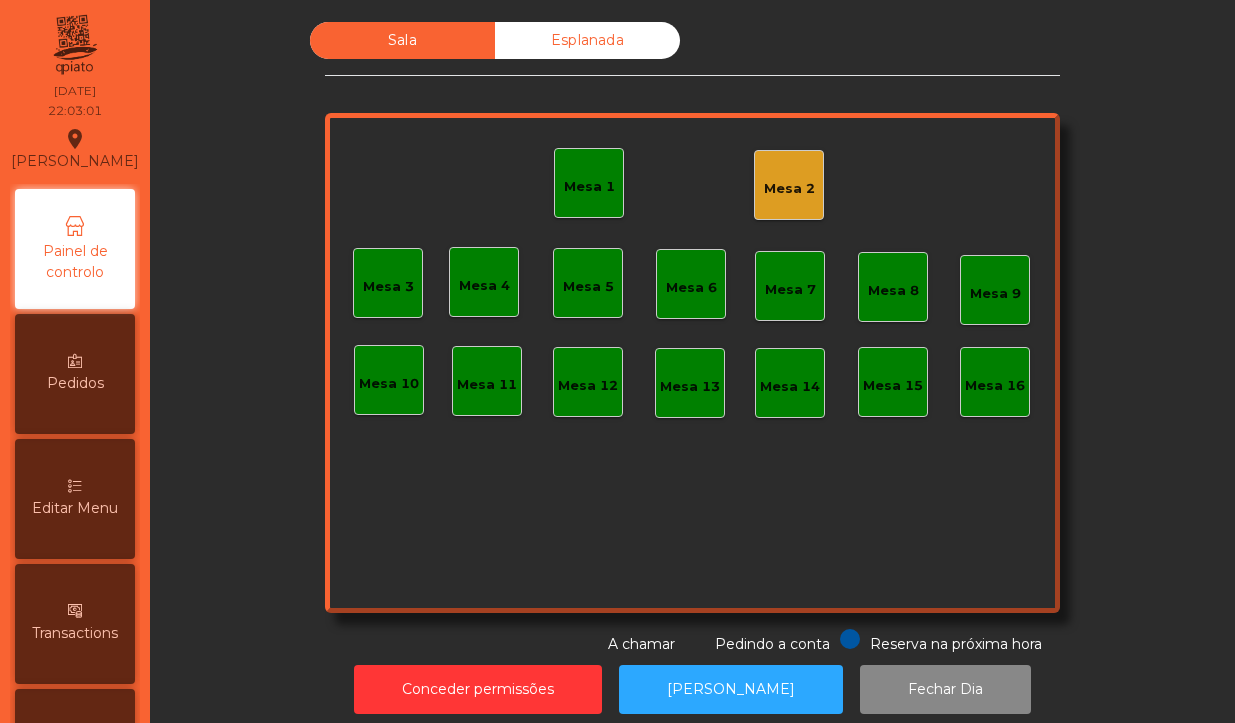 click on "Mesa 1" 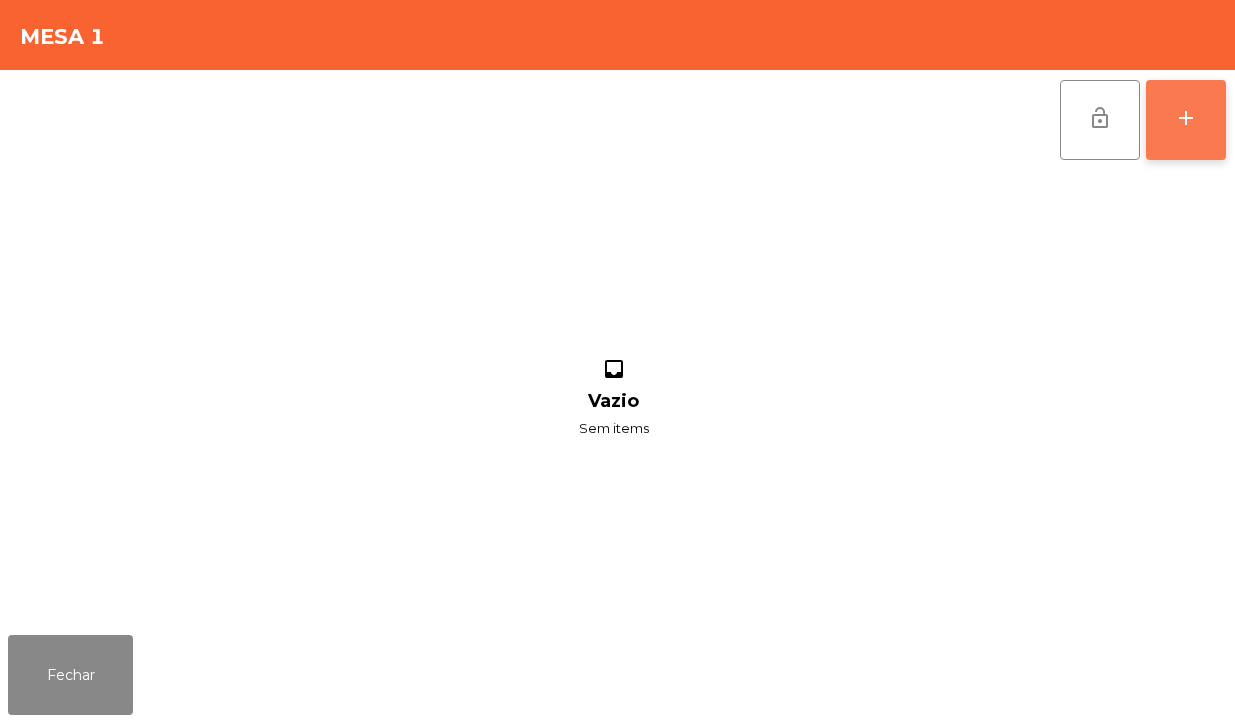 click on "add" 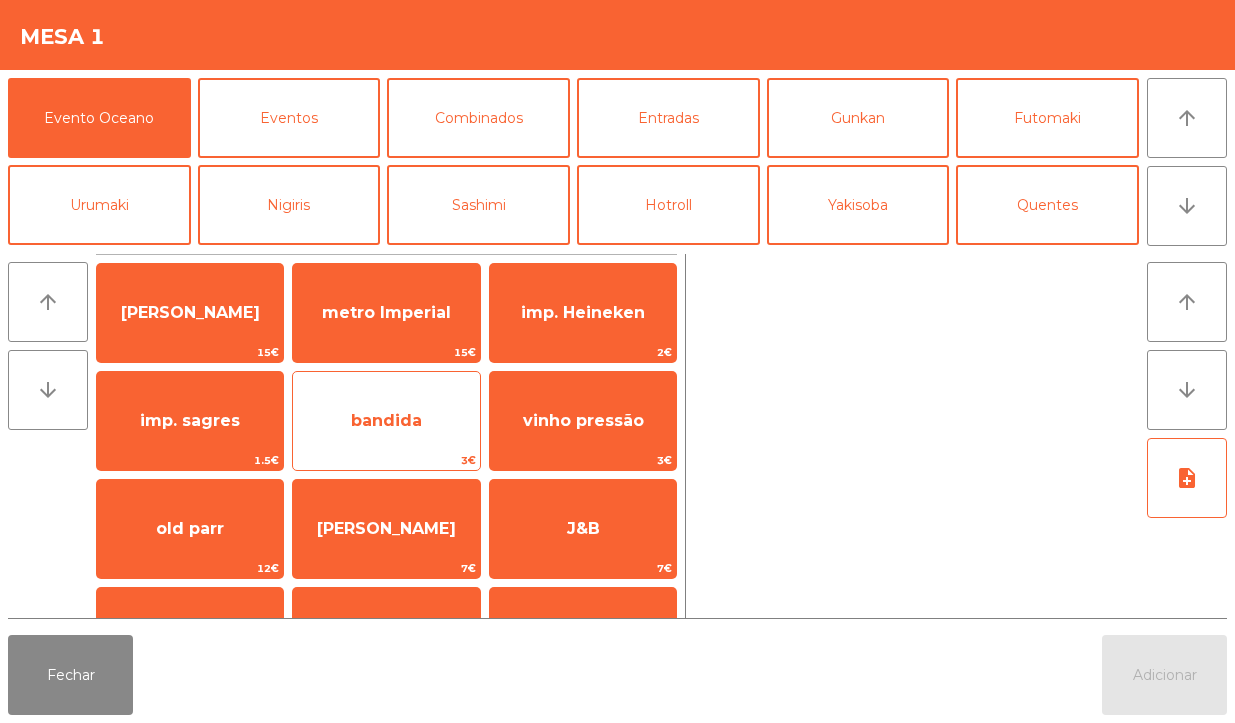 click on "bandida   3€" 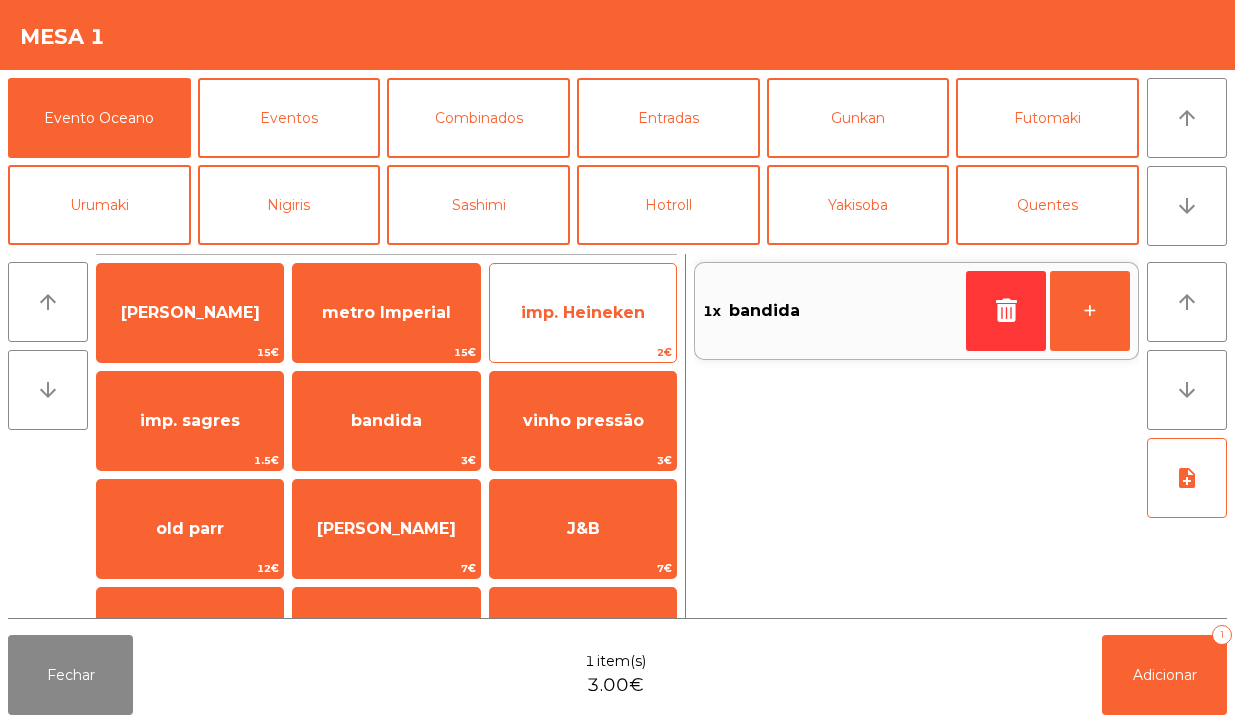 click on "imp. Heineken" 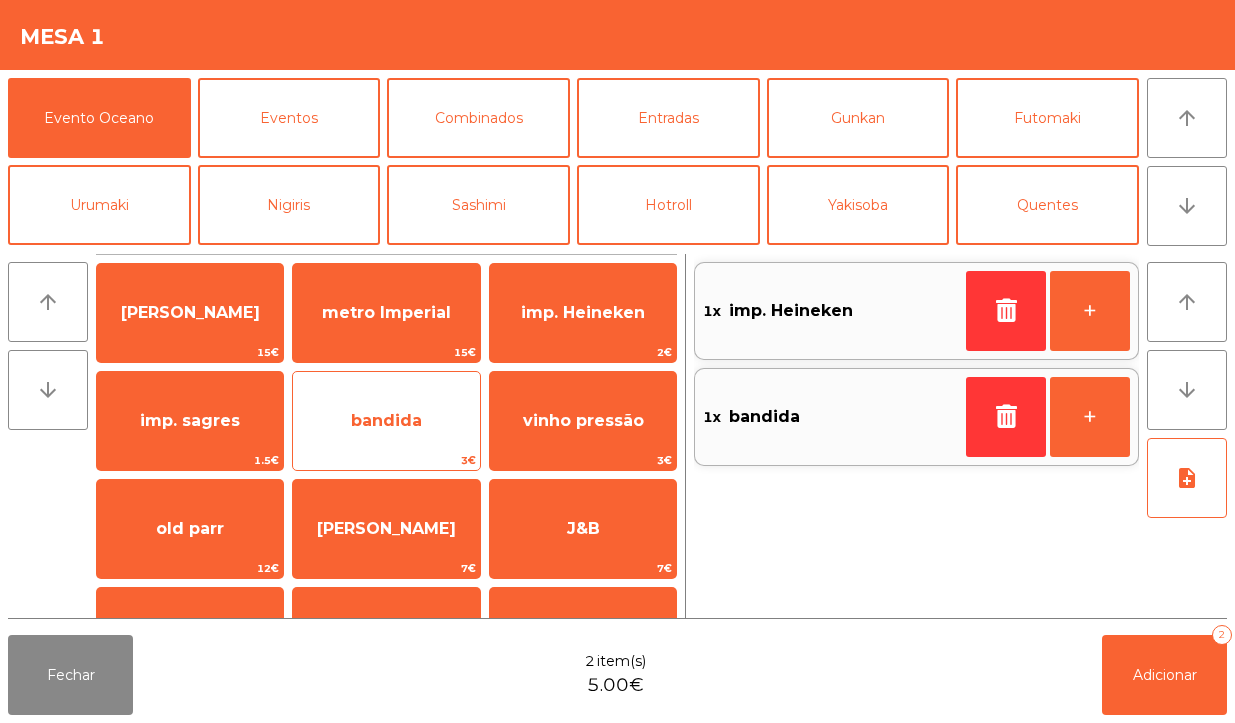 click on "bandida" 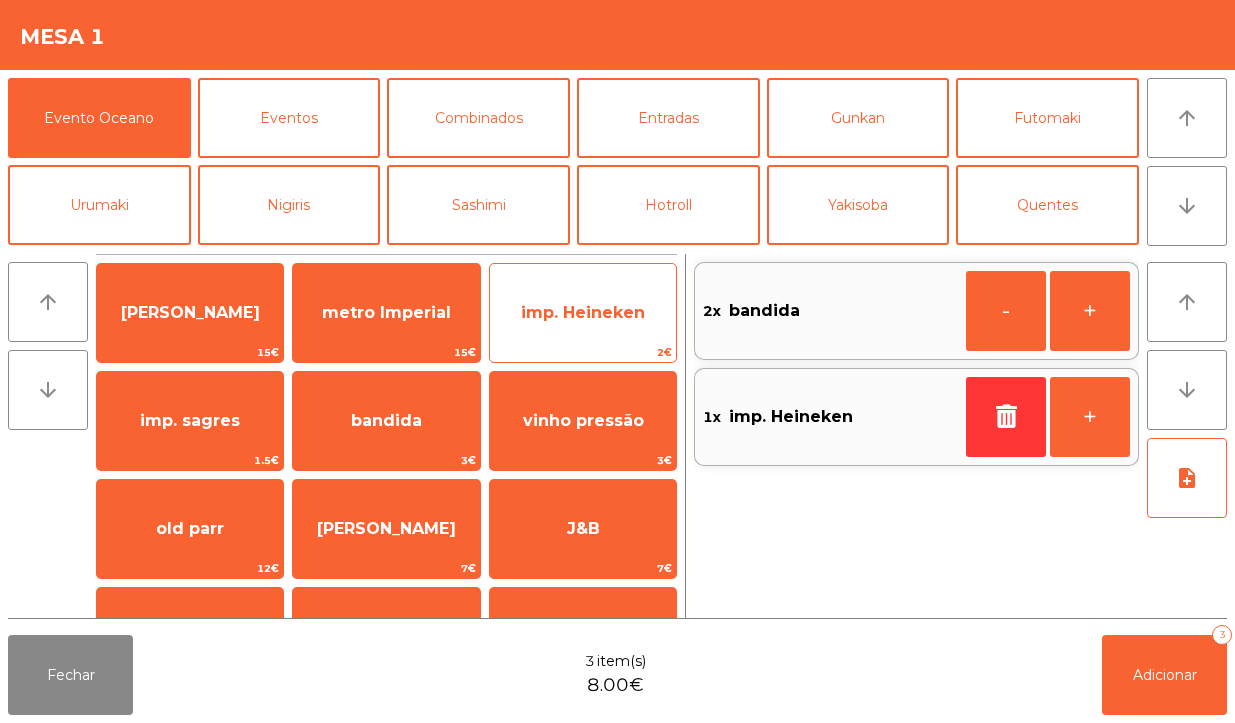 click on "imp. Heineken" 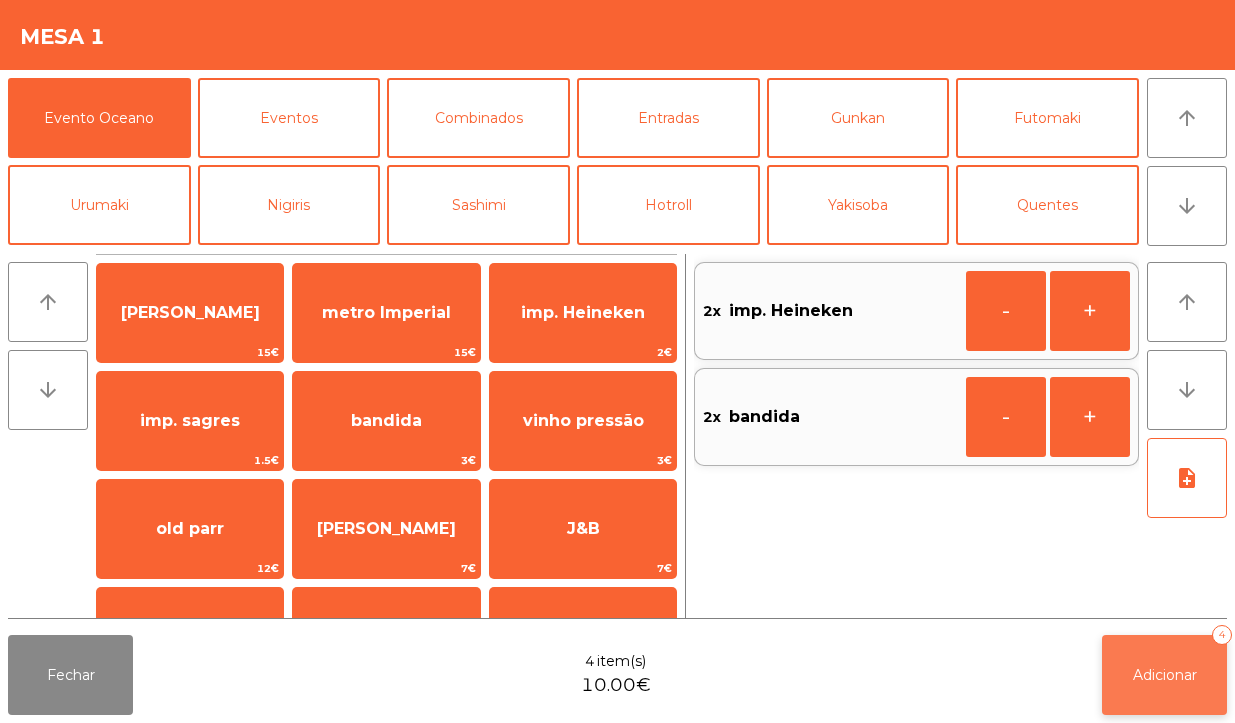 click on "Adicionar   4" 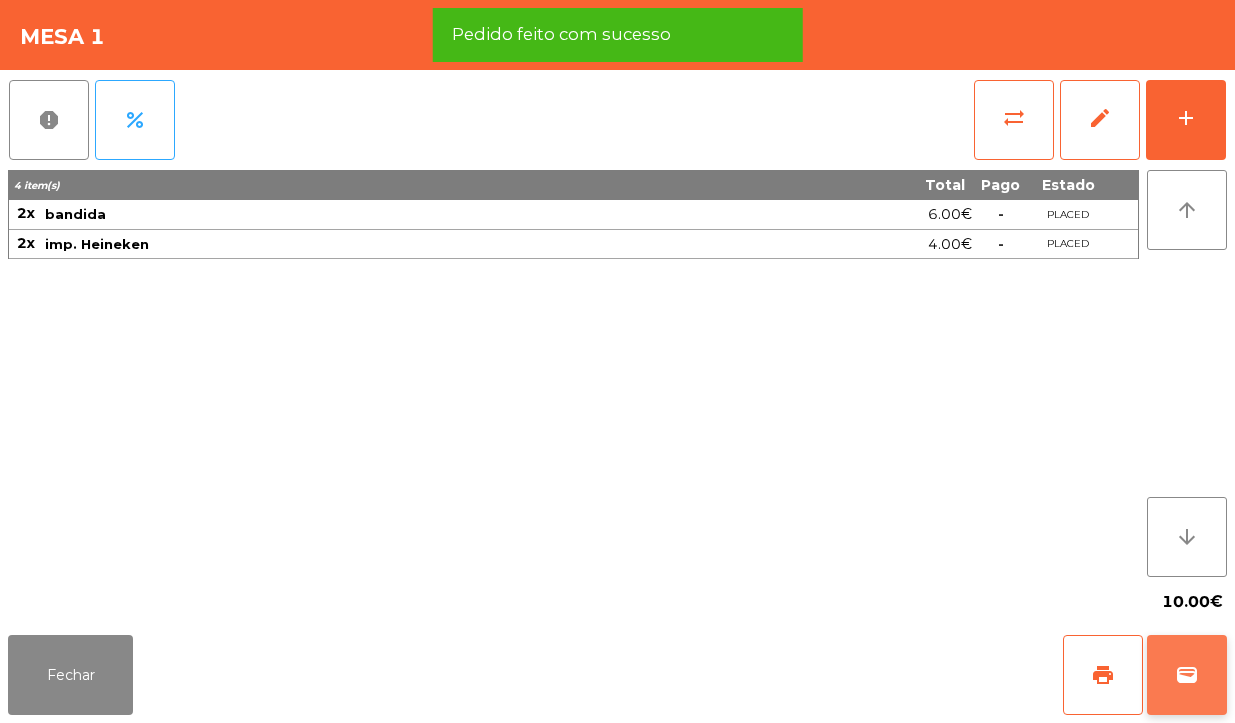 click on "wallet" 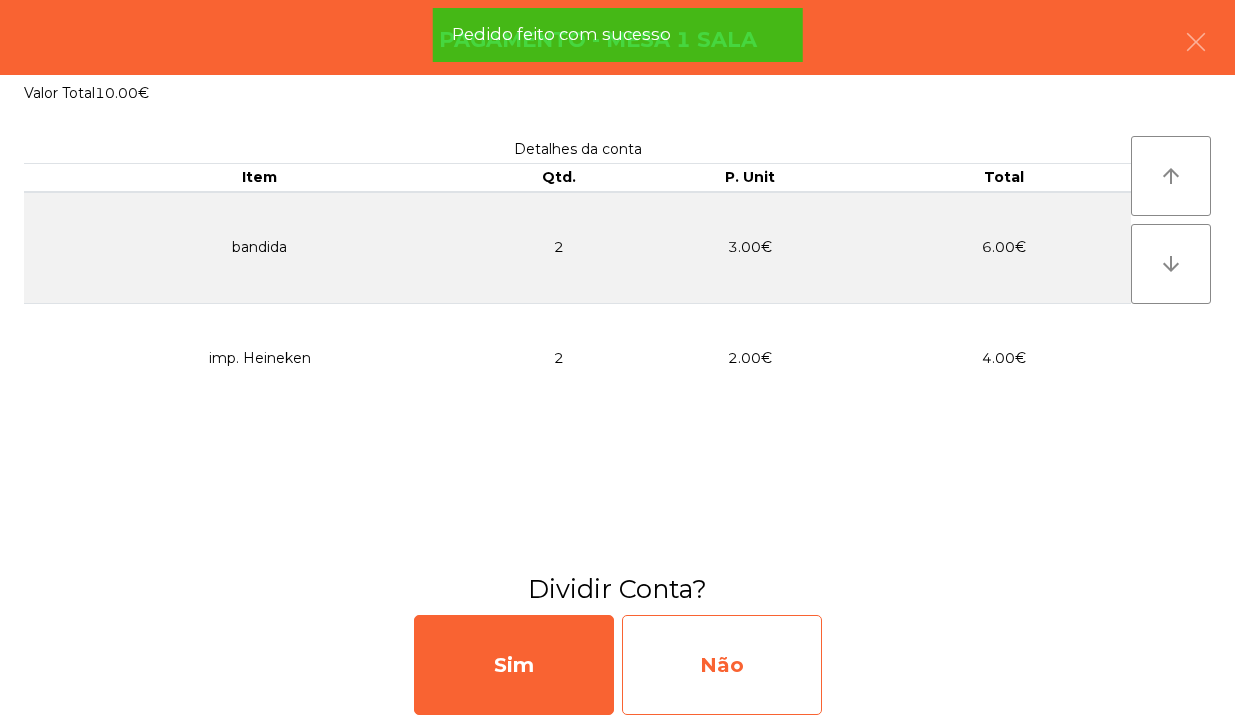 click on "Não" 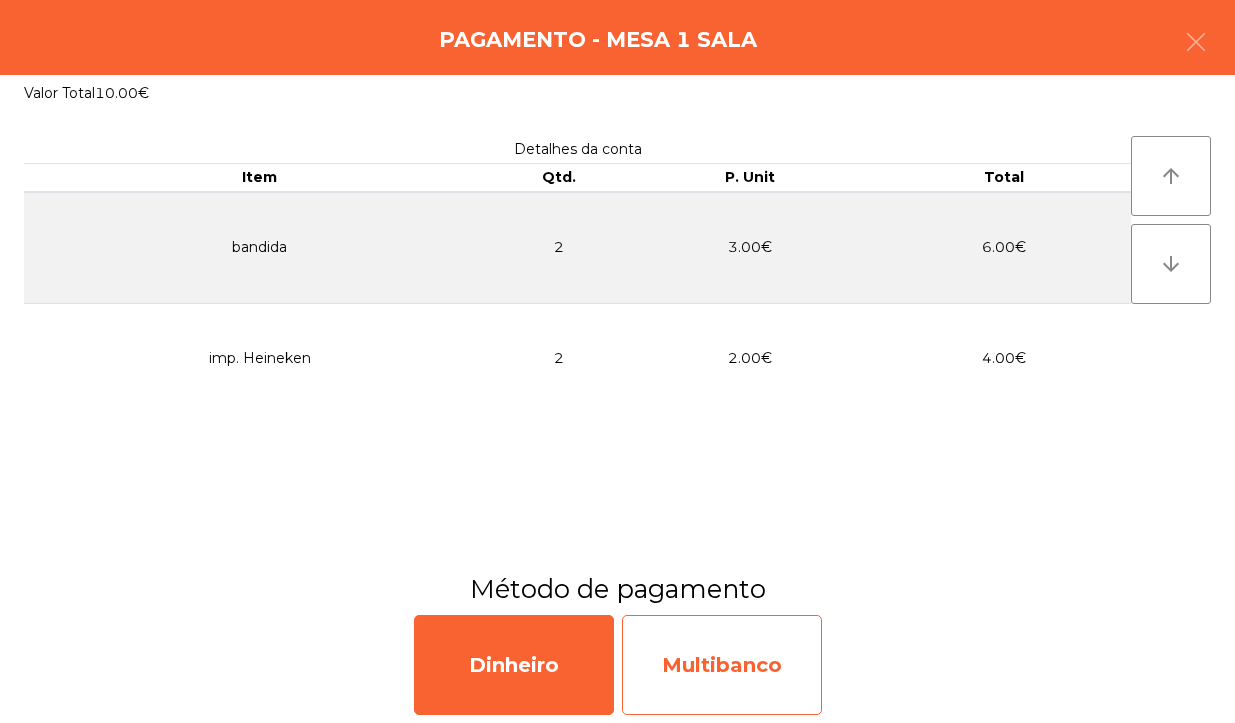 click on "Multibanco" 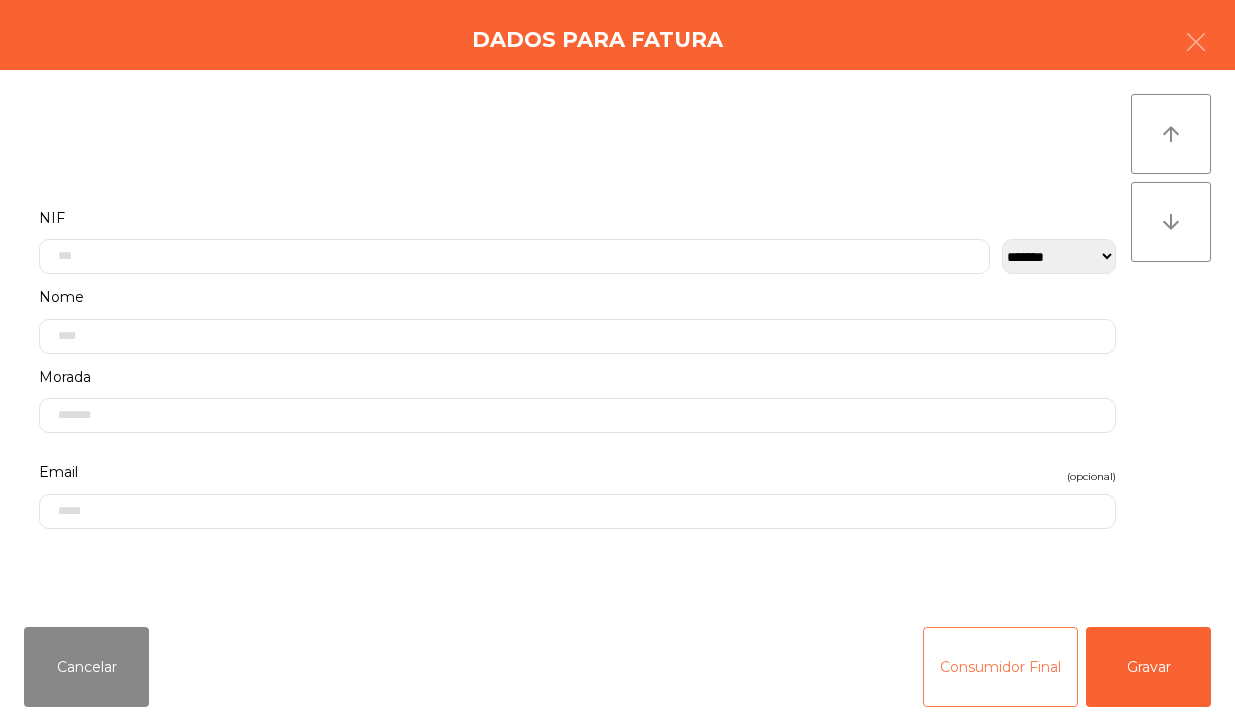 click on "Consumidor Final" 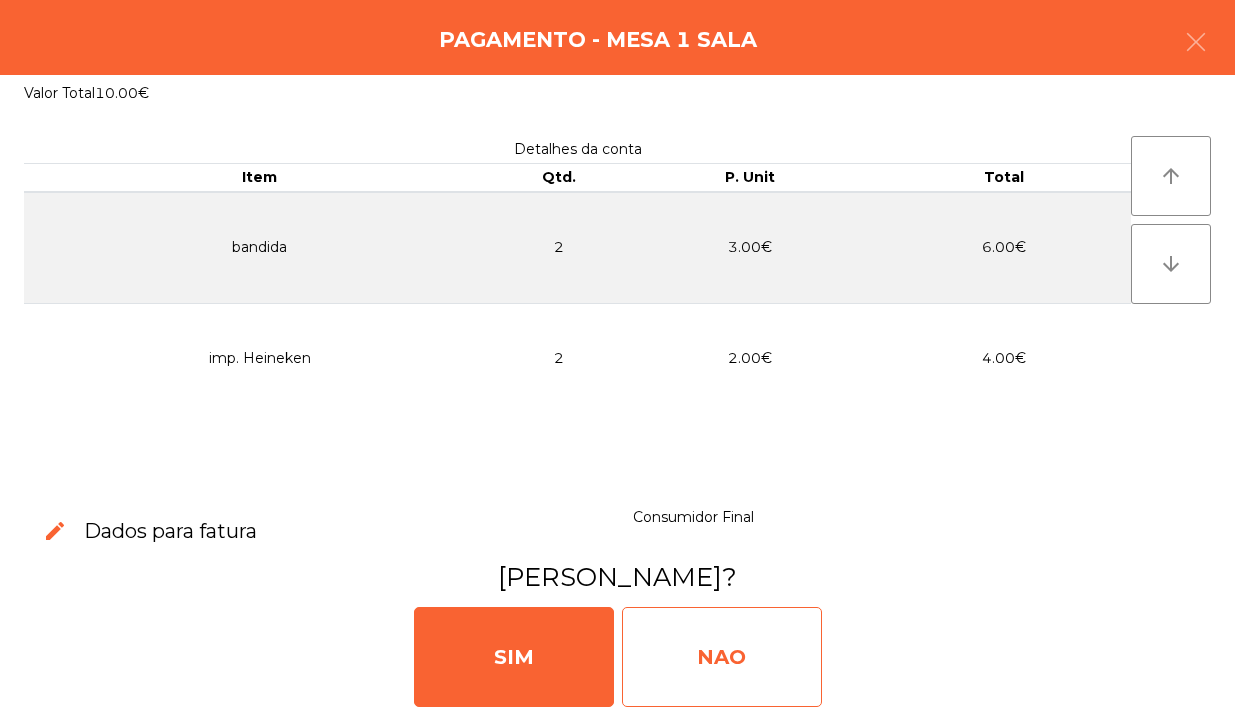 click on "NAO" 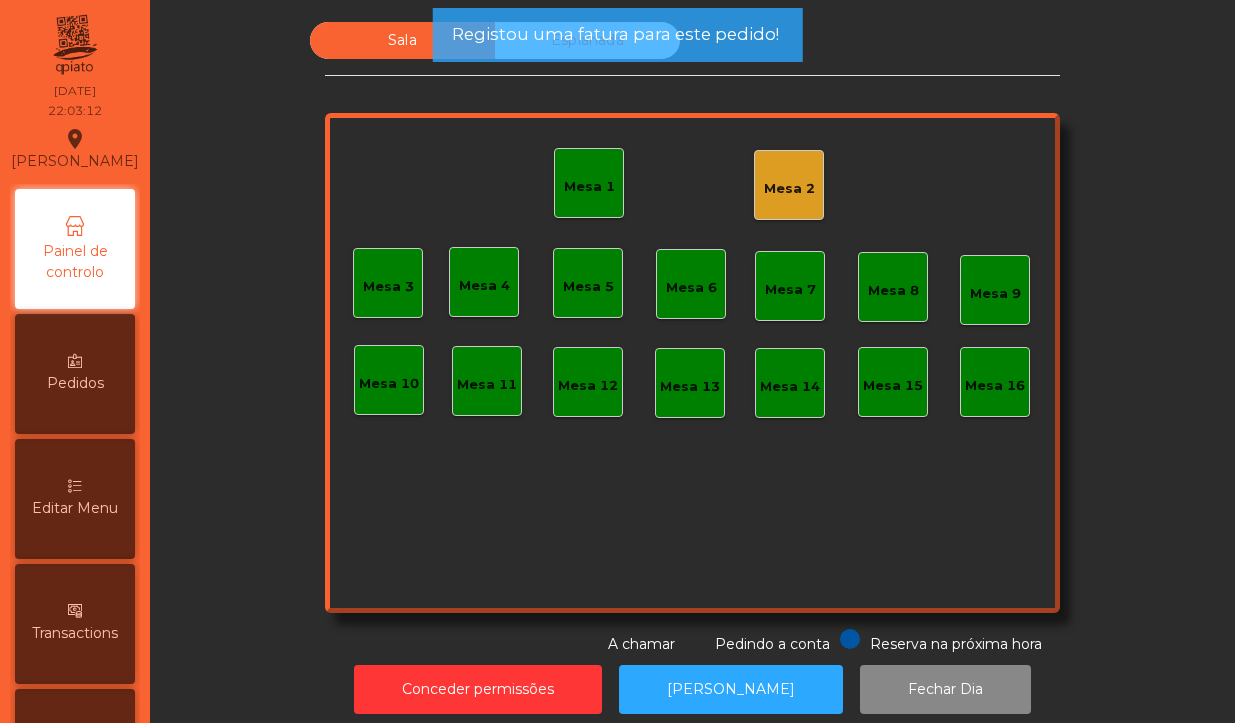 click on "Mesa 1" 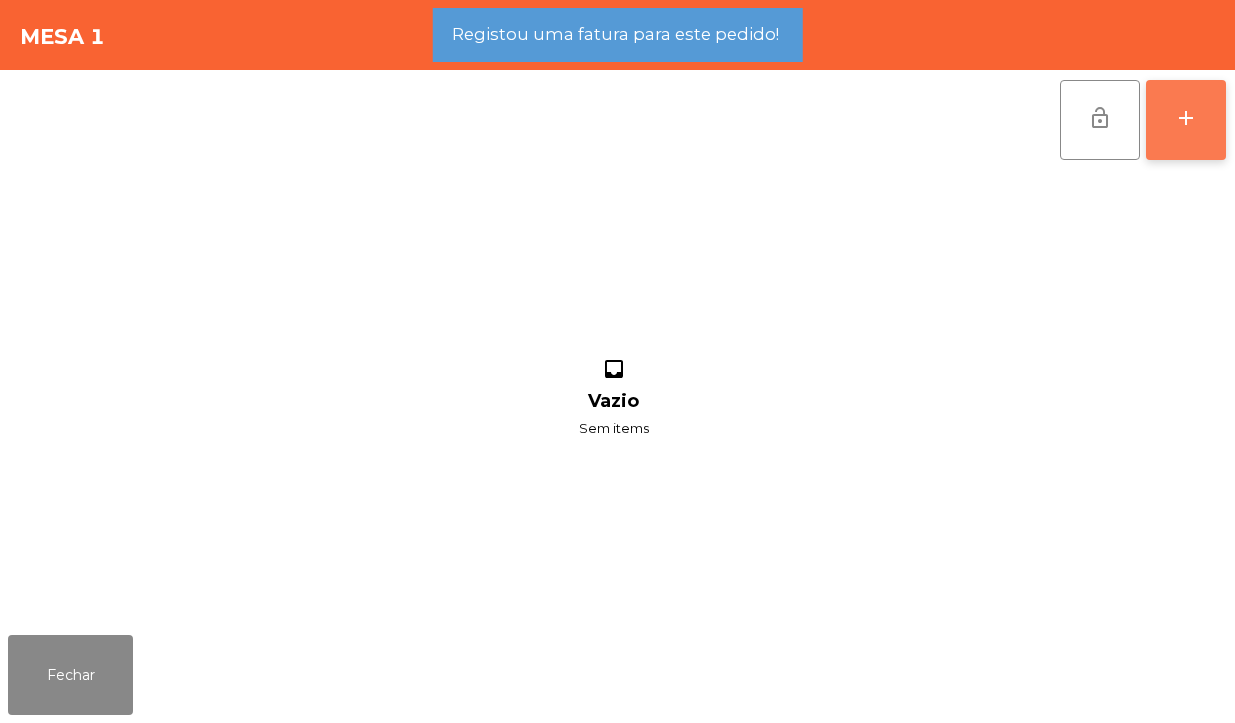 click on "add" 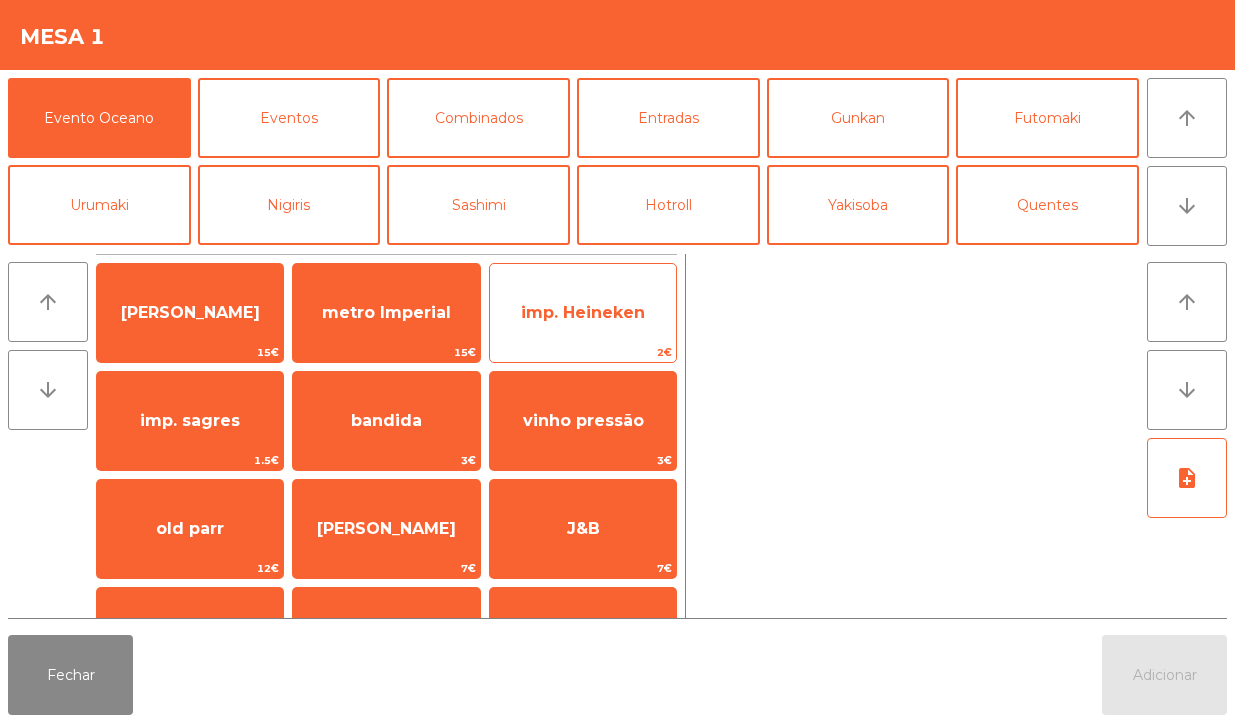 click on "imp. Heineken" 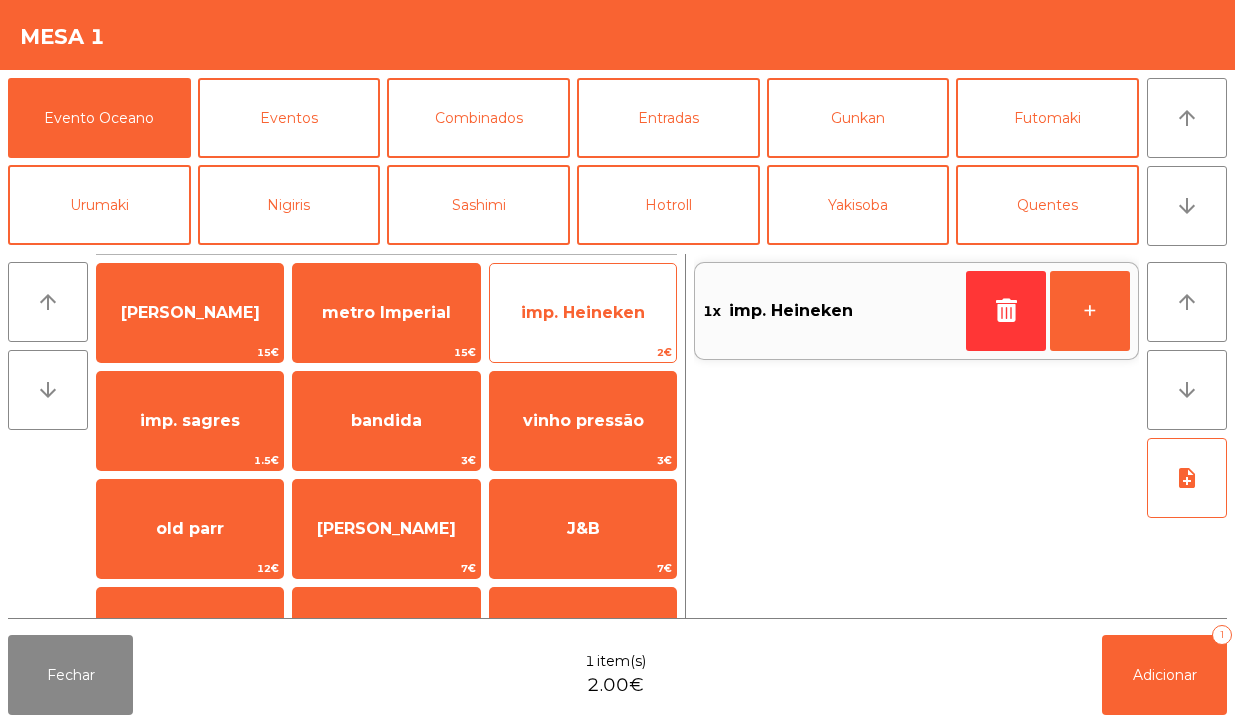 click on "2€" 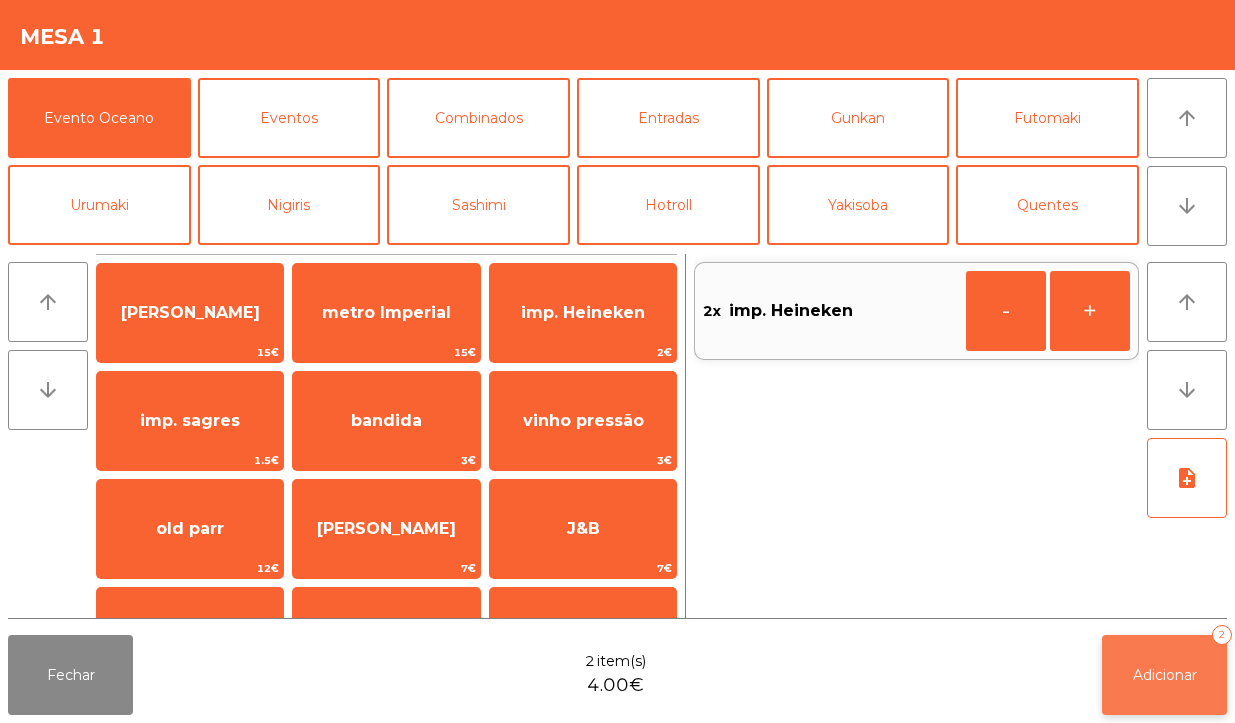 click on "Adicionar   2" 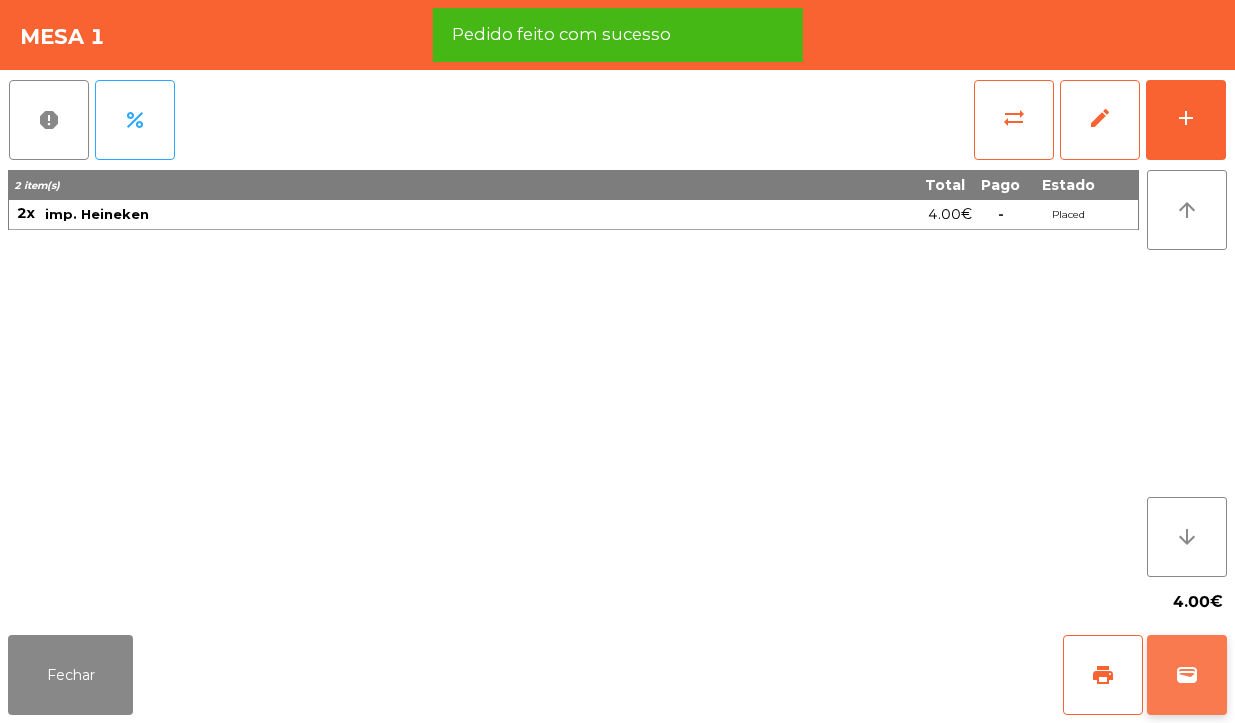 click on "wallet" 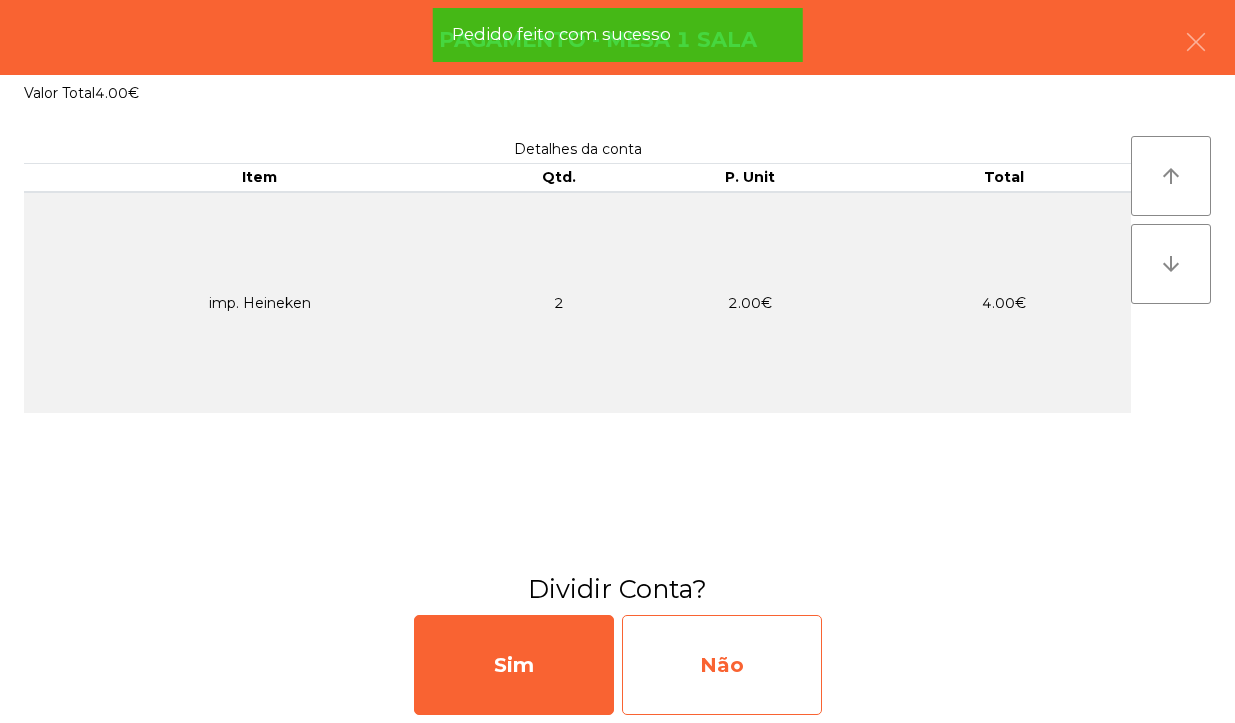 click on "Não" 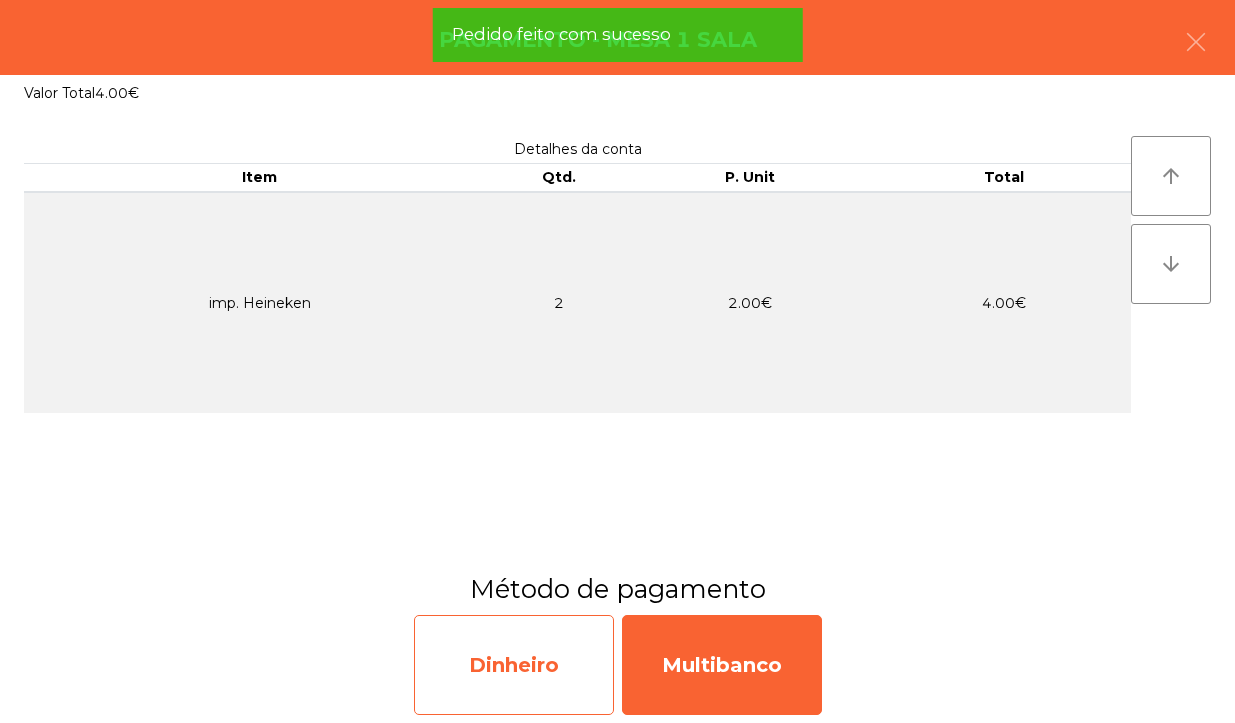 click on "Dinheiro" 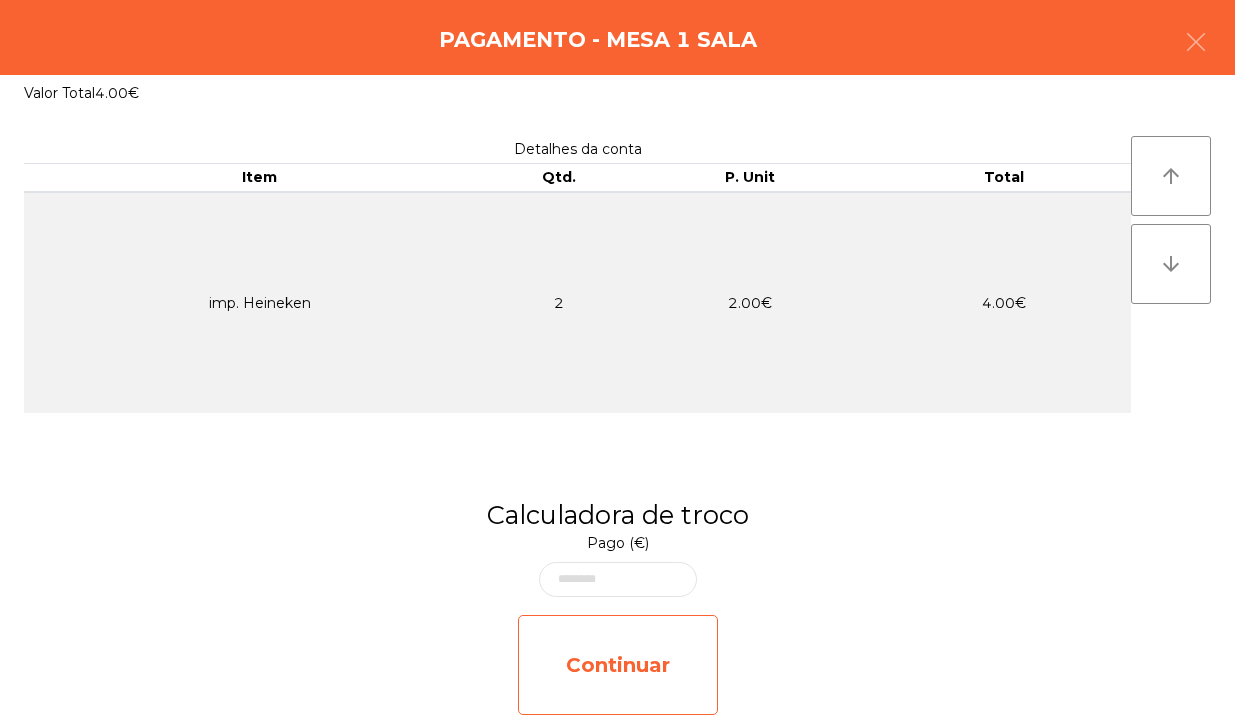 click on "Continuar" 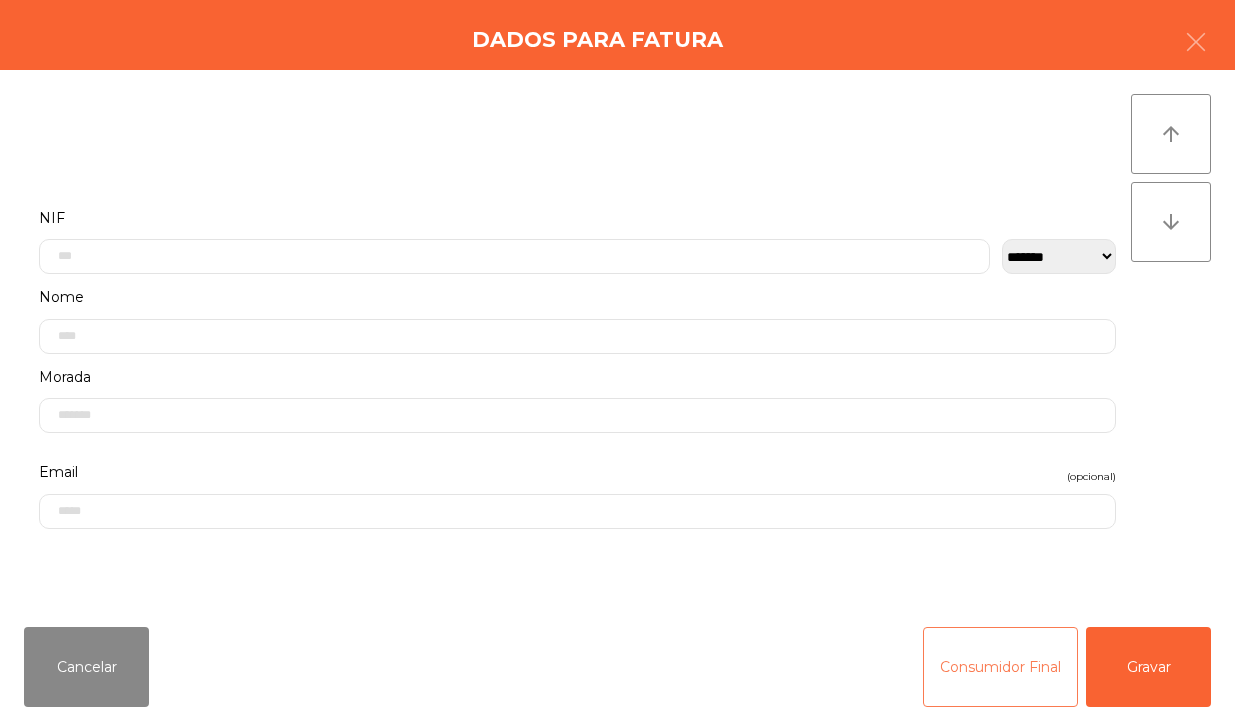 click on "Consumidor Final" 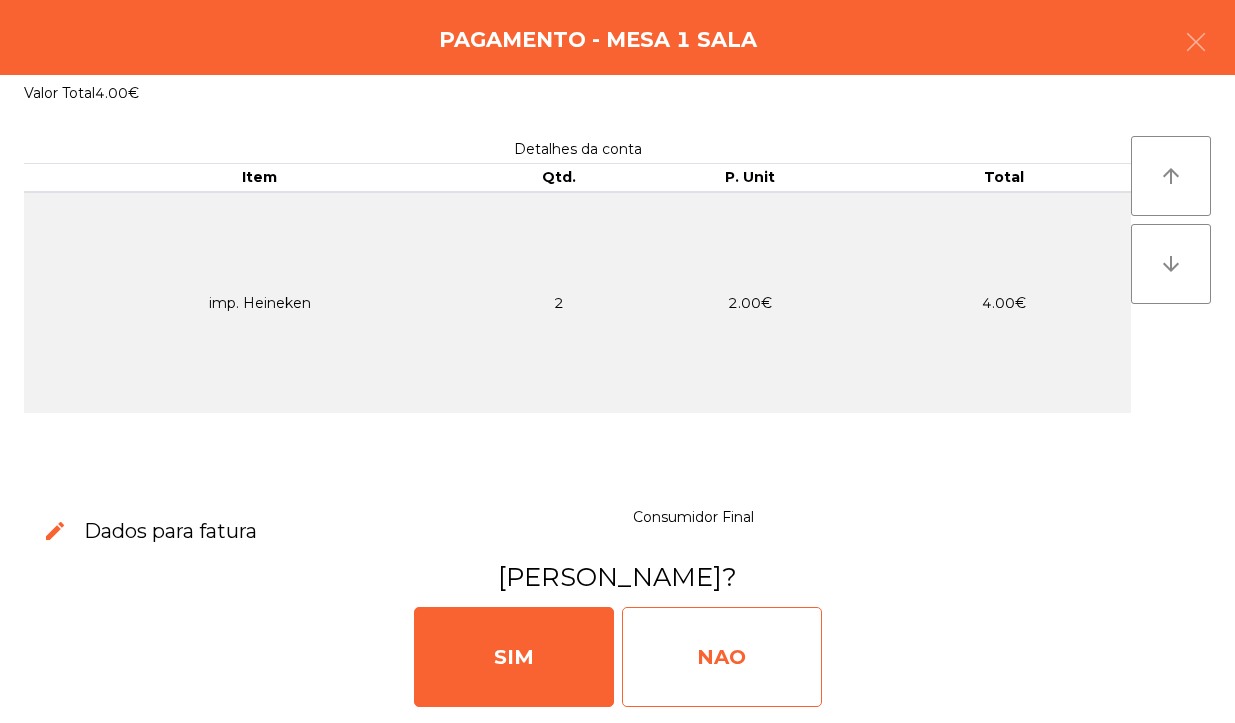 click on "NAO" 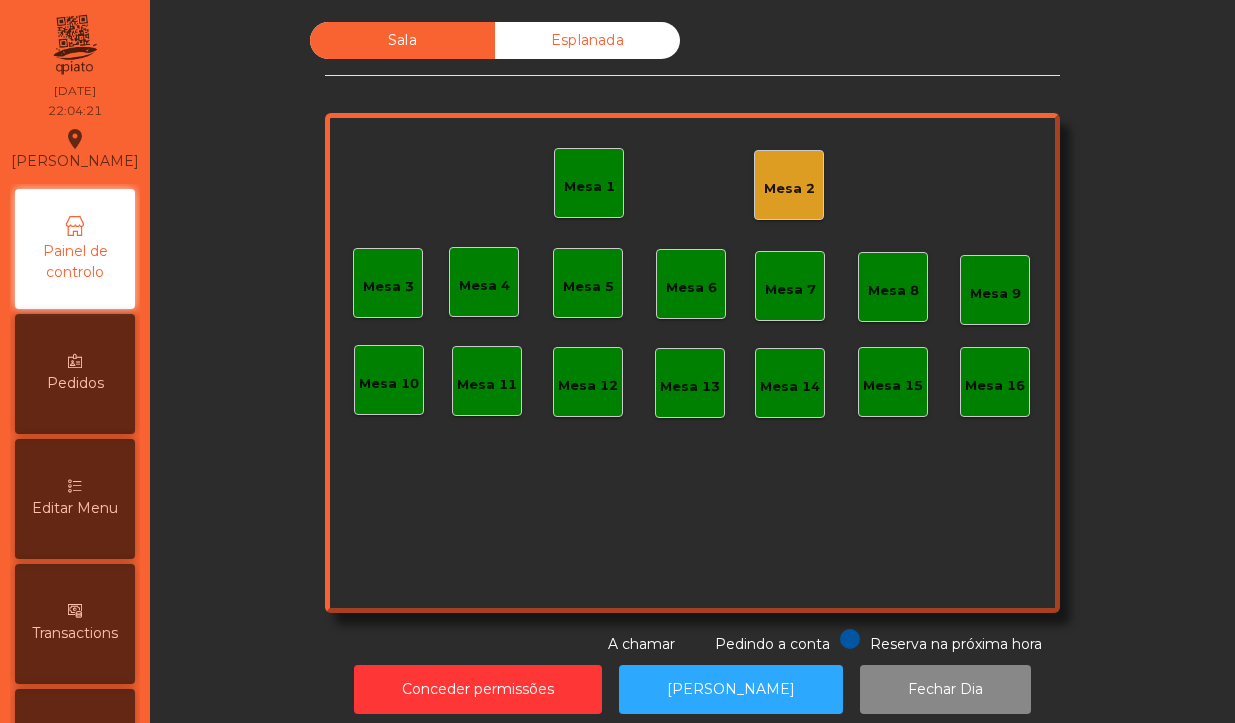 click on "Mesa 1" 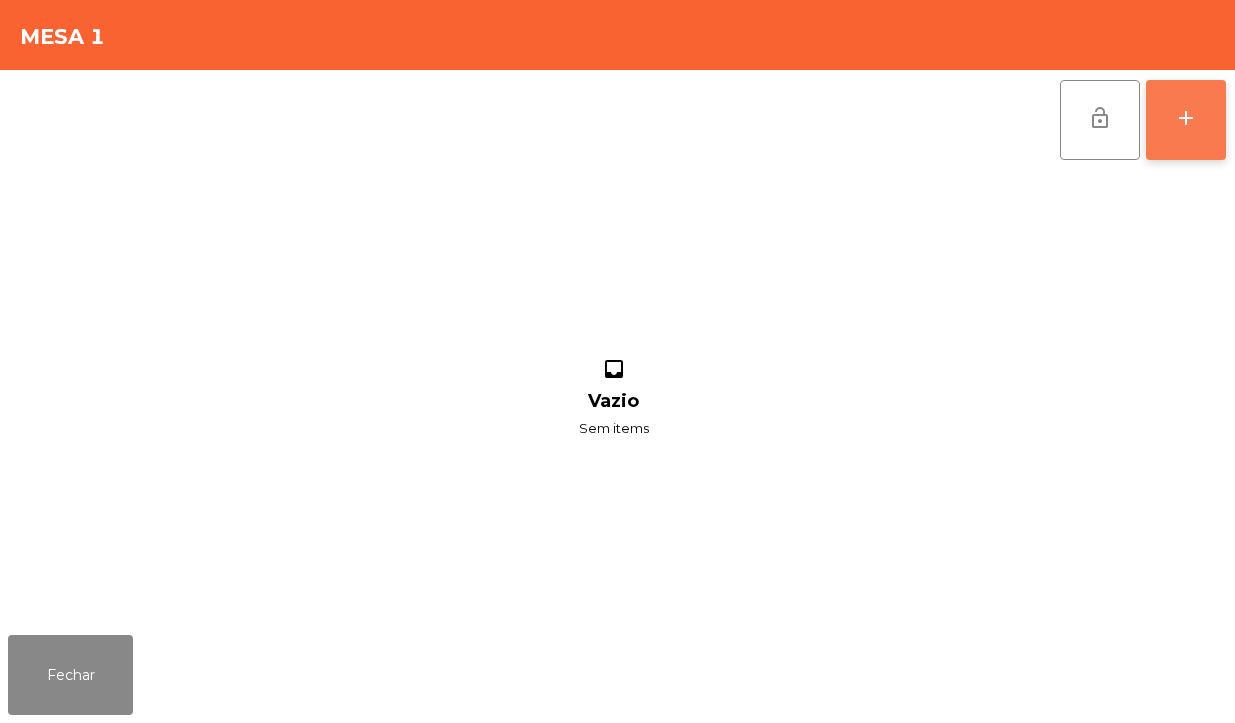 click on "add" 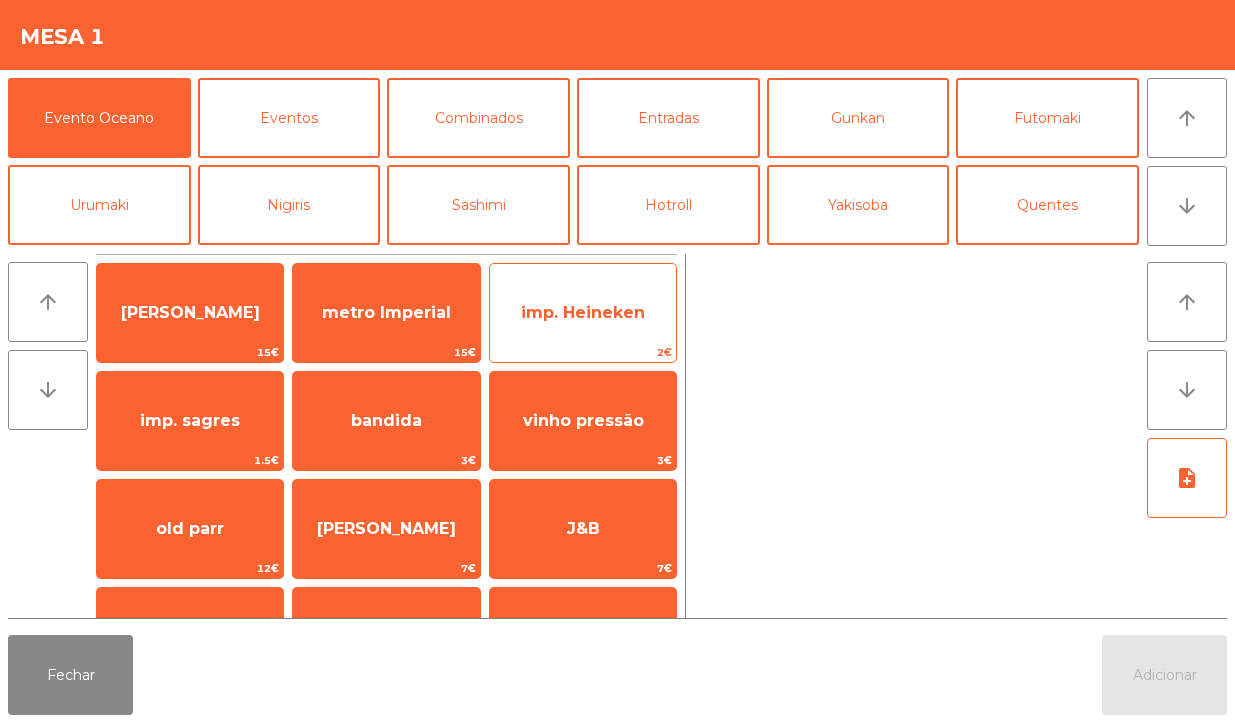 click on "imp. Heineken" 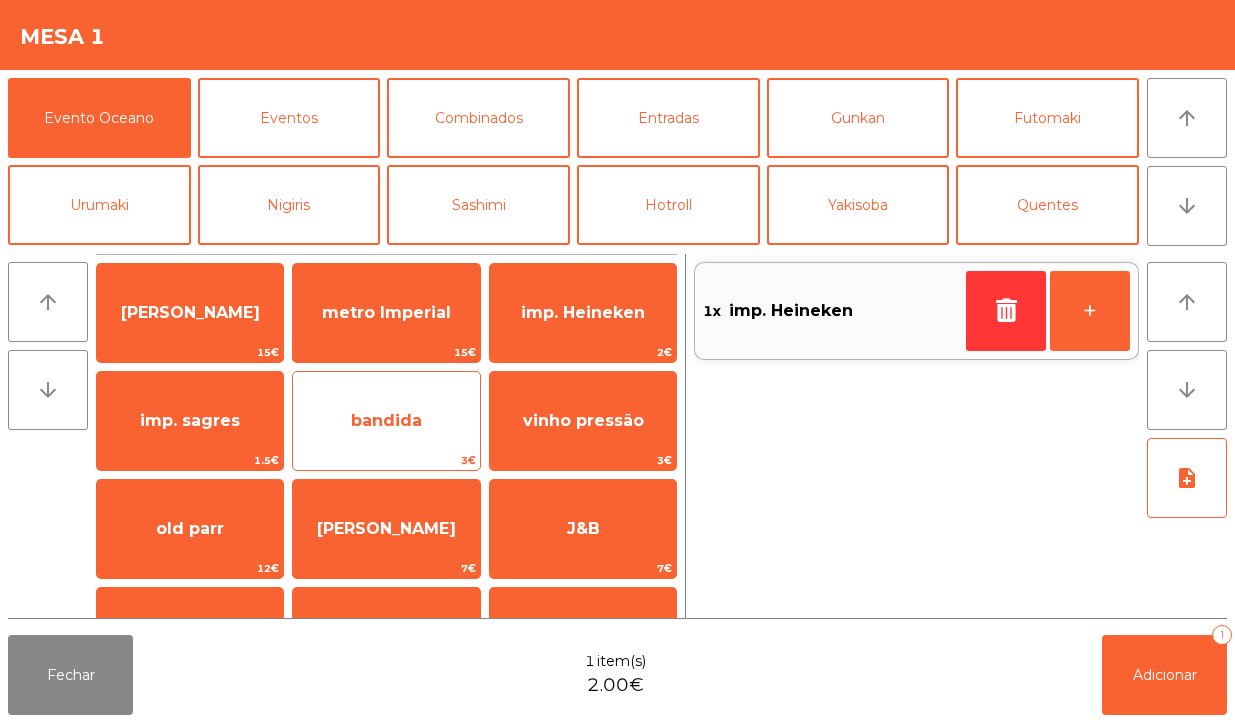 click on "bandida" 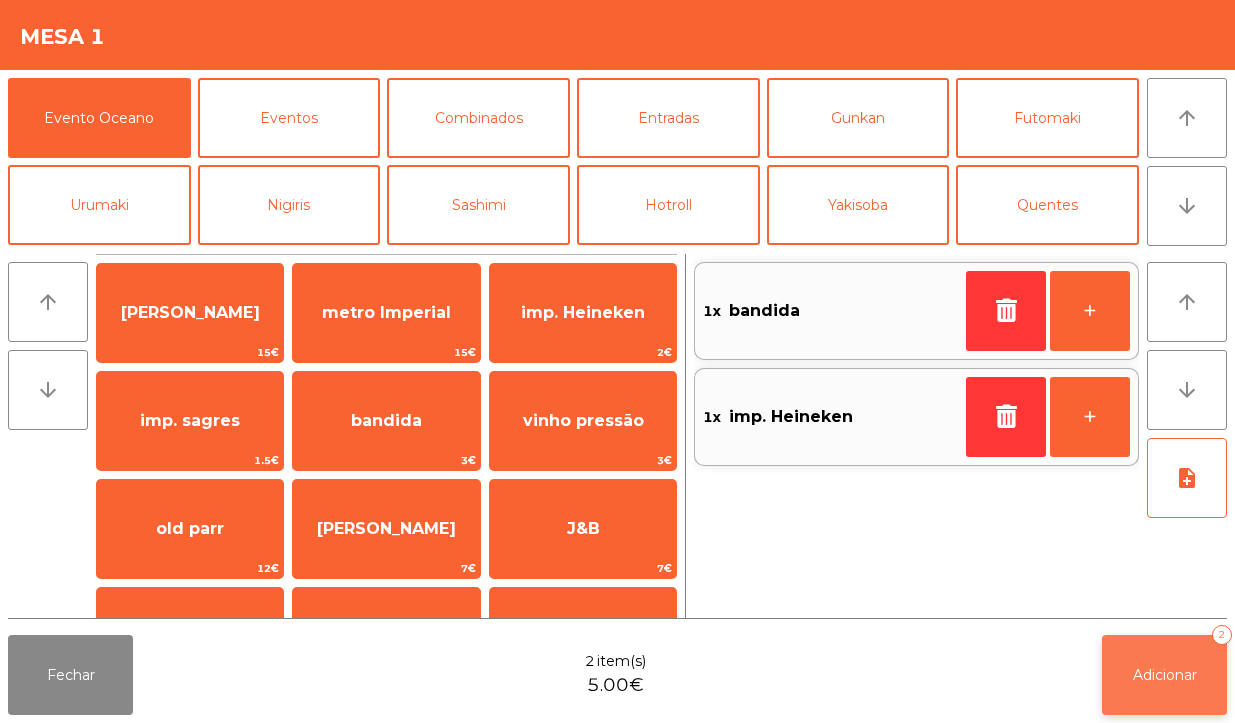 click on "Adicionar   2" 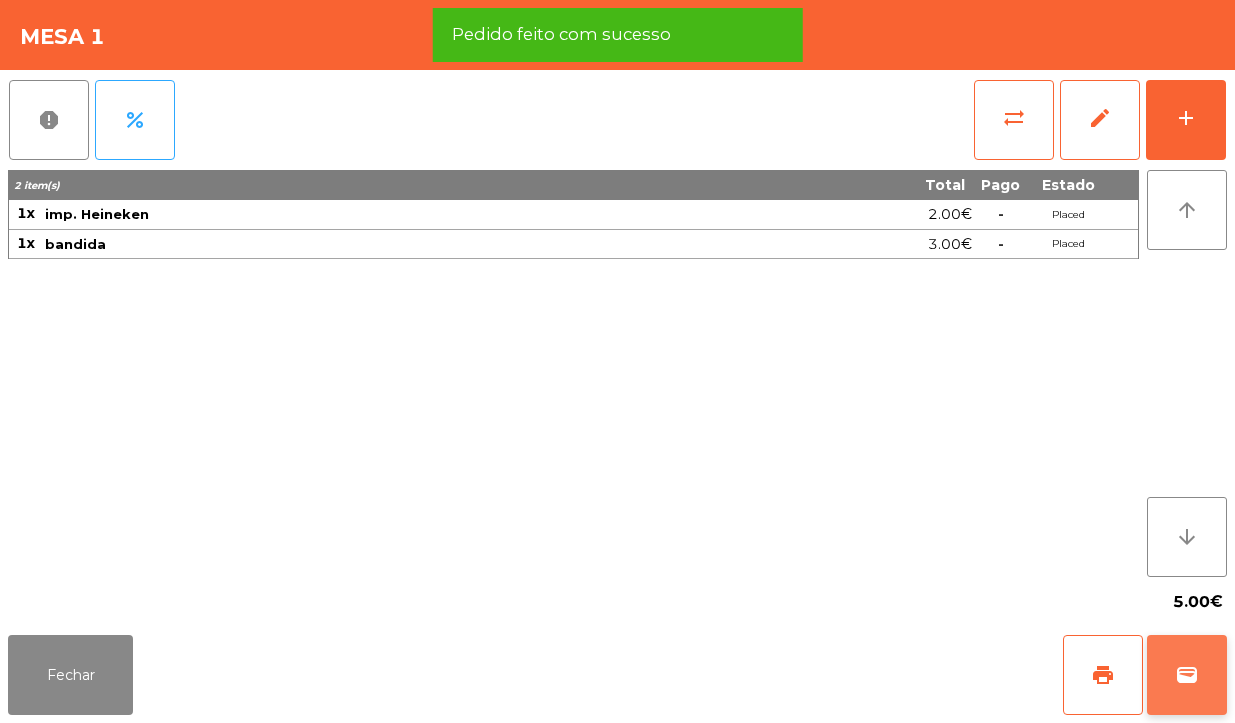click on "wallet" 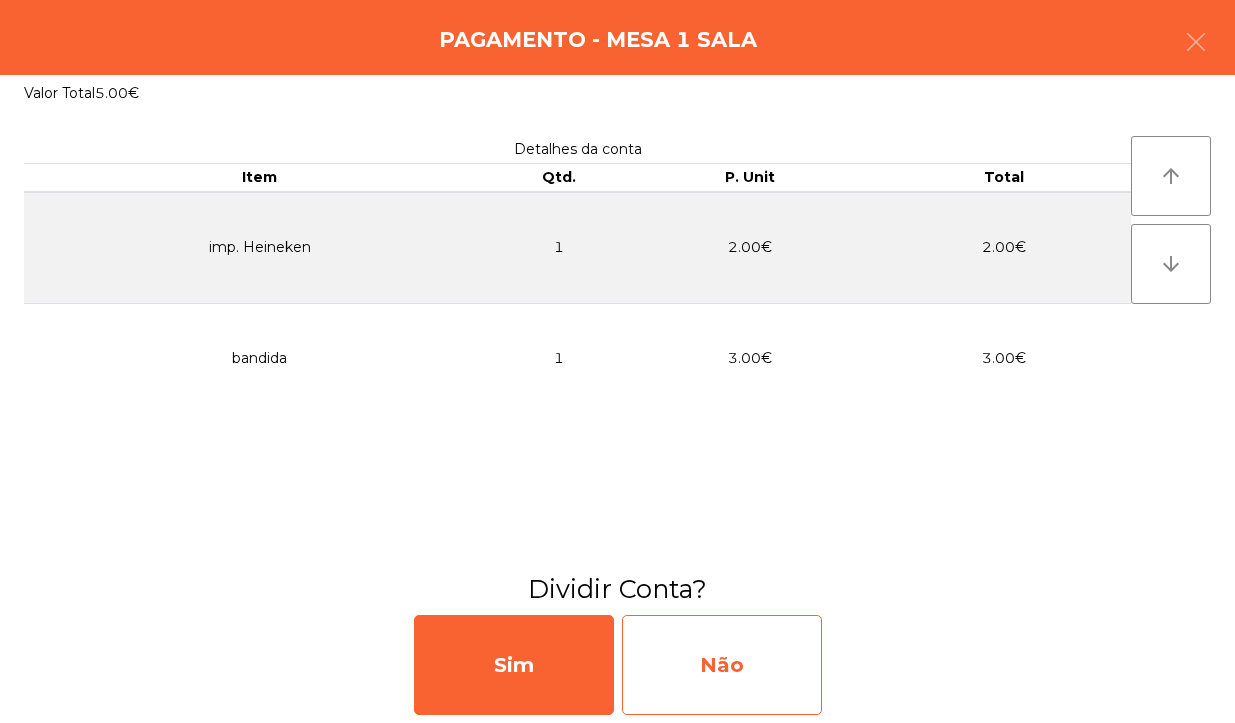 click on "Não" 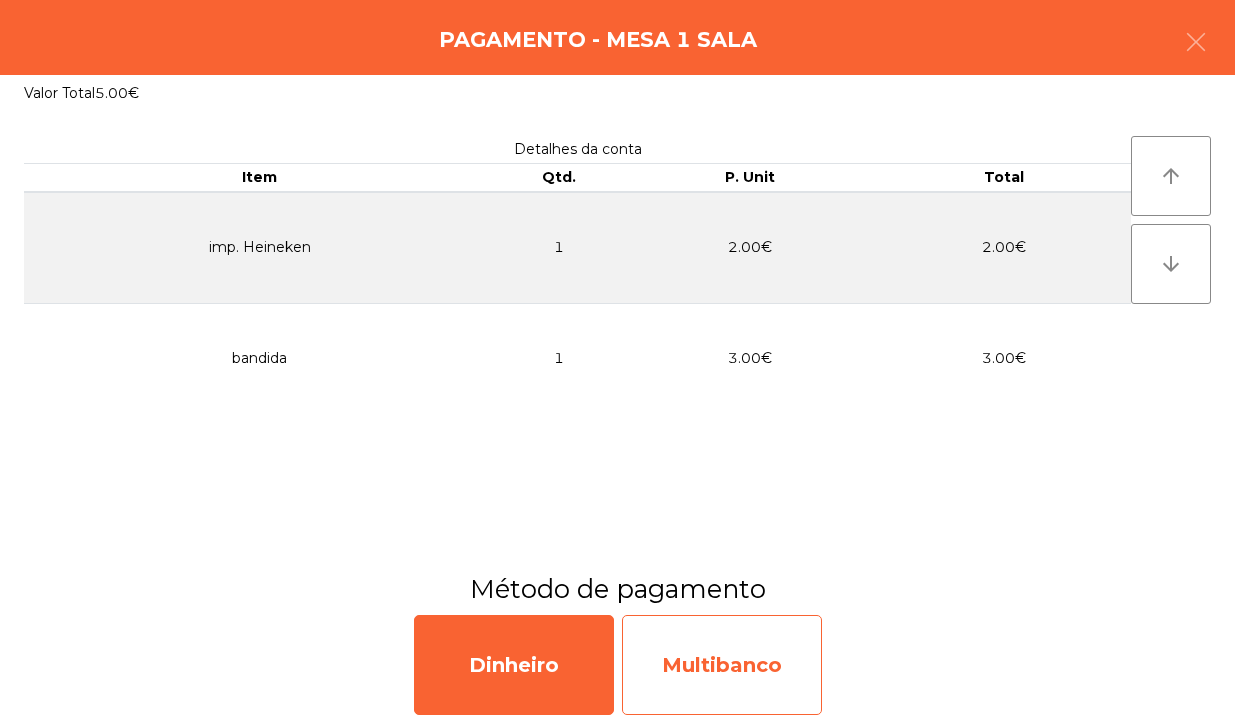click on "Multibanco" 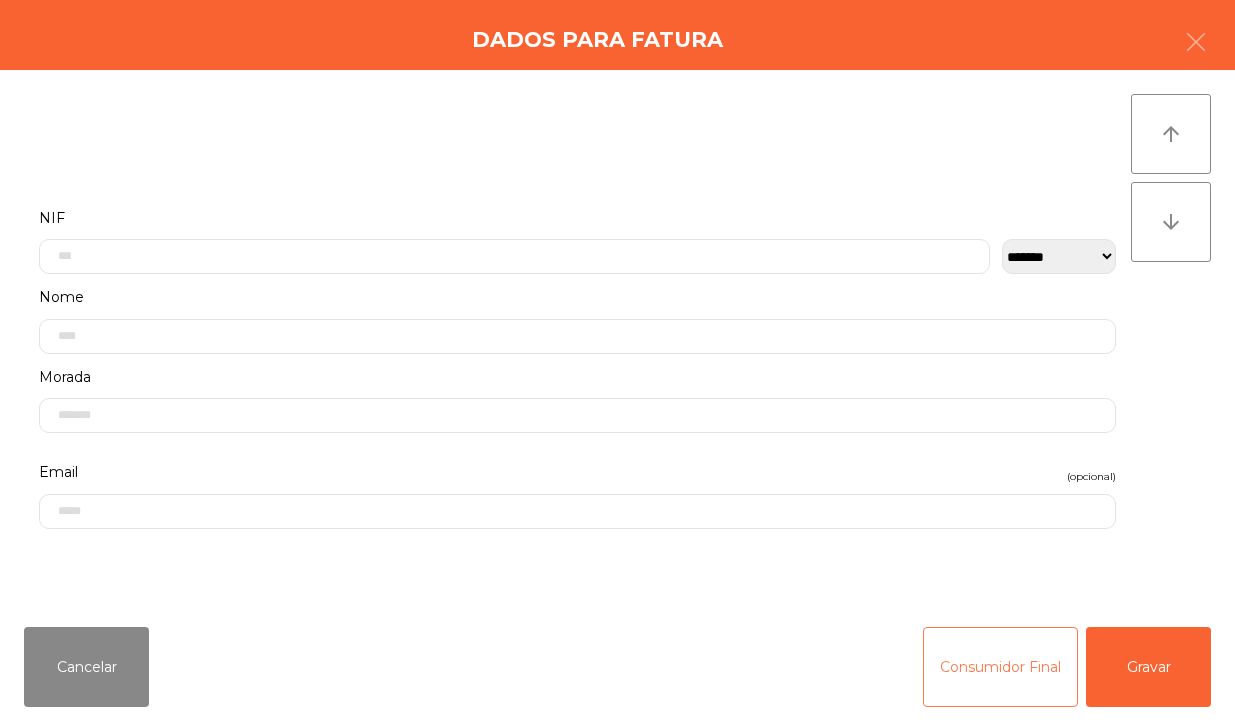 click on "Consumidor Final" 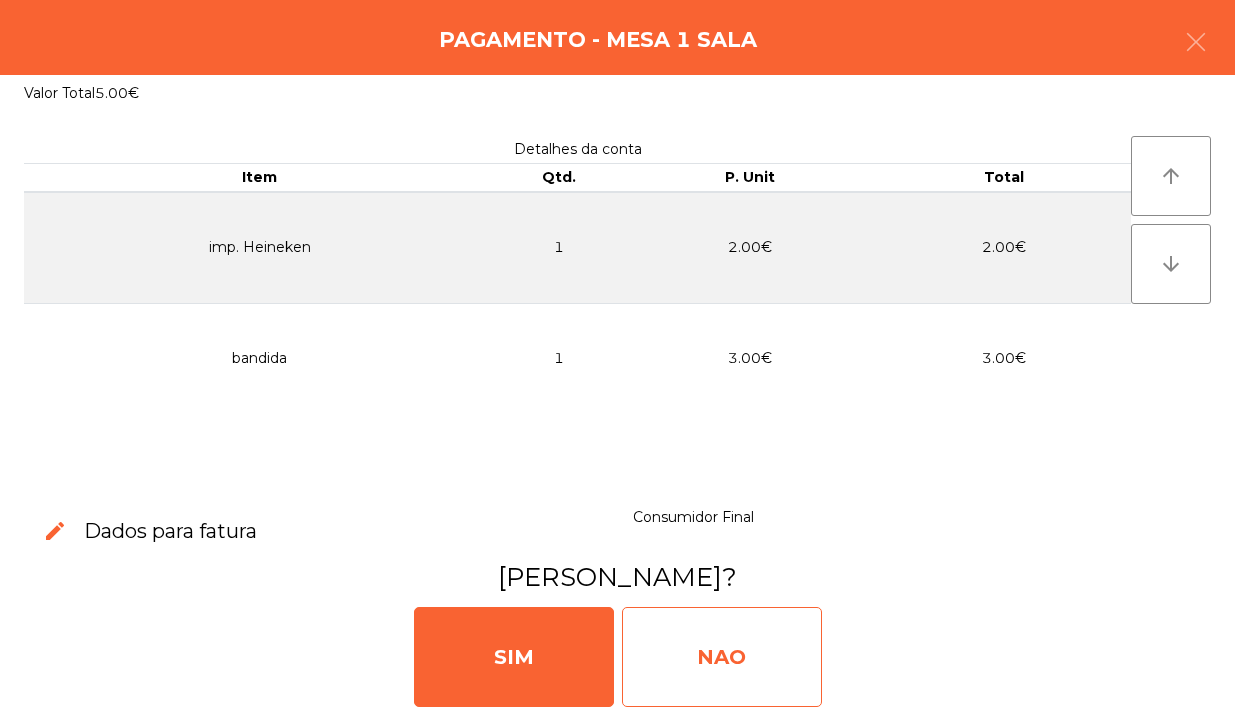 click on "NAO" 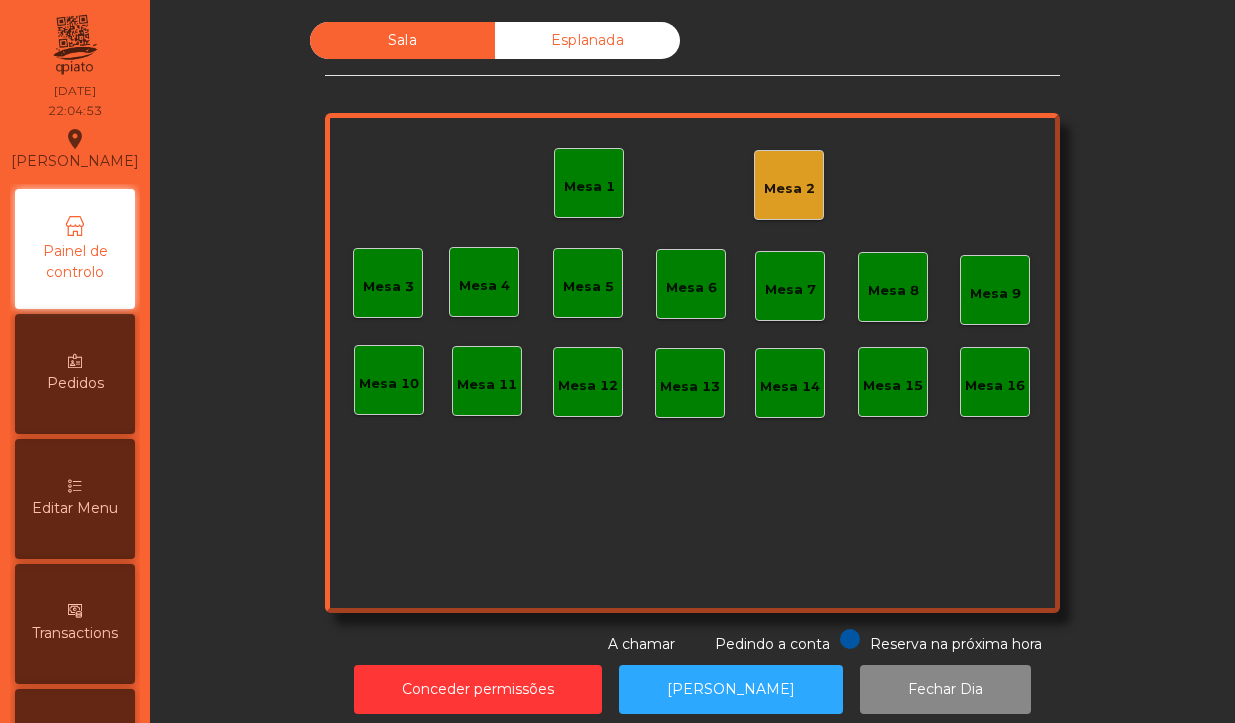 click on "Mesa 1" 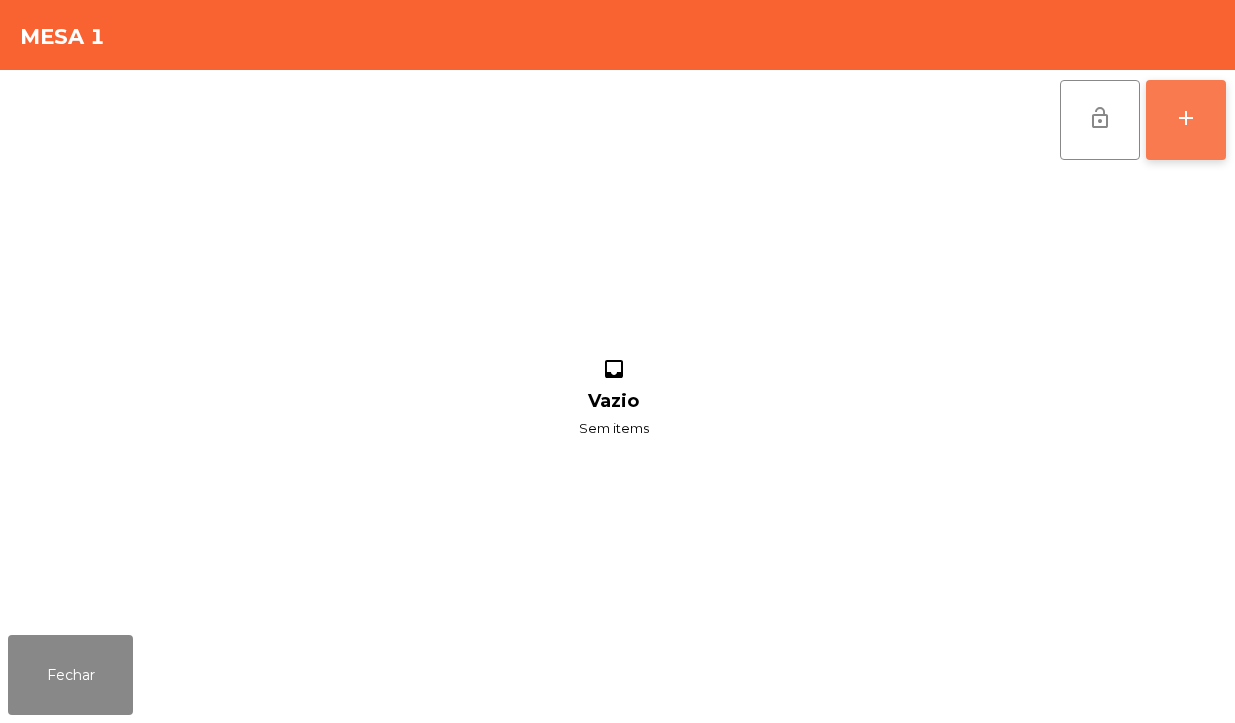 click on "add" 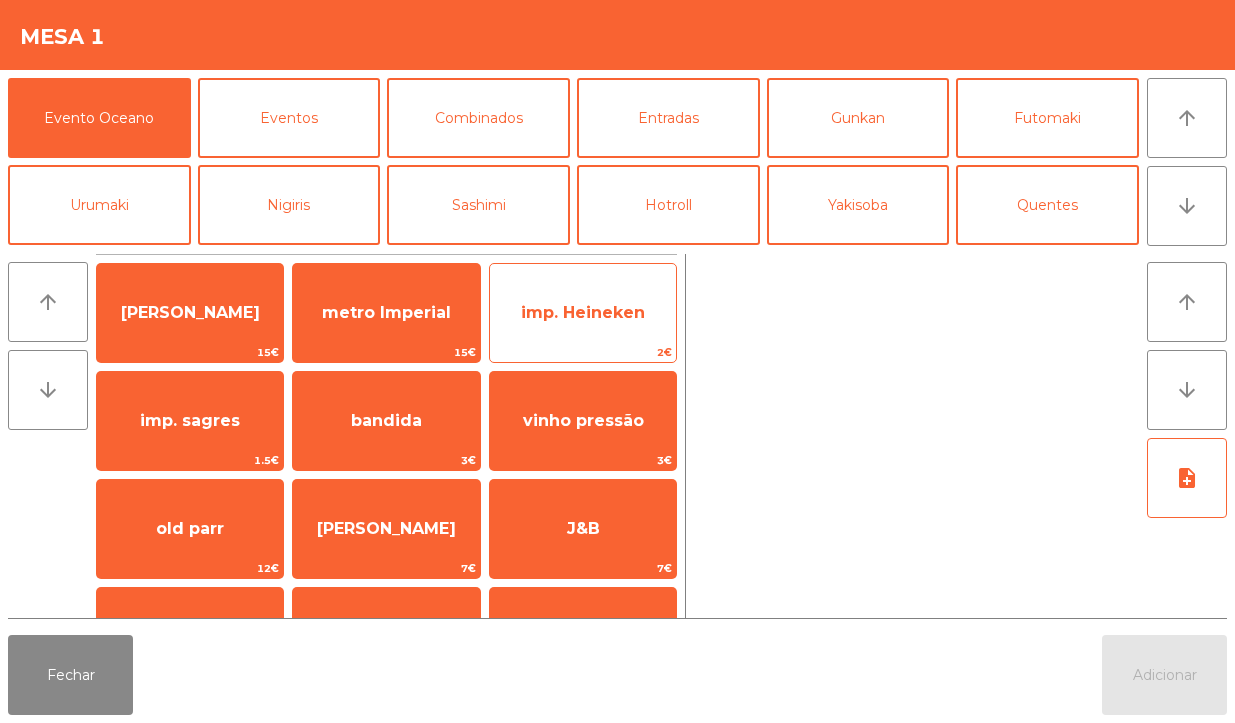 click on "imp. Heineken" 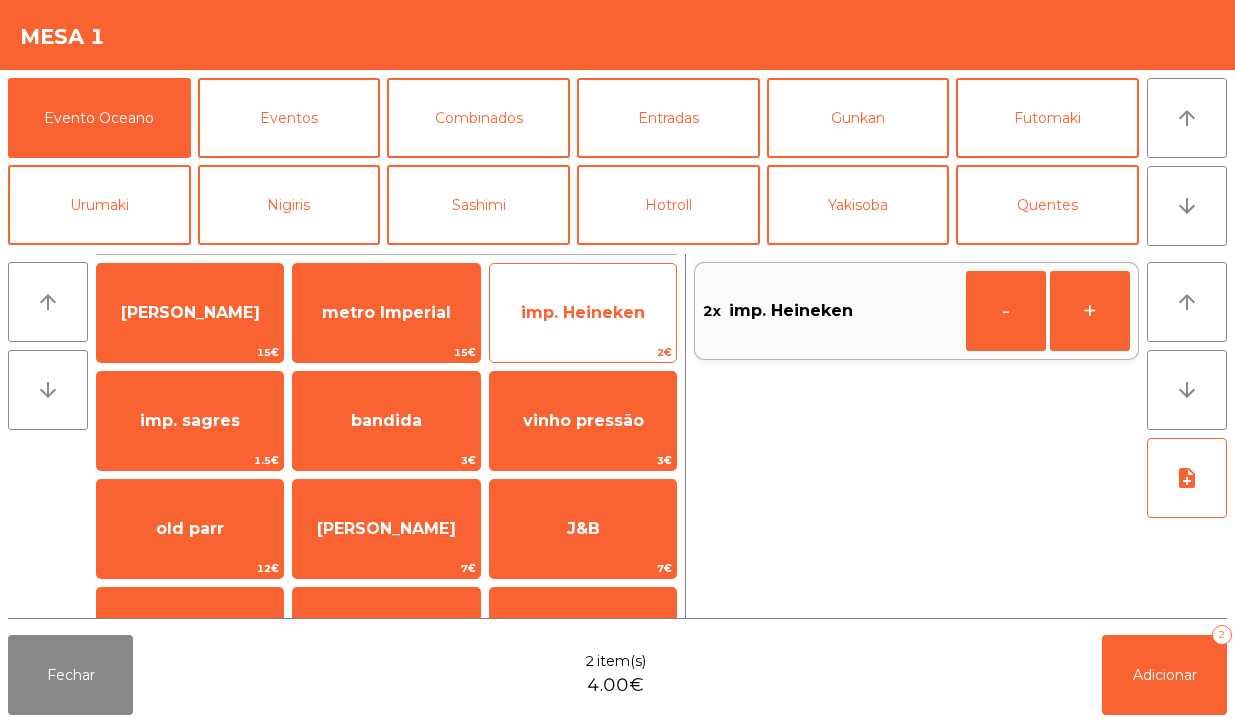 click on "imp. Heineken" 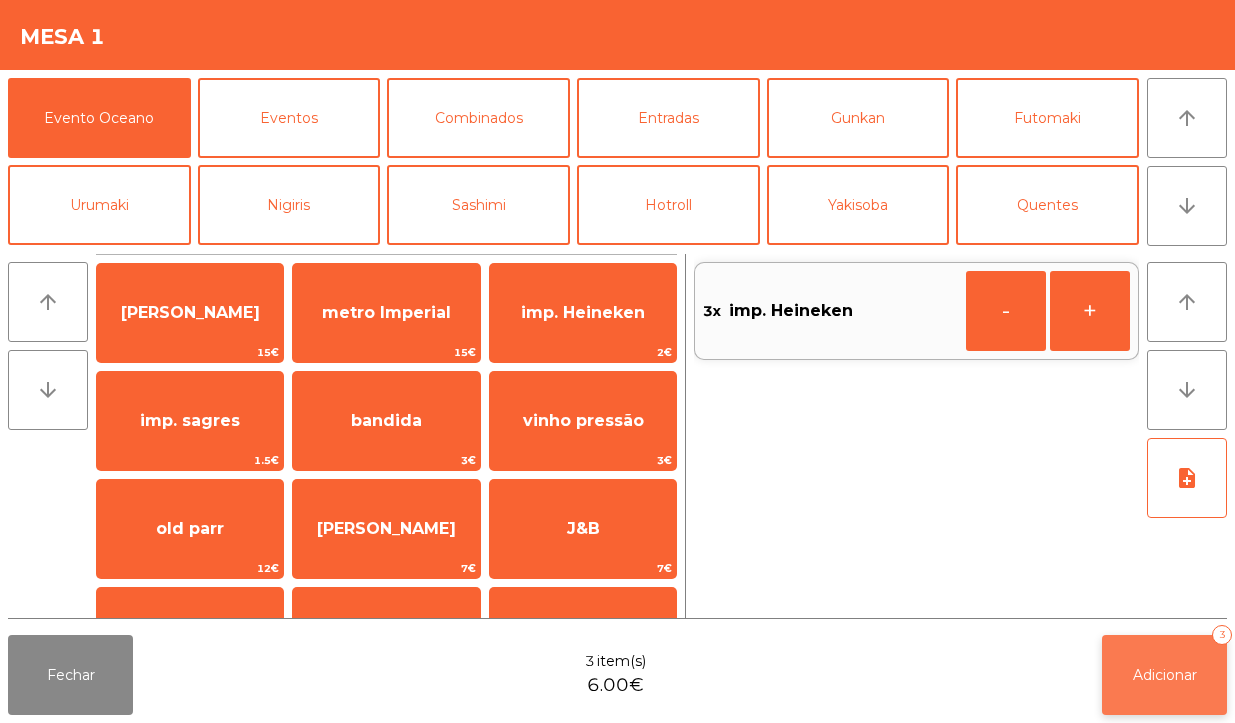 click on "Adicionar   3" 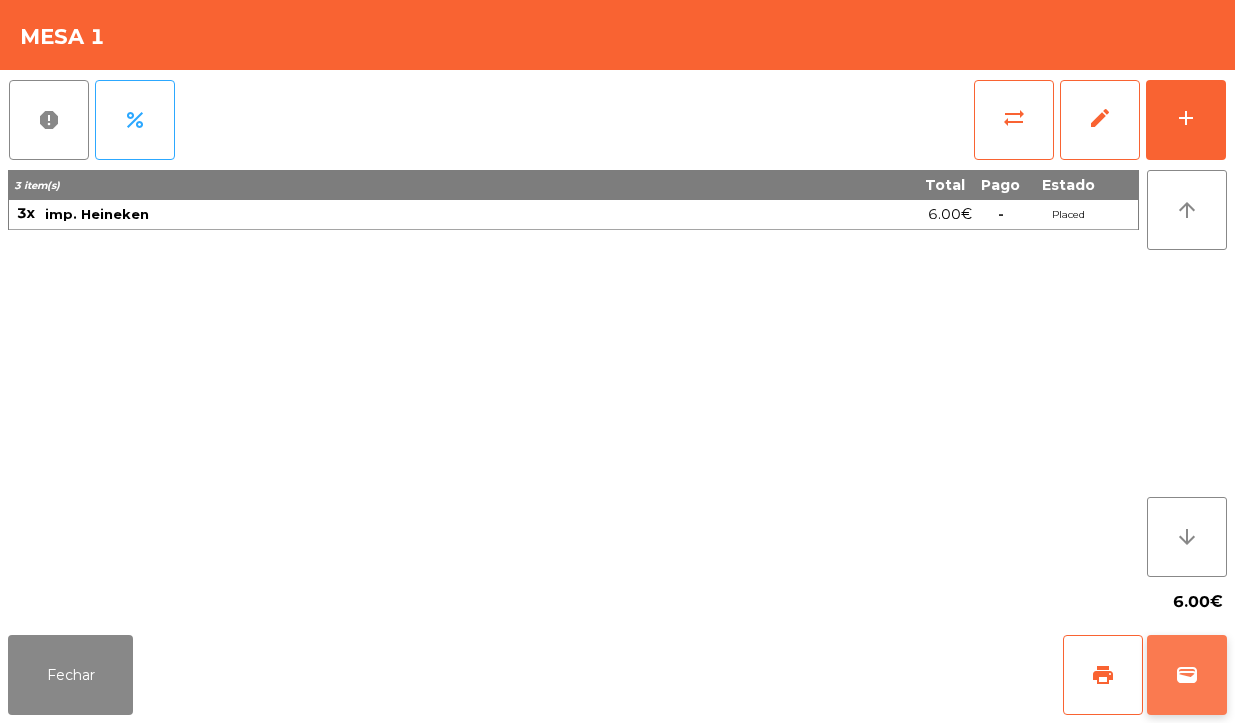 click on "wallet" 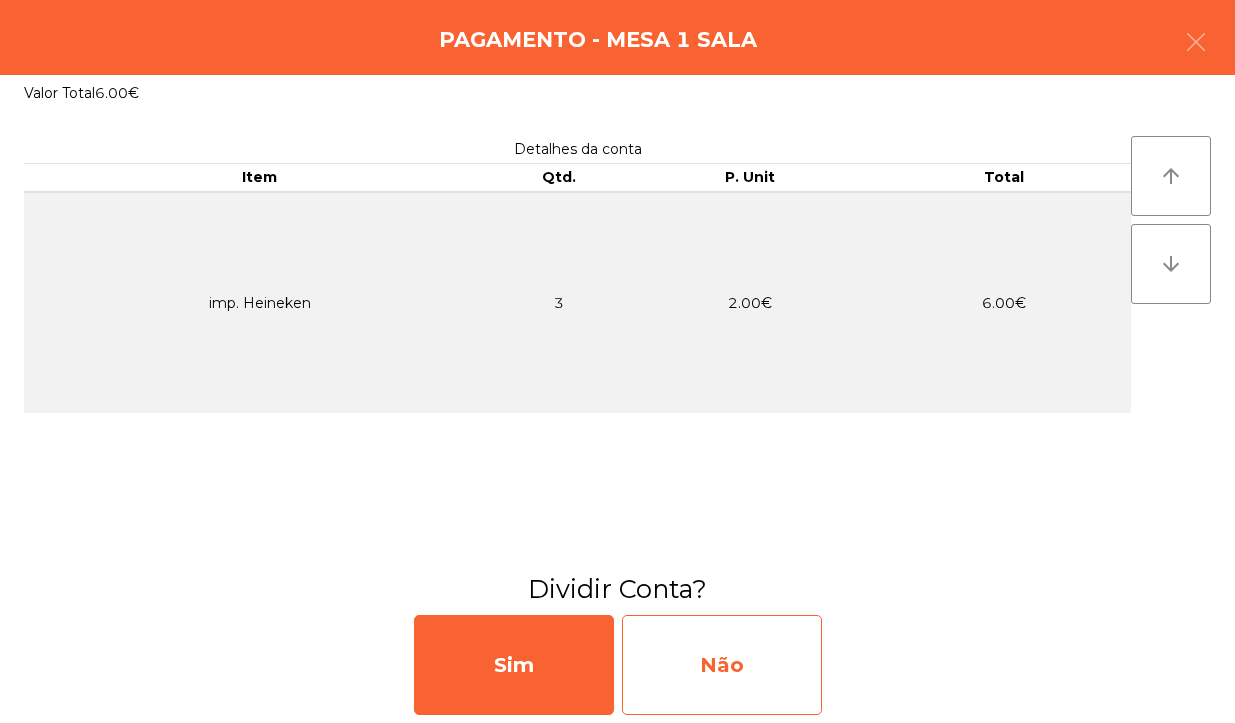 click on "Não" 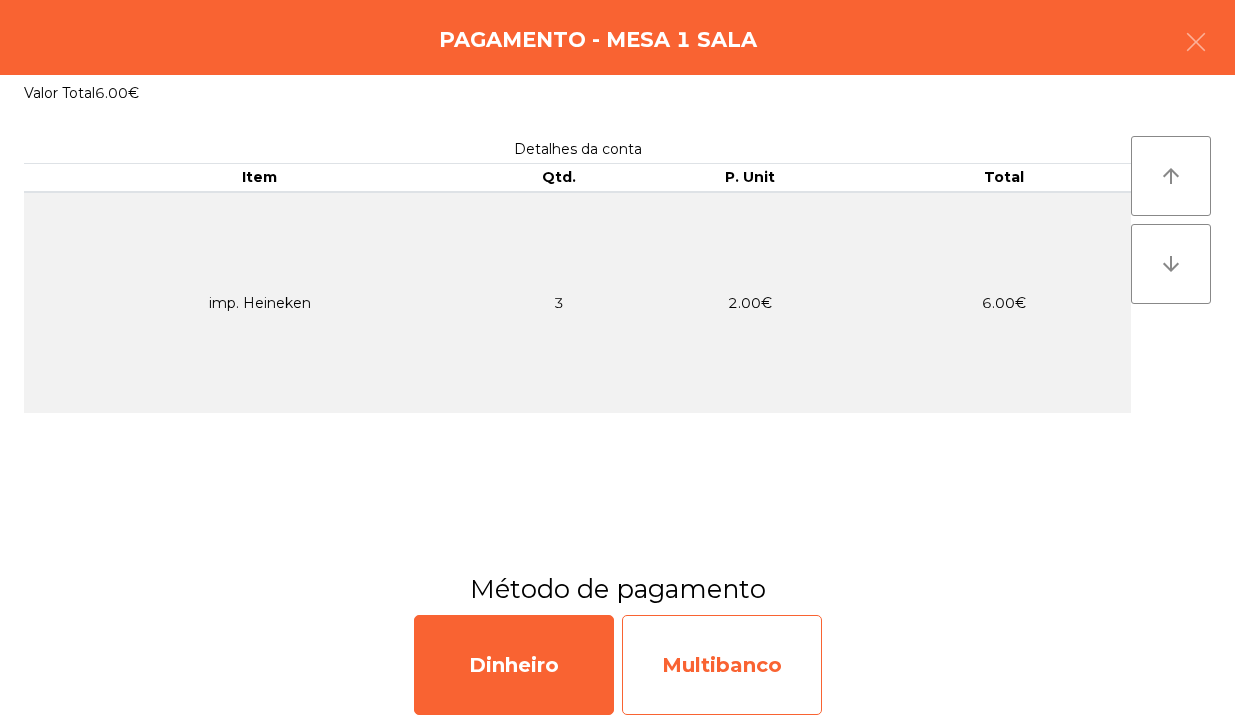click on "Multibanco" 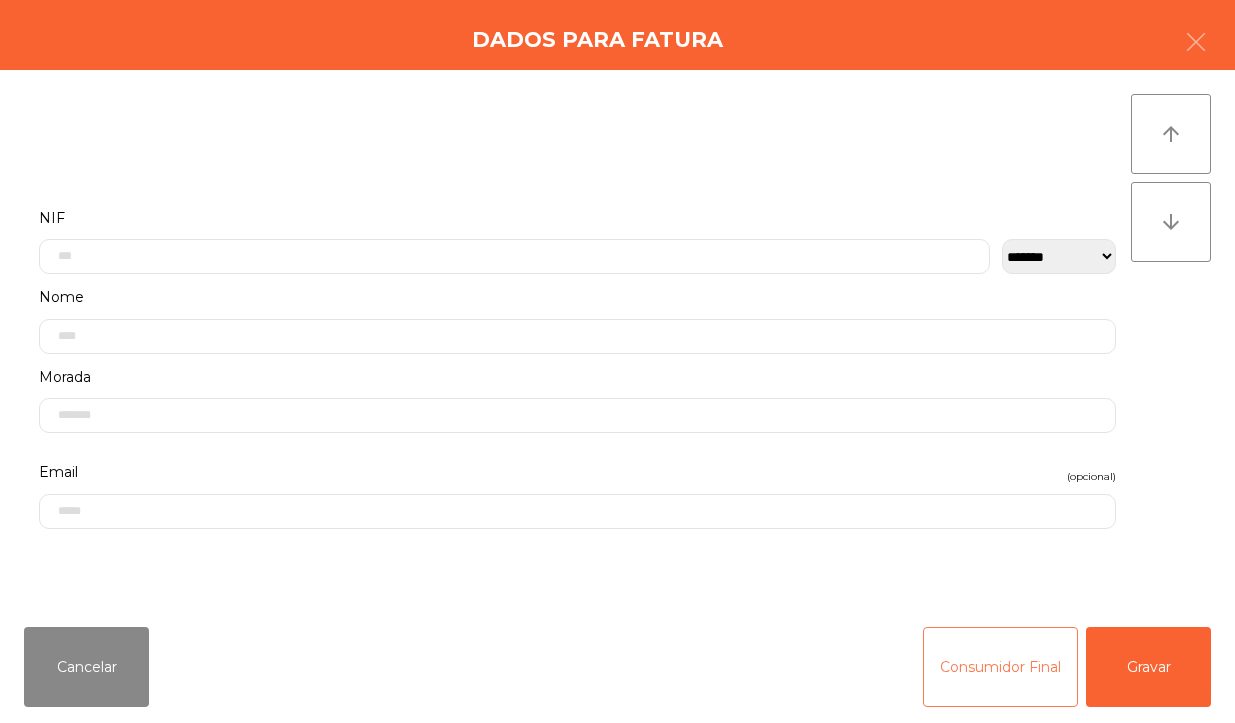 click on "Consumidor Final" 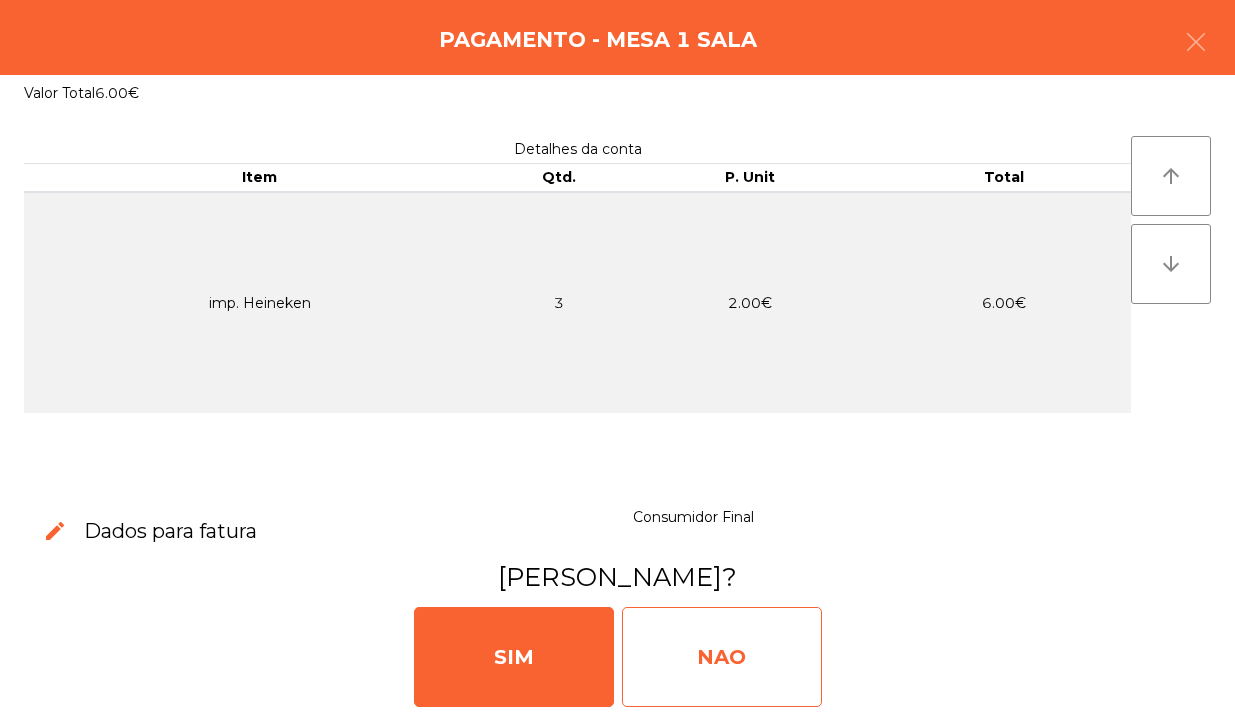 click on "NAO" 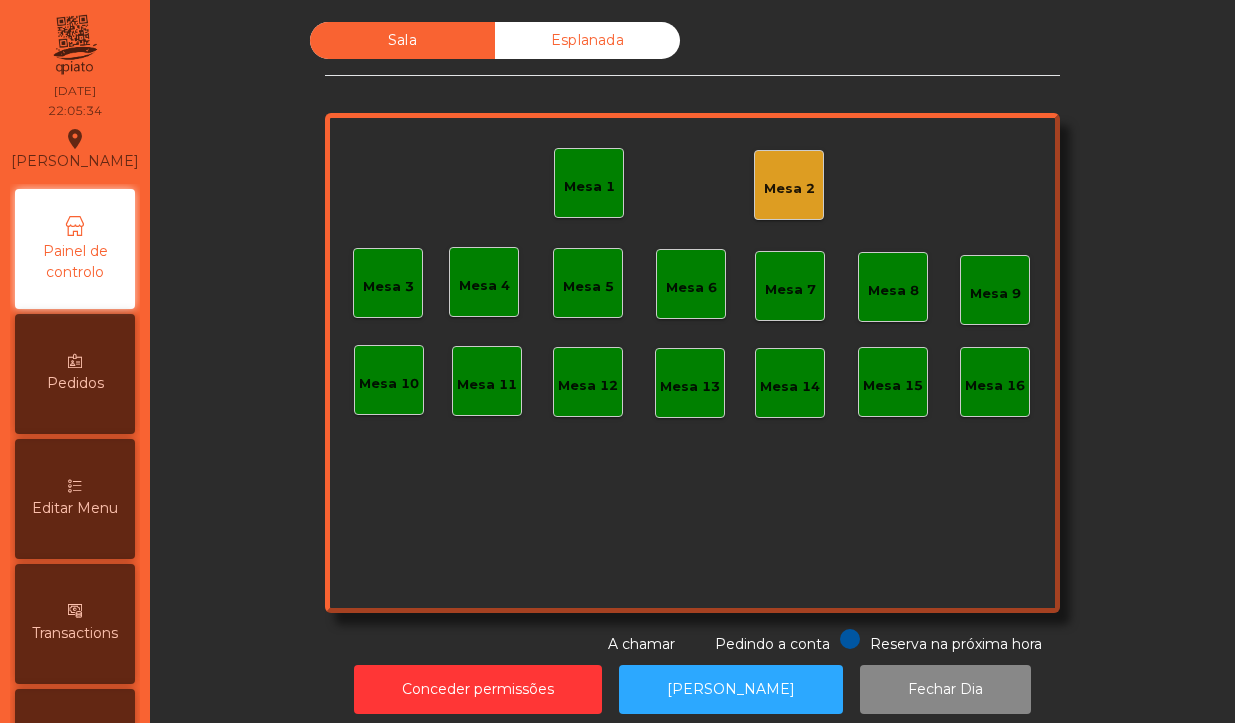 click on "Mesa 1" 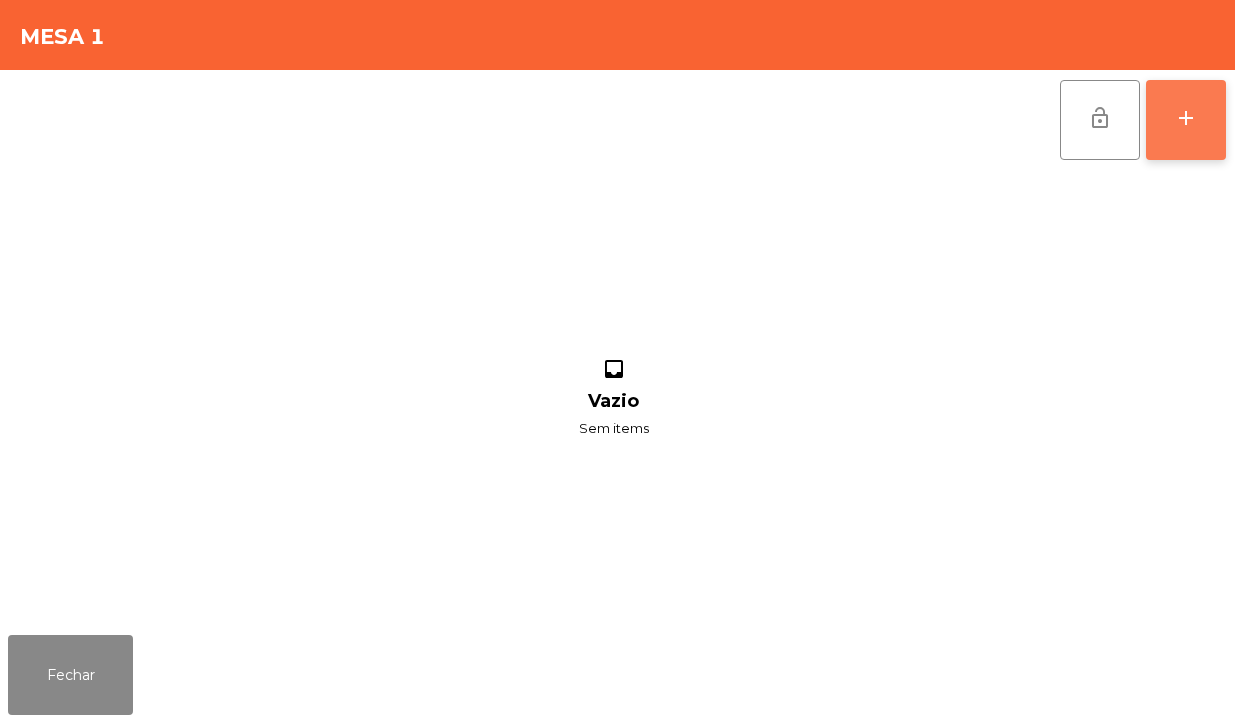 click on "add" 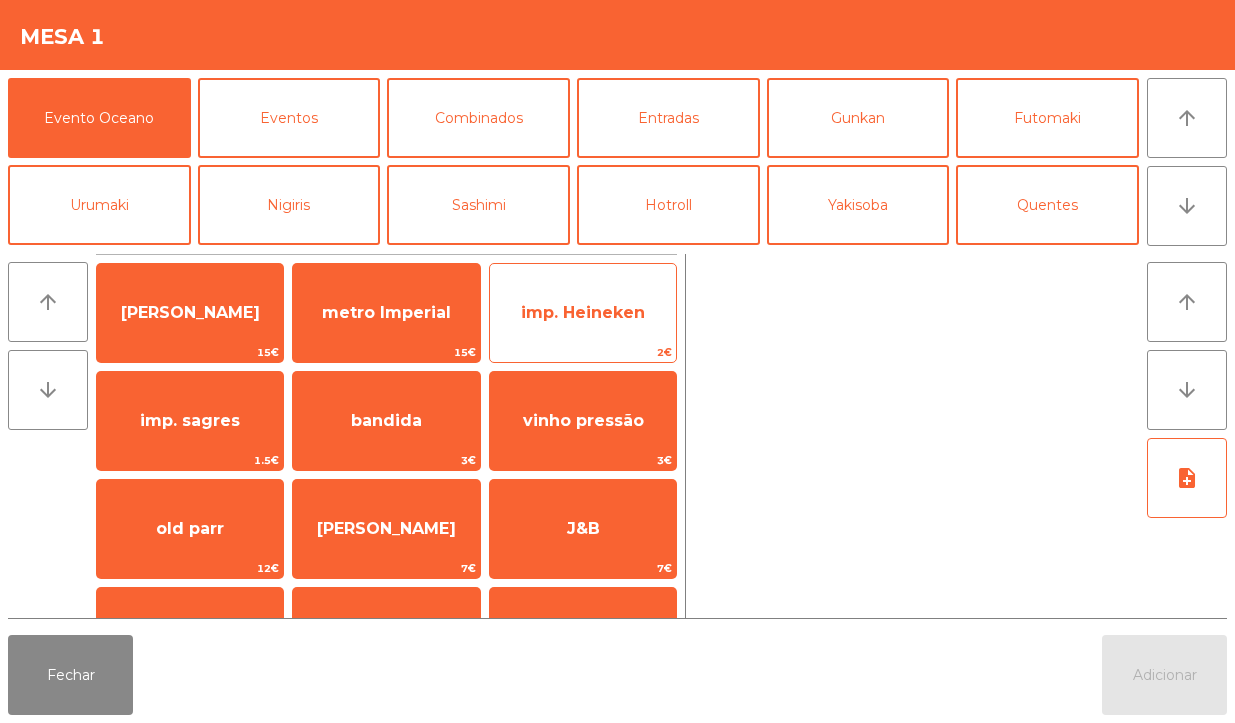 click on "imp. Heineken   2€" 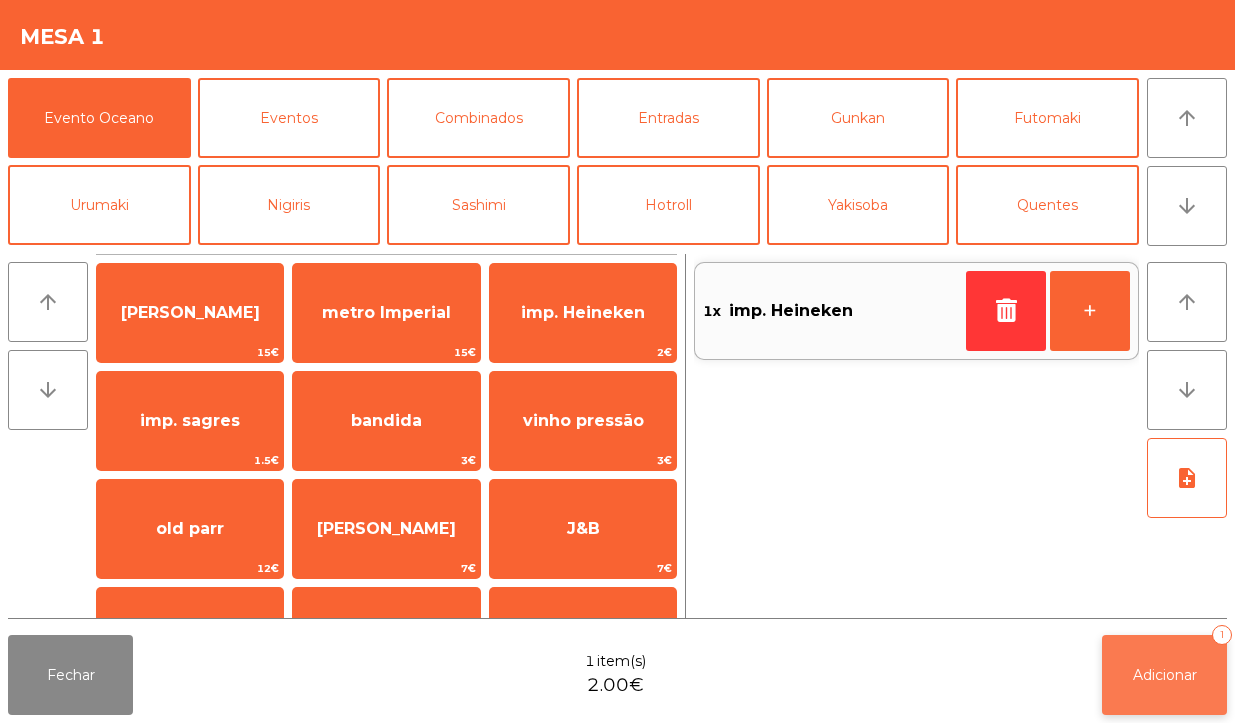click on "Adicionar   1" 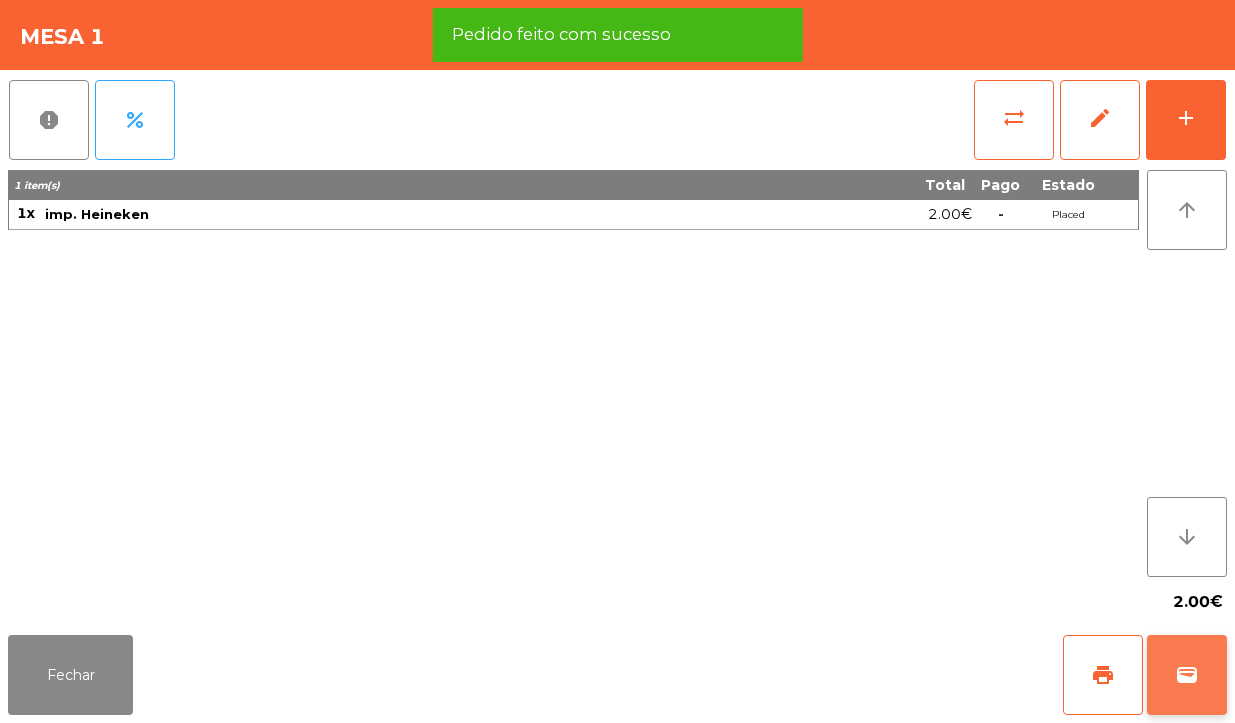 click on "wallet" 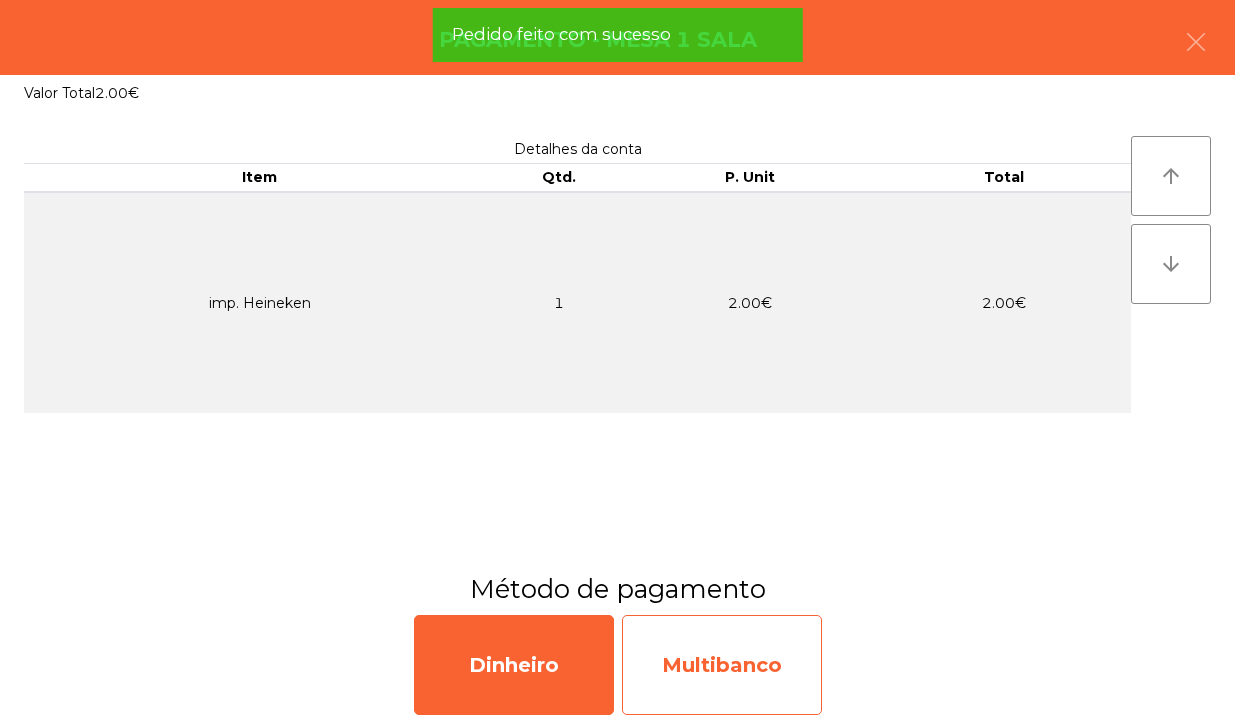click on "Multibanco" 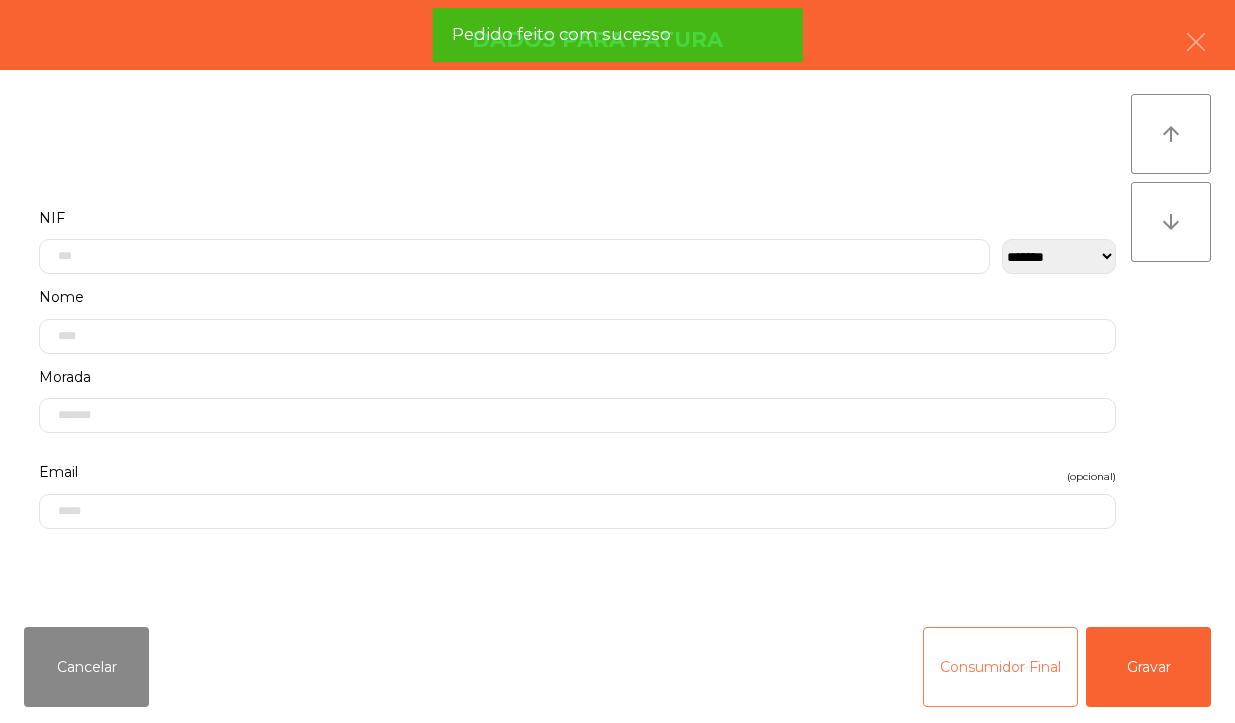 click on "Consumidor Final" 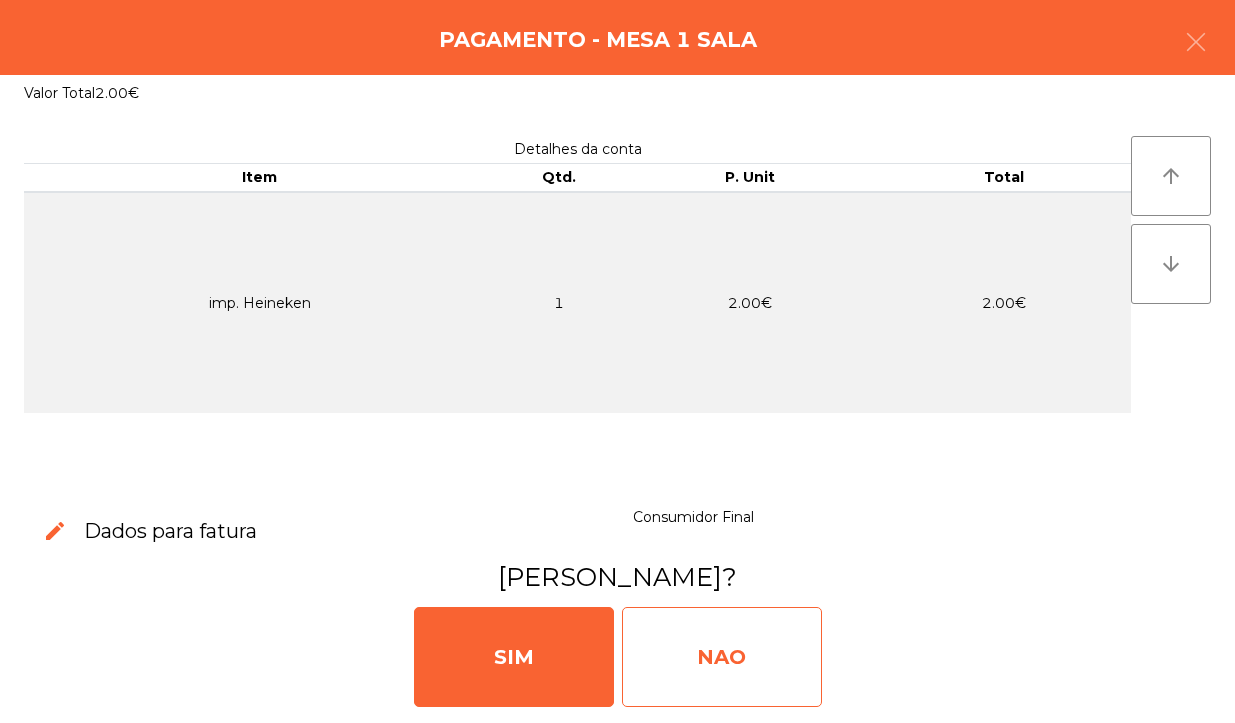 click on "NAO" 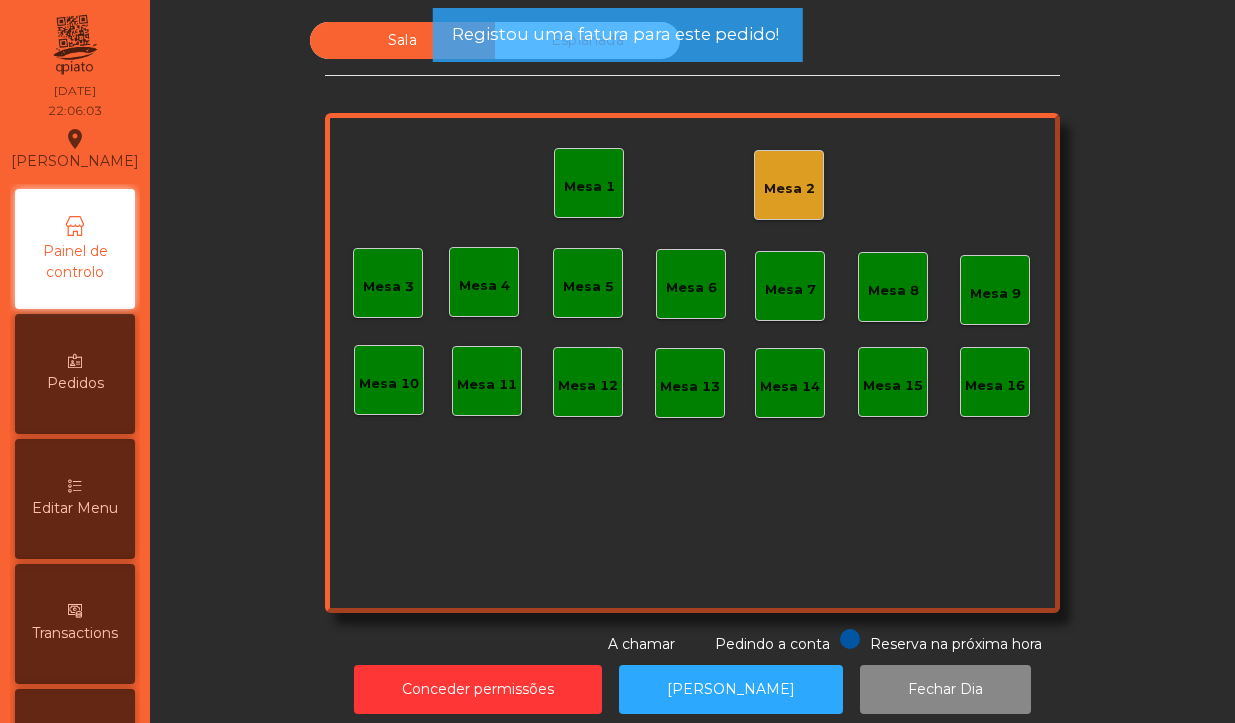 click on "Mesa 1" 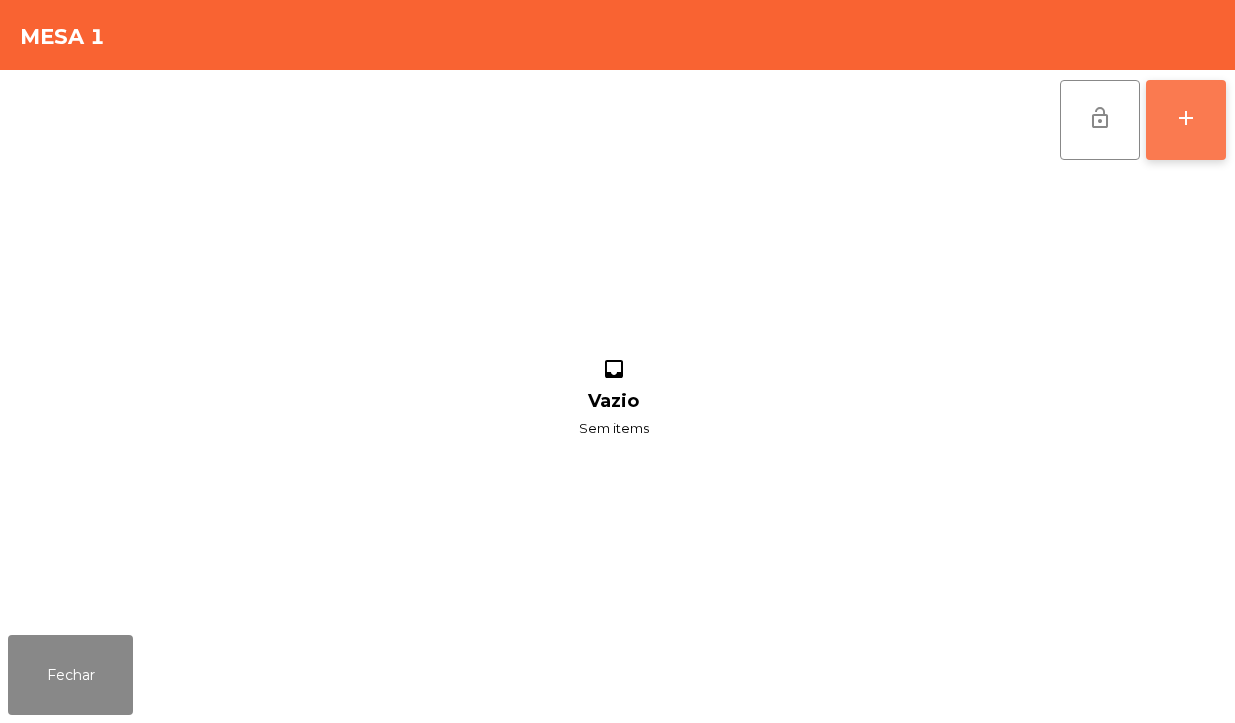 click on "add" 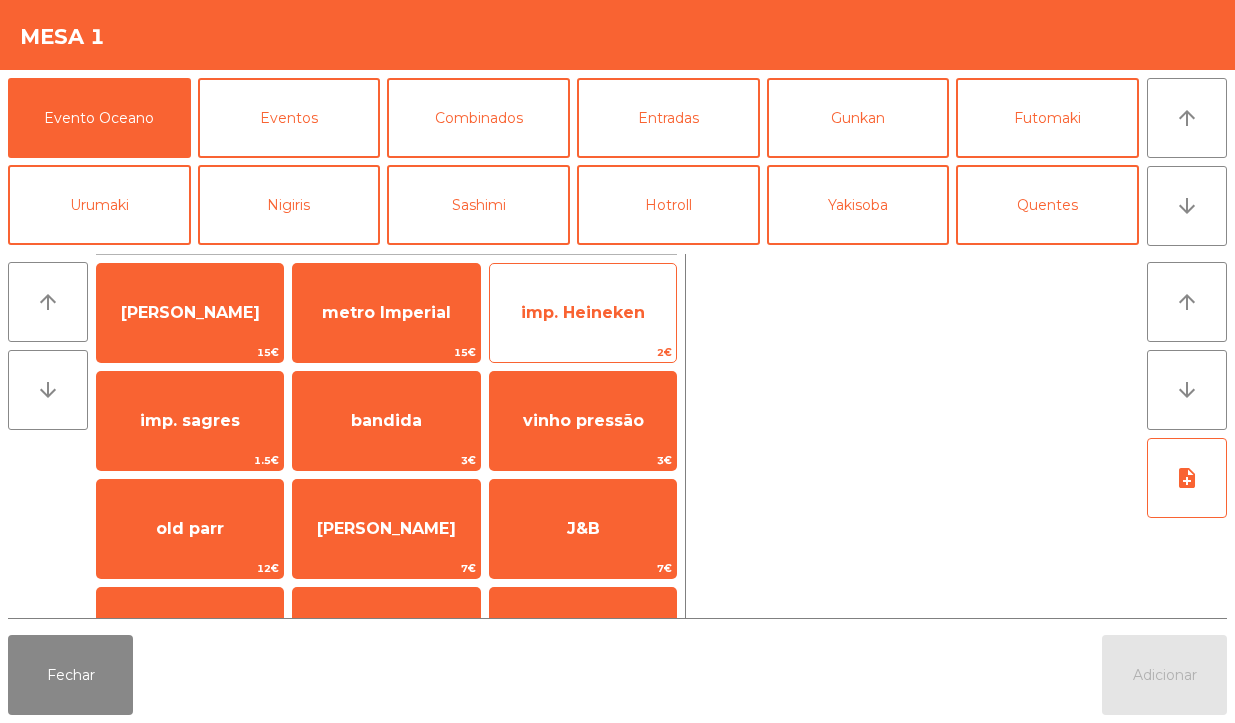 click on "imp. Heineken" 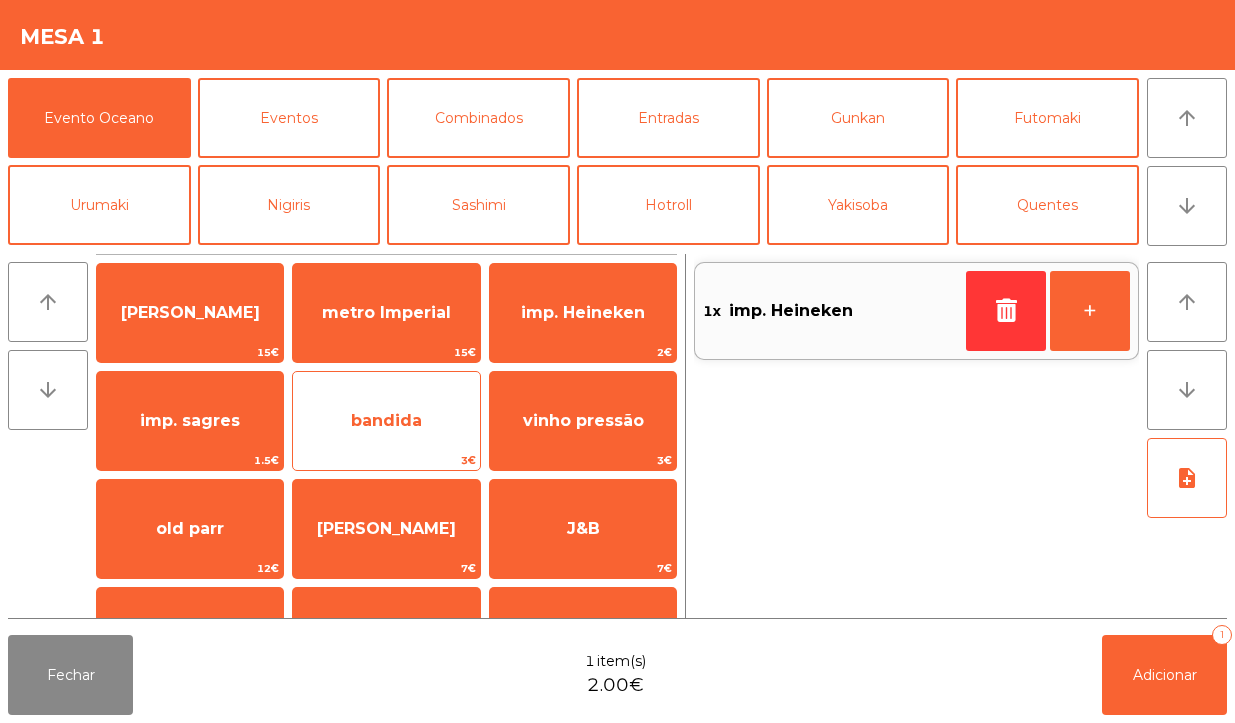click on "bandida" 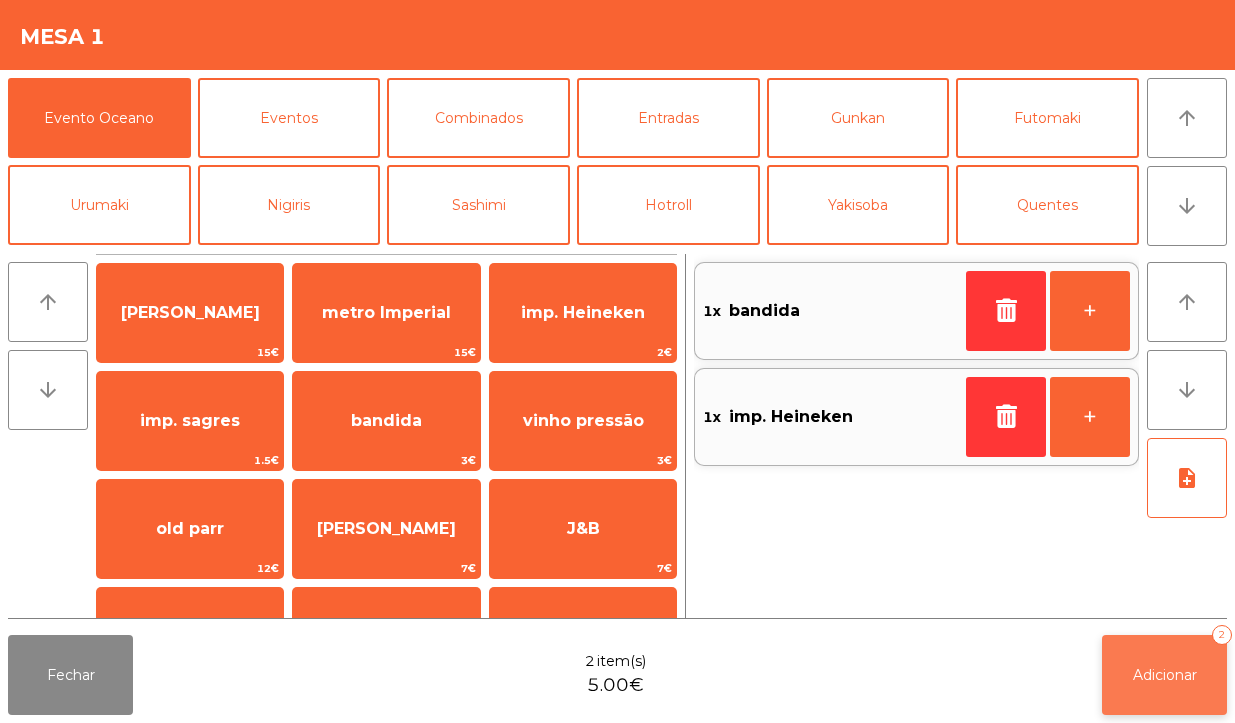 click on "Adicionar   2" 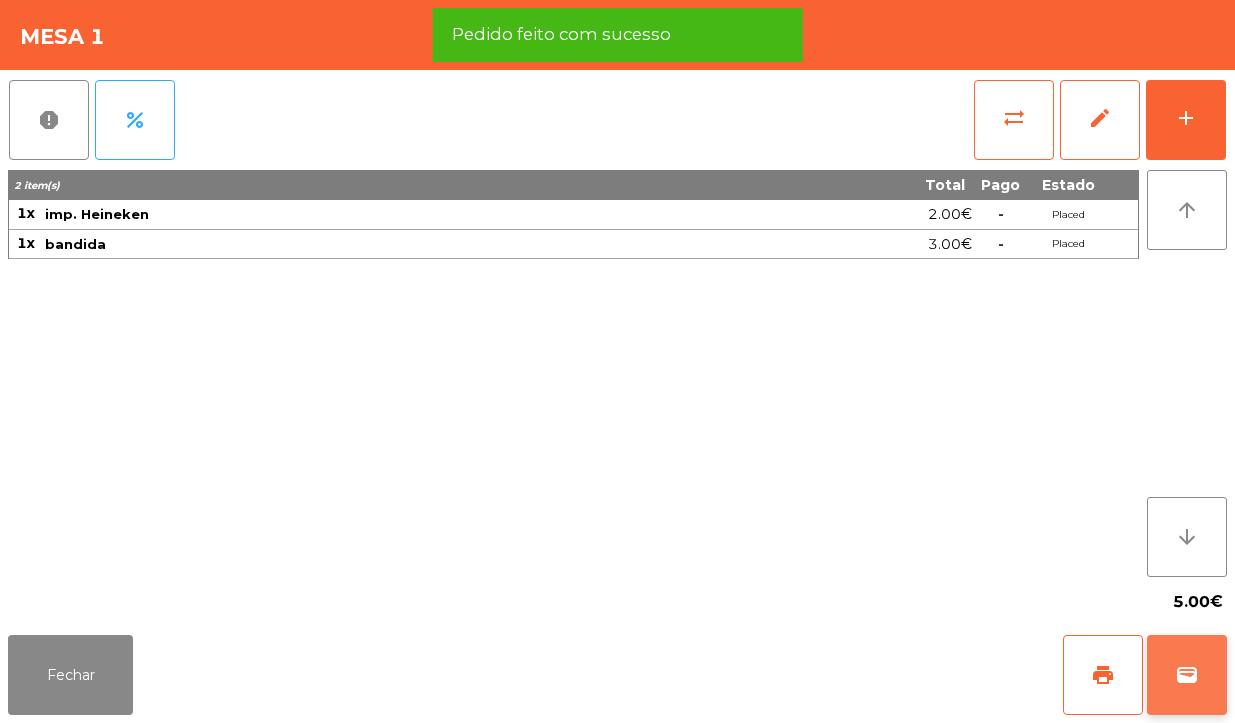 click on "wallet" 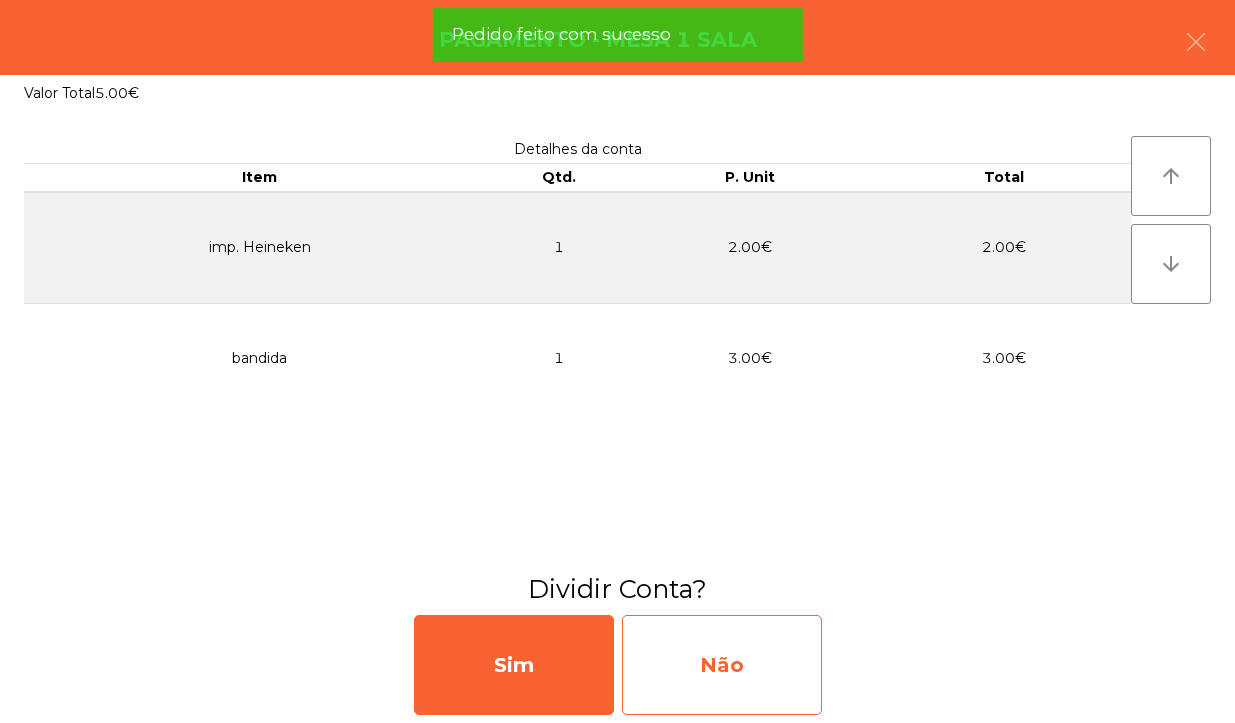 click on "Não" 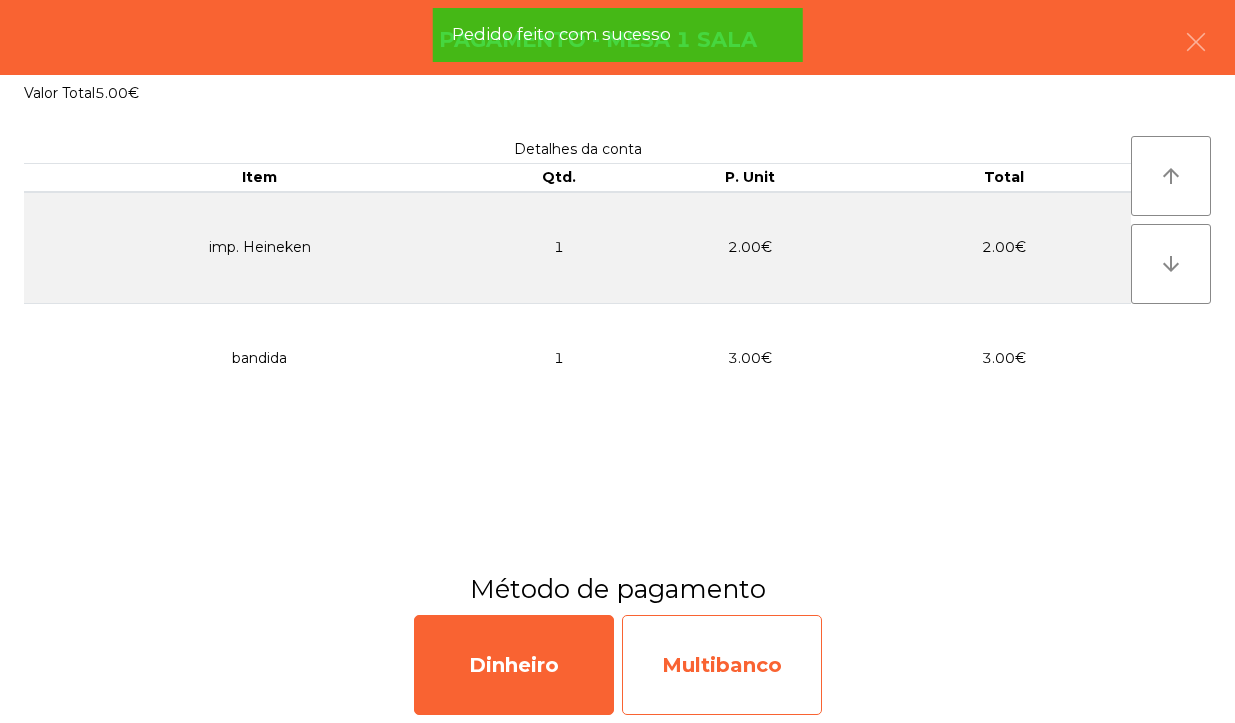 click on "Multibanco" 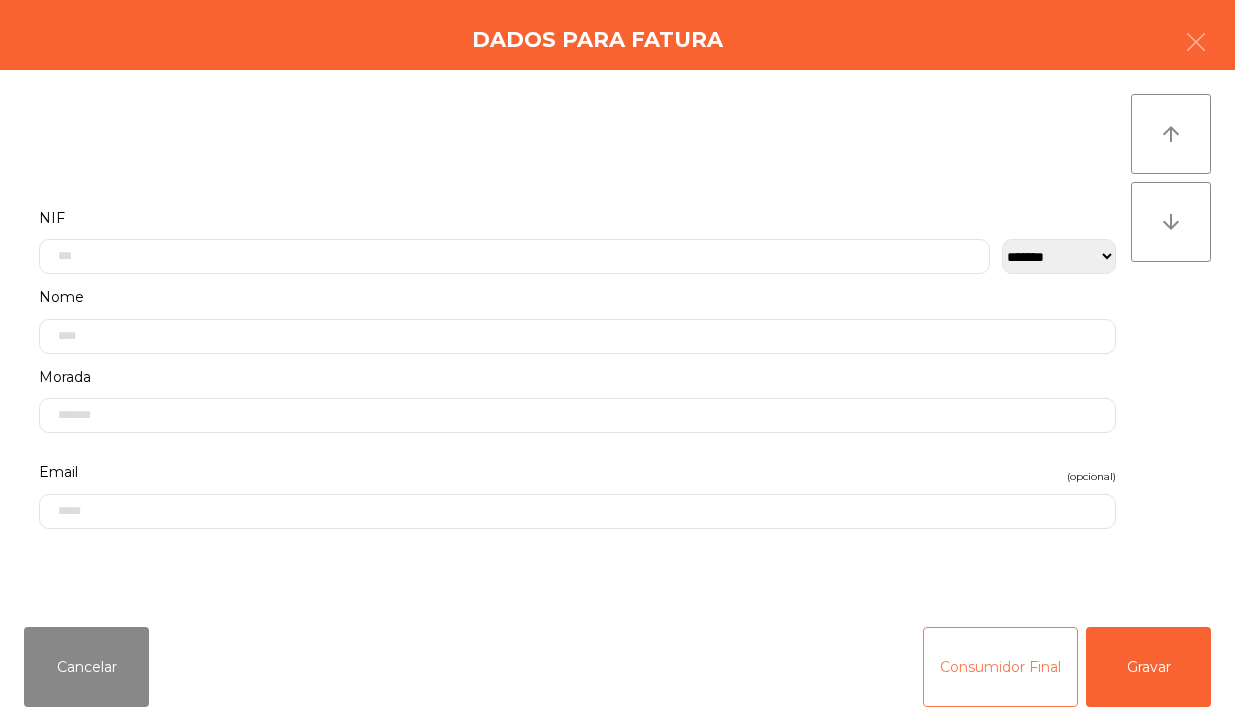 click on "Consumidor Final" 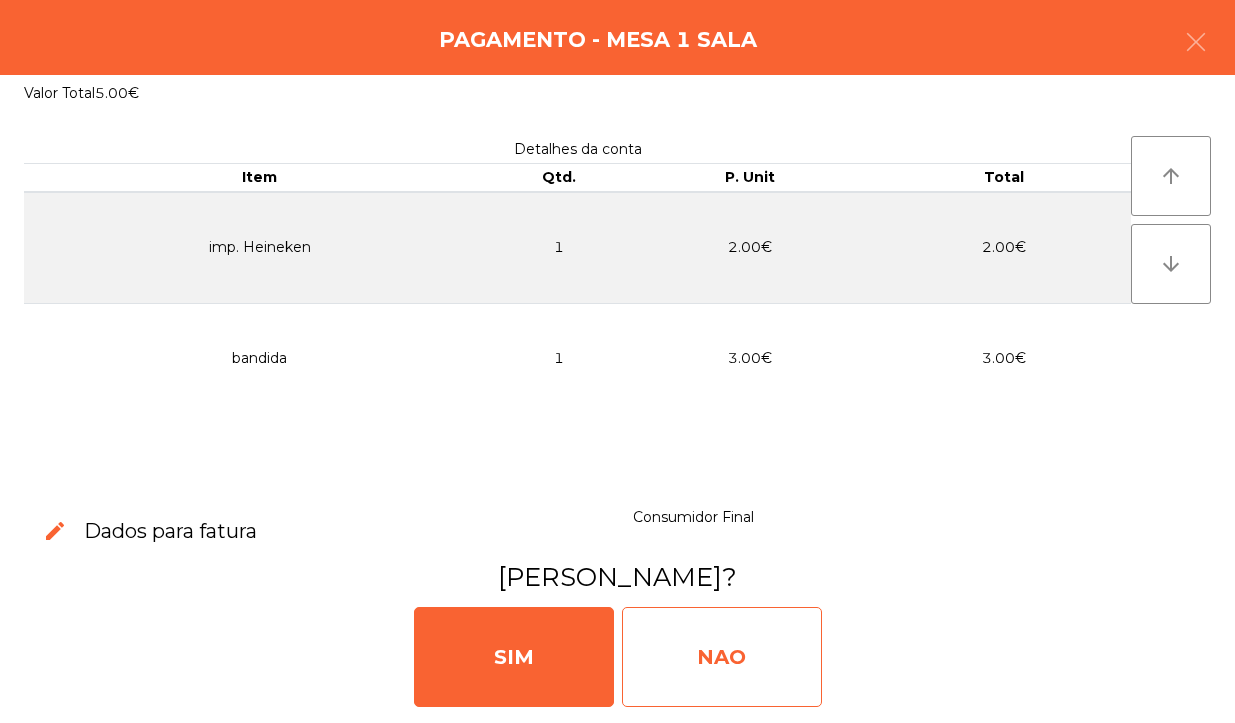 click on "NAO" 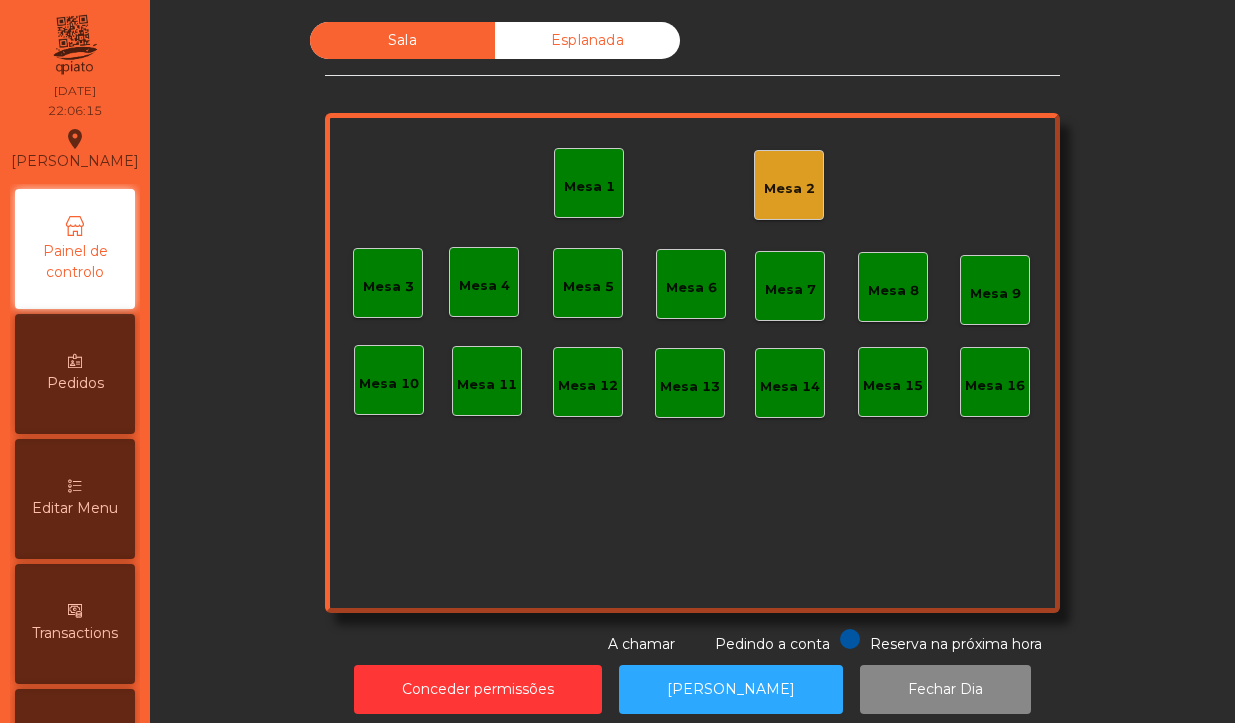 click on "Mesa 1" 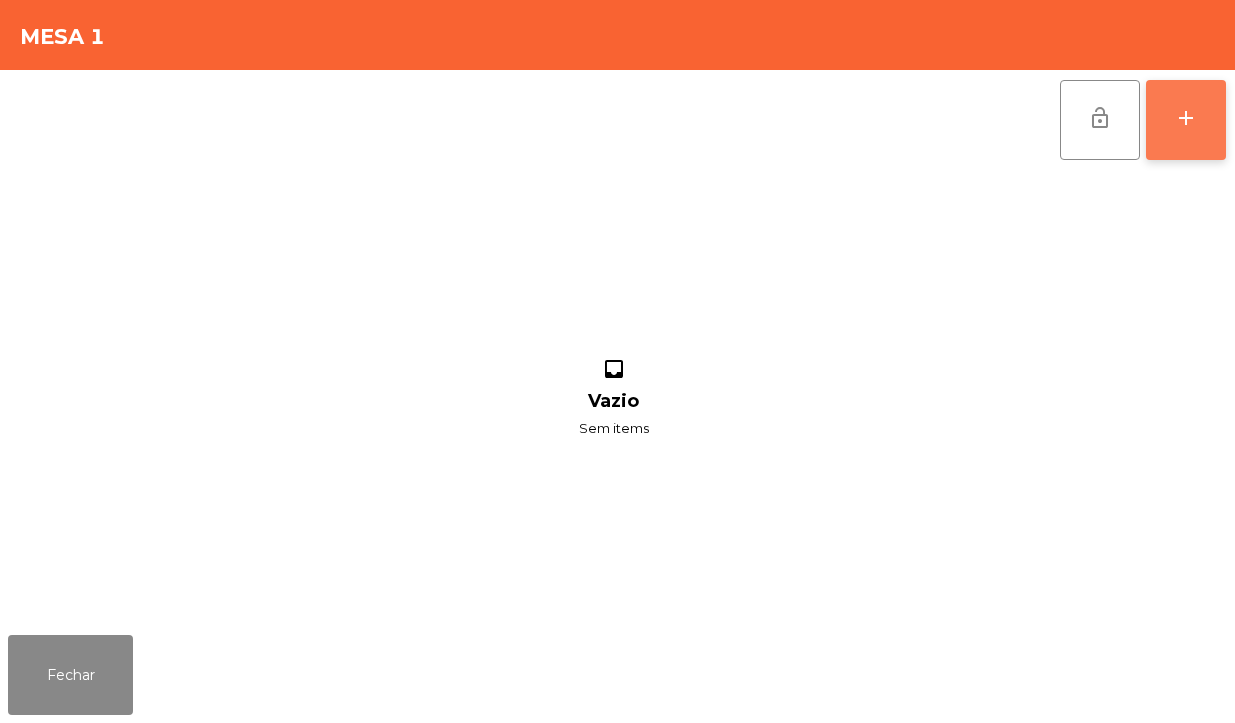 click on "add" 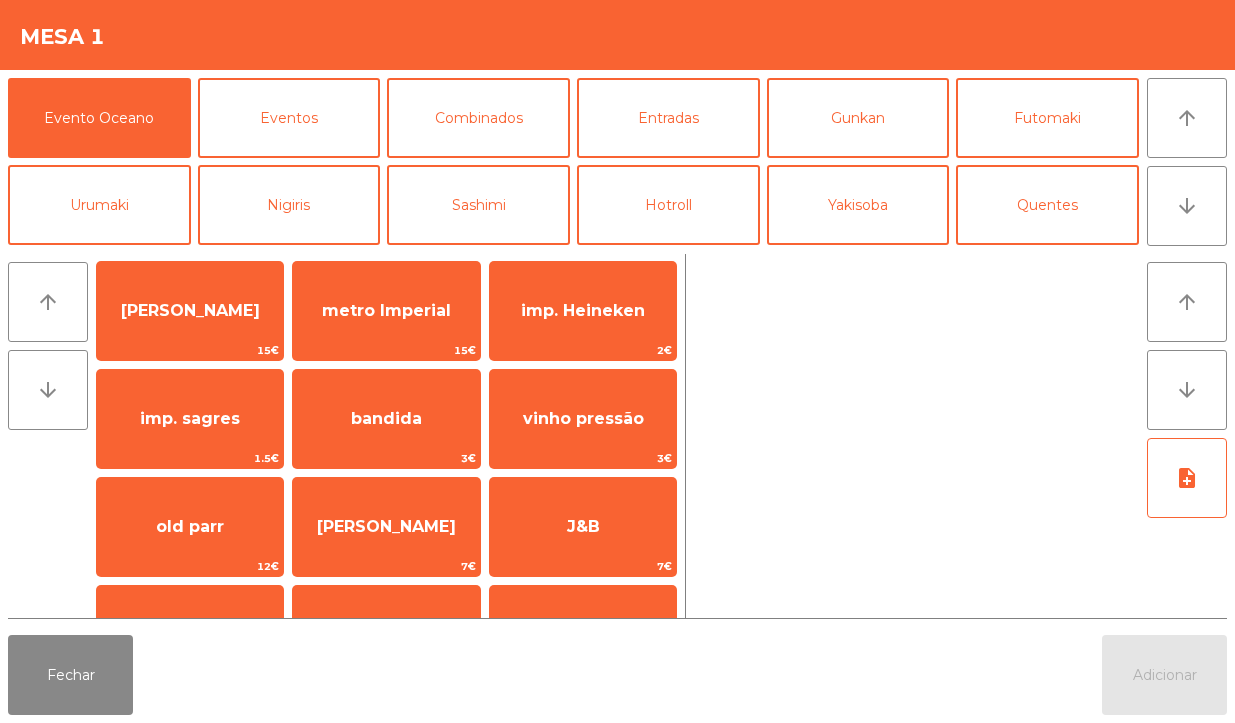 scroll, scrollTop: 0, scrollLeft: 0, axis: both 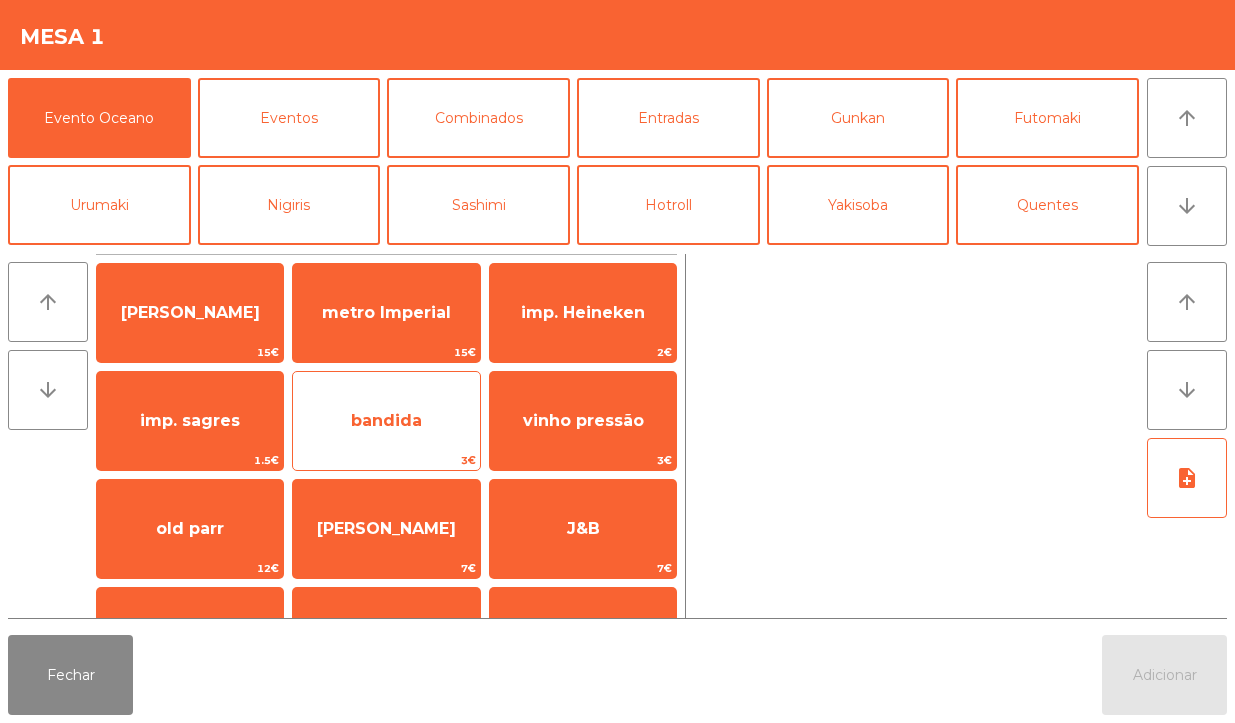 click on "3€" 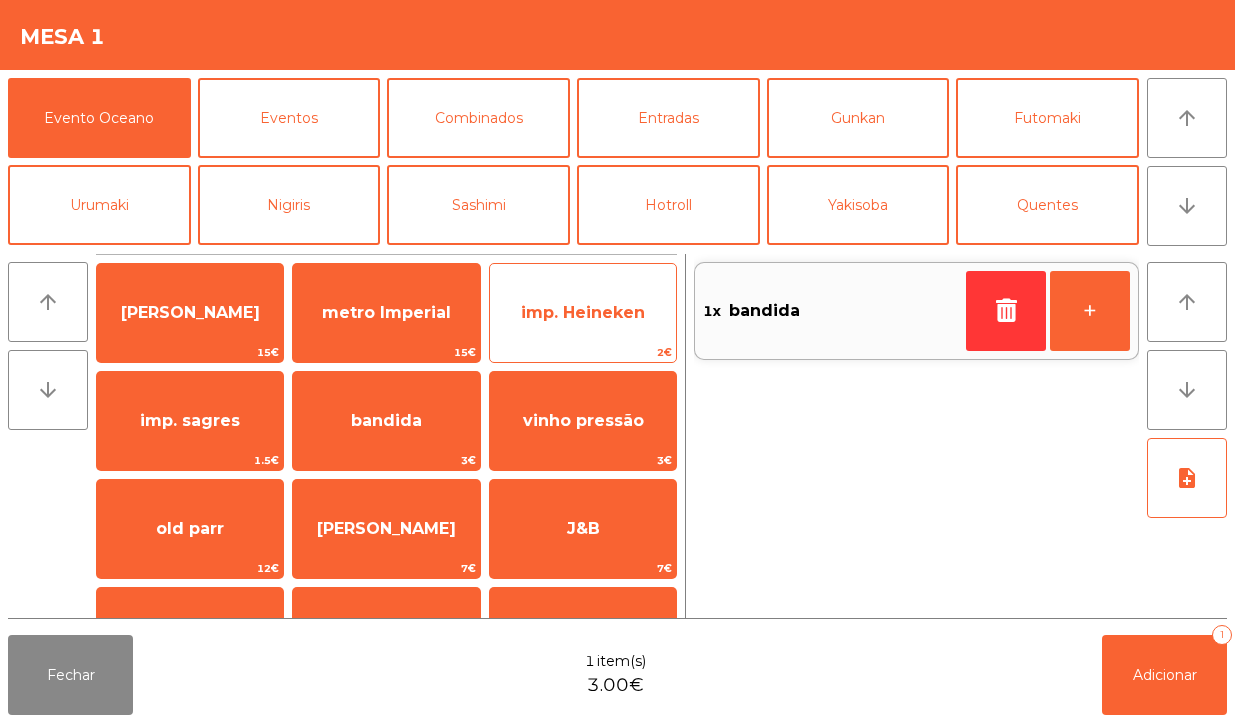 click on "imp. Heineken" 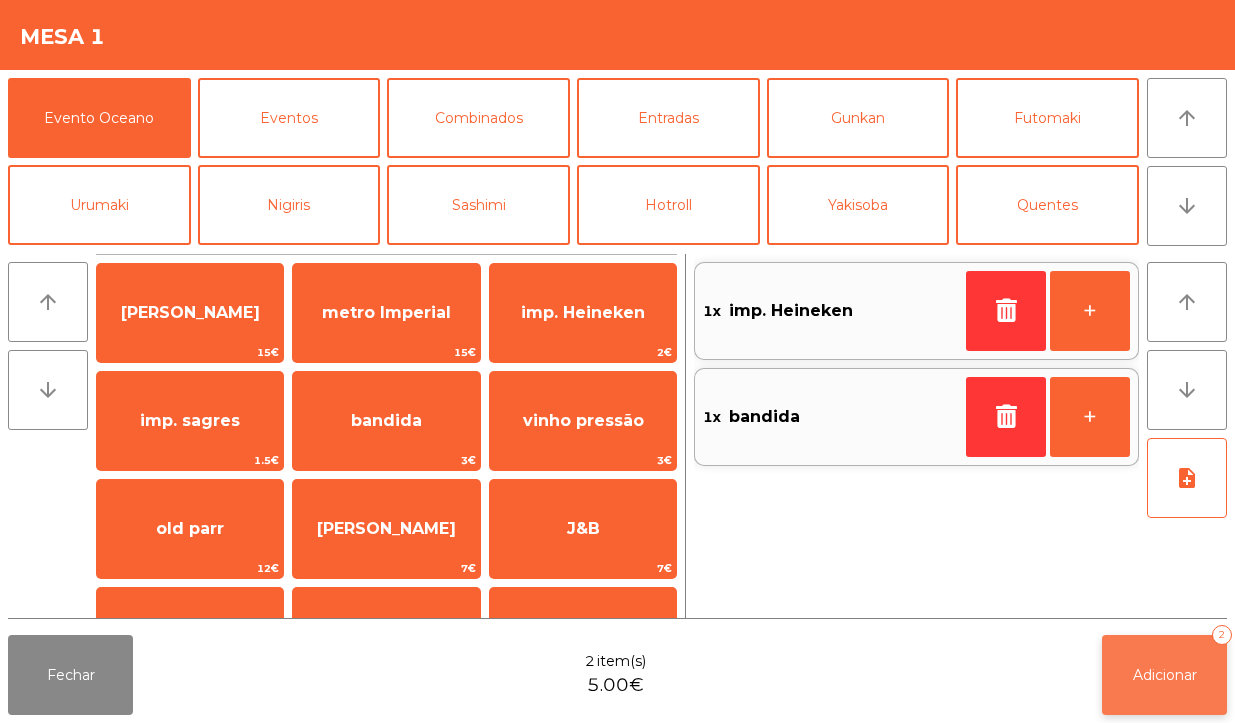 click on "Adicionar   2" 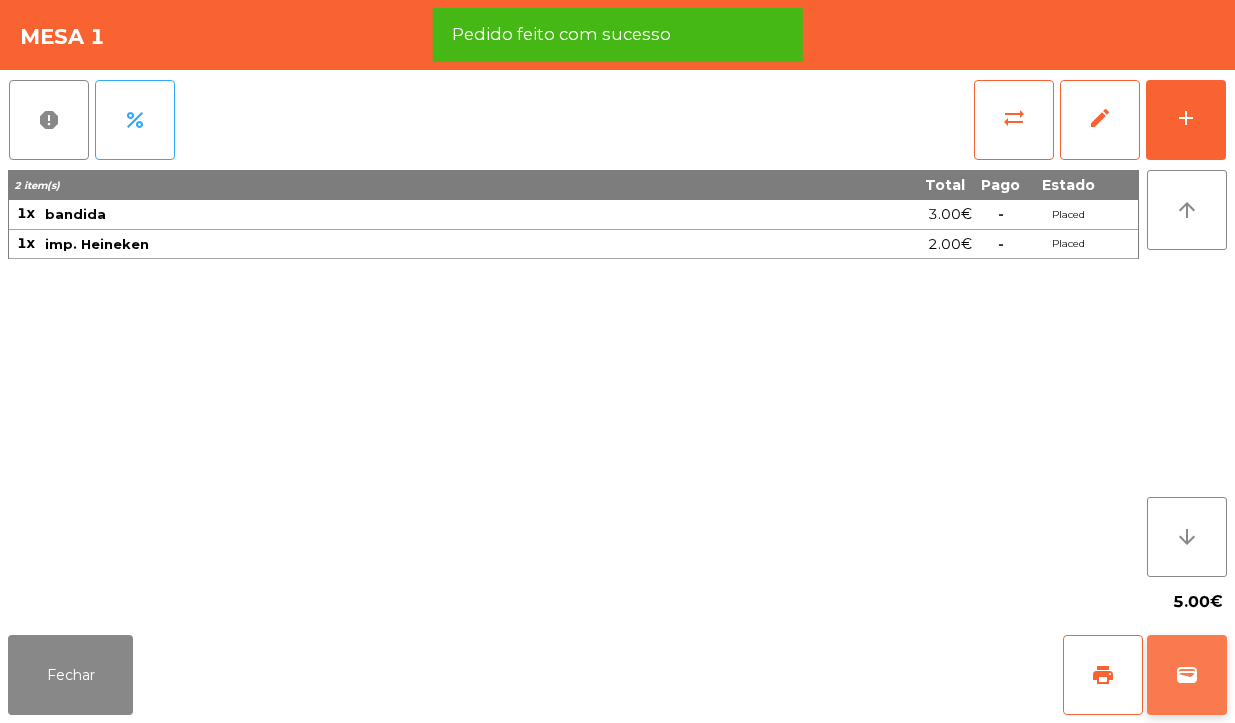 click on "wallet" 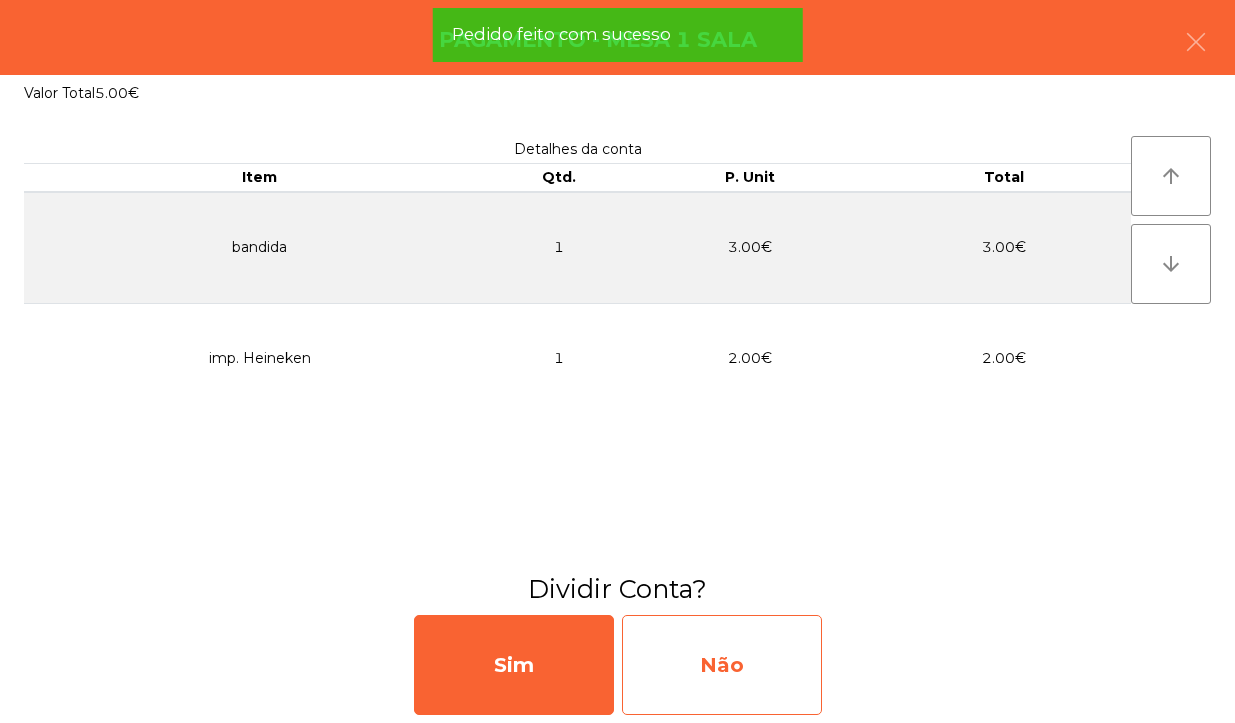 click on "Não" 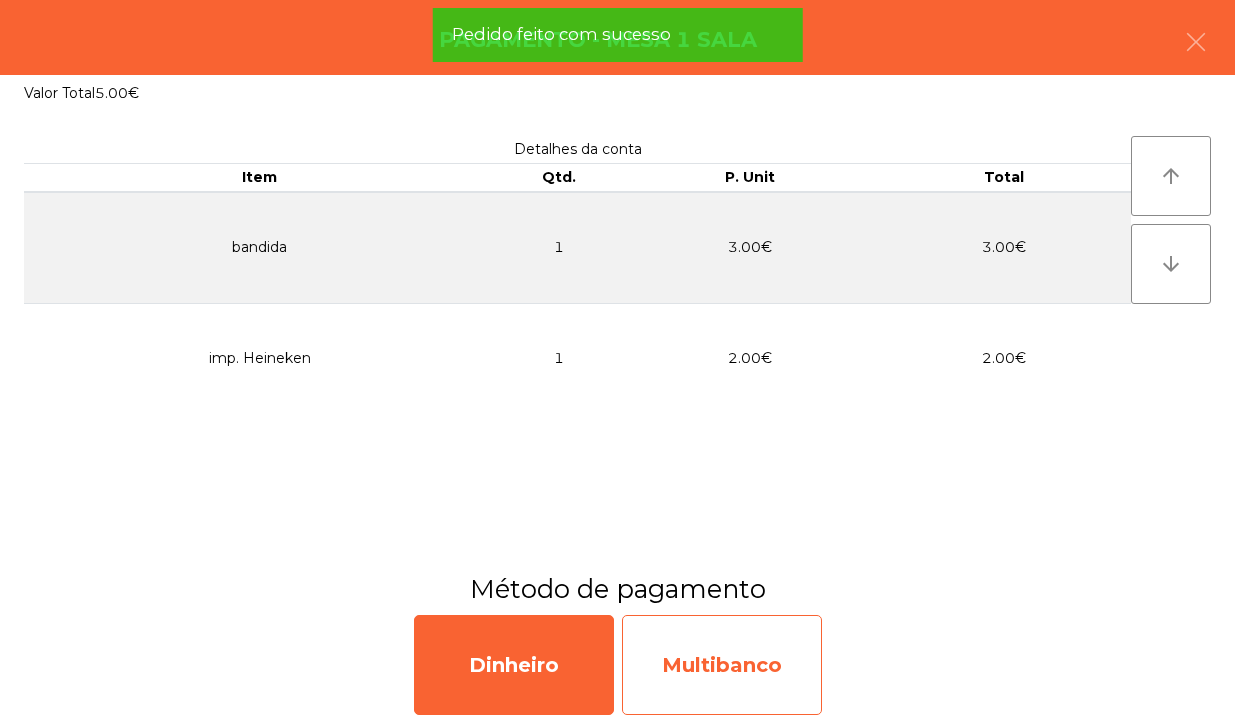 click on "Multibanco" 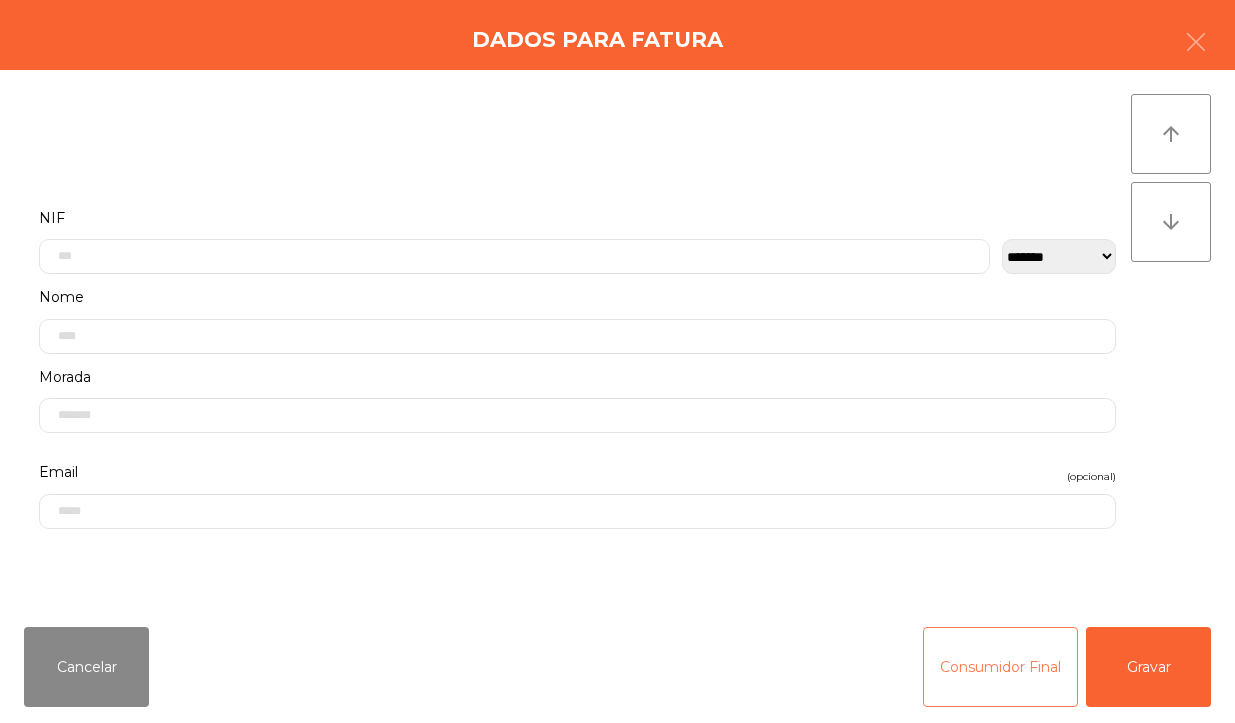 click on "Consumidor Final" 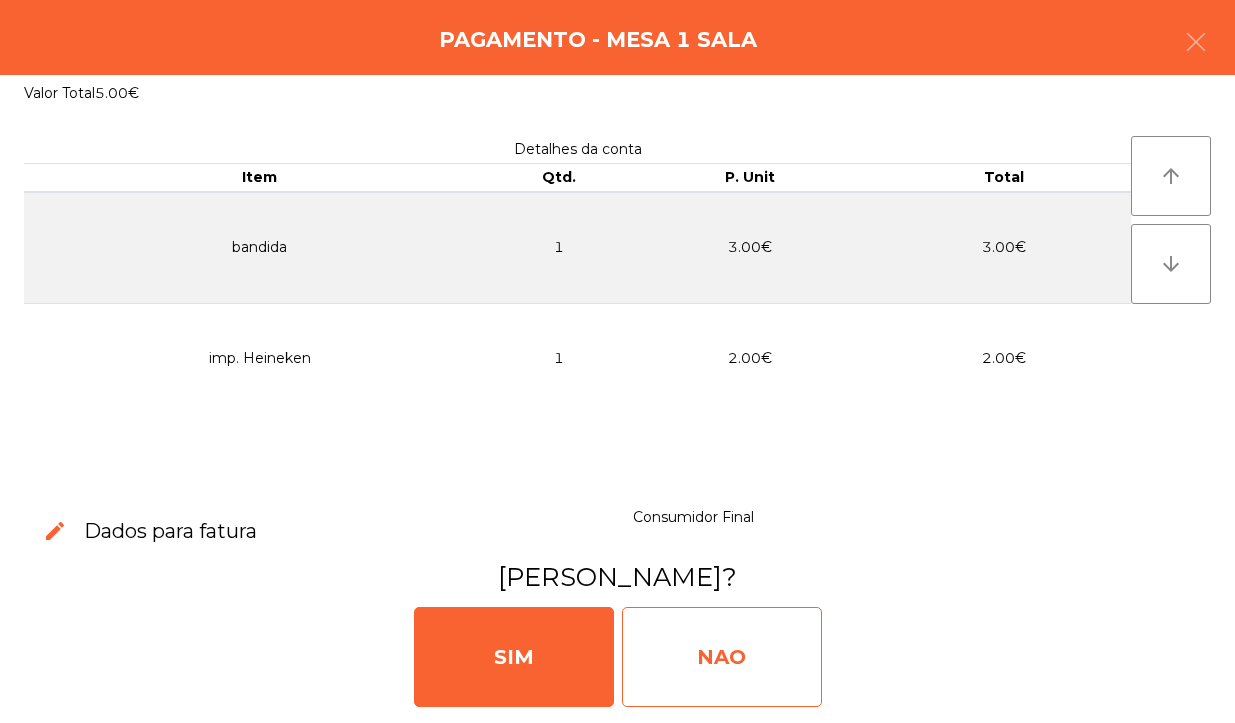 click on "NAO" 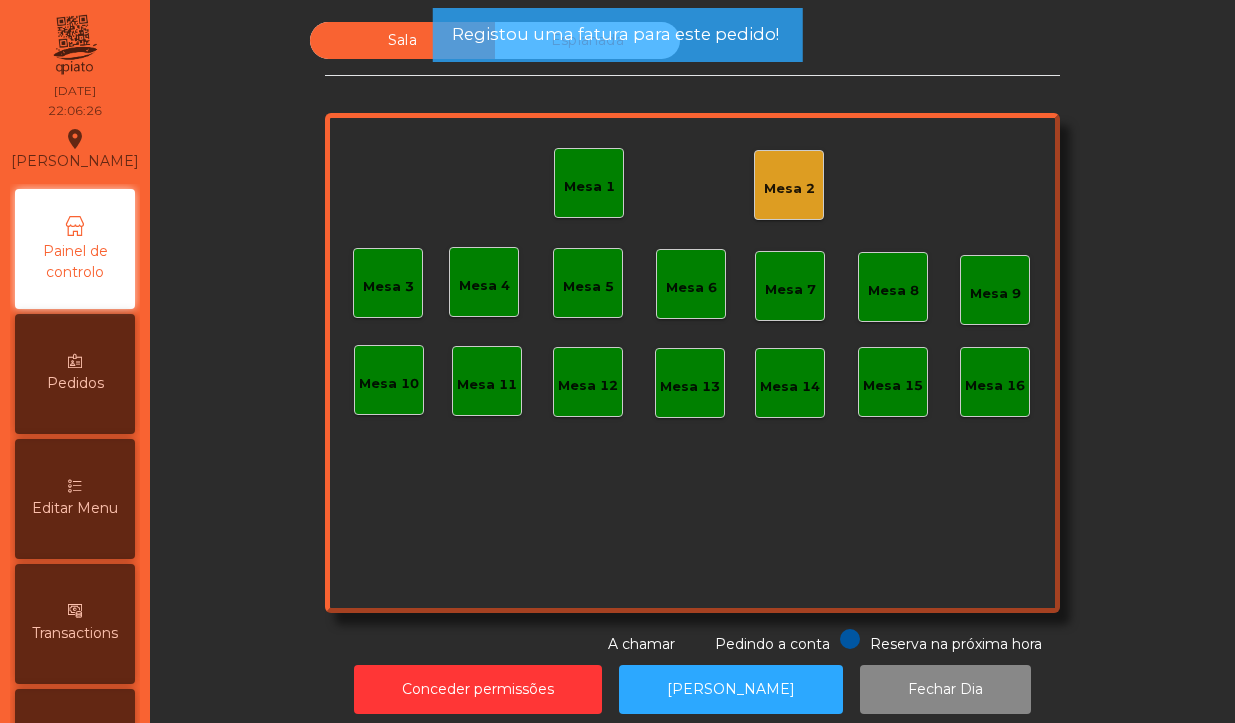 scroll, scrollTop: 2, scrollLeft: 0, axis: vertical 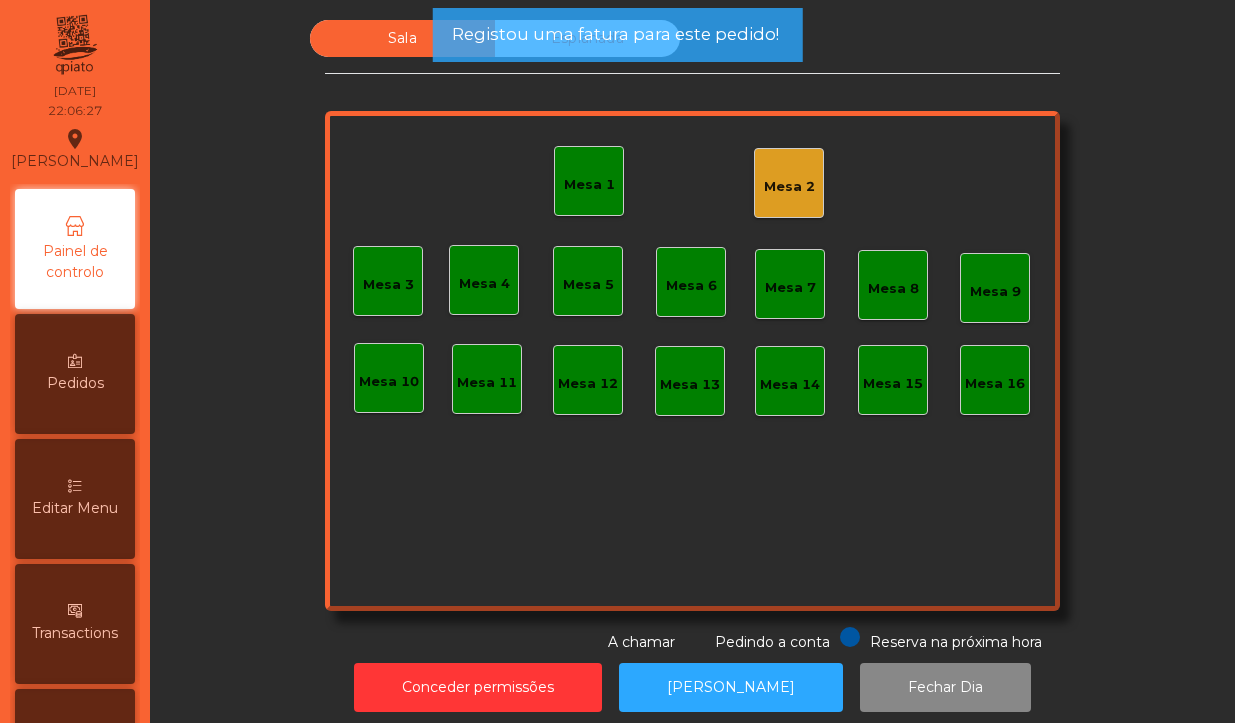 click on "Mesa 1" 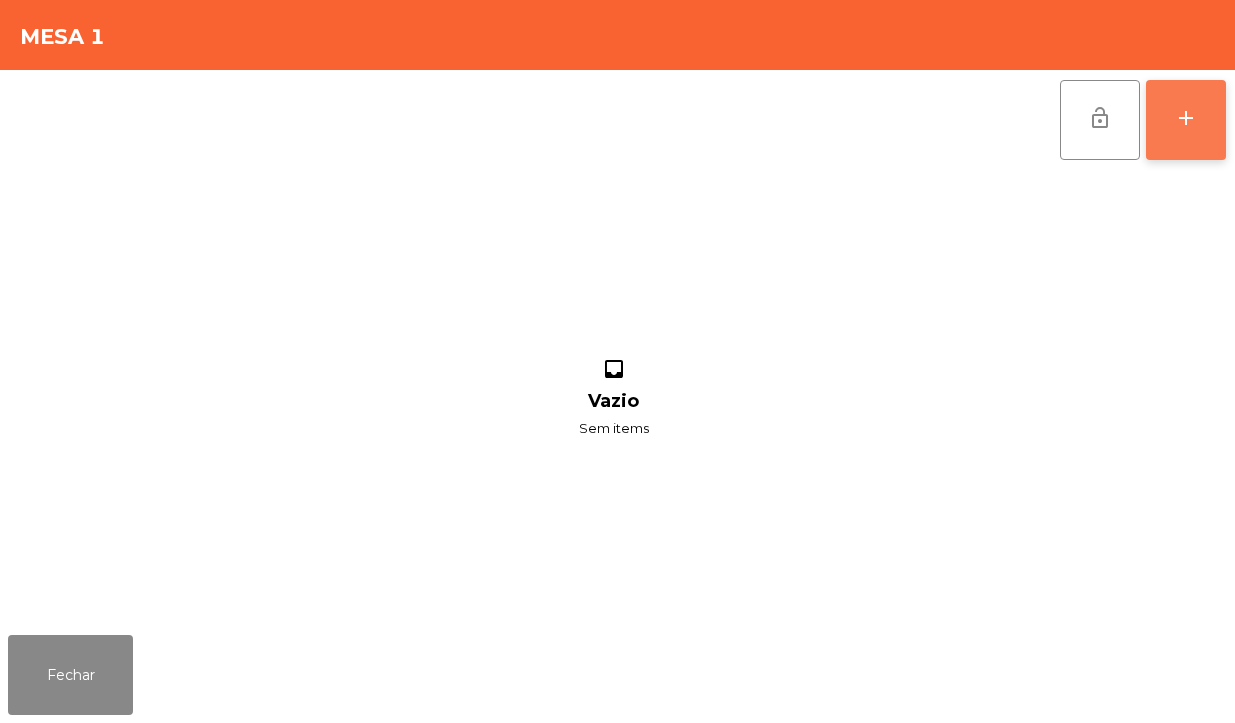 click on "add" 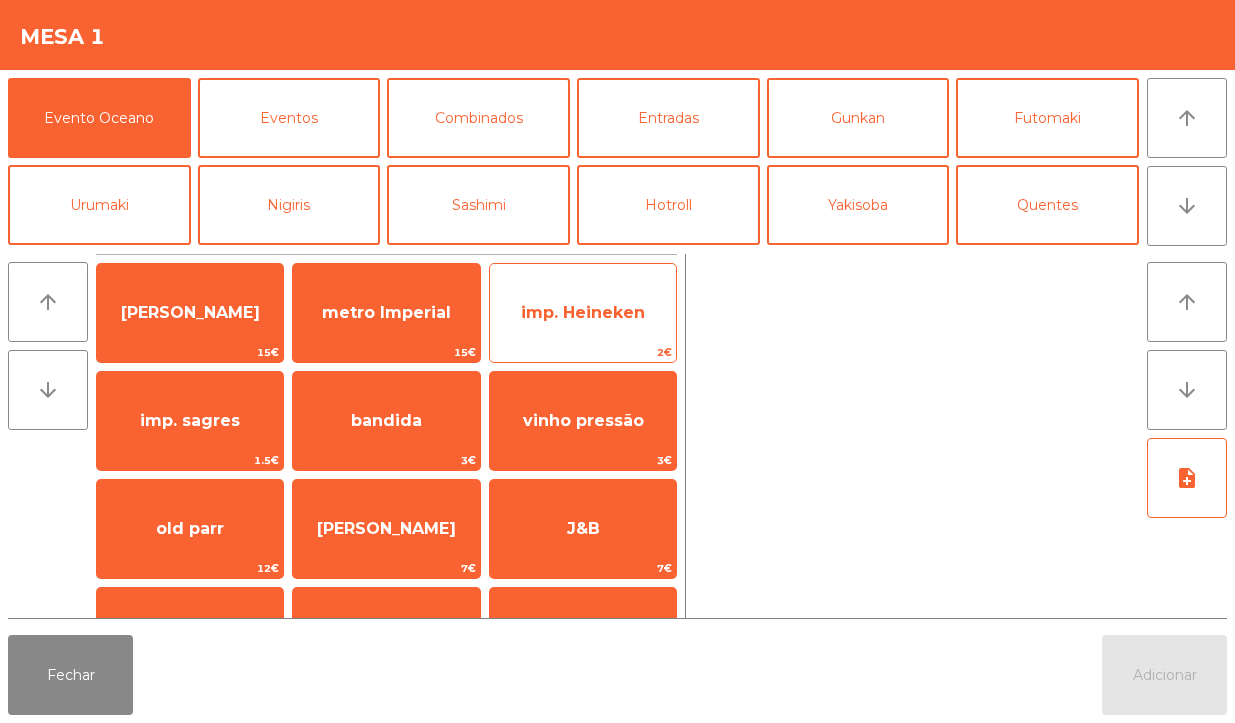 click on "imp. Heineken" 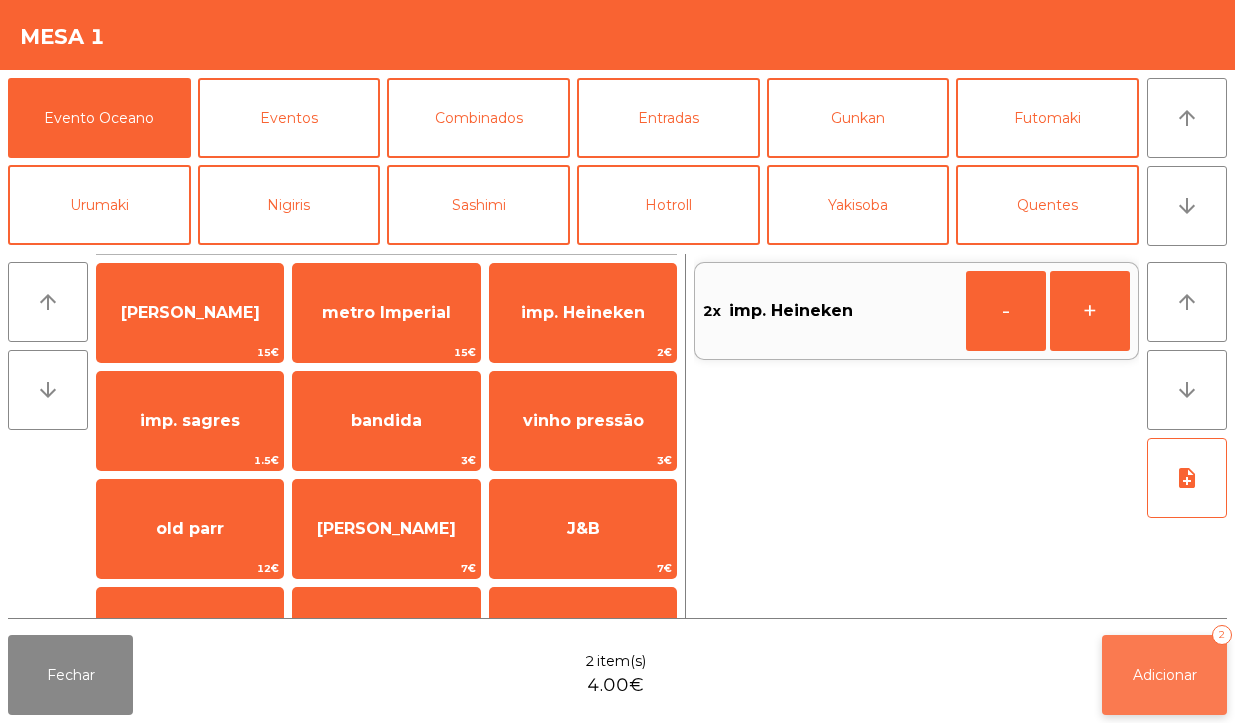 click on "Adicionar   2" 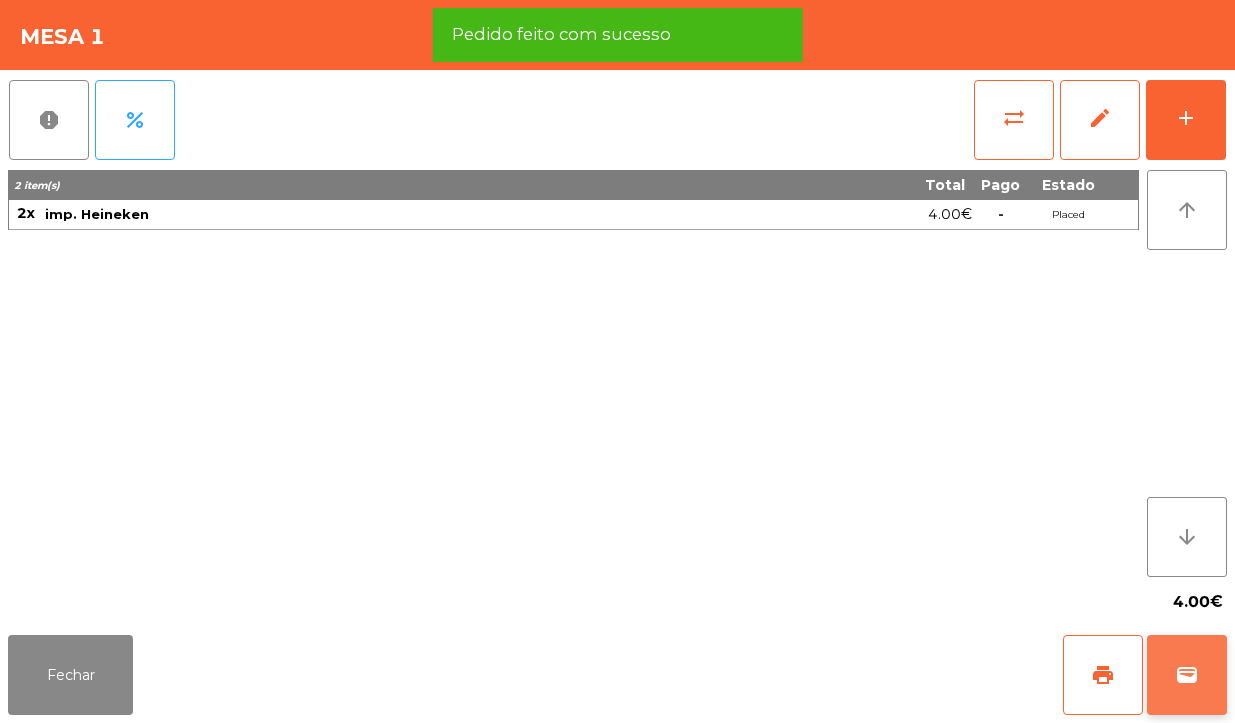 click on "wallet" 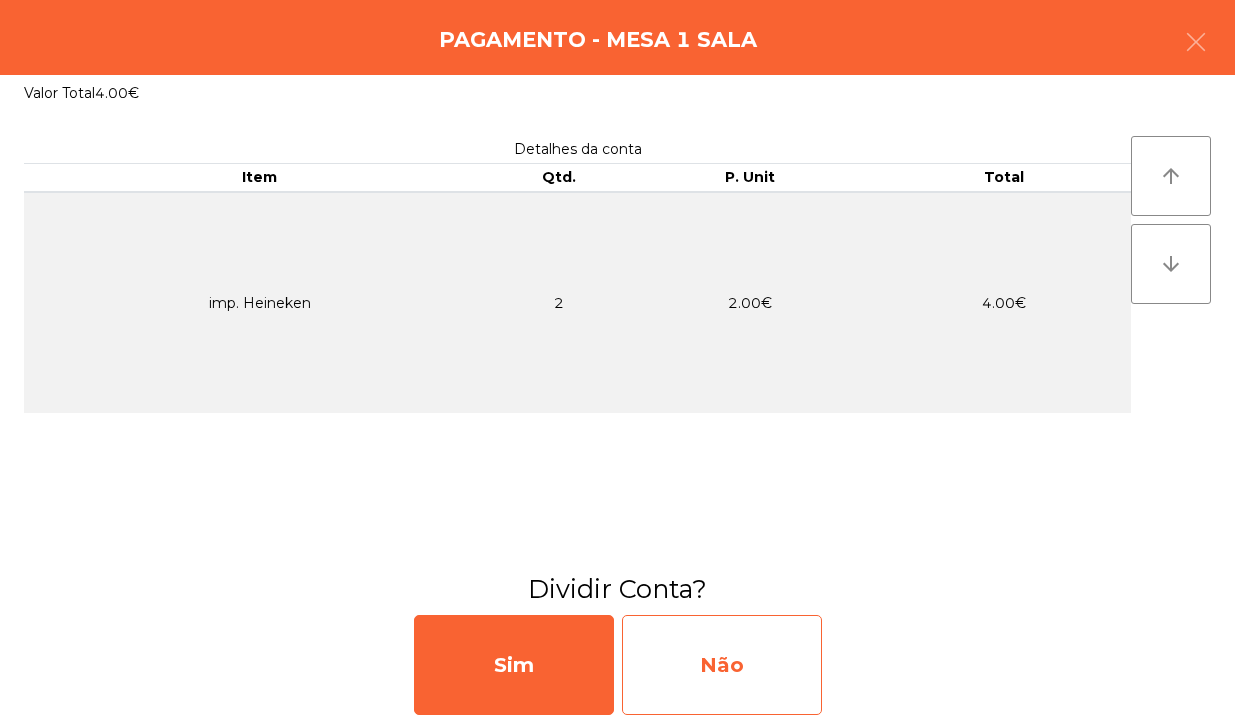 click on "Não" 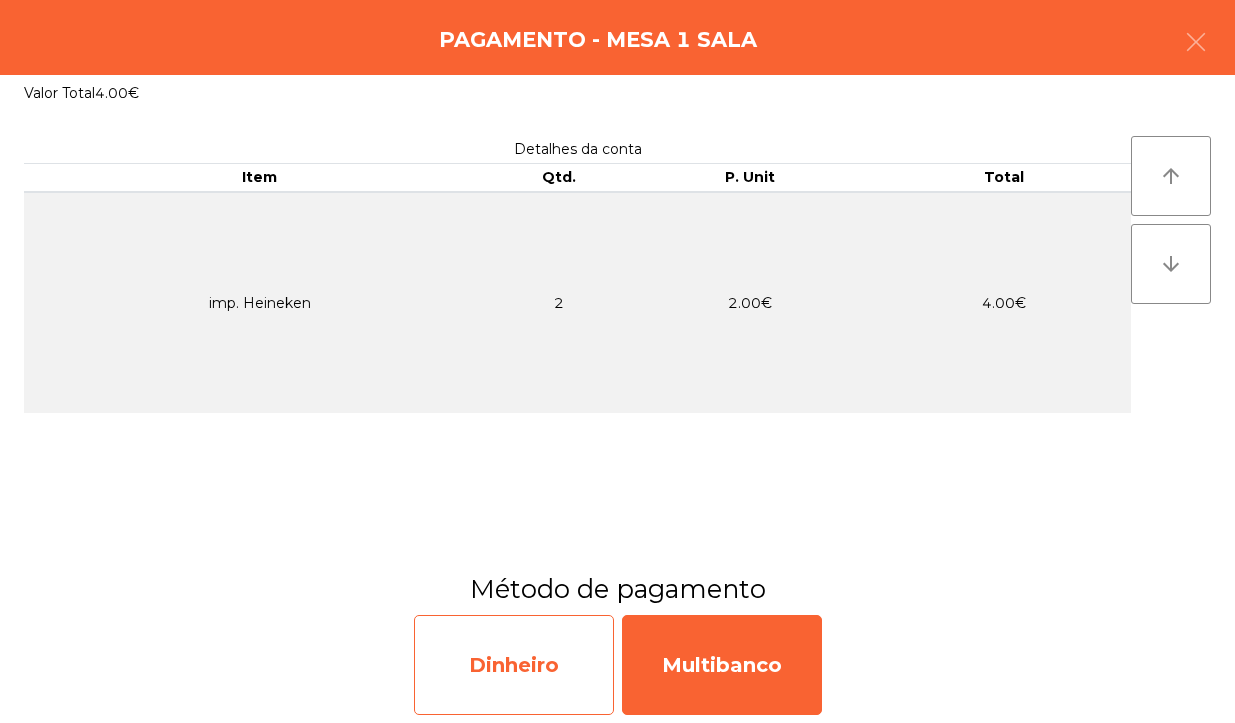 click on "Dinheiro" 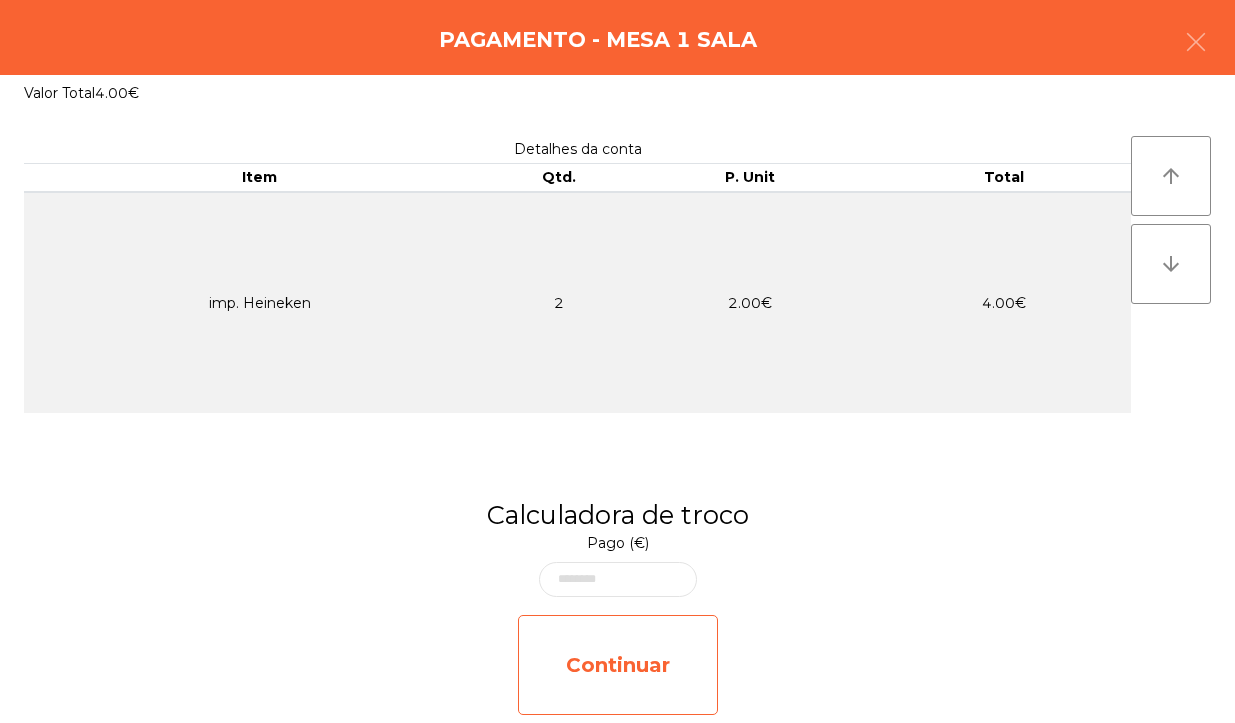 click on "Continuar" 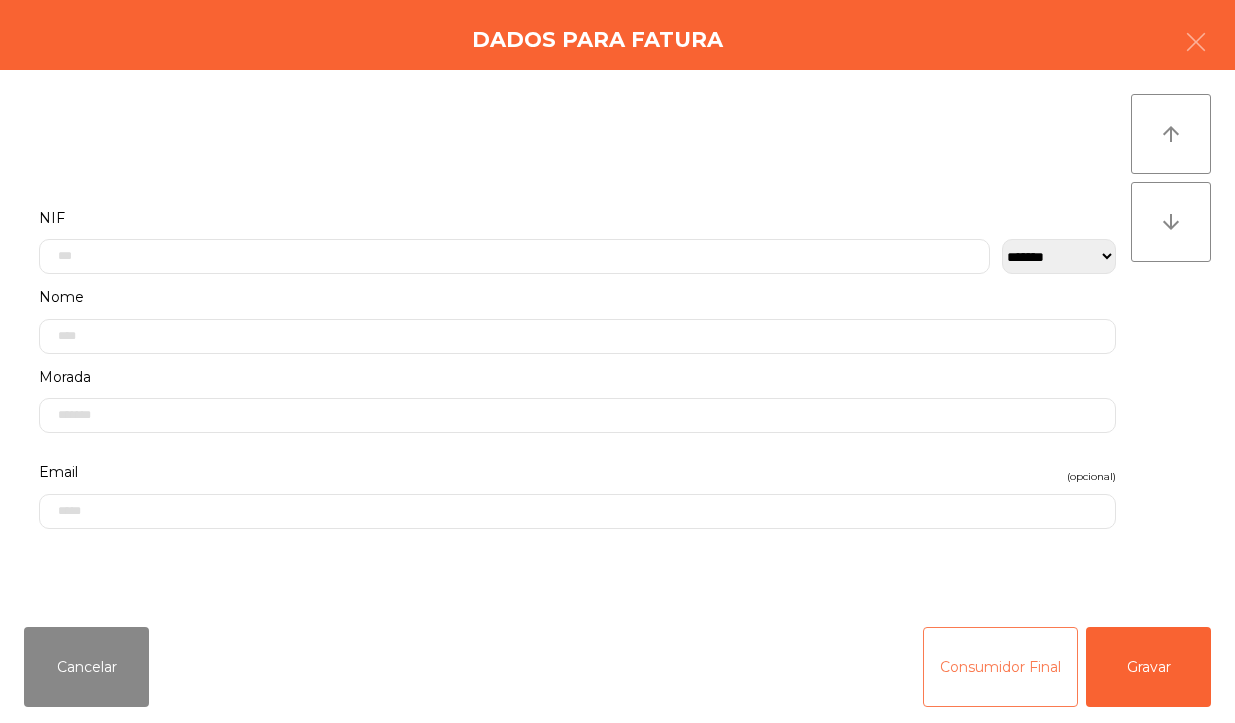 click on "Consumidor Final" 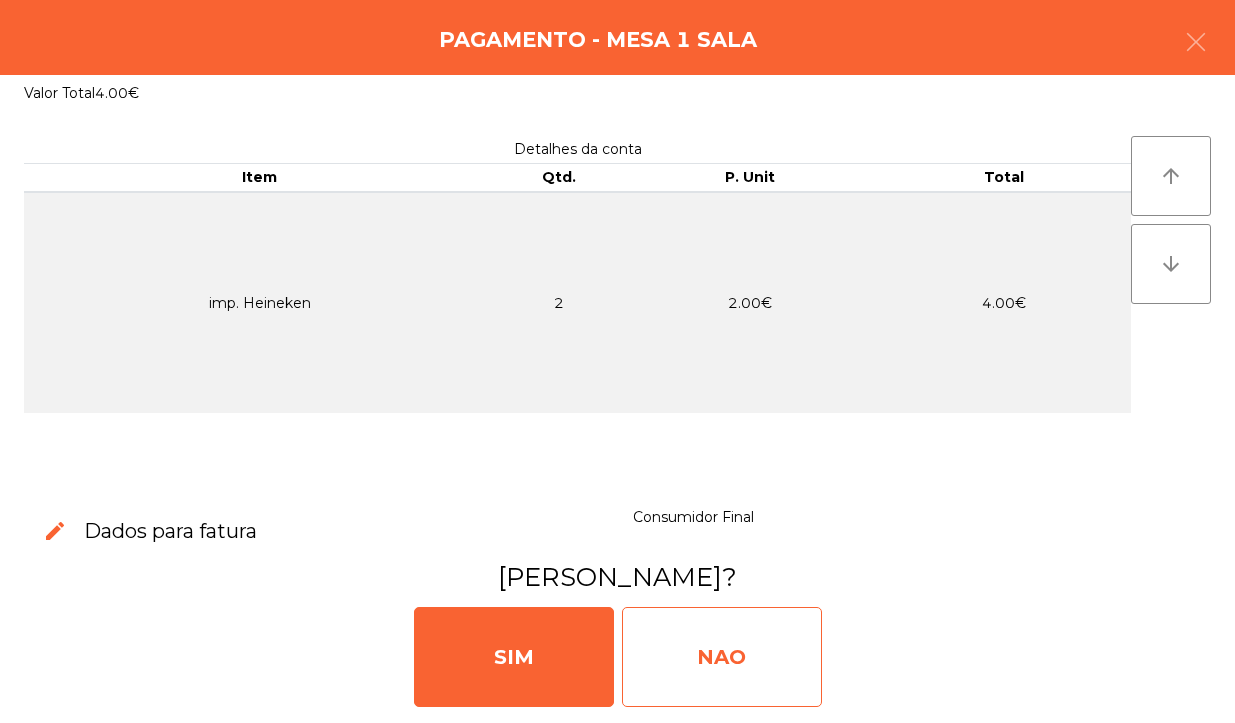 click on "NAO" 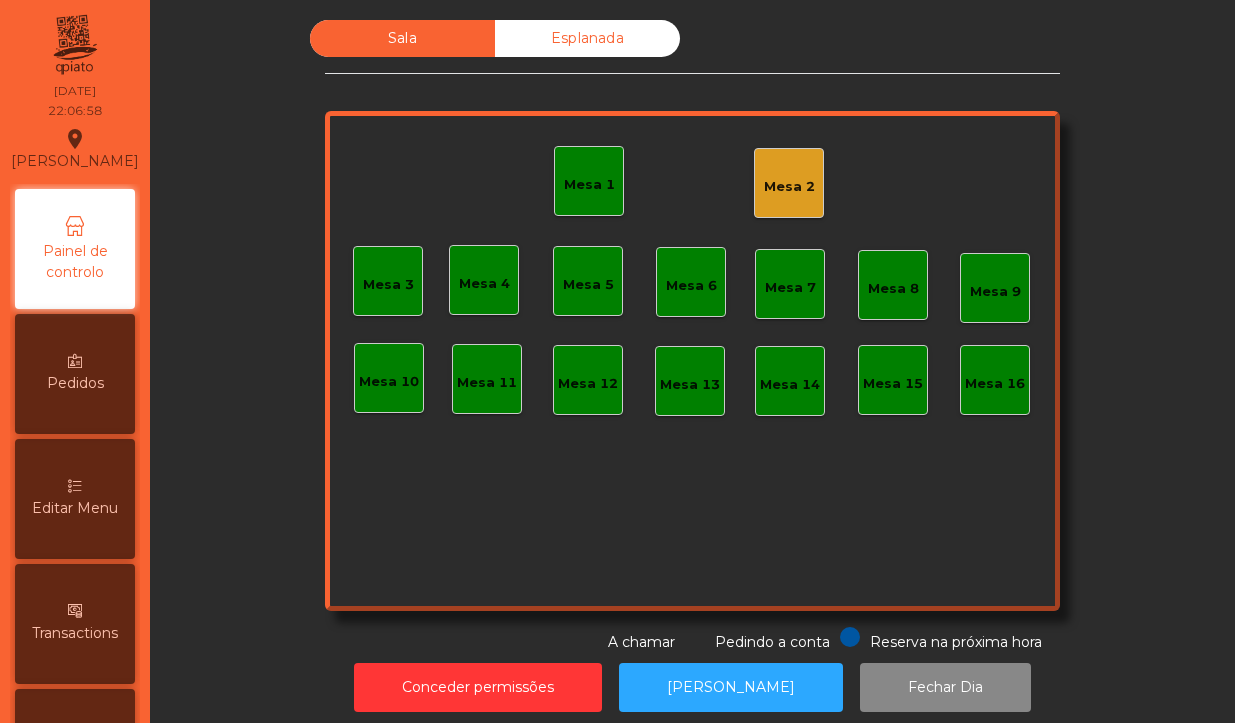 click on "Mesa 1" 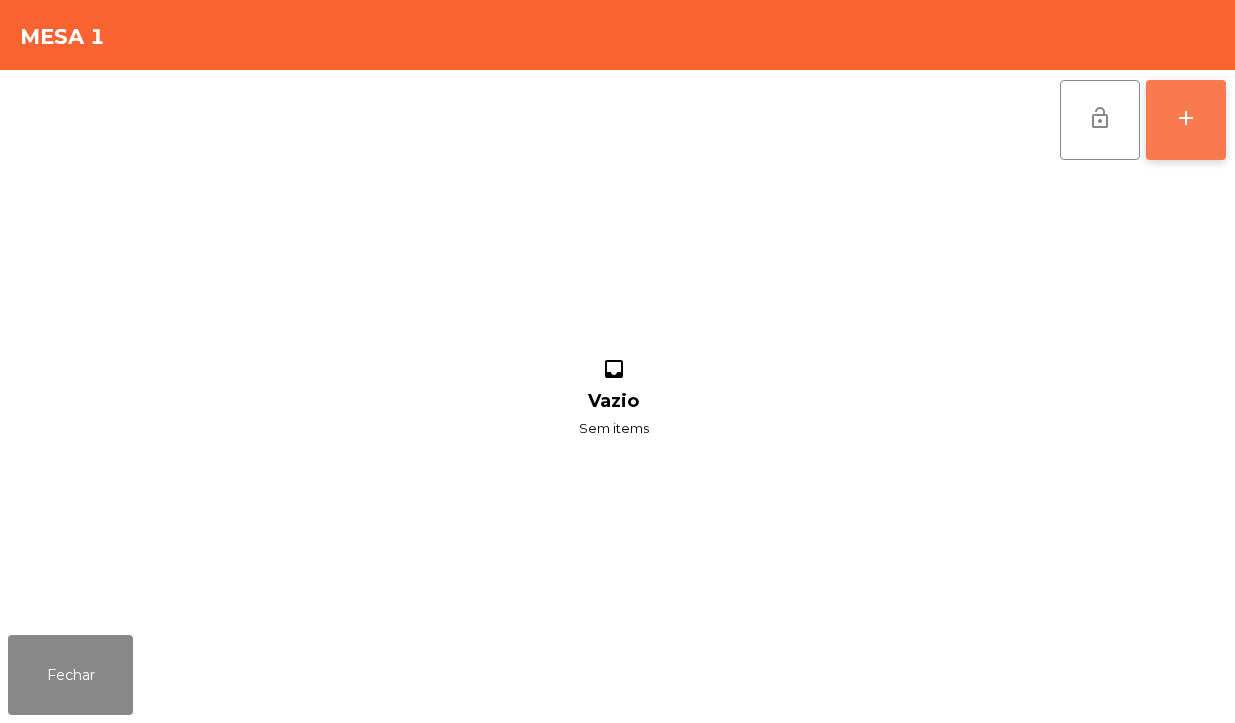 click on "add" 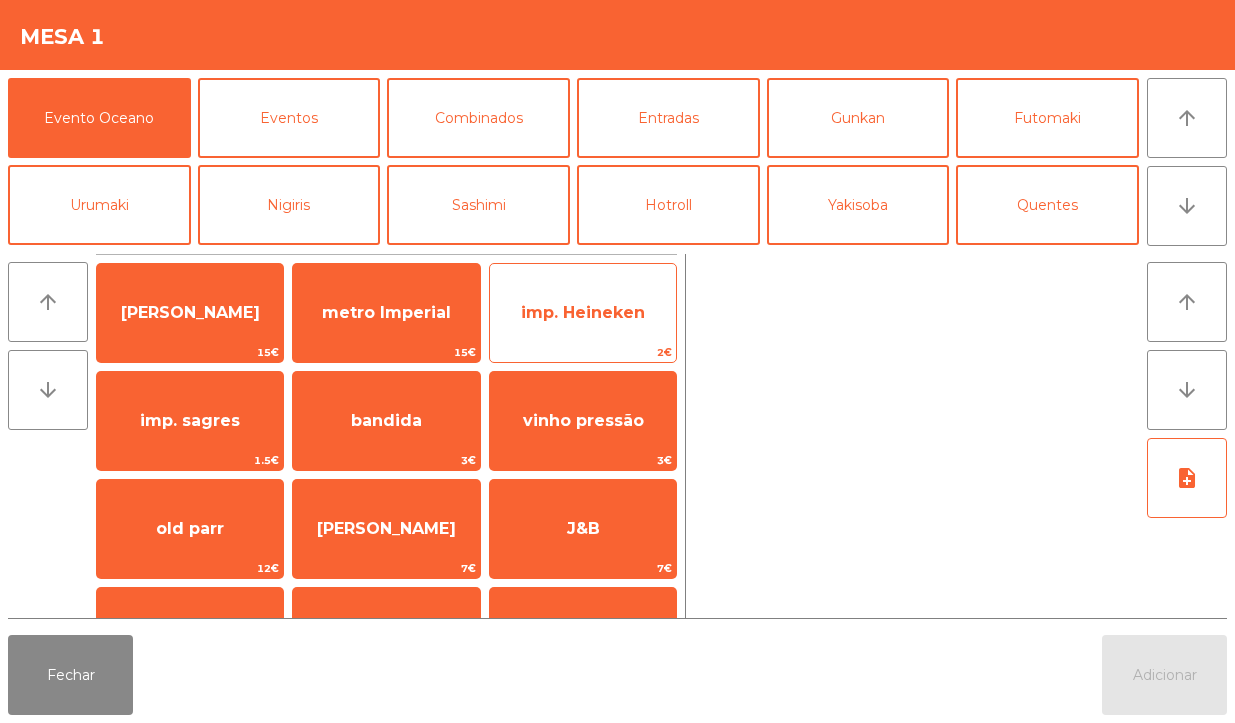 click on "imp. Heineken" 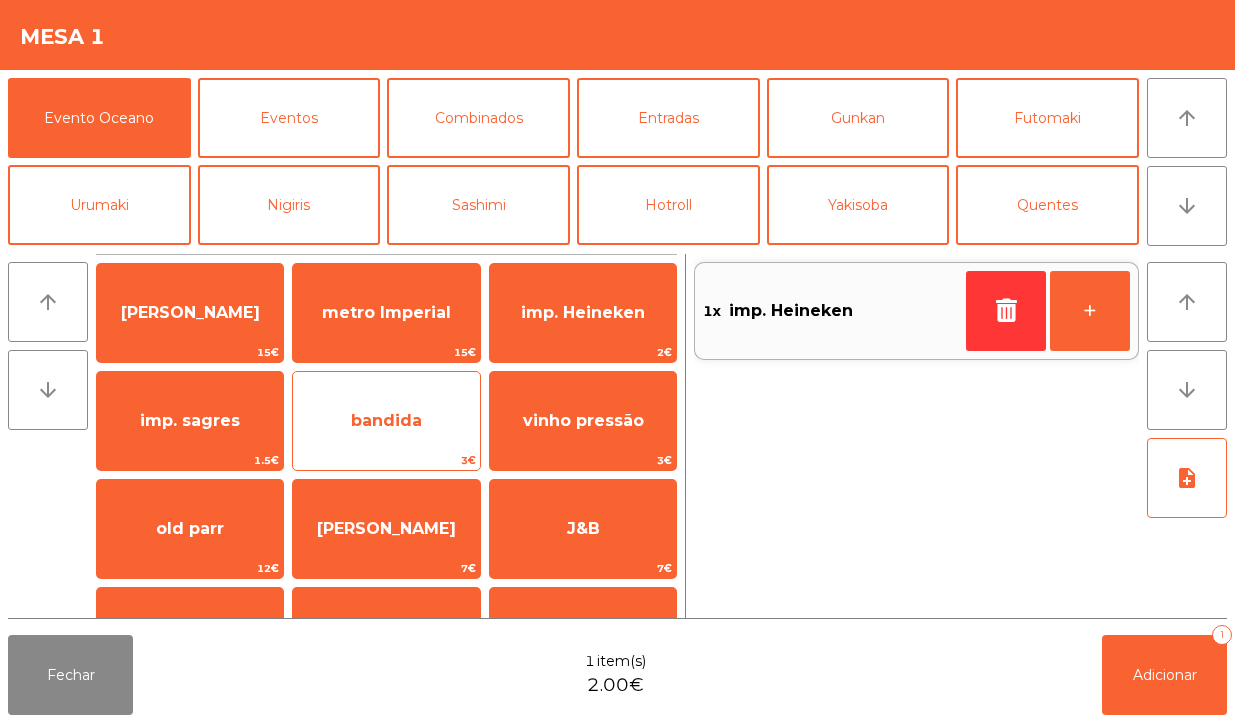 click on "bandida" 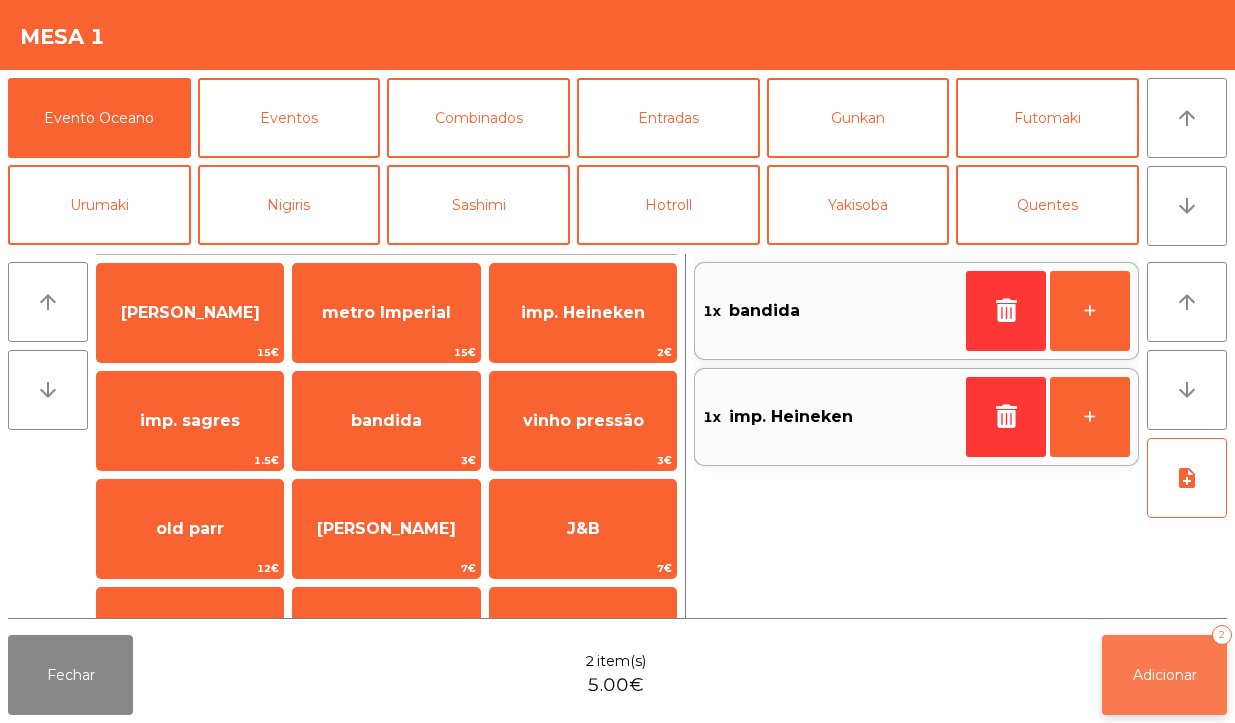 click on "Adicionar   2" 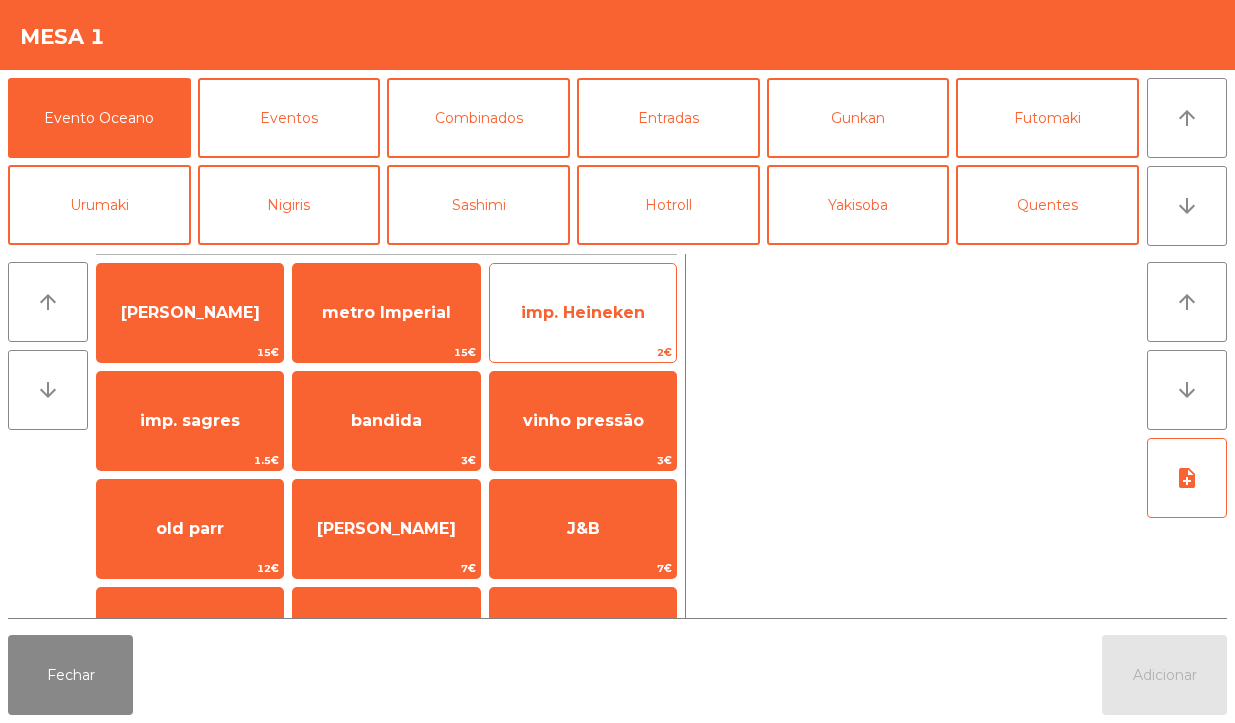 click on "imp. Heineken" 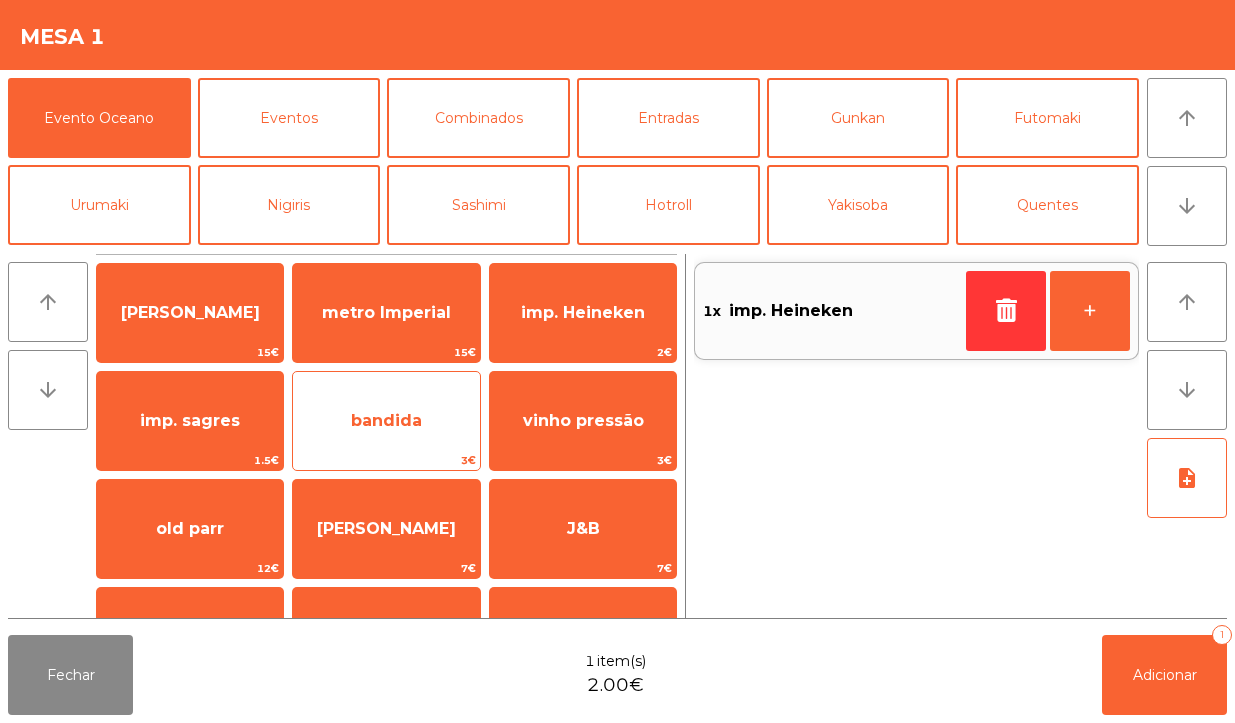 click on "bandida" 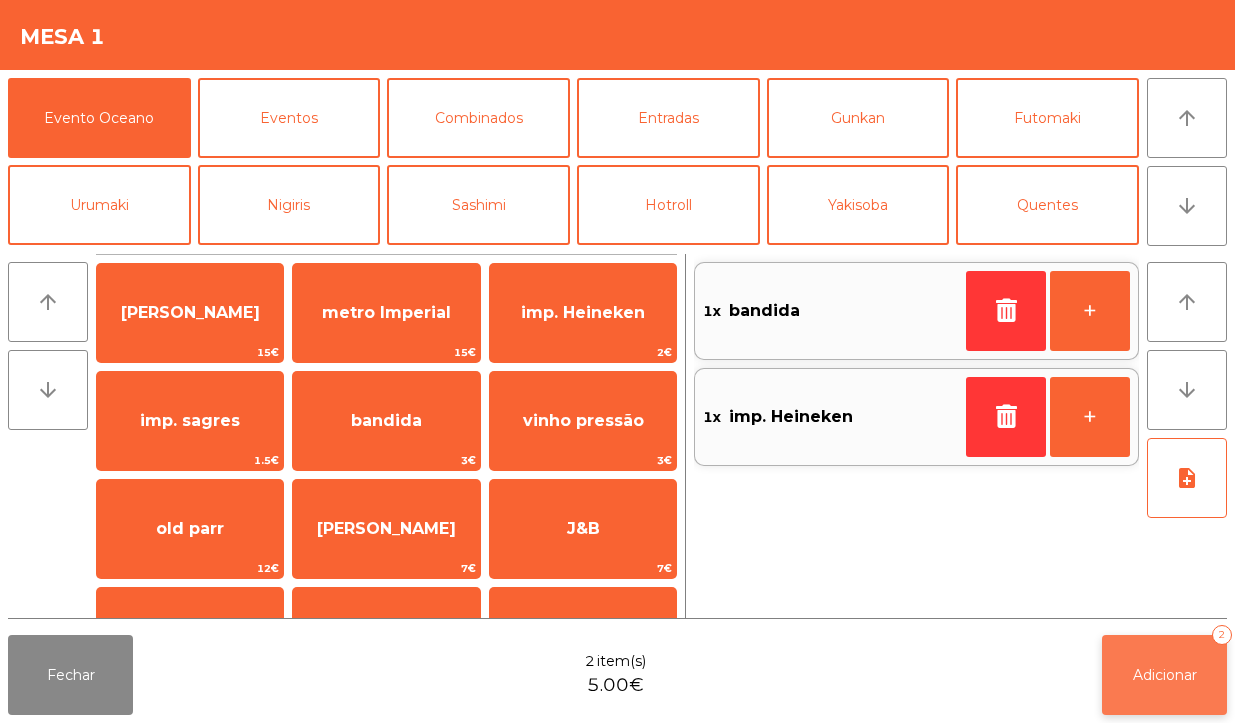 click on "Adicionar" 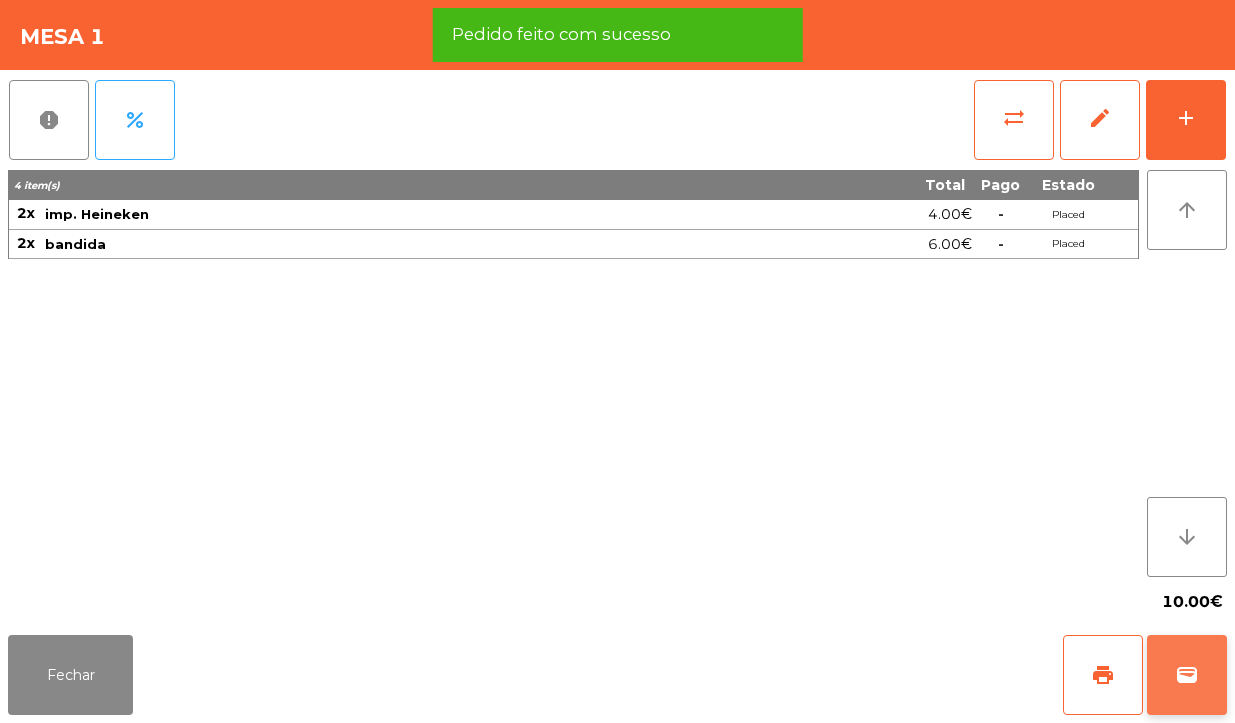 click on "wallet" 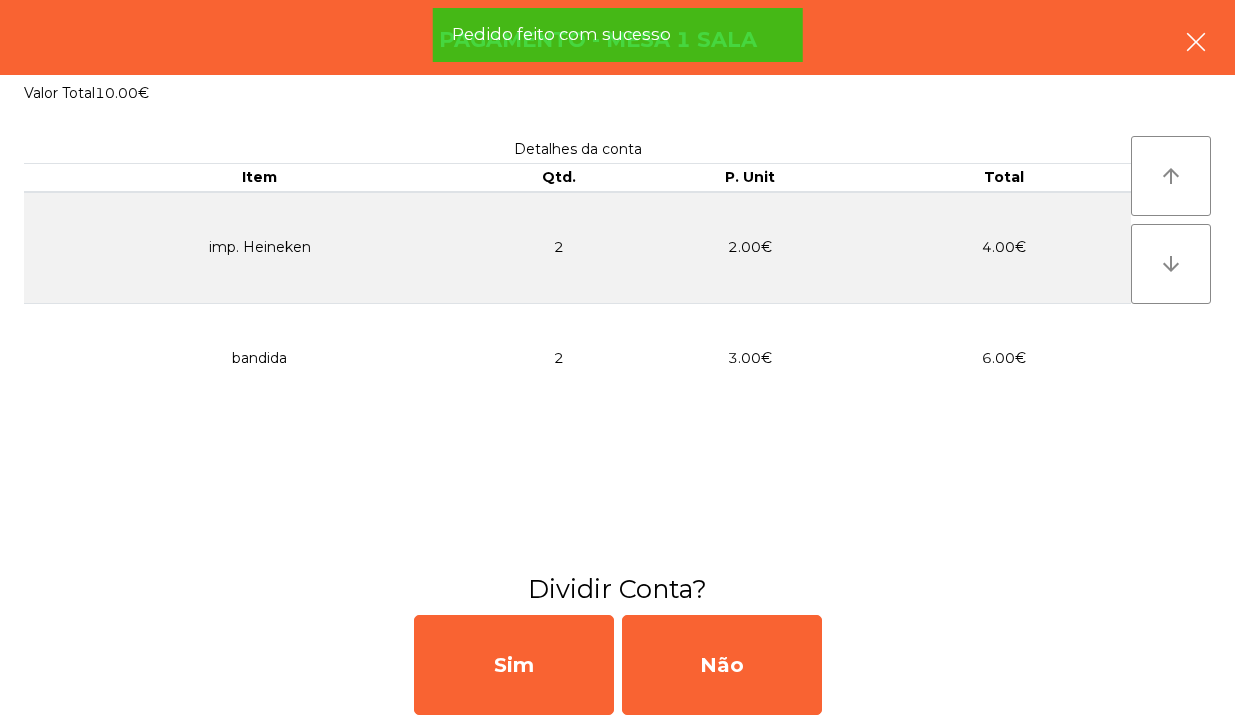 click 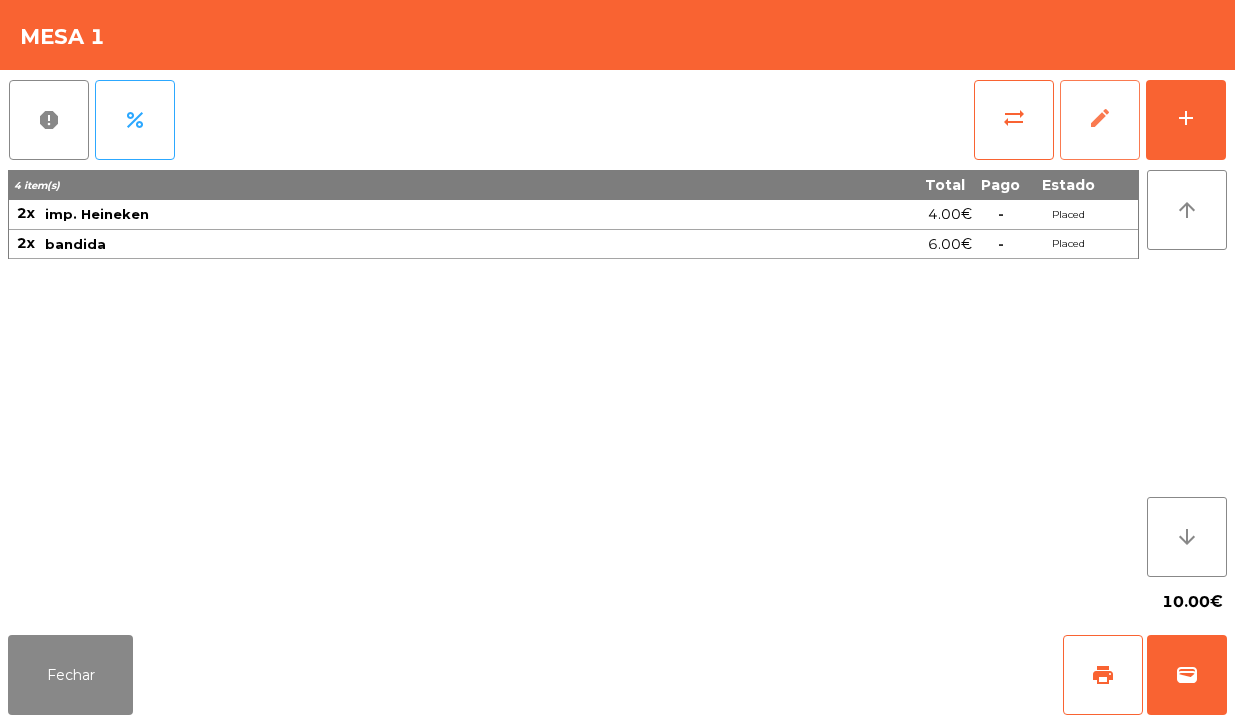 click on "edit" 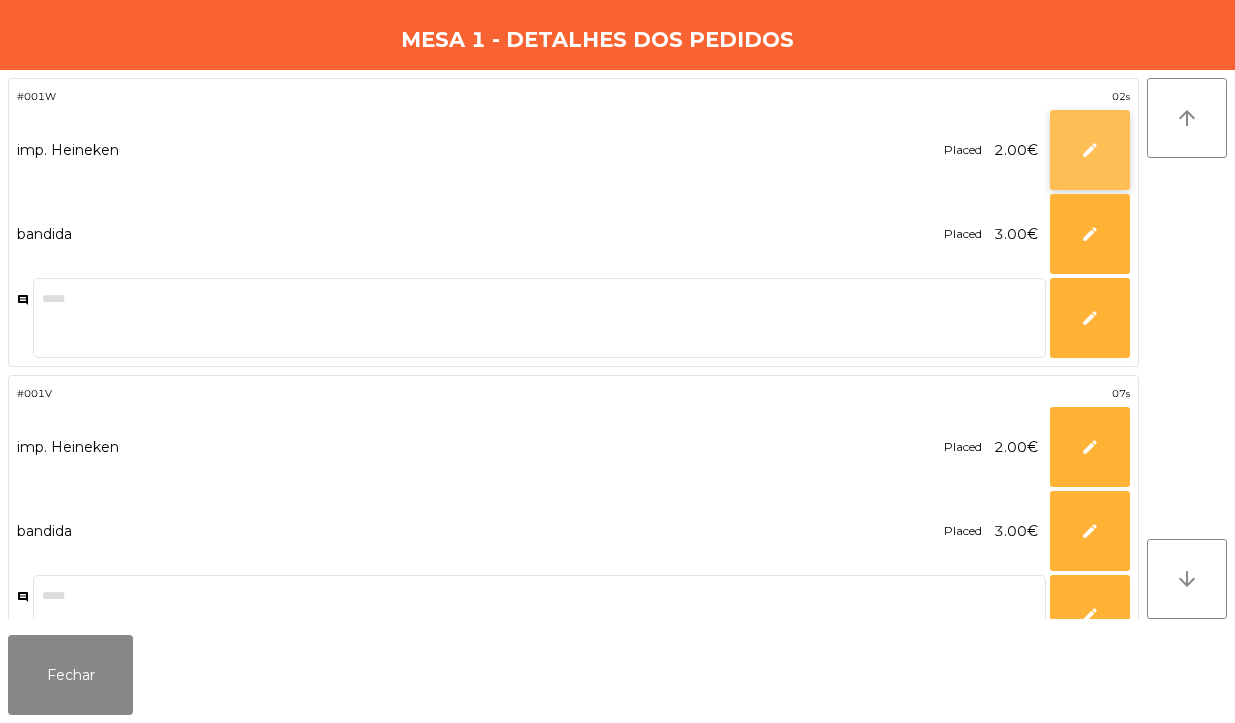 click on "edit" 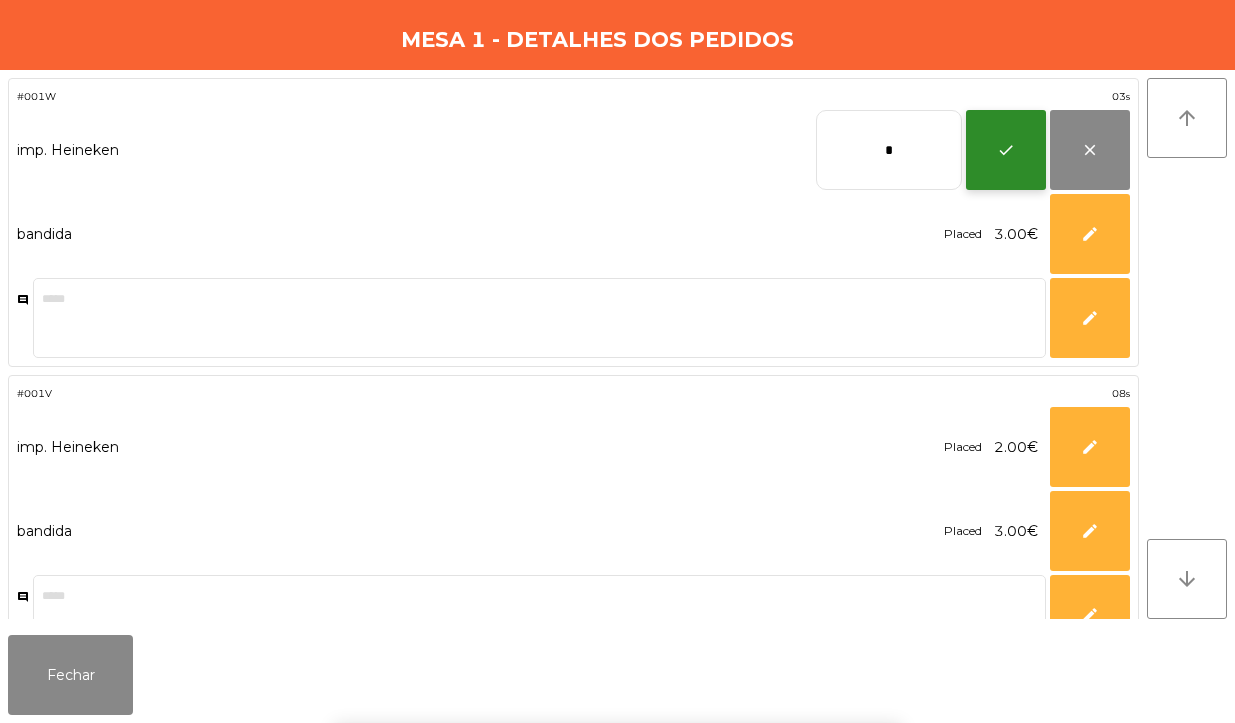 click on "check" 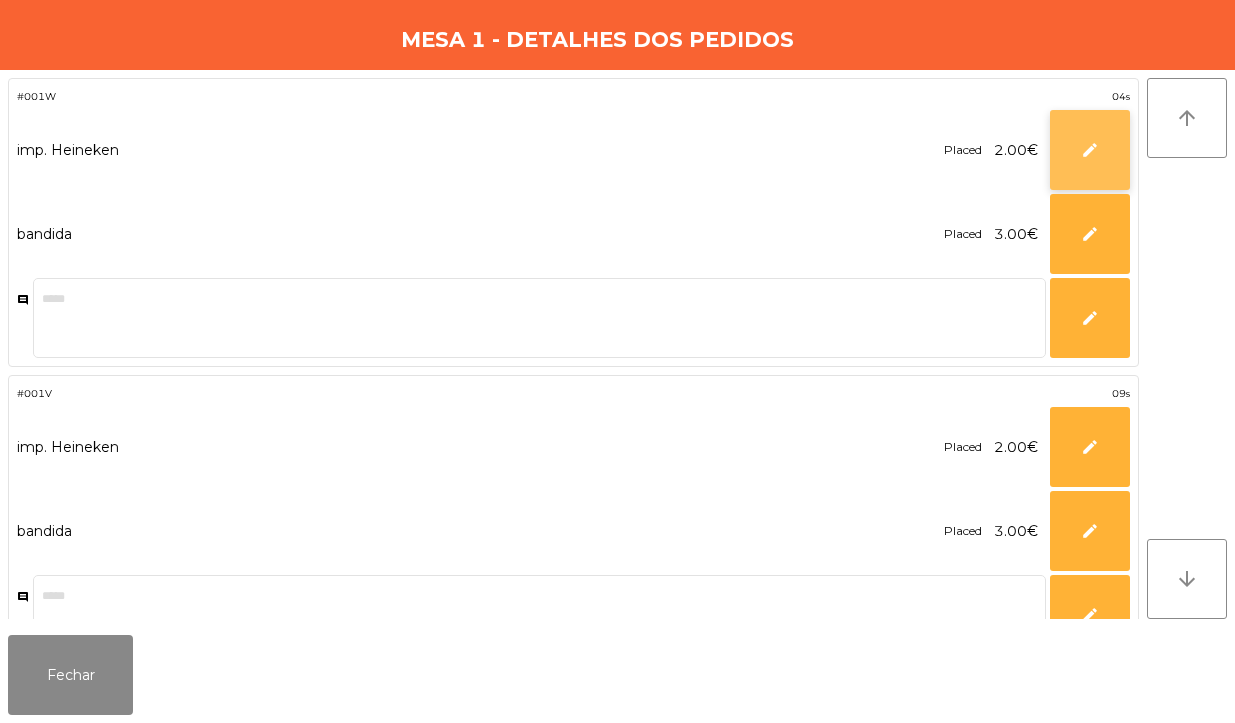 click on "edit" 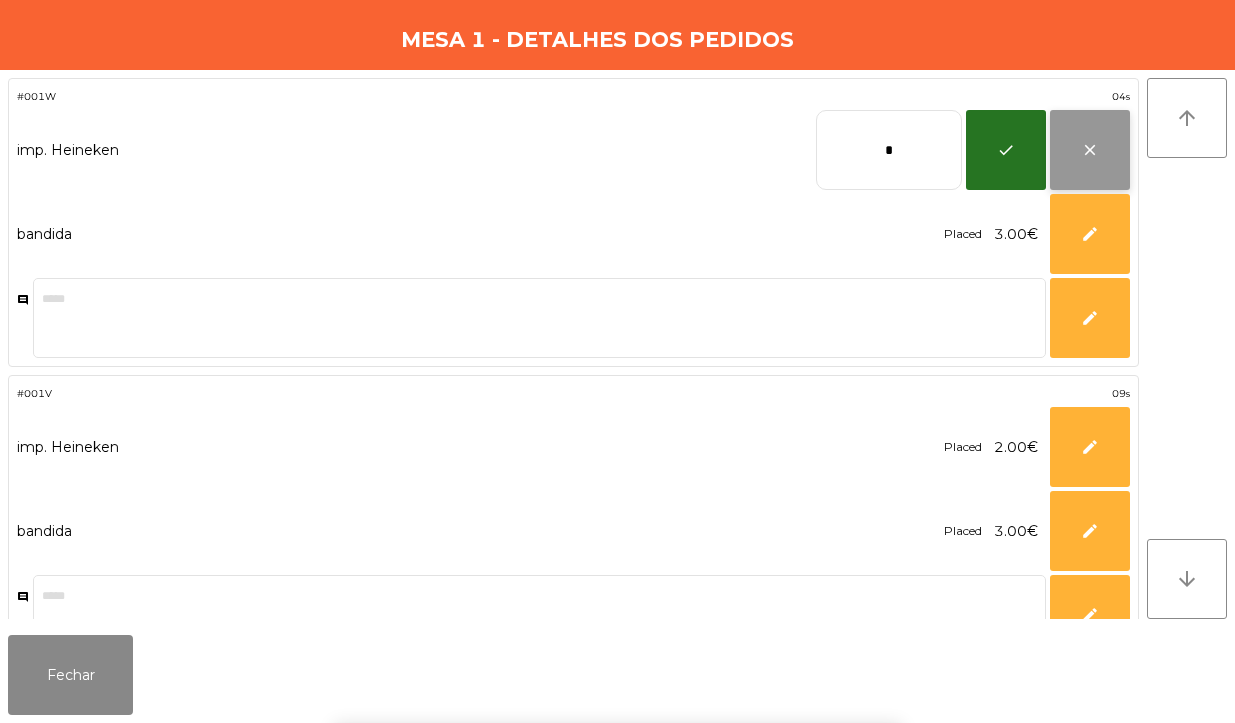 click on "close" 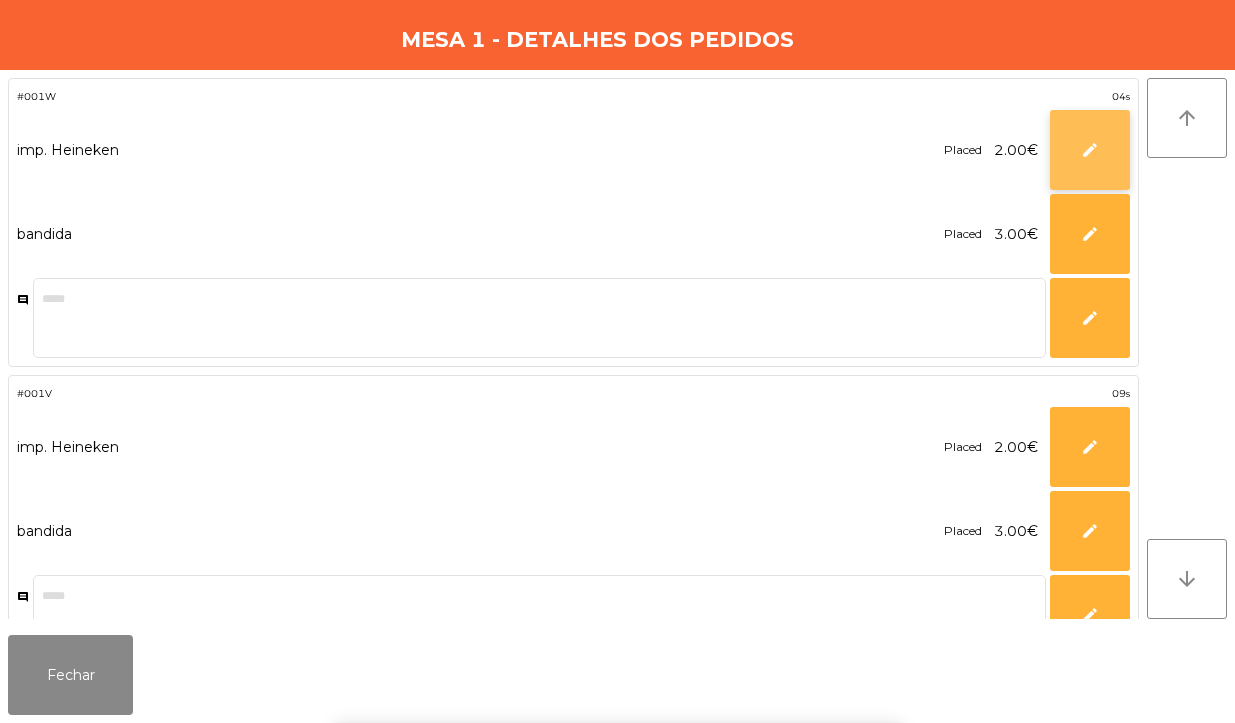 click on "edit" 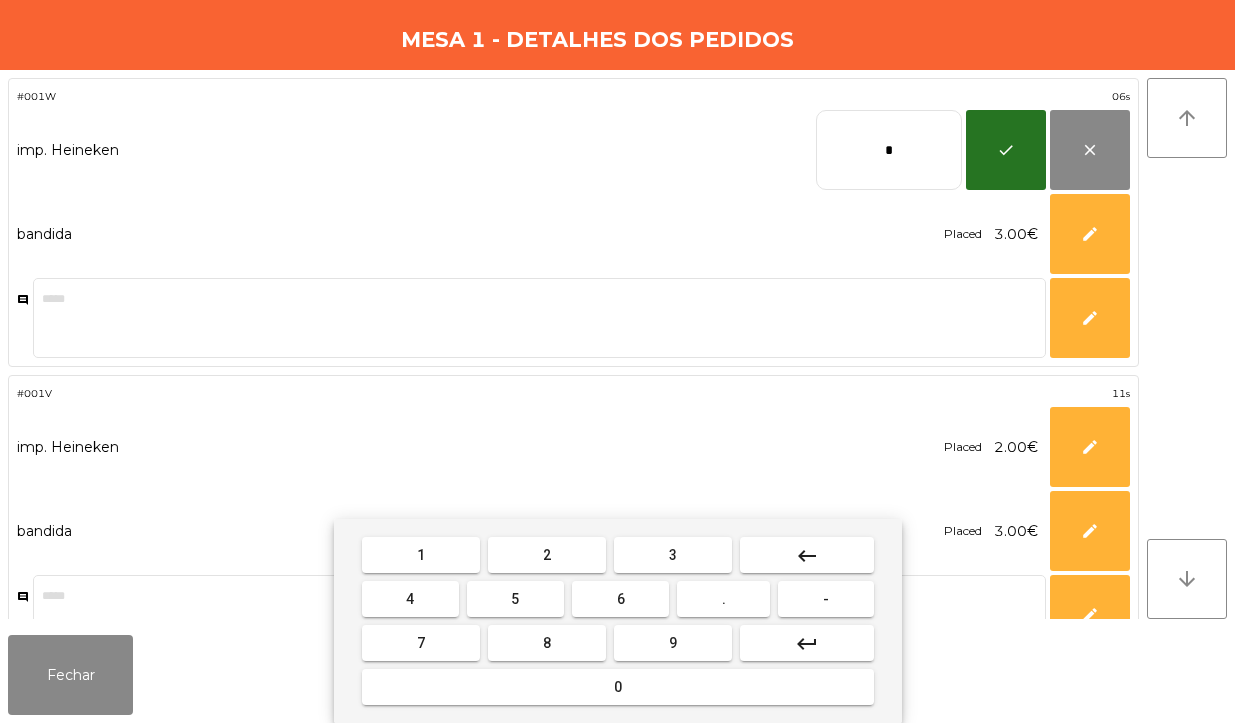 click on "keyboard_backspace" at bounding box center [807, 555] 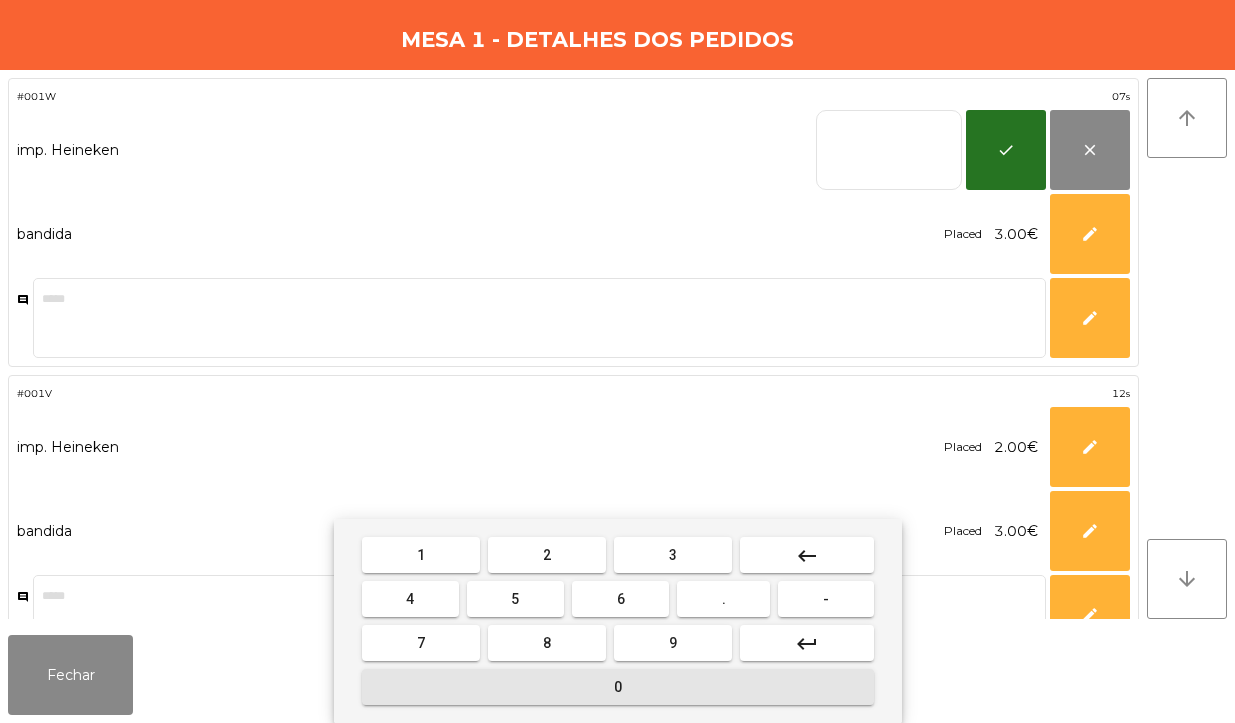 click on "0" at bounding box center (618, 687) 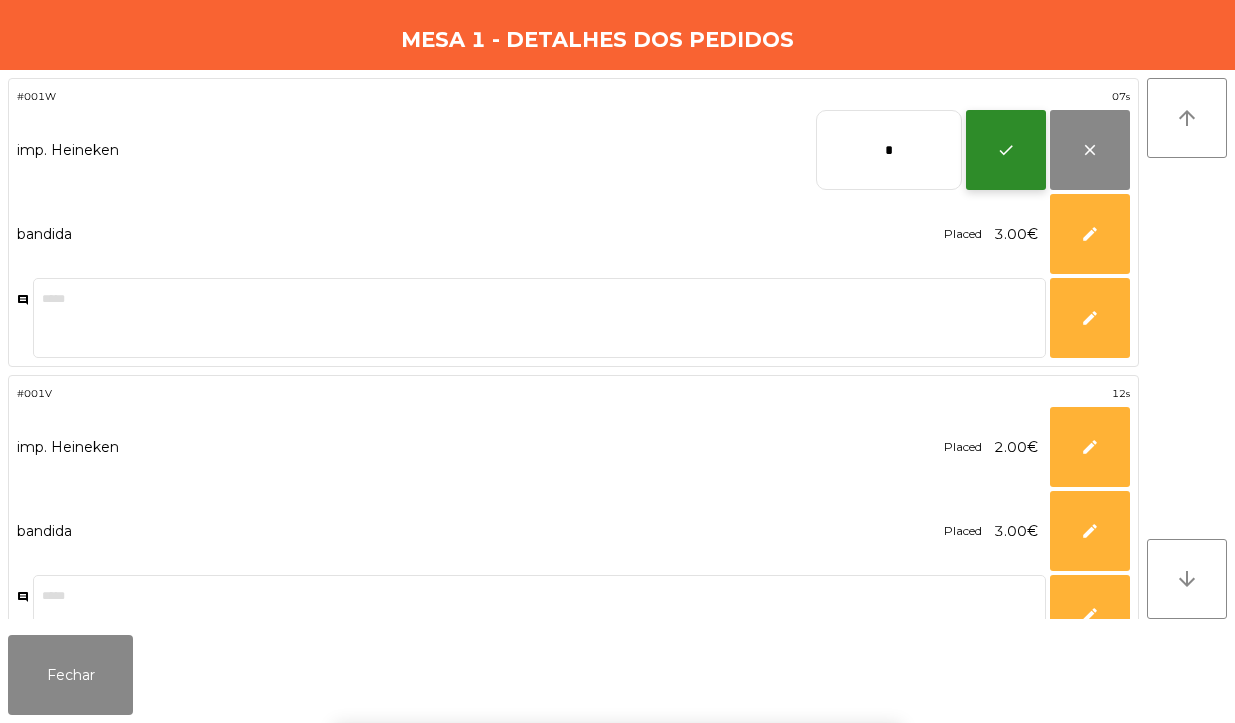 click on "check" 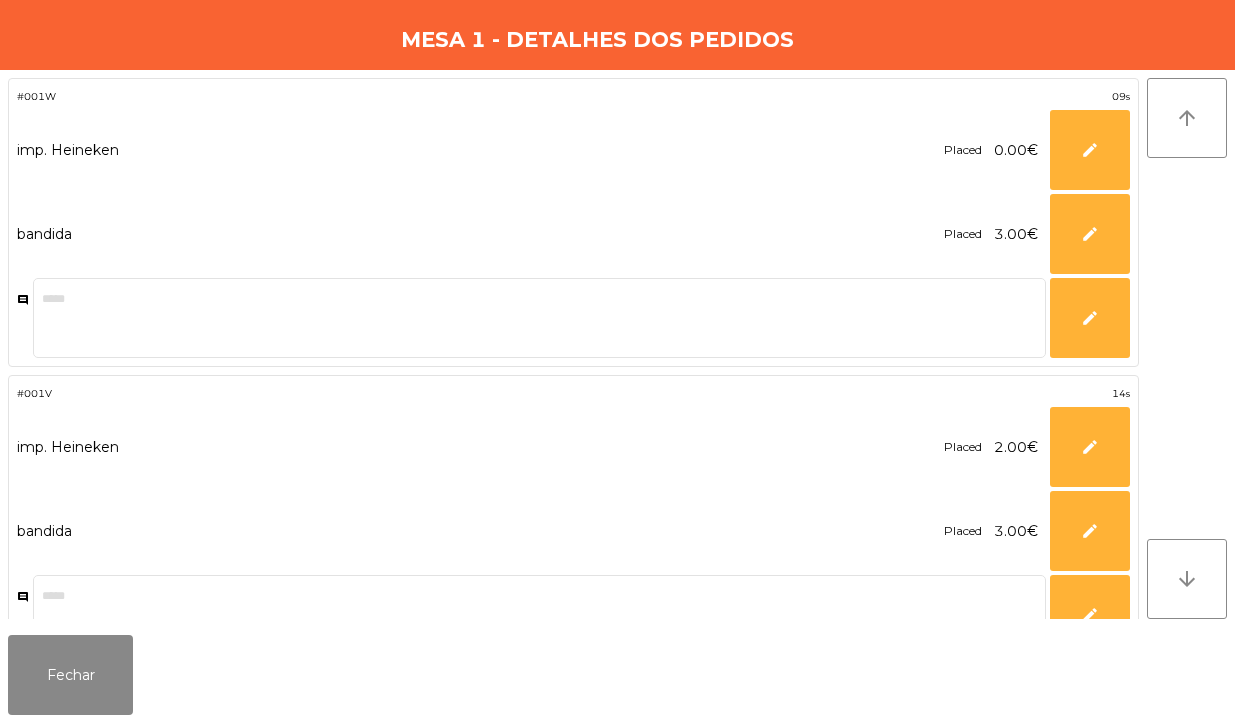 click on "imp. Heineken   Placed  0.00€ *  edit" 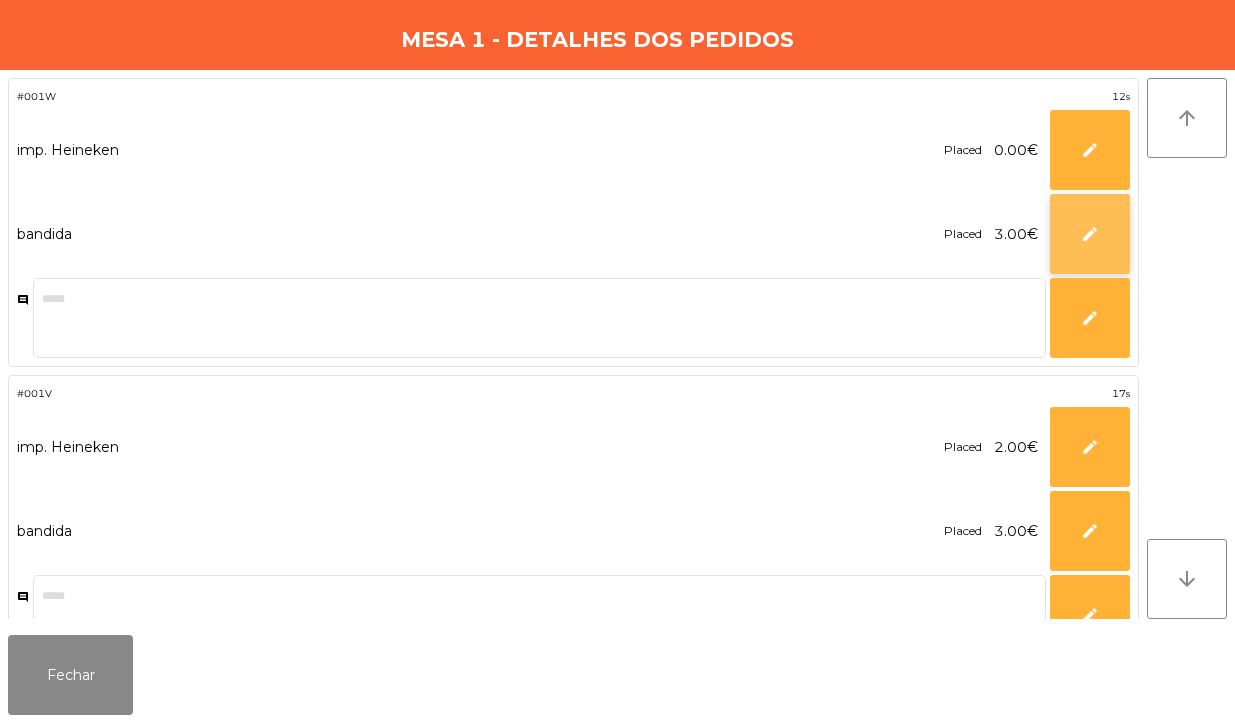 click on "edit" 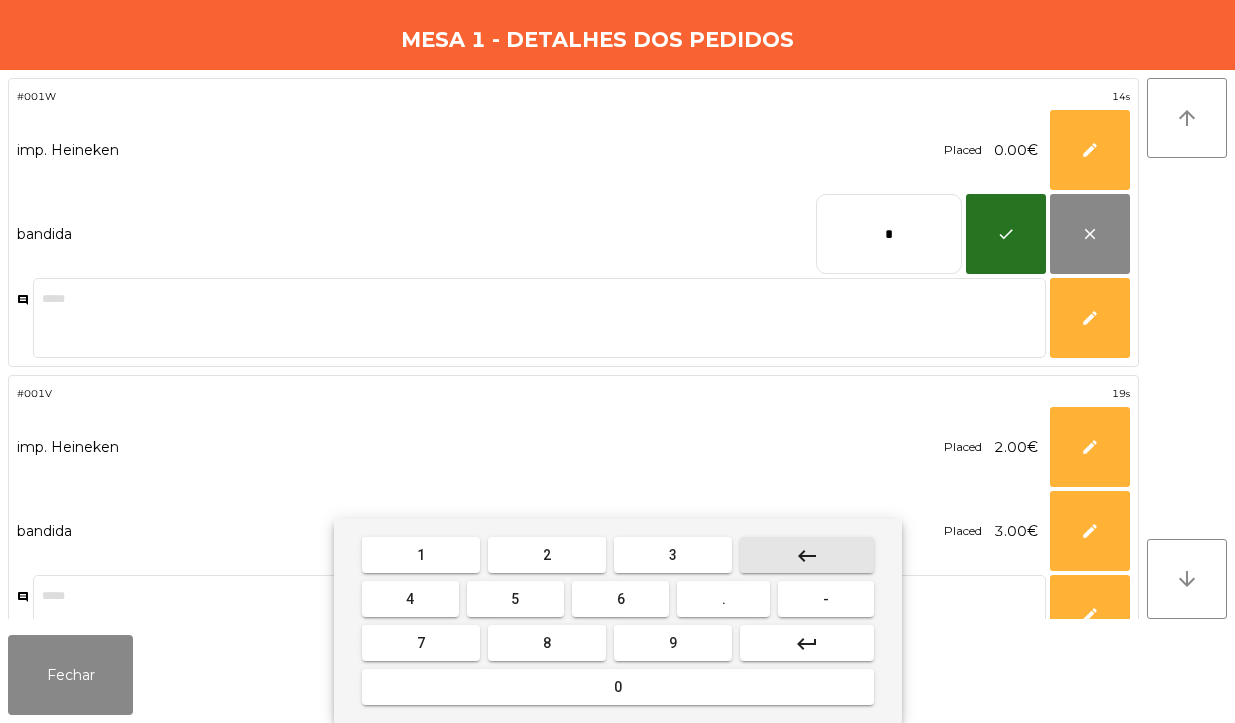 click on "keyboard_backspace" at bounding box center [807, 556] 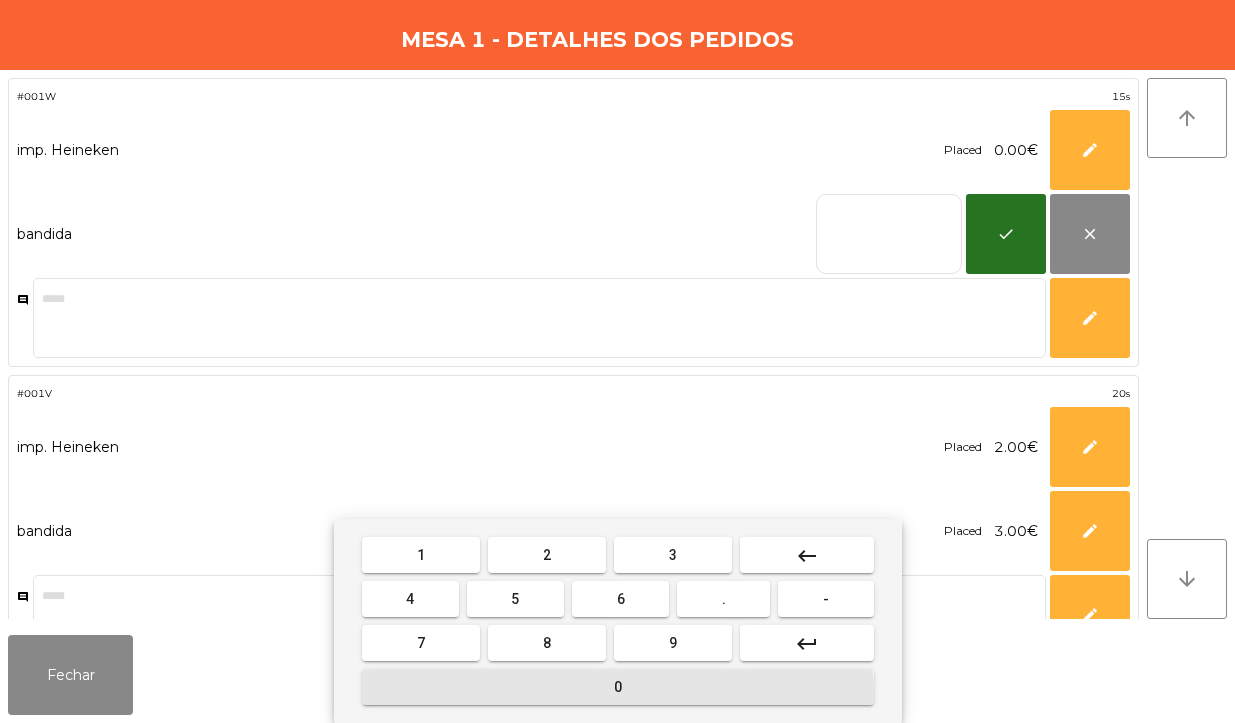 click on "0" at bounding box center (618, 687) 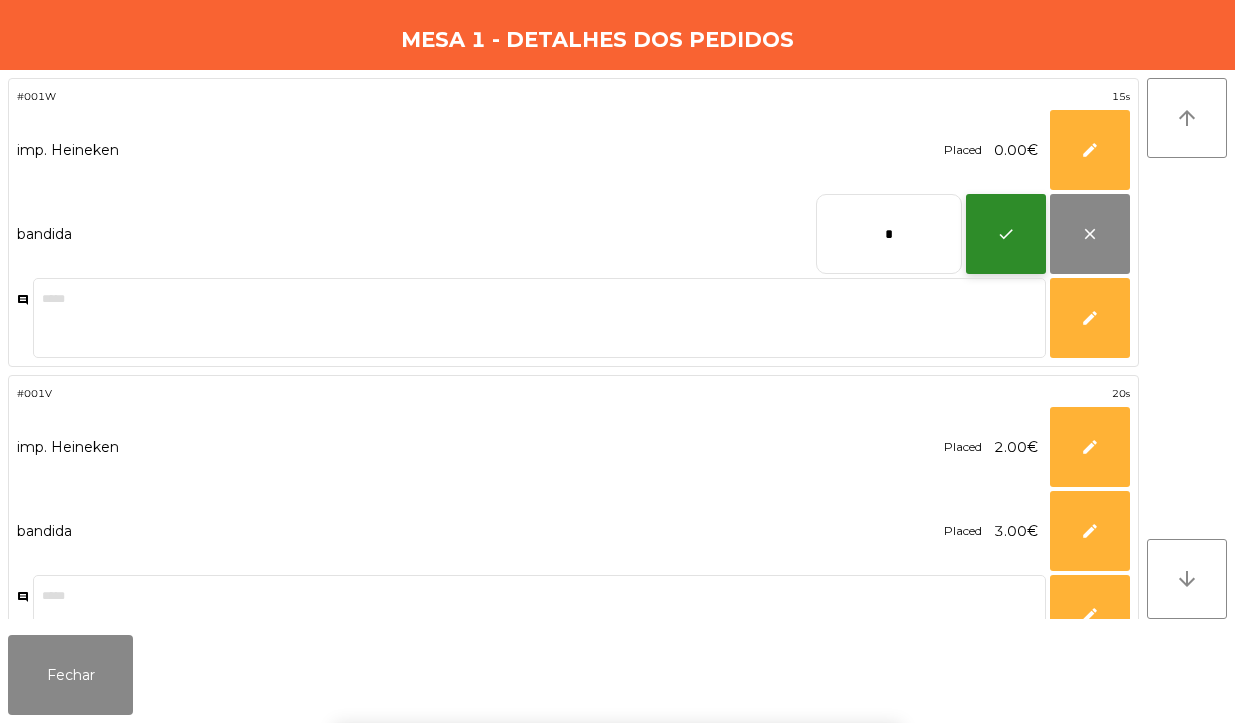 click on "check" 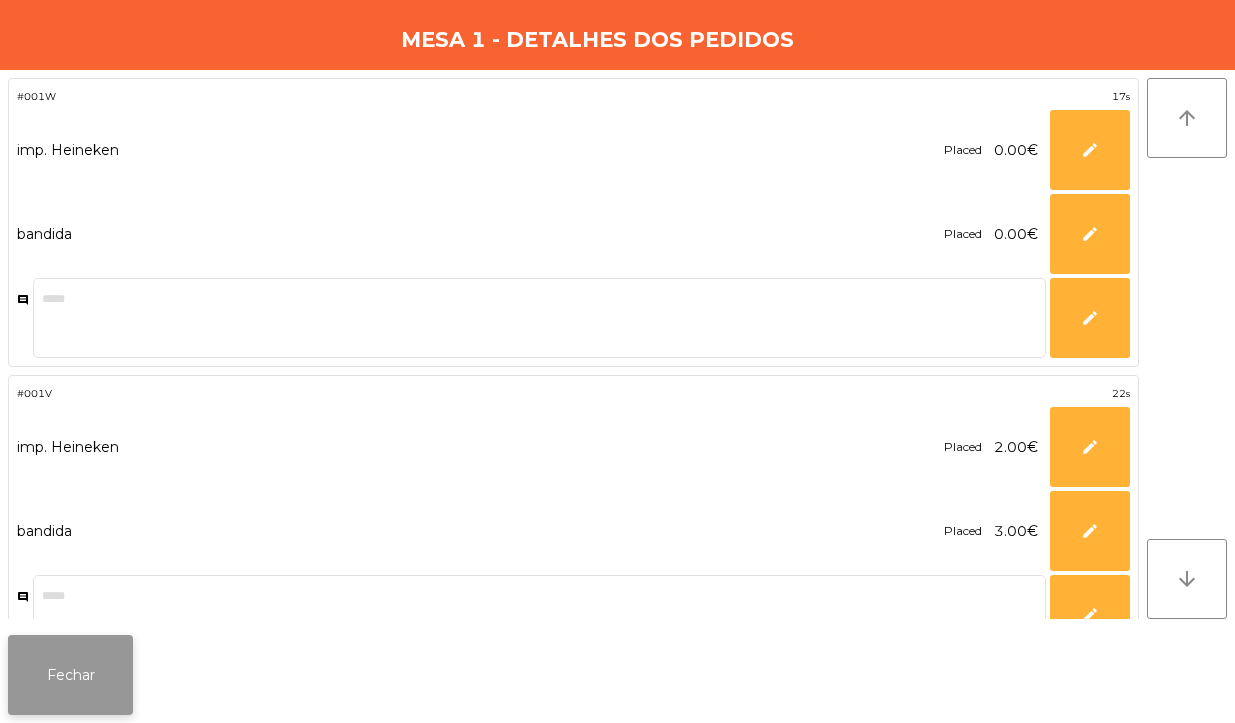 click on "Fechar" 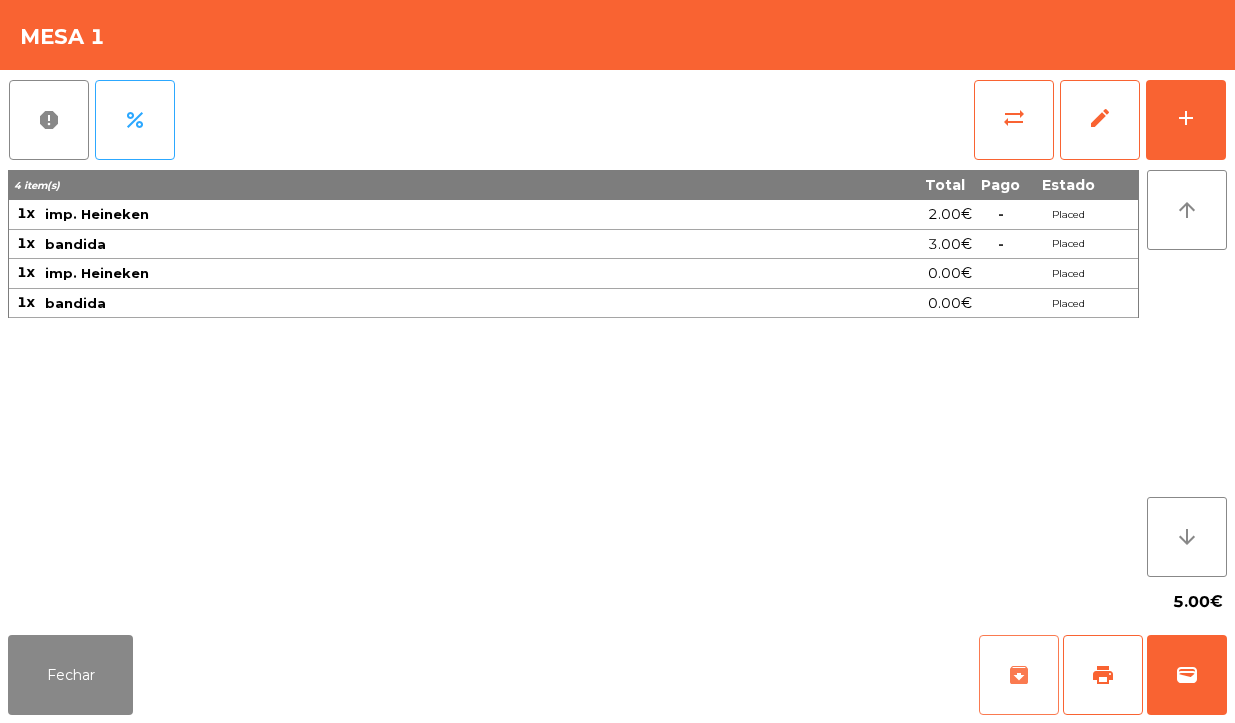 click on "archive" 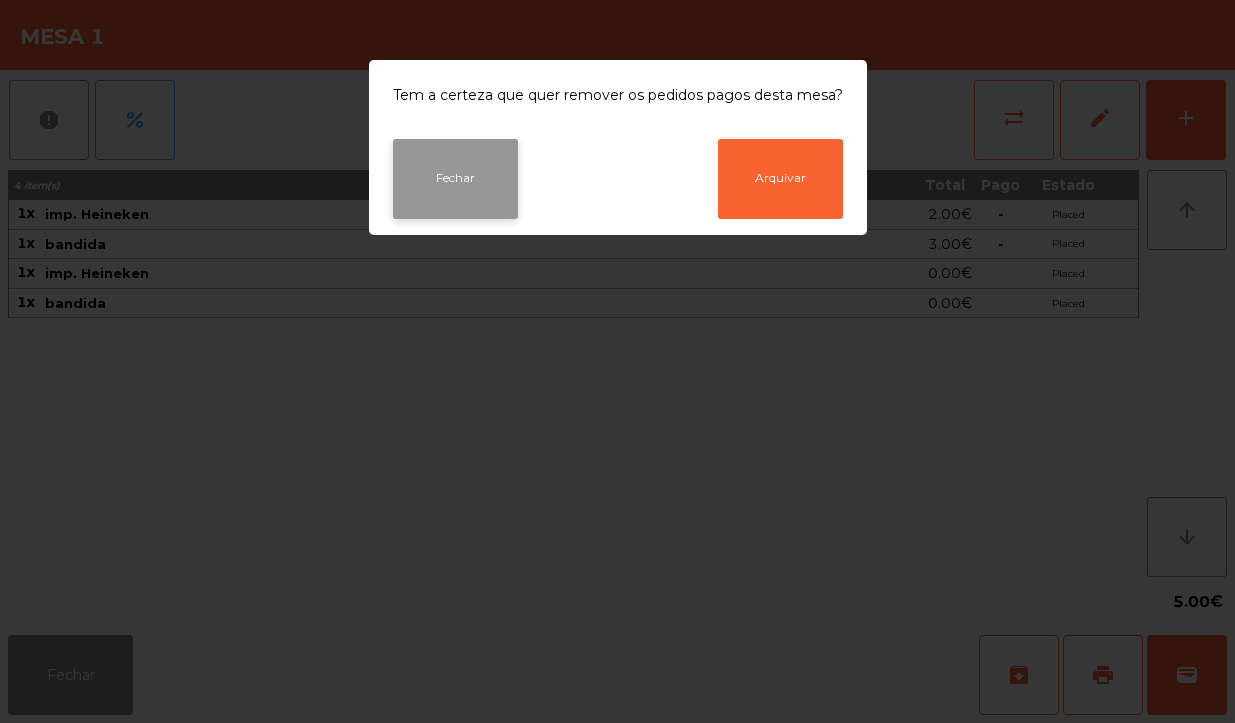 click on "Fechar" 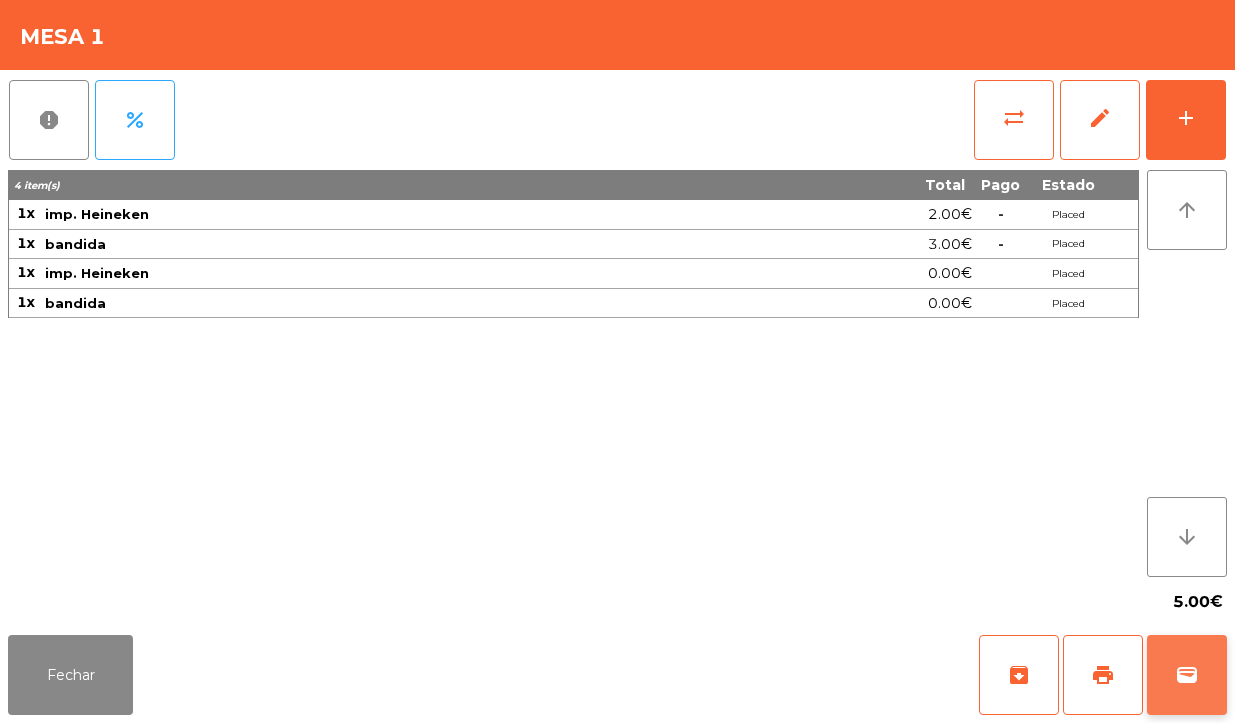 click on "wallet" 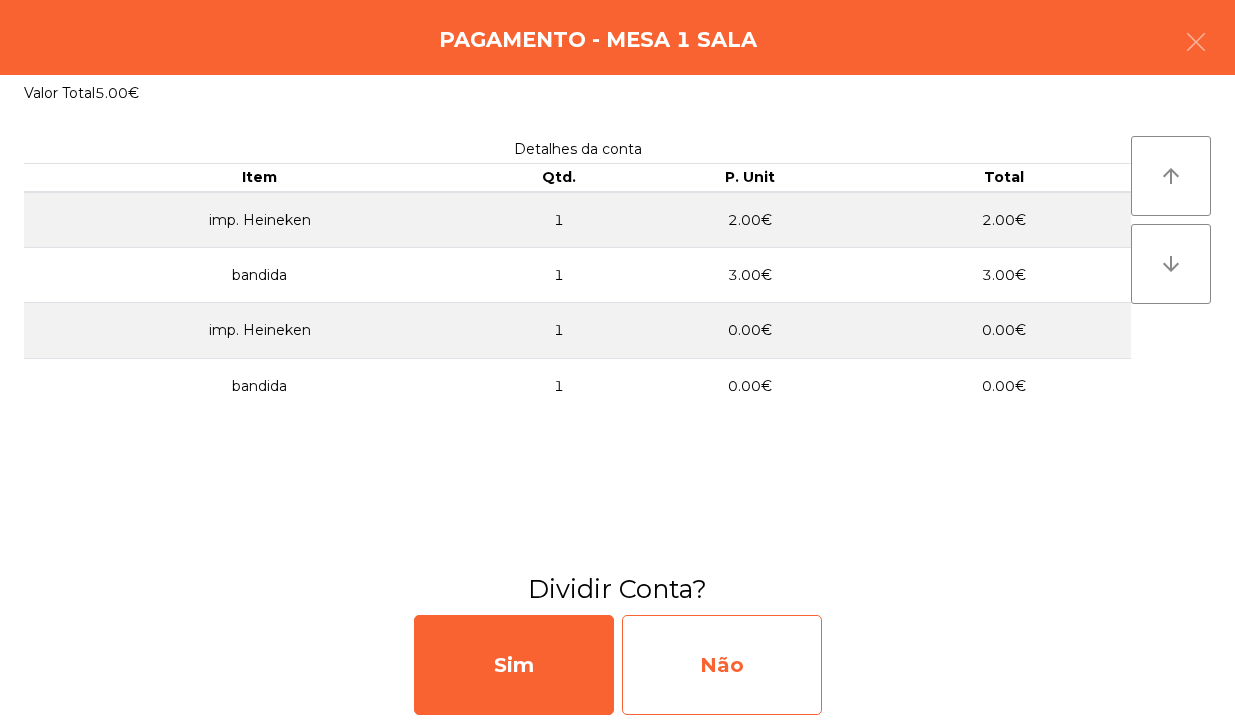 click on "Não" 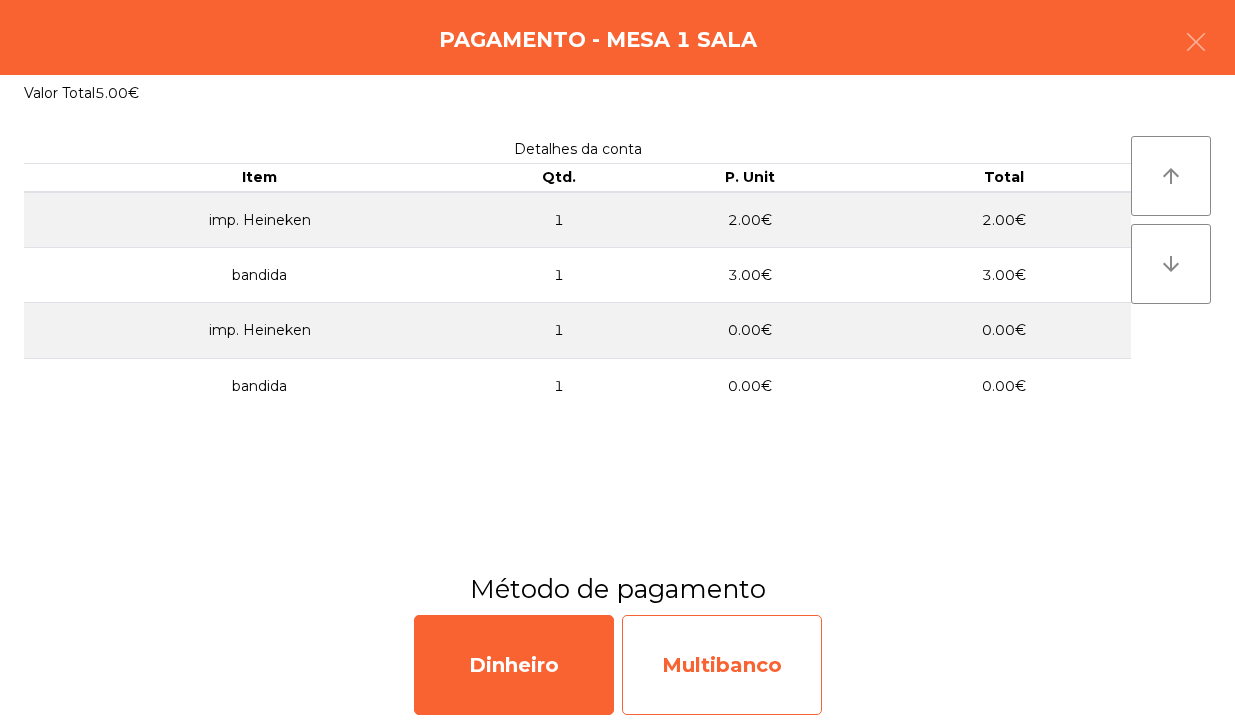 click on "Multibanco" 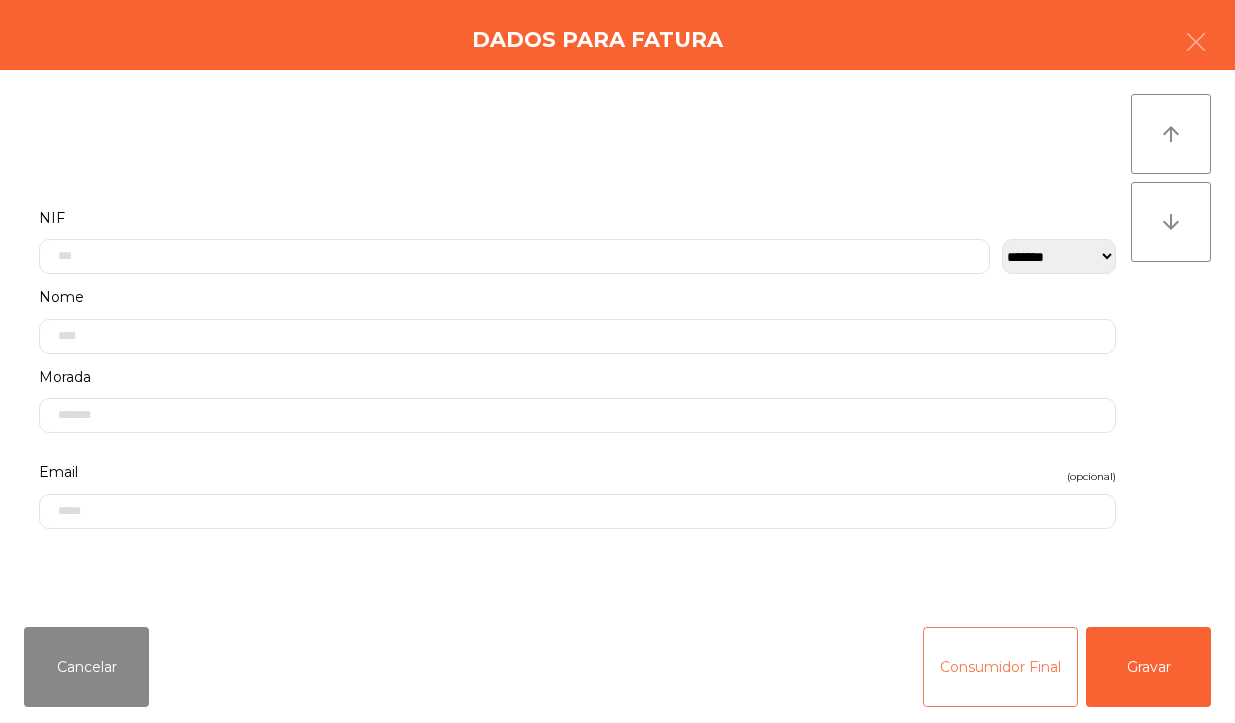 click on "Consumidor Final" 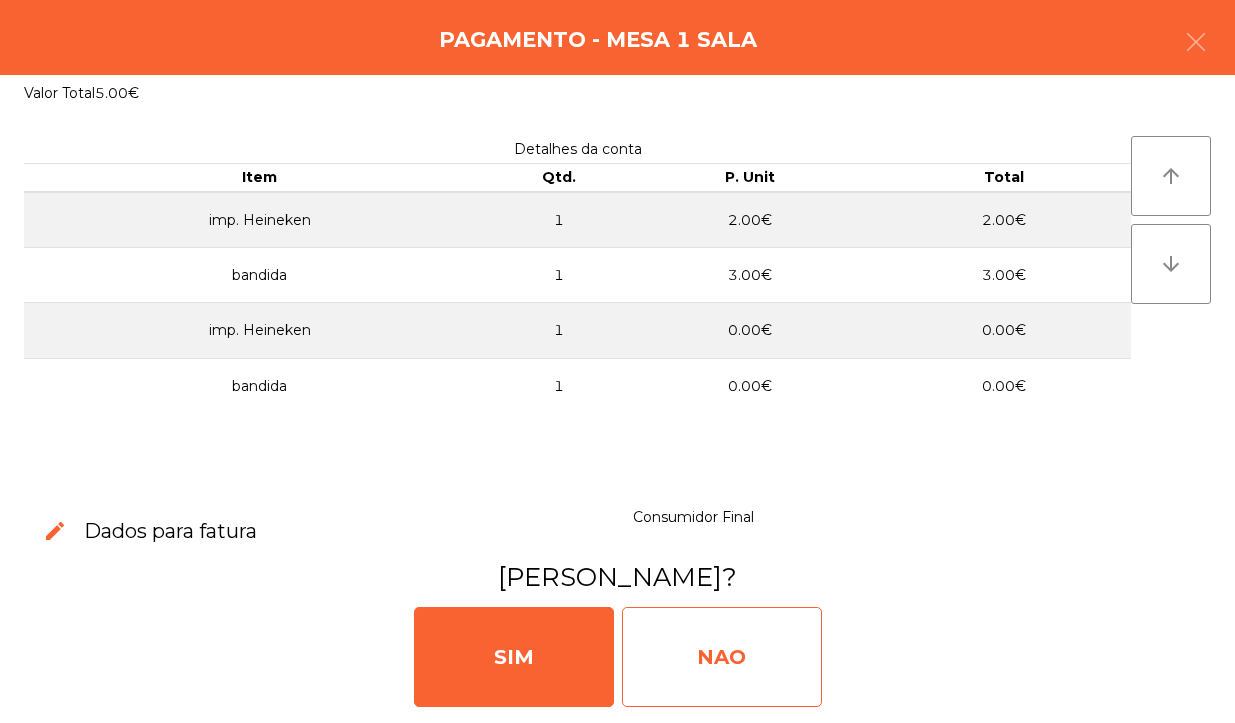 click on "NAO" 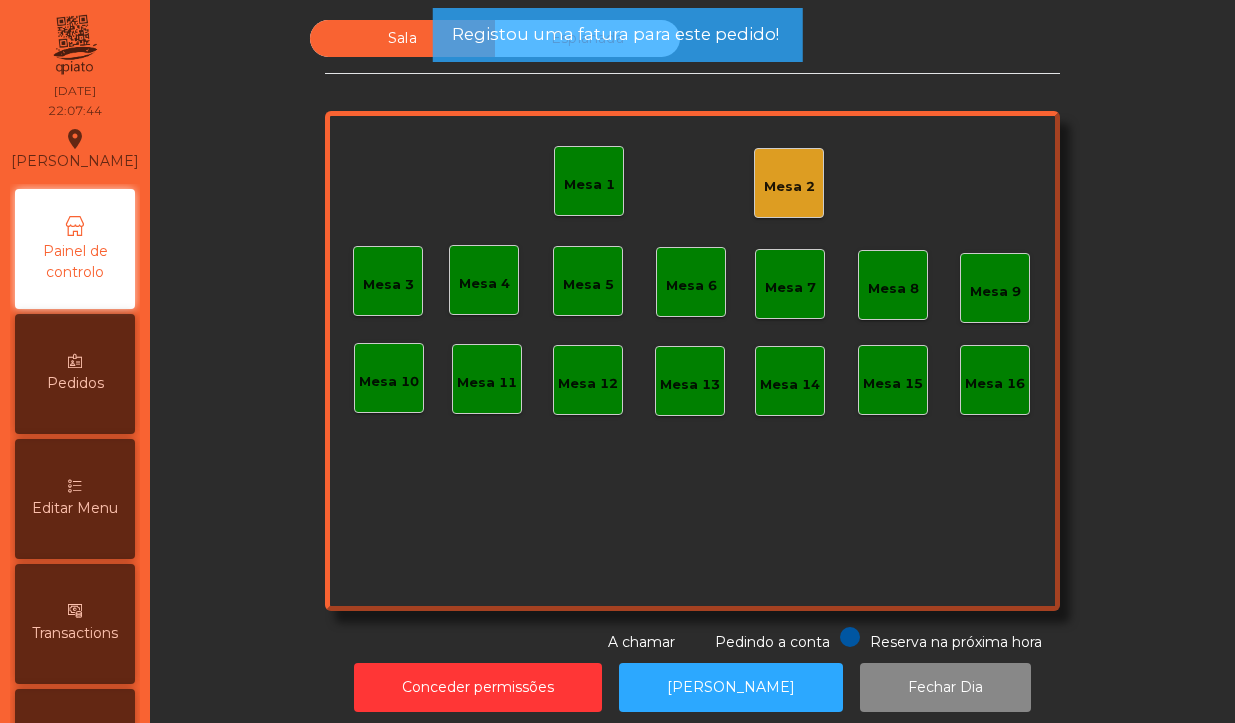 click on "Mesa 1" 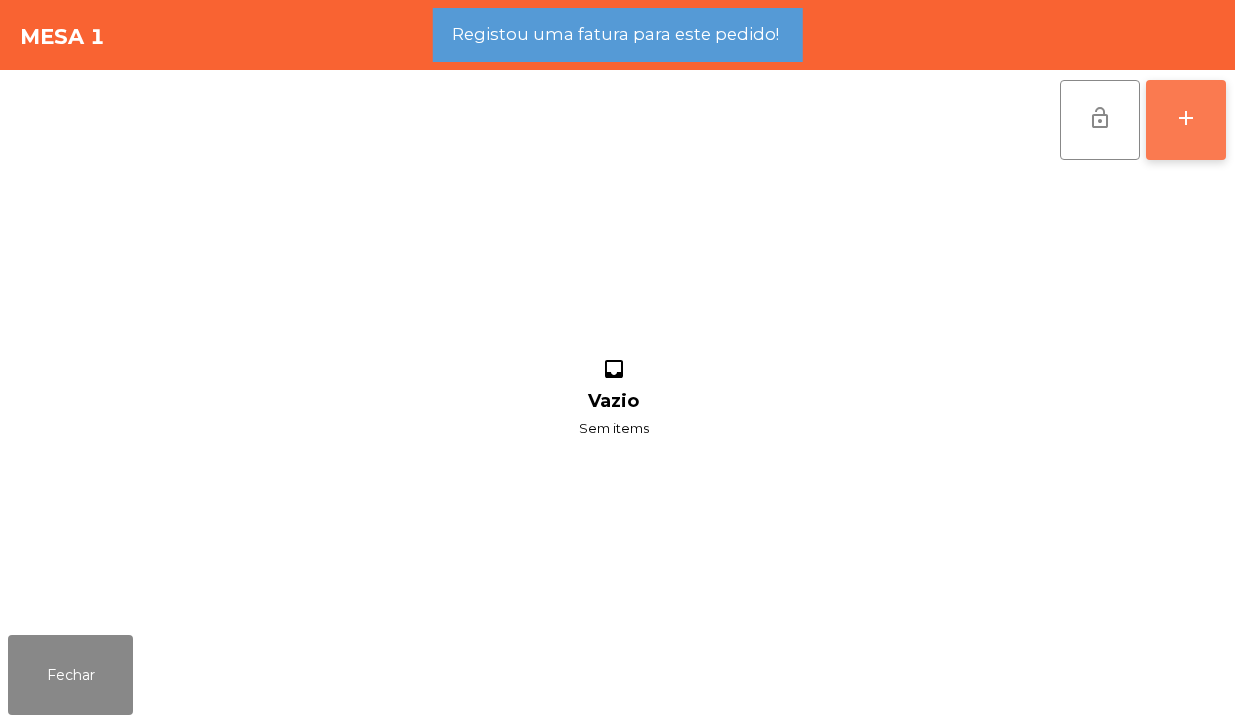 click on "add" 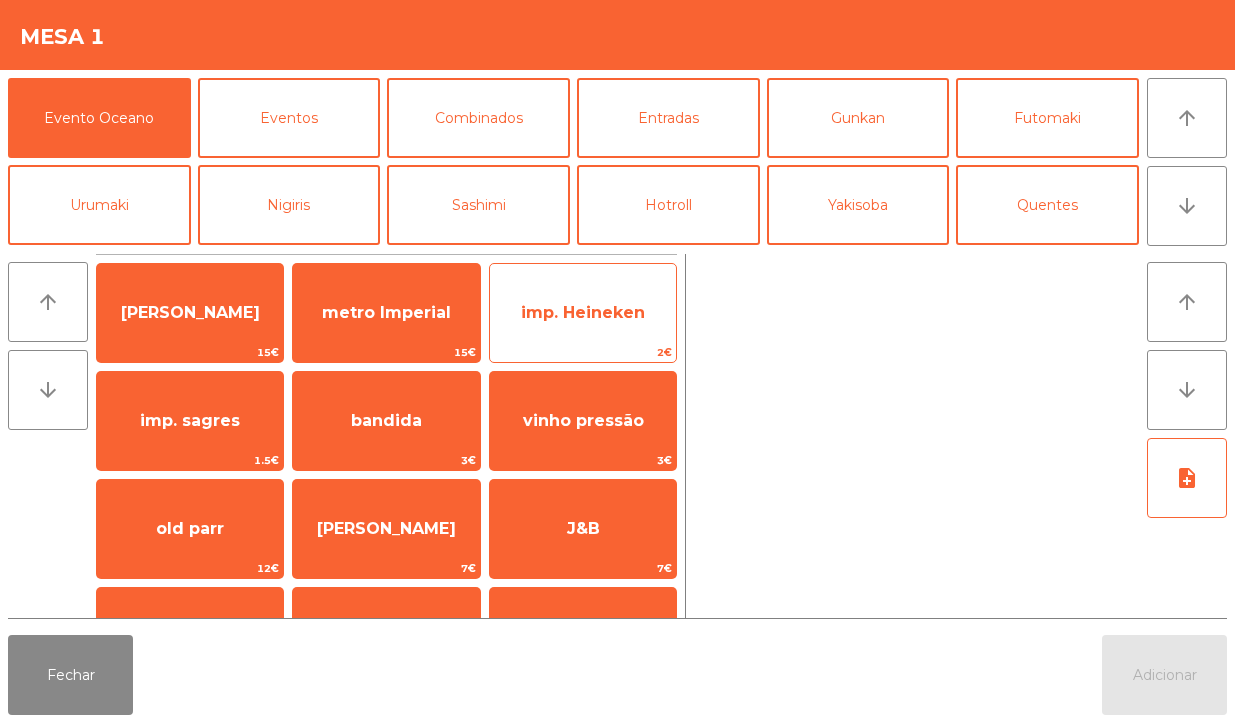 click on "imp. Heineken" 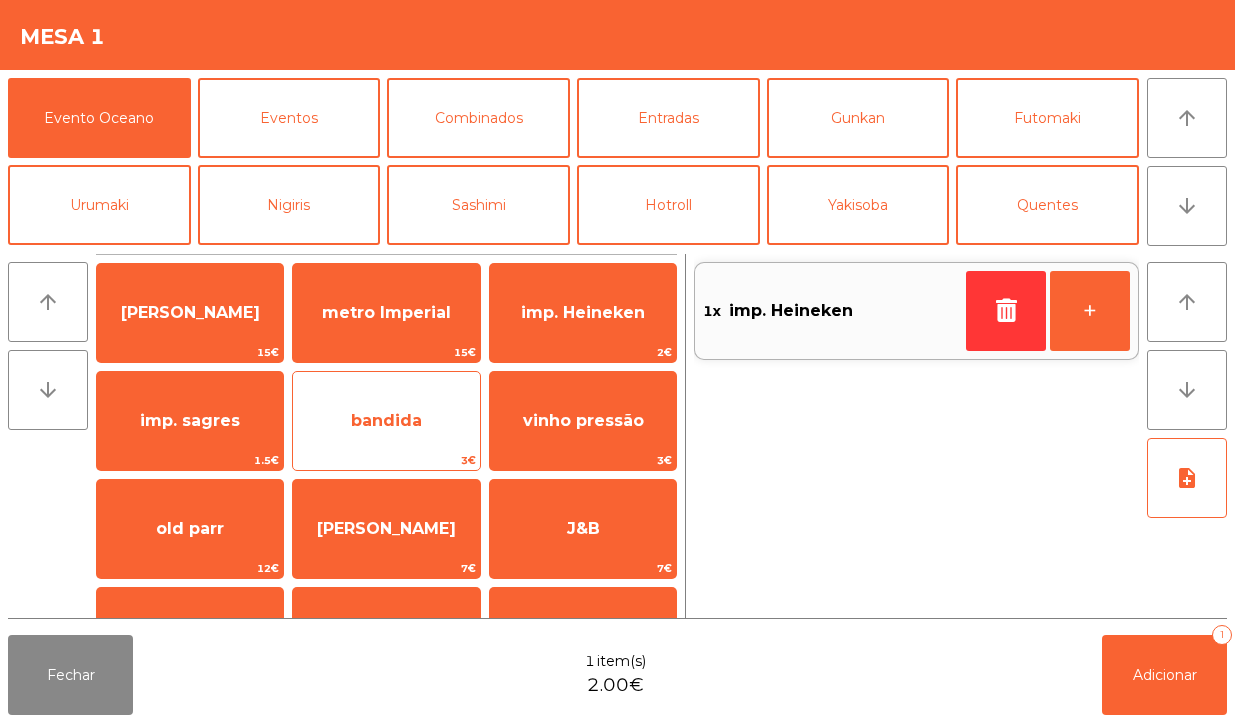 click on "bandida" 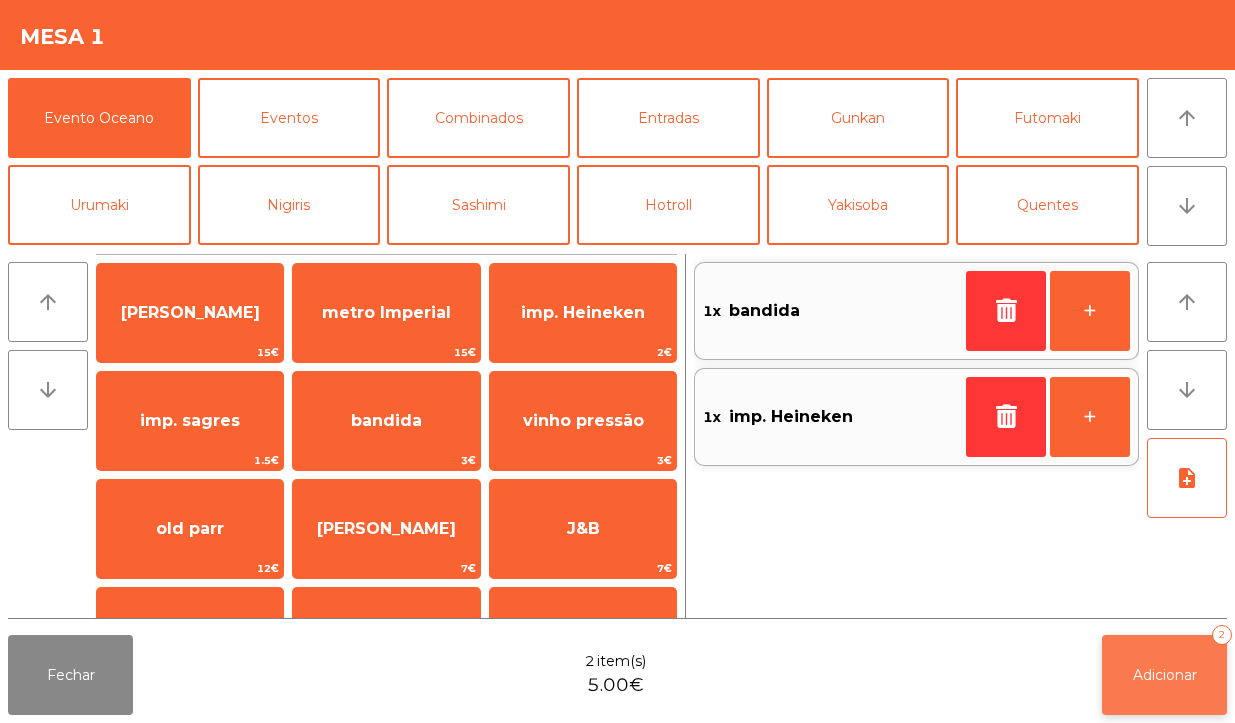 click on "Adicionar   2" 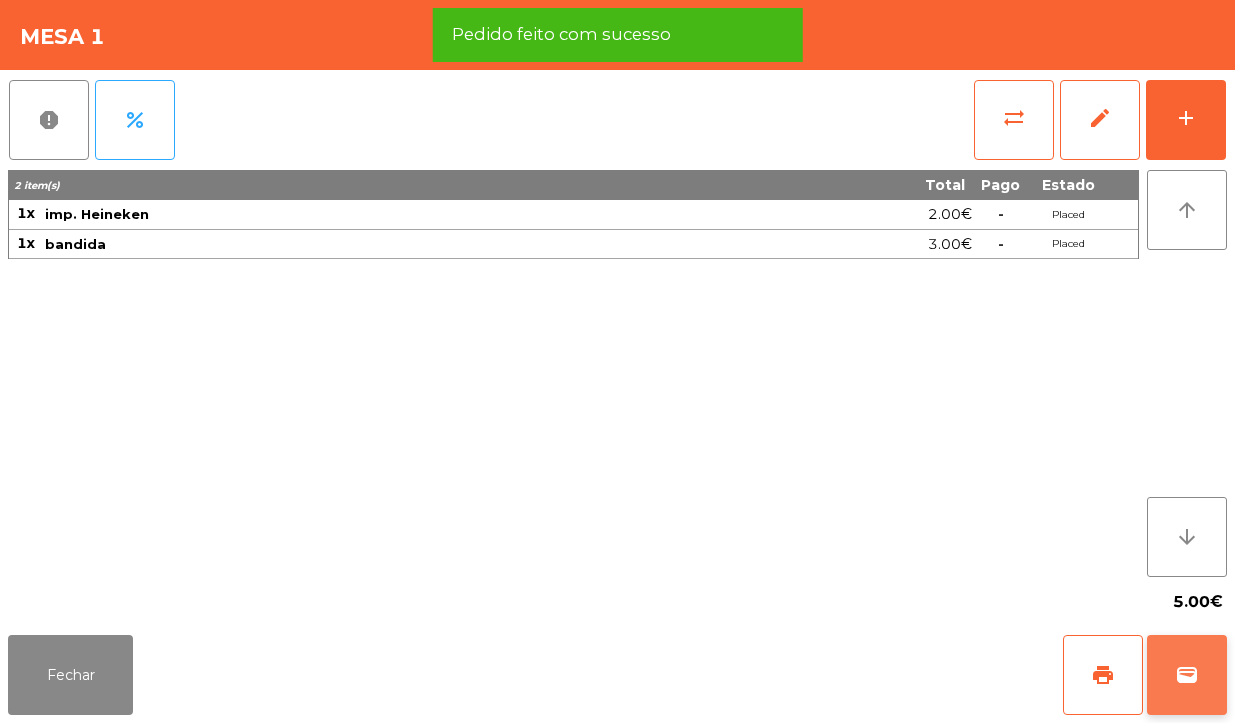 click on "wallet" 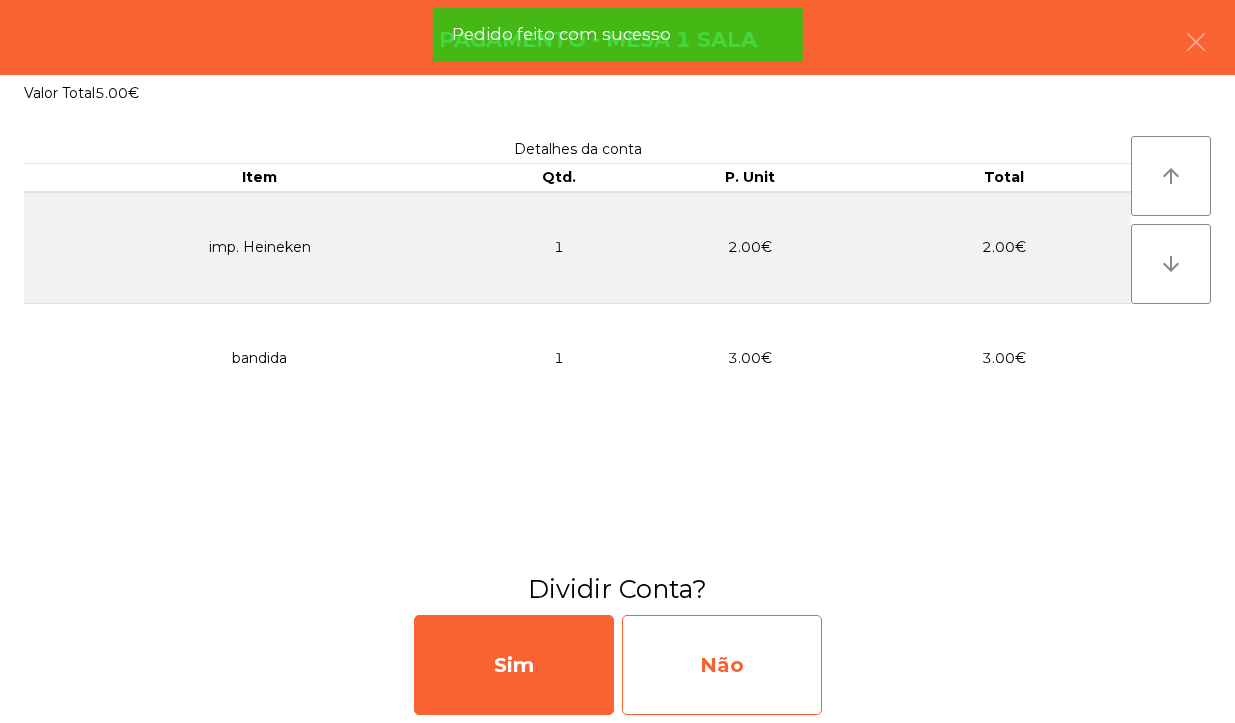 click on "Não" 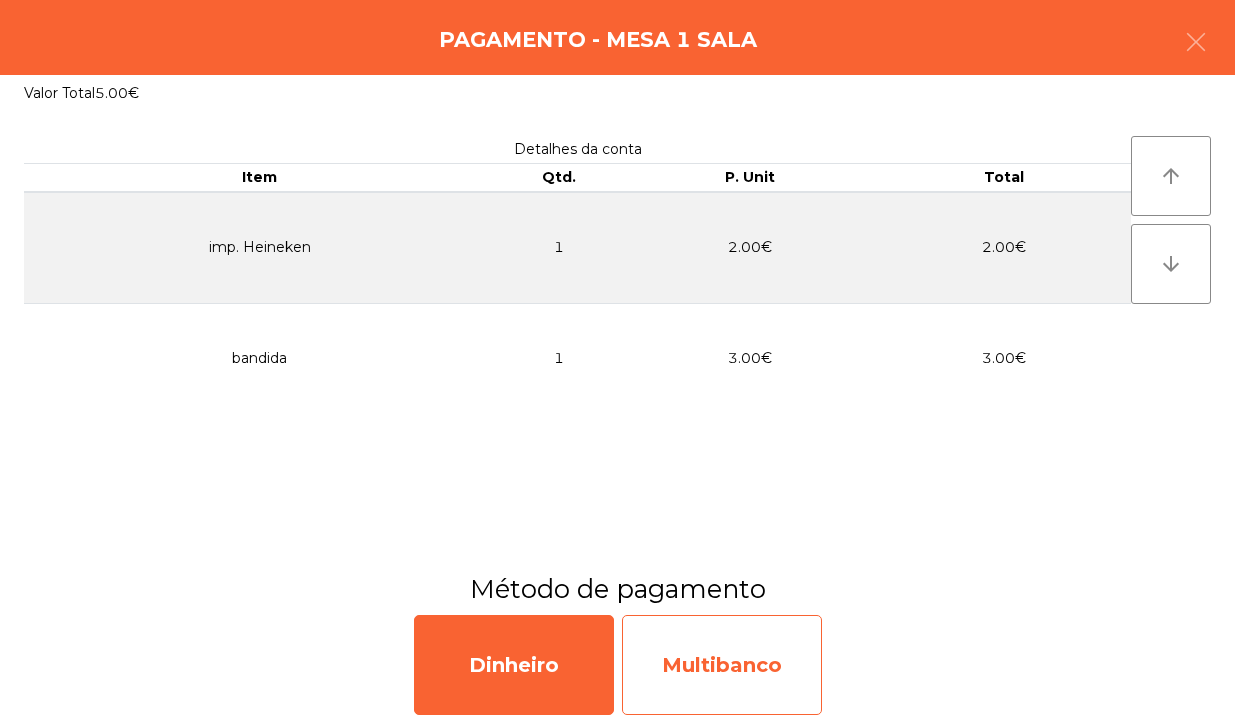 click on "Multibanco" 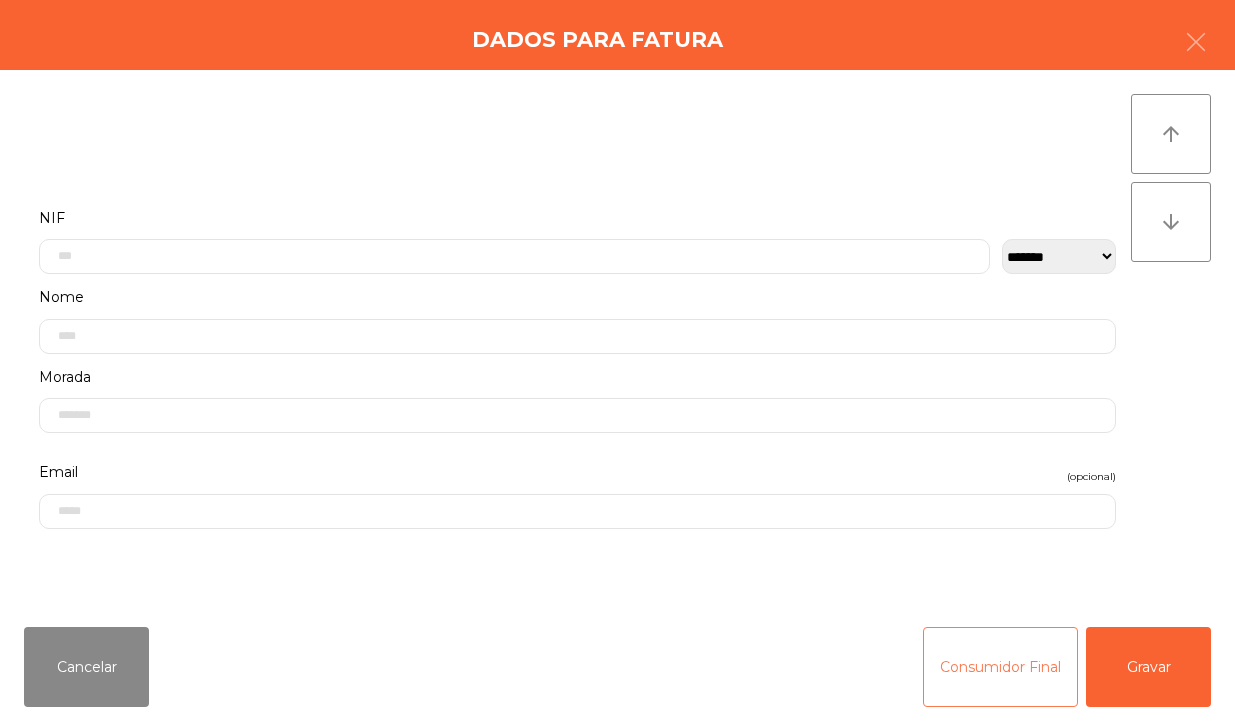 click on "Consumidor Final" 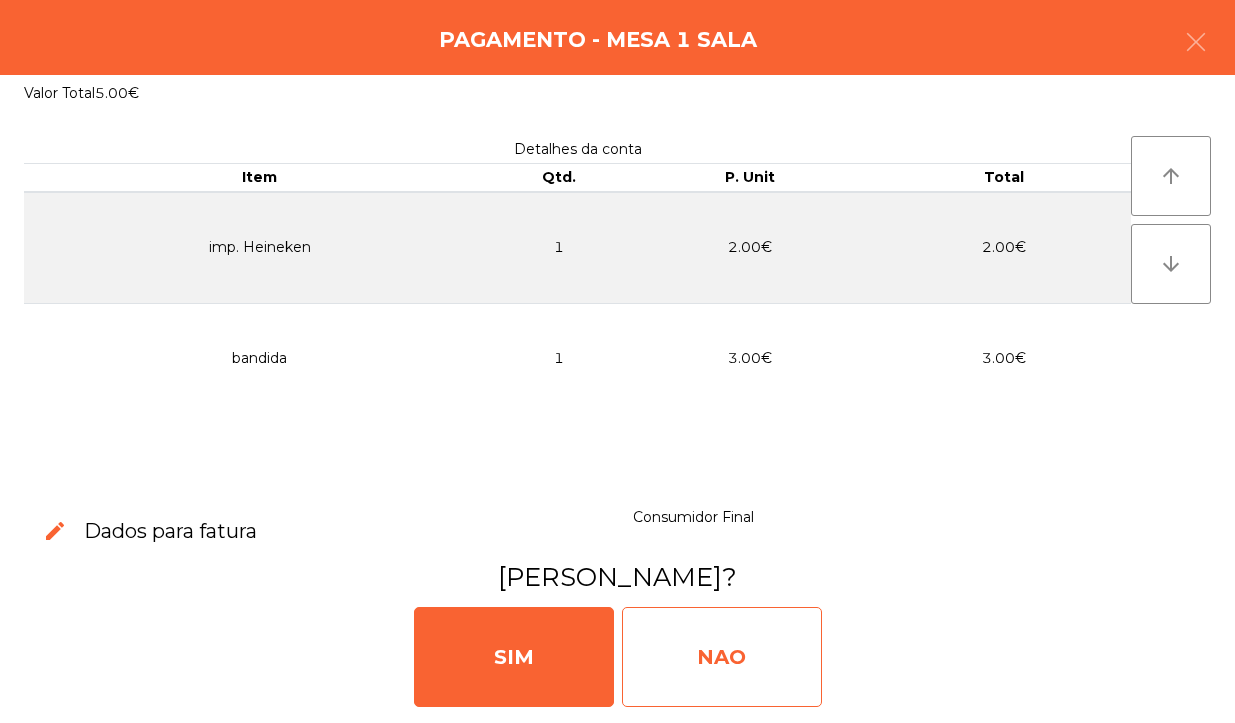 click on "NAO" 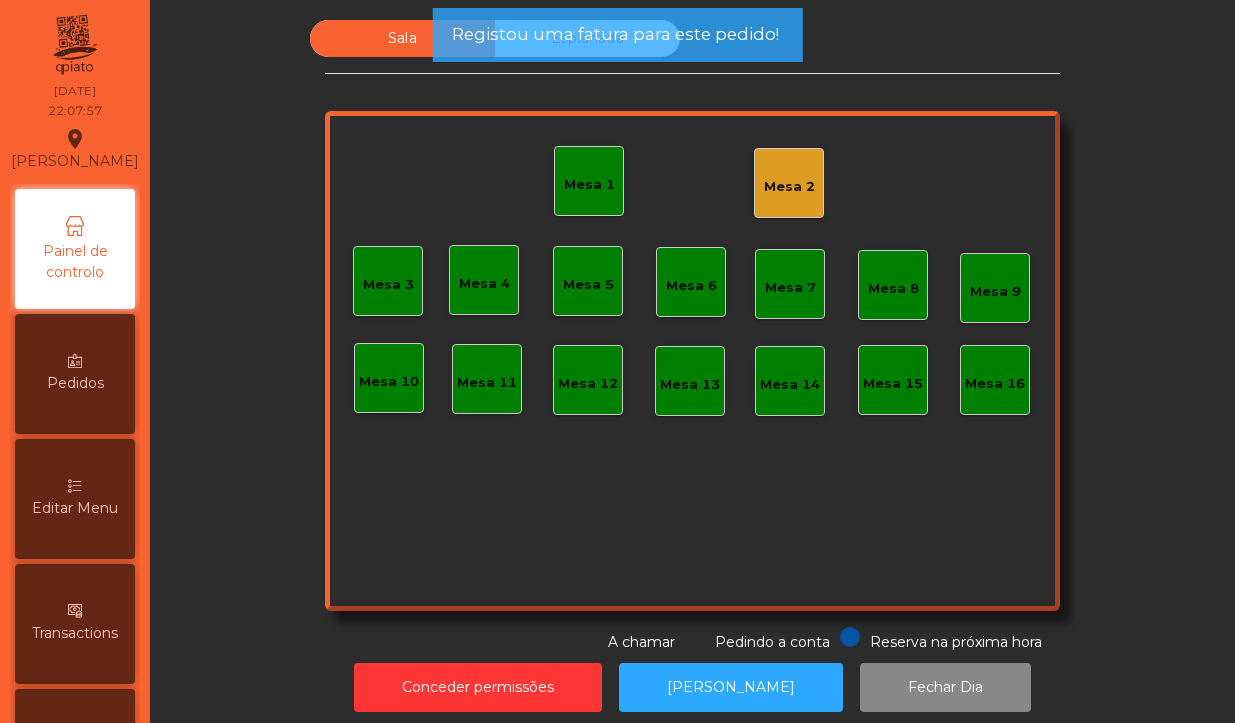 click on "Mesa 1" 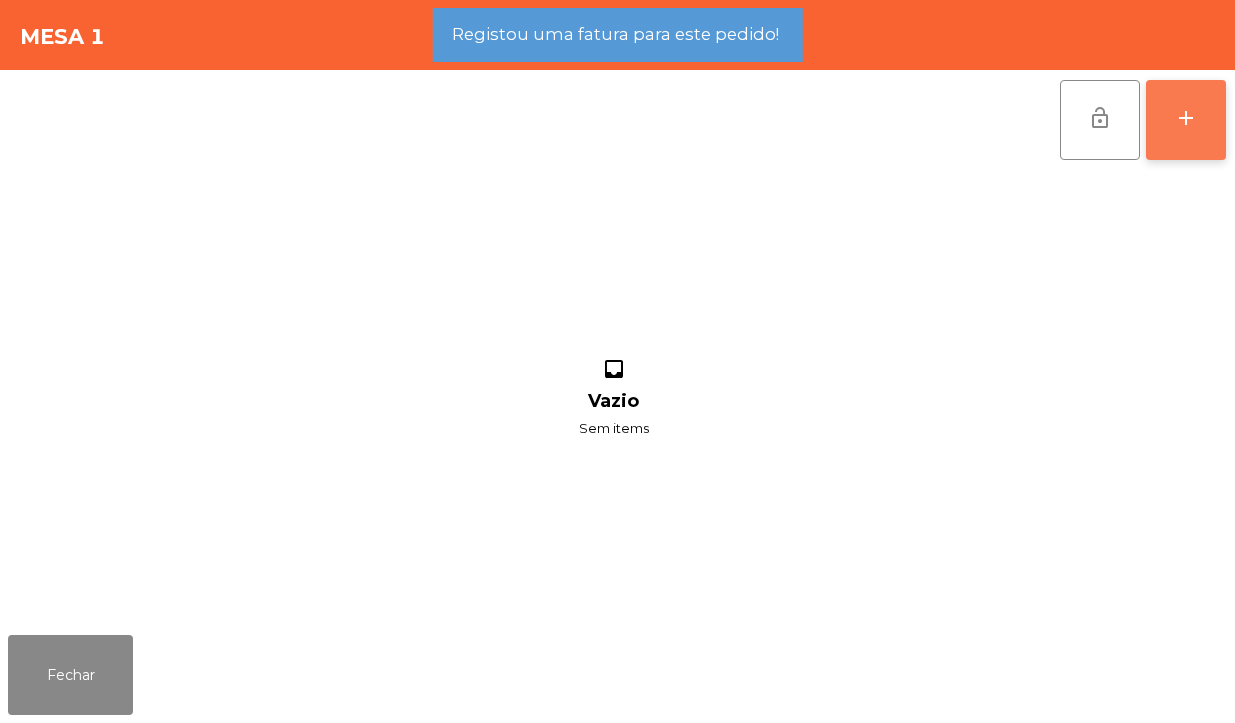 click on "add" 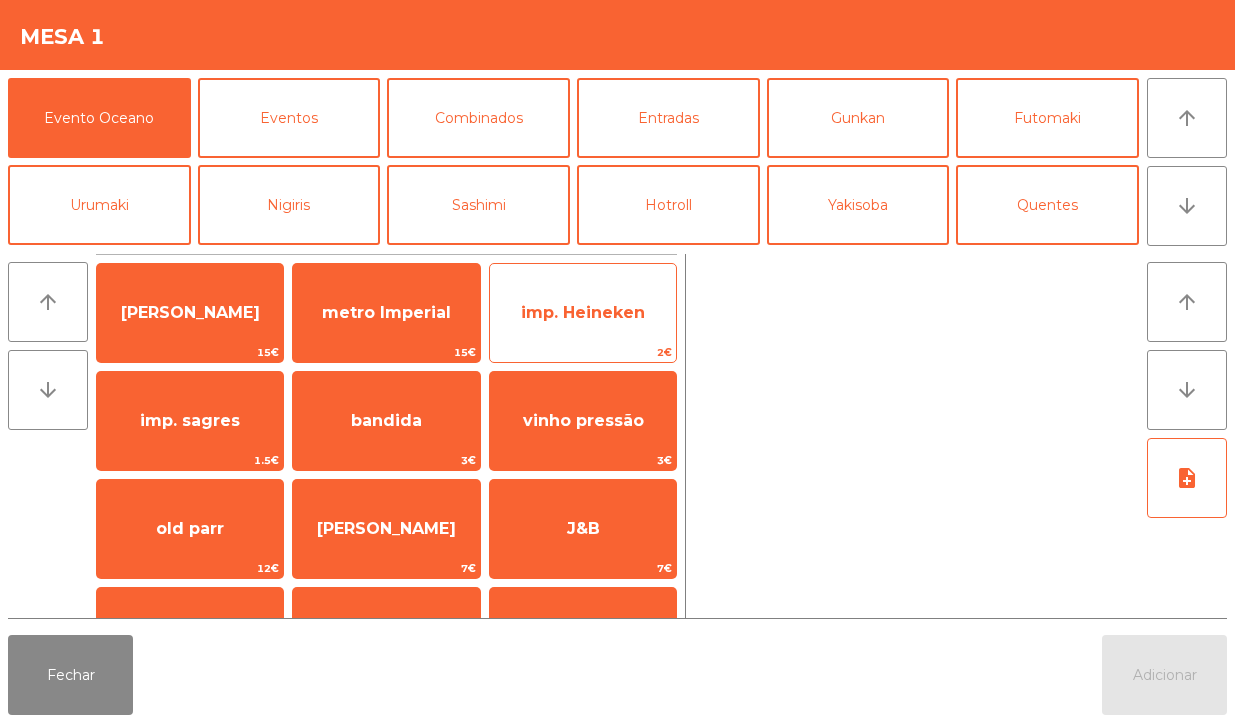 click on "imp. Heineken" 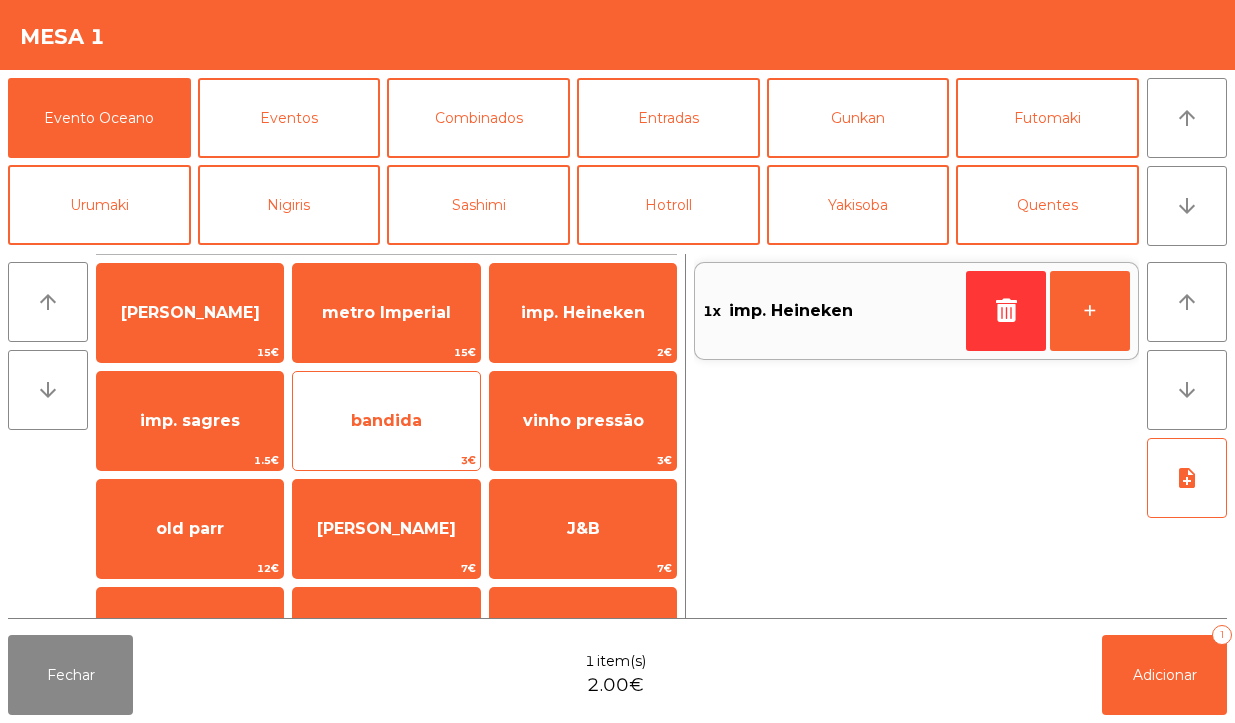 click on "bandida" 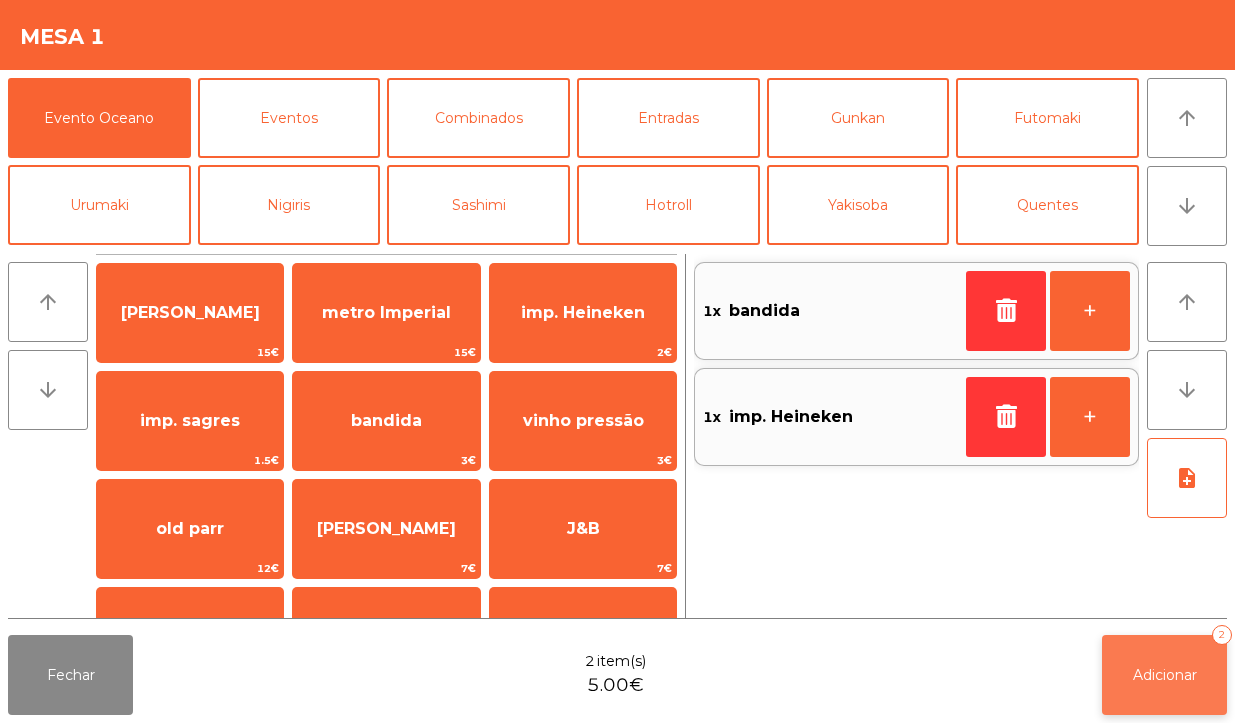 click on "Adicionar   2" 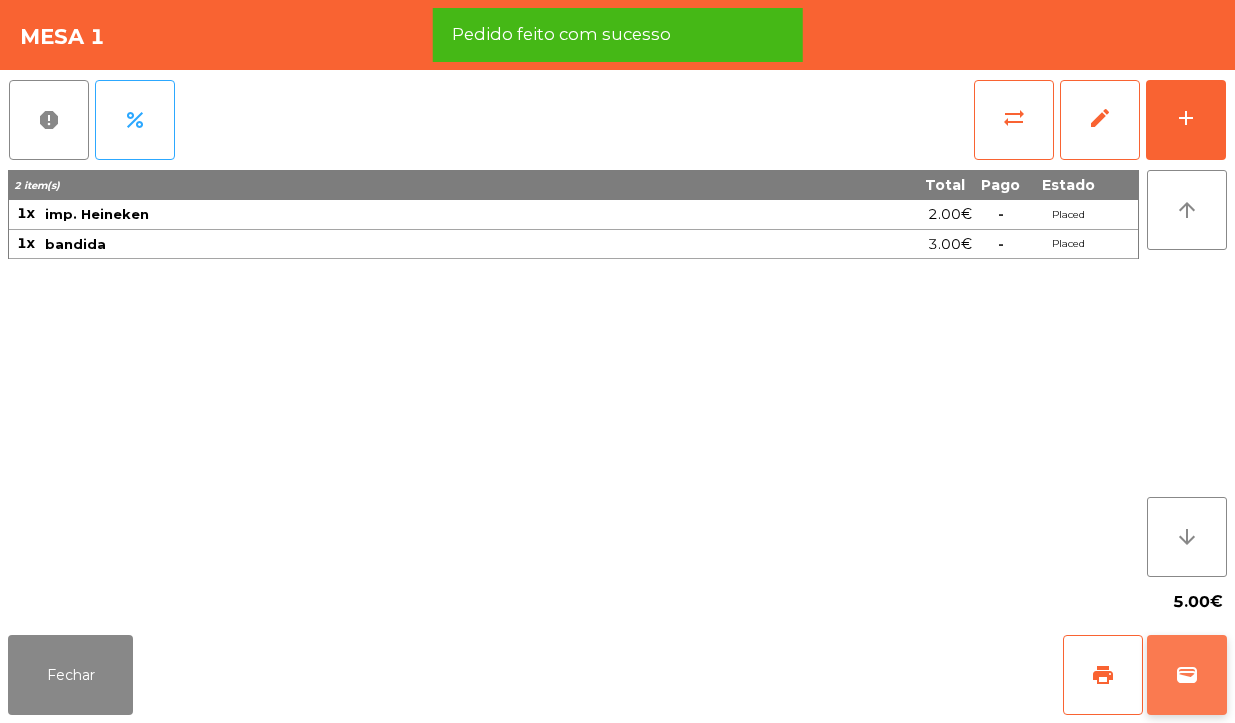 click on "wallet" 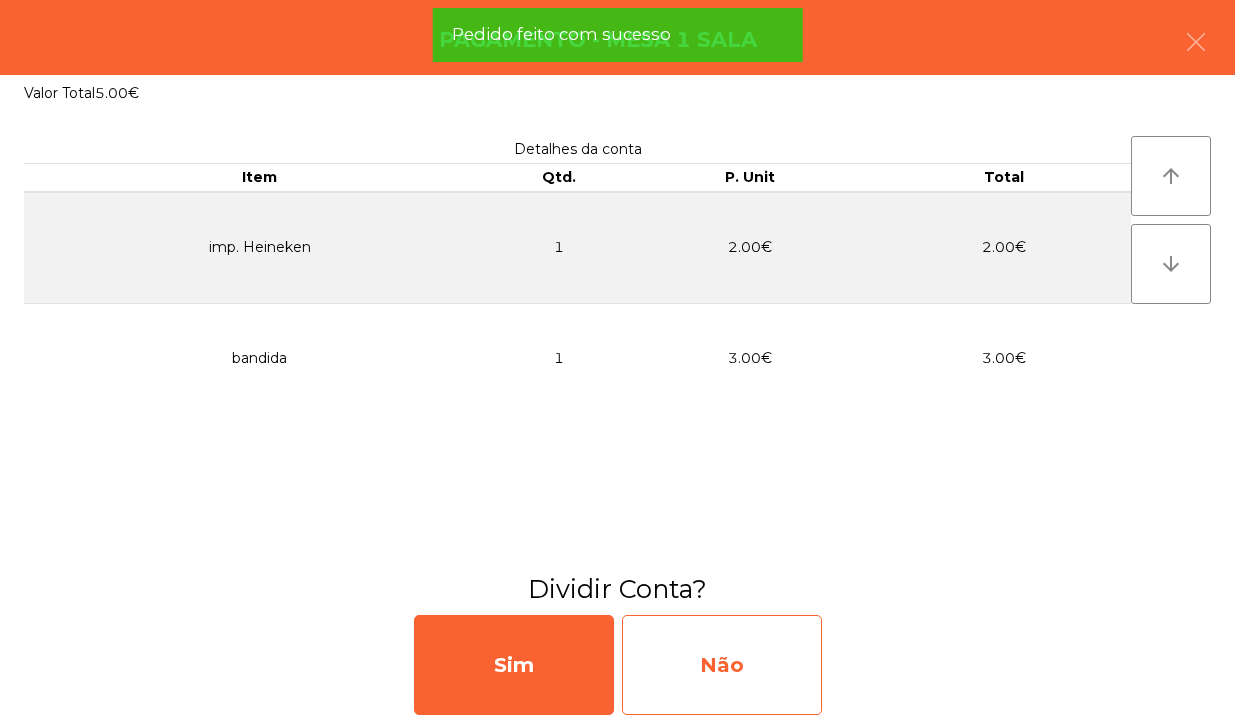click on "Não" 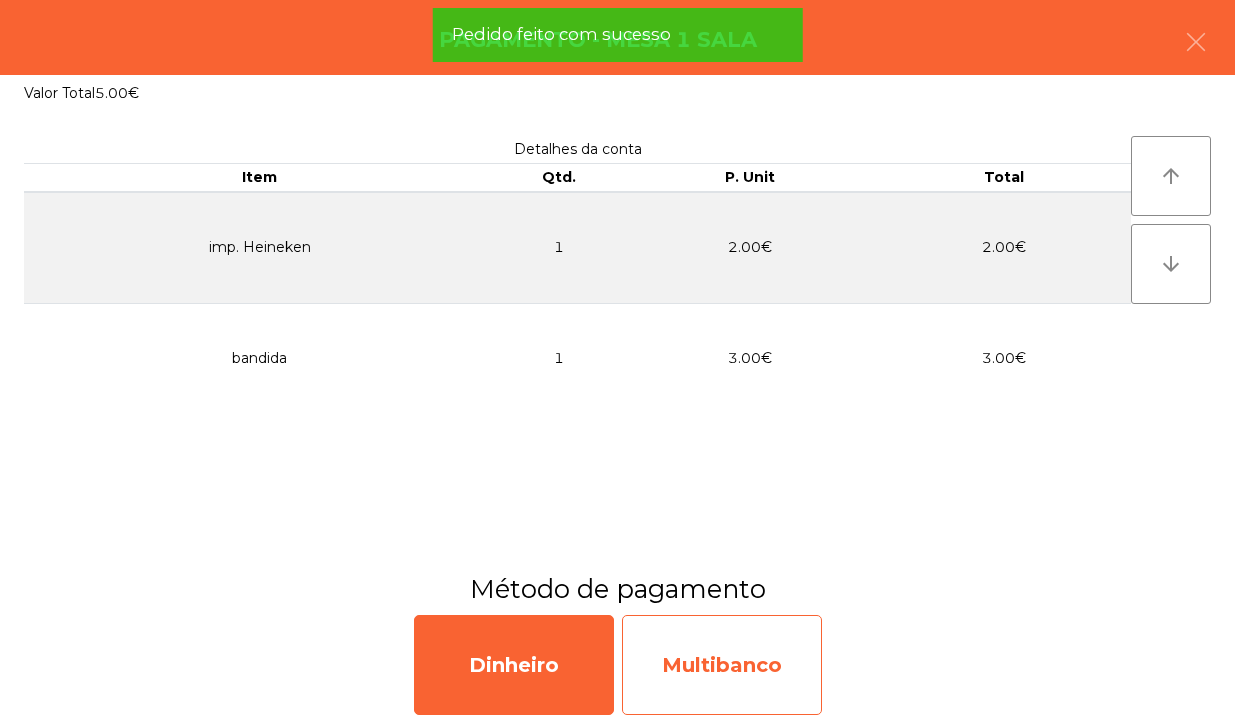click on "Multibanco" 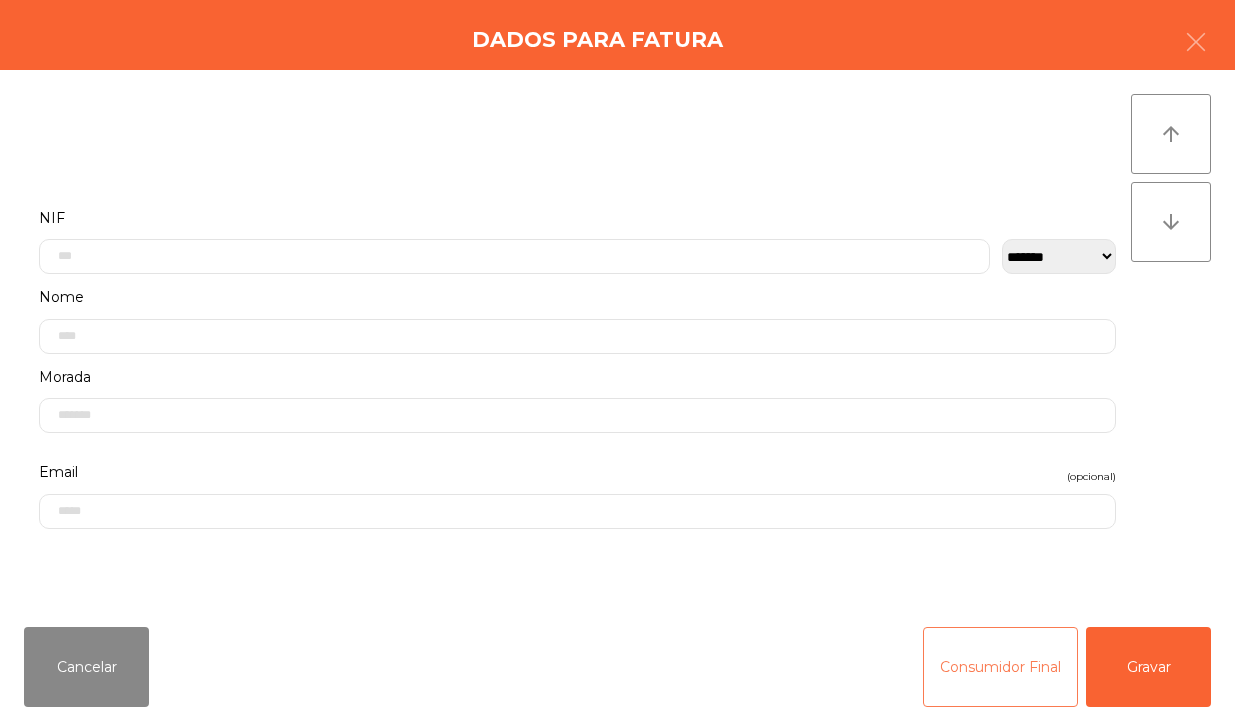 click on "Consumidor Final" 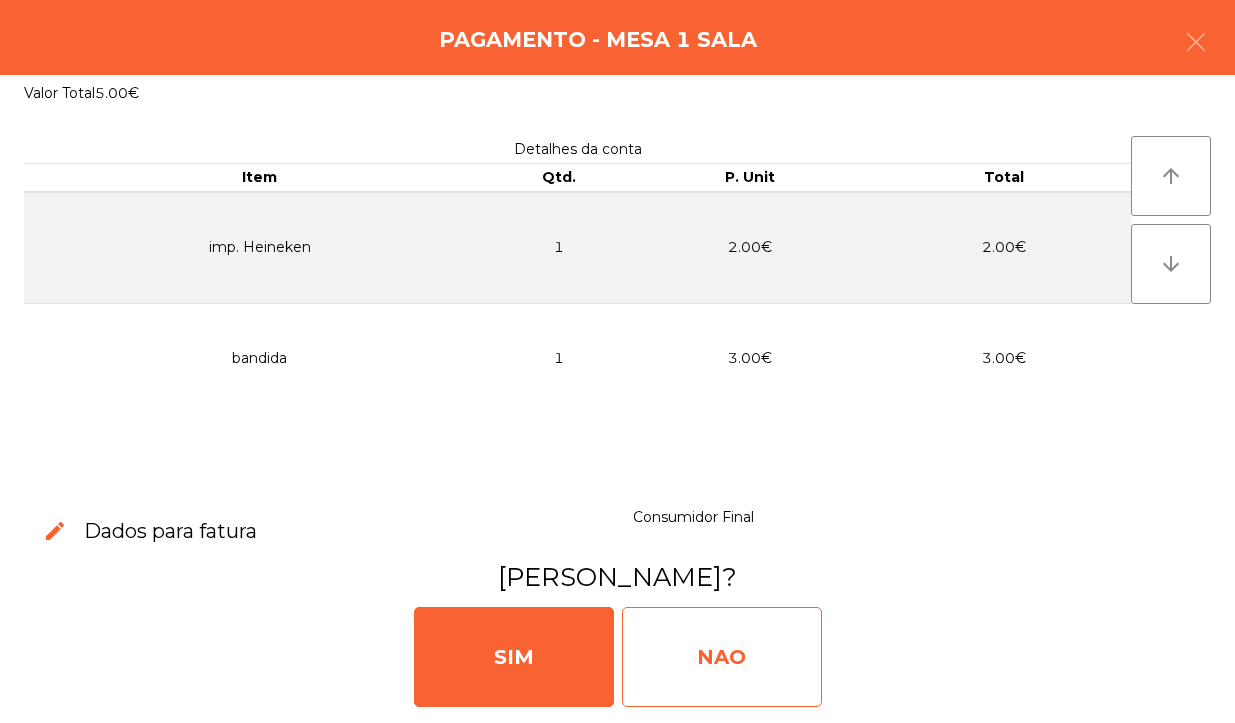 click on "NAO" 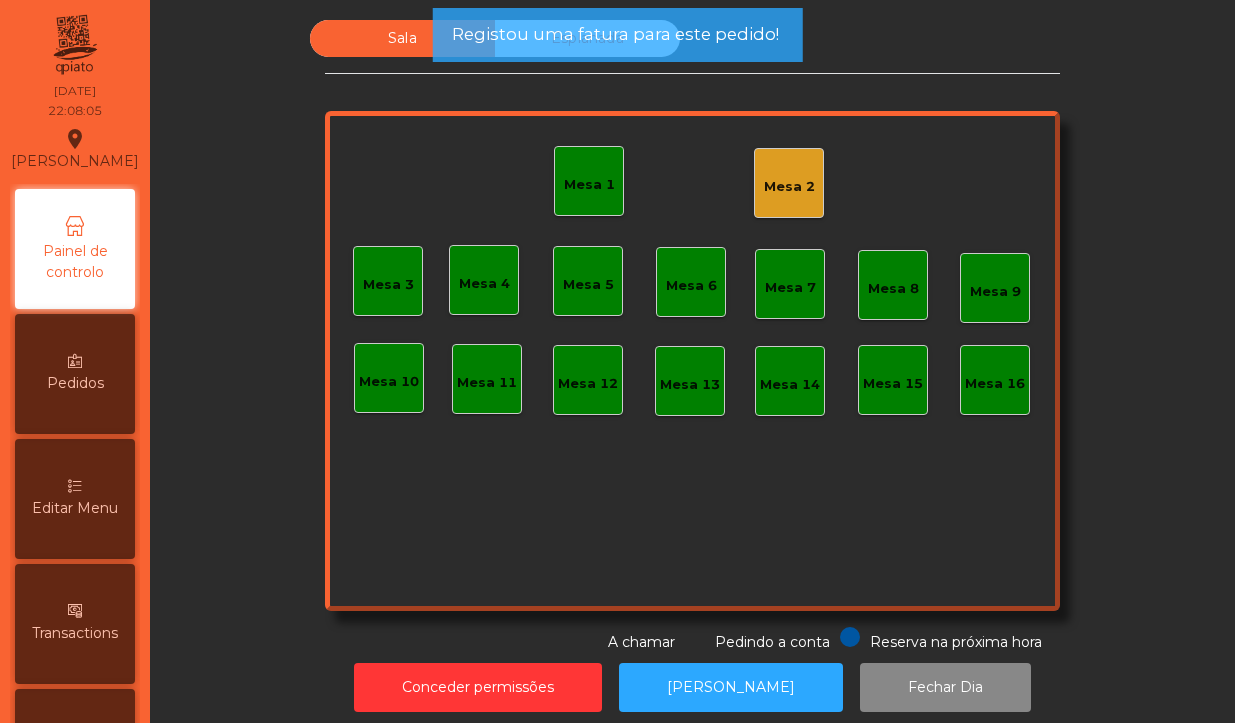 click on "Mesa 1" 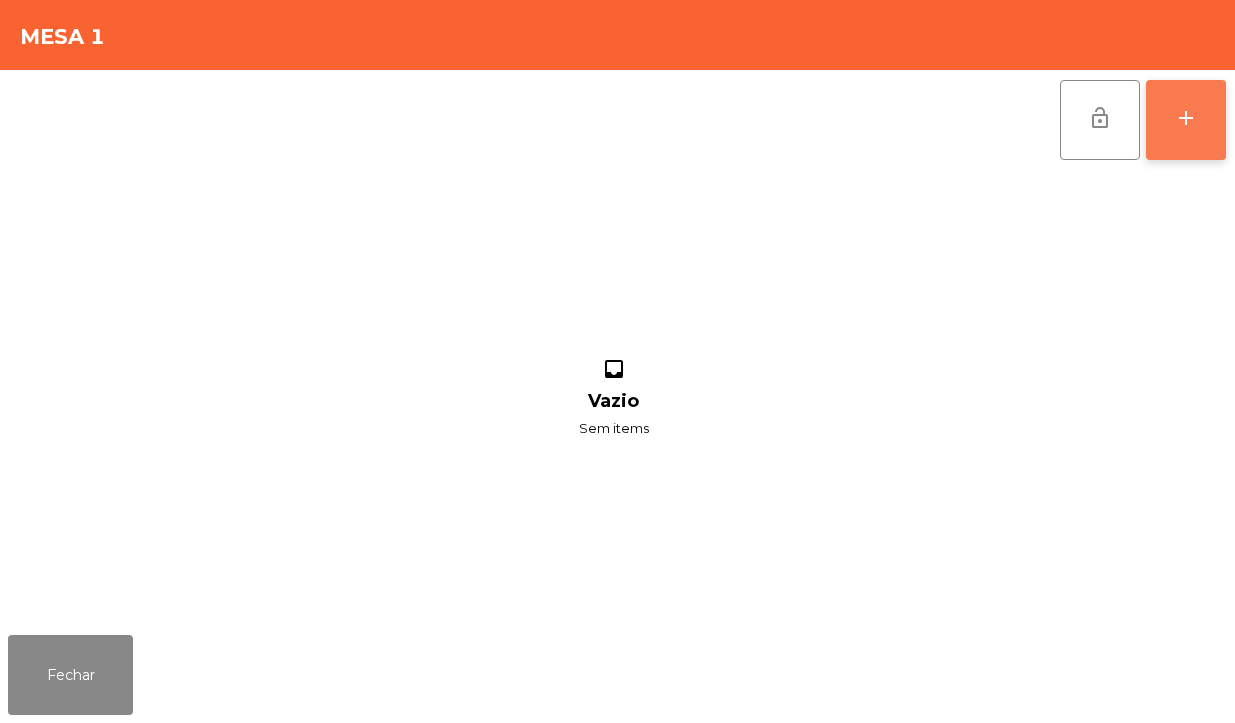 click on "add" 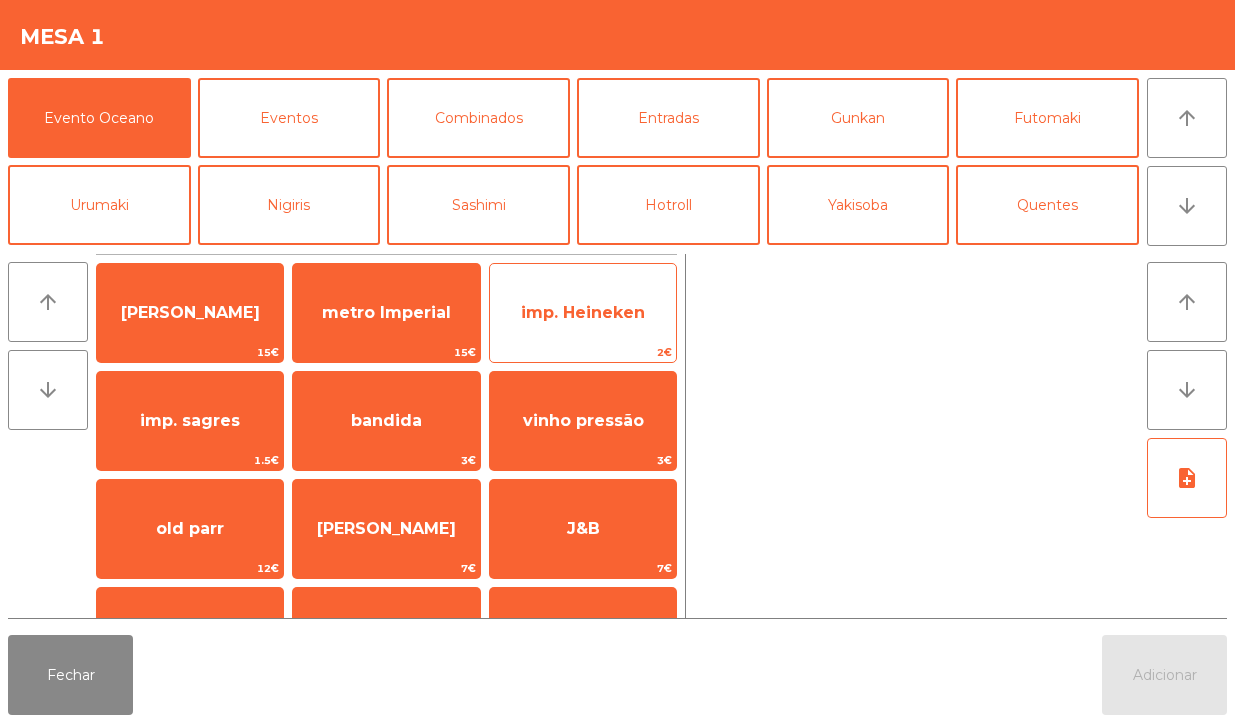 click on "imp. Heineken" 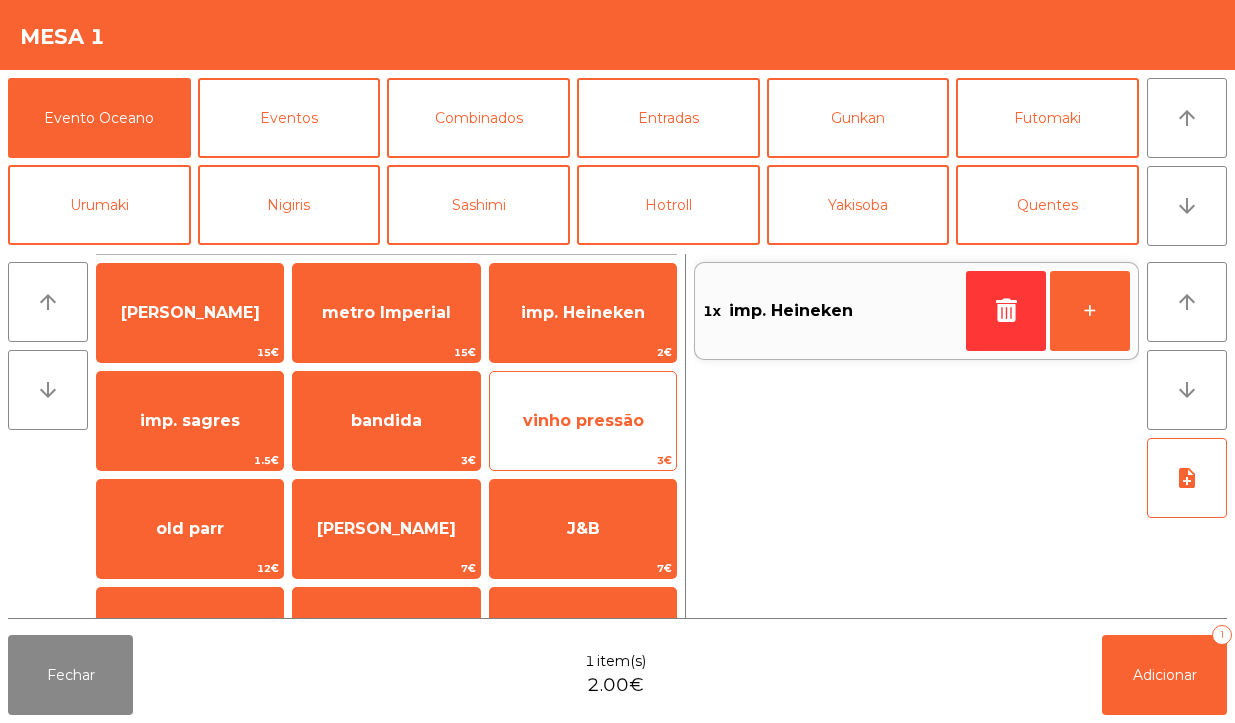 click on "vinho pressão" 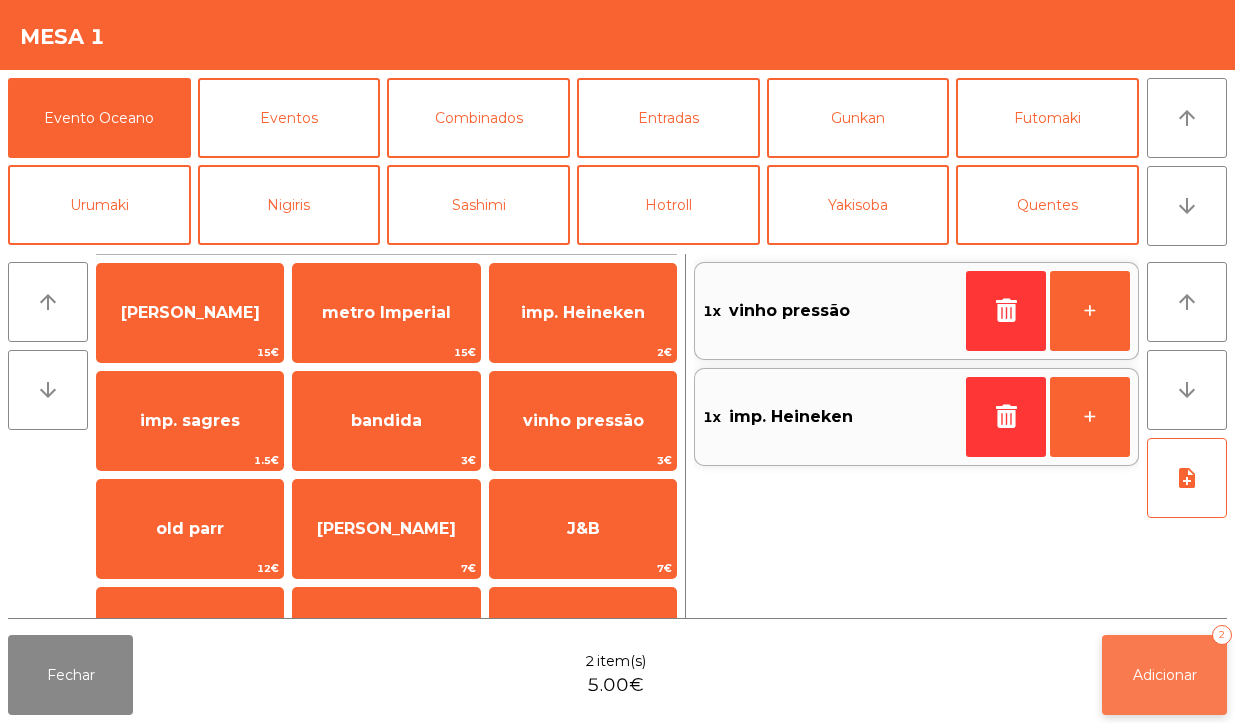 click on "Adicionar" 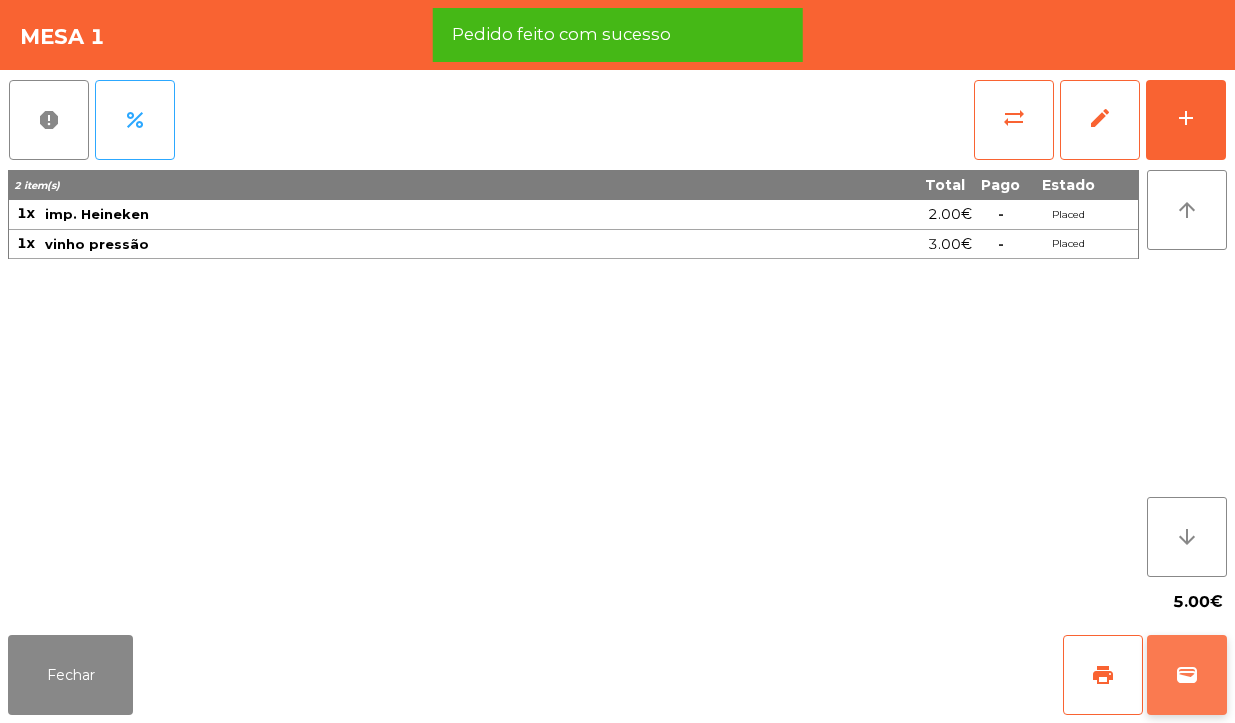 click on "wallet" 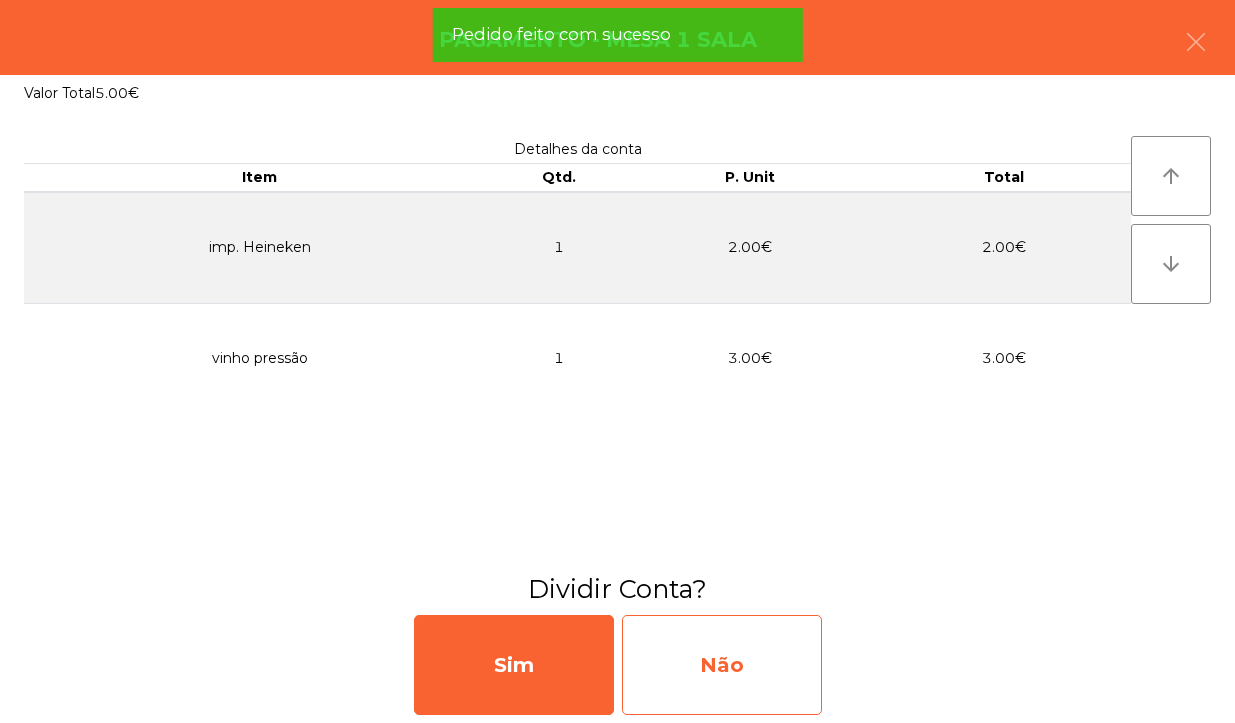 click on "Não" 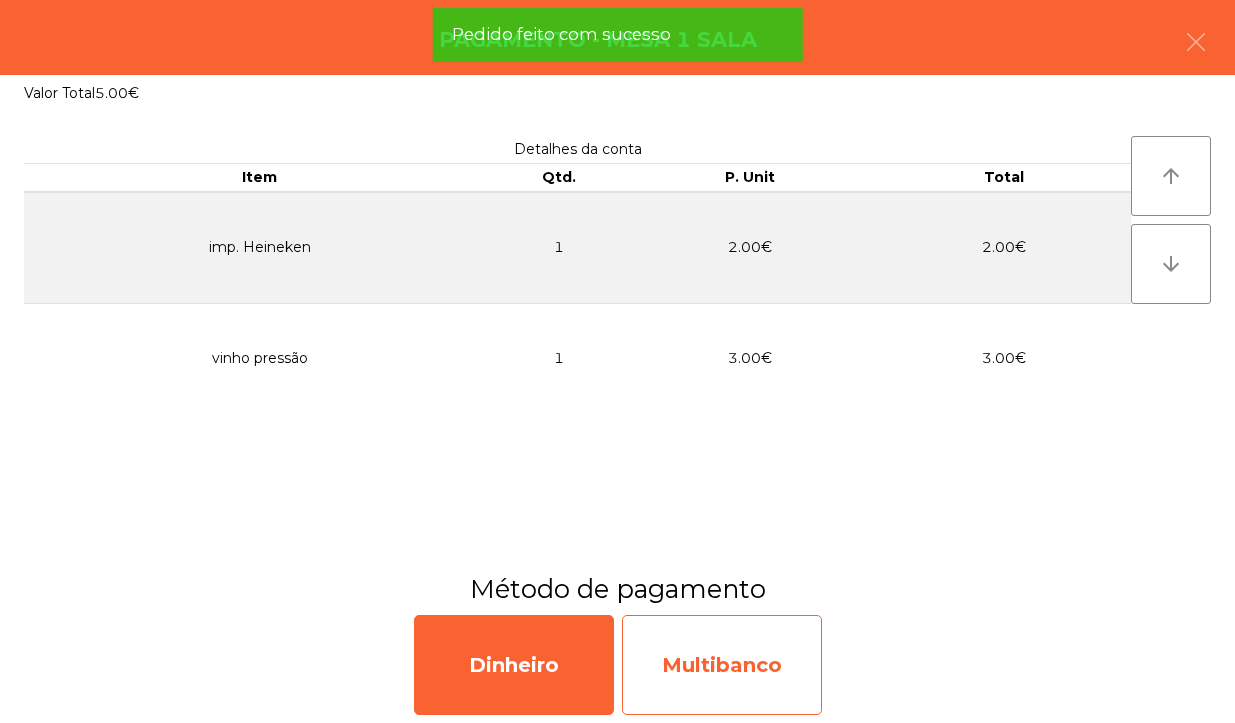 click on "Multibanco" 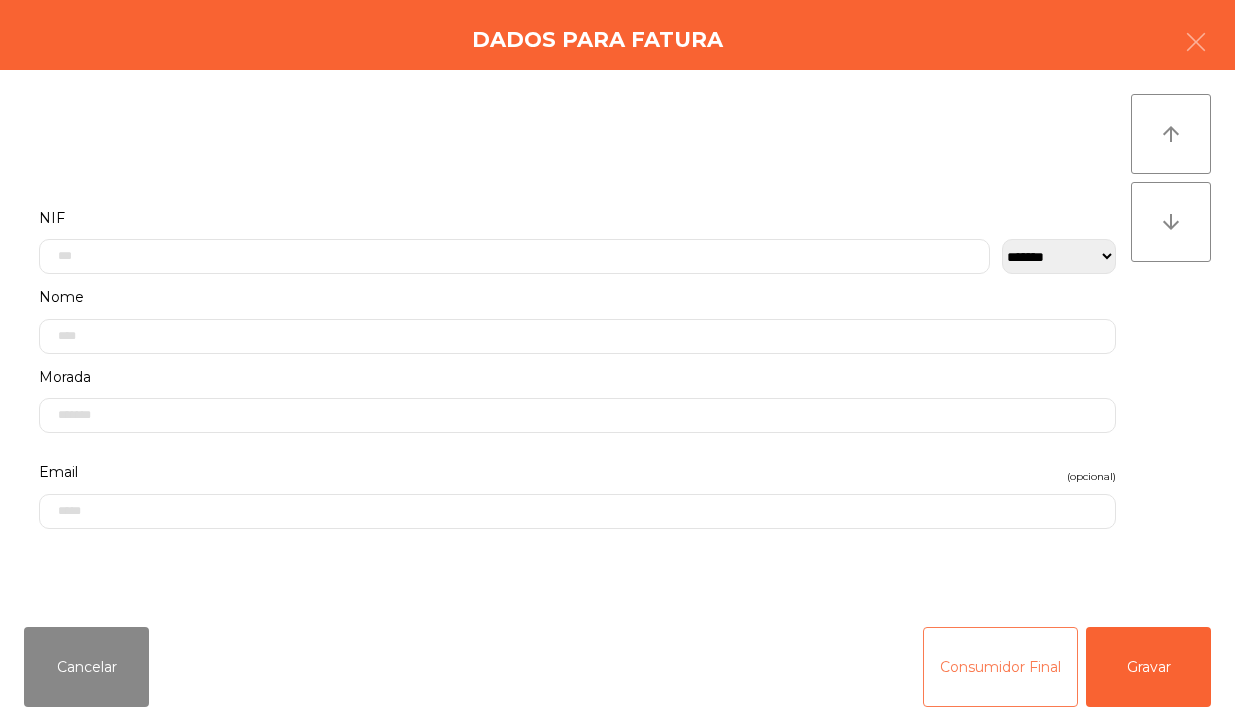 click on "Consumidor Final" 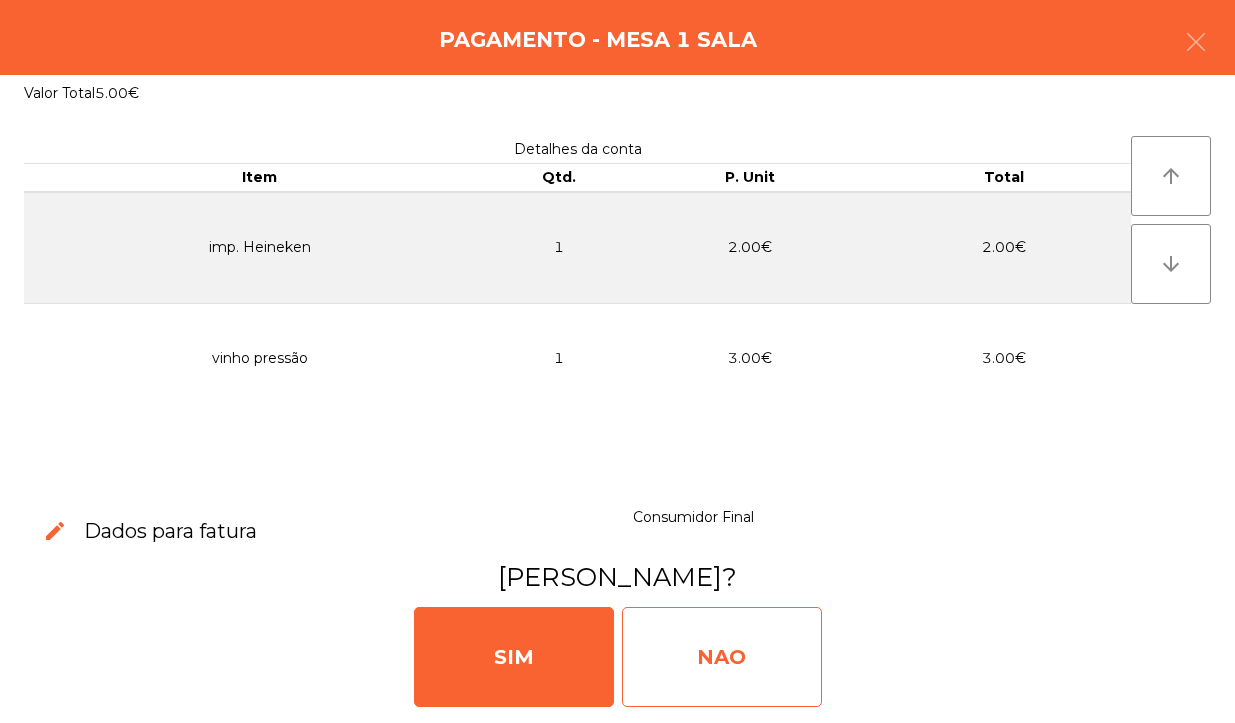 click on "NAO" 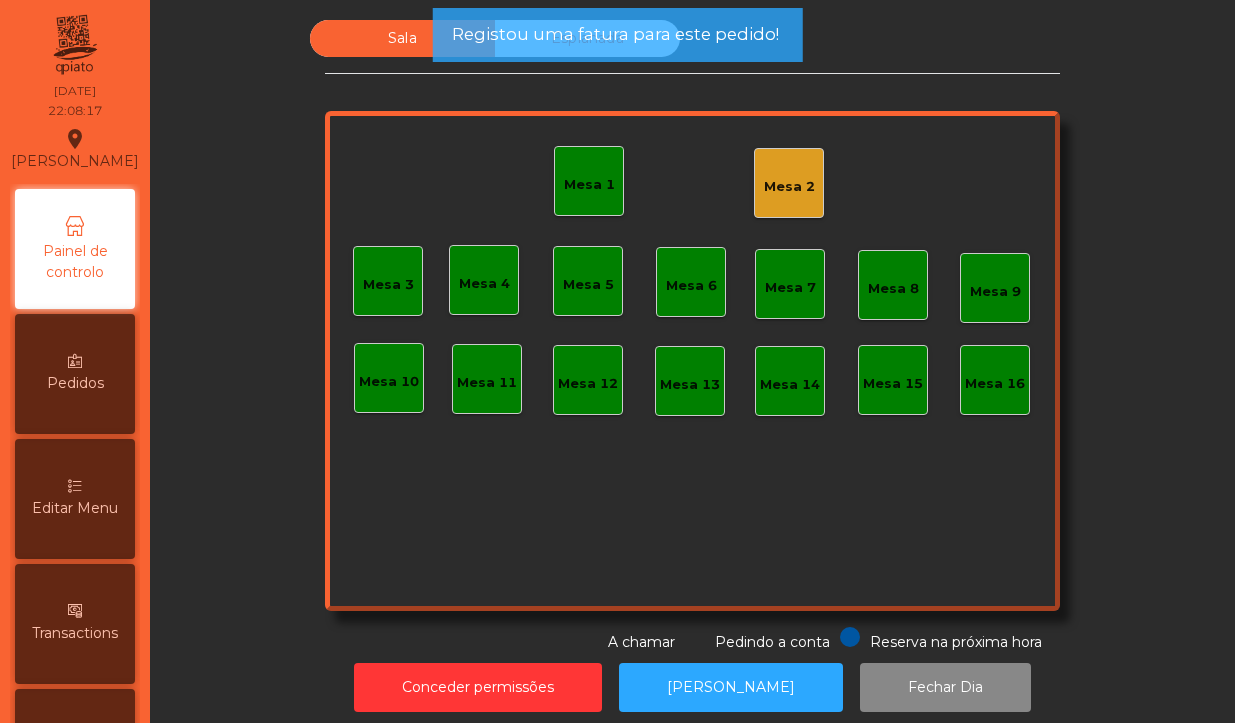 click on "Mesa 1" 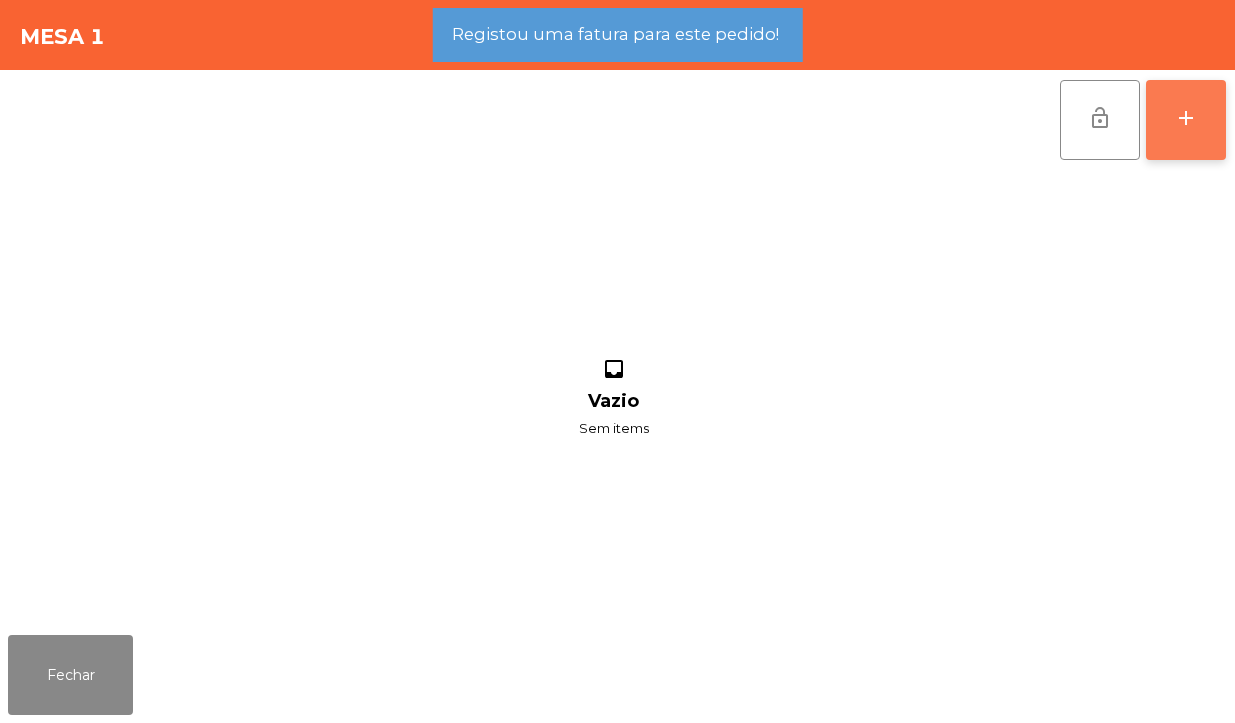 click on "add" 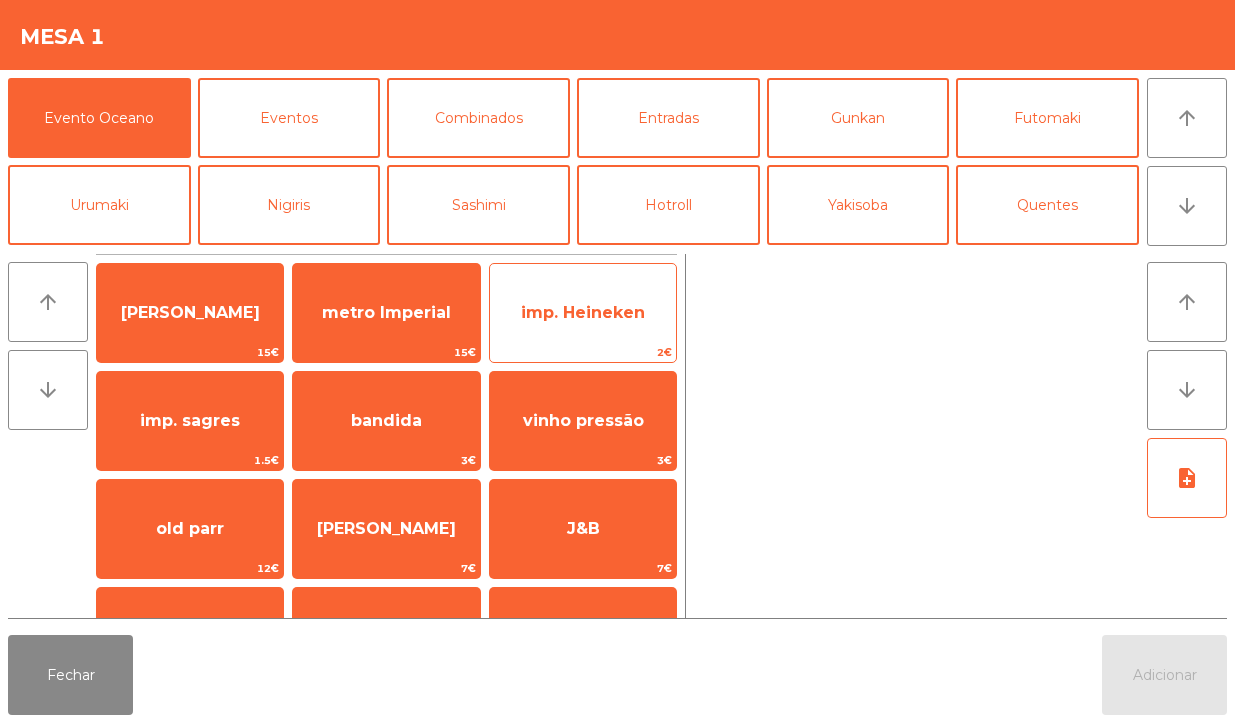 click on "imp. Heineken" 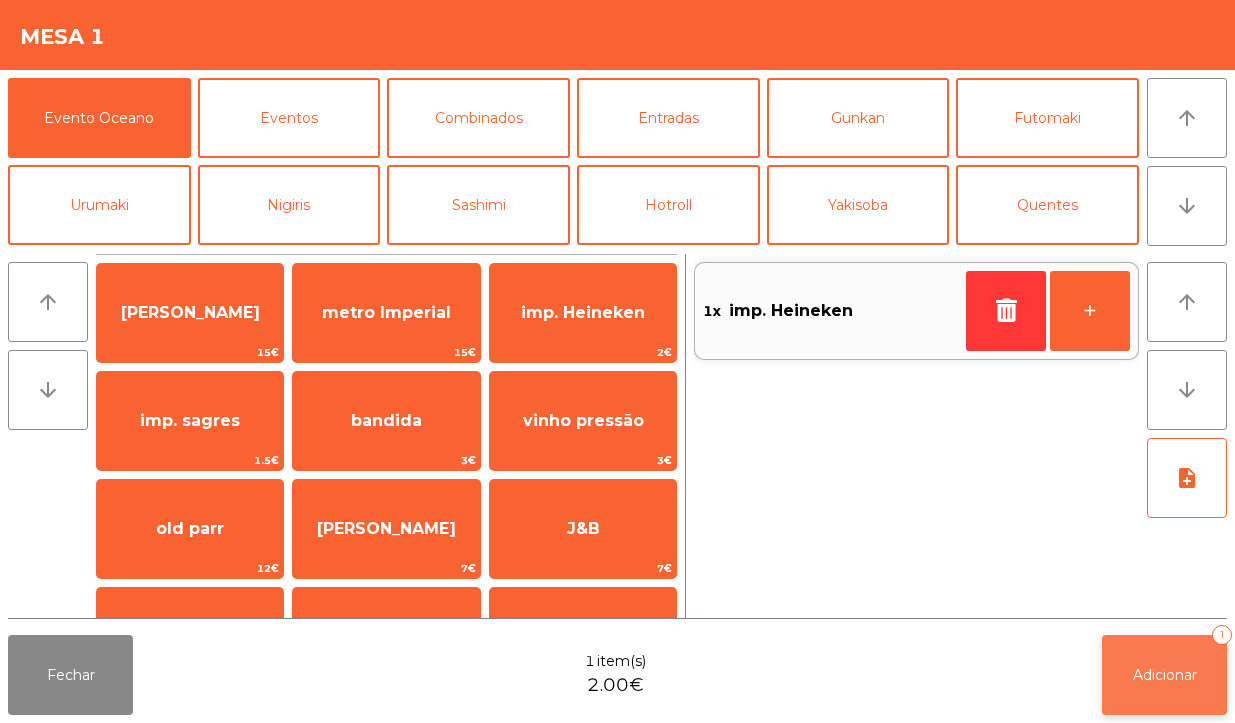 click on "Adicionar" 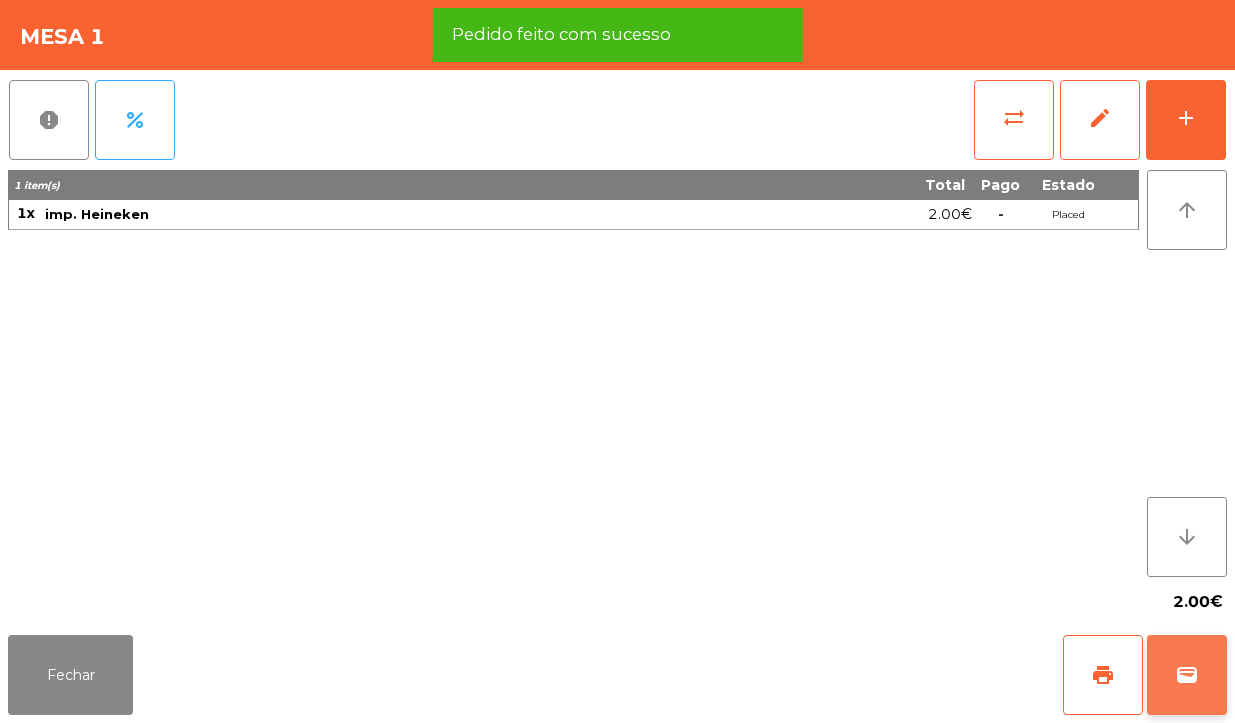 click on "wallet" 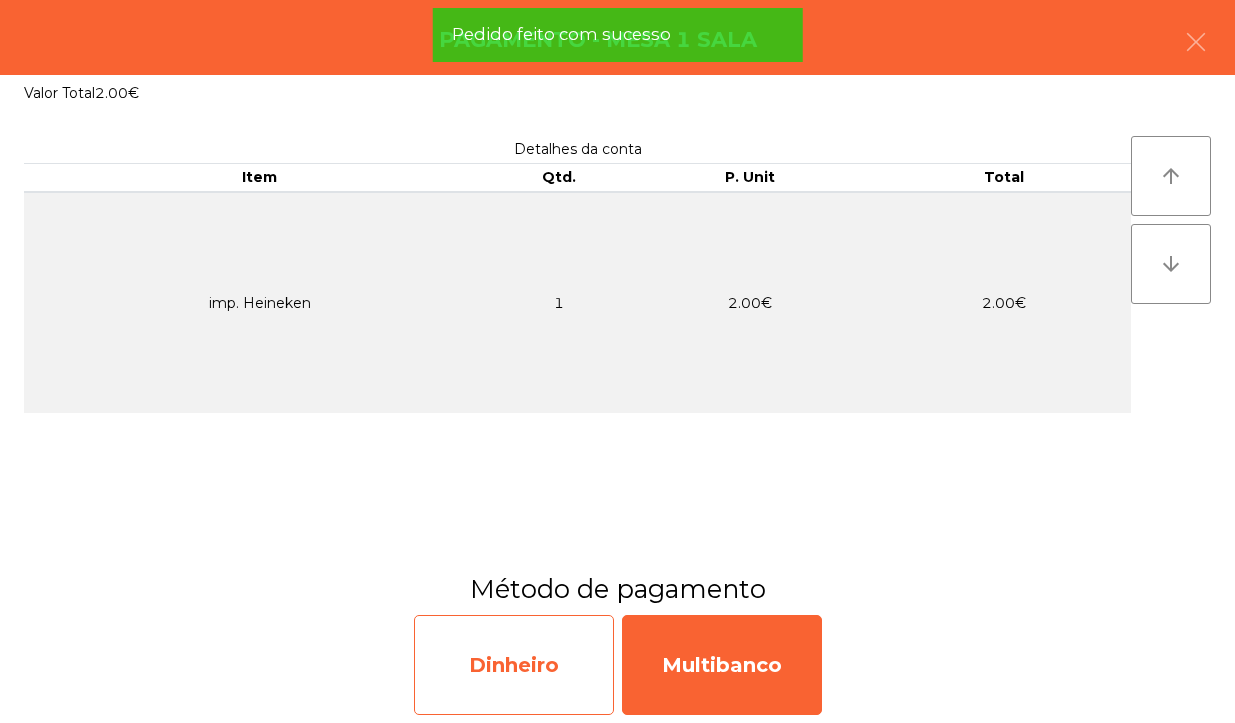 click on "Dinheiro" 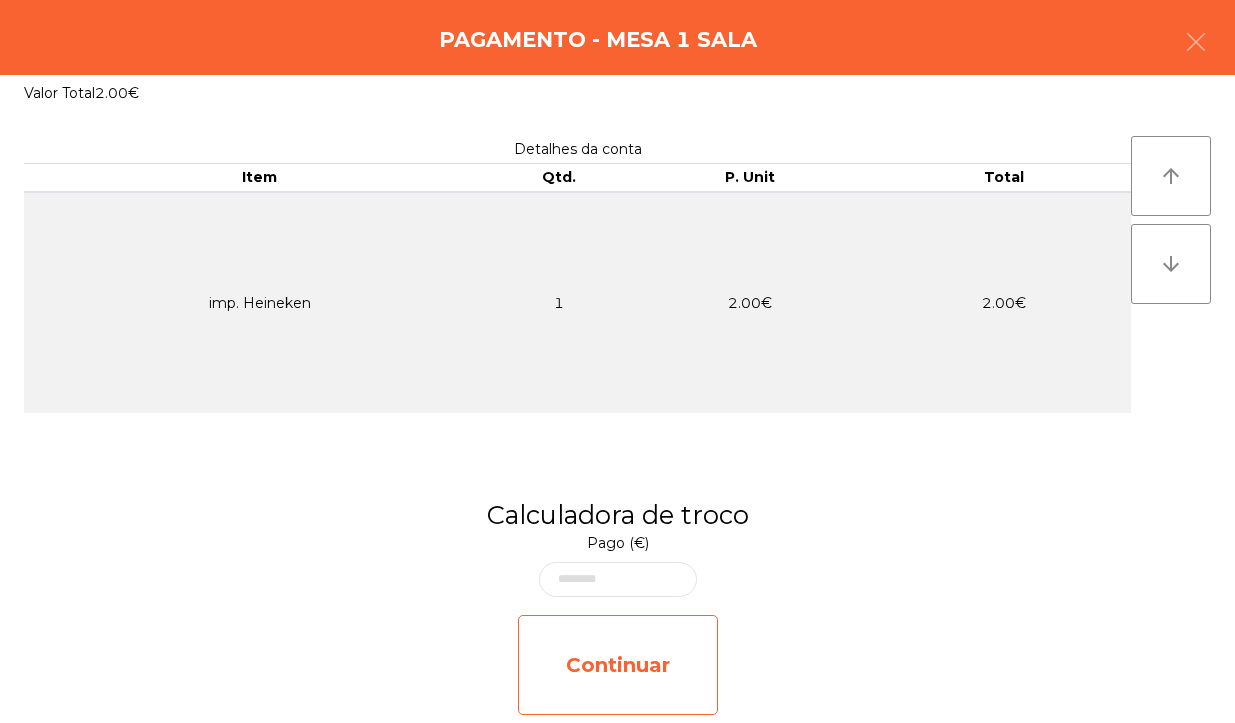 click on "Continuar" 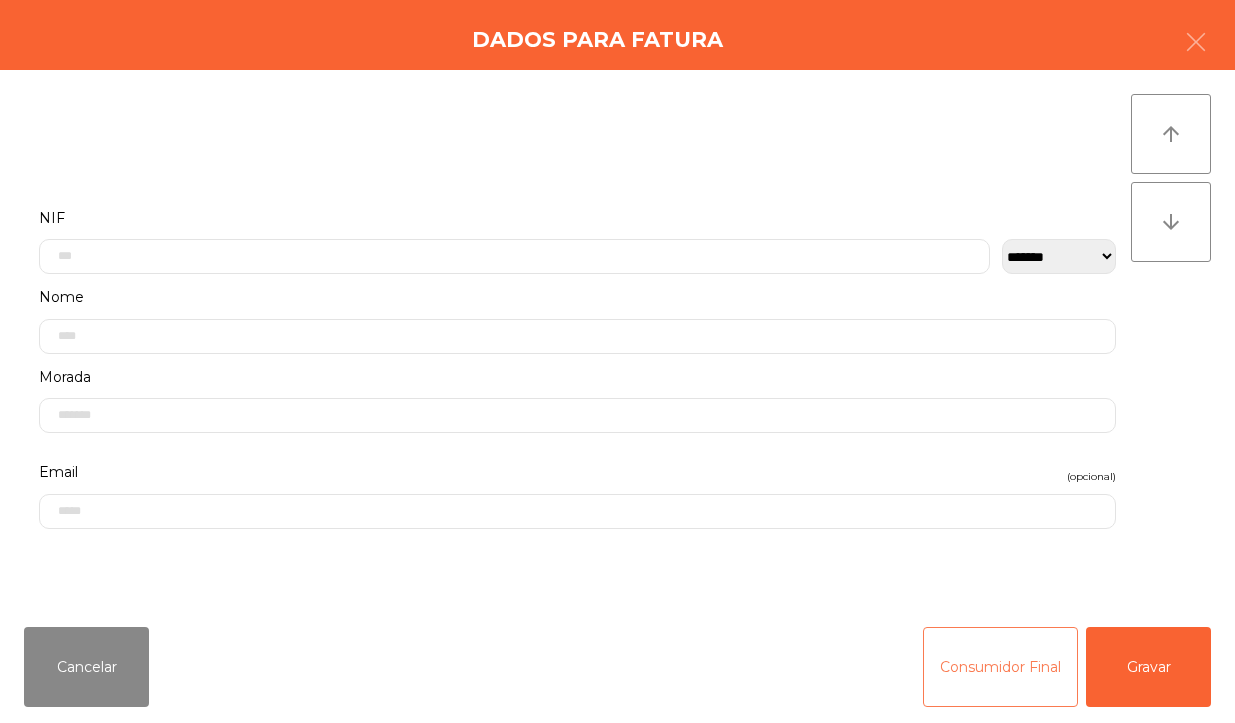 click on "Consumidor Final" 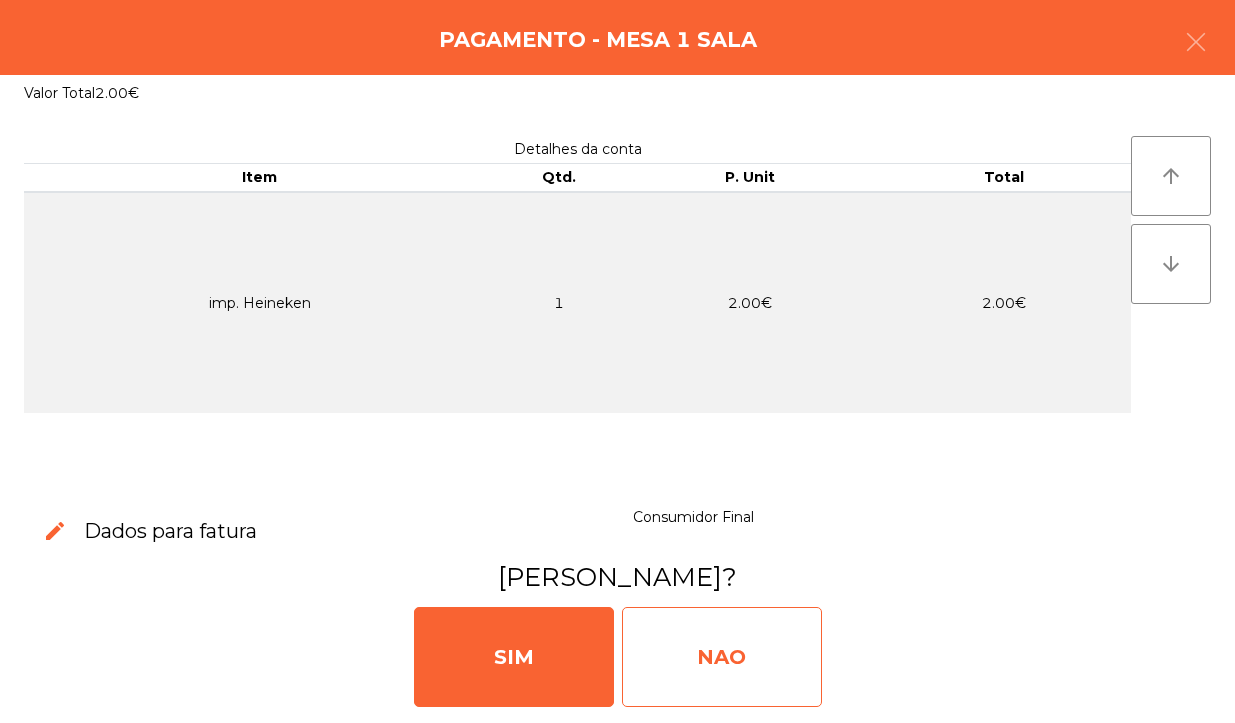 click on "NAO" 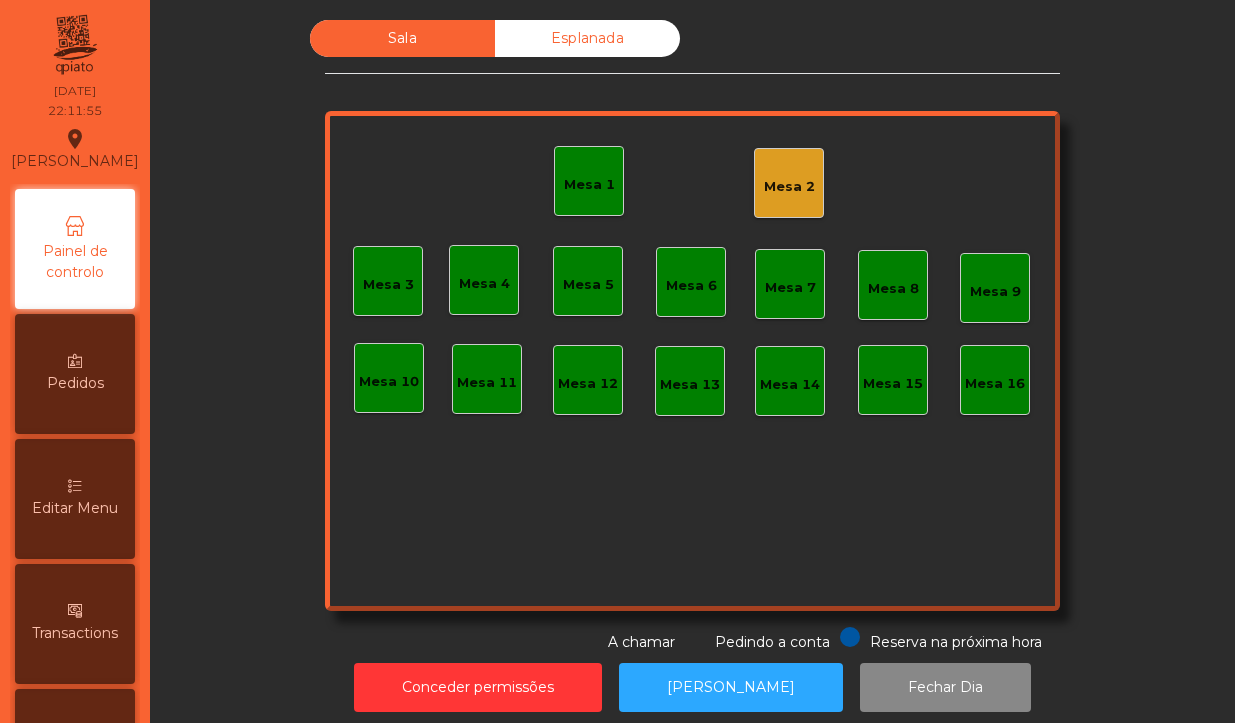 click on "Mesa 1" 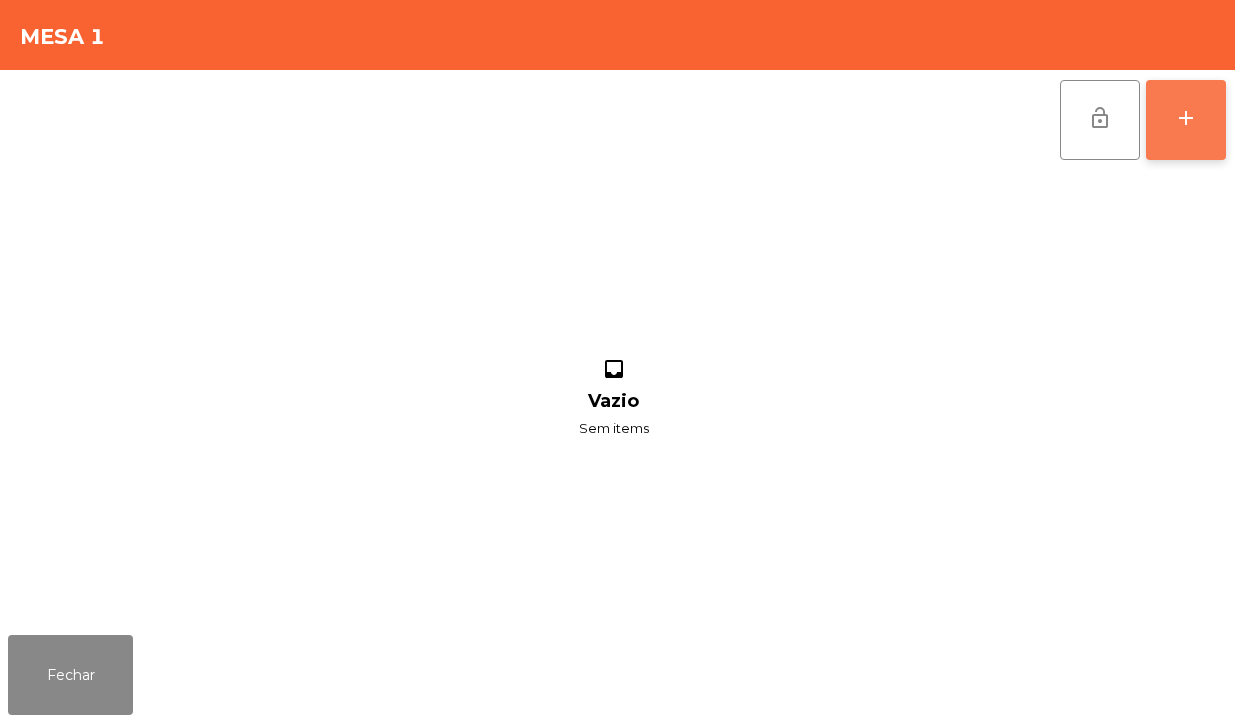 click on "add" 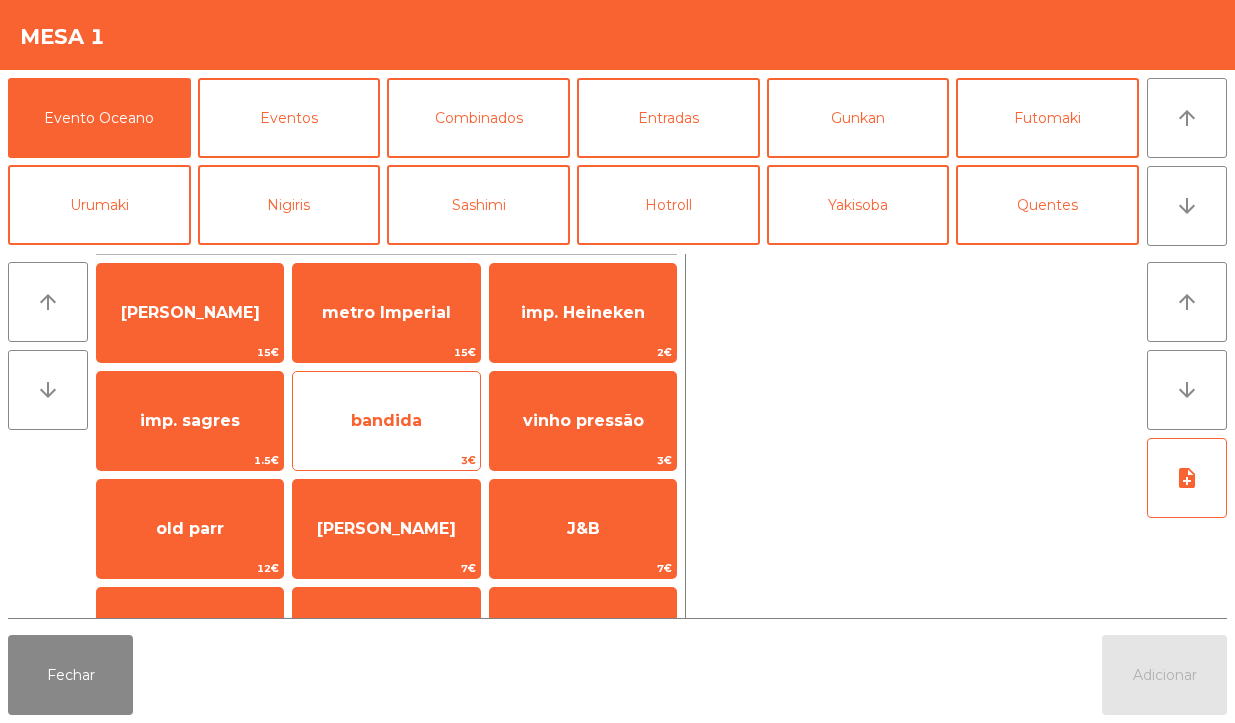 click on "bandida" 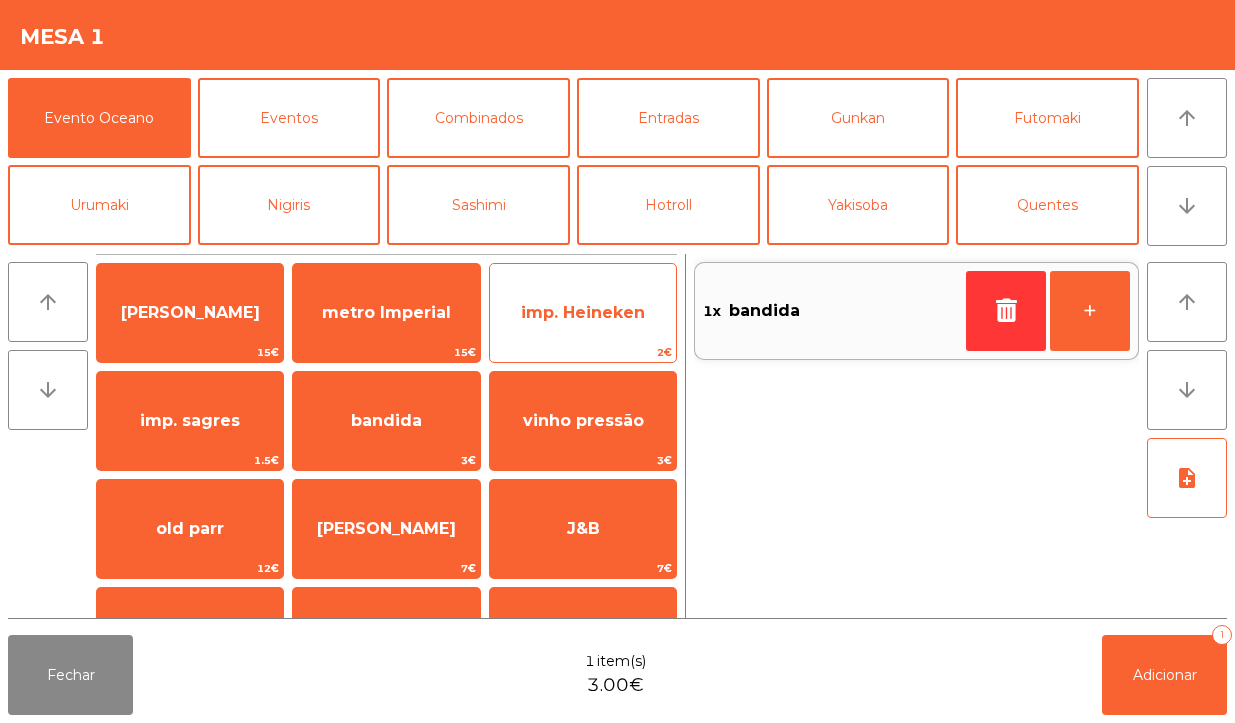 click on "imp. Heineken" 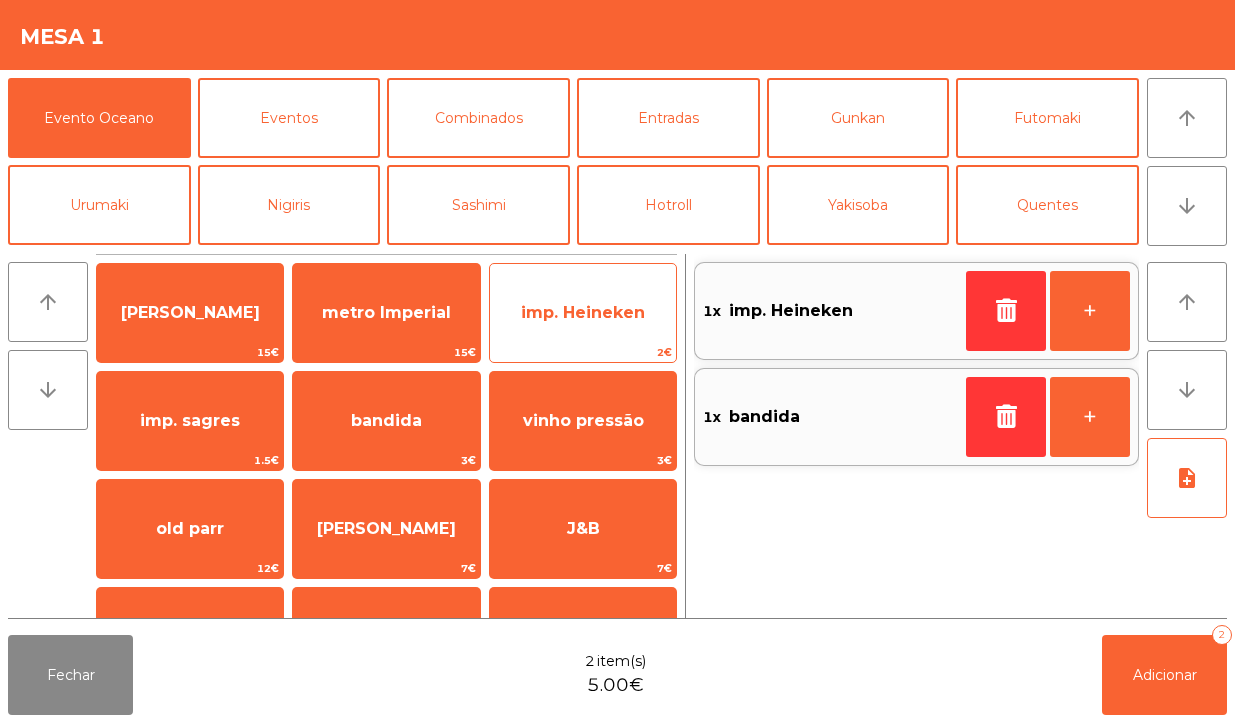 click on "imp. Heineken" 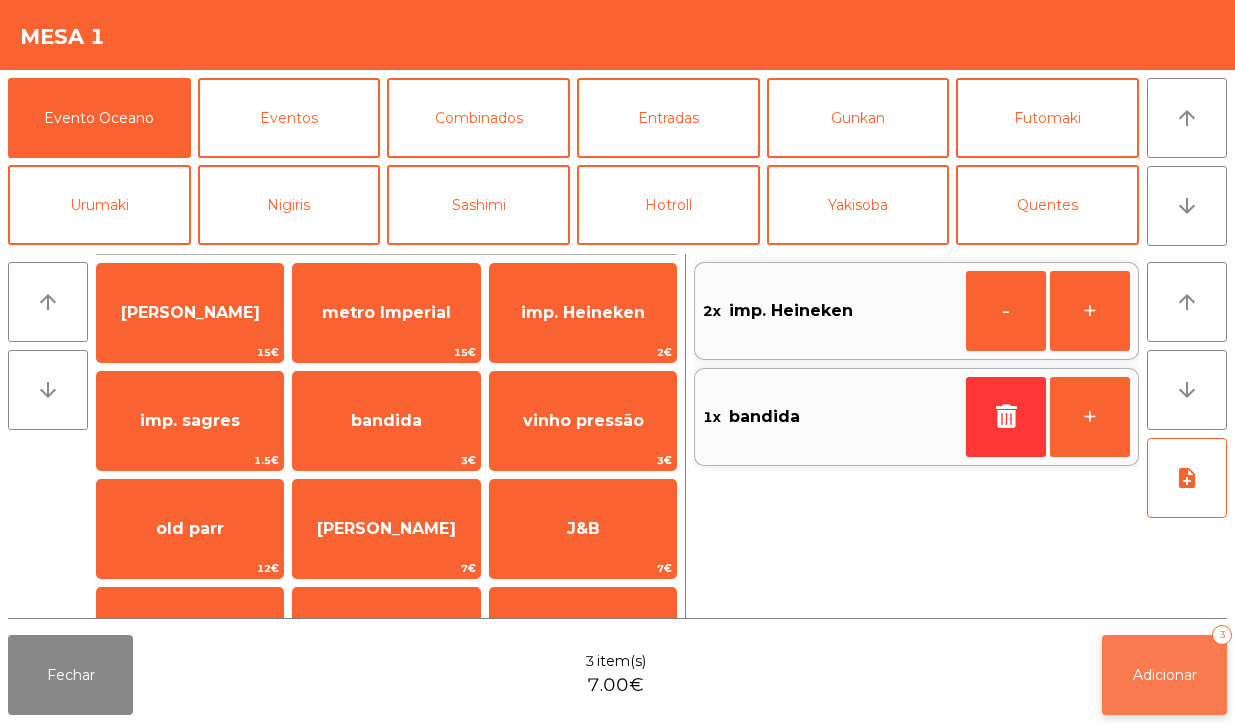 click on "Adicionar   3" 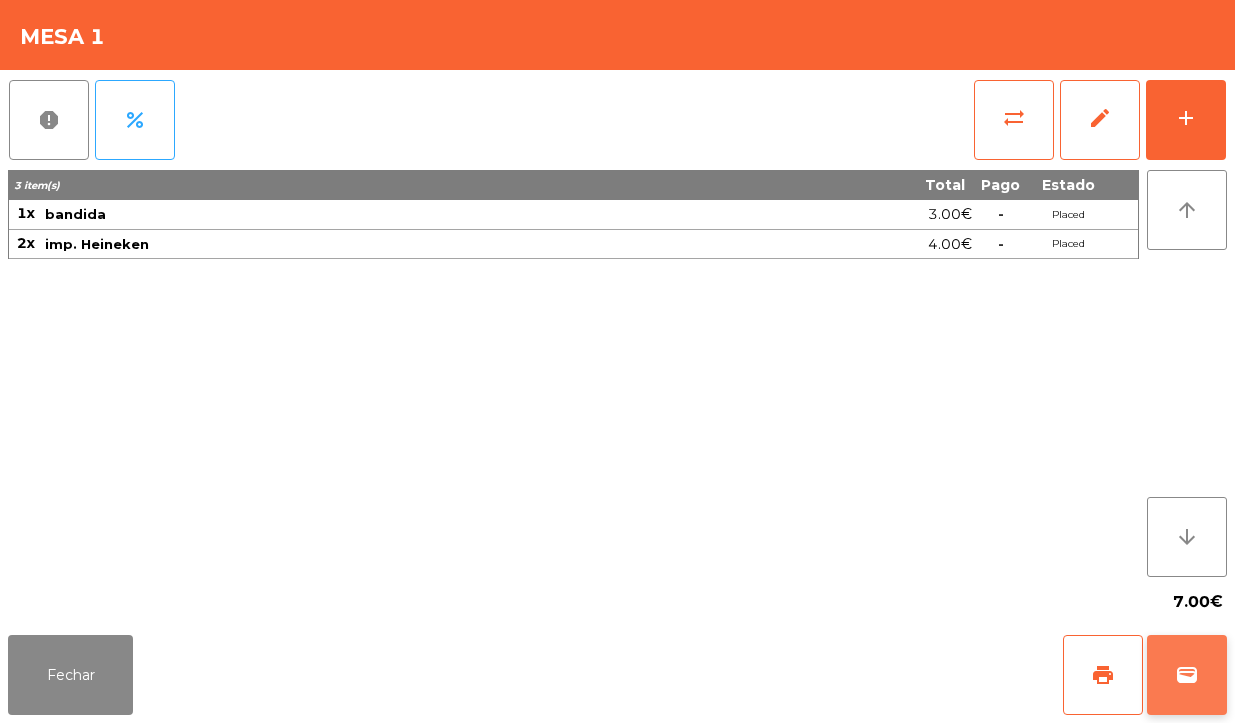 click on "wallet" 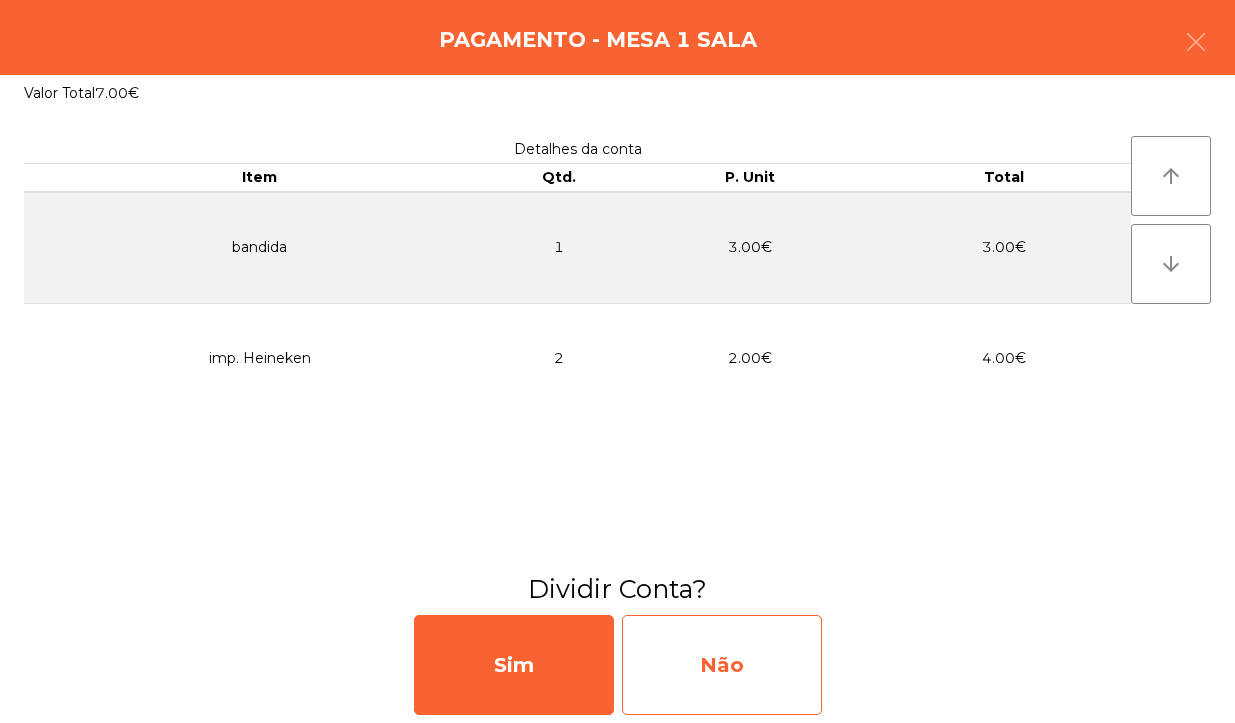 click on "Não" 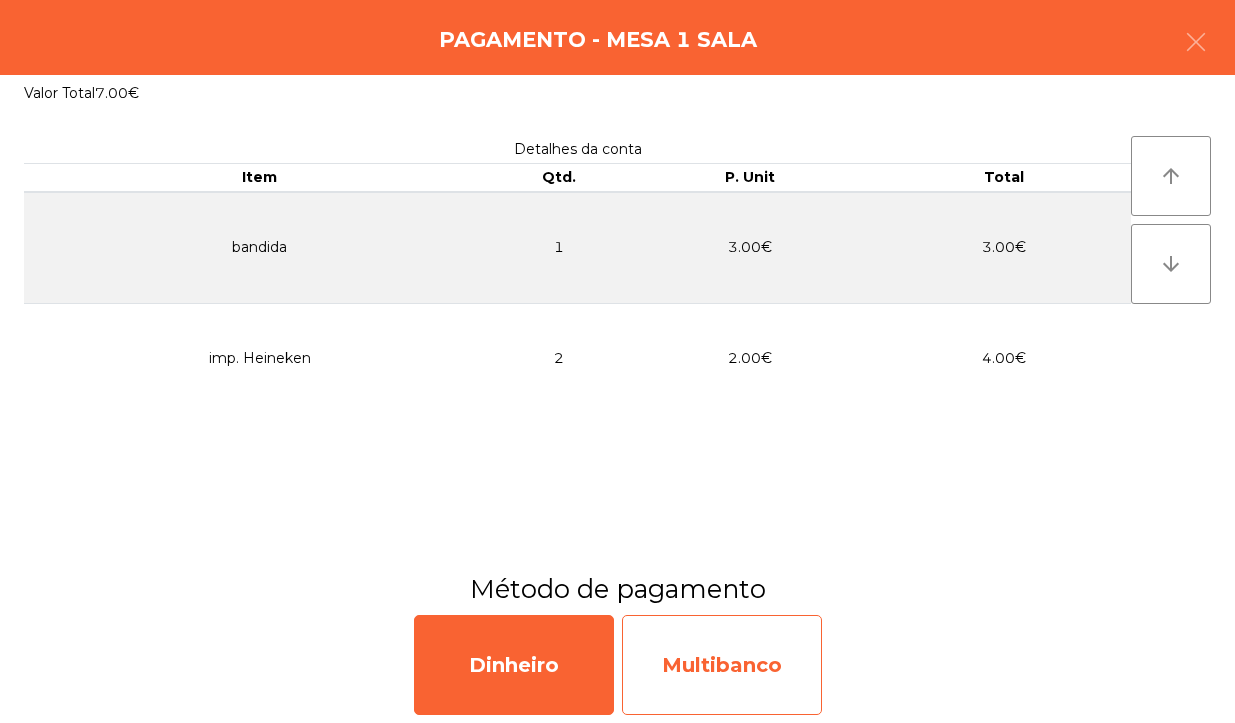 click on "Multibanco" 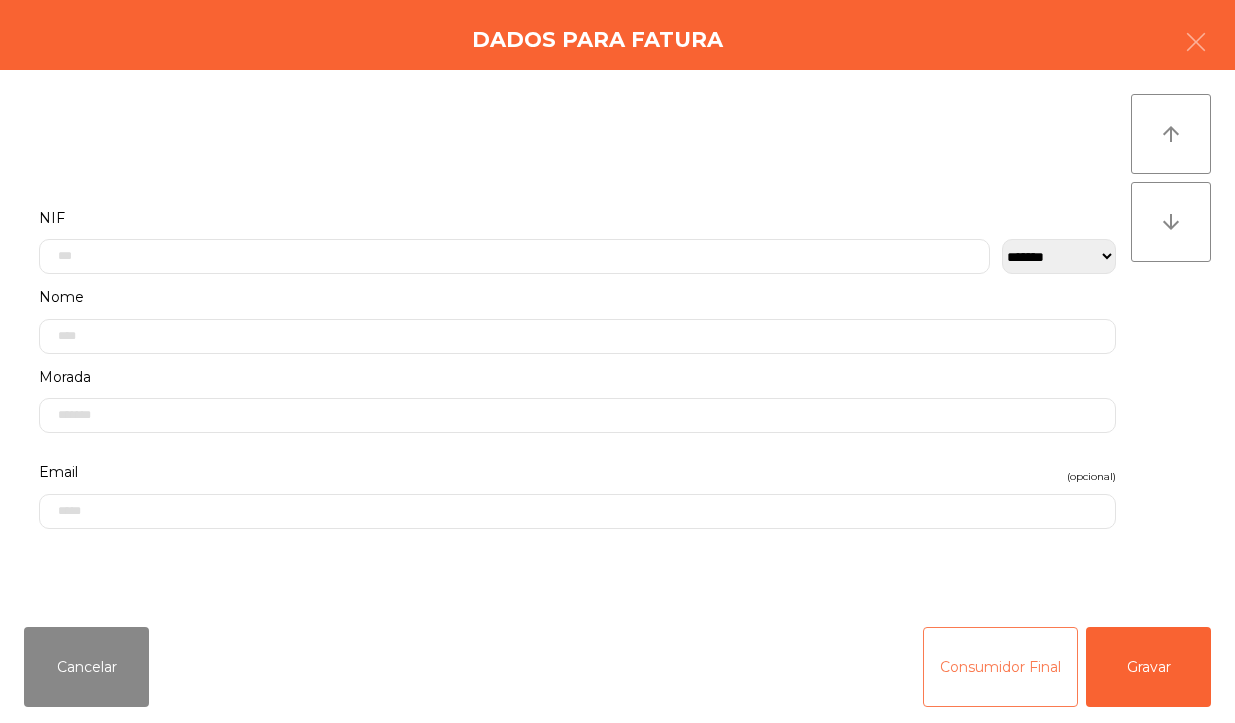 click on "Consumidor Final" 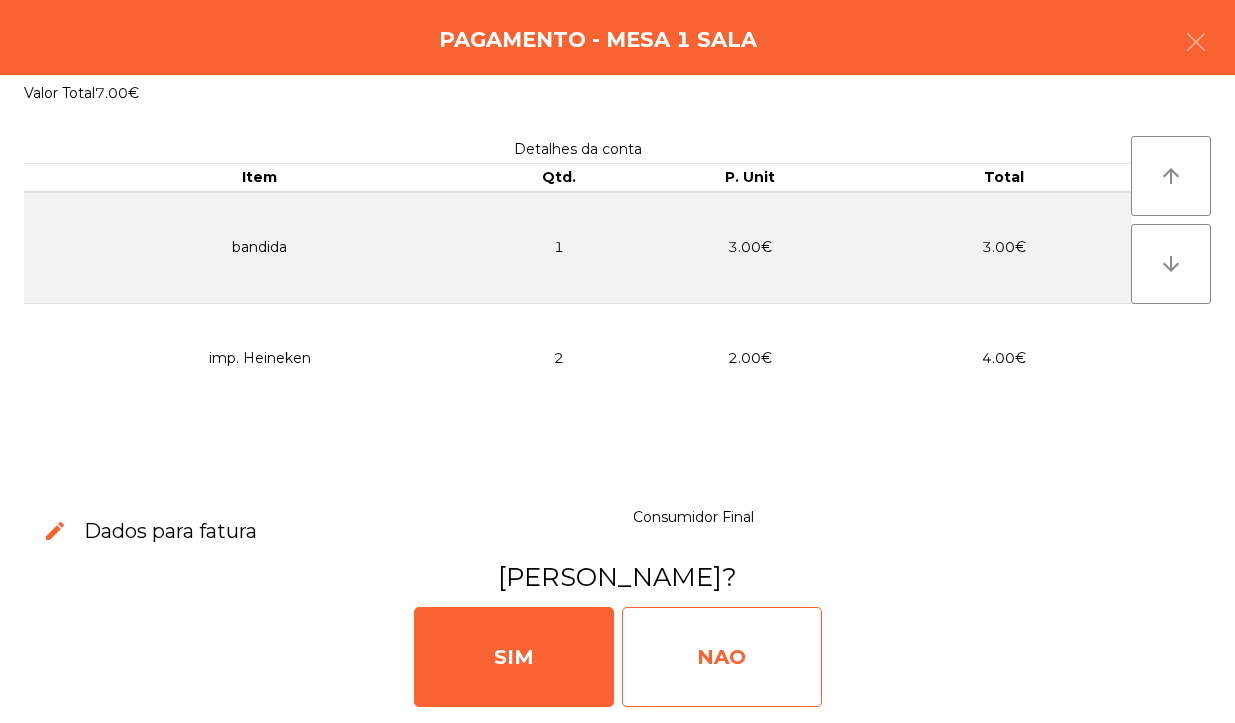 click on "NAO" 